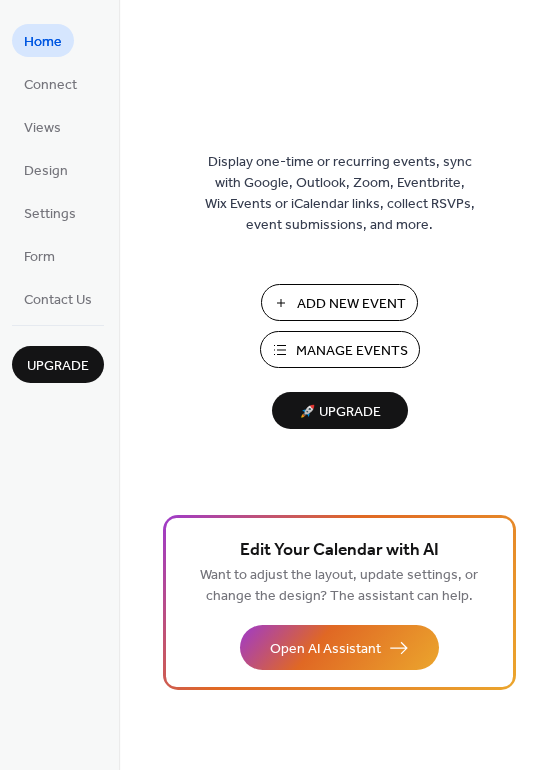 scroll, scrollTop: 0, scrollLeft: 0, axis: both 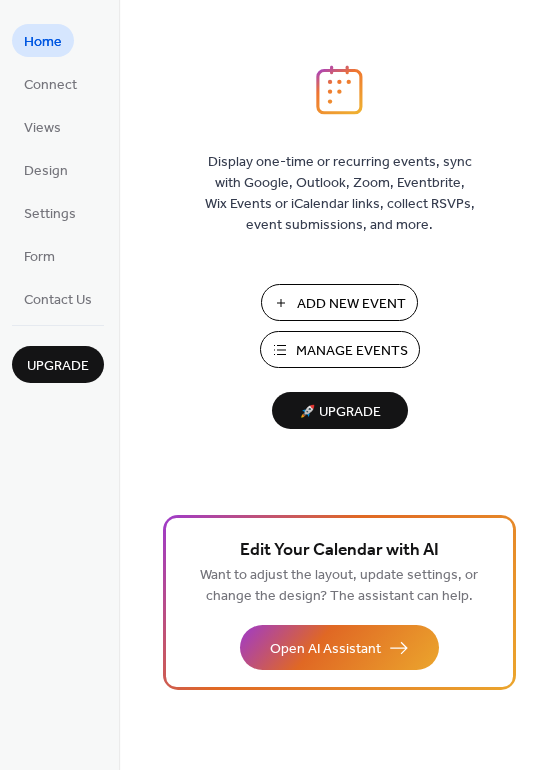click on "Add New Event" at bounding box center (351, 304) 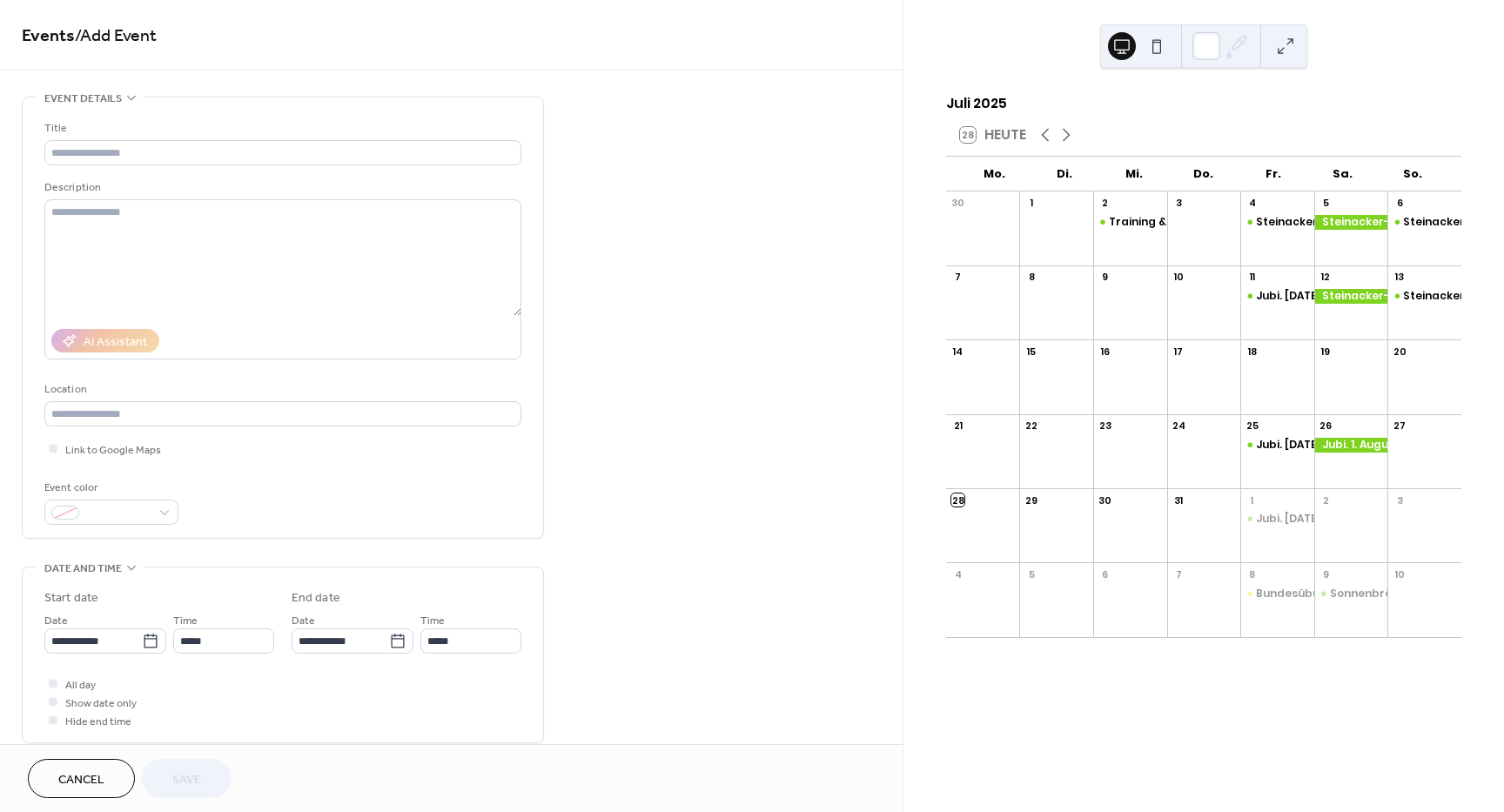 scroll, scrollTop: 0, scrollLeft: 0, axis: both 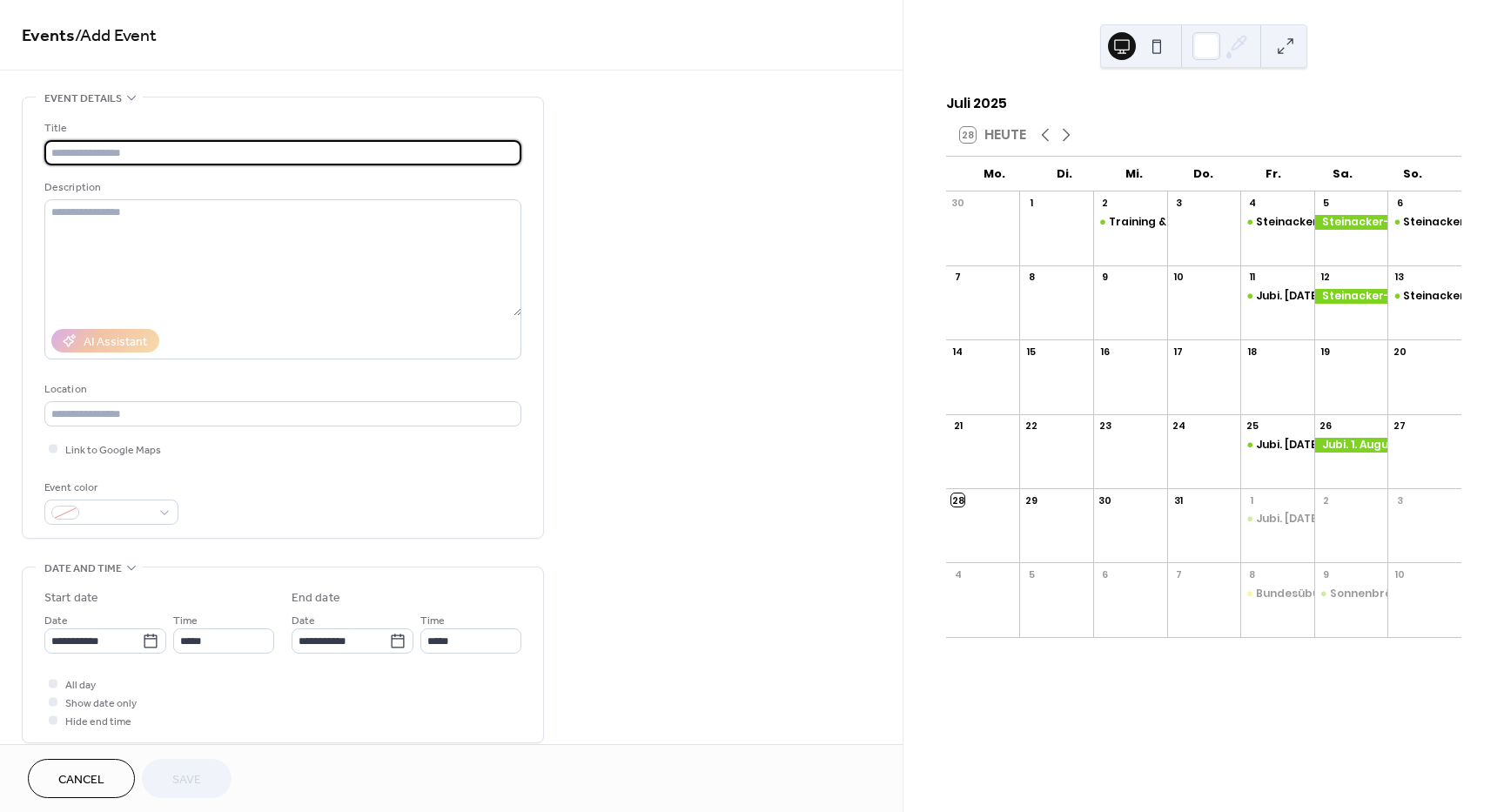 paste on "**********" 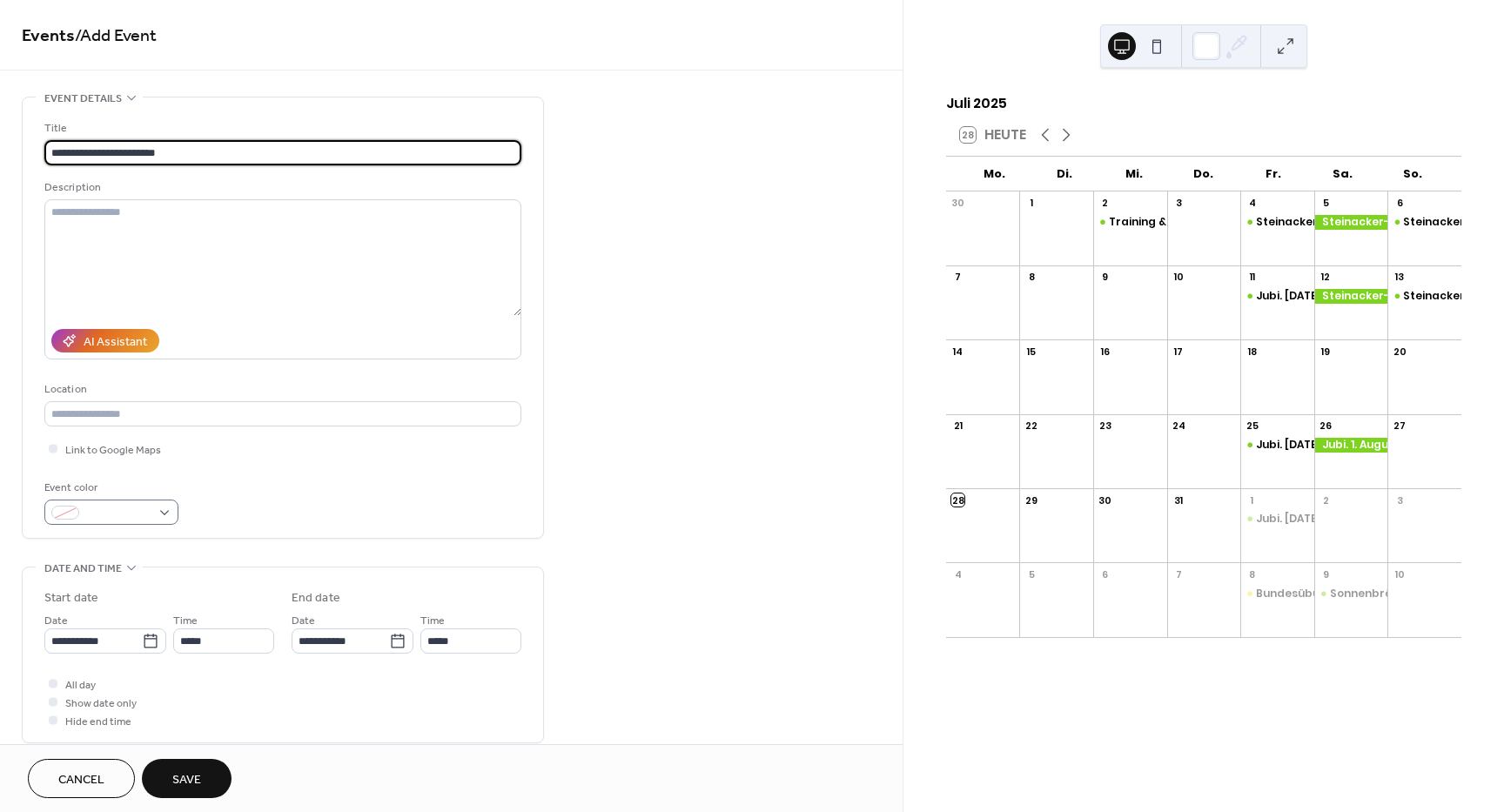 type on "**********" 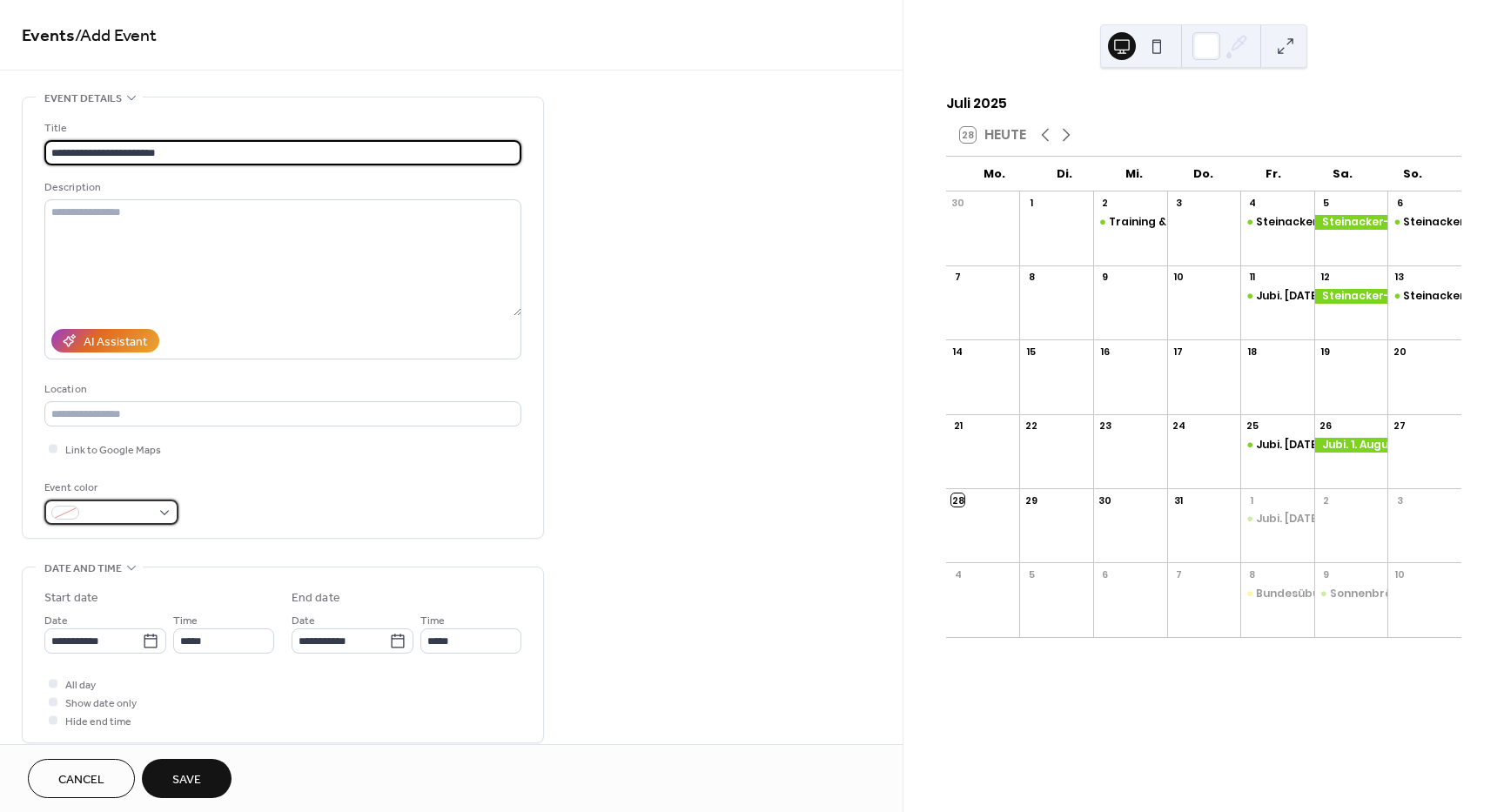 click at bounding box center (111, 512) 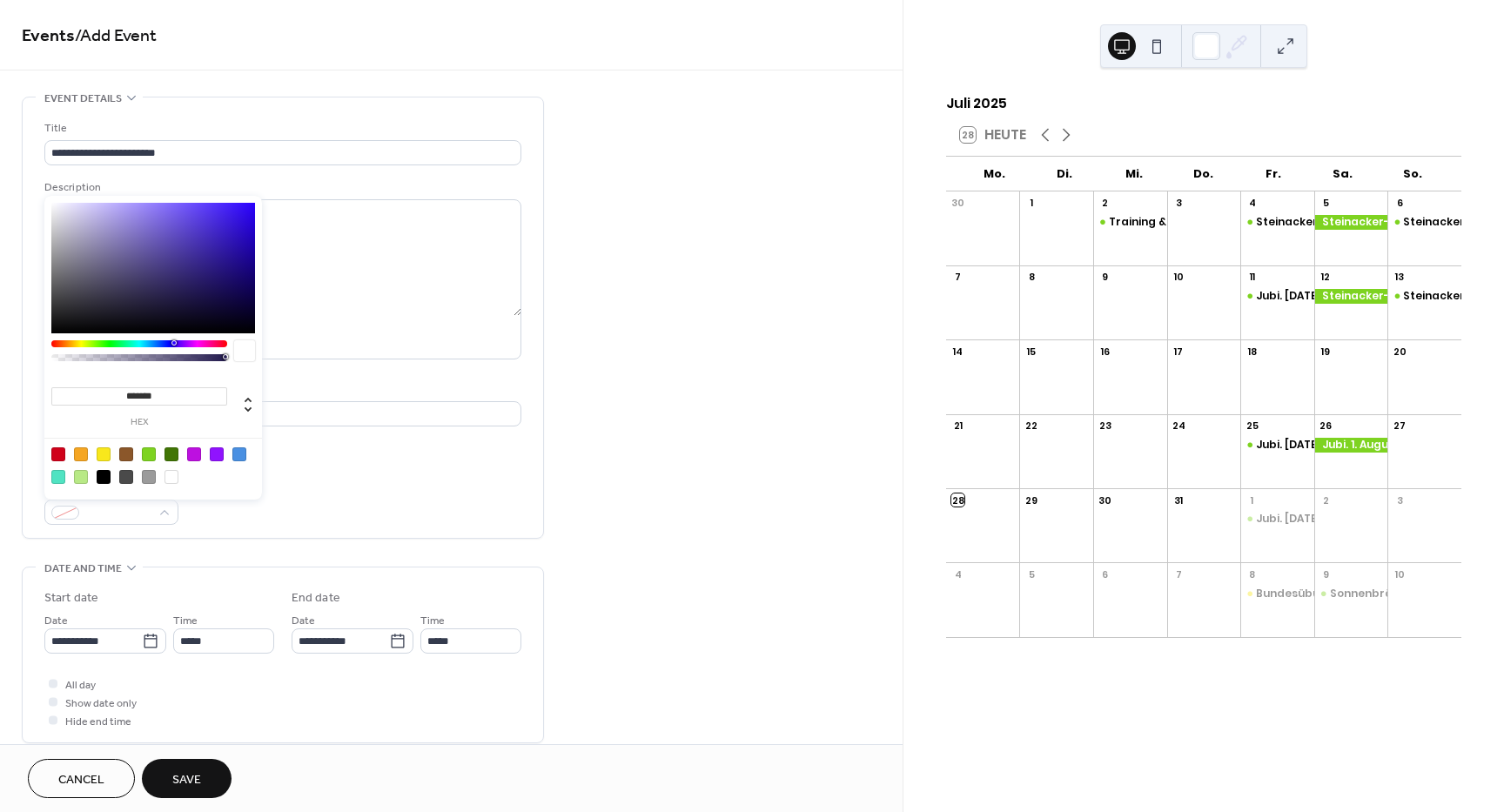 click at bounding box center [149, 454] 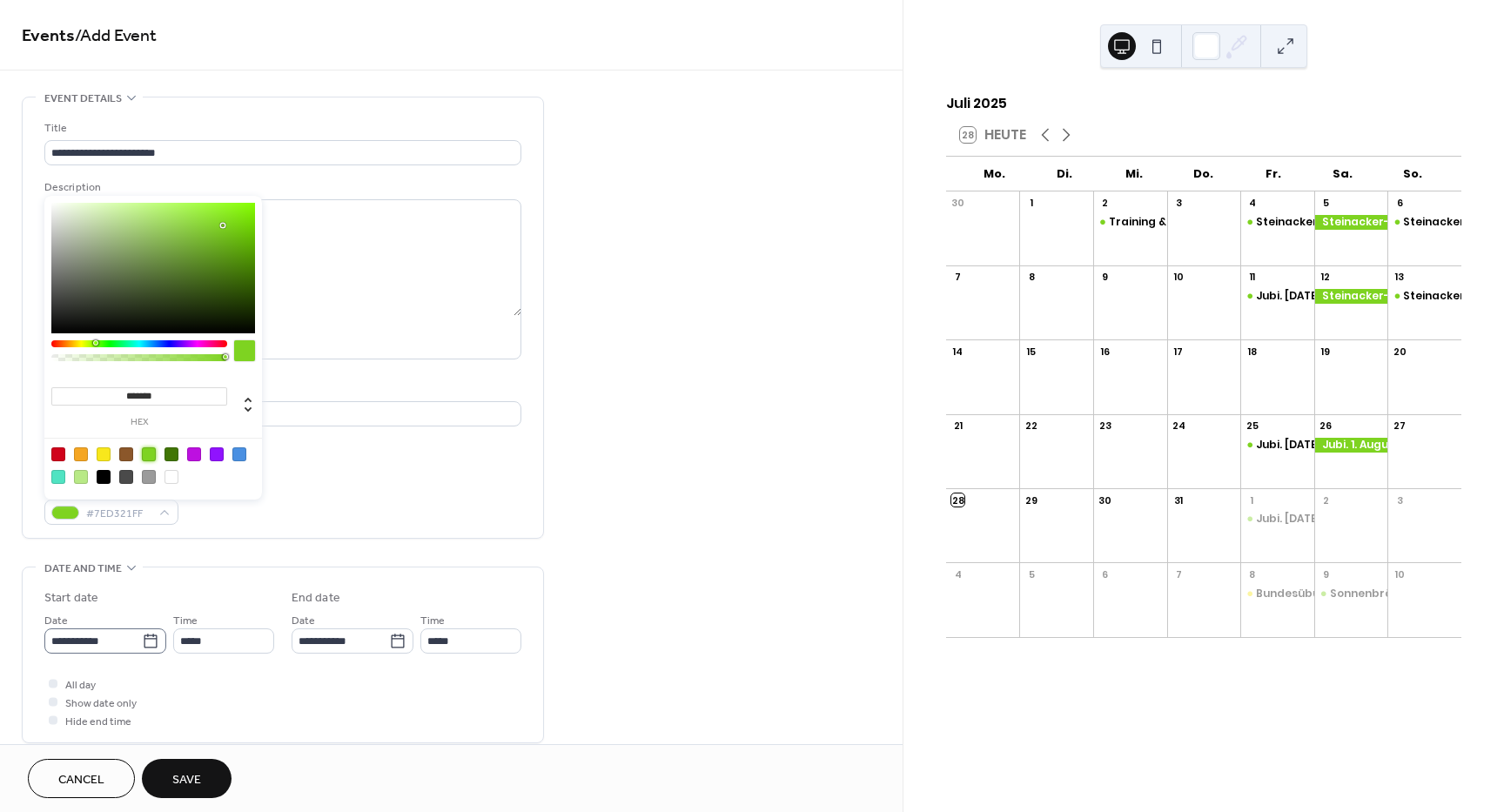 click 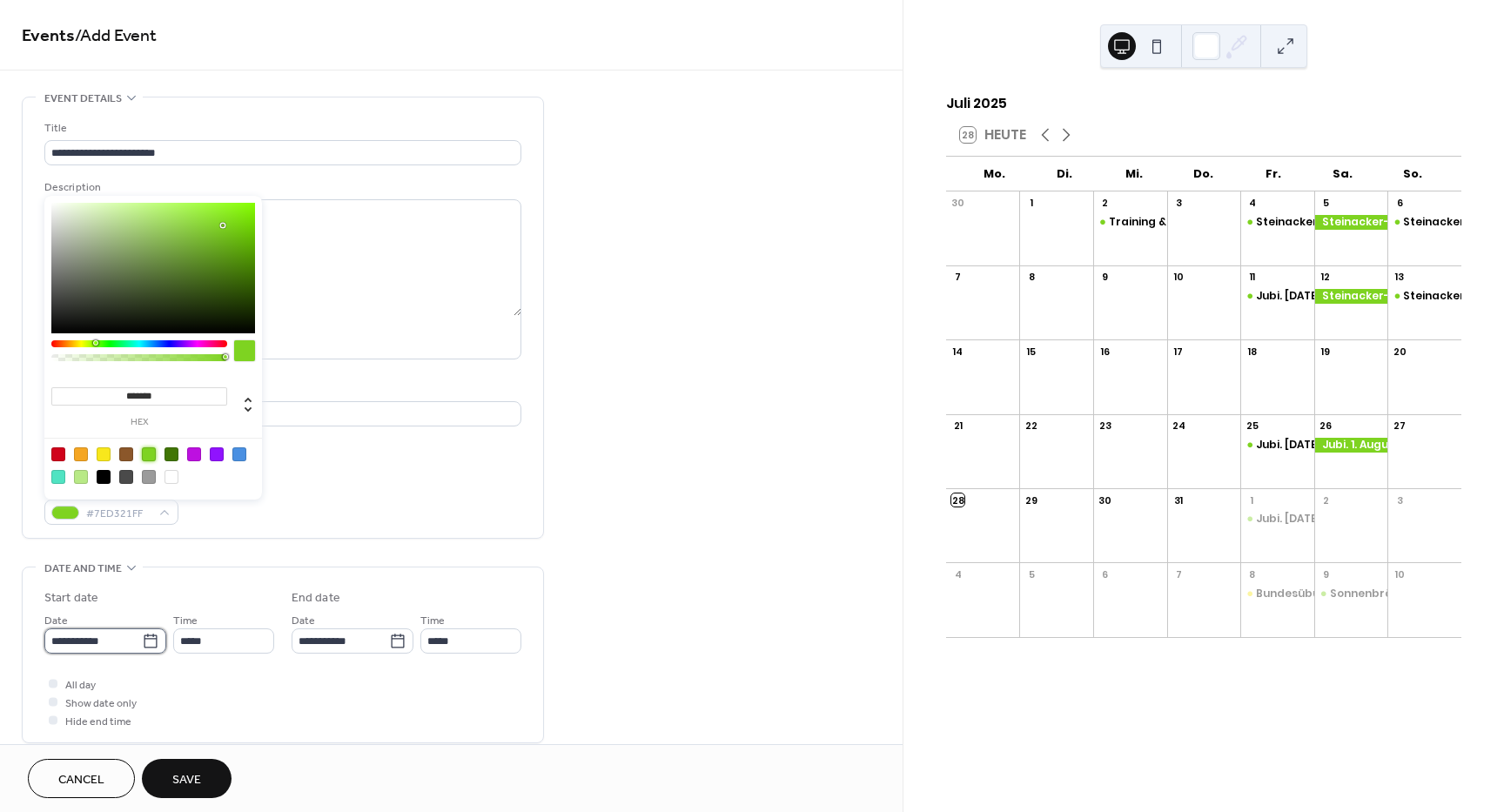 click on "**********" at bounding box center [93, 641] 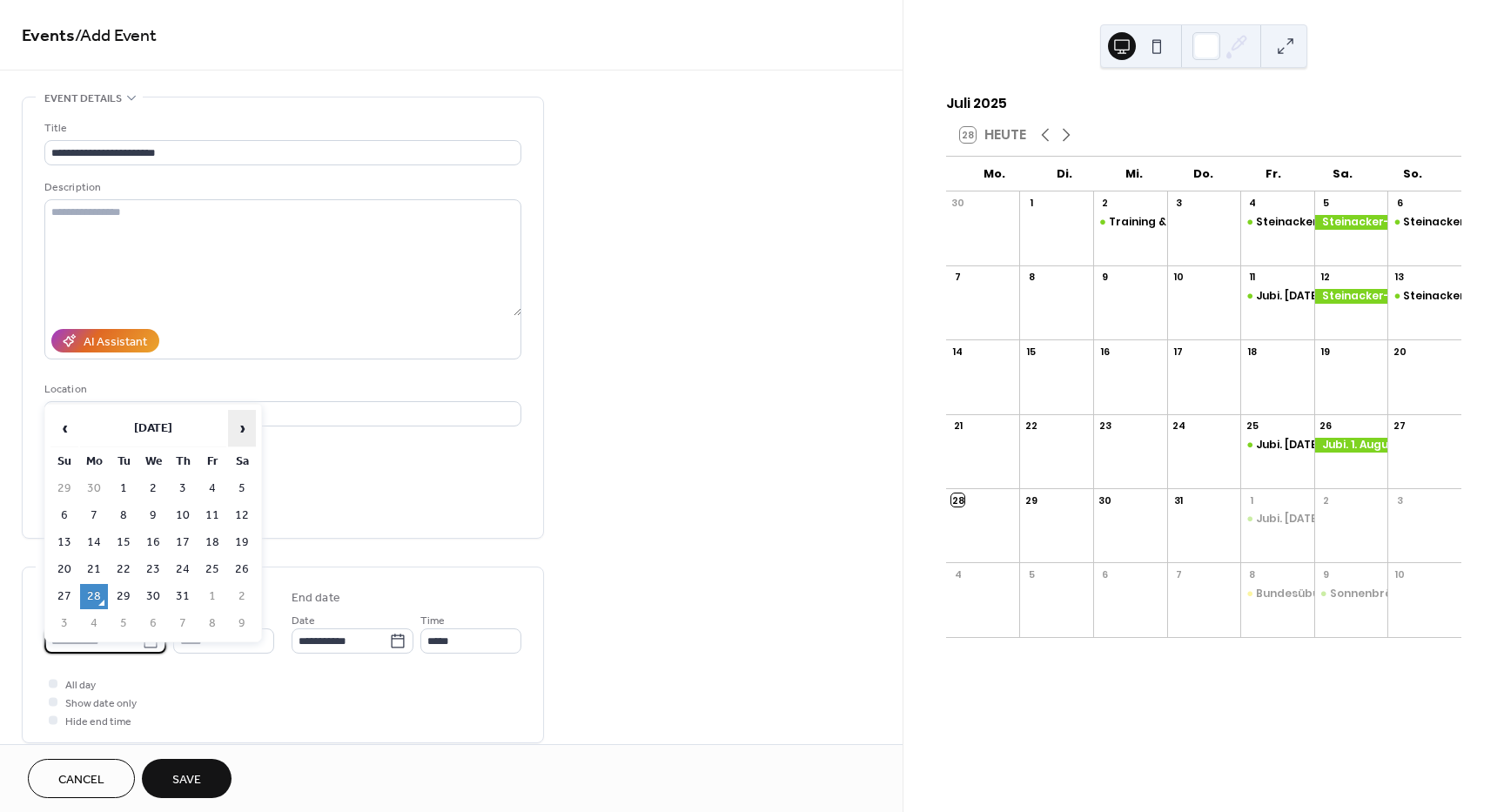 click on "›" at bounding box center (242, 428) 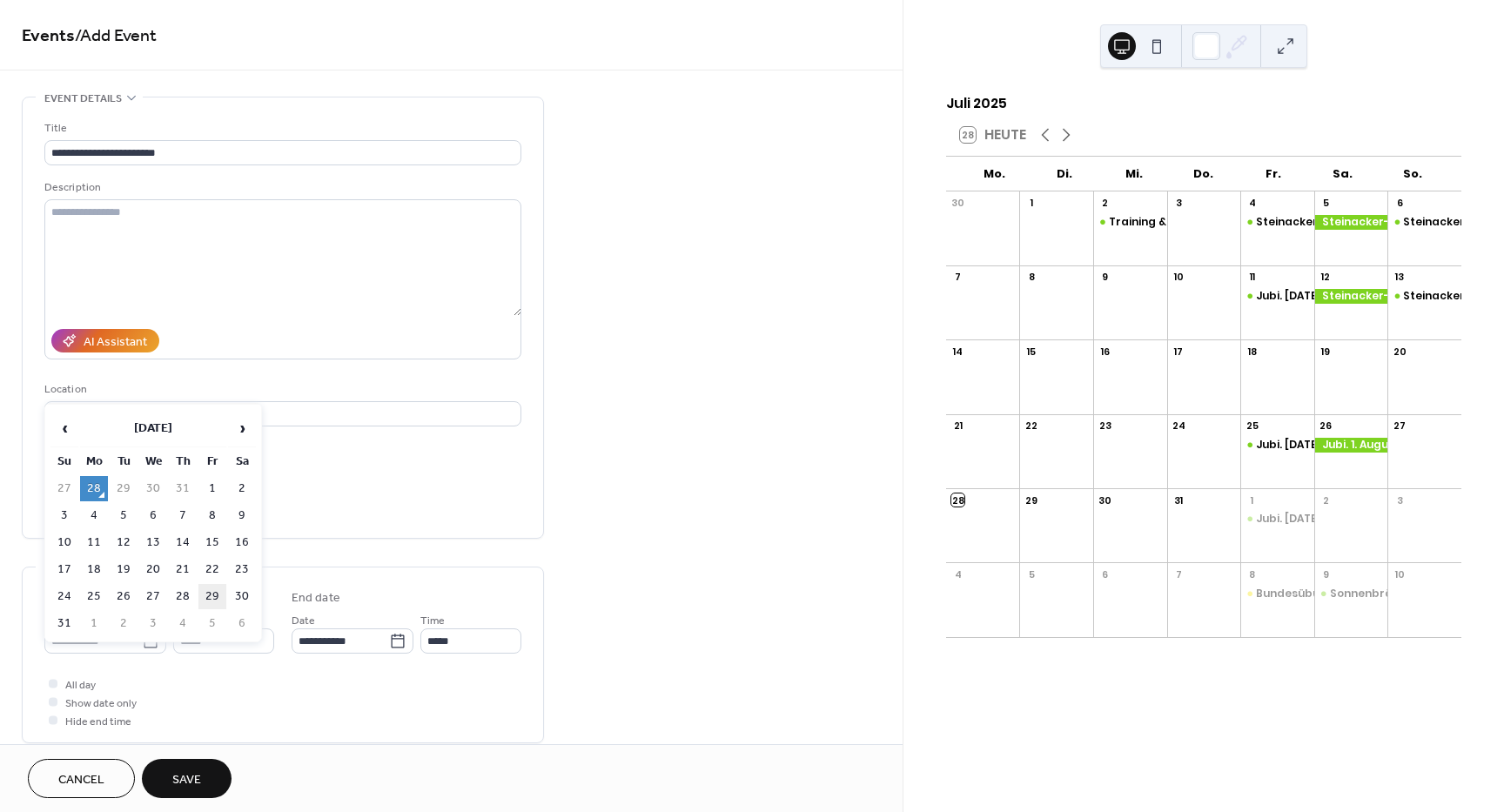 click on "29" at bounding box center (212, 596) 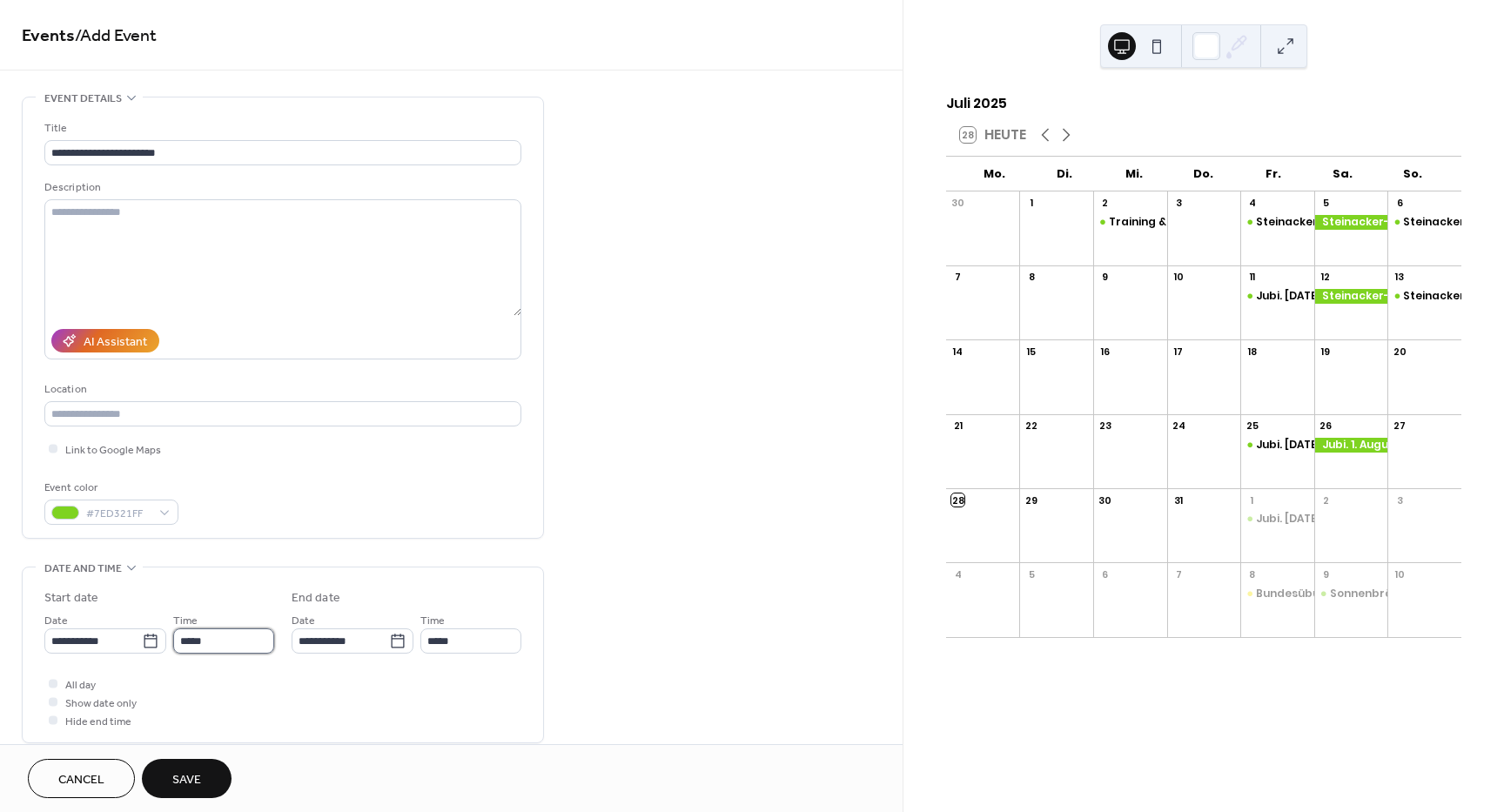 click on "*****" at bounding box center (224, 641) 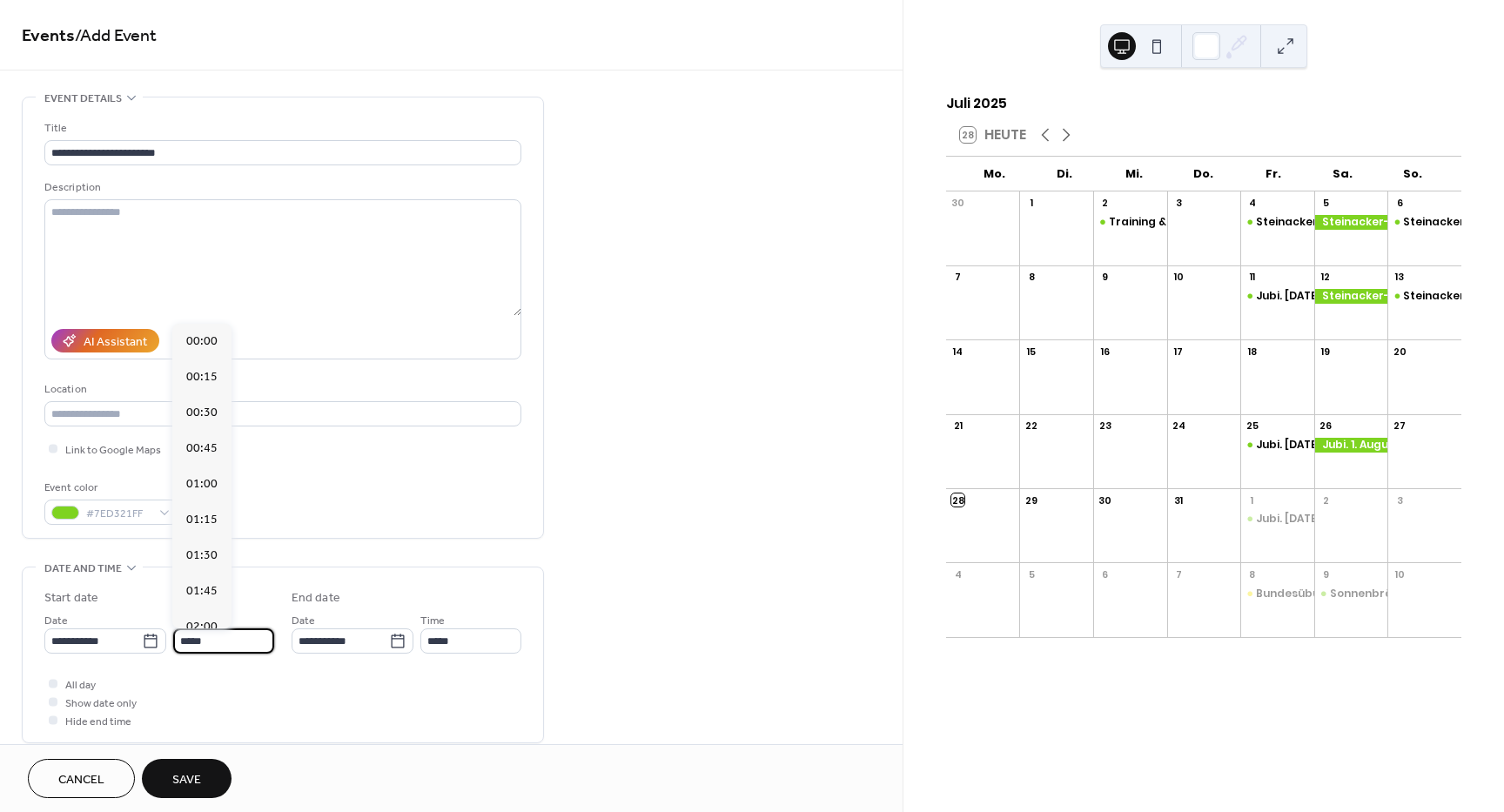scroll, scrollTop: 1713, scrollLeft: 0, axis: vertical 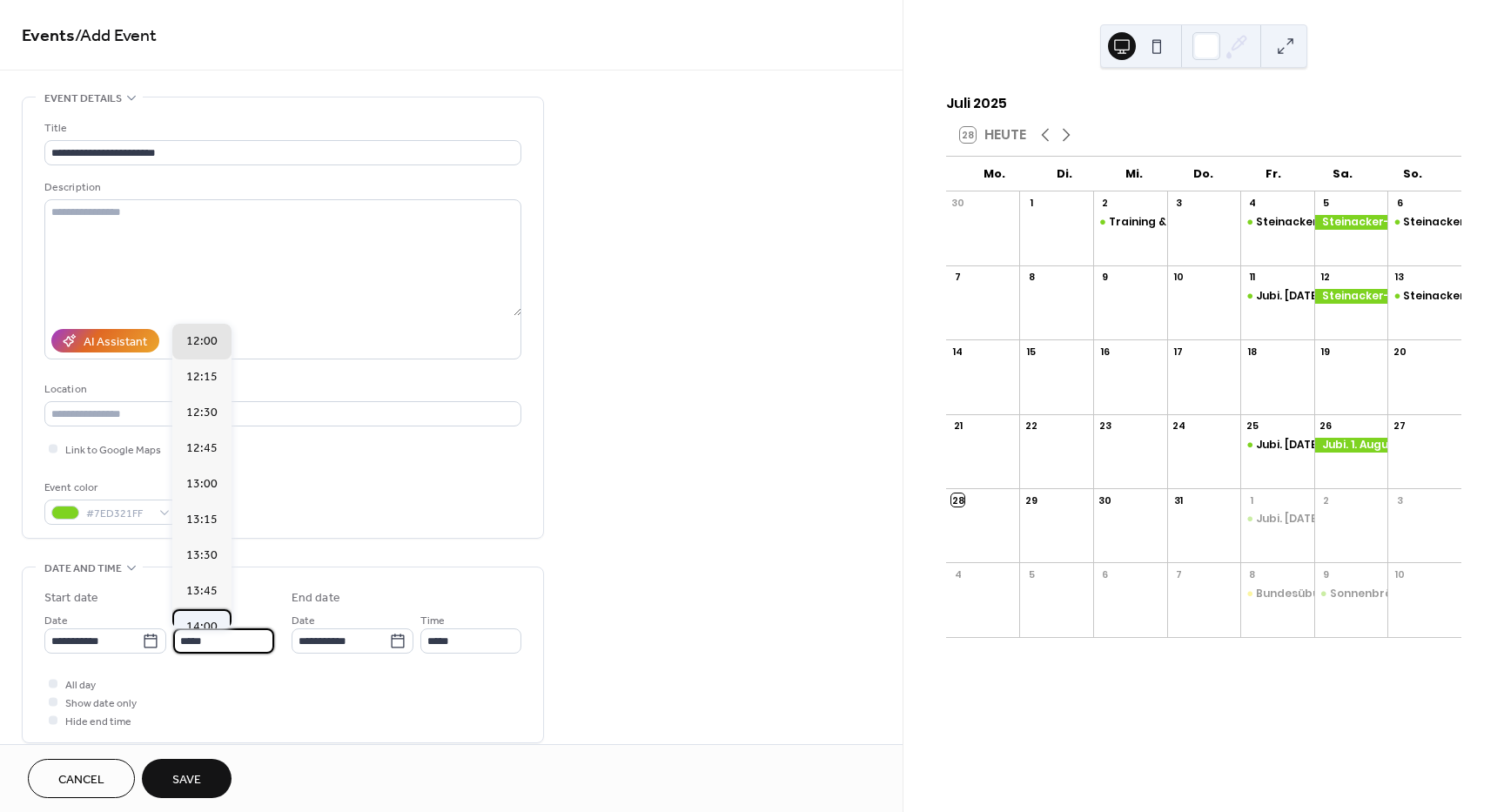 click on "14:00" at bounding box center [202, 627] 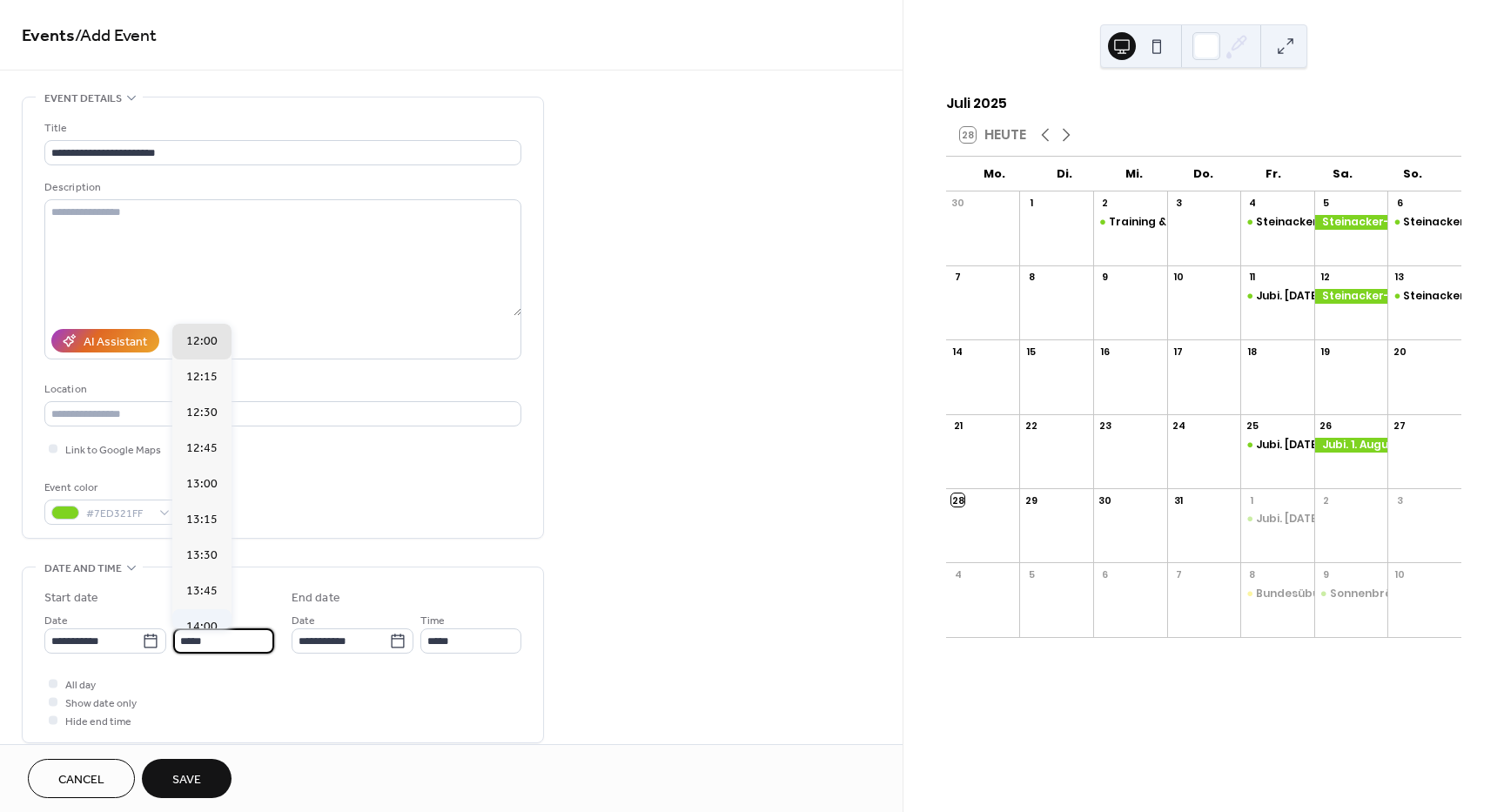 type on "*****" 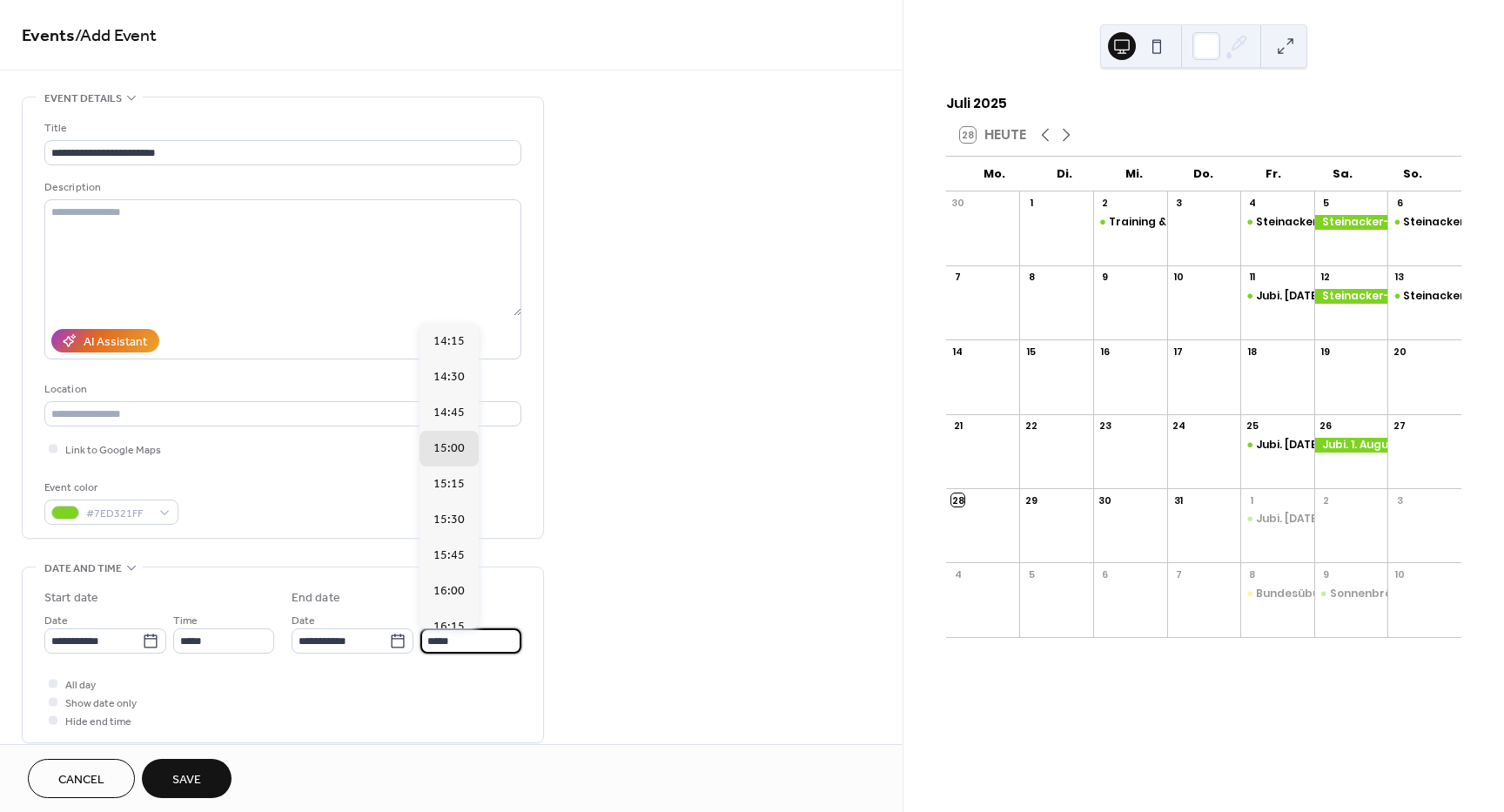 click on "*****" at bounding box center (471, 641) 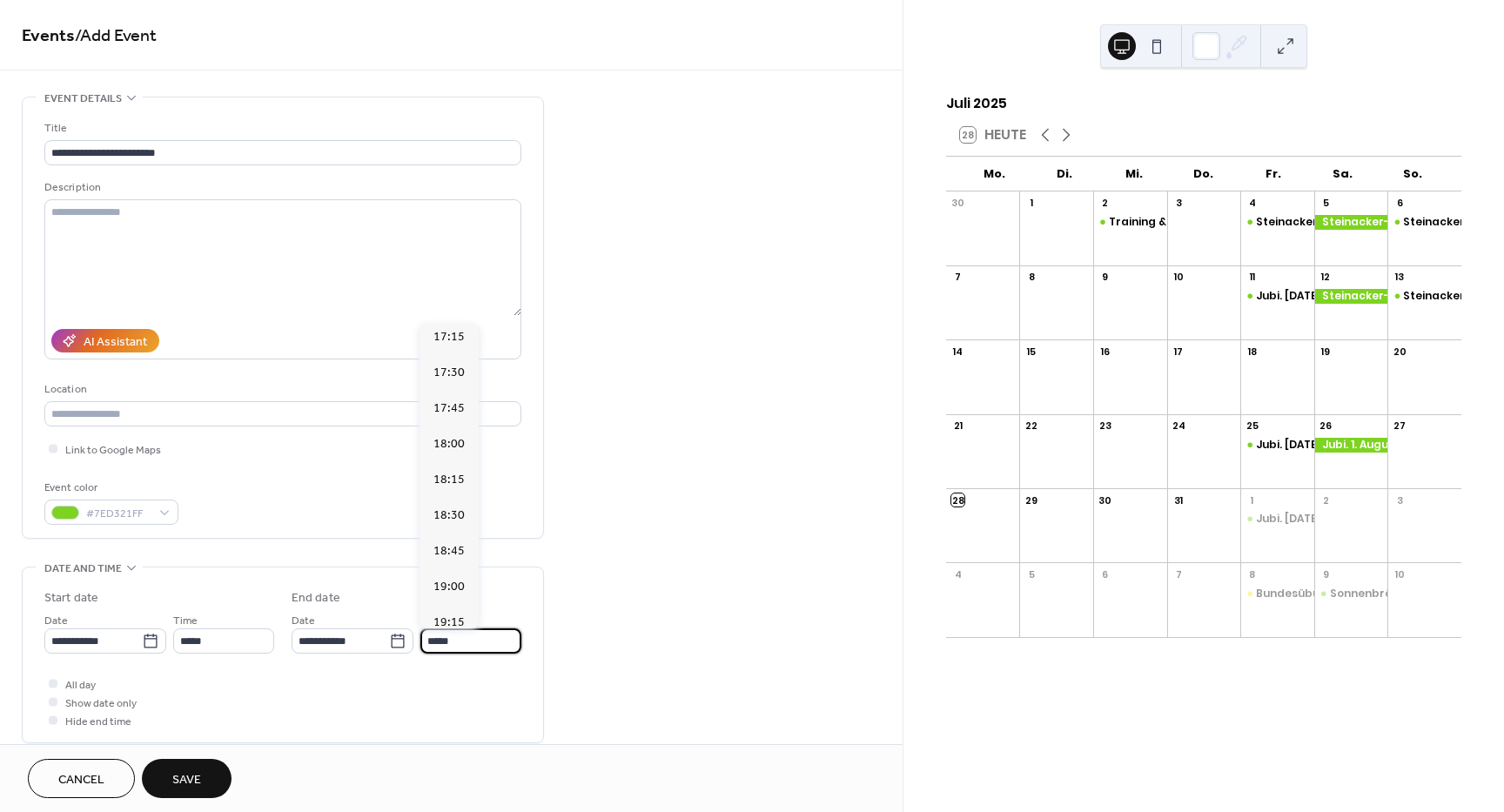 scroll, scrollTop: 435, scrollLeft: 0, axis: vertical 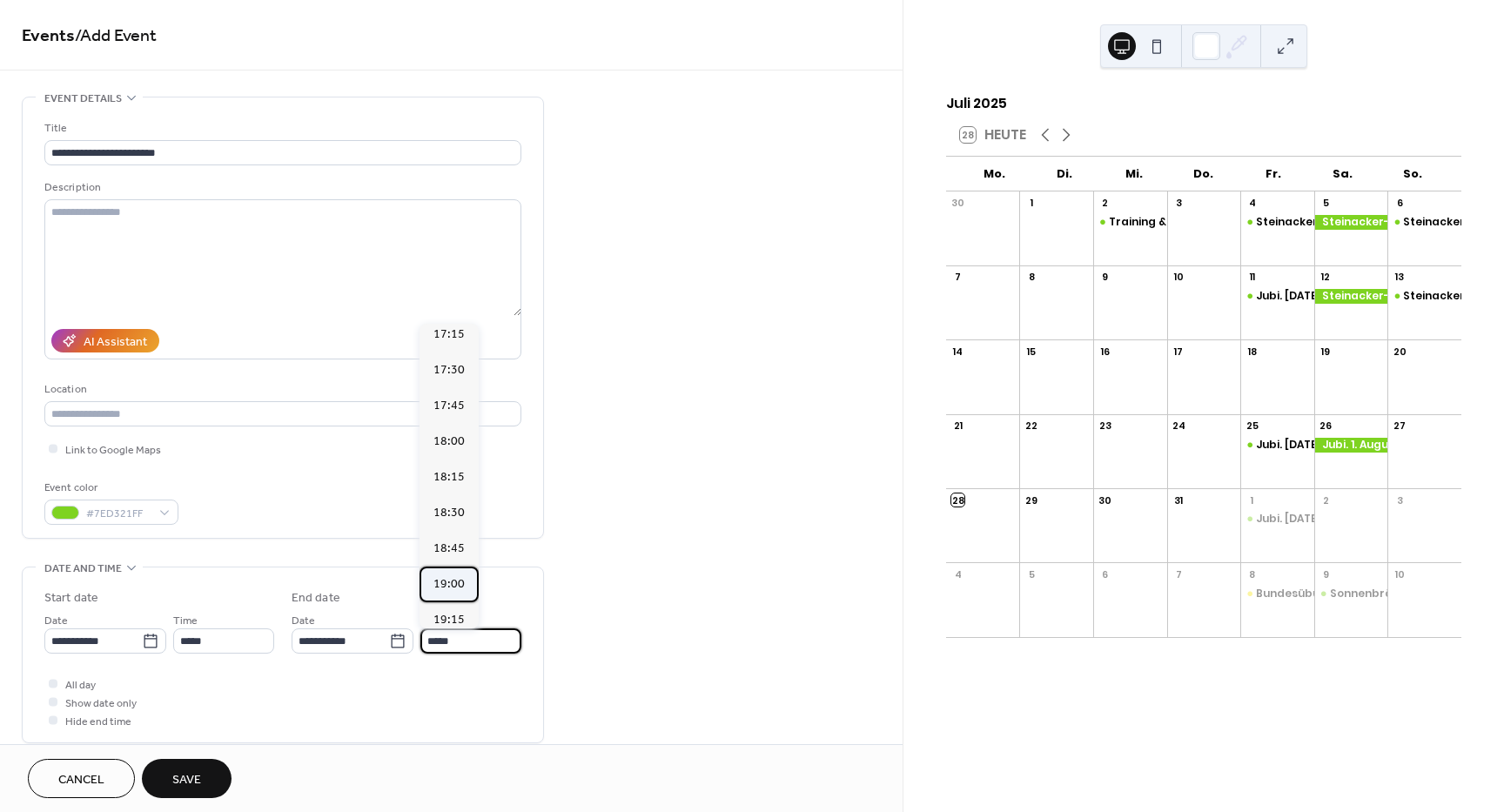 click on "19:00" at bounding box center [449, 584] 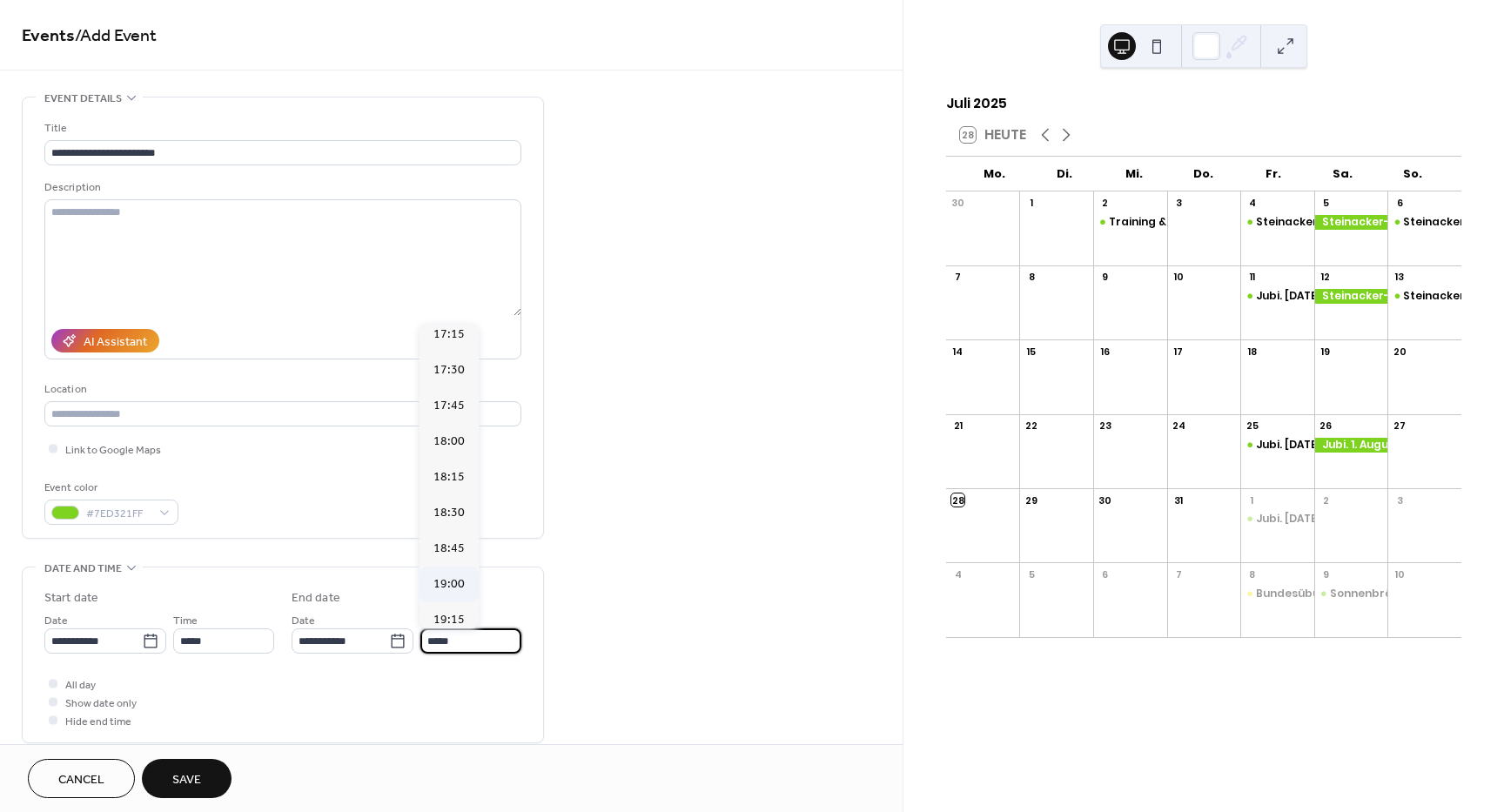type on "*****" 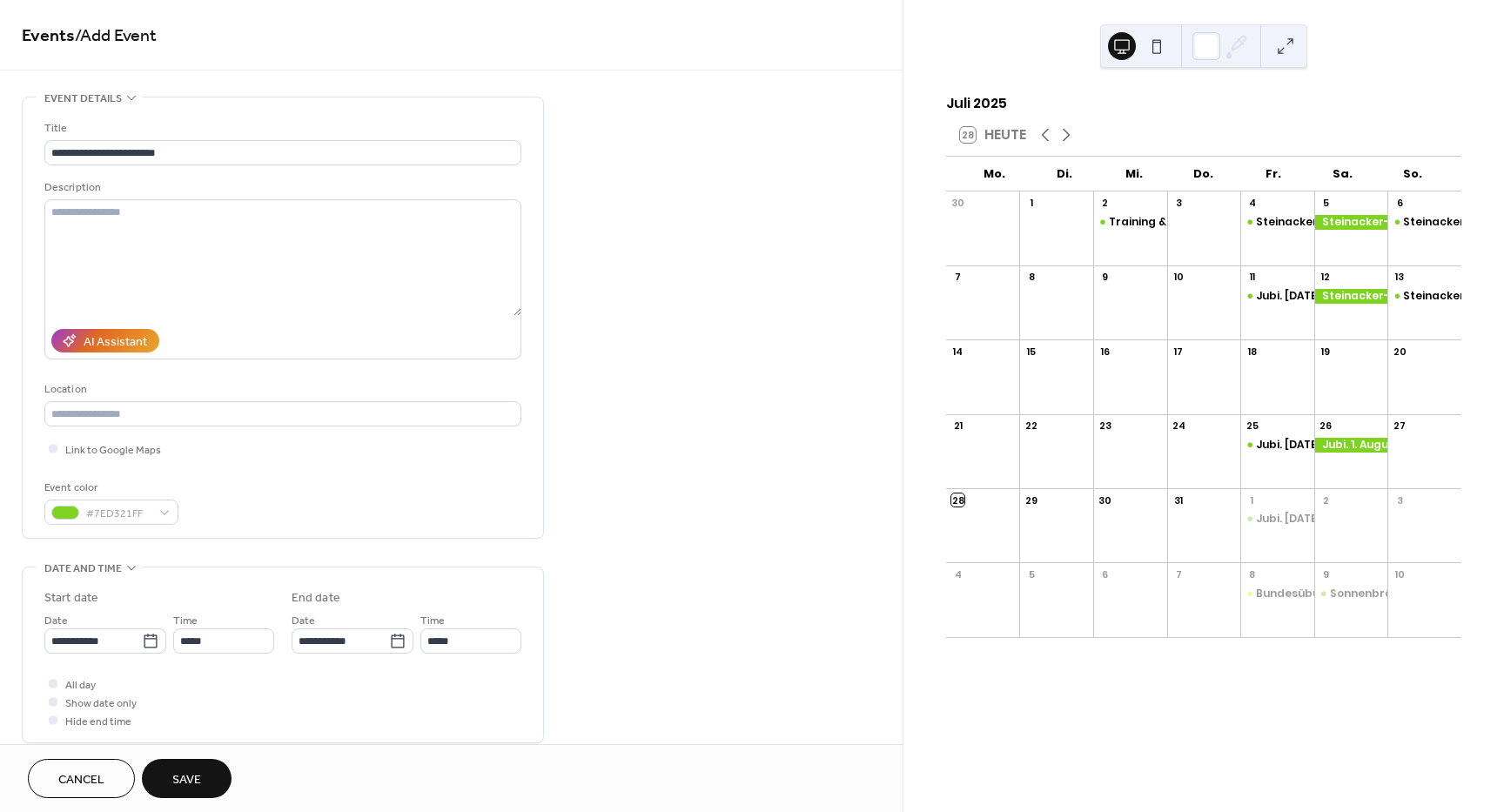 click on "Save" at bounding box center [186, 780] 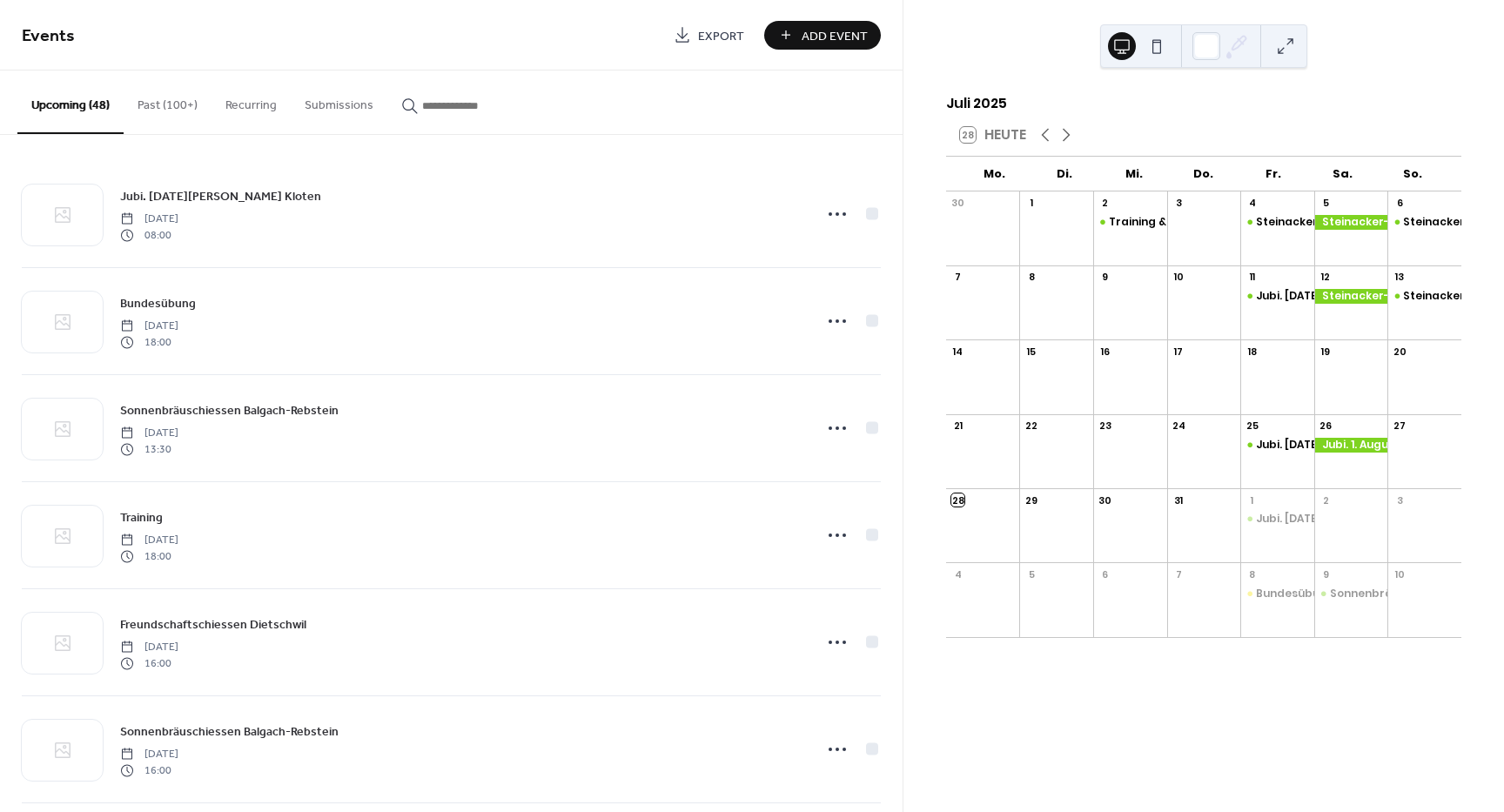 click on "Add Event" at bounding box center [822, 35] 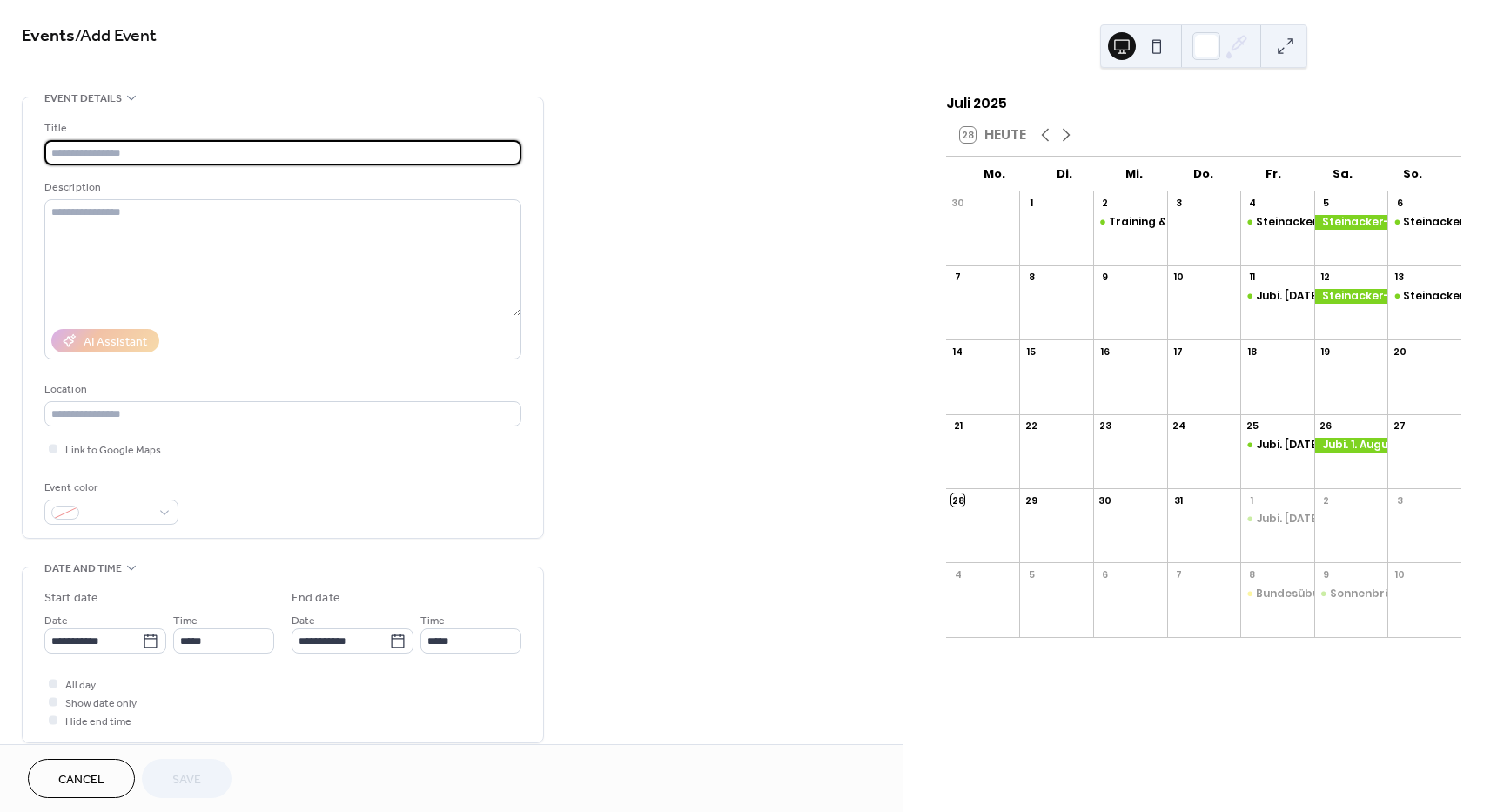 click at bounding box center (283, 152) 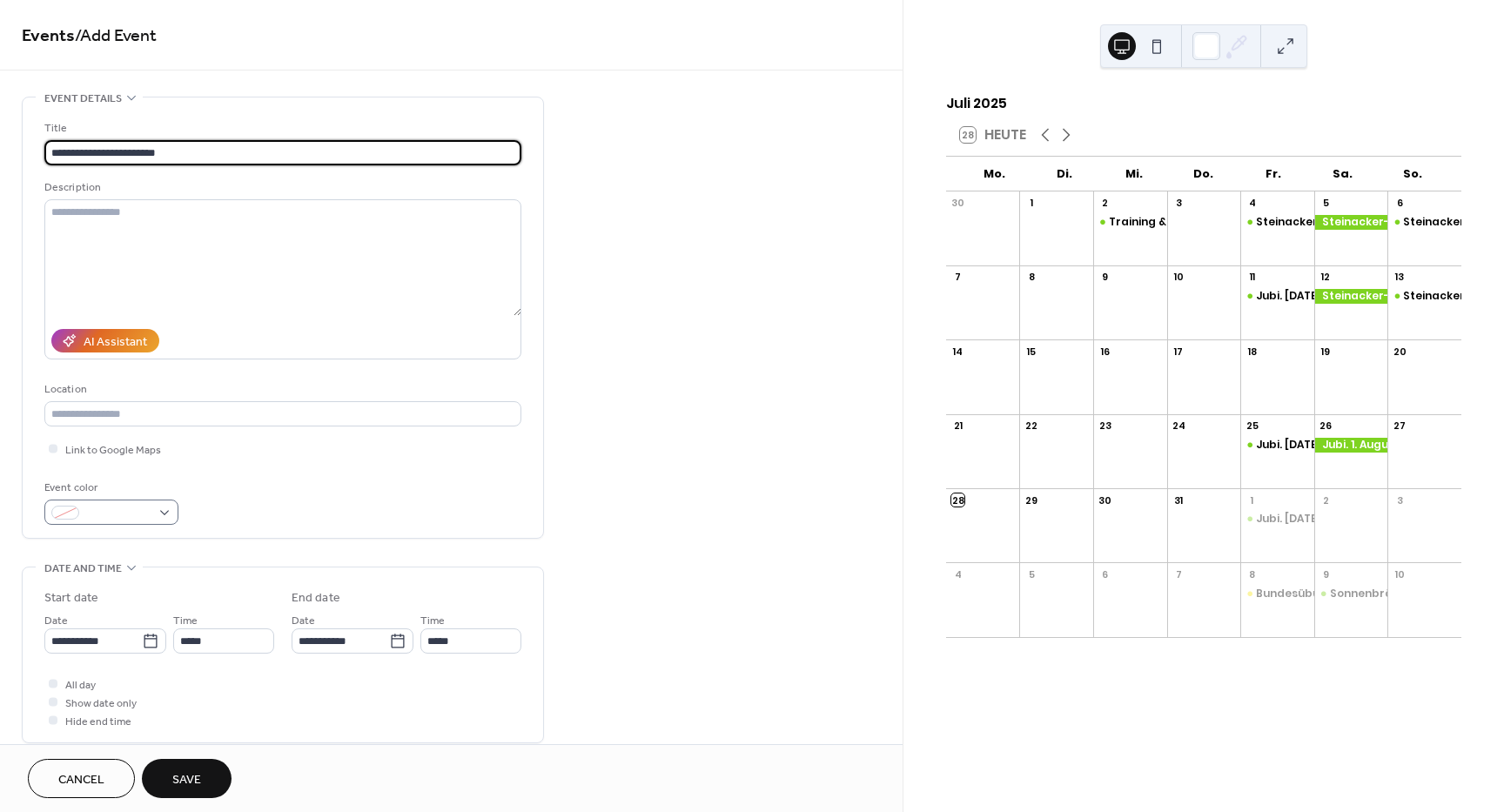 type on "**********" 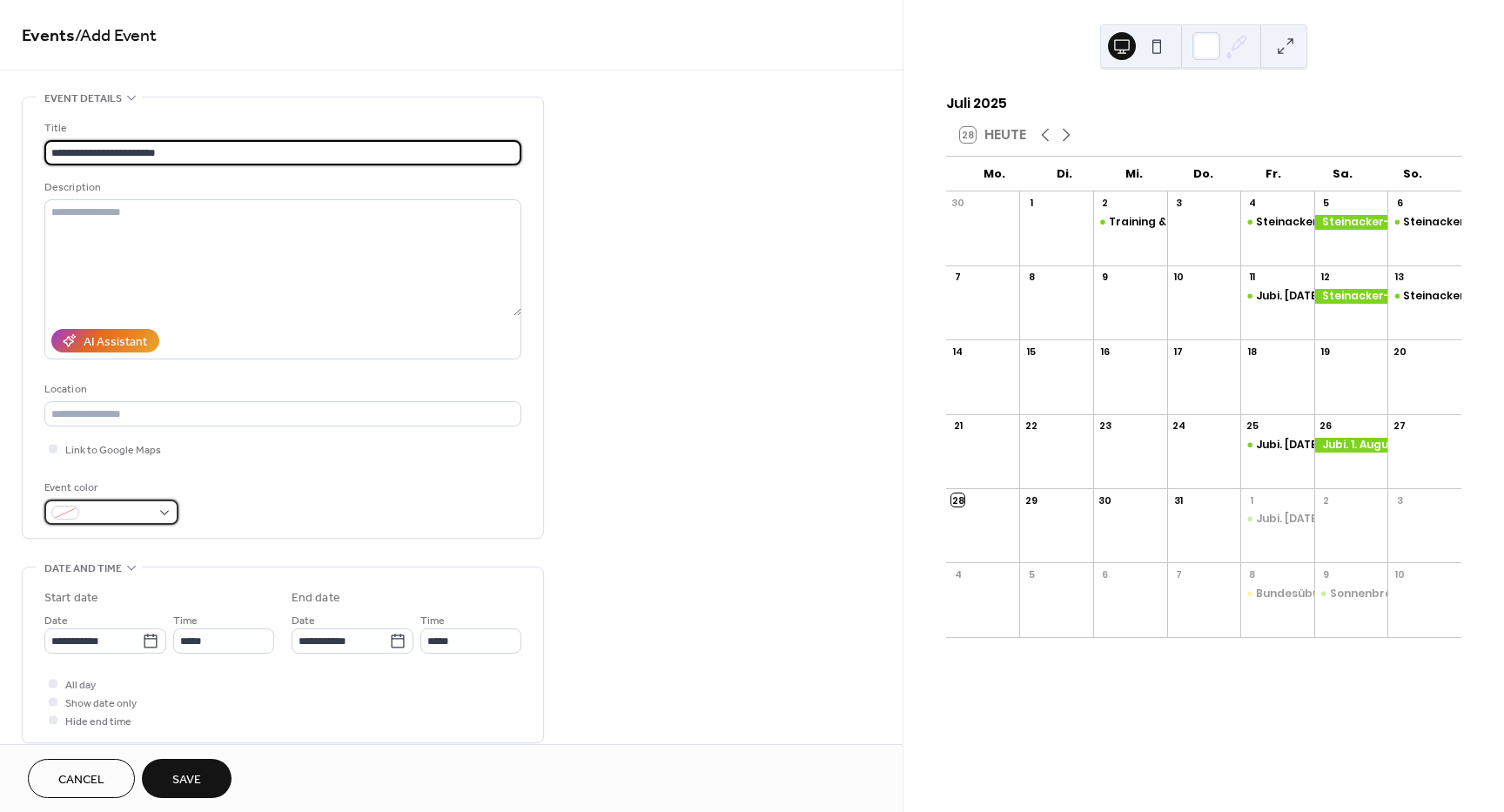 click at bounding box center (111, 512) 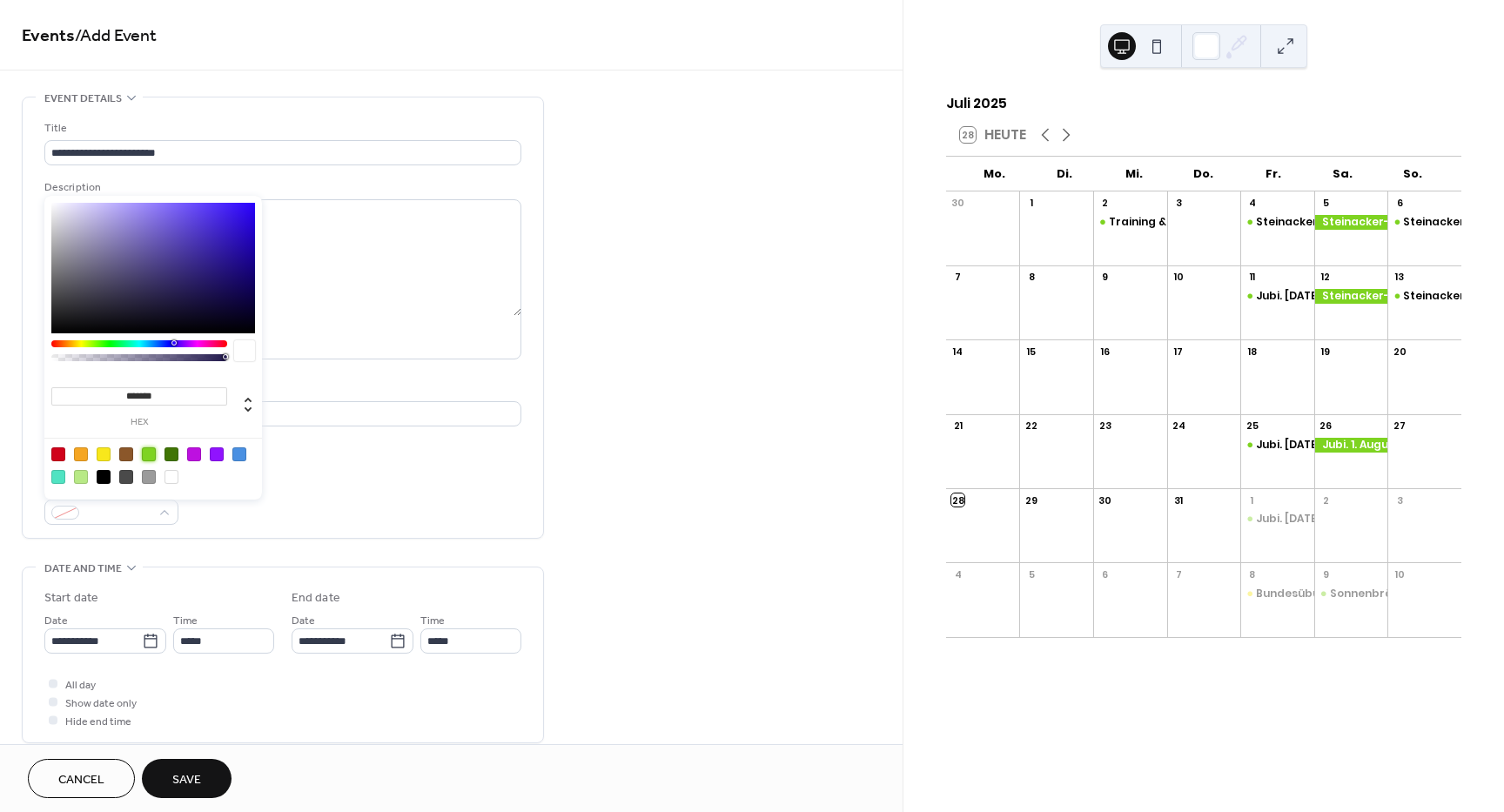 click at bounding box center [149, 454] 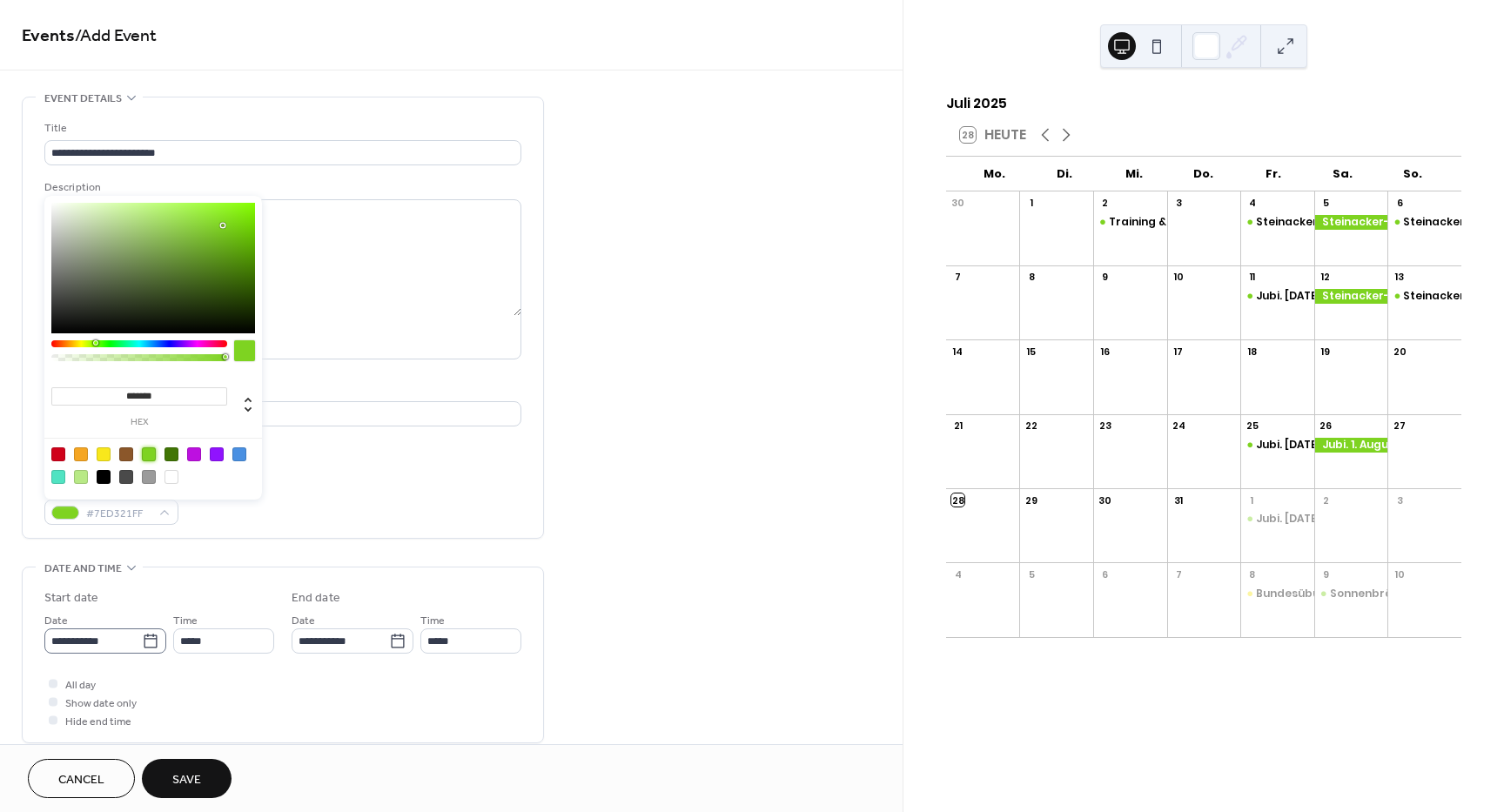 click 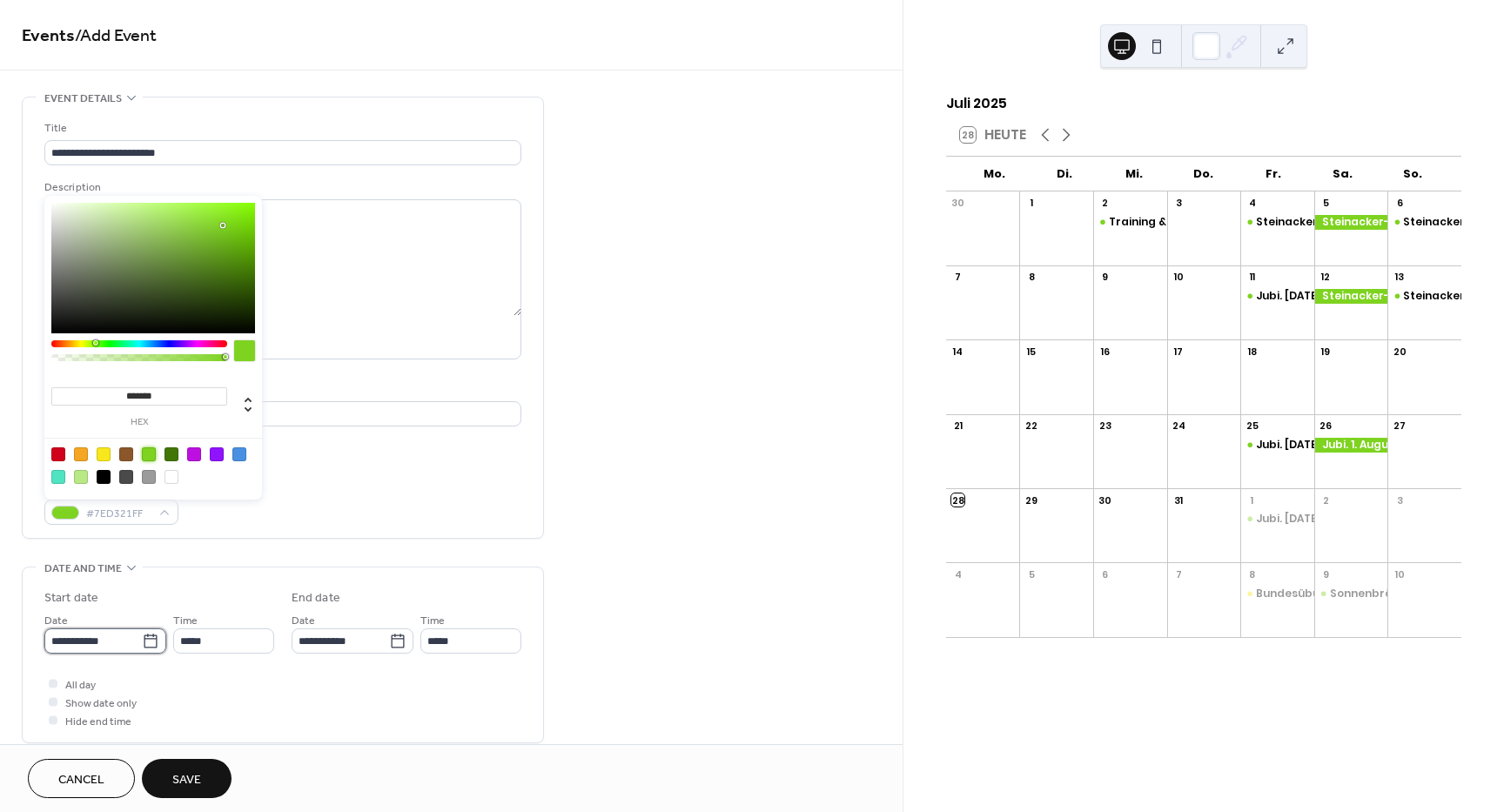 click on "**********" at bounding box center [93, 641] 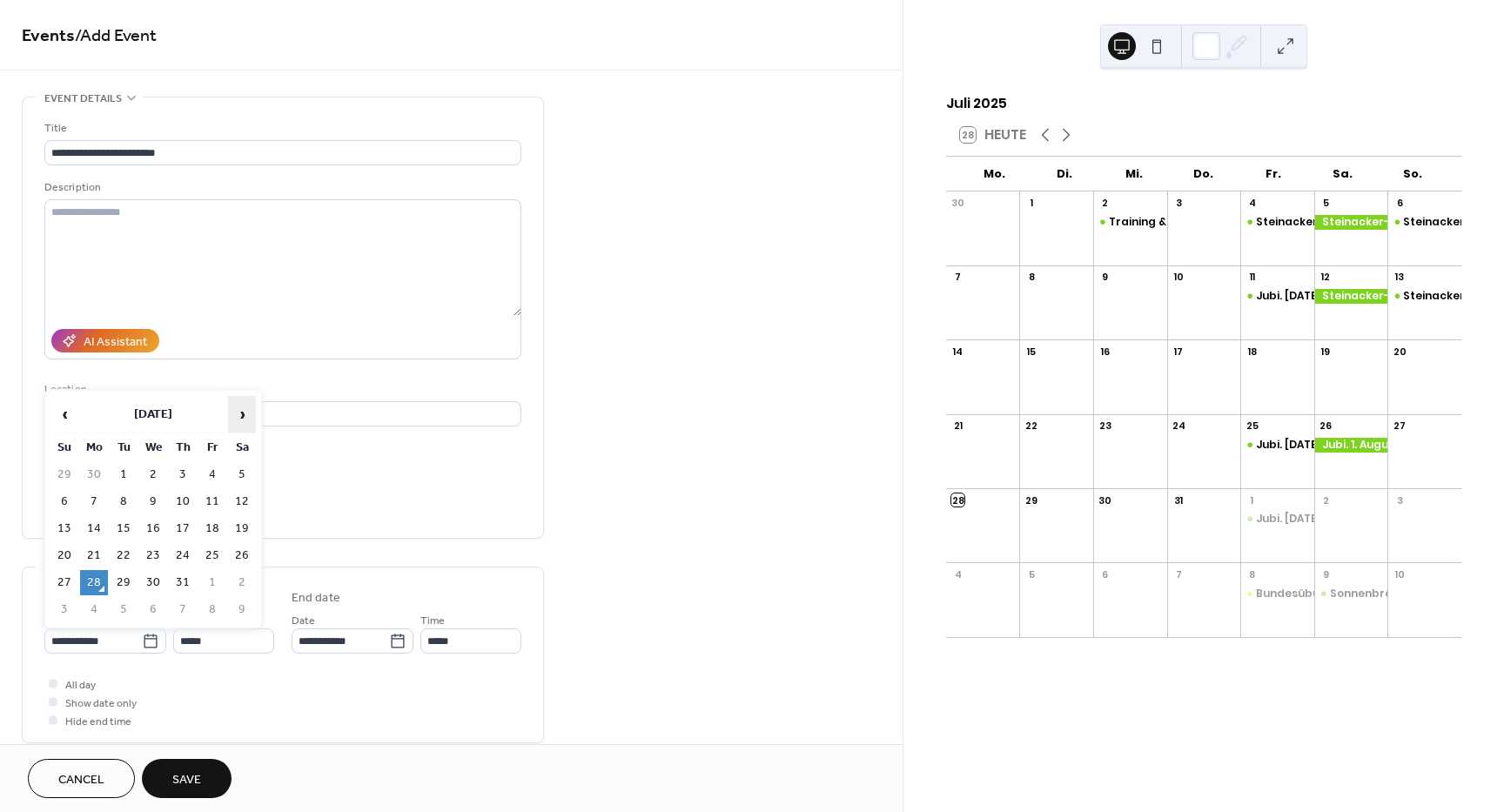click on "›" at bounding box center (242, 414) 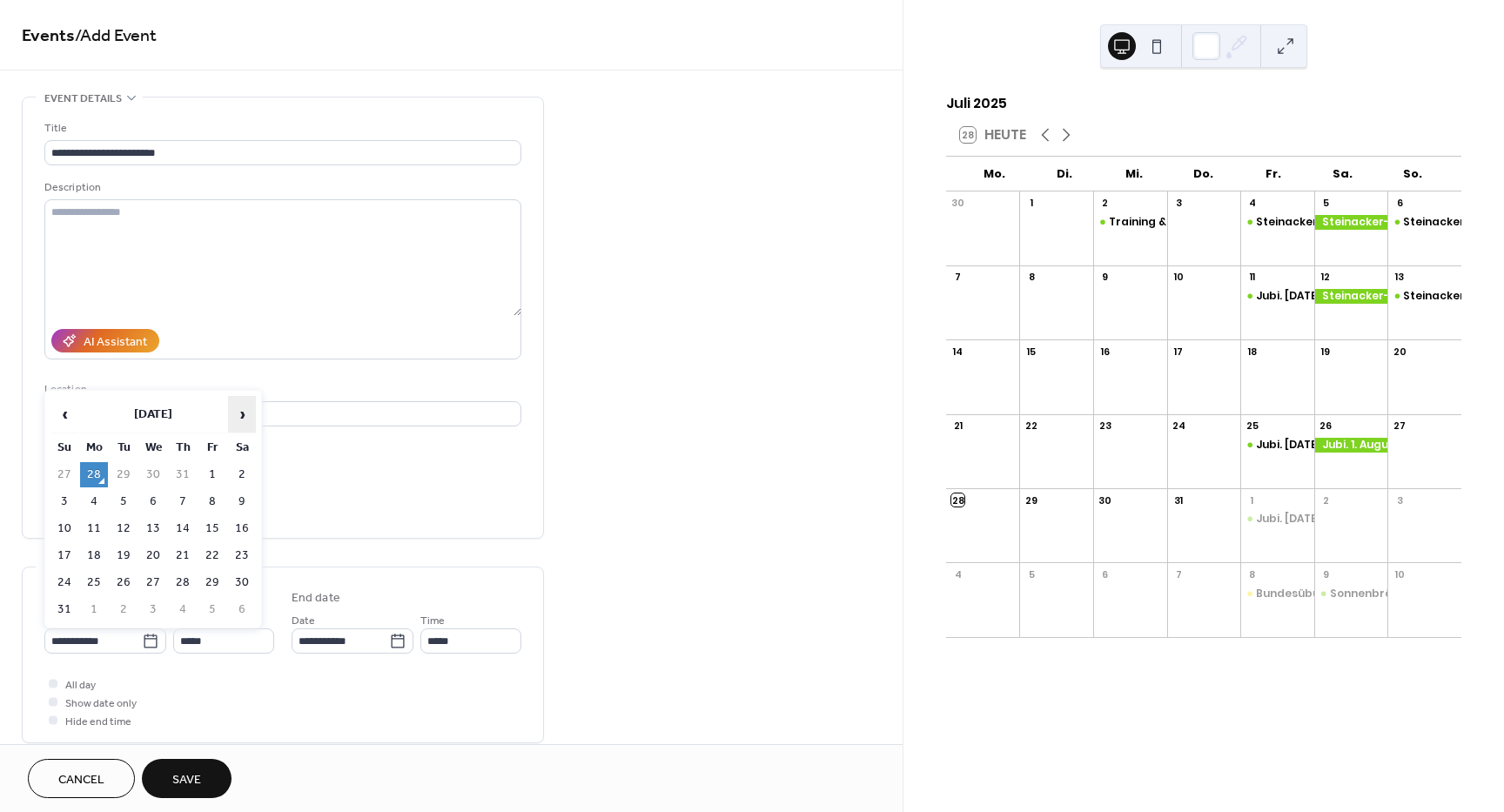 click on "›" at bounding box center (242, 414) 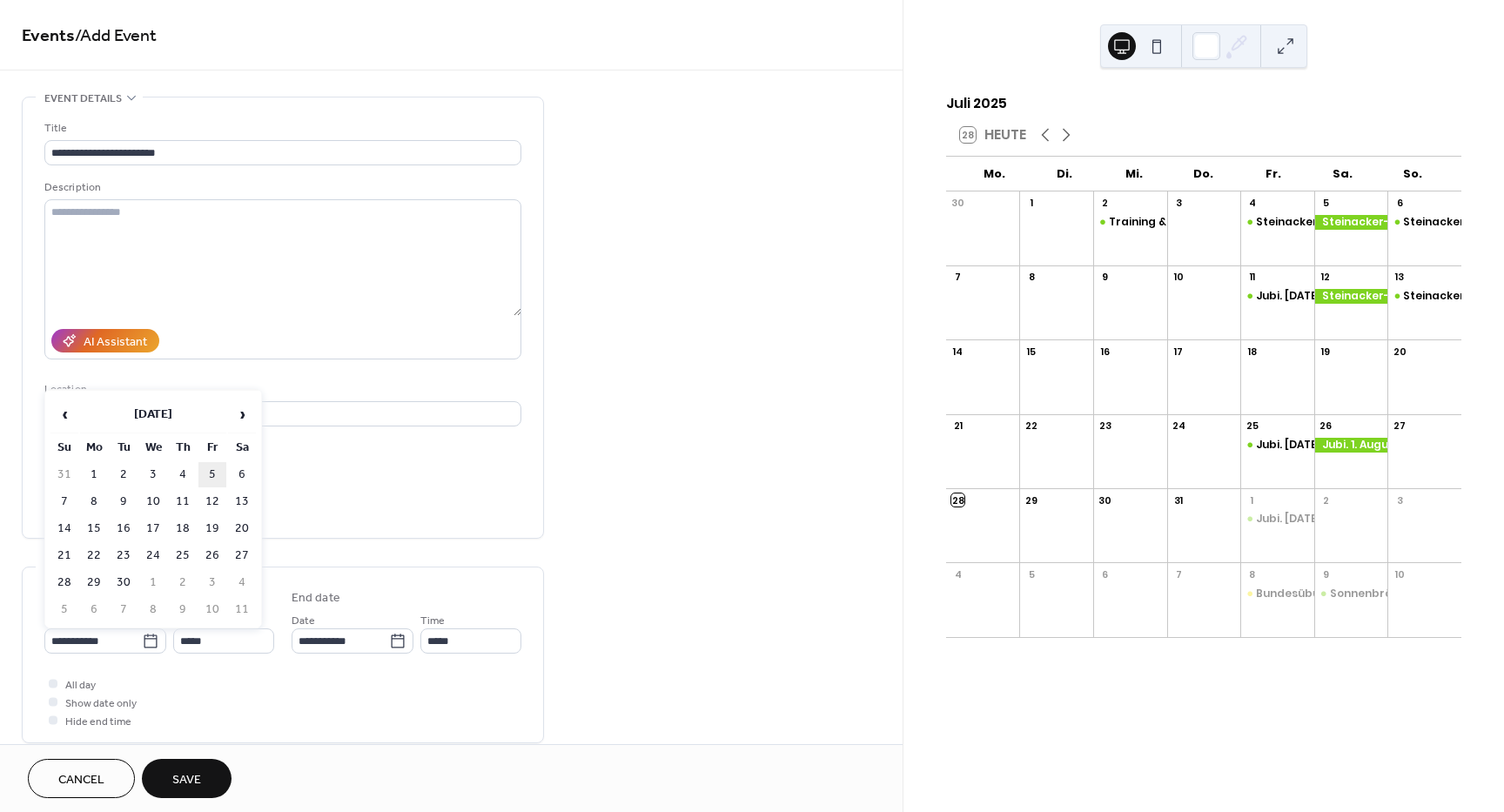 click on "5" at bounding box center (212, 474) 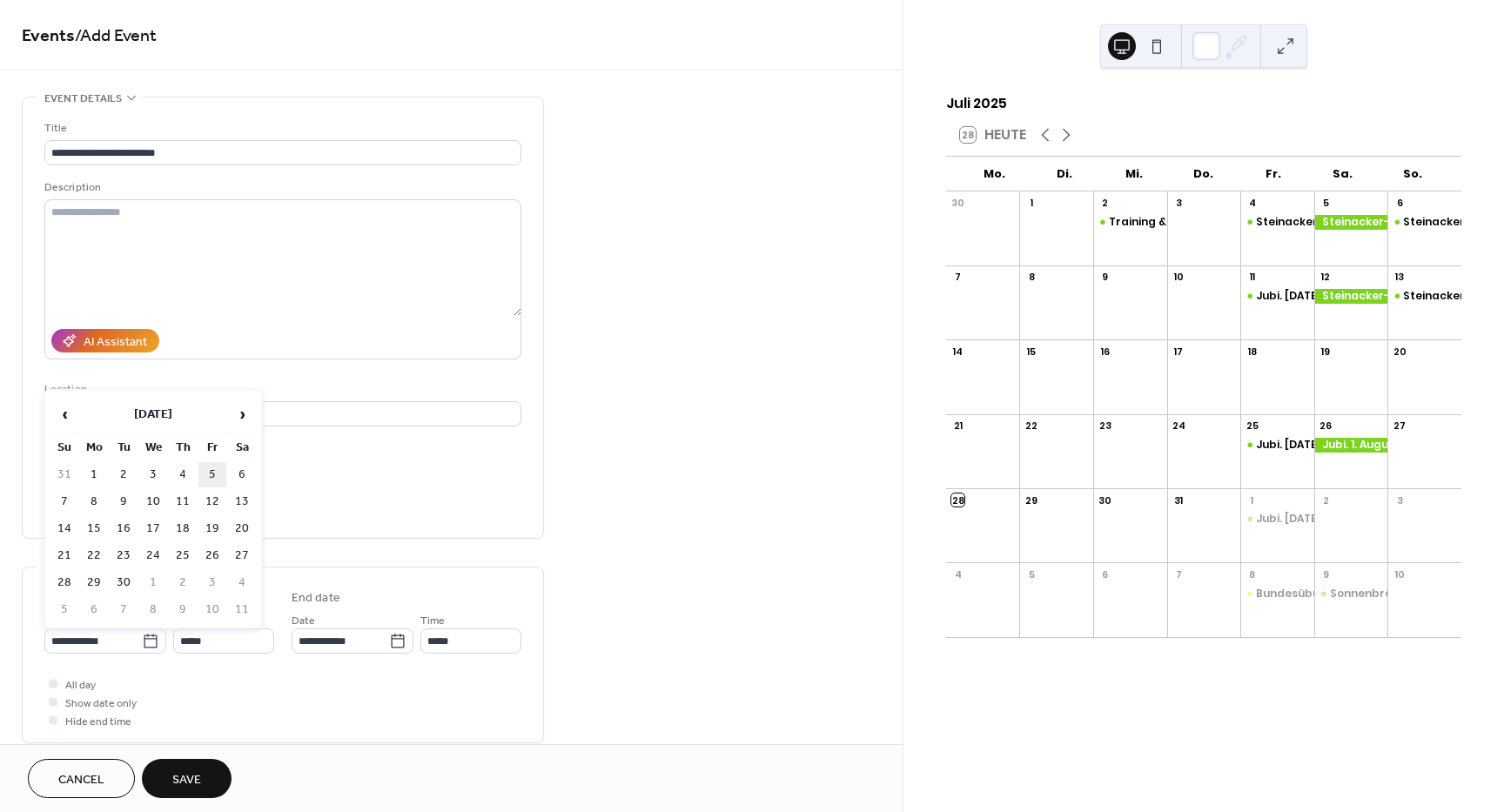 type on "**********" 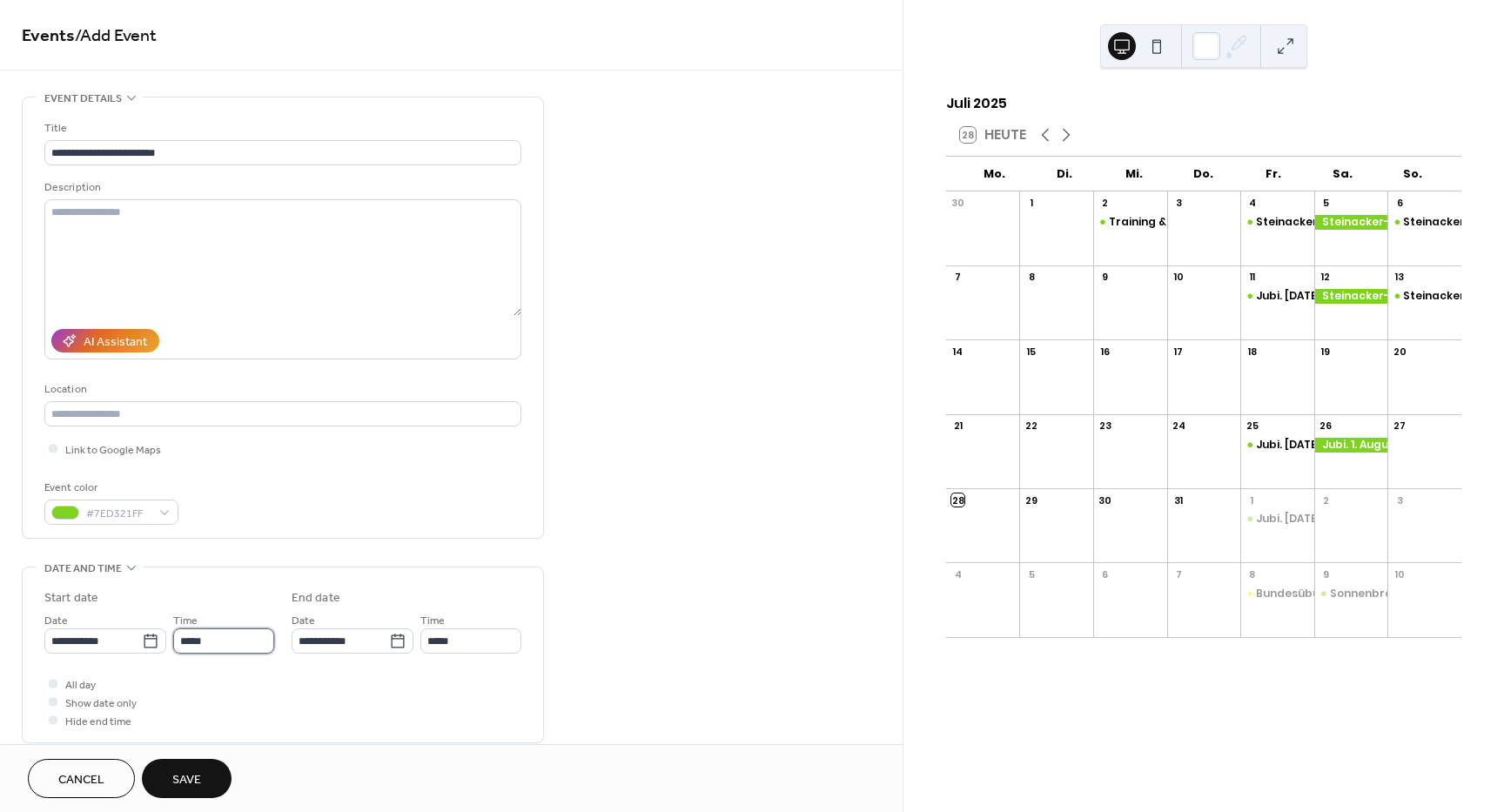 click on "*****" at bounding box center [224, 641] 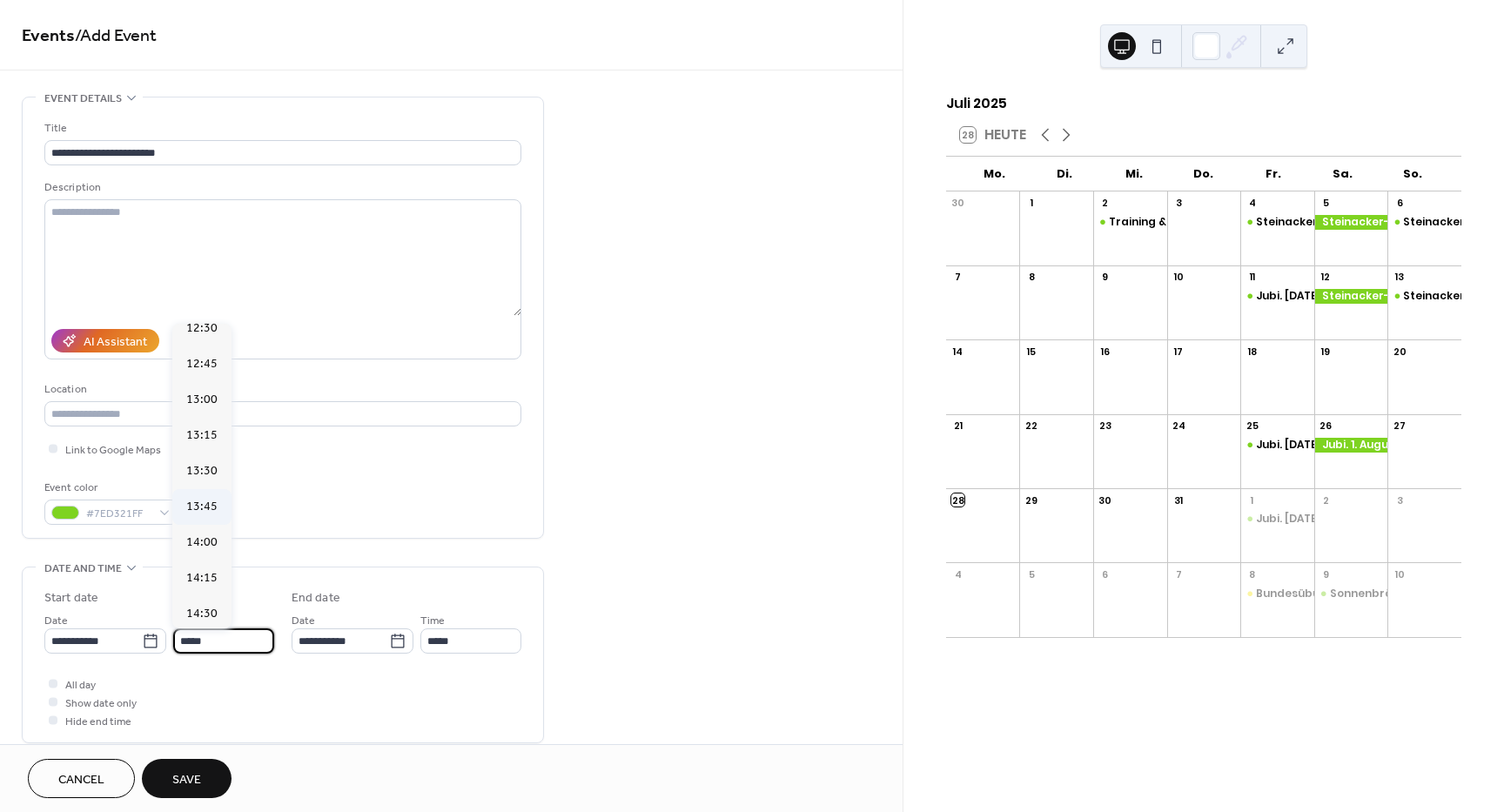 scroll, scrollTop: 1800, scrollLeft: 0, axis: vertical 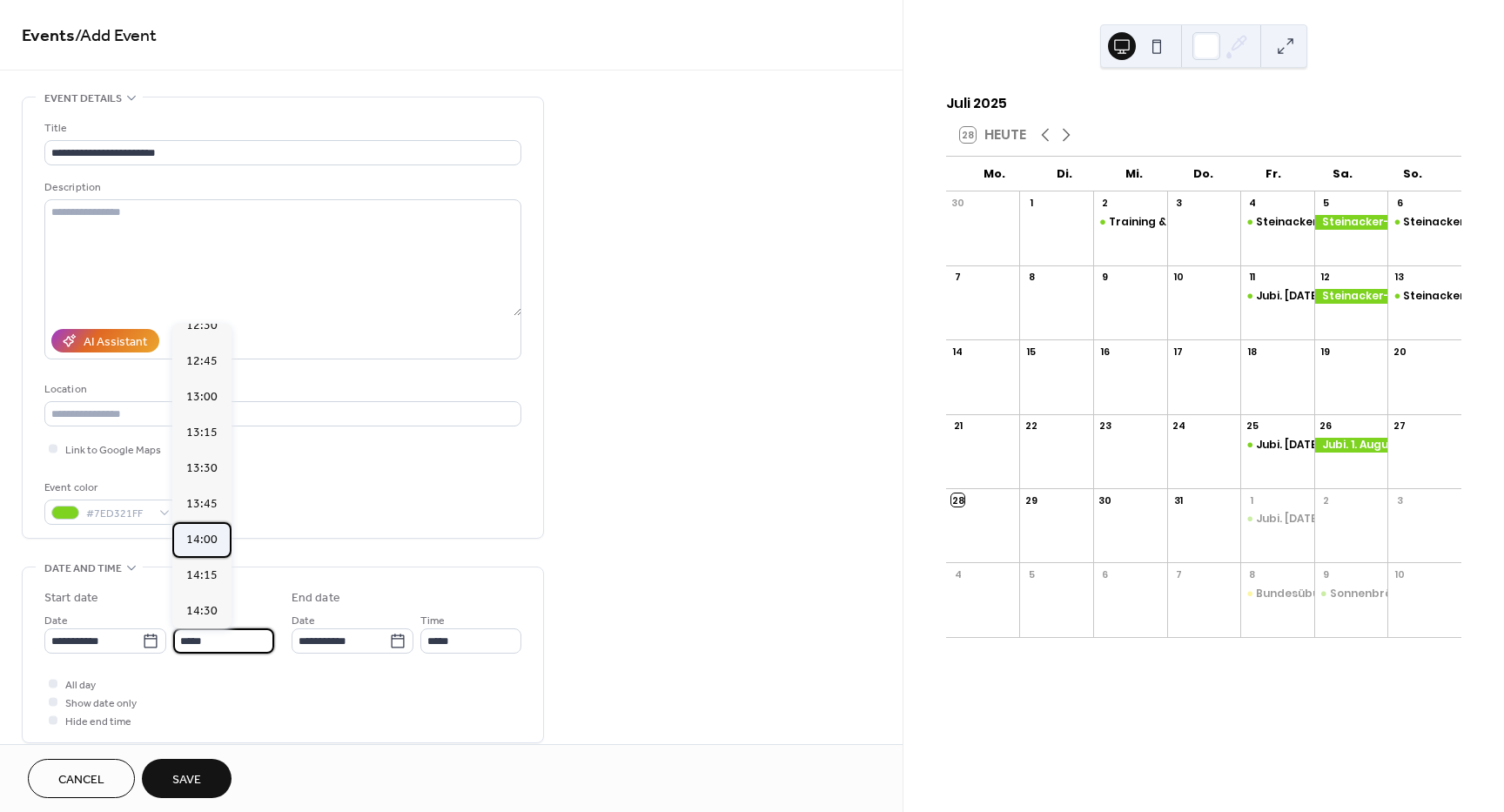 click on "14:00" at bounding box center [202, 540] 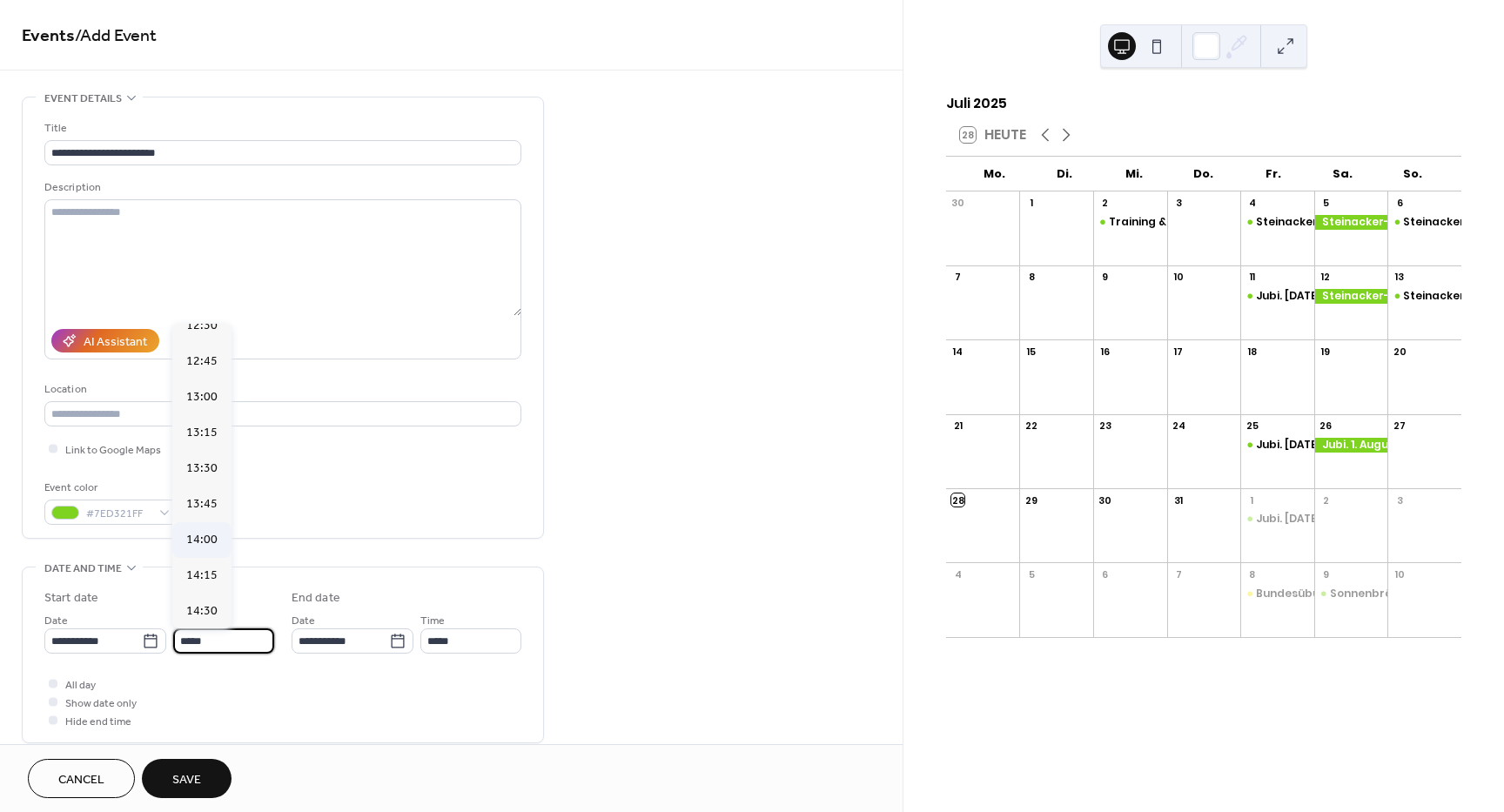 type on "*****" 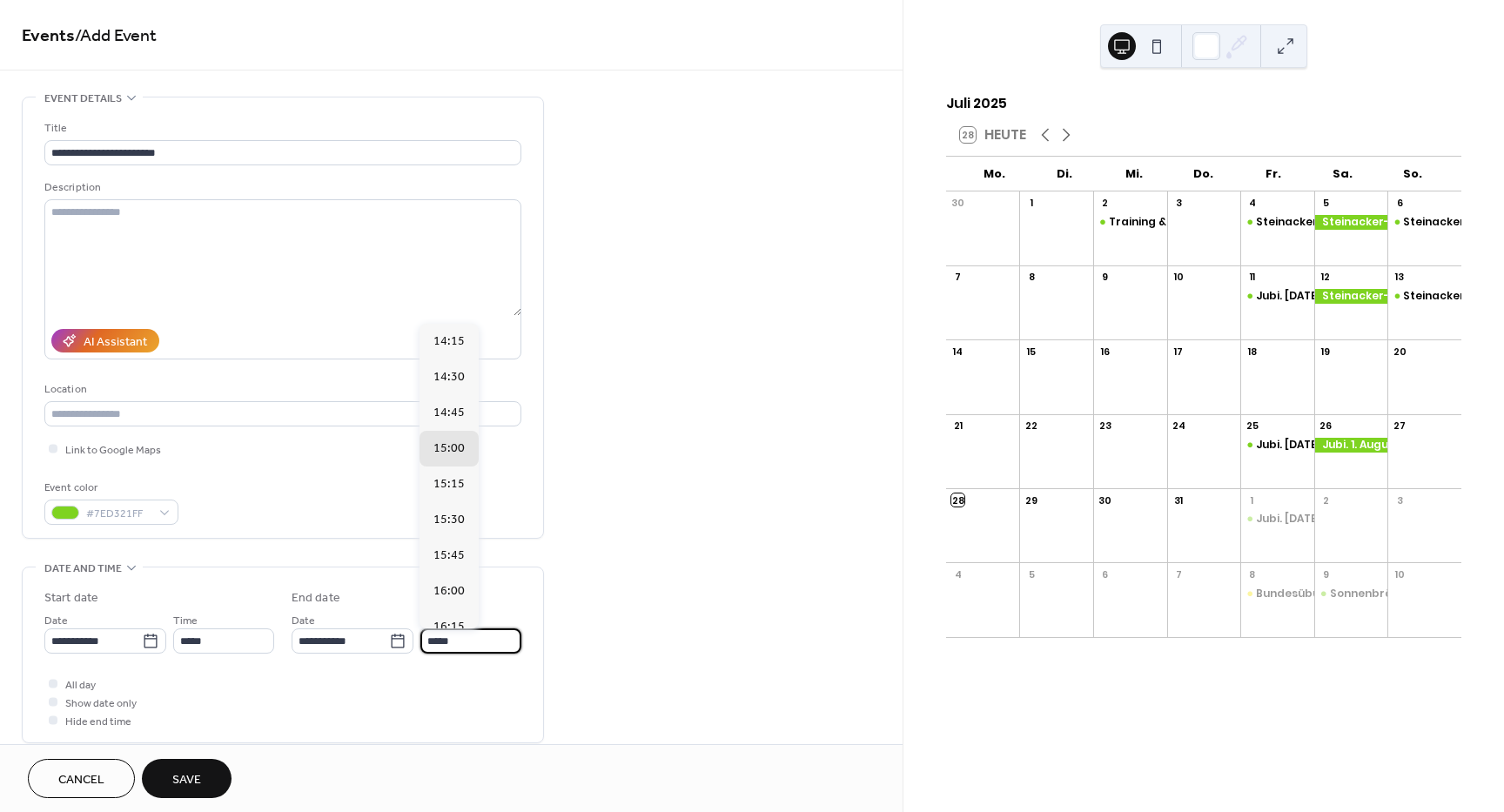 click on "*****" at bounding box center [471, 641] 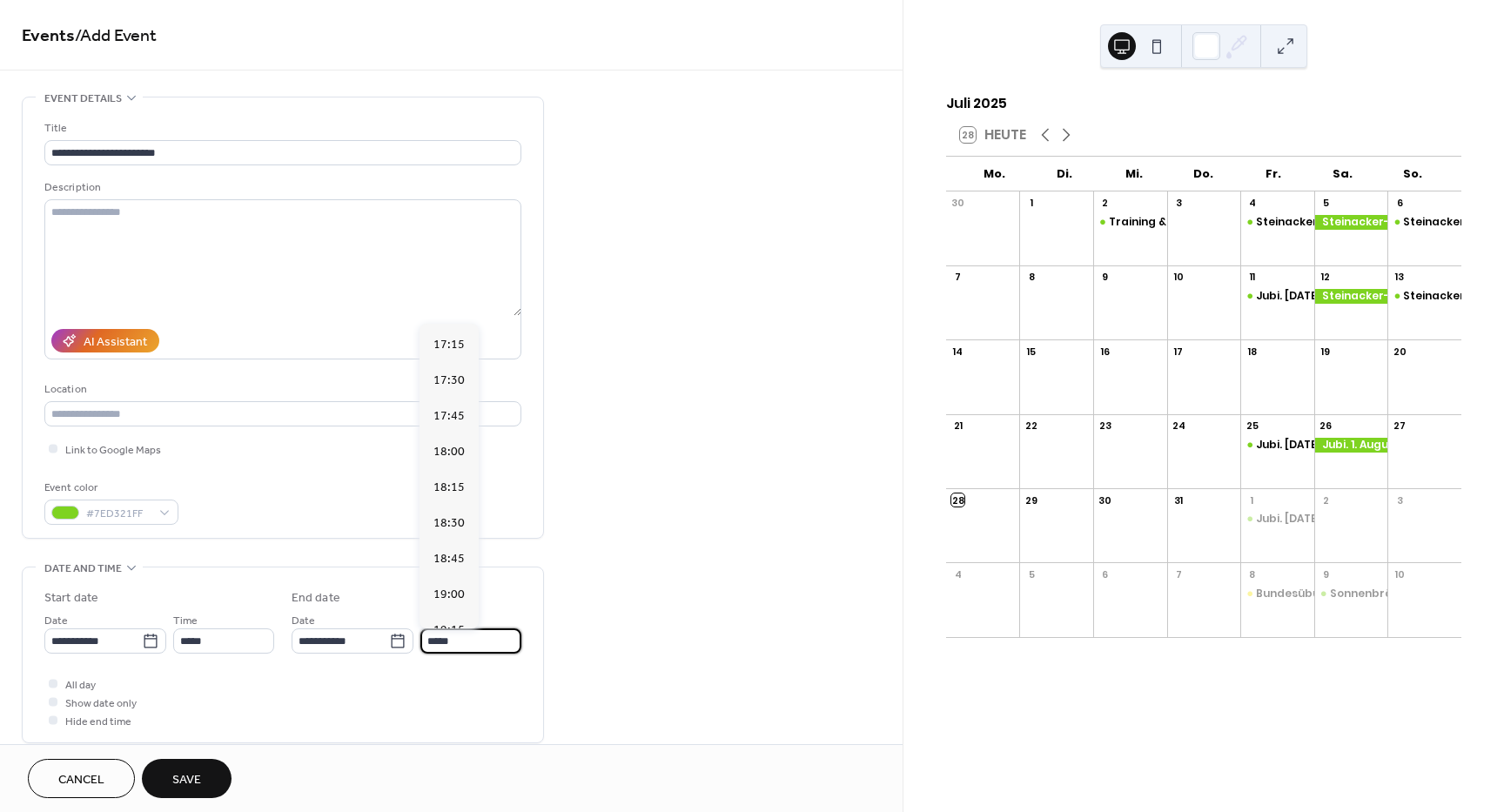 scroll, scrollTop: 435, scrollLeft: 0, axis: vertical 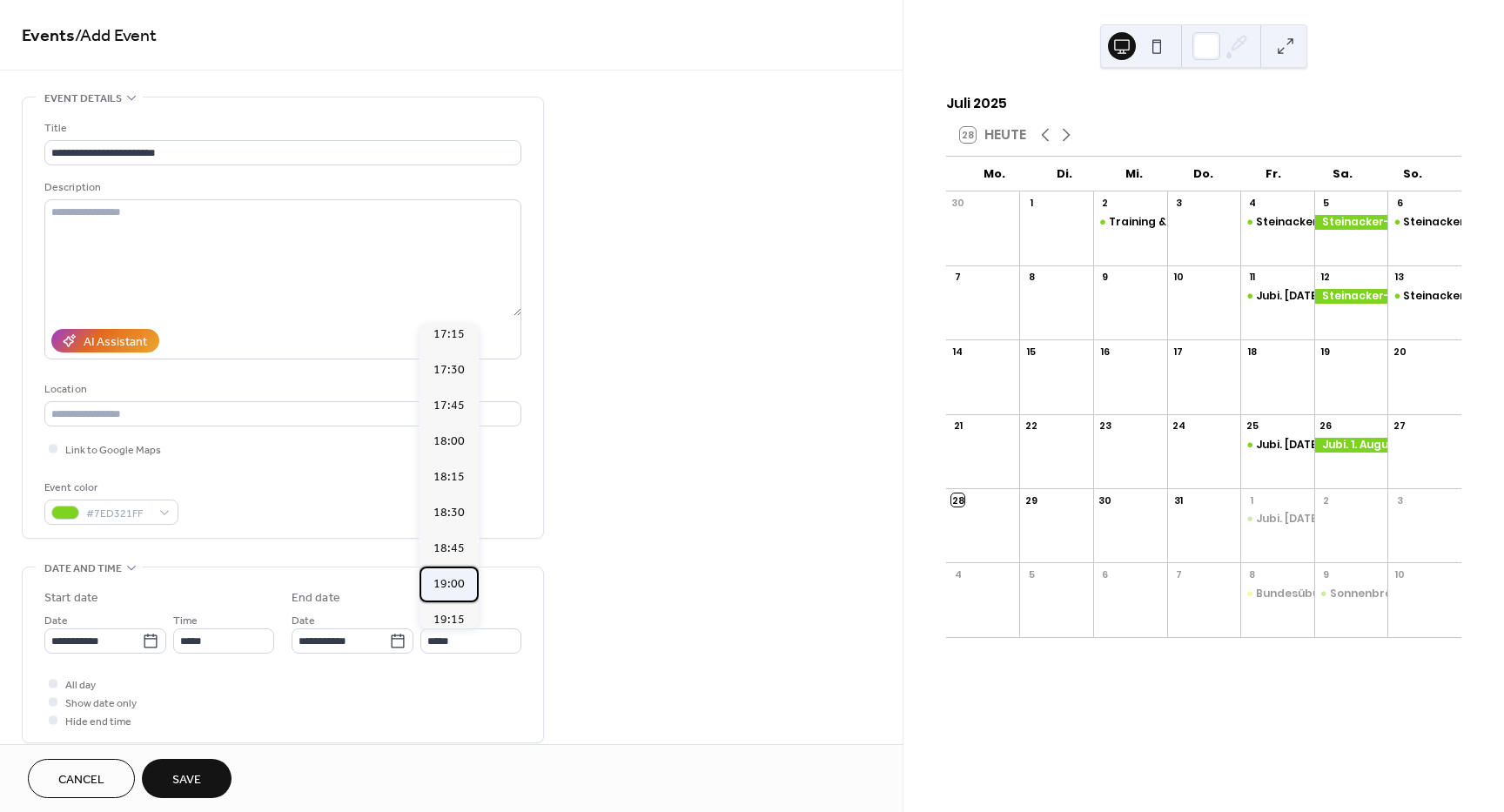 click on "19:00" at bounding box center (449, 584) 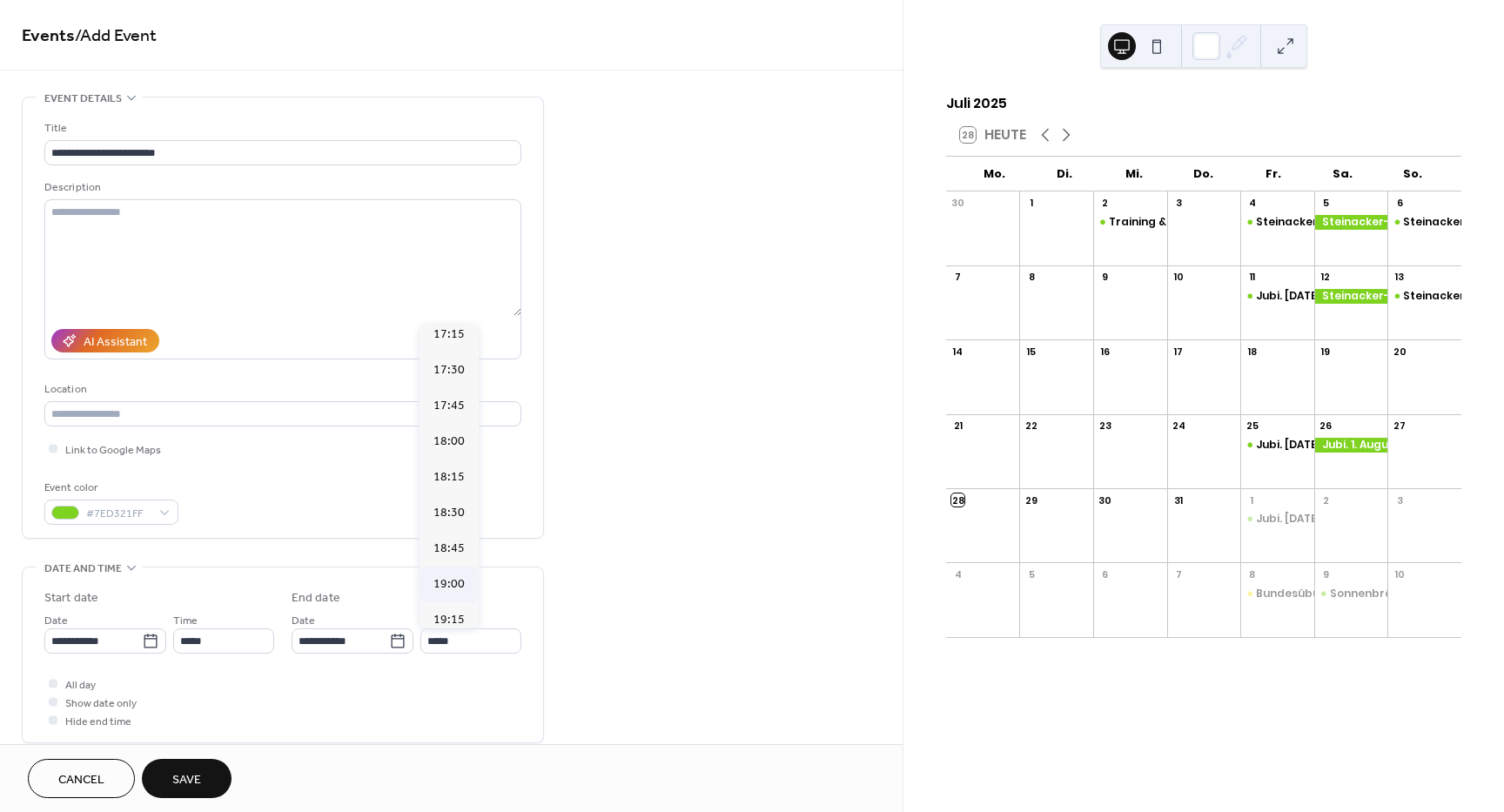 type on "*****" 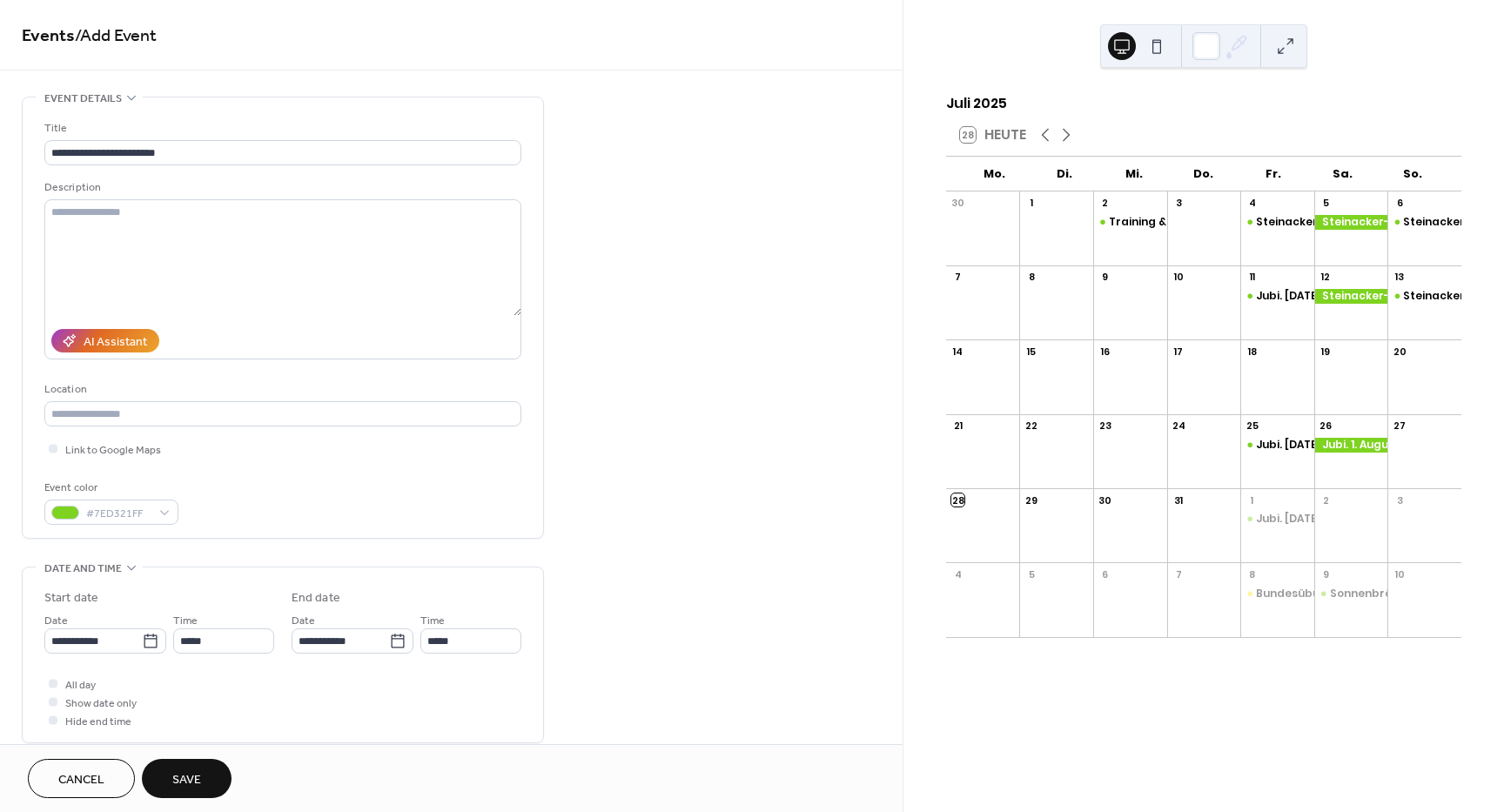 click on "Save" at bounding box center [186, 780] 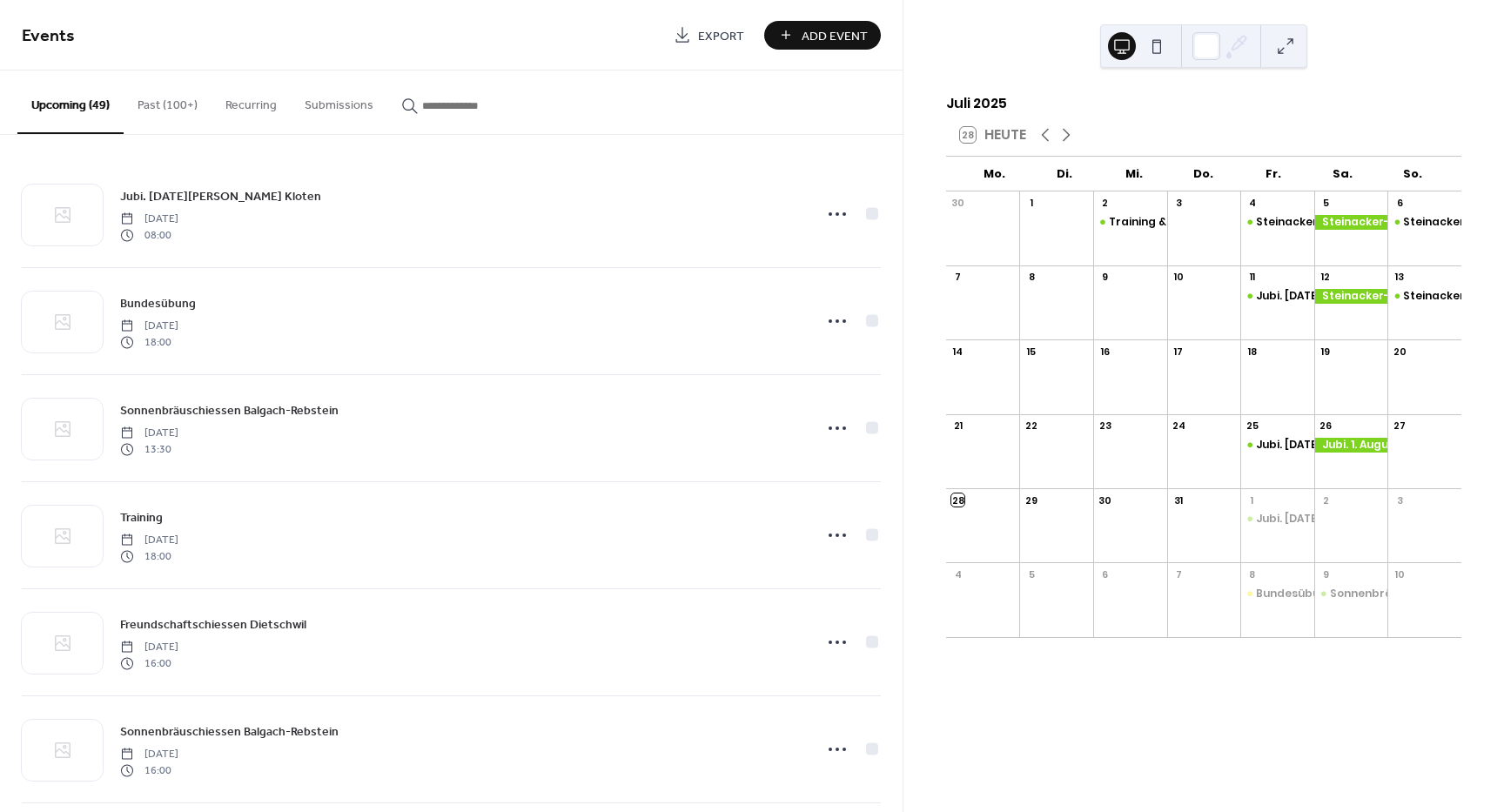 click on "Add Event" at bounding box center (822, 35) 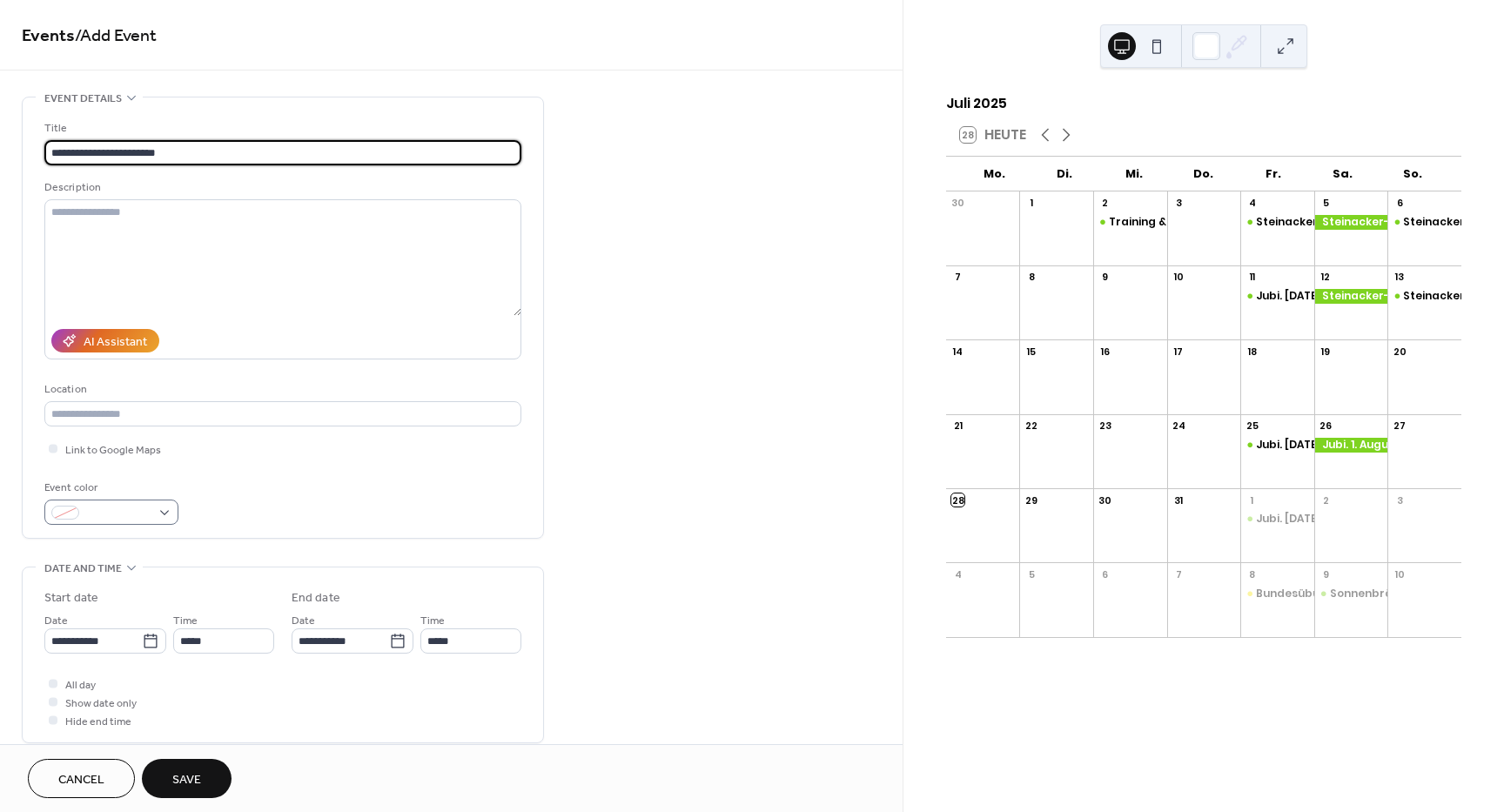 type on "**********" 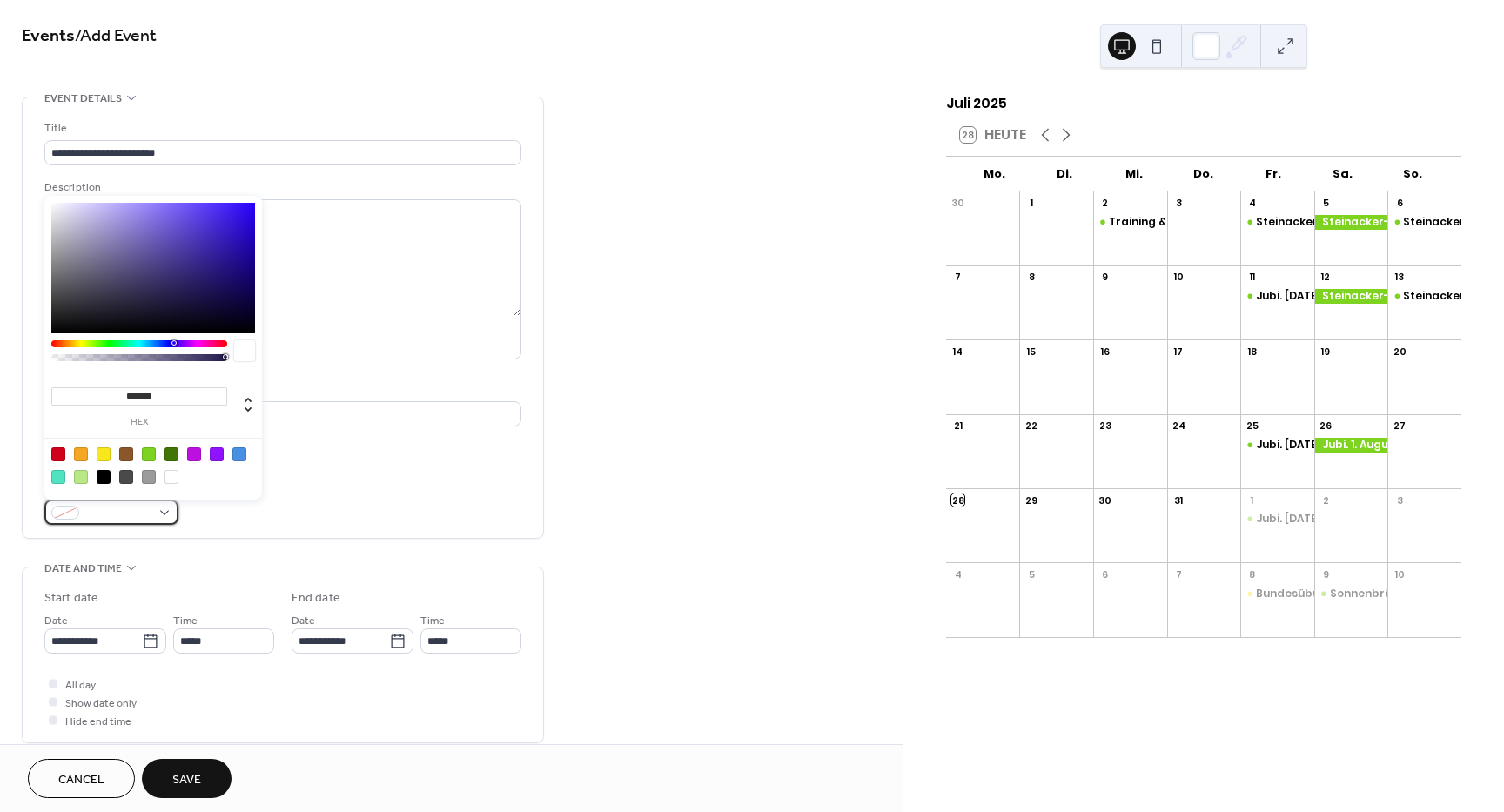 click at bounding box center (111, 512) 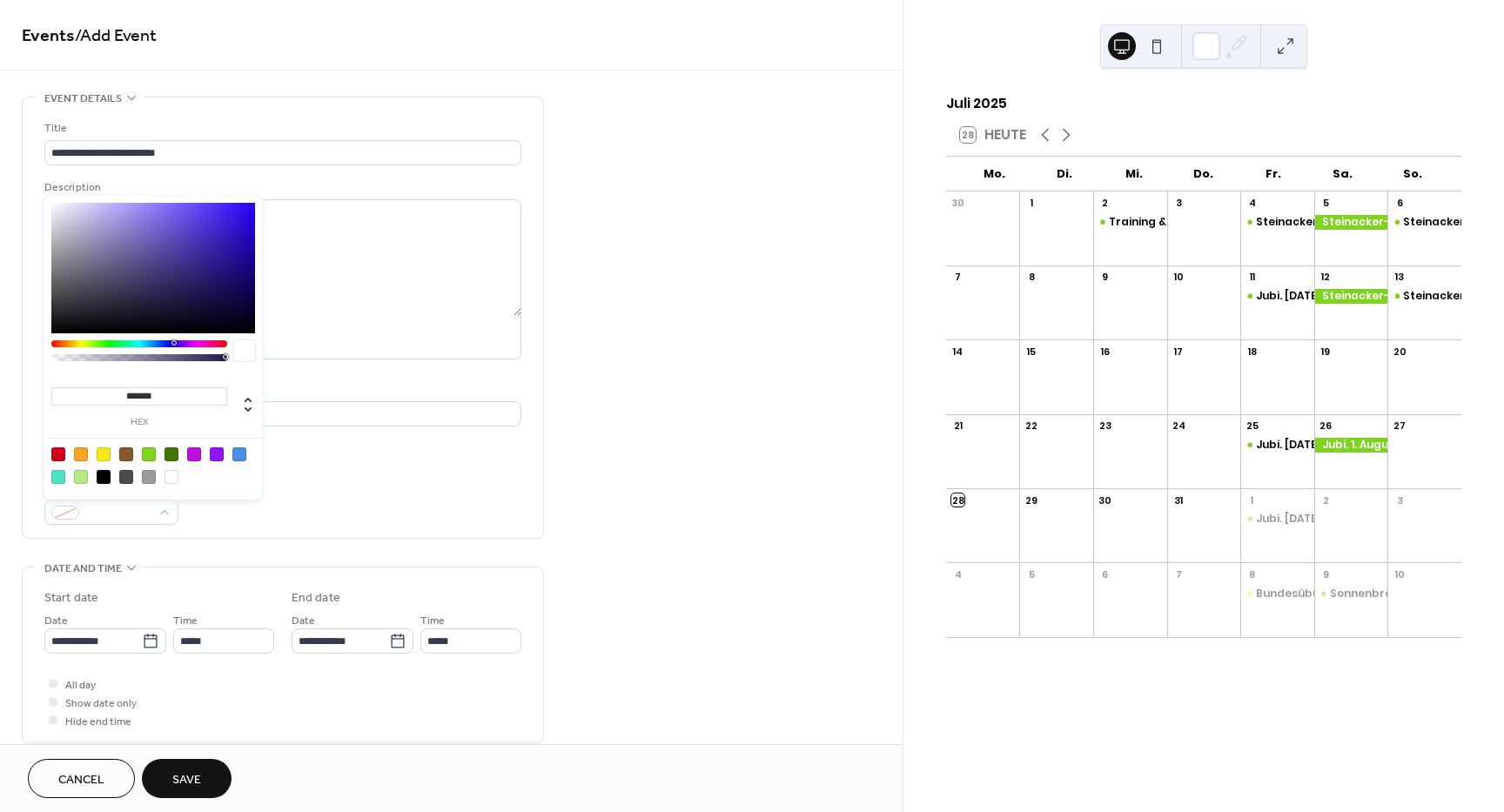 click at bounding box center [149, 454] 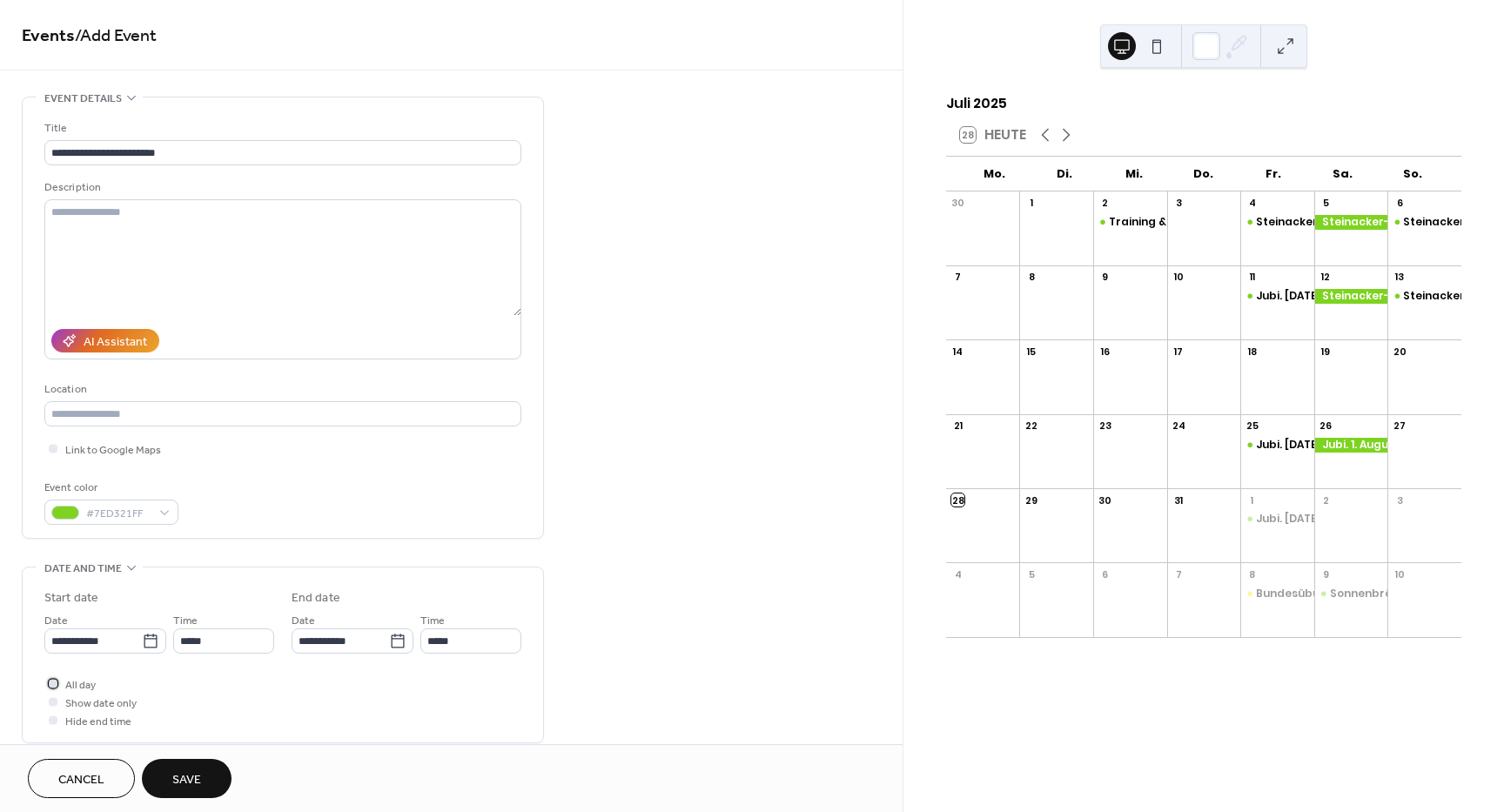 click at bounding box center [53, 683] 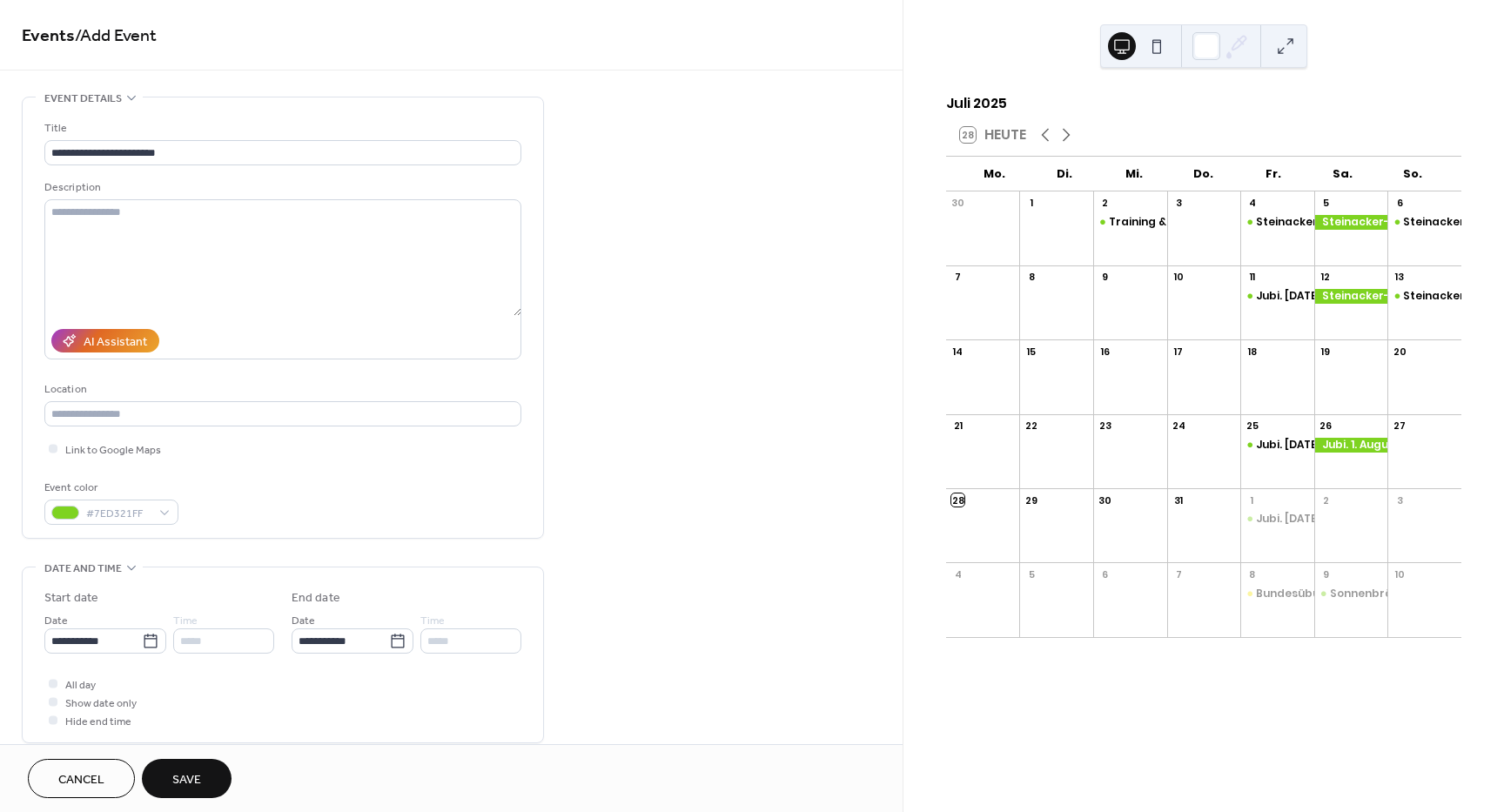 click on "Save" at bounding box center (186, 780) 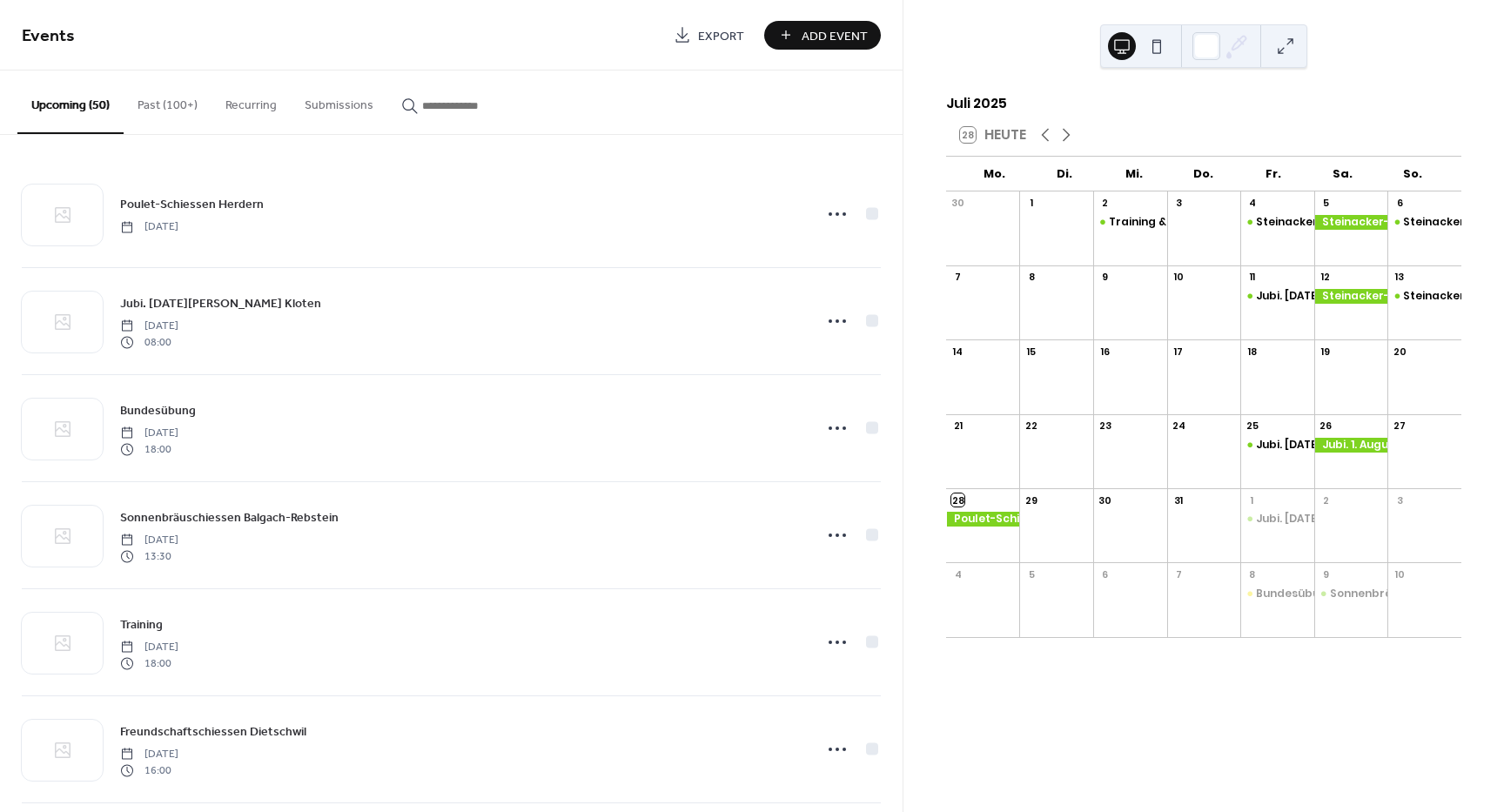 drag, startPoint x: 783, startPoint y: 36, endPoint x: 810, endPoint y: 34, distance: 27.07397 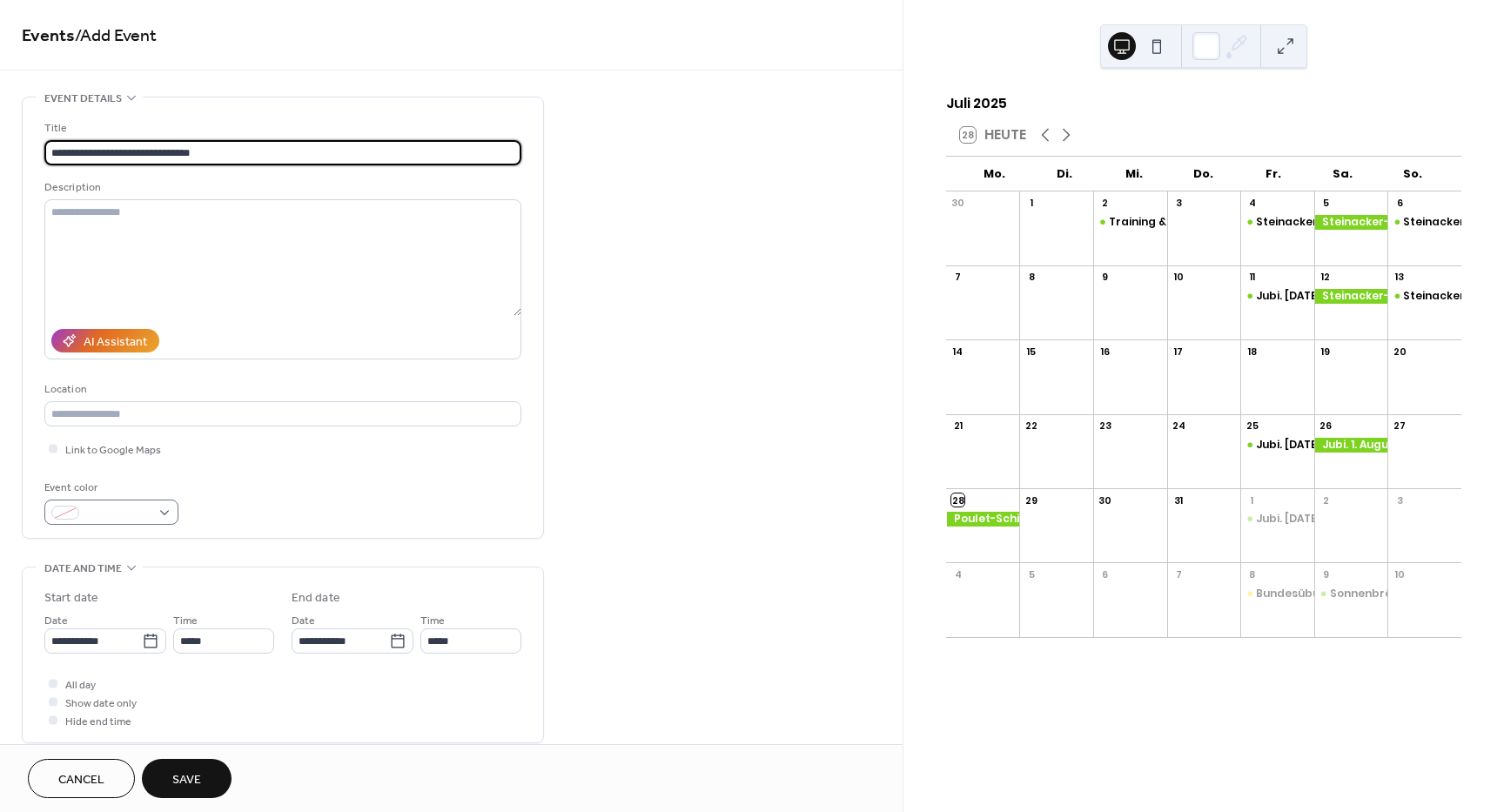 type on "**********" 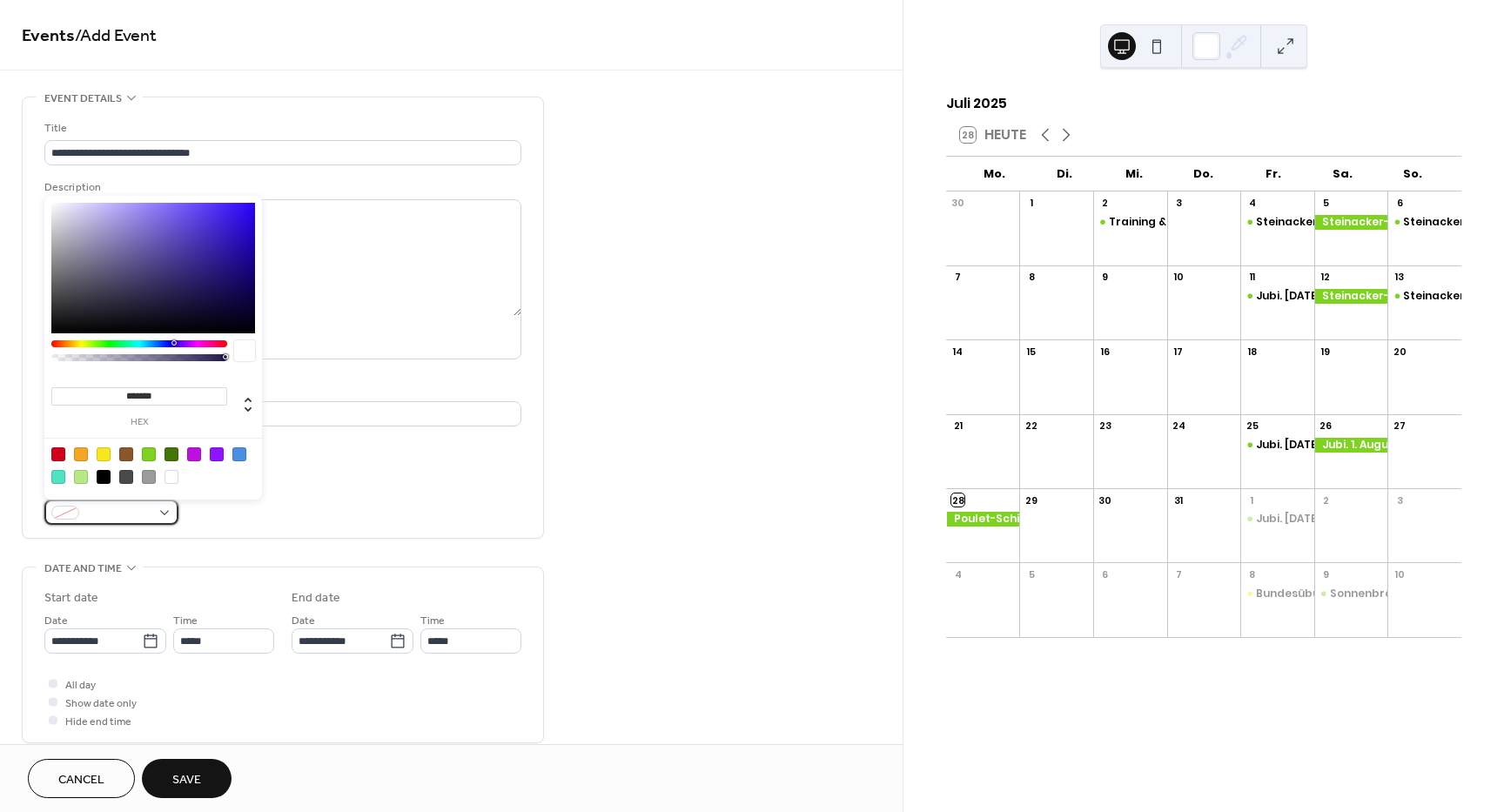 click at bounding box center (111, 512) 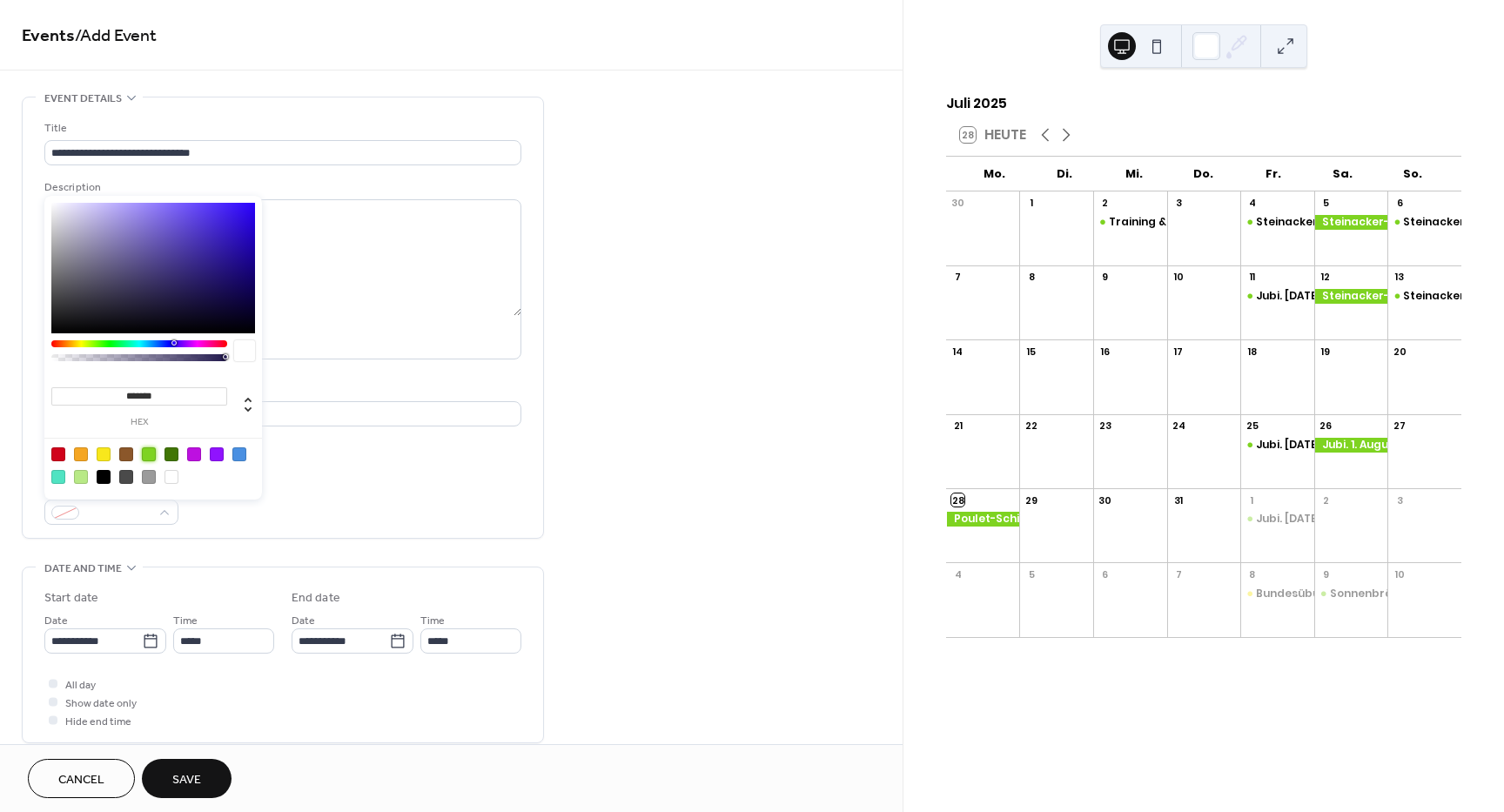 click at bounding box center [149, 454] 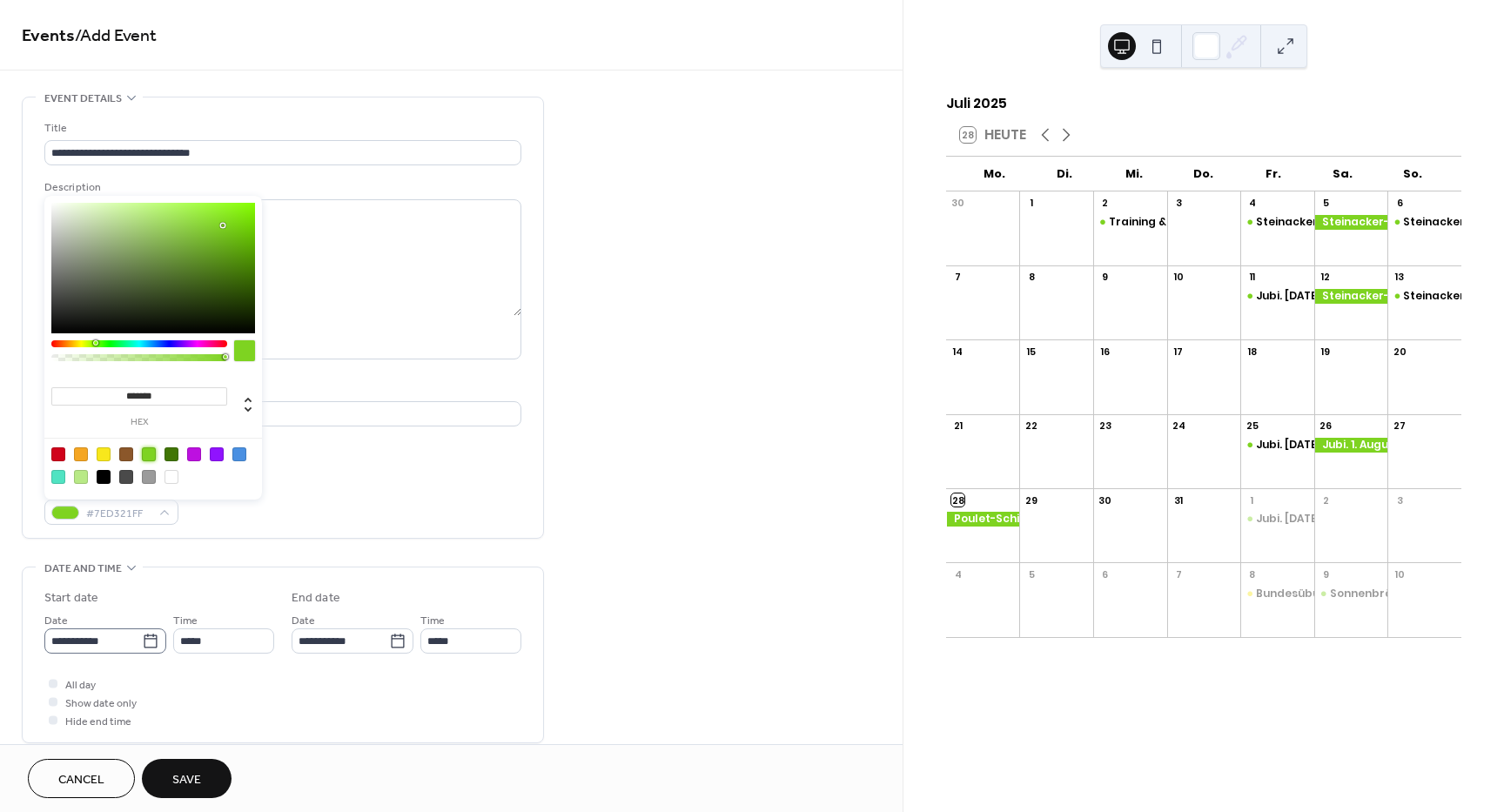 click 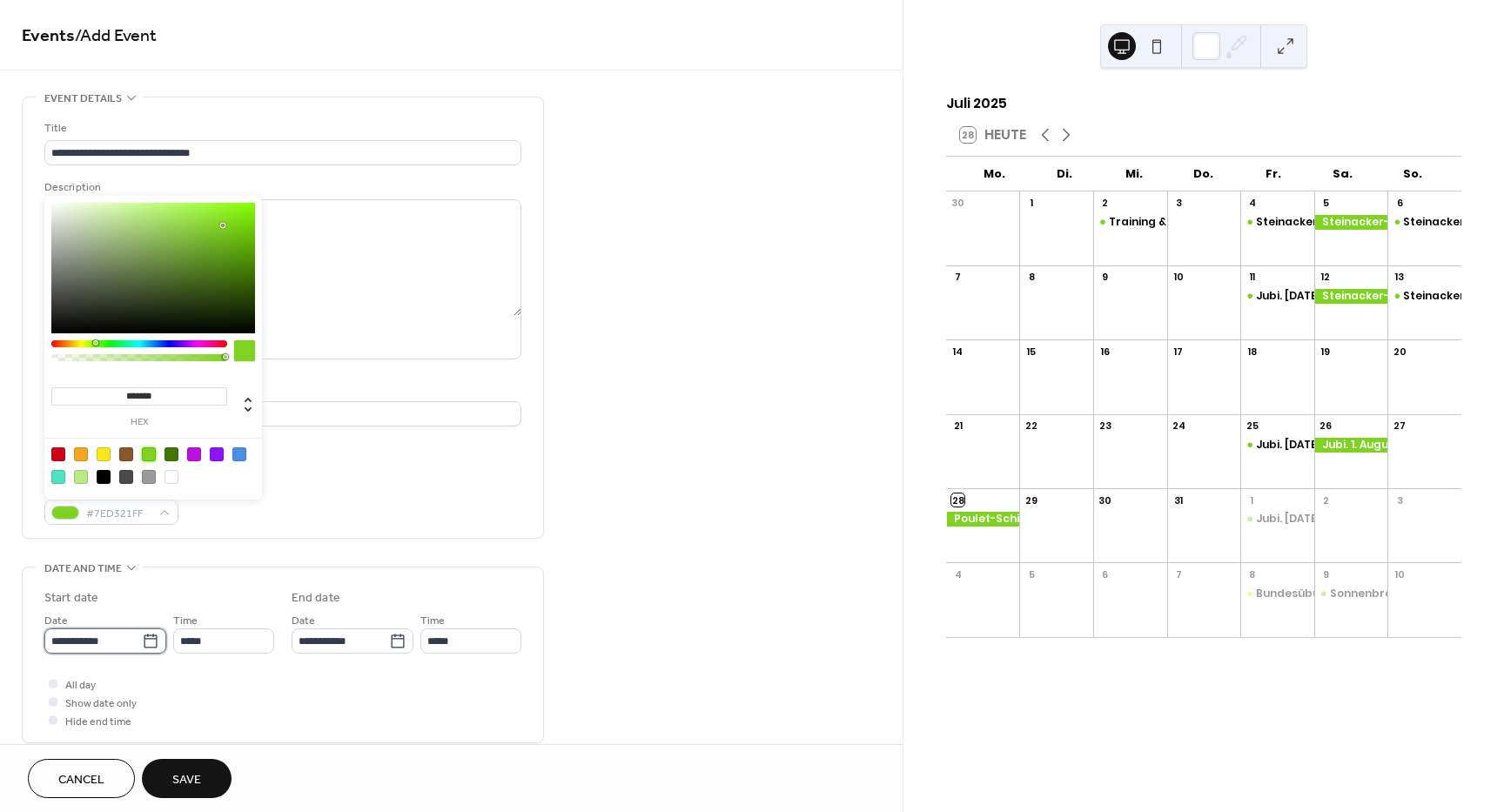click on "**********" at bounding box center [93, 641] 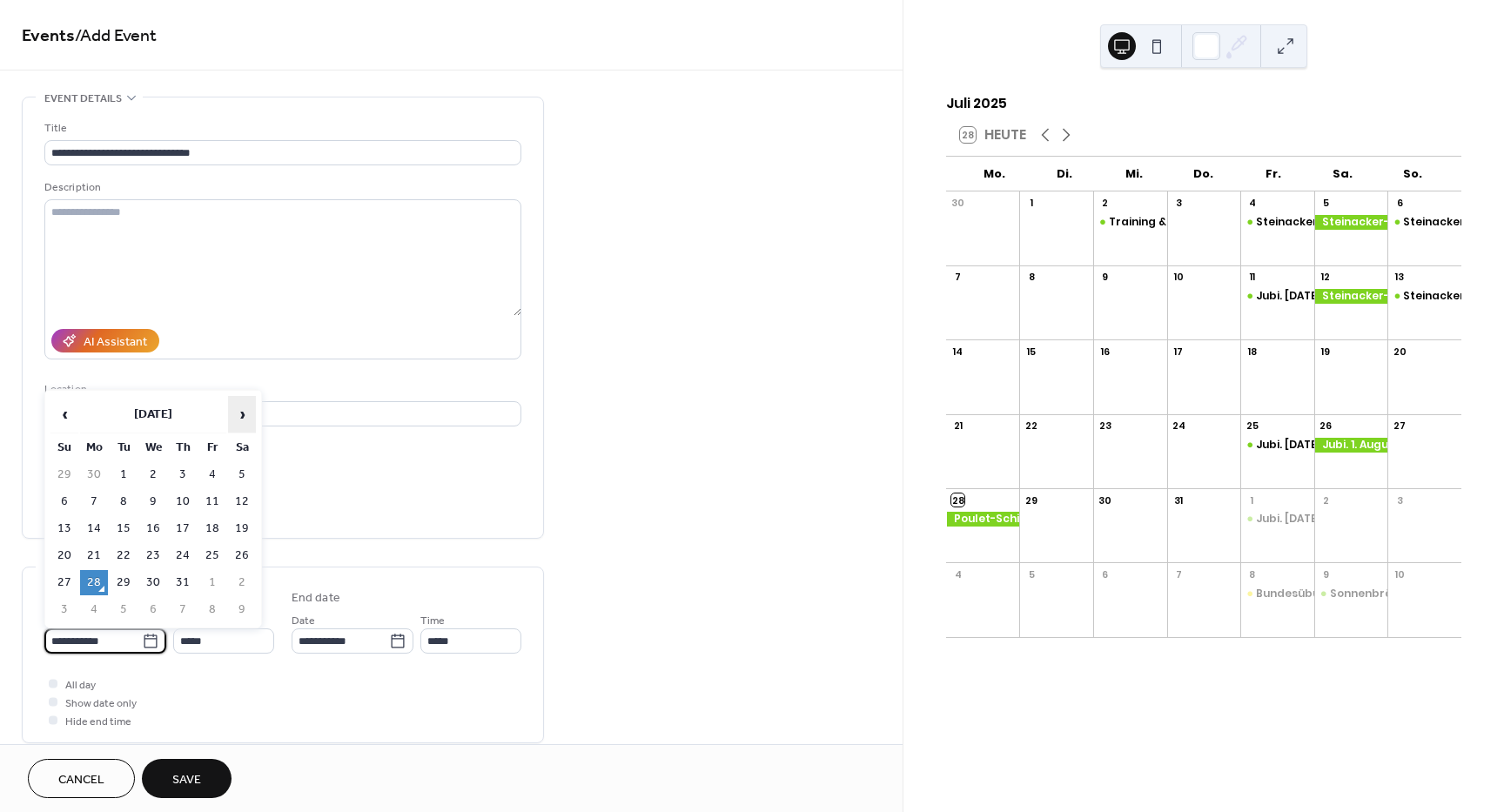 click on "›" at bounding box center [242, 414] 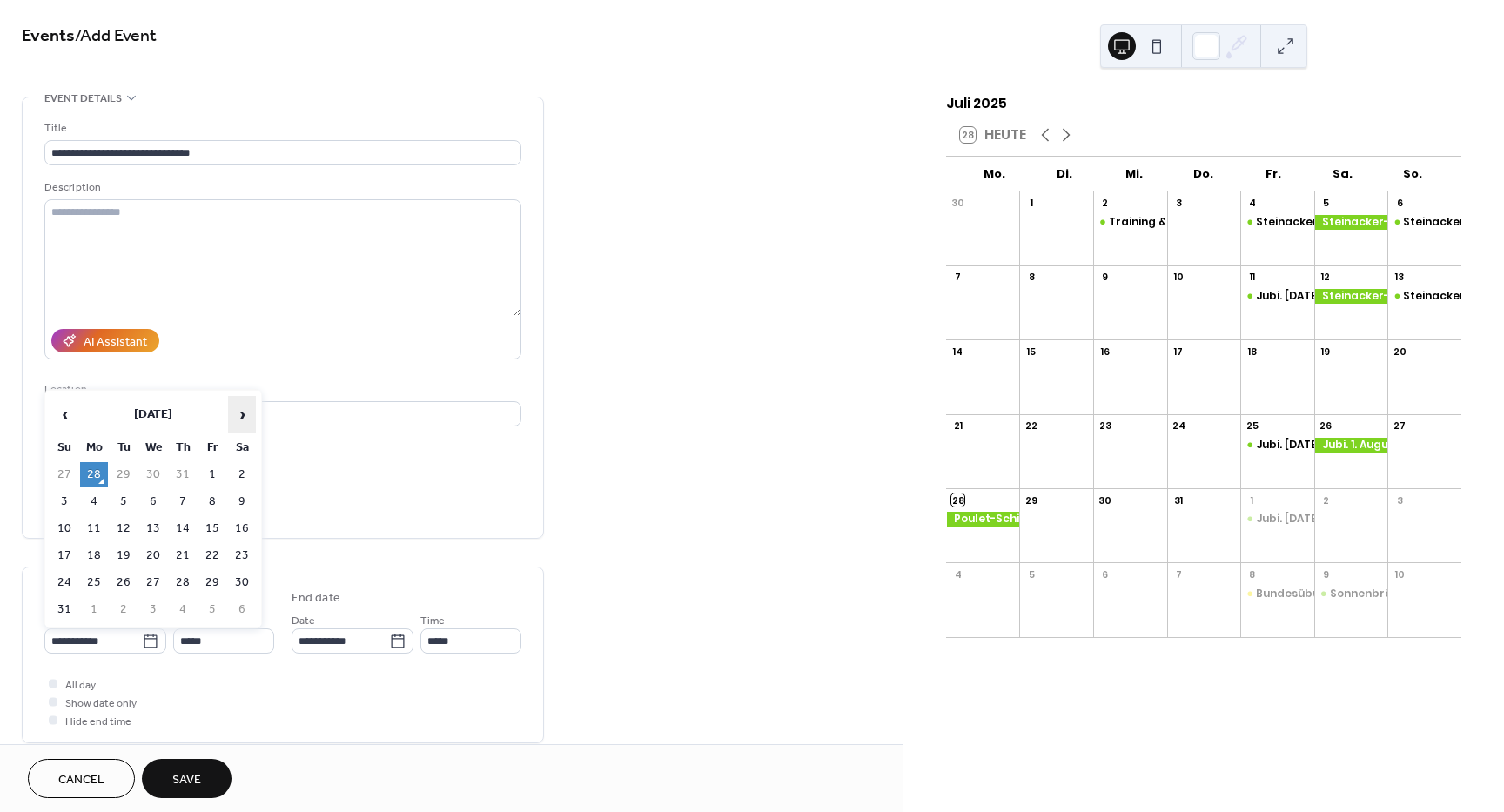 click on "›" at bounding box center [242, 414] 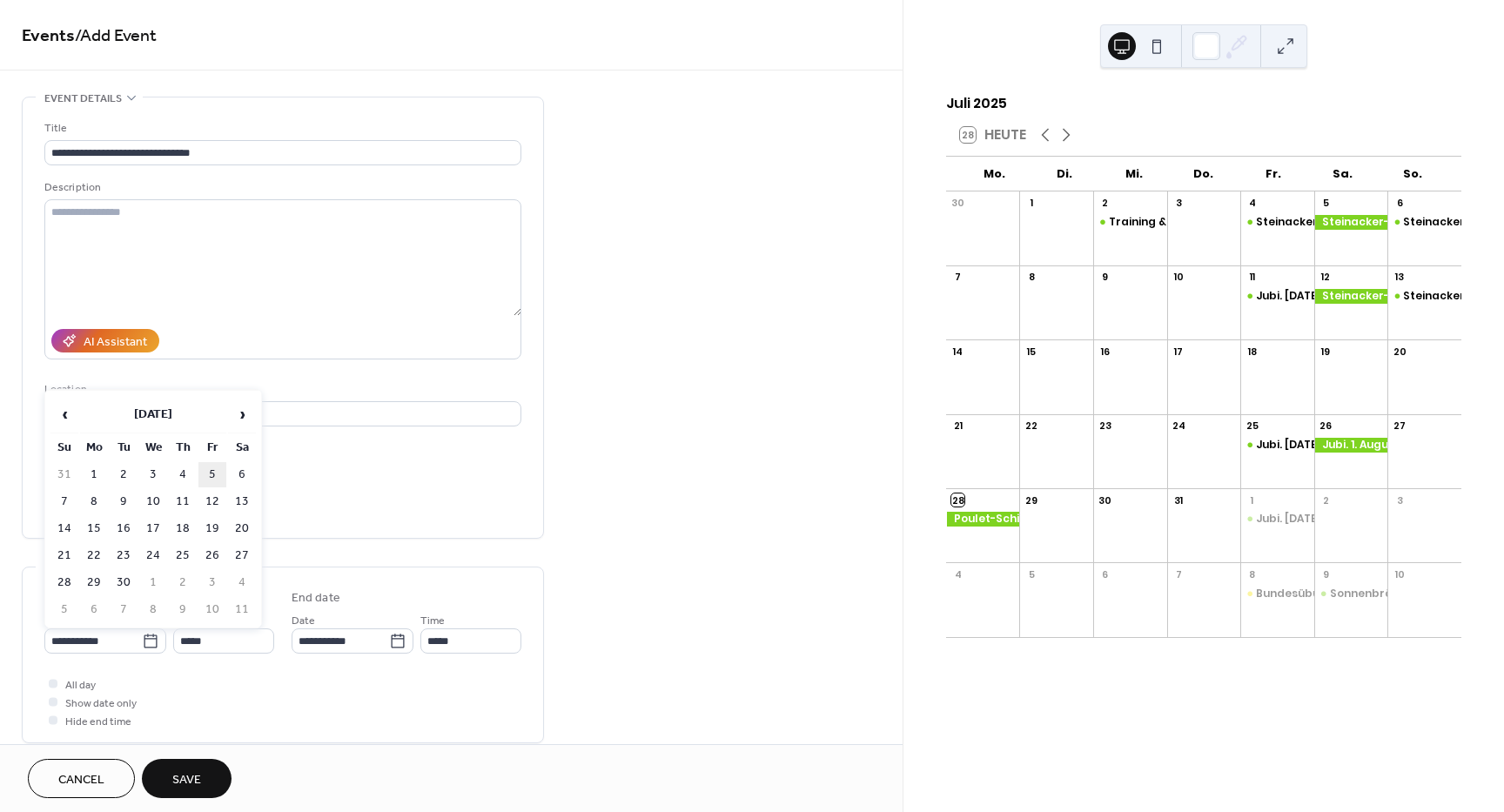 click on "5" at bounding box center (212, 474) 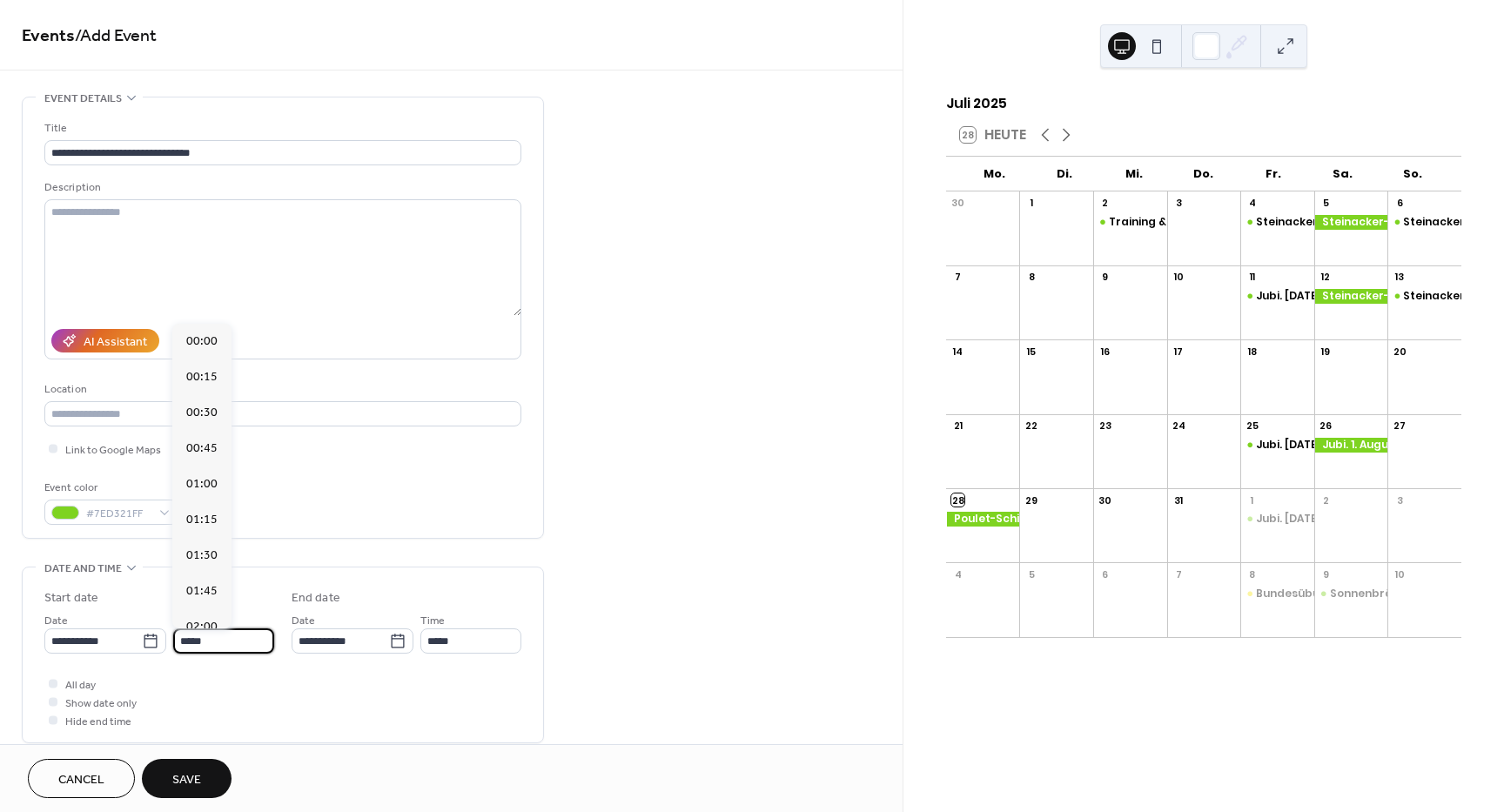 click on "*****" at bounding box center [224, 641] 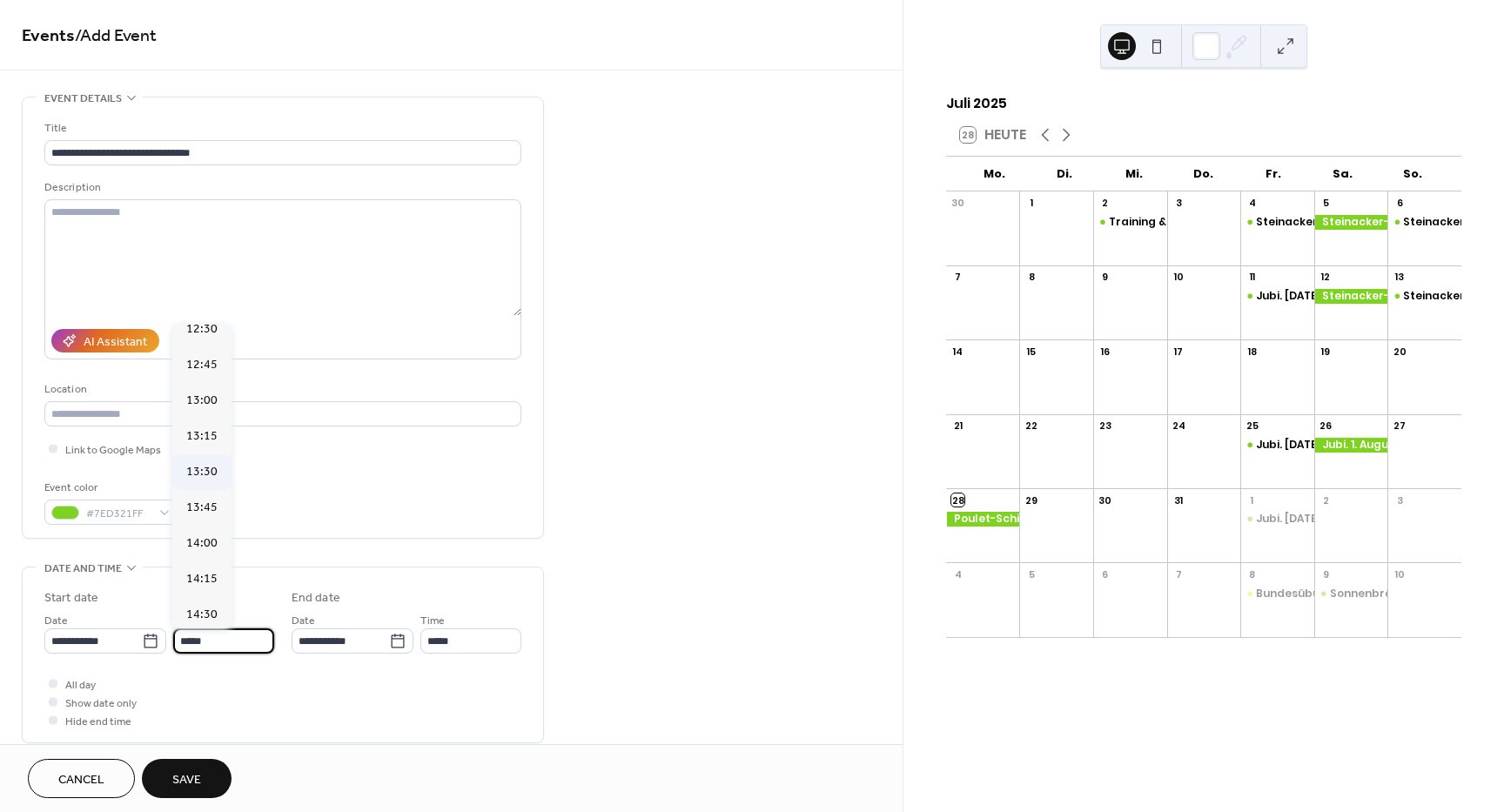 scroll, scrollTop: 1800, scrollLeft: 0, axis: vertical 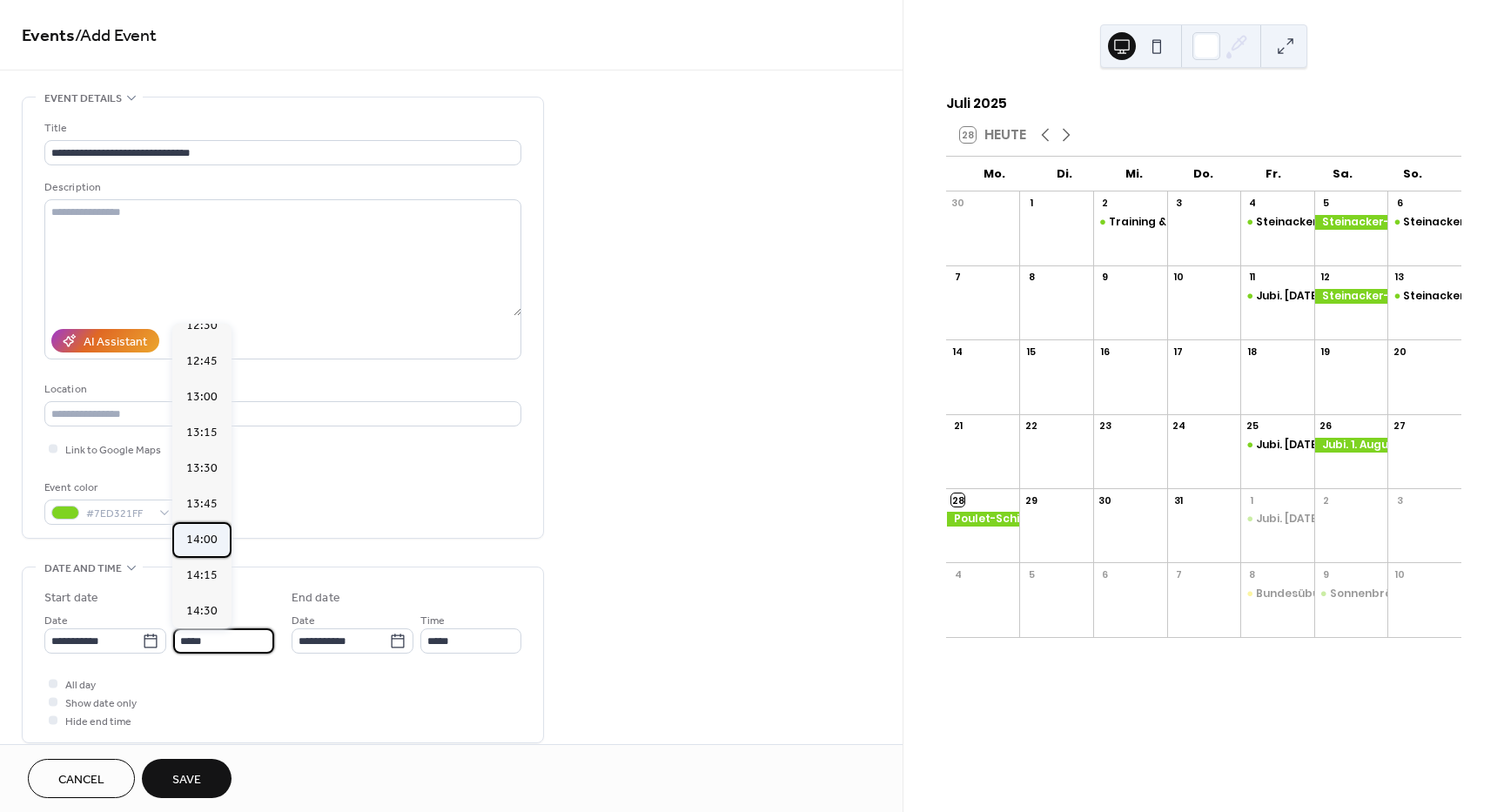 click on "14:00" at bounding box center (202, 540) 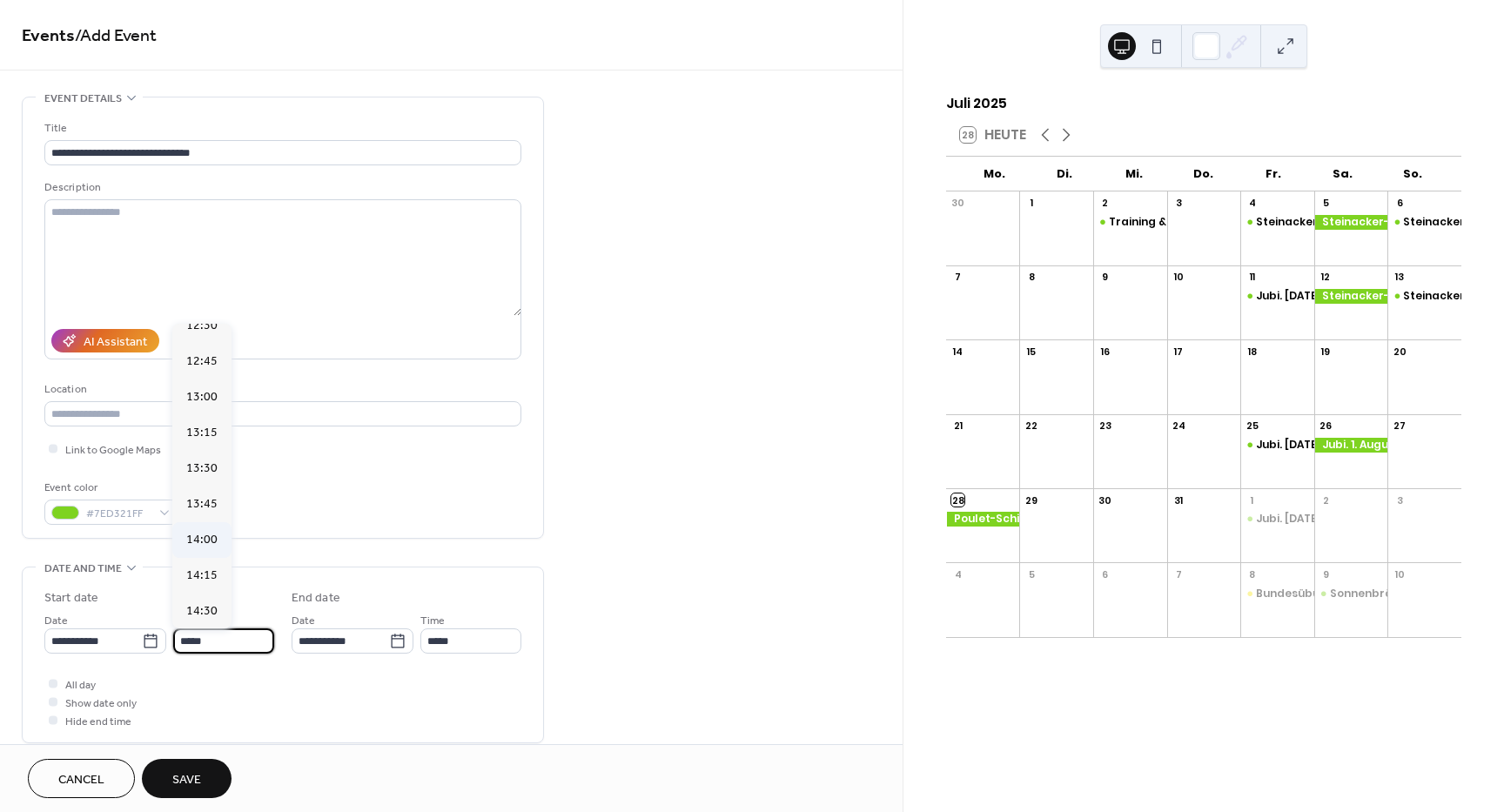 type on "*****" 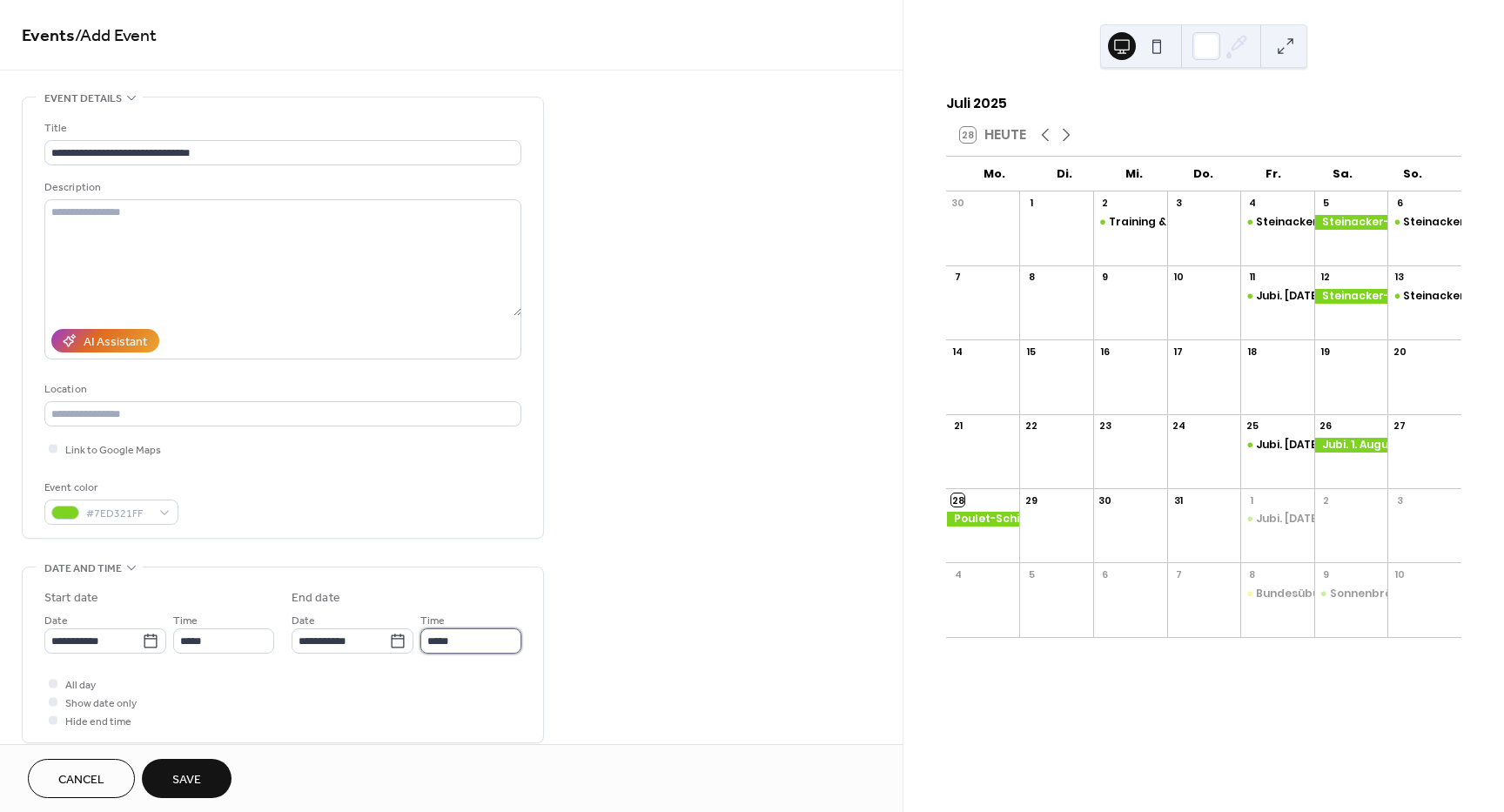 click on "*****" at bounding box center (471, 641) 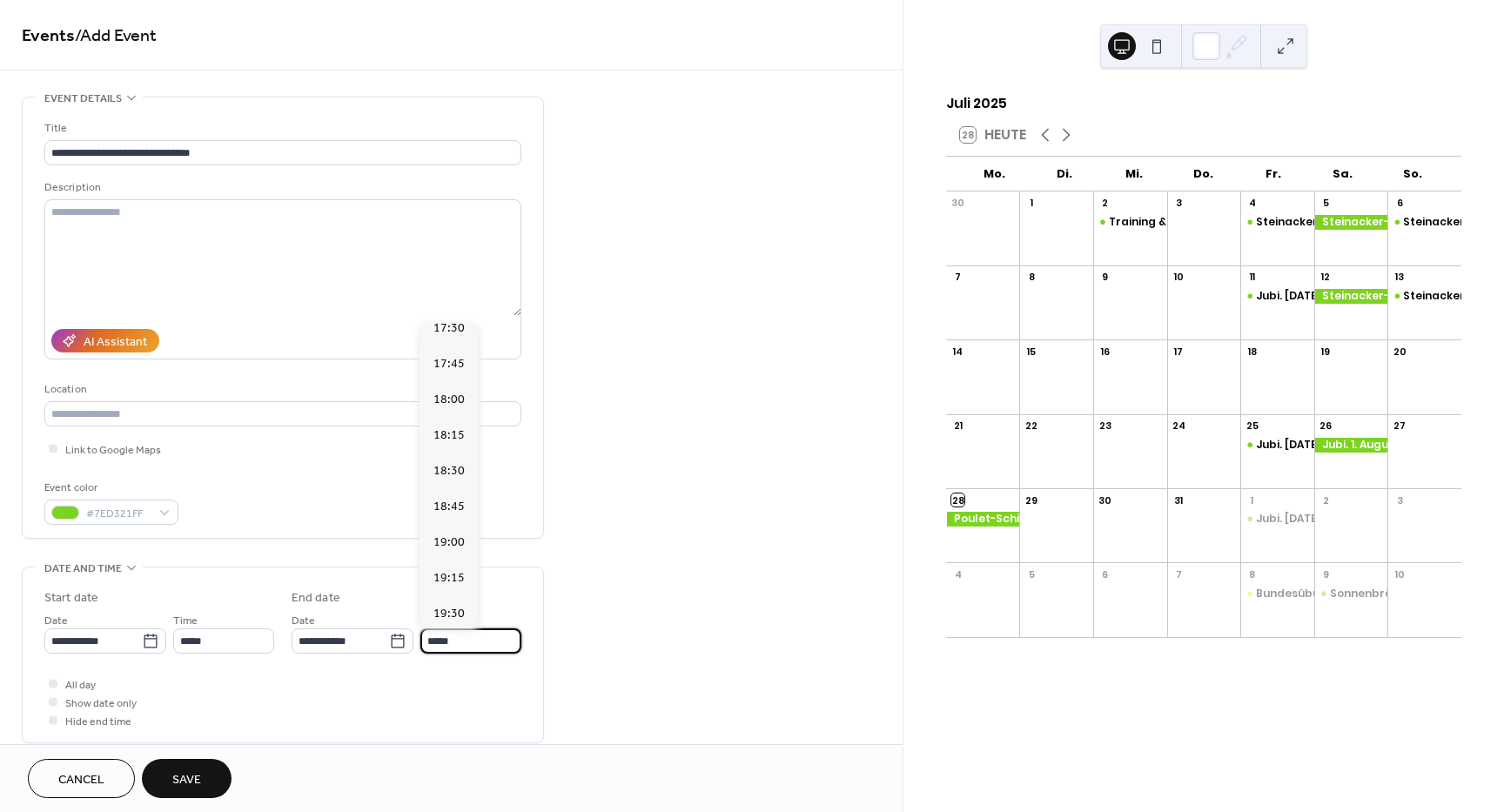 scroll, scrollTop: 522, scrollLeft: 0, axis: vertical 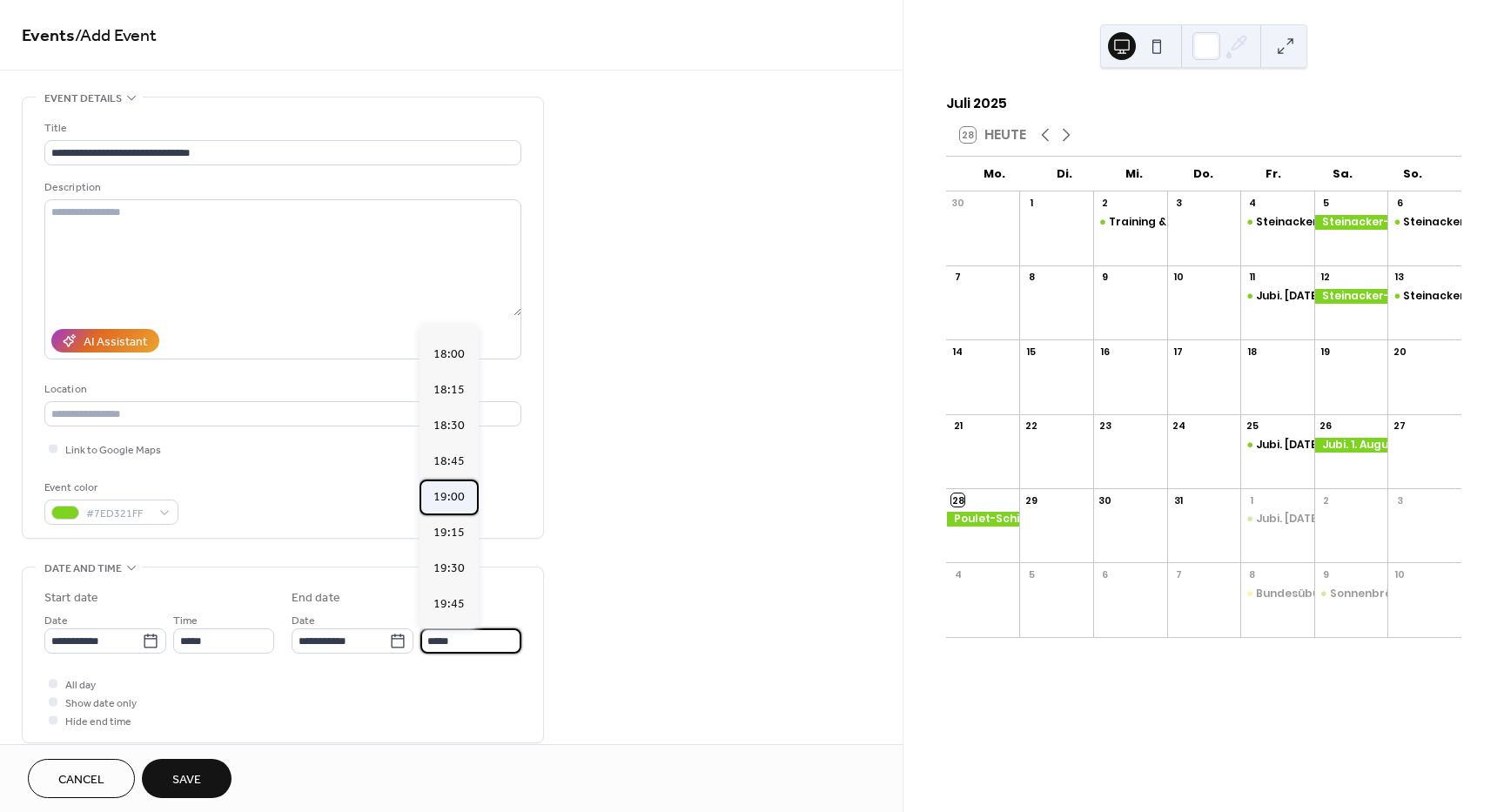 click on "19:00" at bounding box center (449, 497) 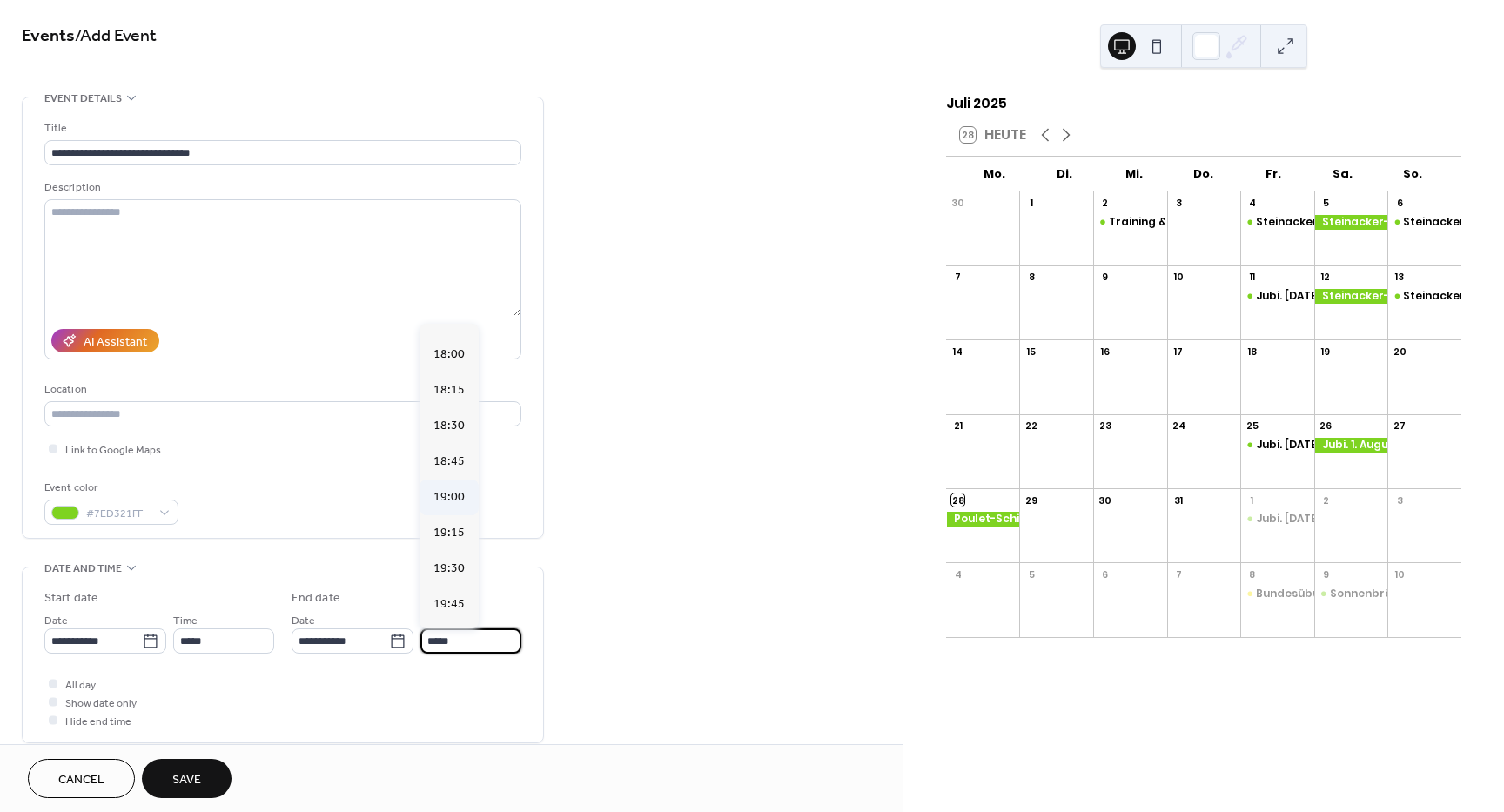 type on "*****" 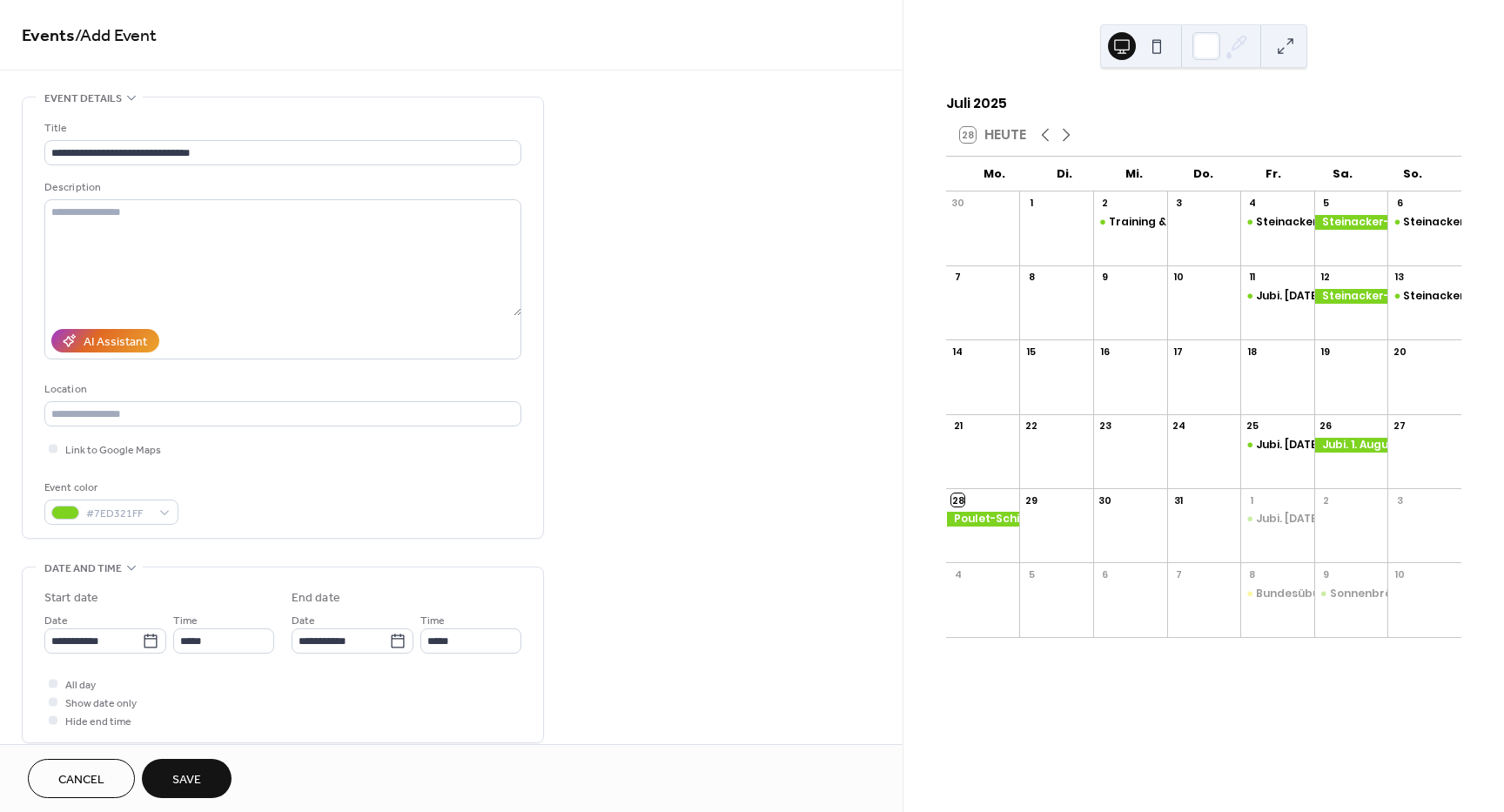 click on "Save" at bounding box center [186, 780] 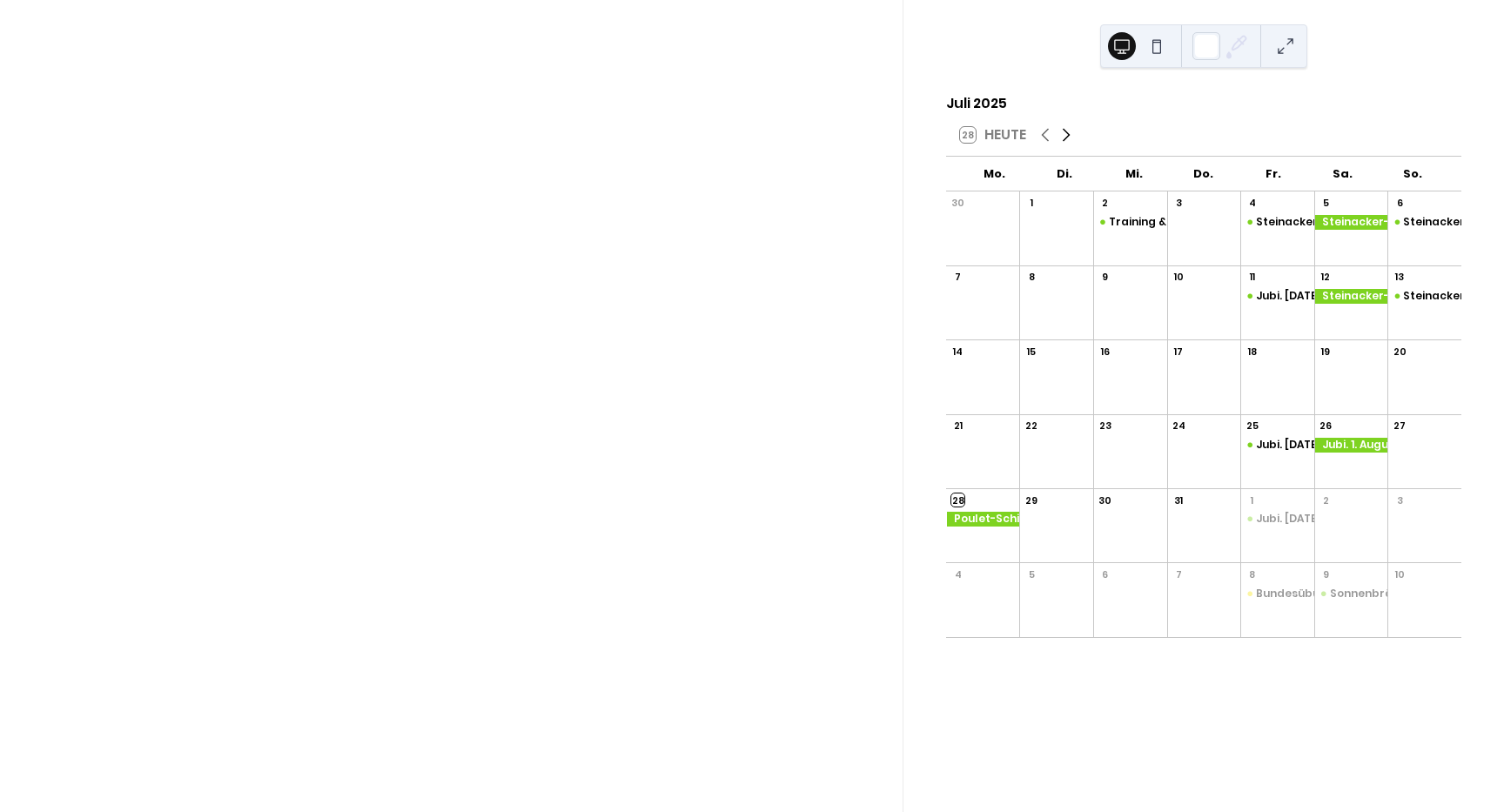 click 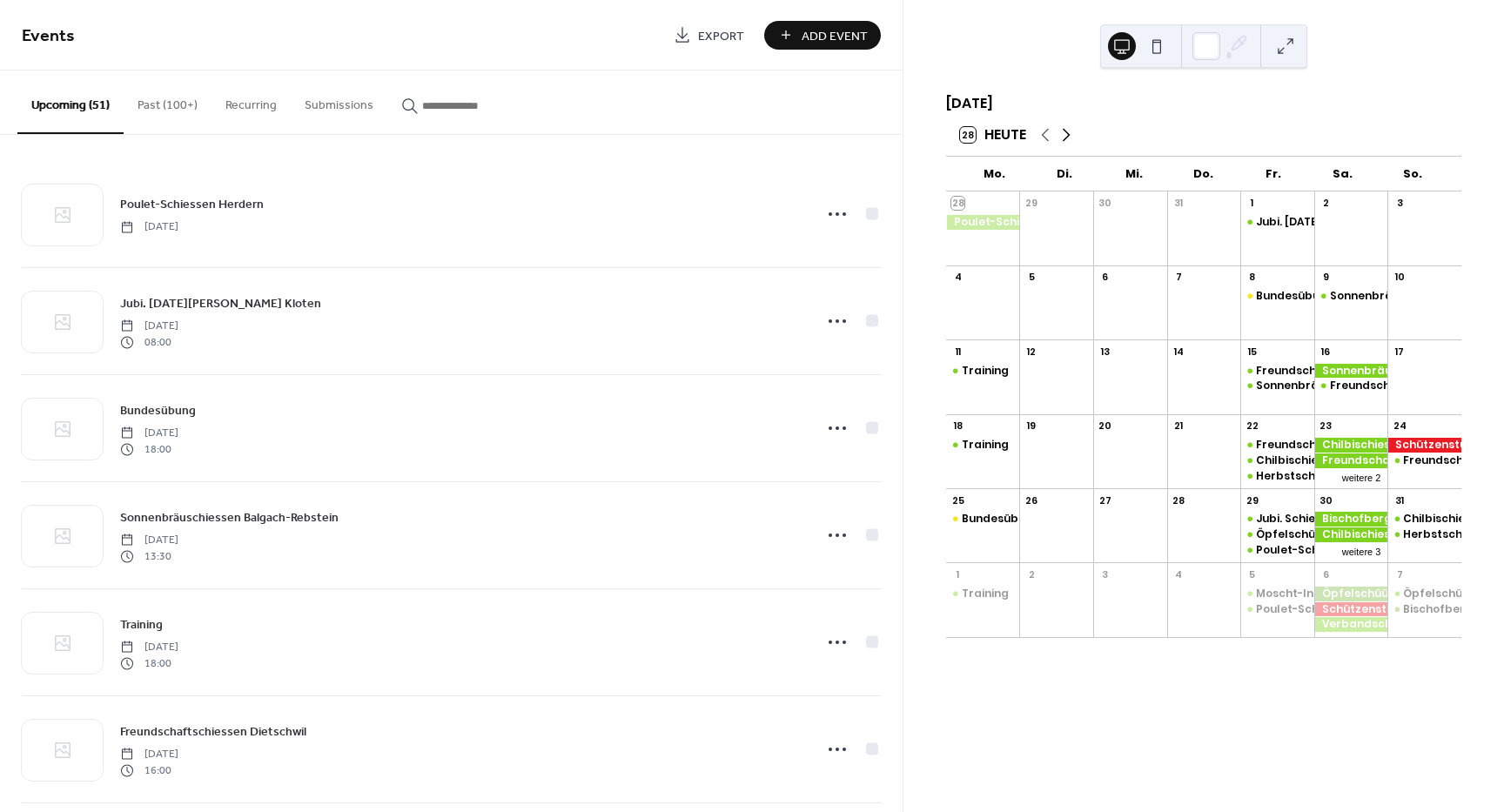 click 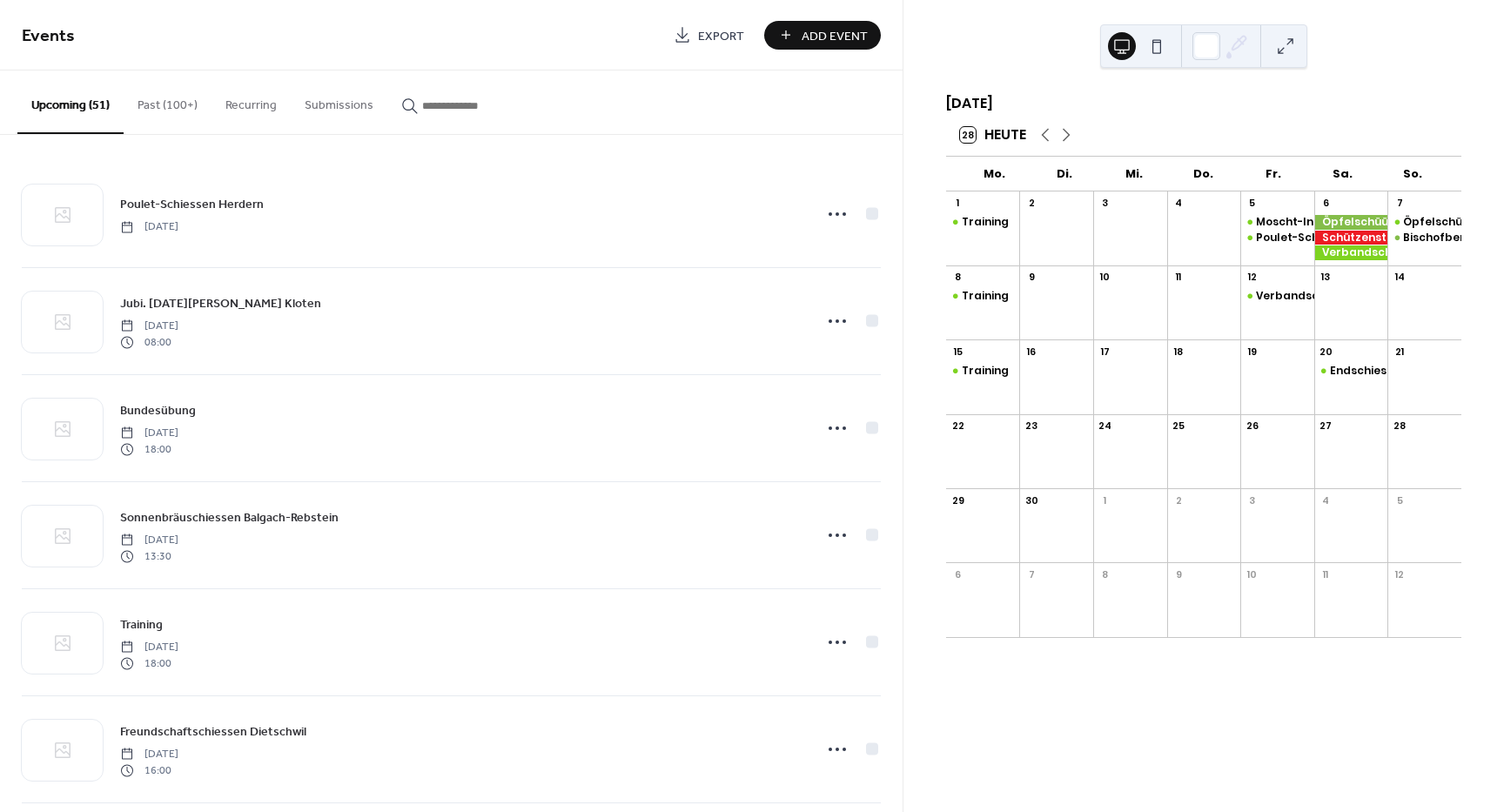 click on "Add Event" at bounding box center (835, 36) 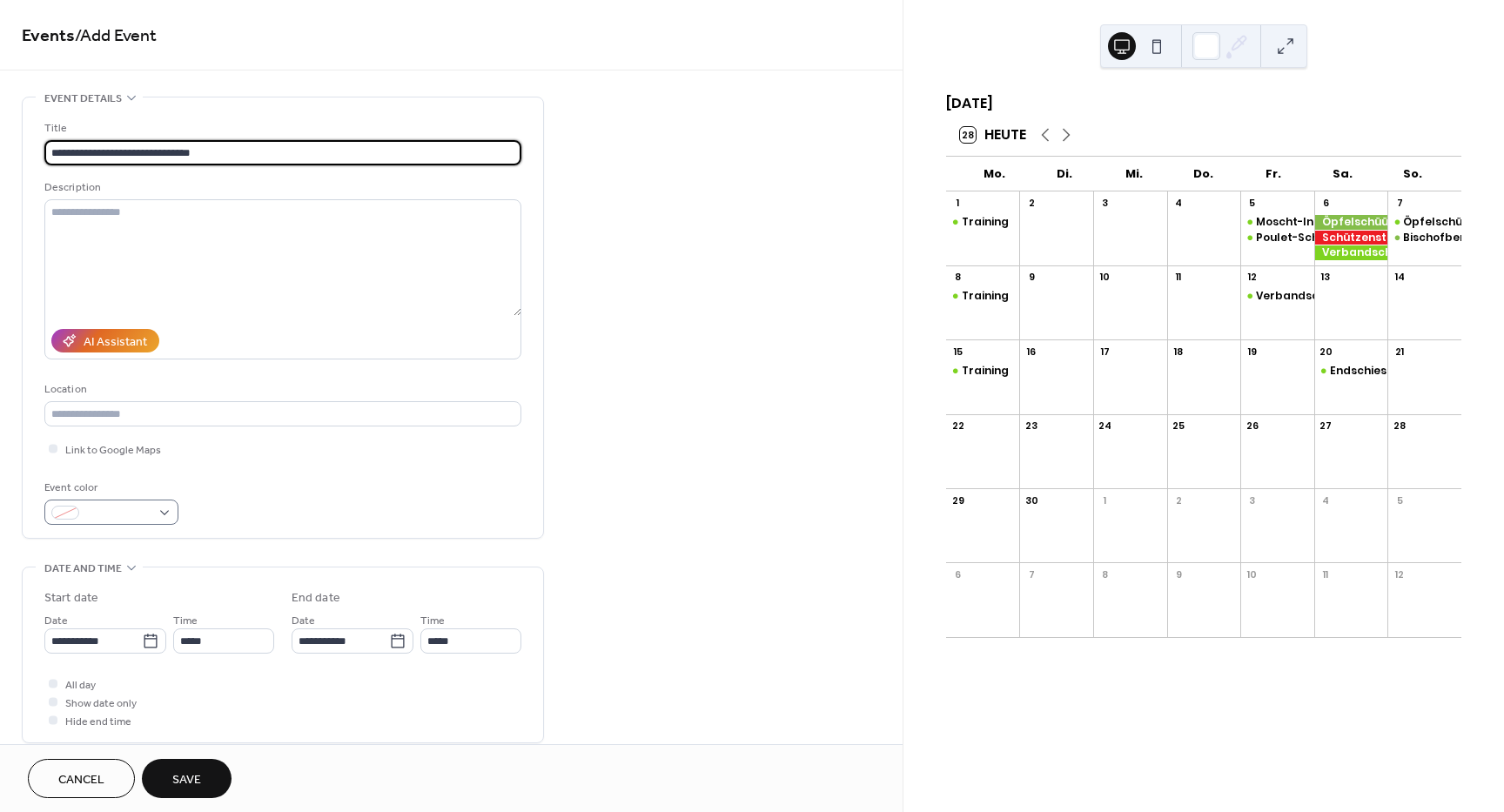 type on "**********" 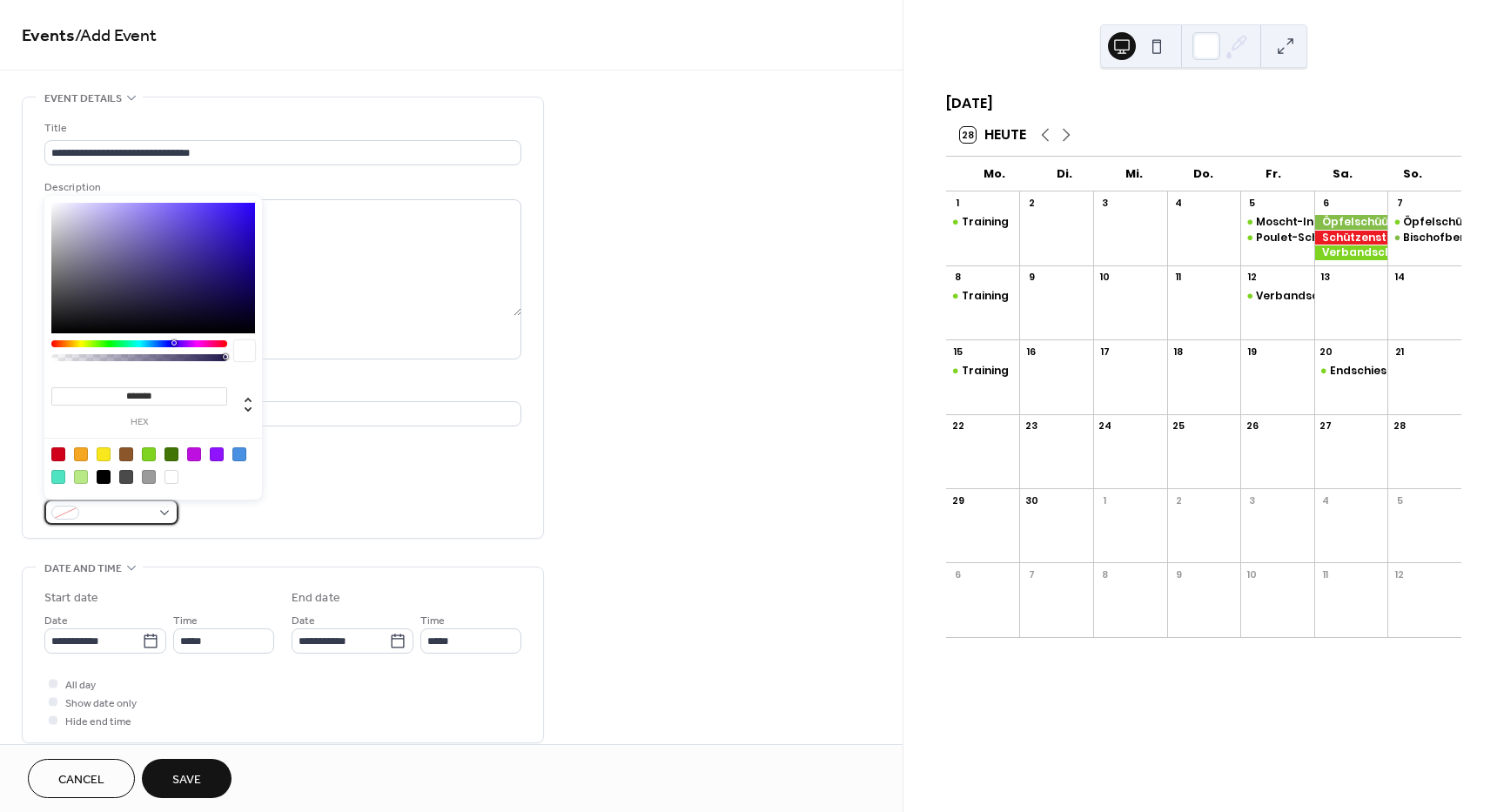 click at bounding box center [111, 512] 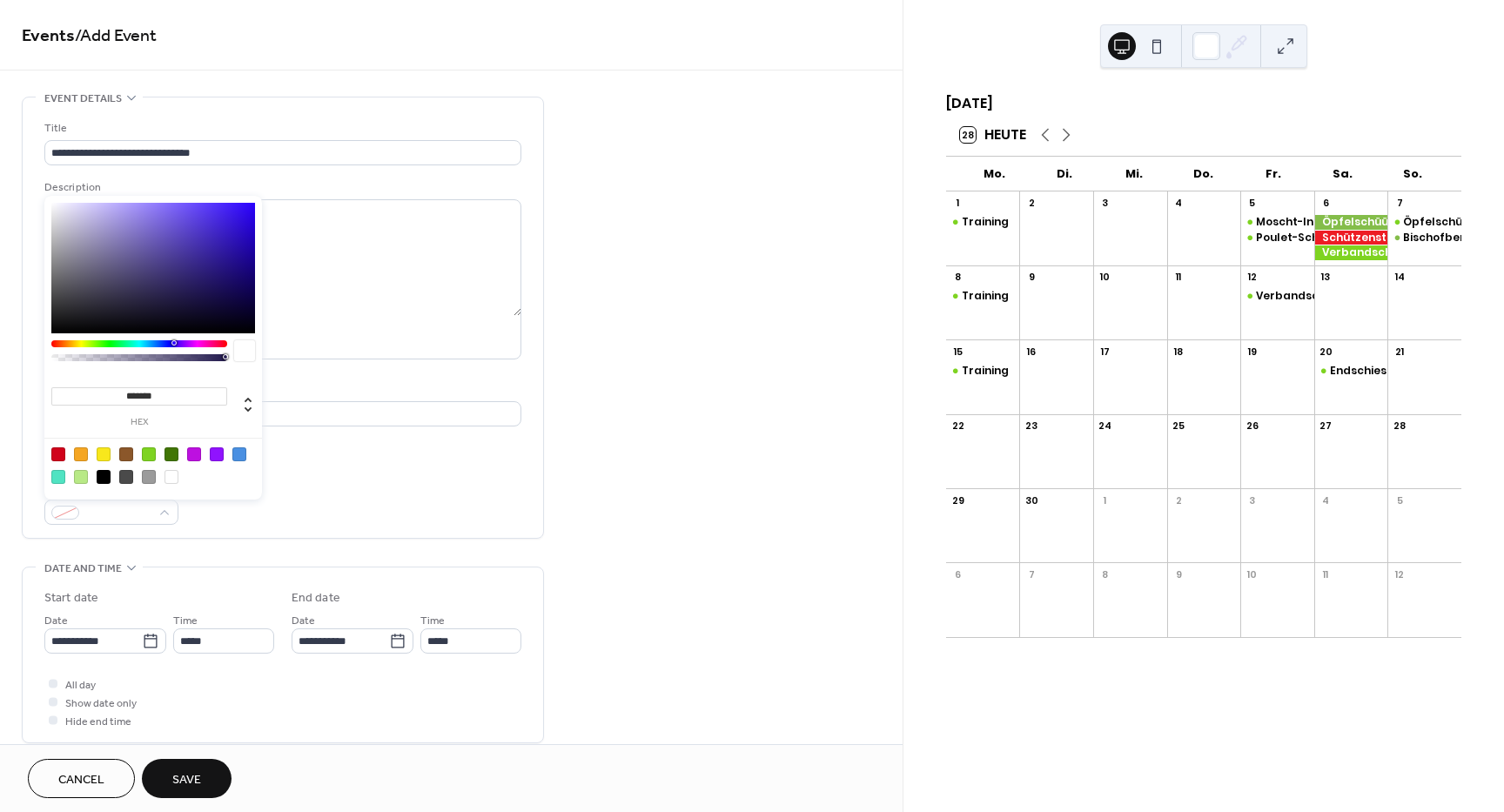 click at bounding box center (149, 454) 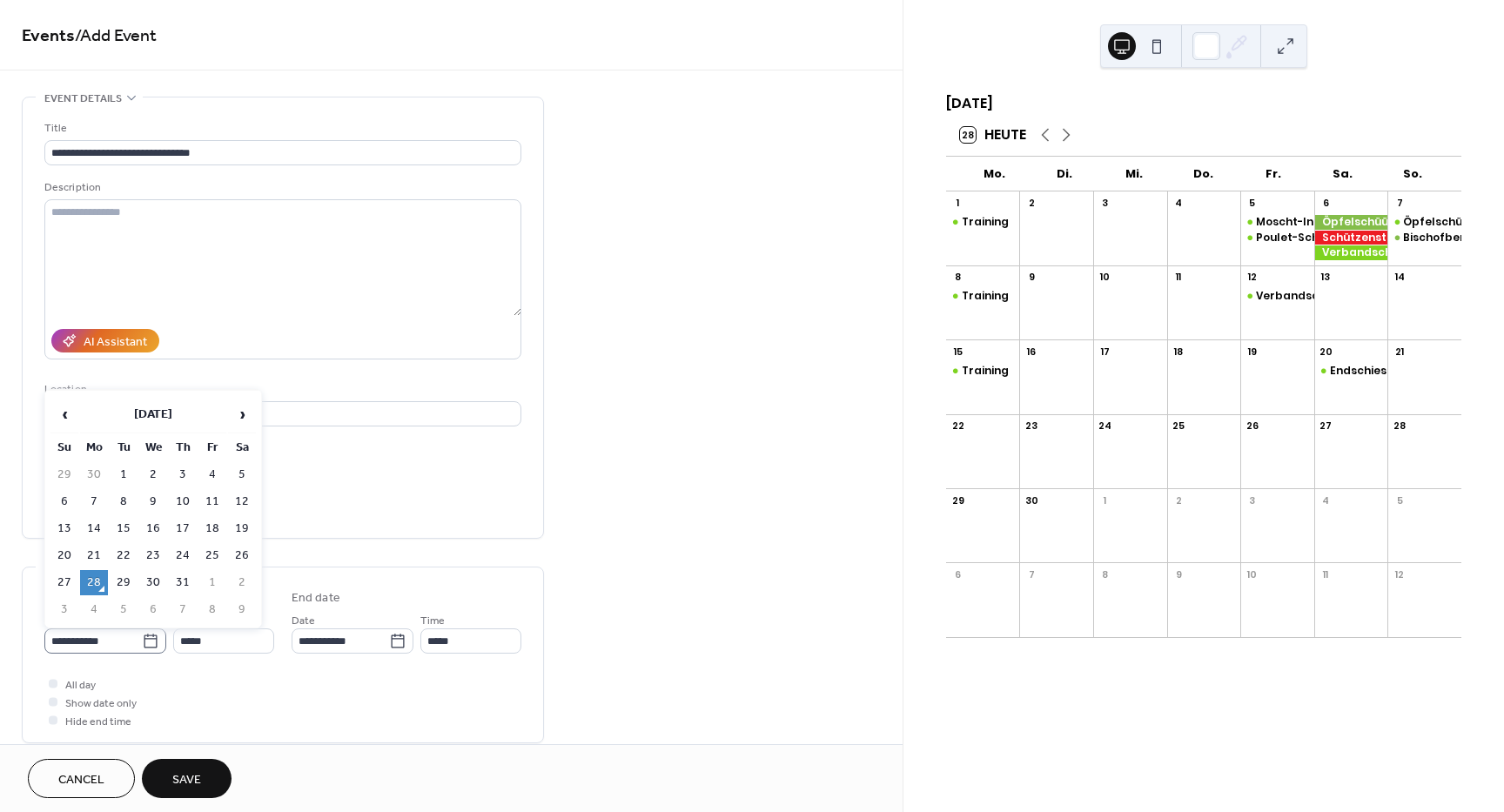 click 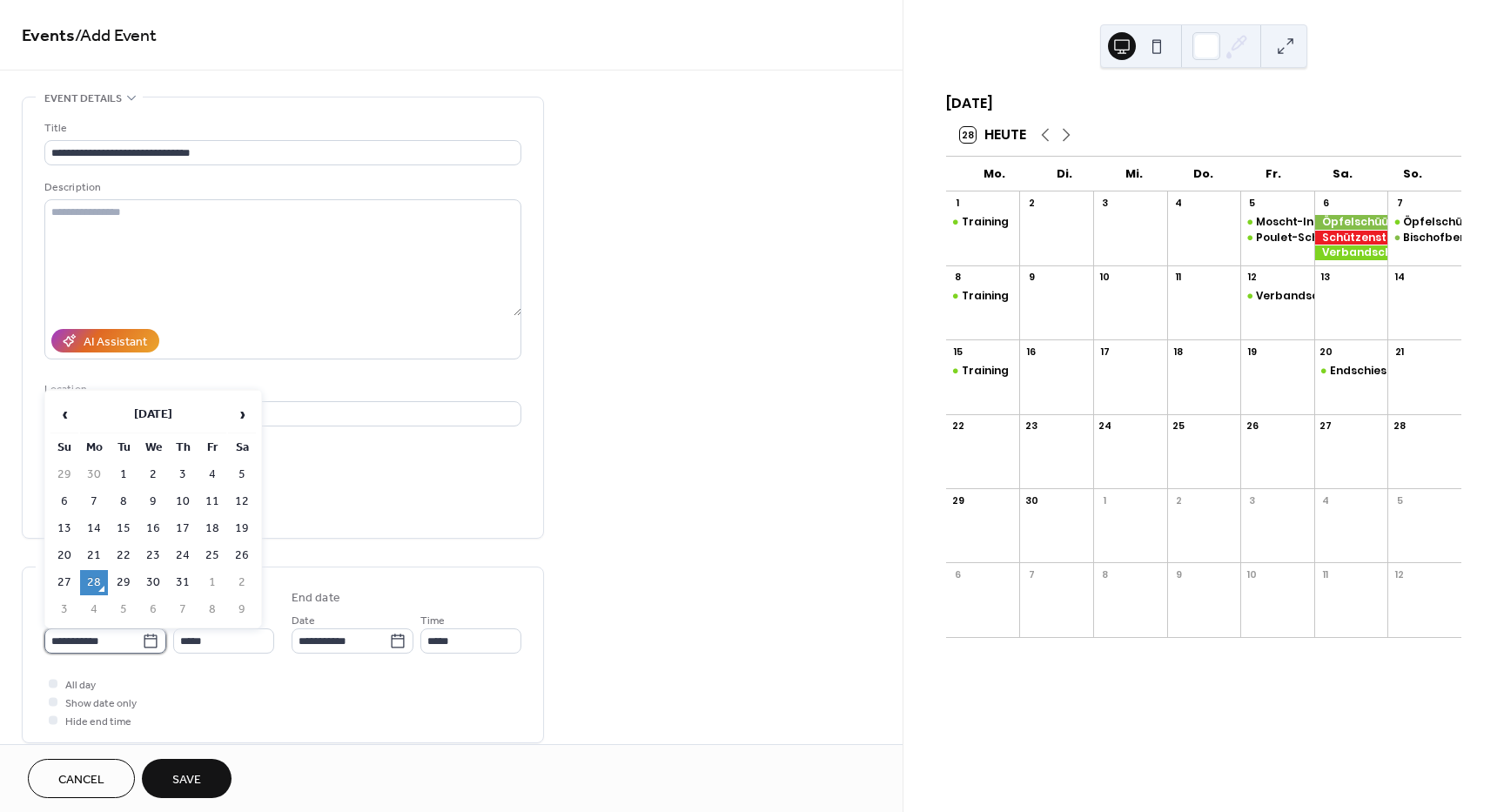 click on "**********" at bounding box center [93, 641] 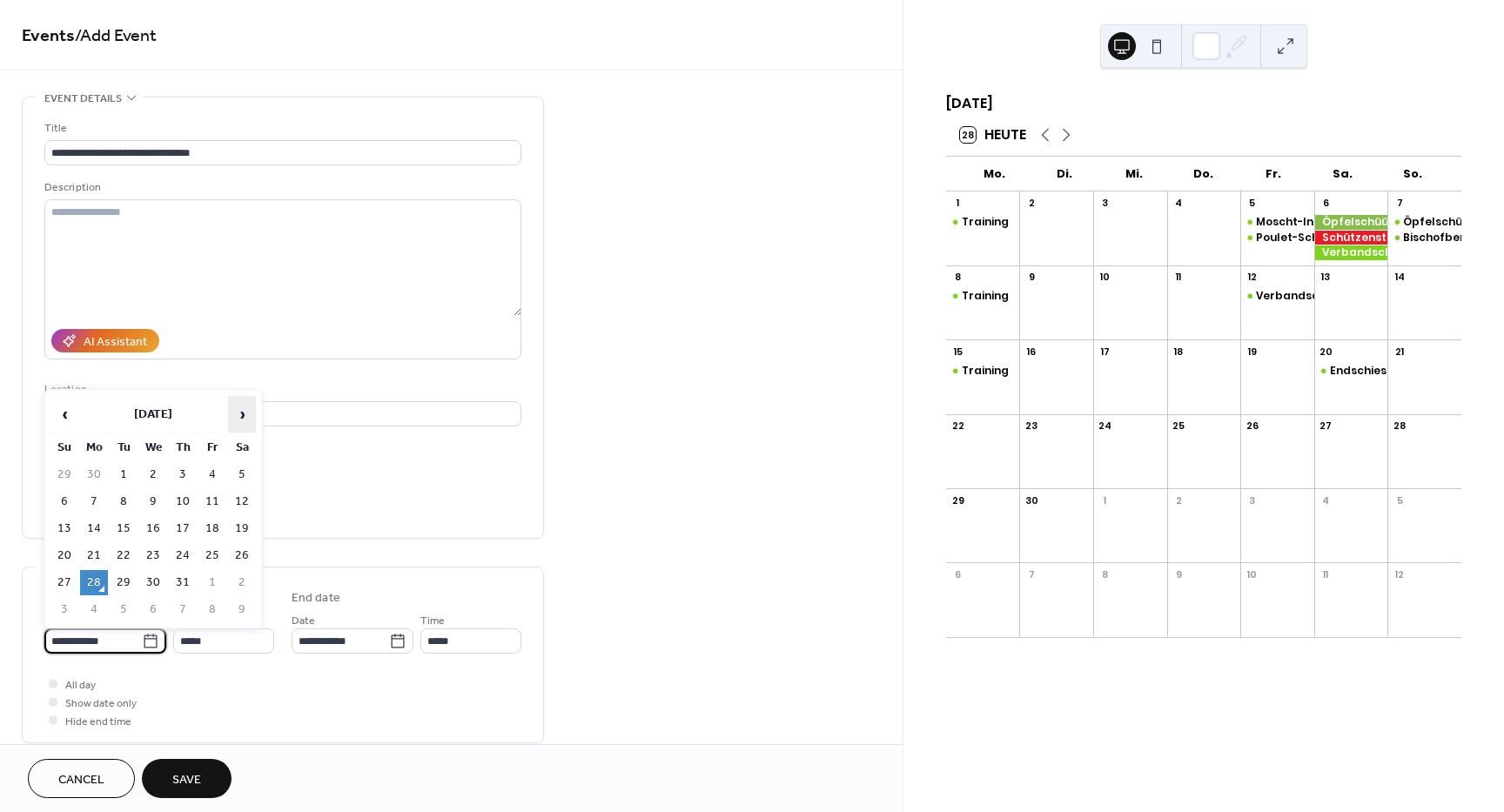 click on "›" at bounding box center [242, 414] 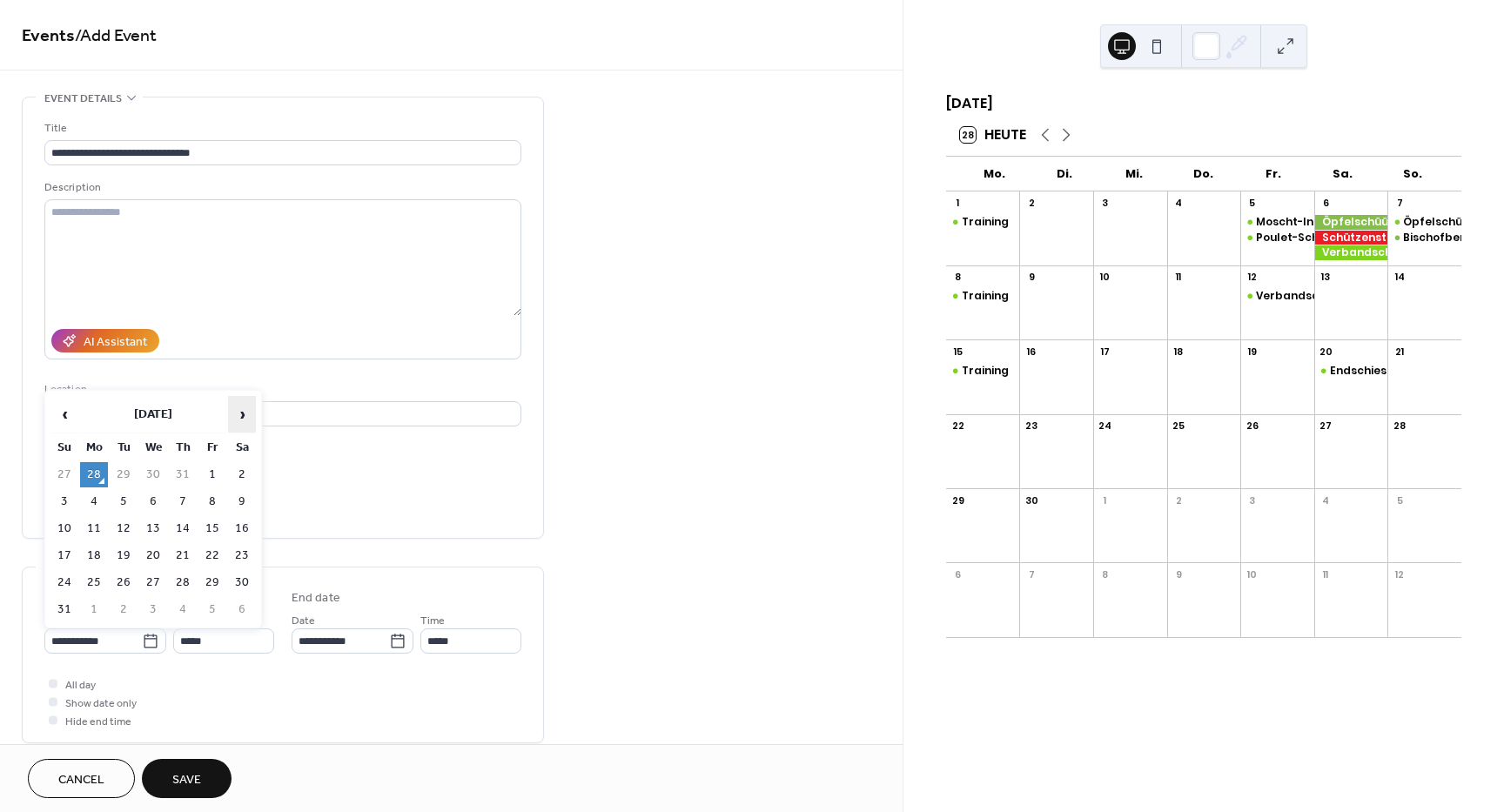click on "›" at bounding box center (242, 414) 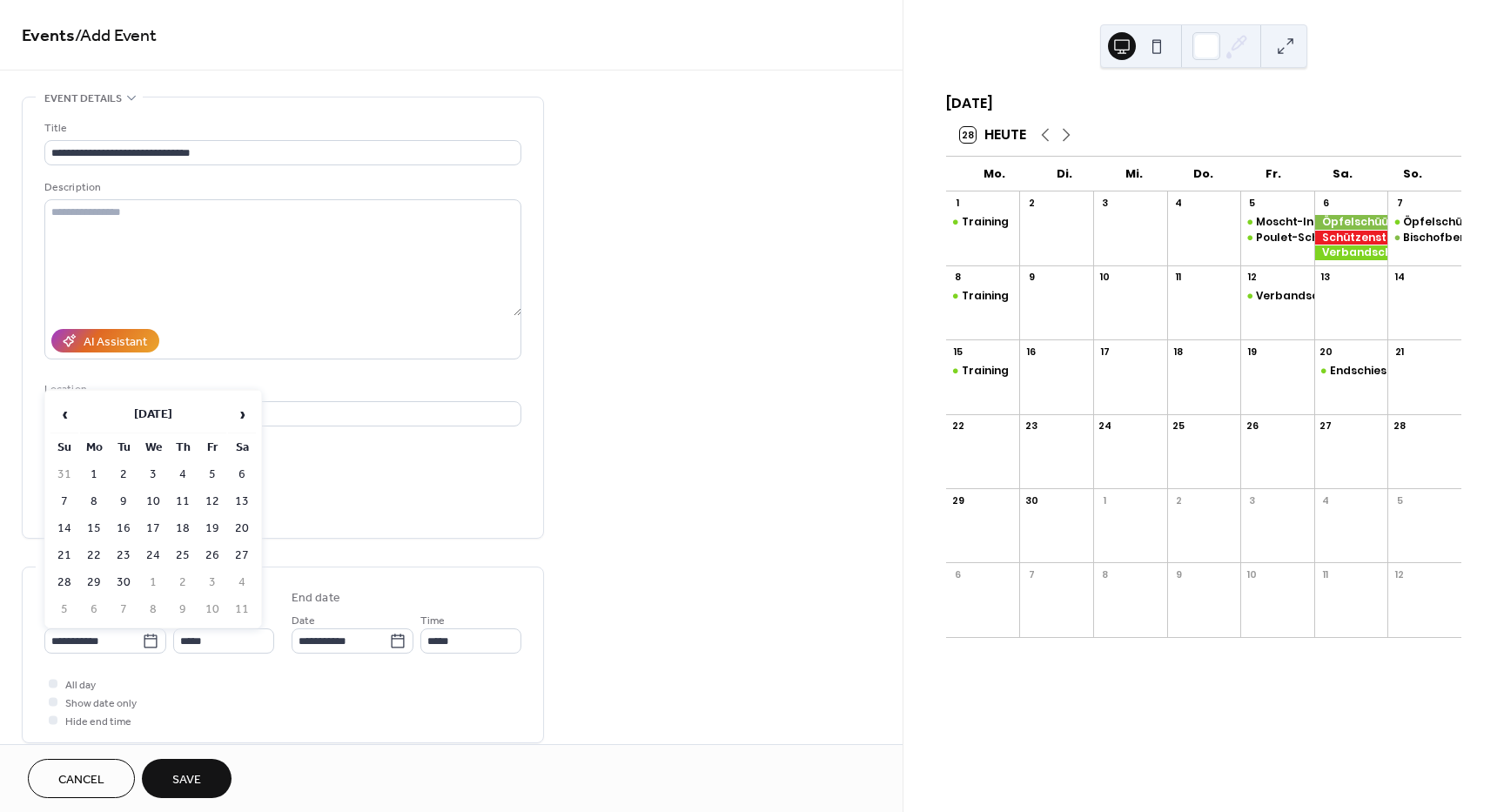 click on "6" at bounding box center [242, 474] 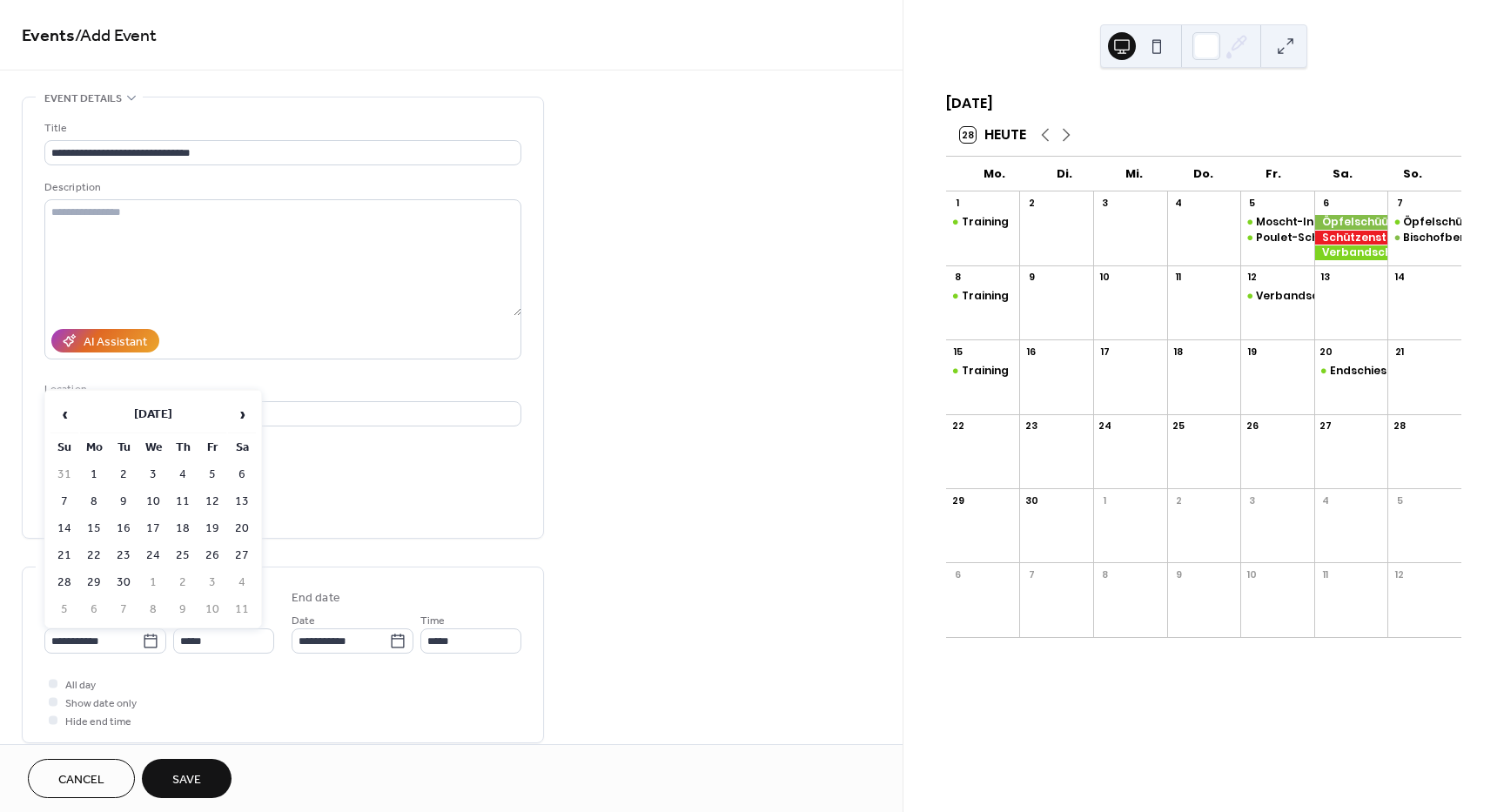 type on "**********" 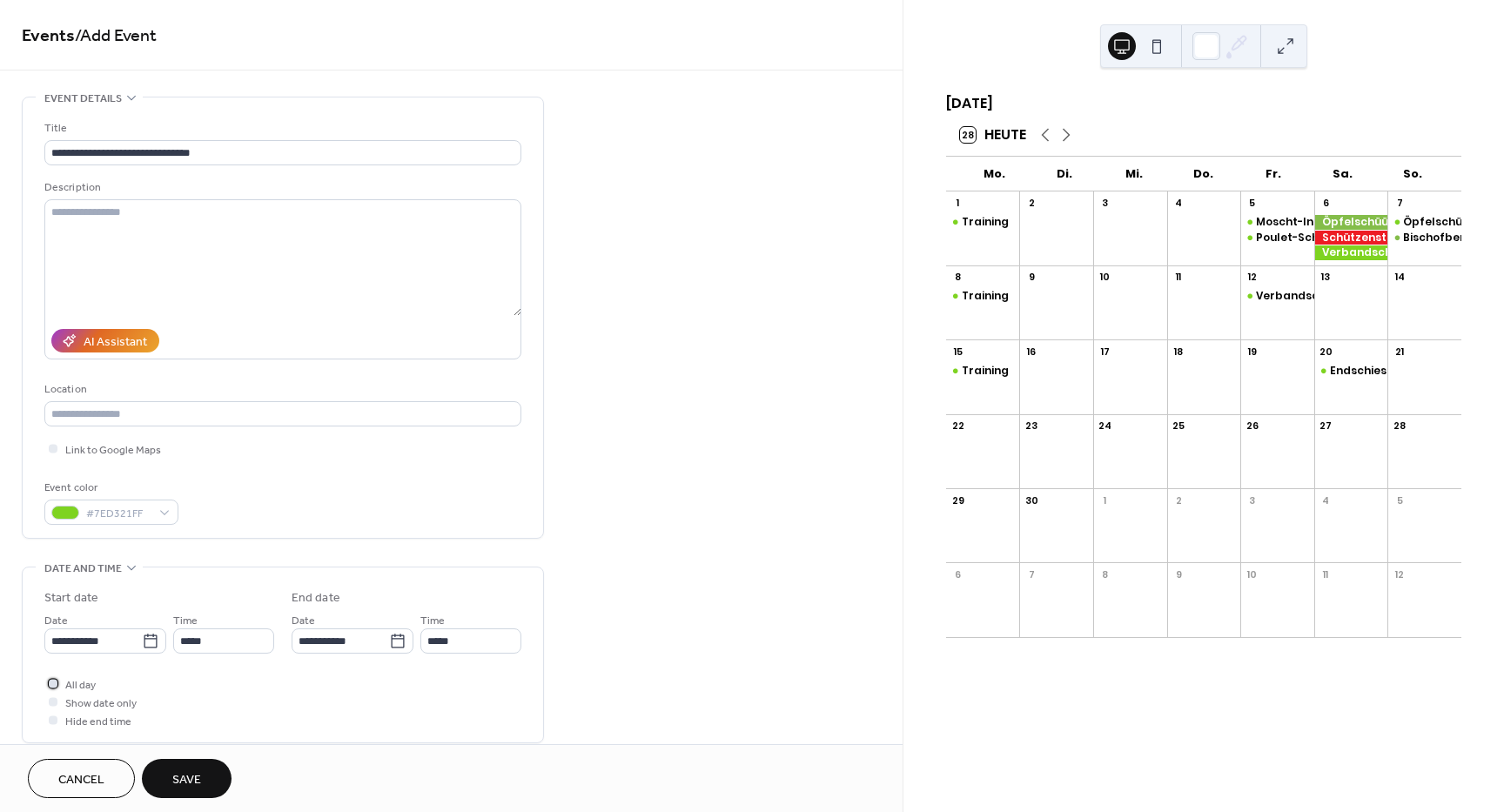 click at bounding box center (53, 683) 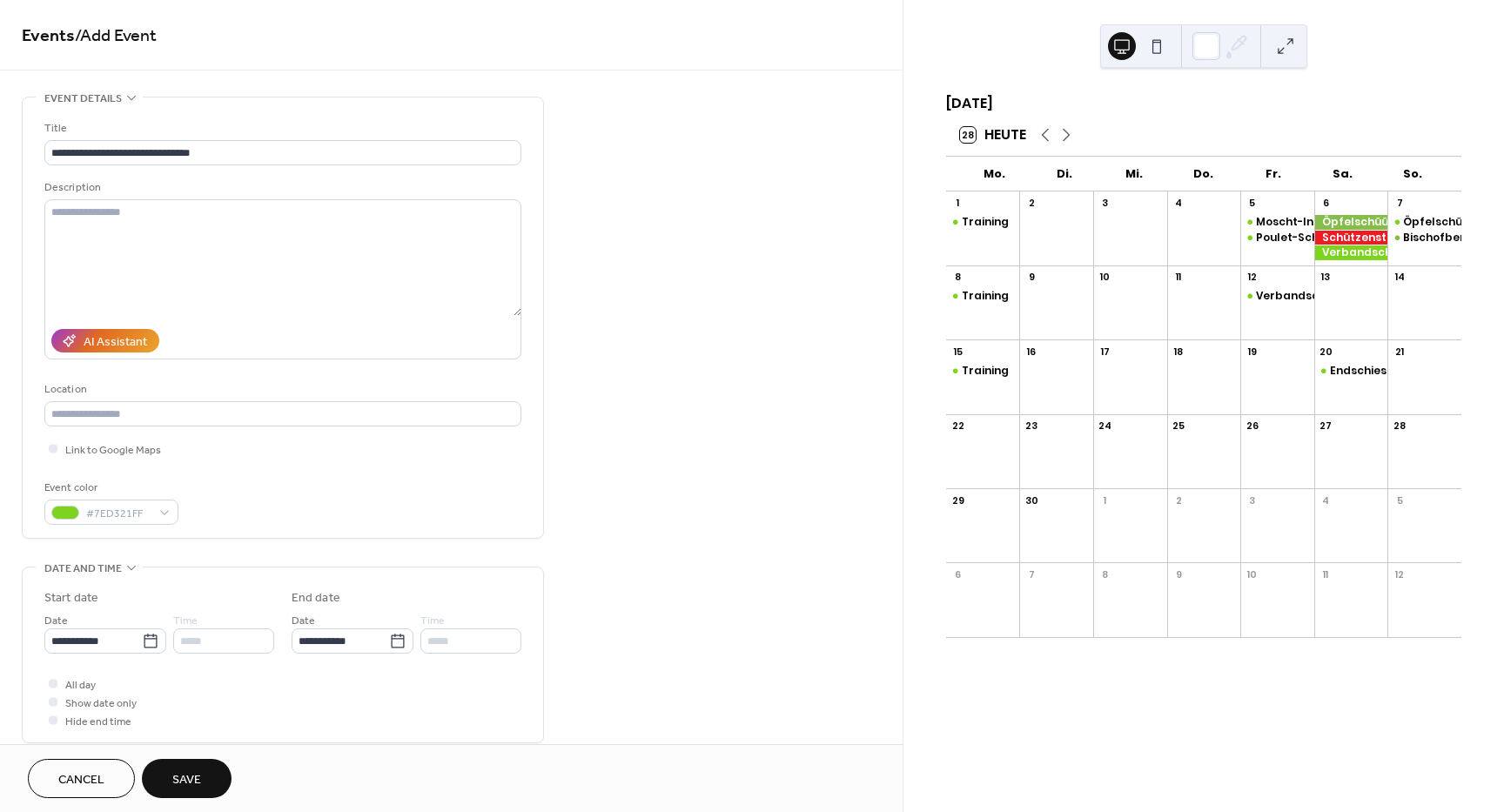 click on "Save" at bounding box center [186, 780] 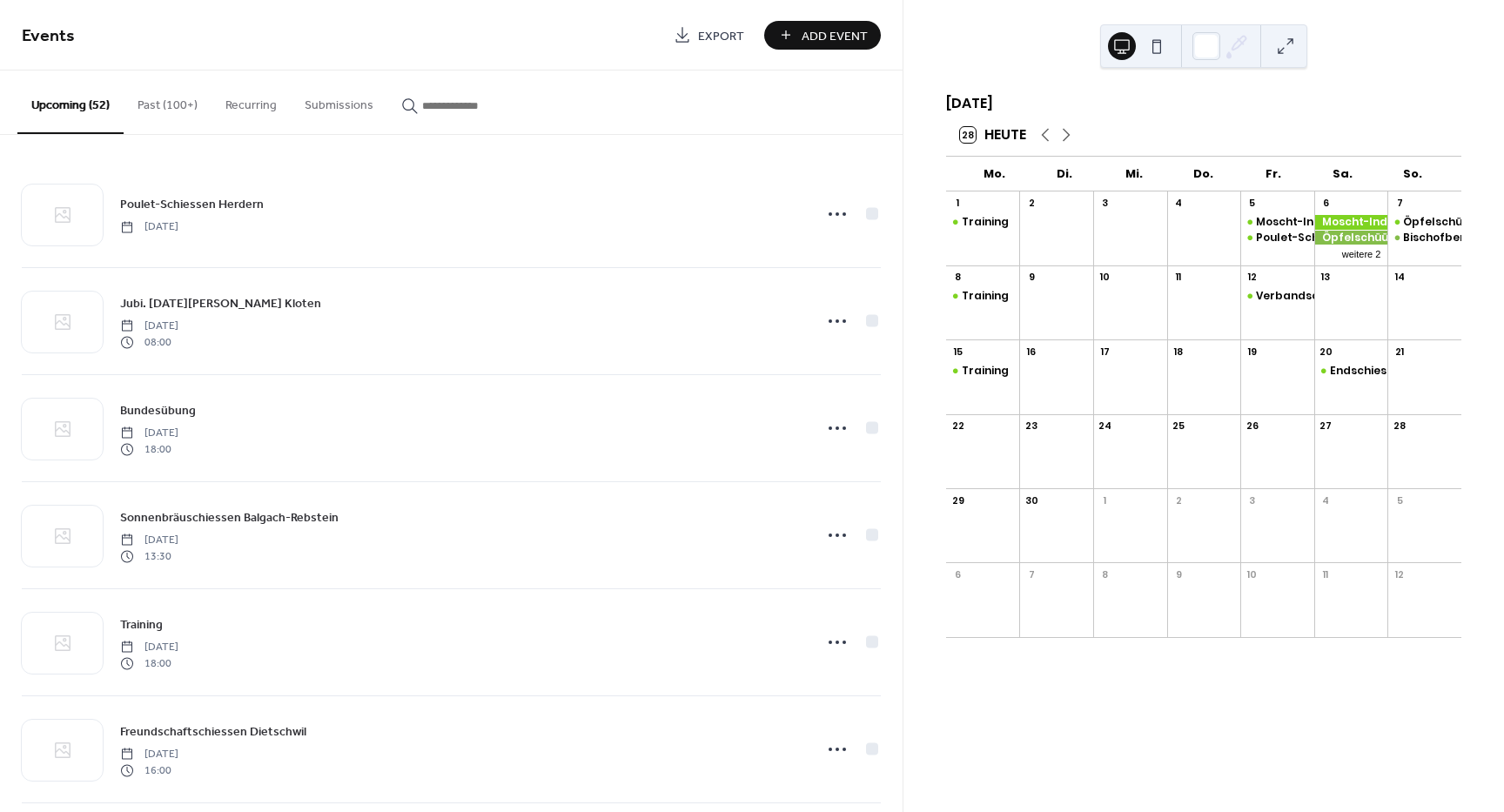click on "Add Event" at bounding box center [835, 36] 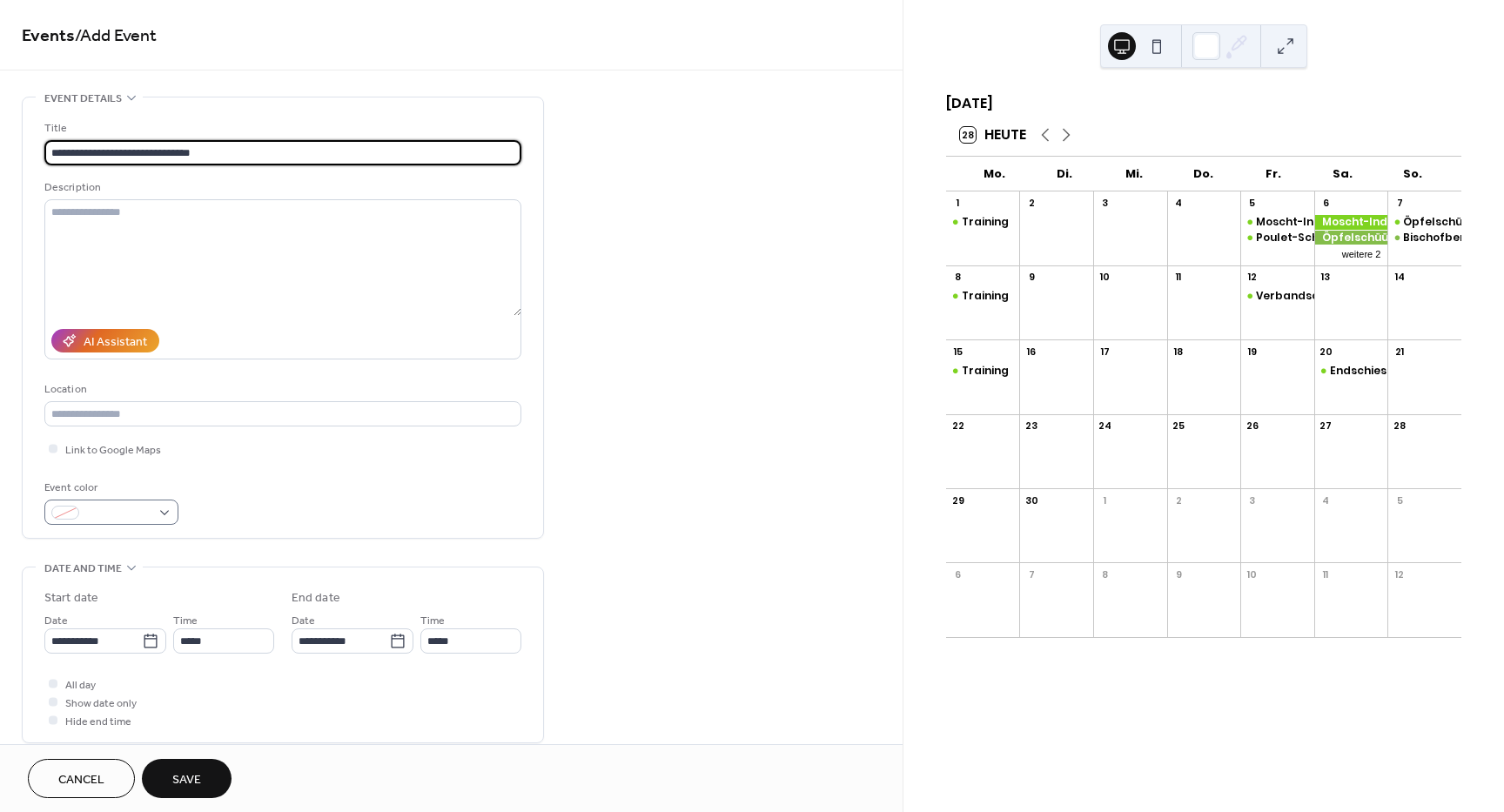 type on "**********" 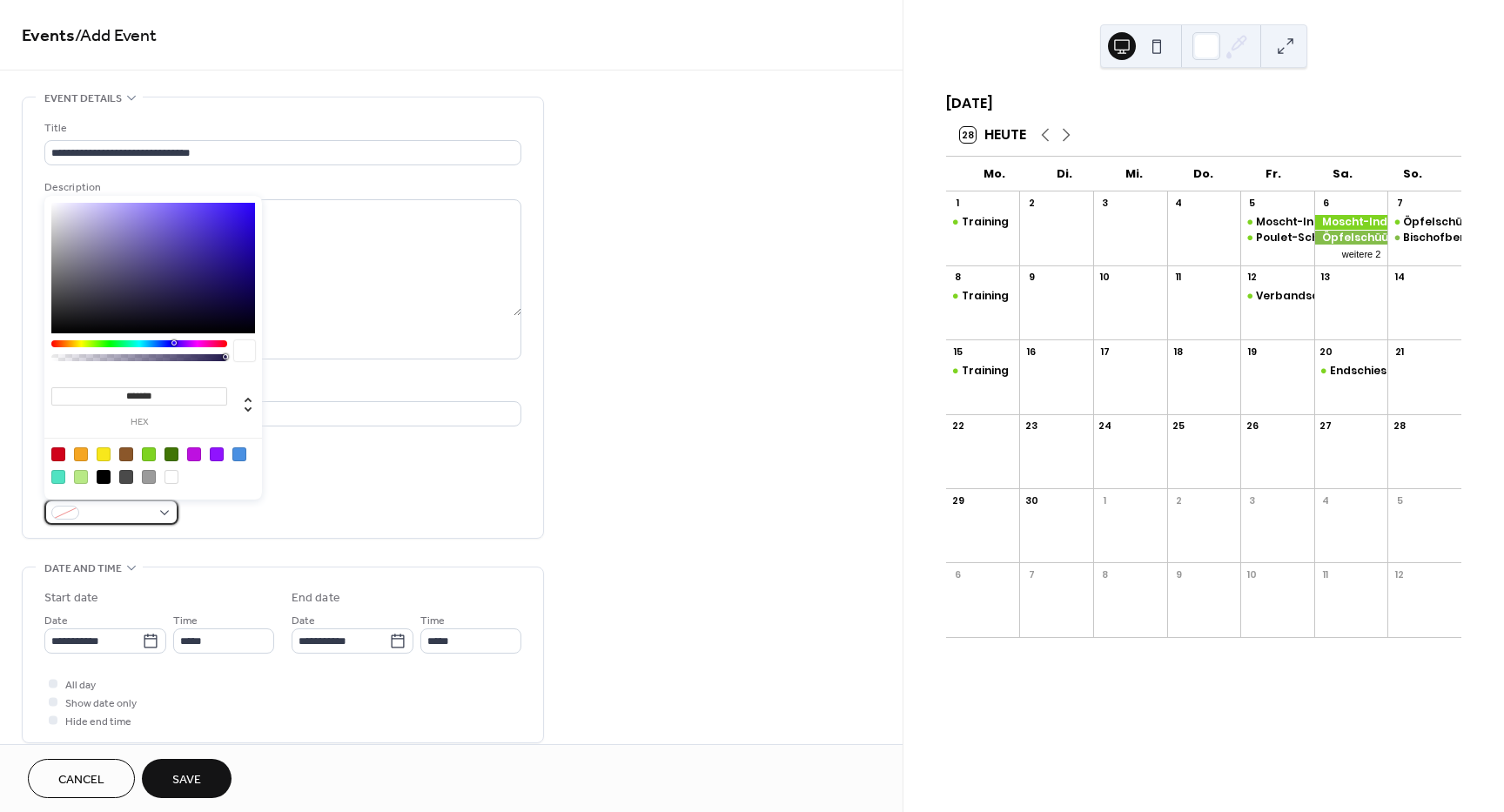 click at bounding box center [111, 512] 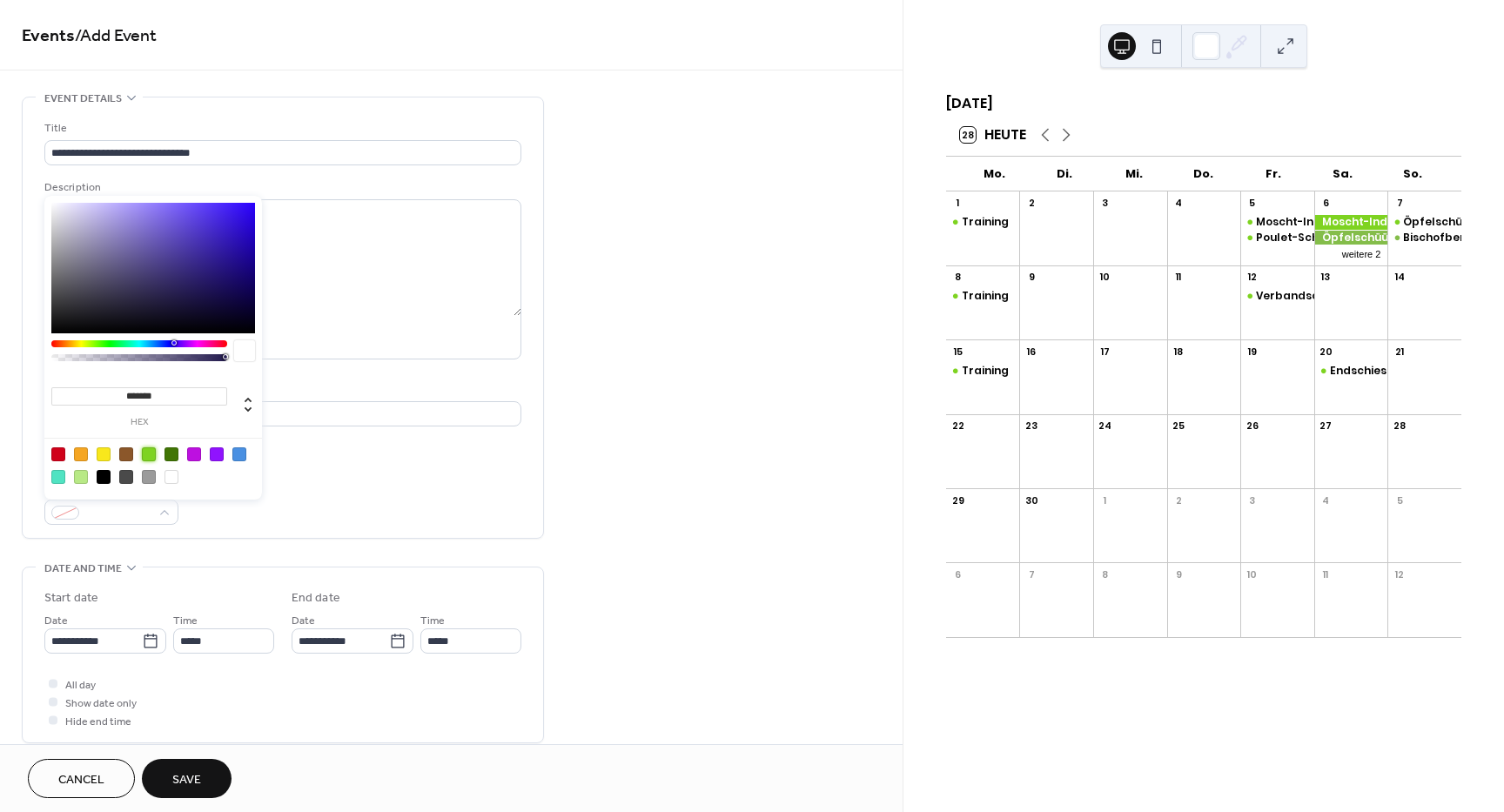 click at bounding box center [149, 454] 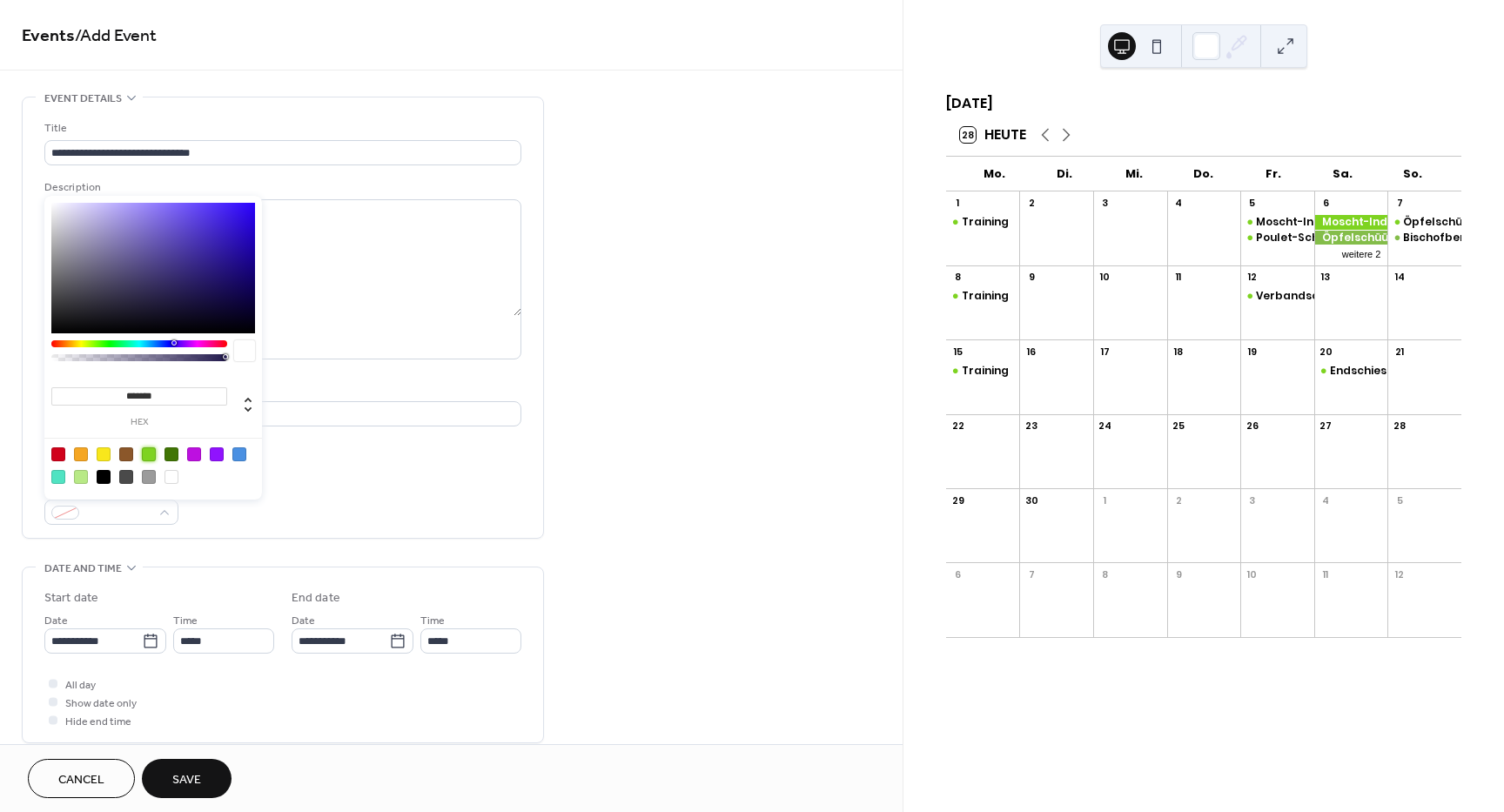 type on "*******" 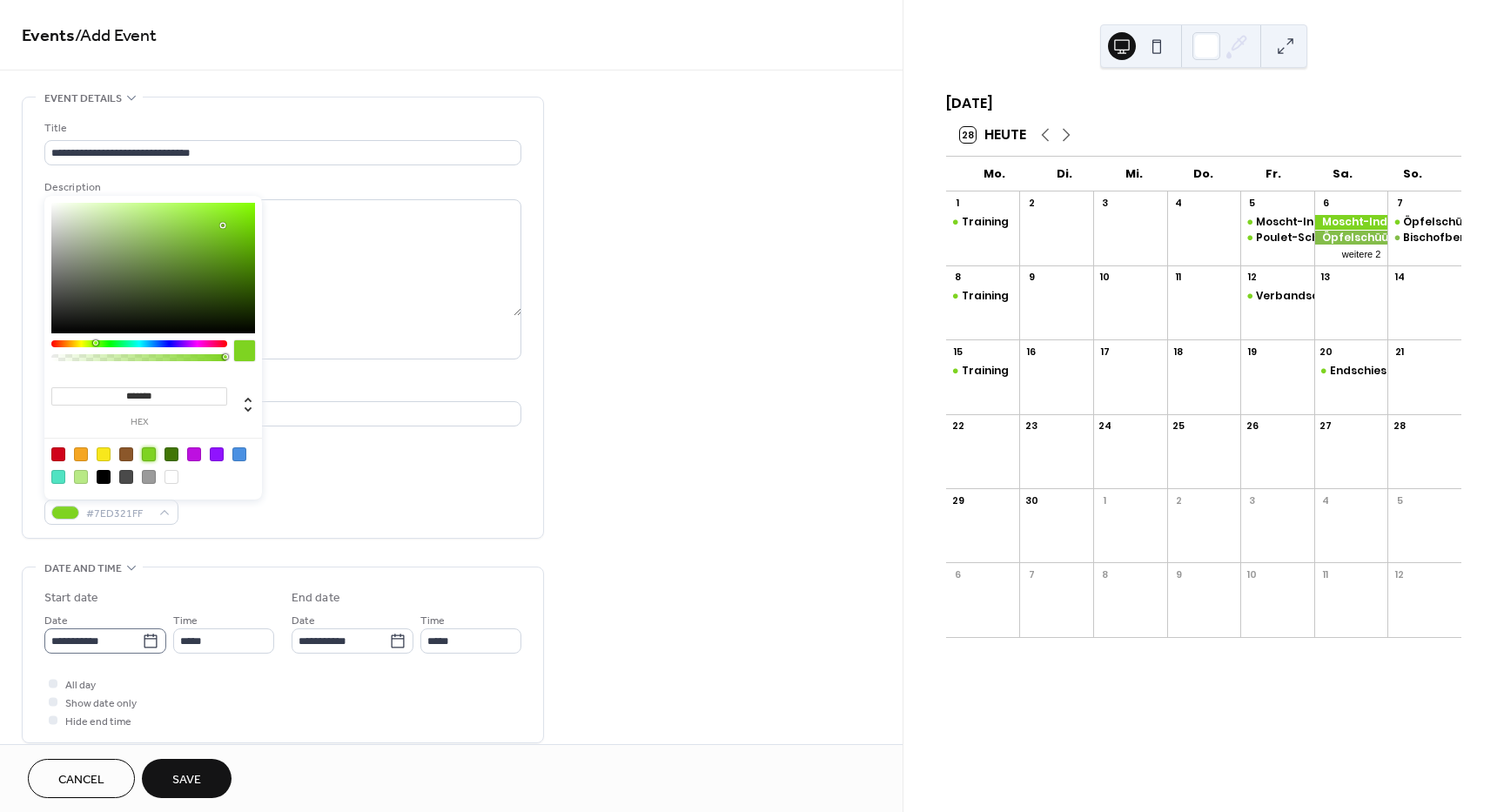 click 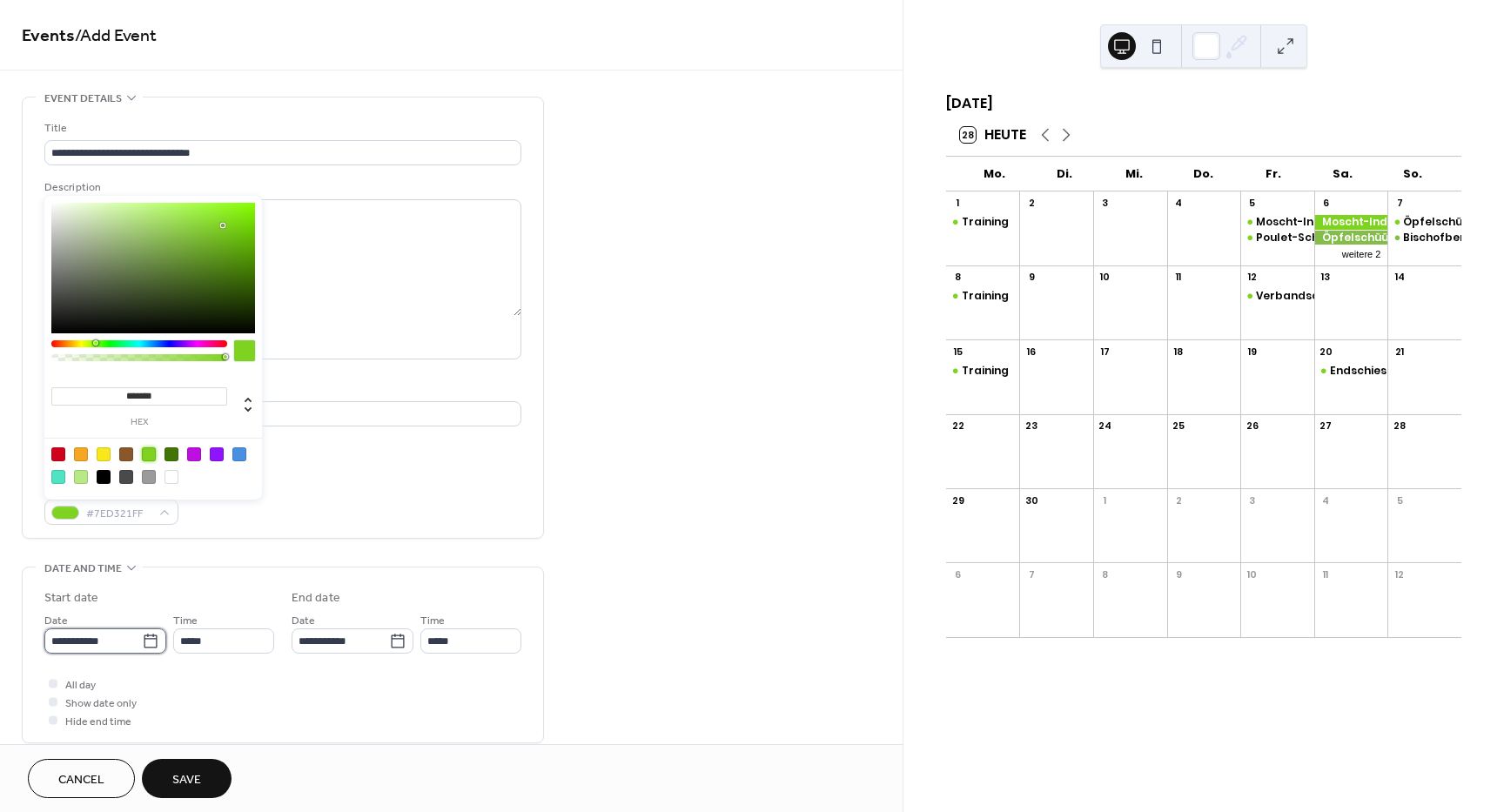 click on "**********" at bounding box center (93, 641) 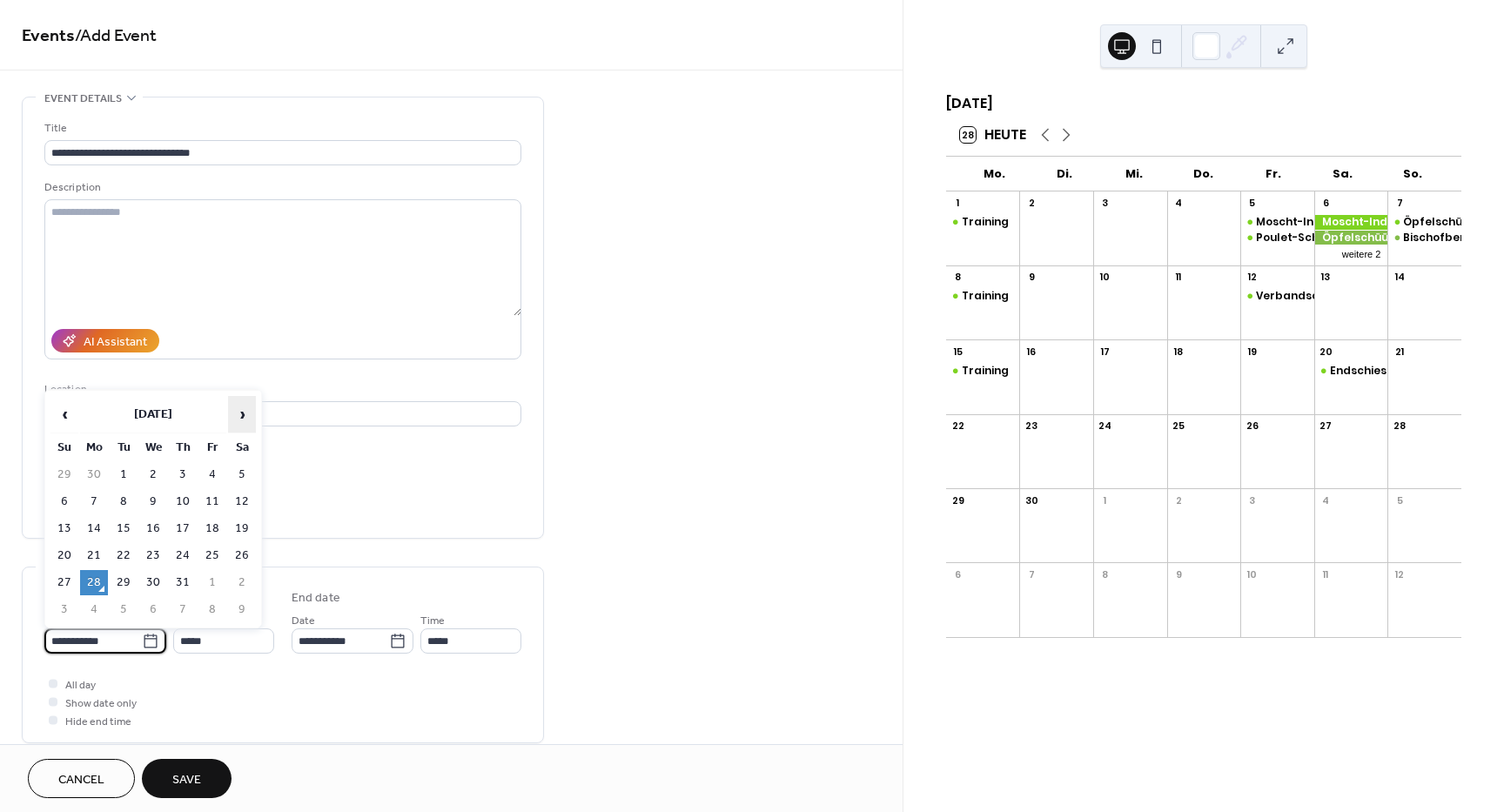 click on "›" at bounding box center [242, 414] 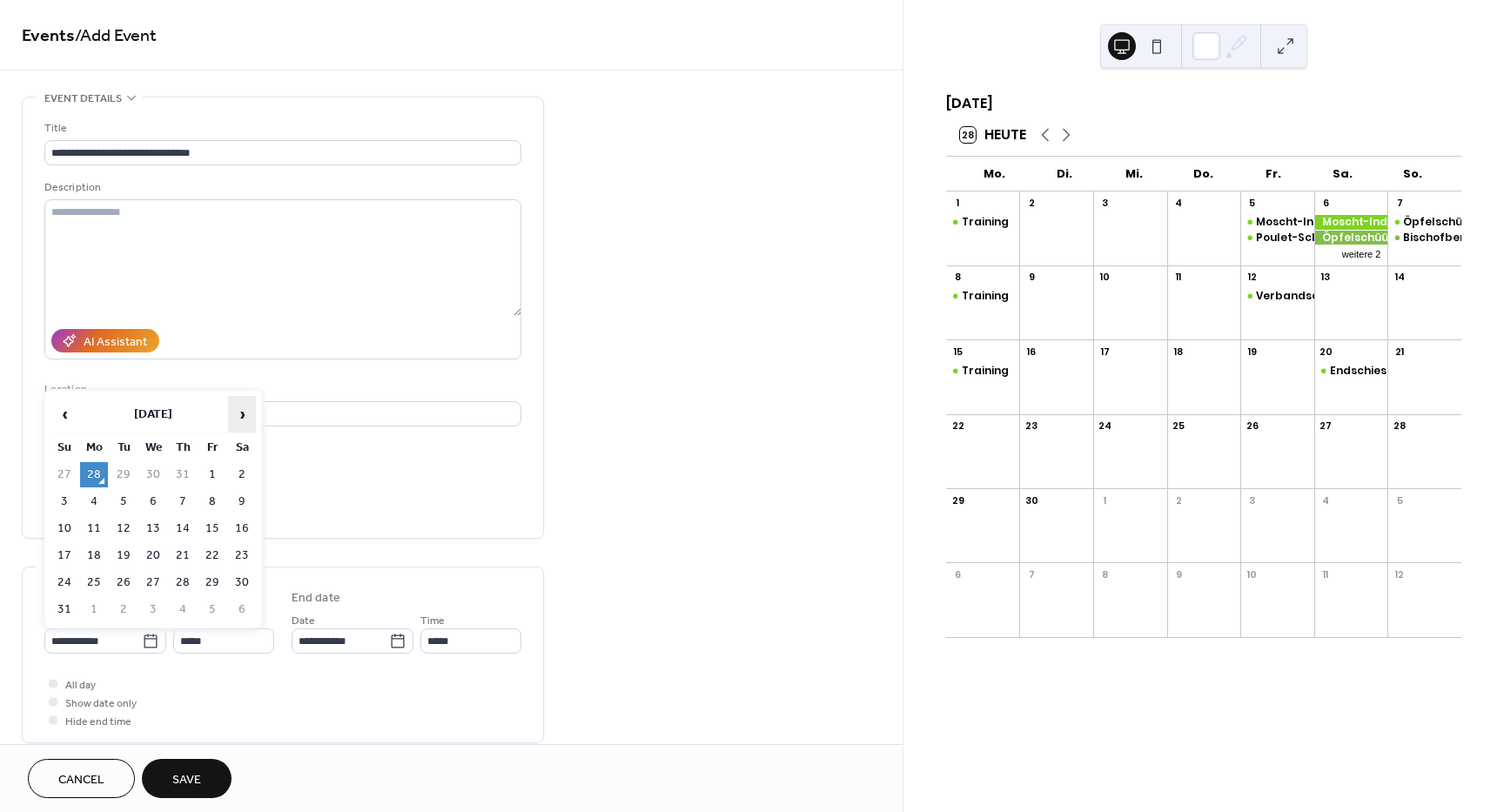 click on "›" at bounding box center (242, 414) 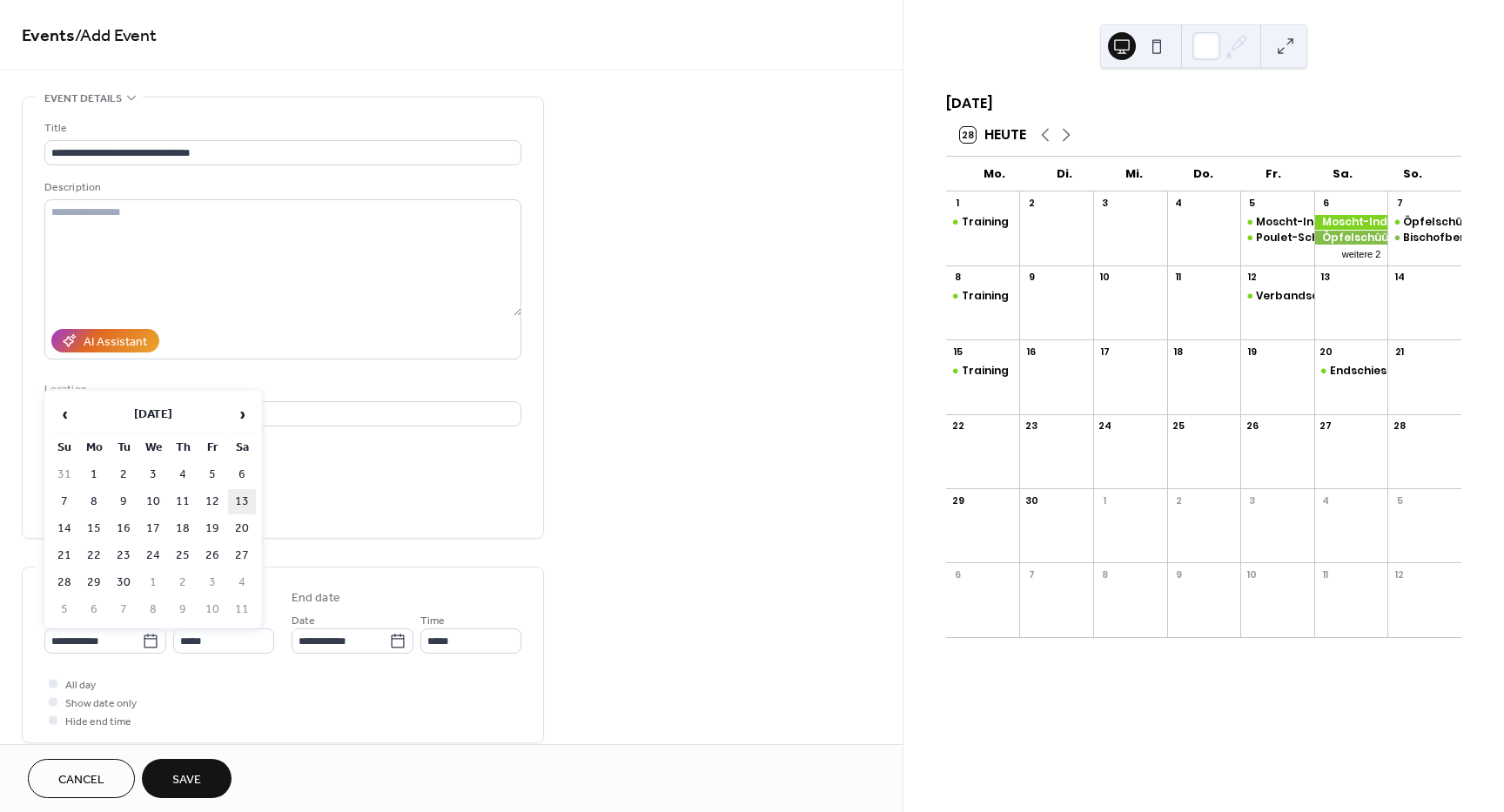 click on "13" at bounding box center (242, 501) 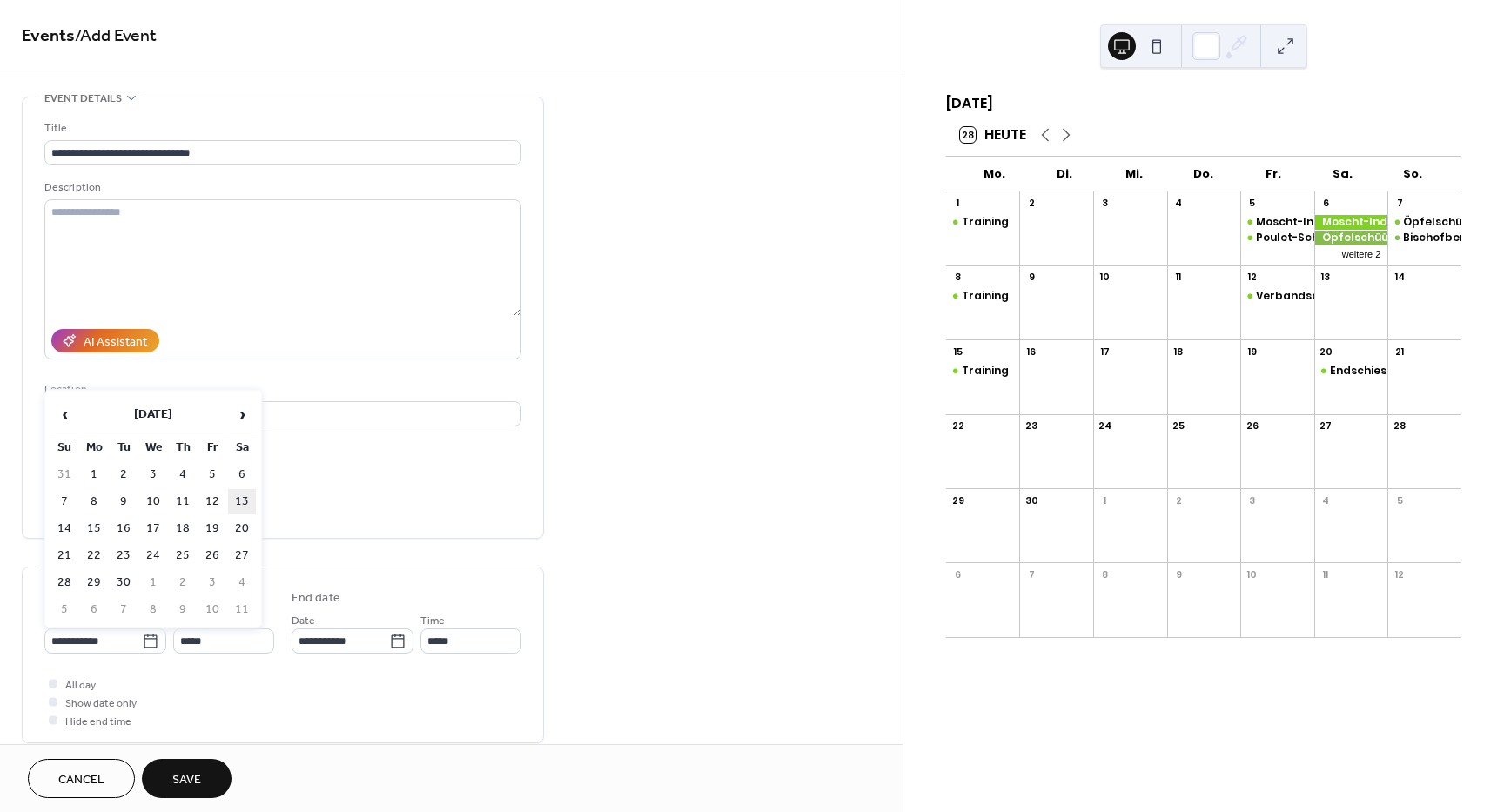 type on "**********" 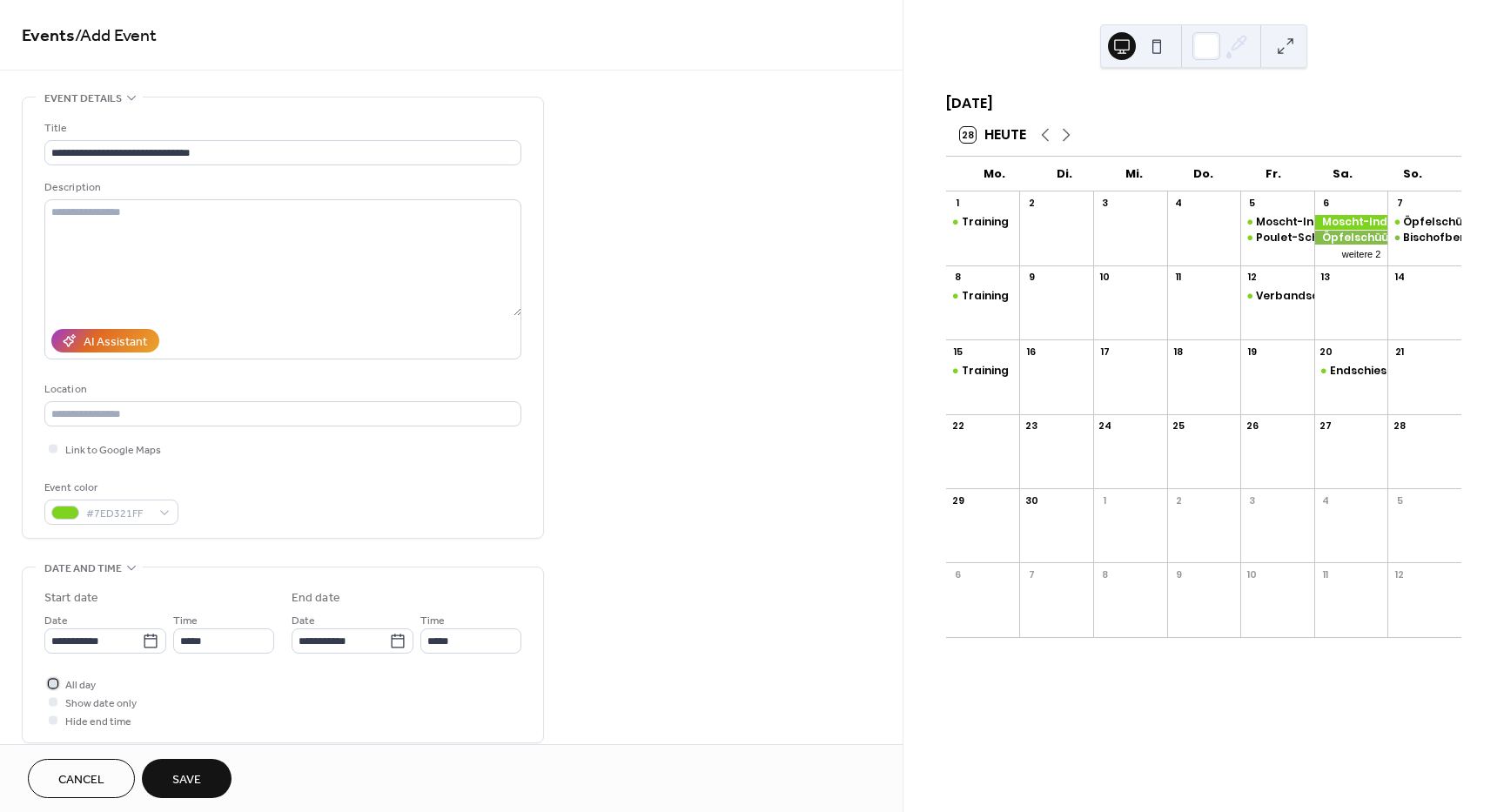 click at bounding box center [53, 683] 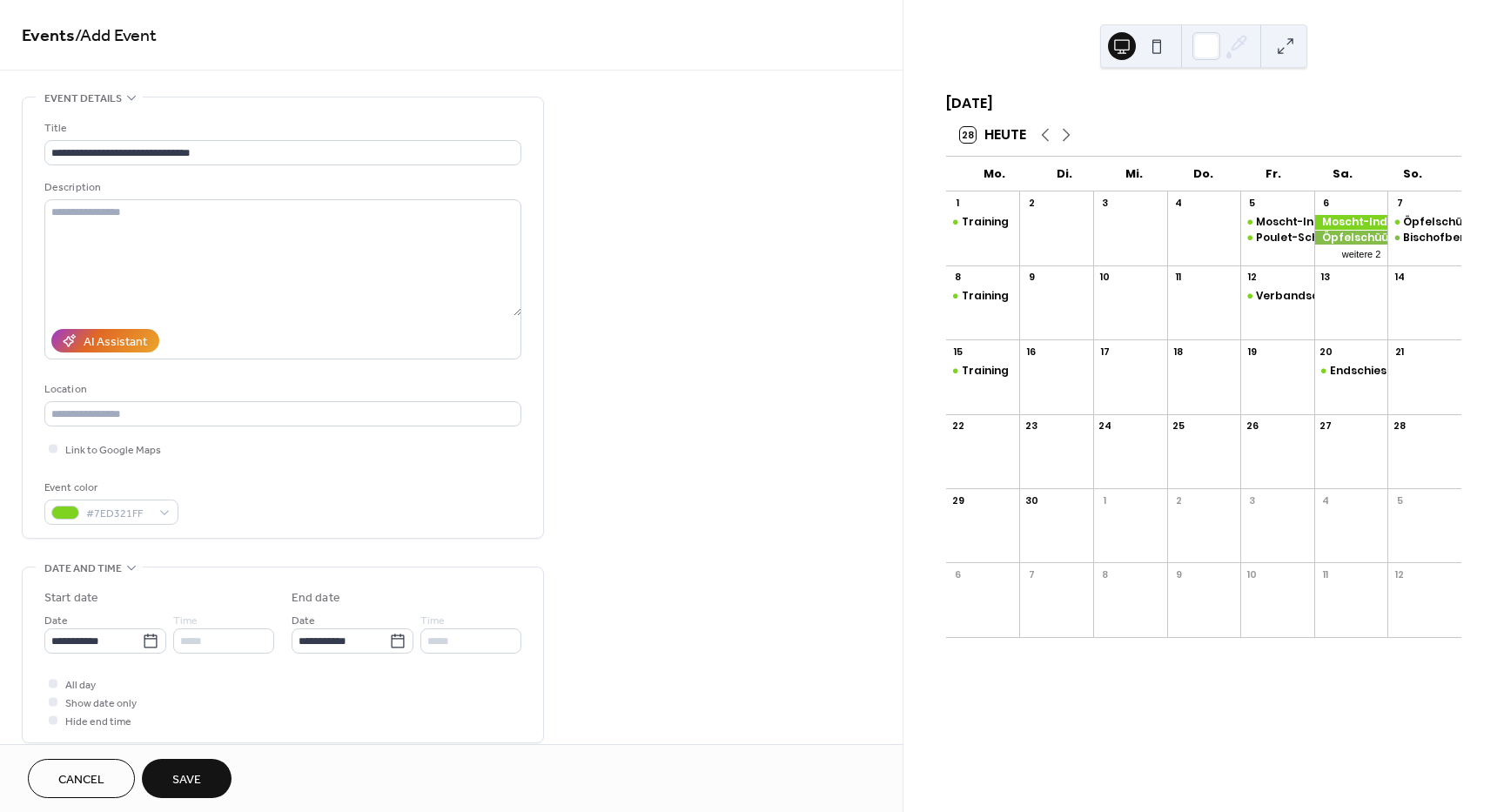 click on "Save" at bounding box center (186, 780) 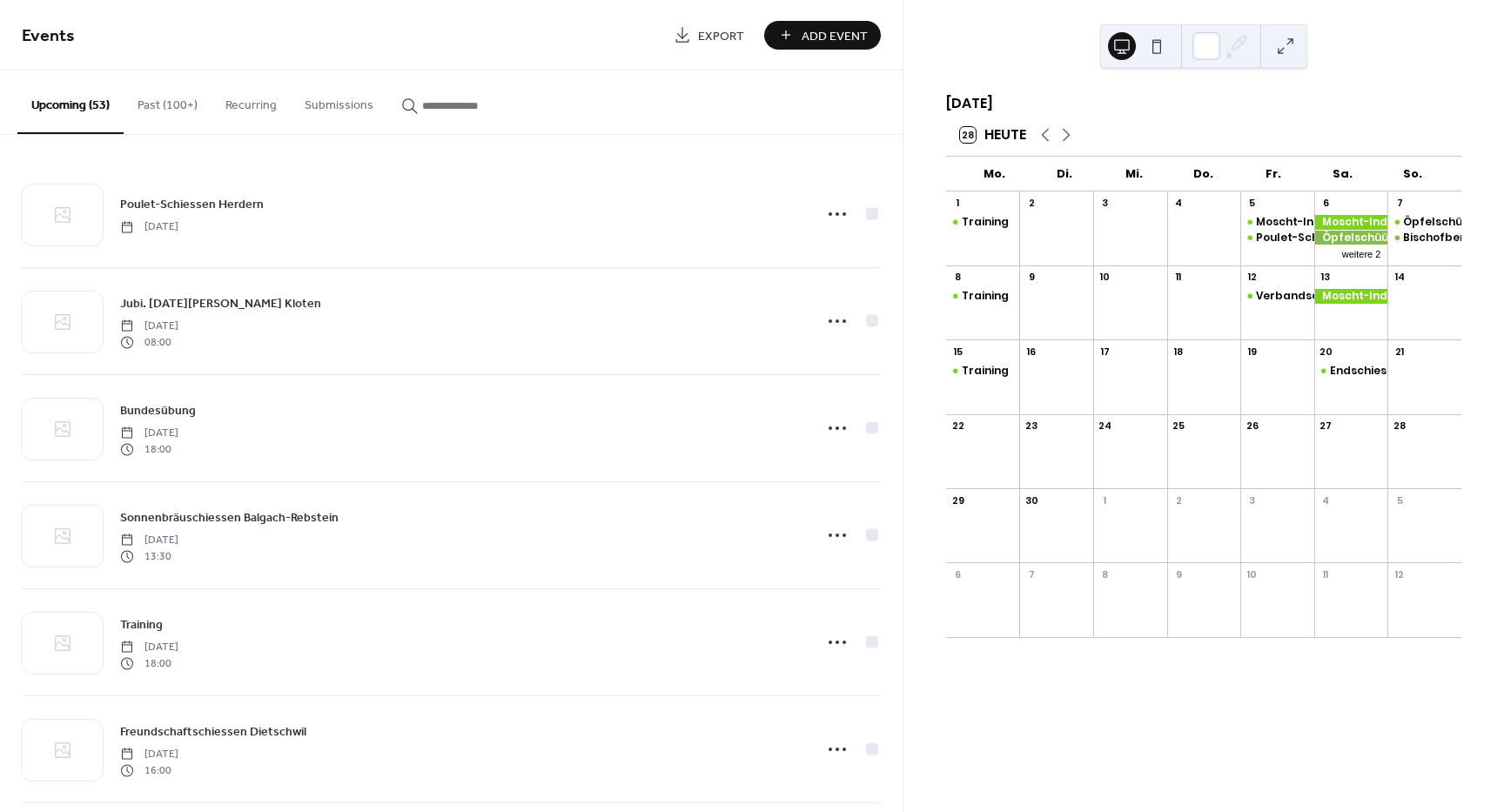 click on "Add Event" at bounding box center [835, 36] 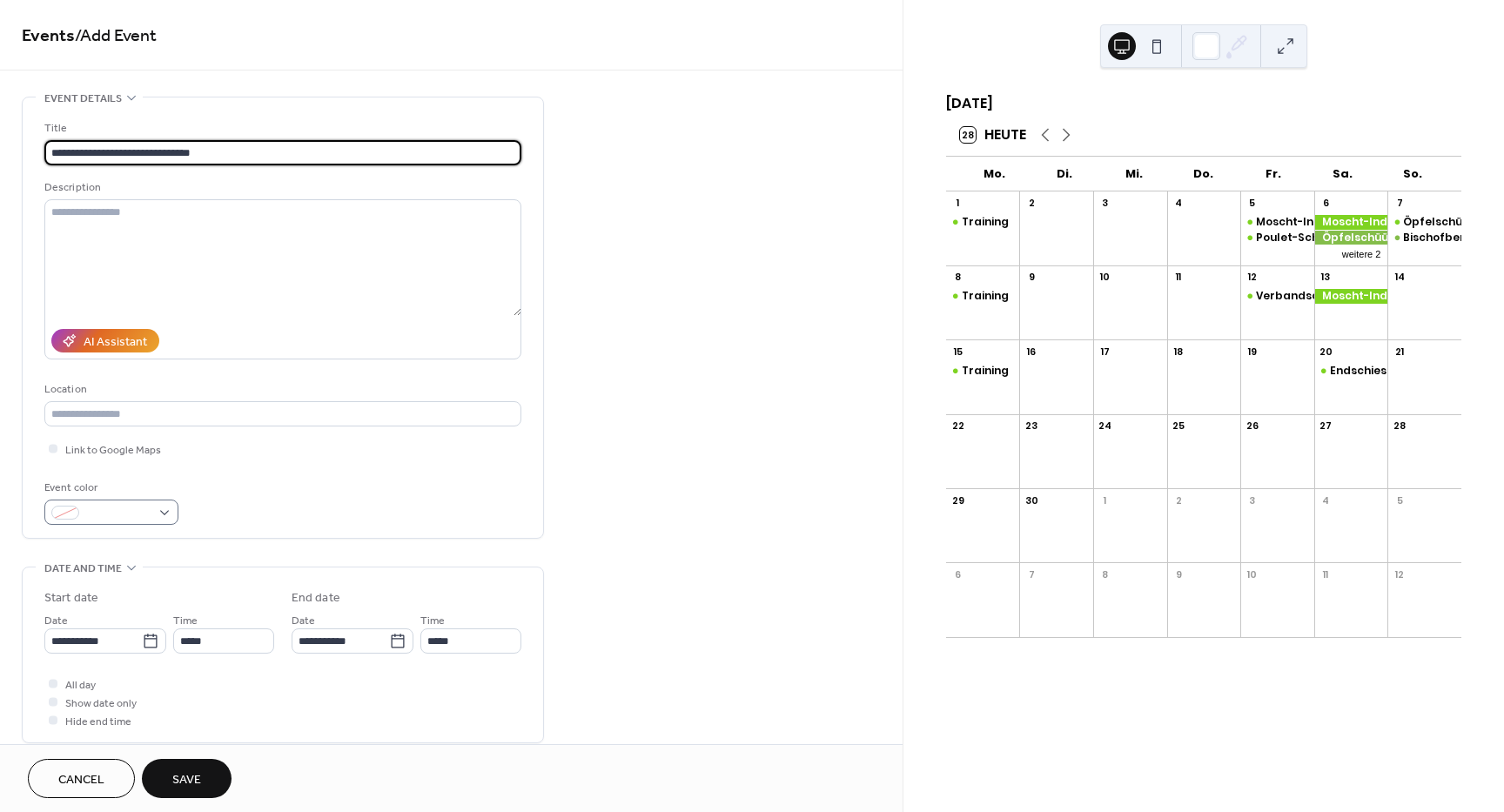 type on "**********" 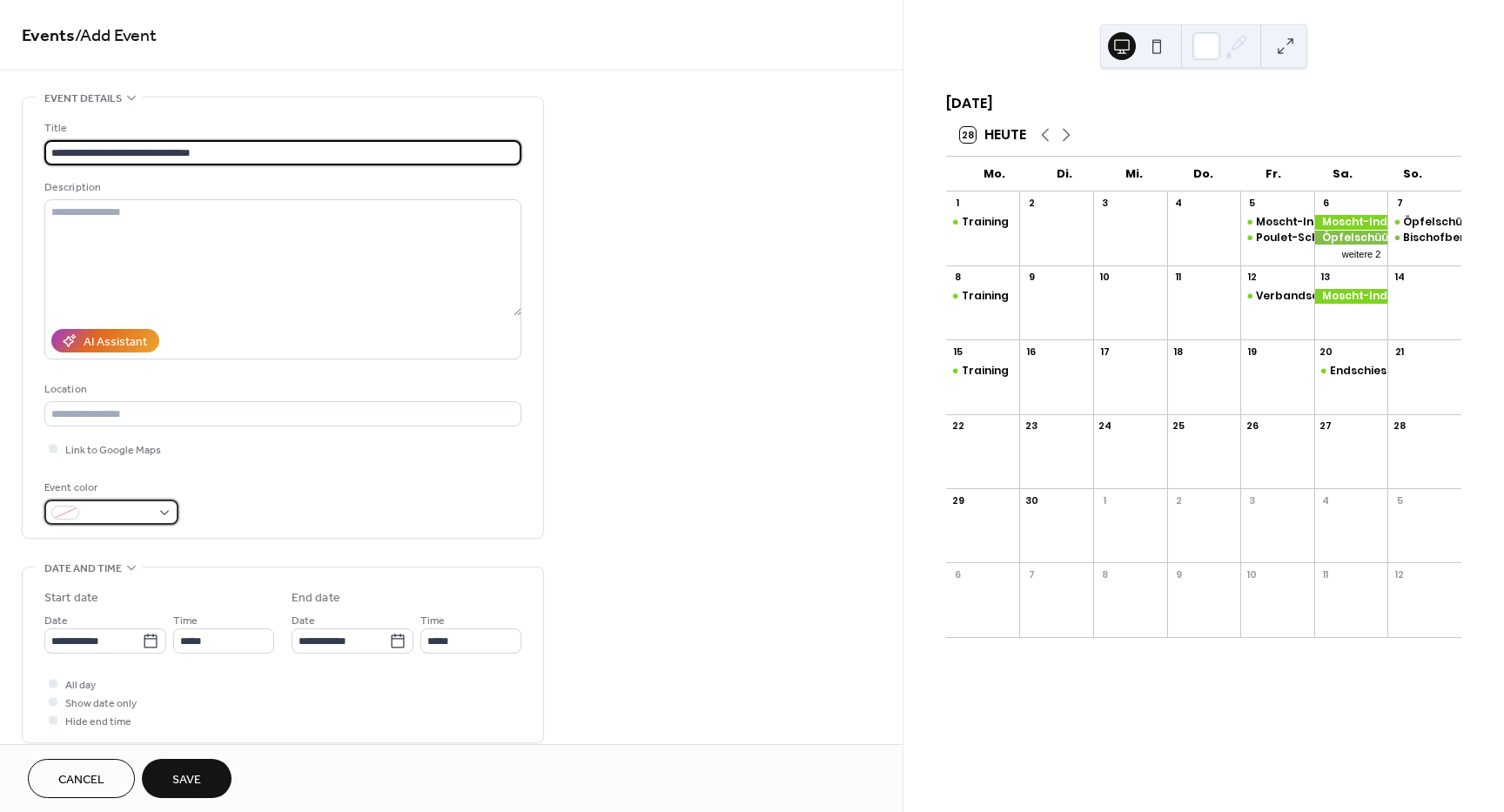 click at bounding box center [111, 512] 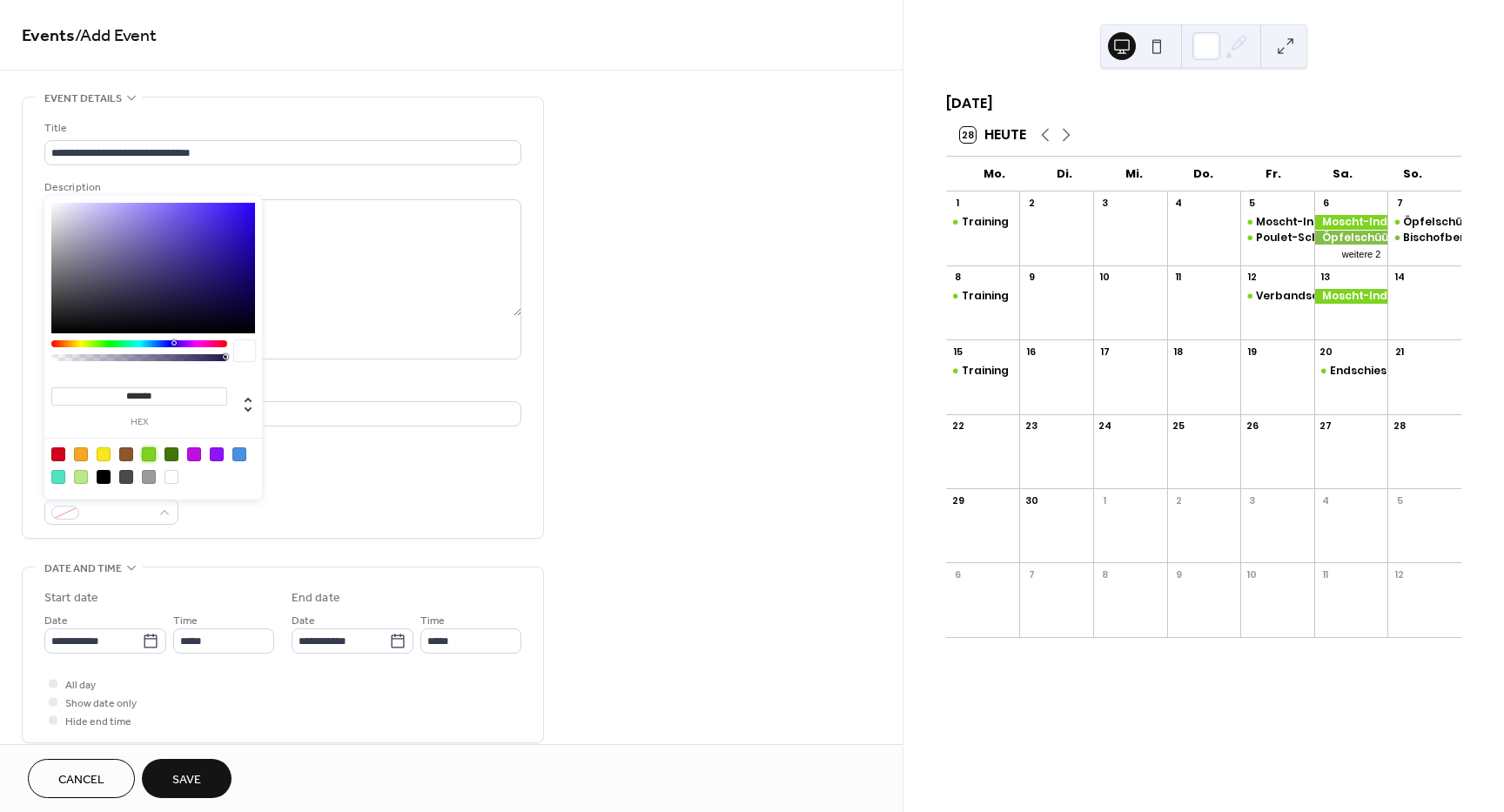 click at bounding box center [149, 454] 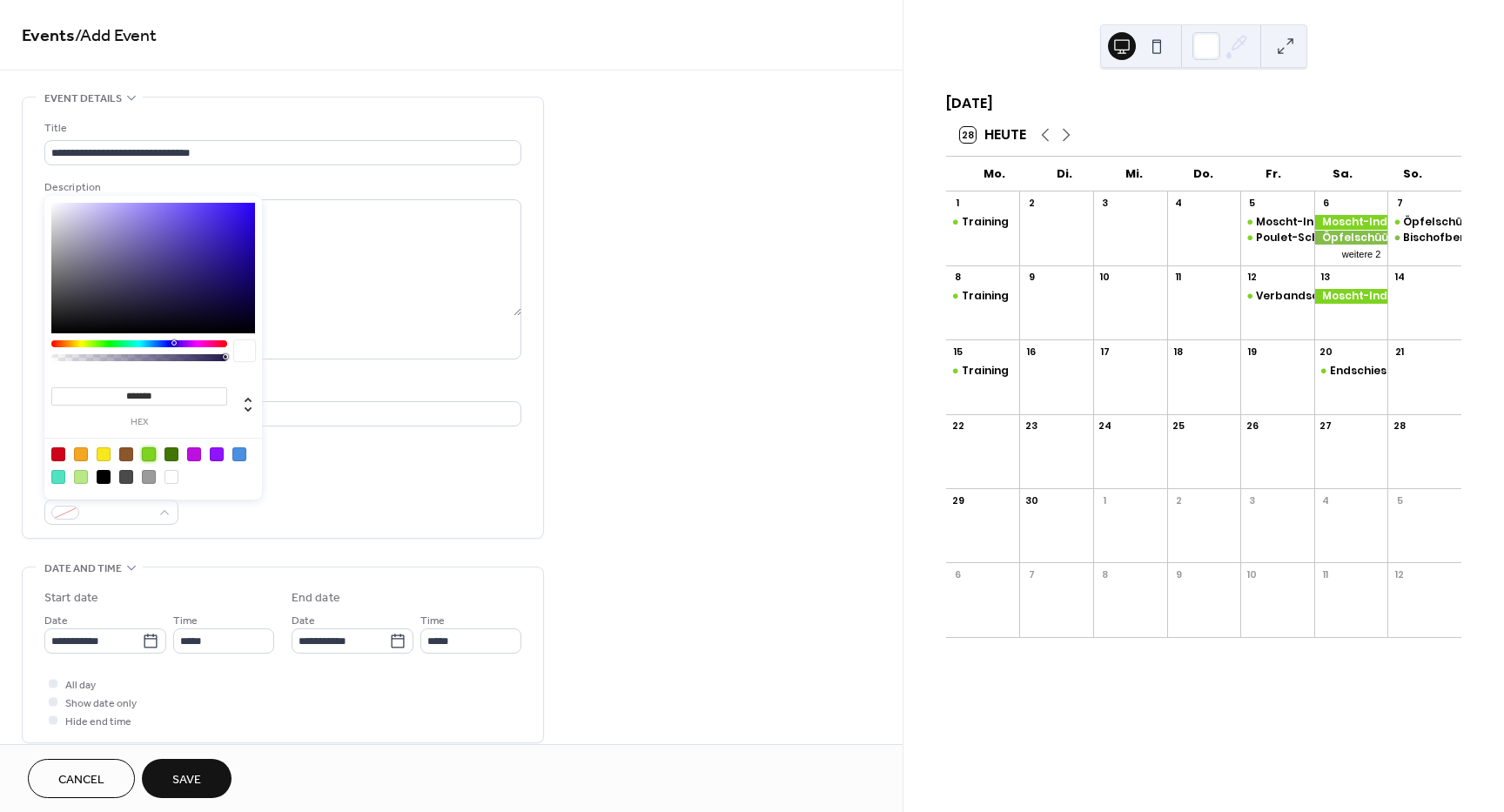 type on "*******" 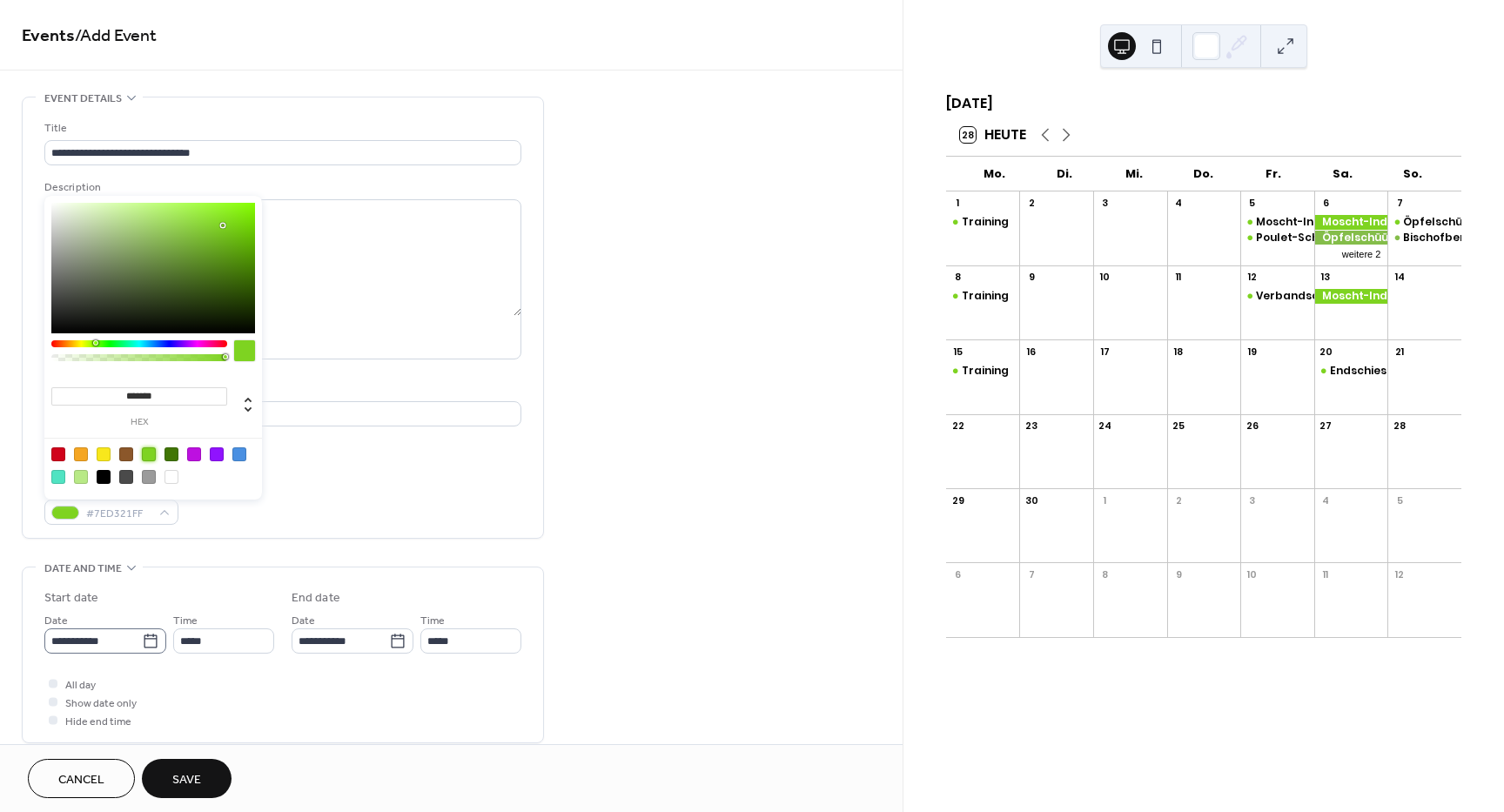 click 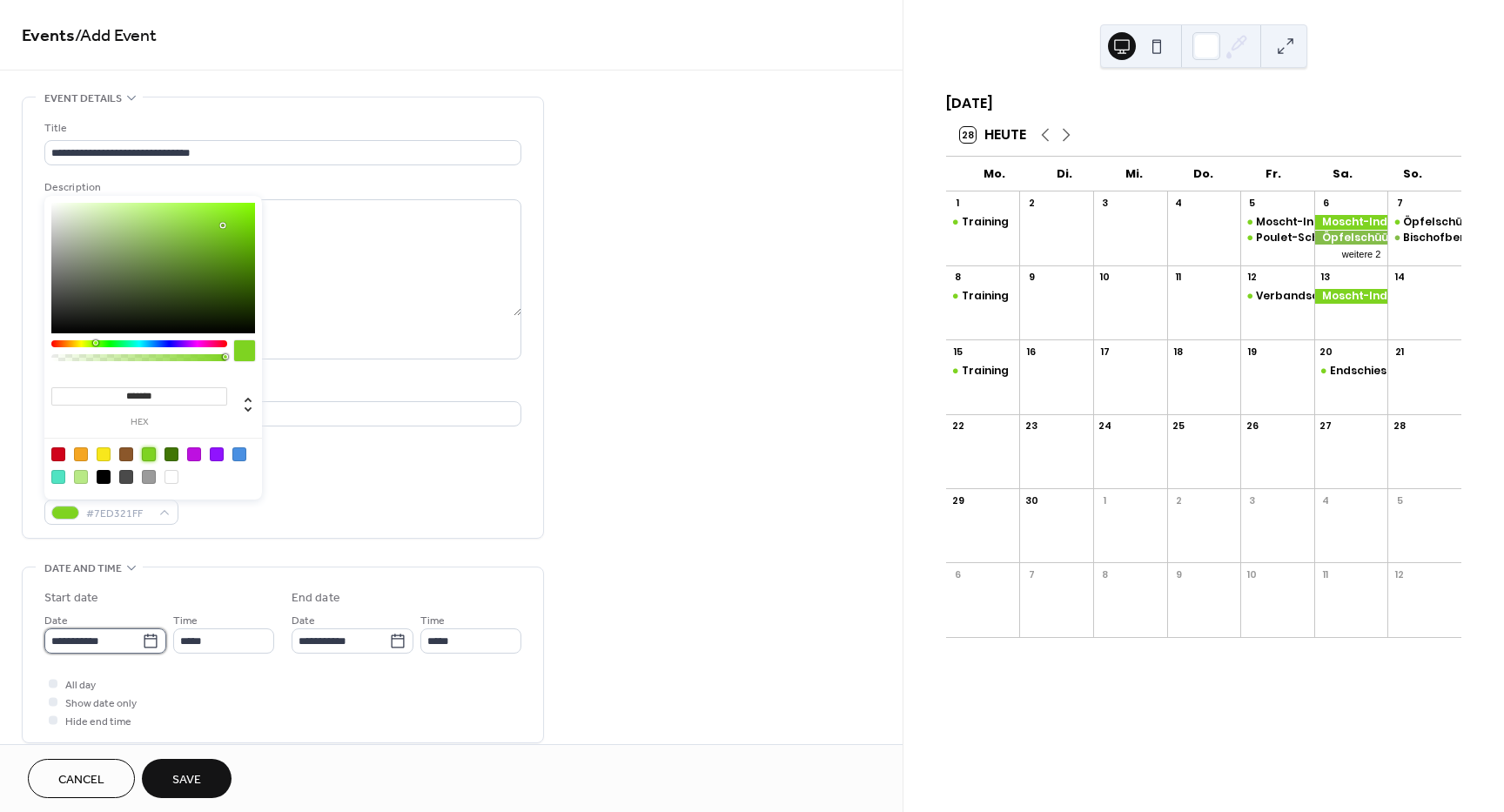 click on "**********" at bounding box center (93, 641) 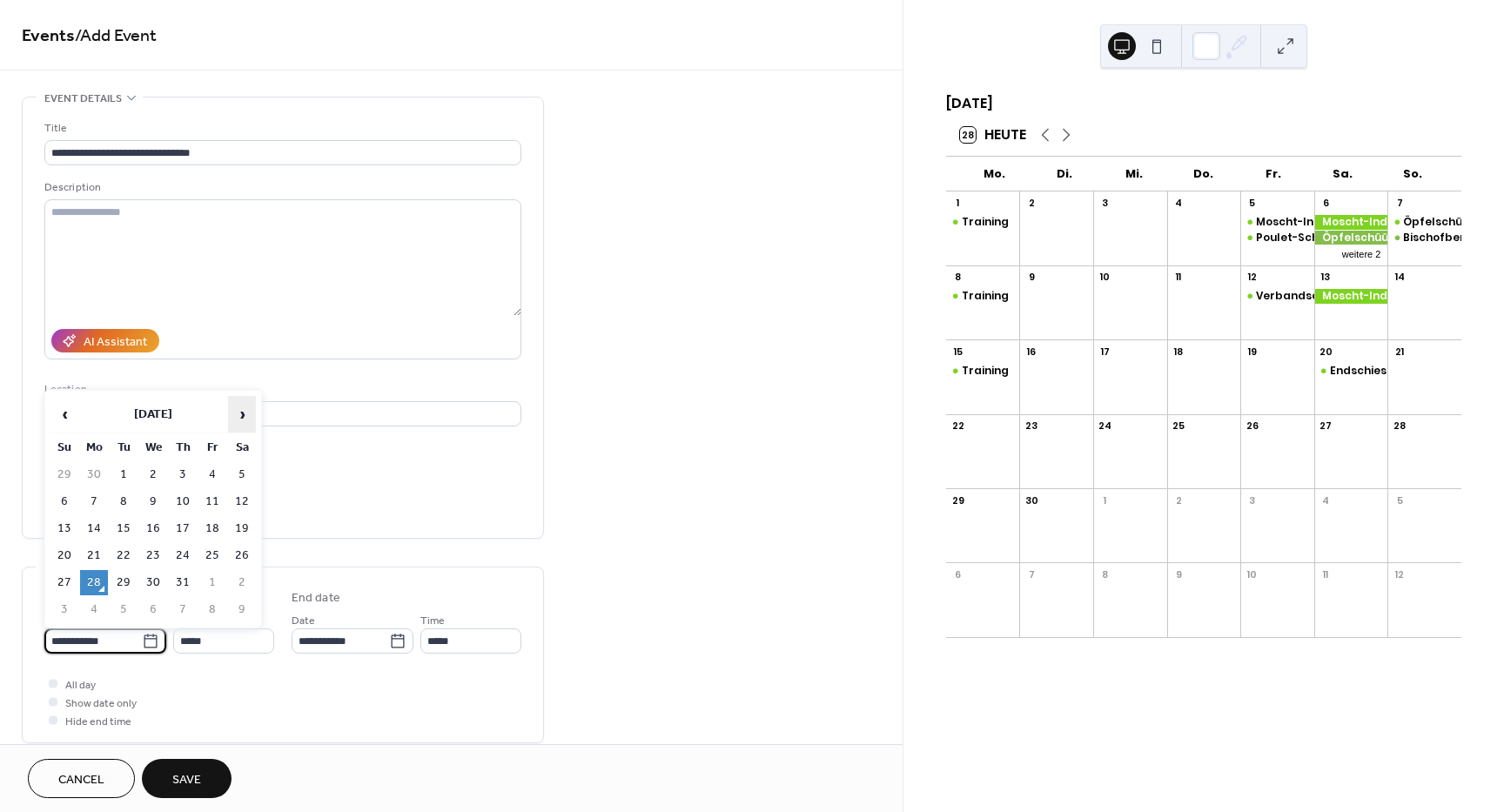 click on "›" at bounding box center (242, 414) 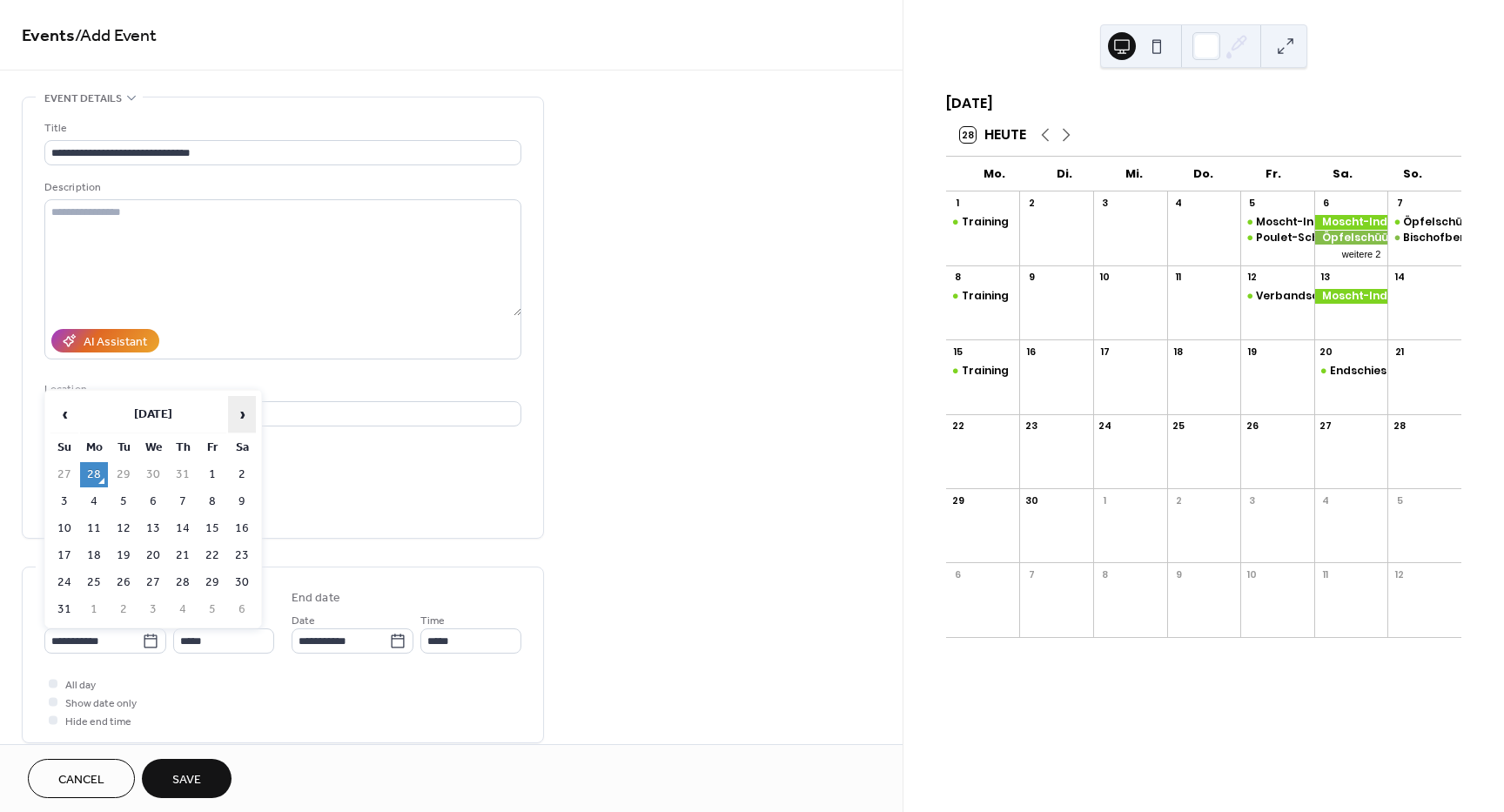 click on "›" at bounding box center (242, 414) 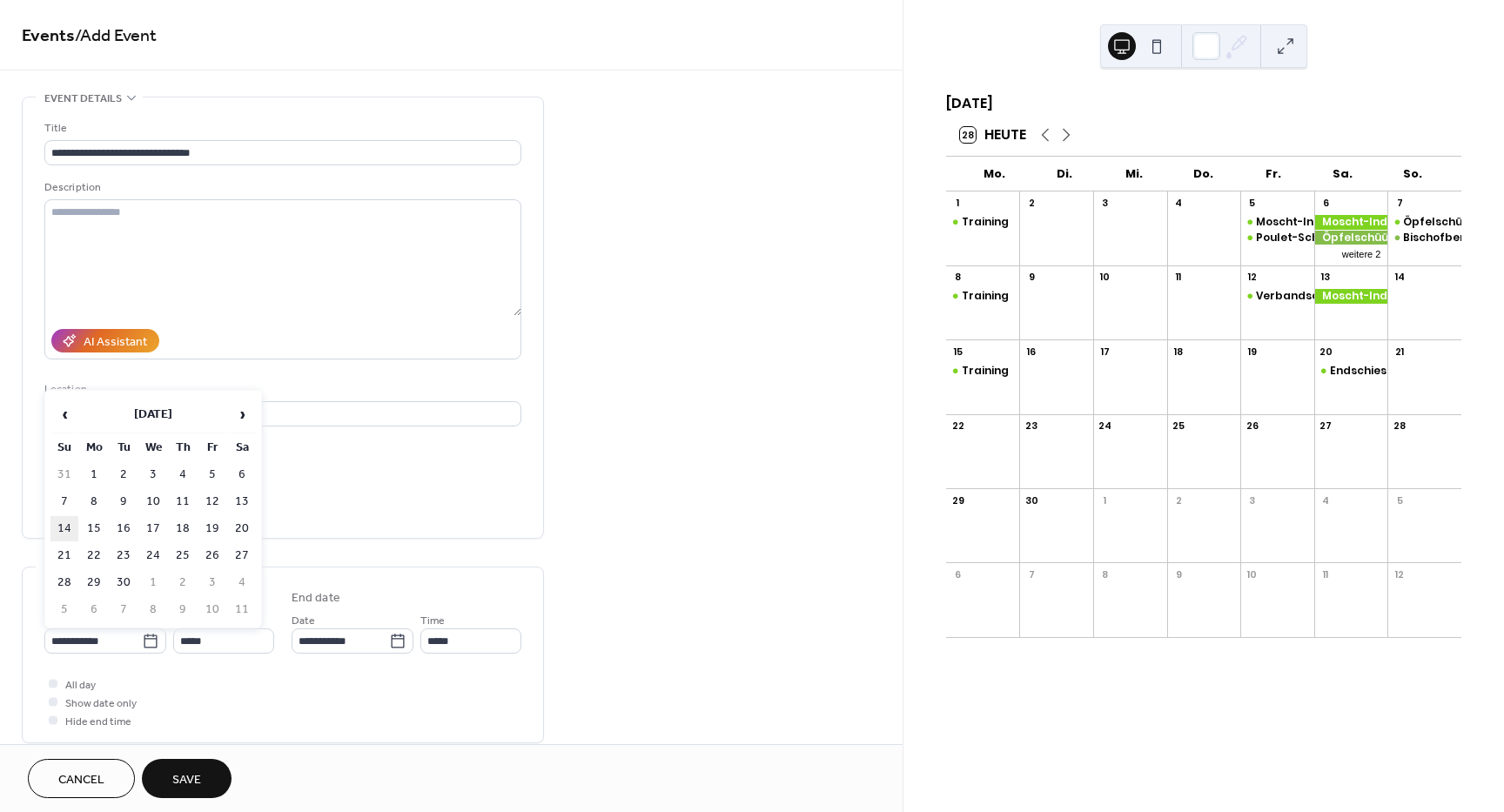 click on "14" at bounding box center [64, 528] 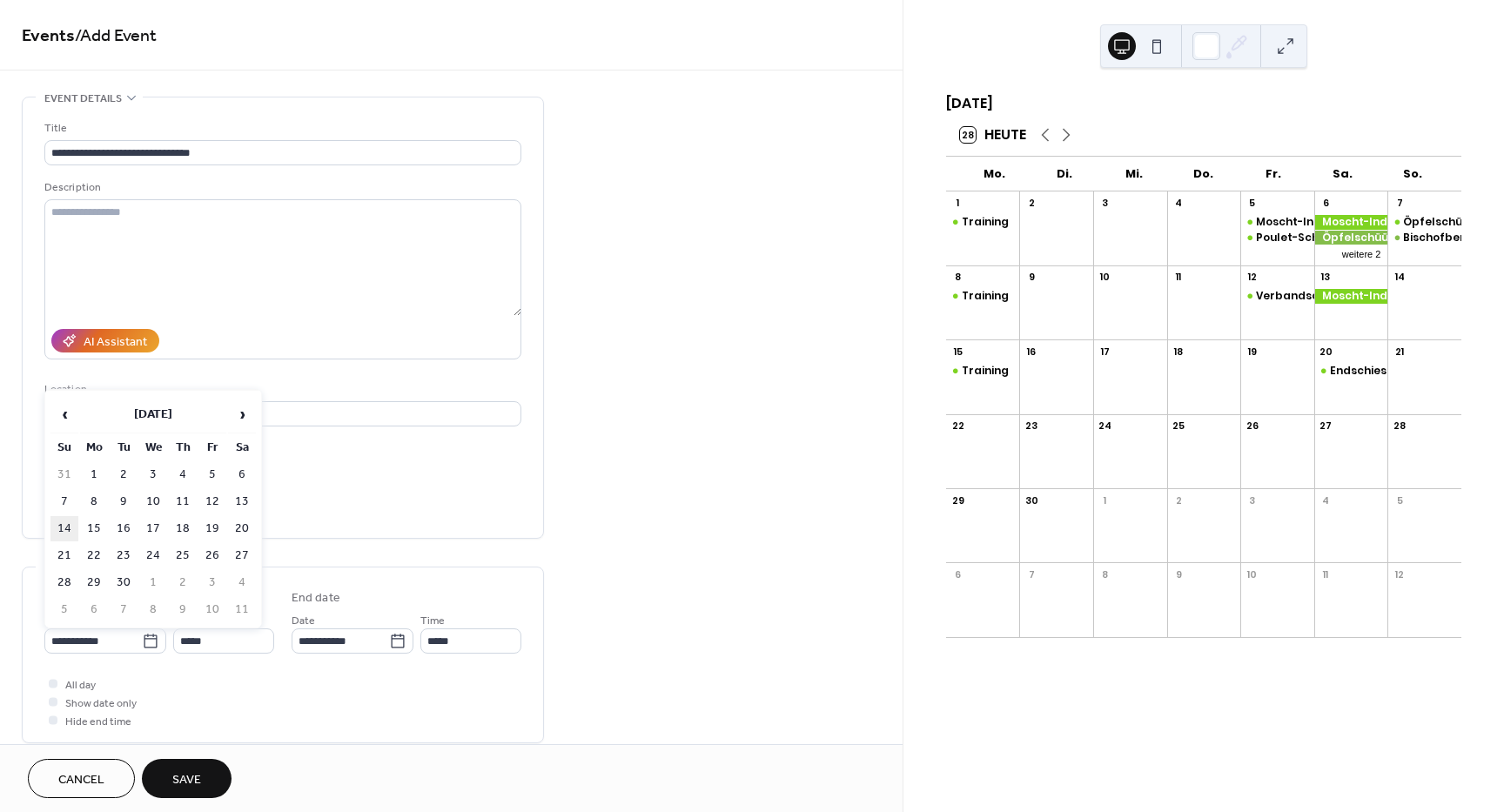 type on "**********" 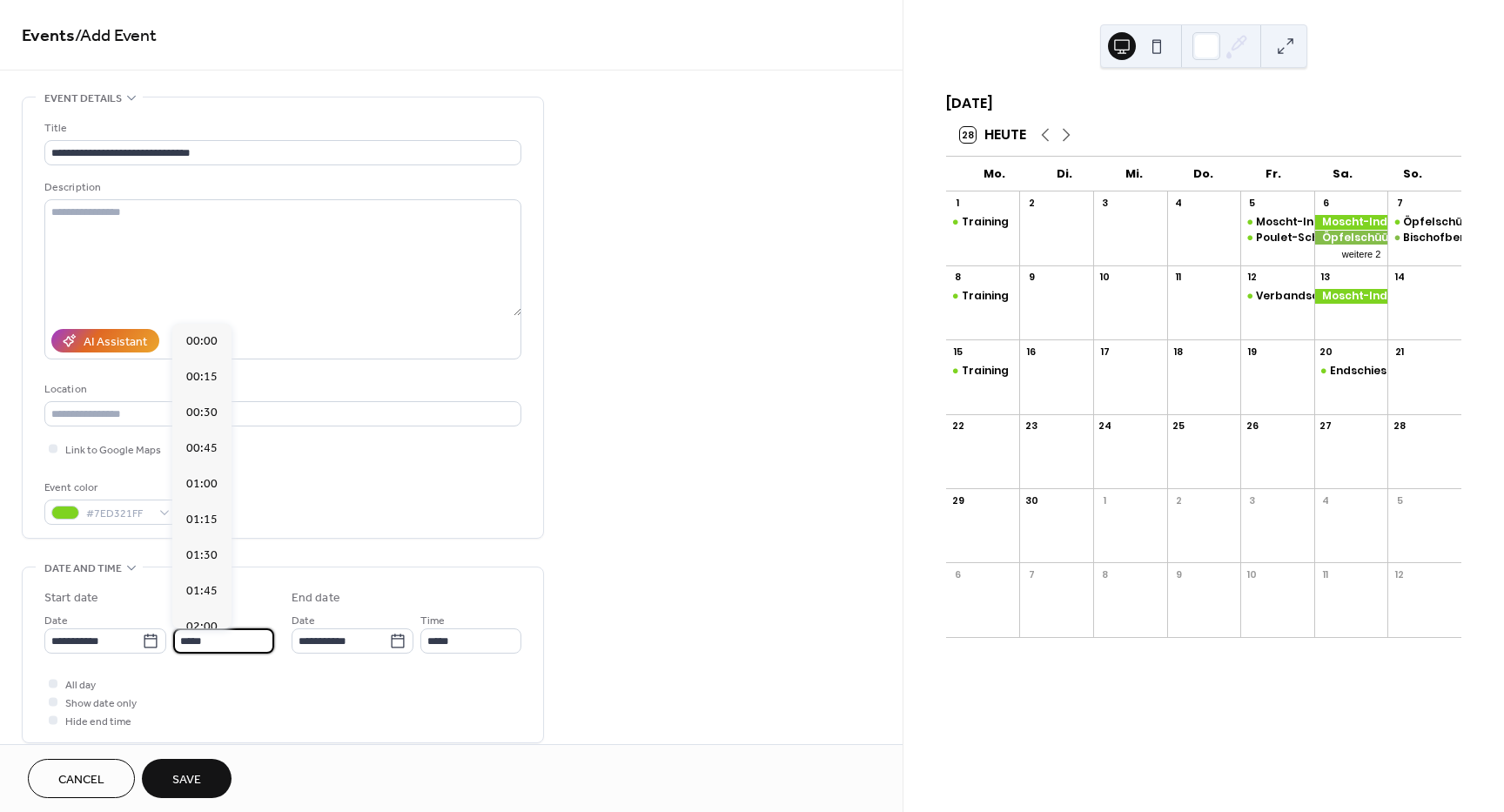 click on "*****" at bounding box center [224, 641] 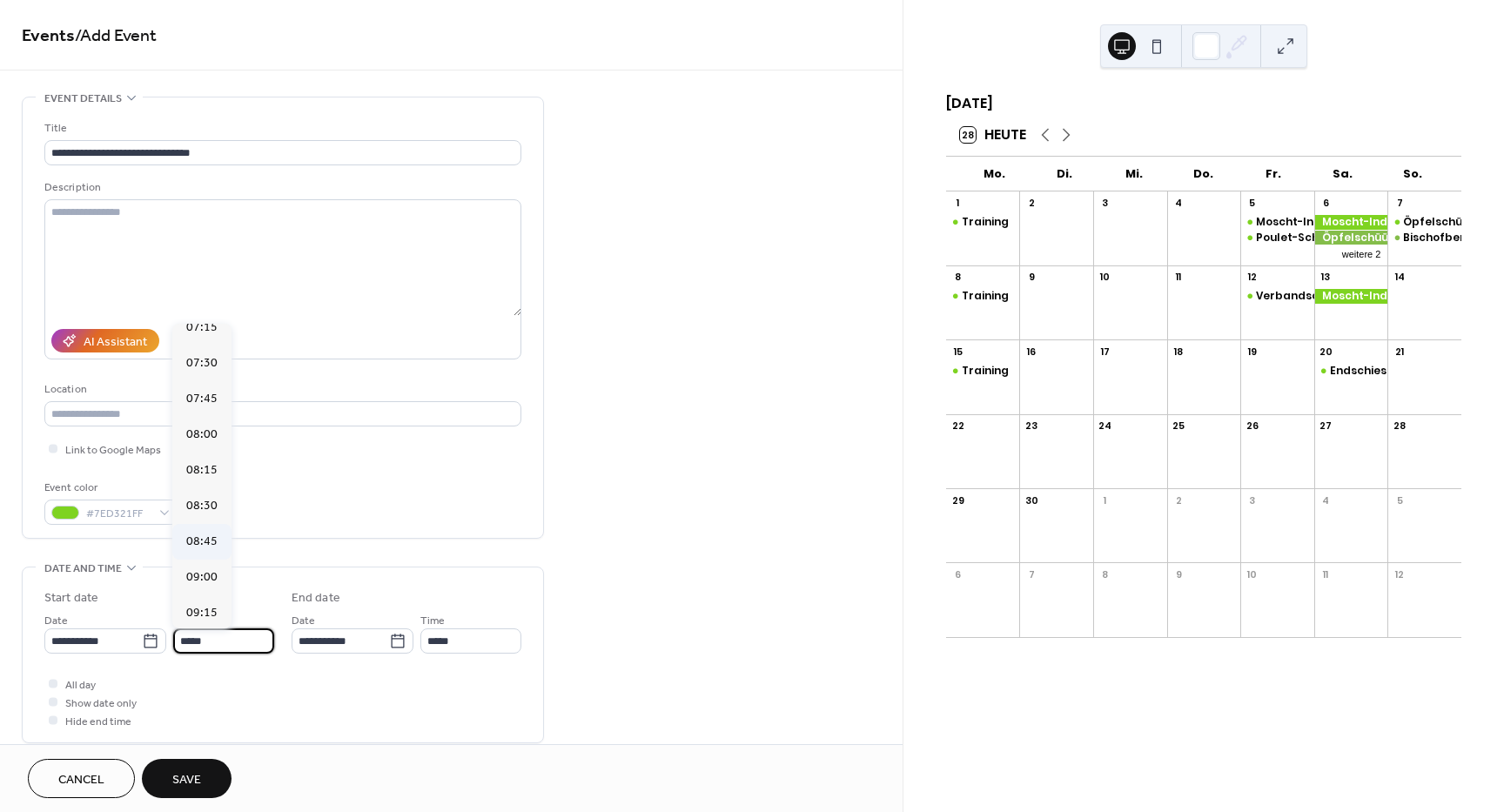 scroll, scrollTop: 1017, scrollLeft: 0, axis: vertical 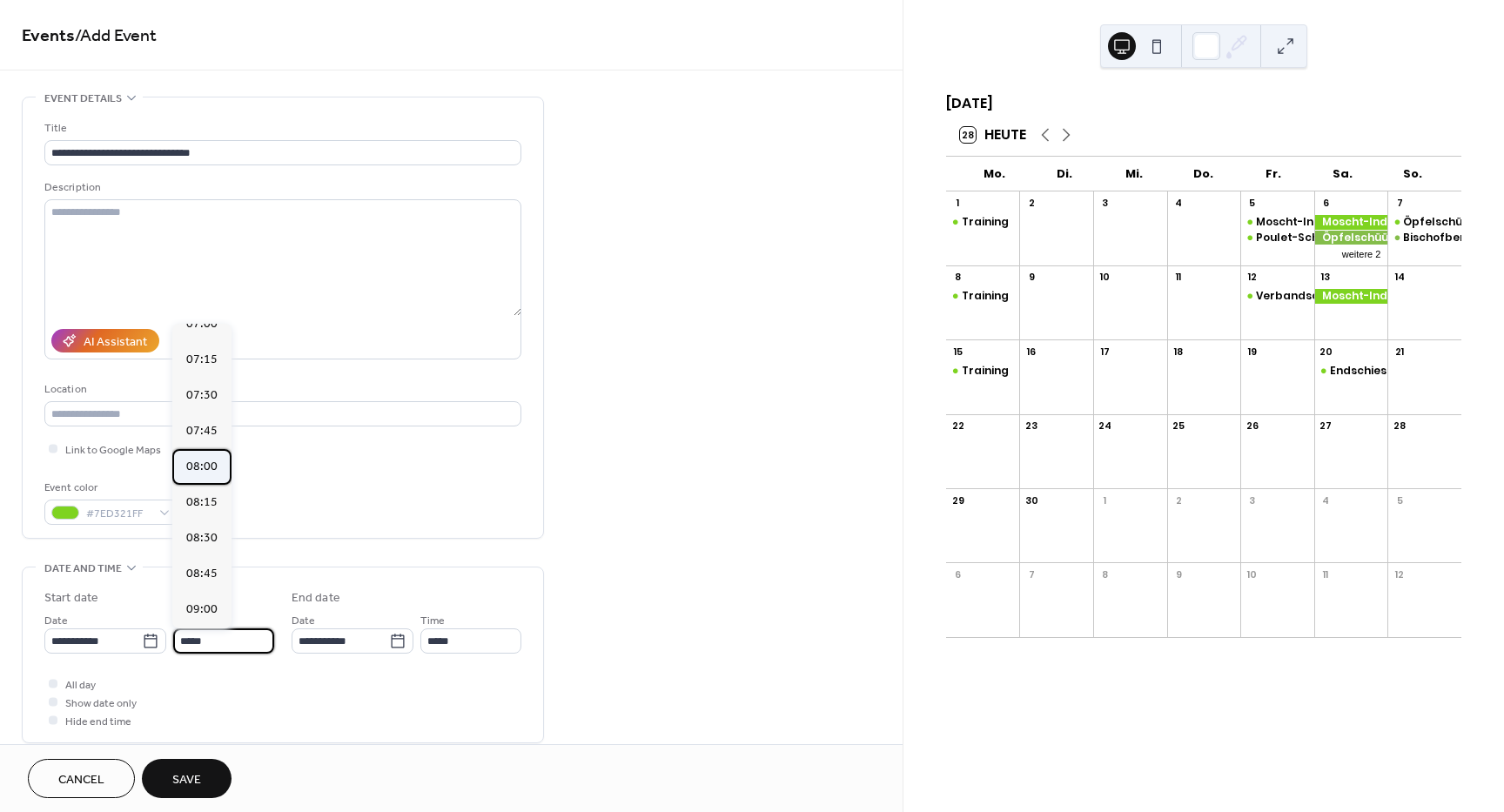 click on "08:00" at bounding box center (202, 466) 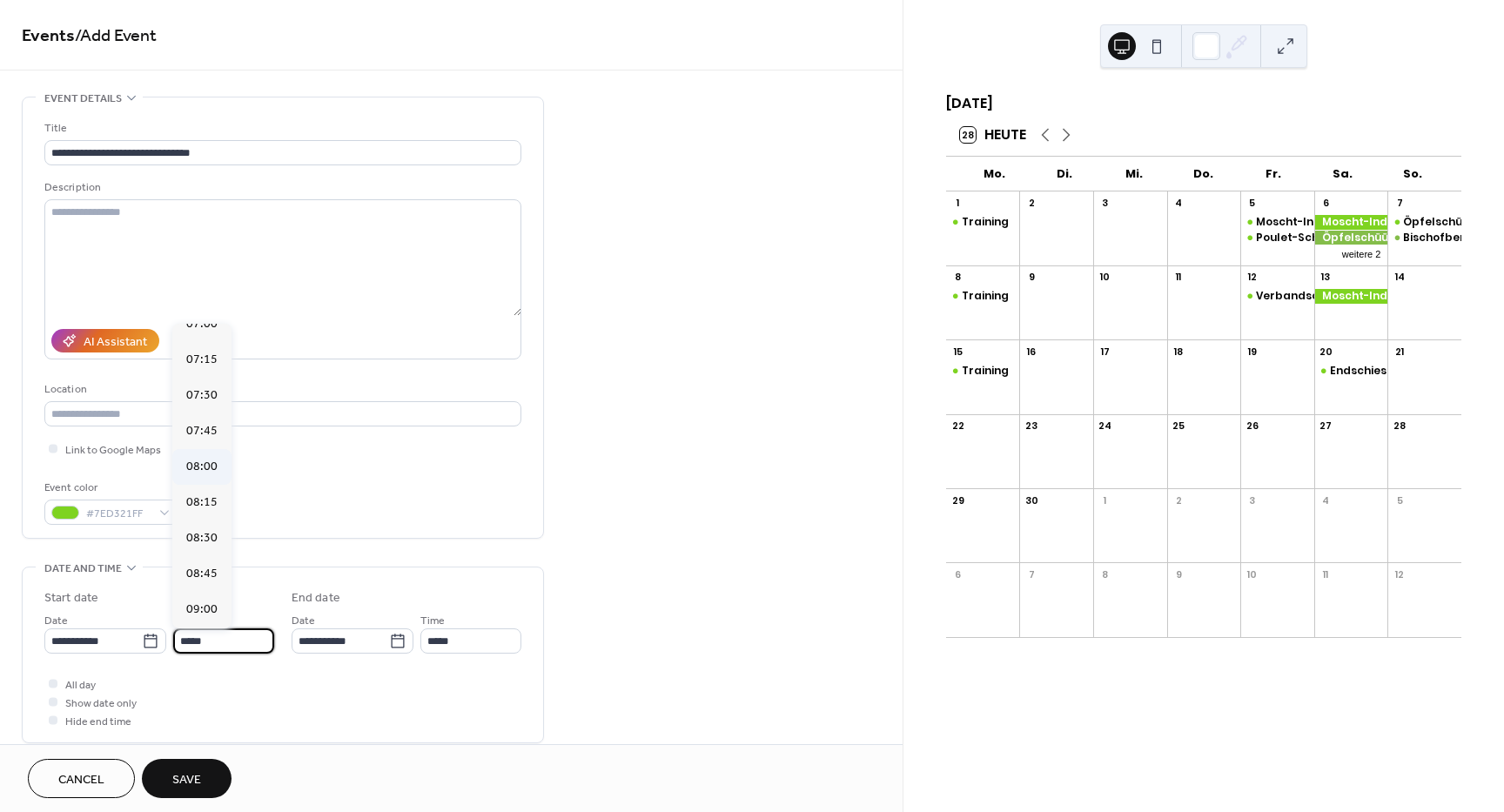 type on "*****" 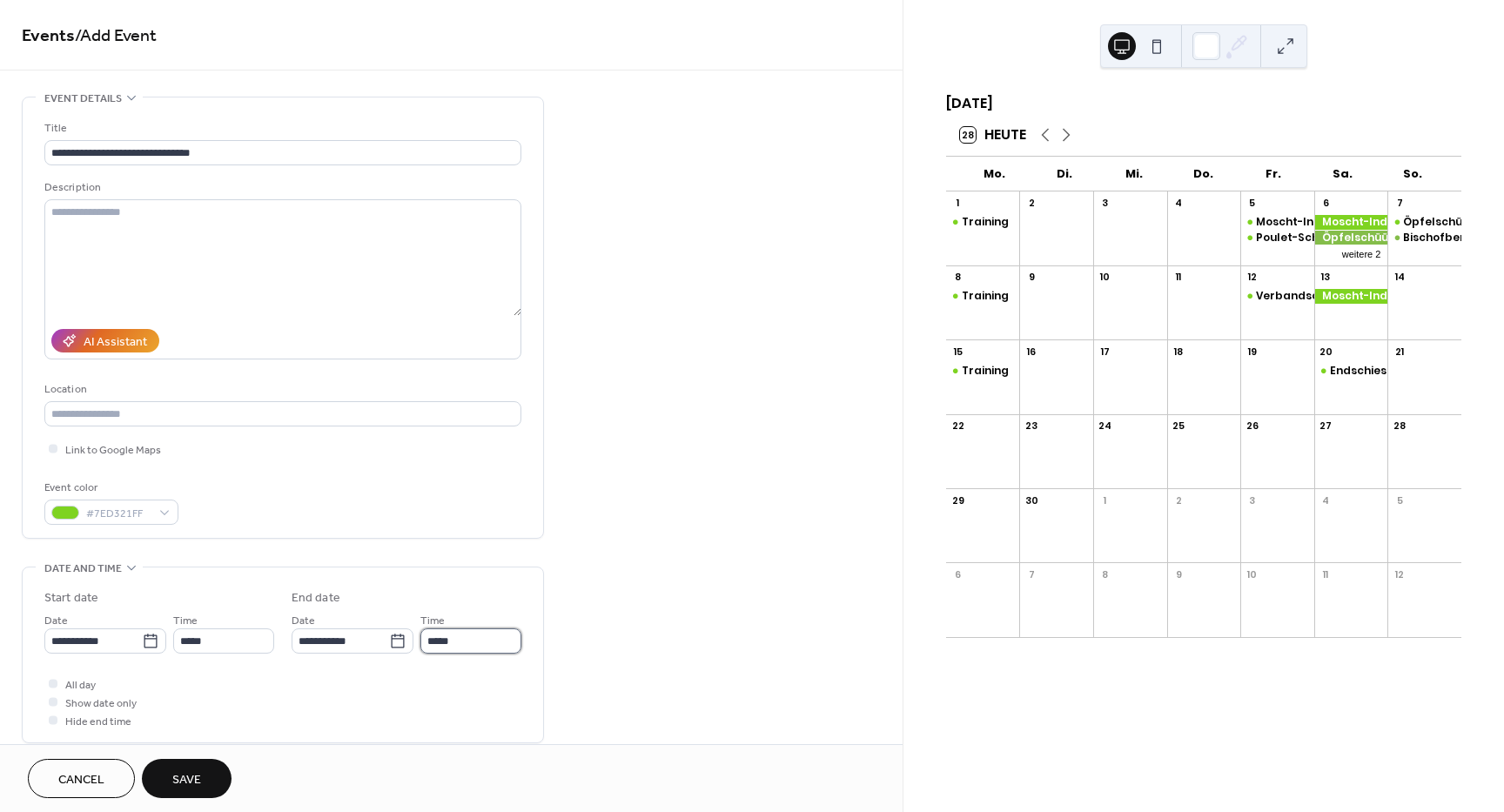 click on "*****" at bounding box center [471, 641] 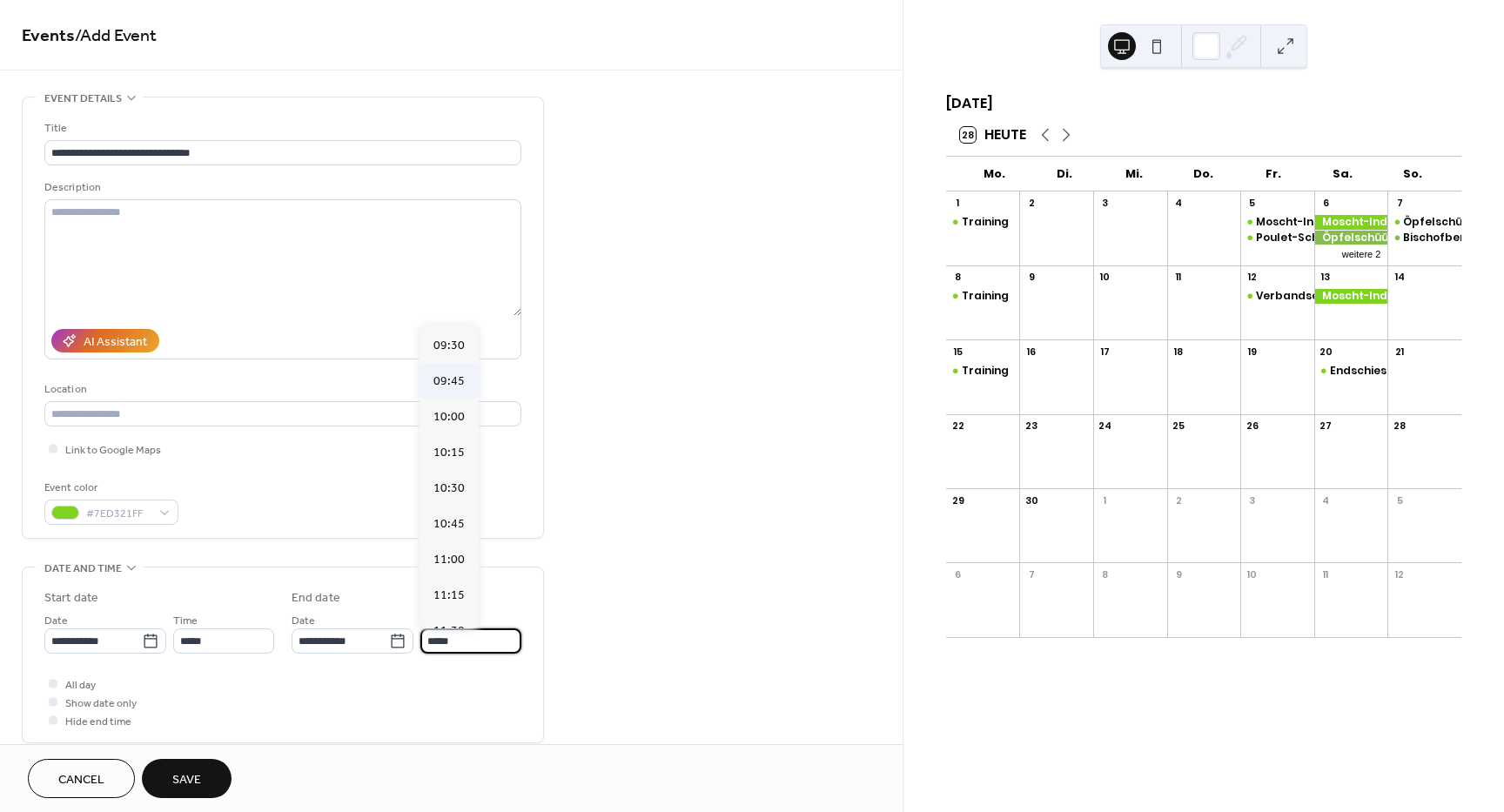 scroll, scrollTop: 348, scrollLeft: 0, axis: vertical 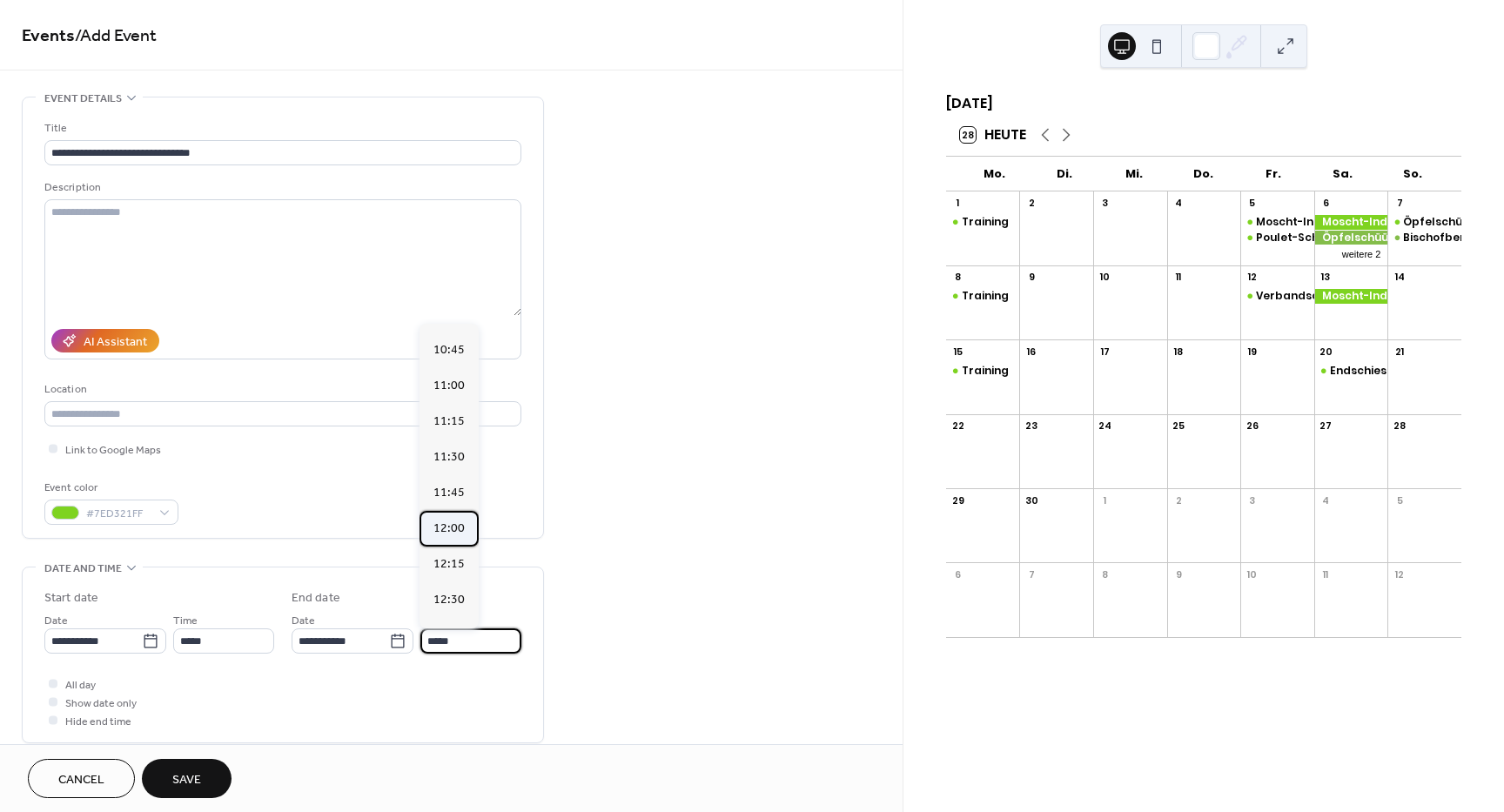 click on "12:00" at bounding box center [449, 528] 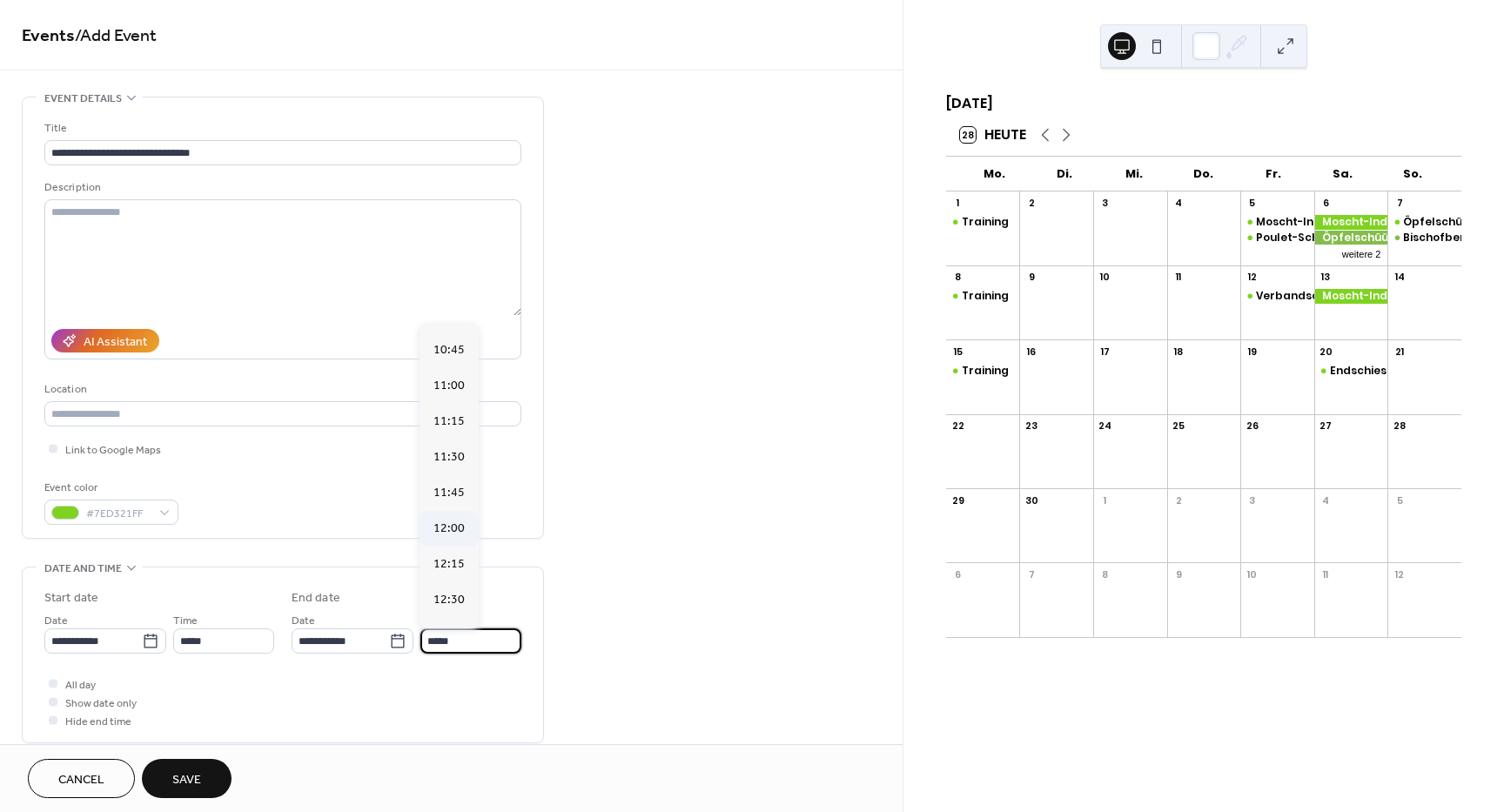 type on "*****" 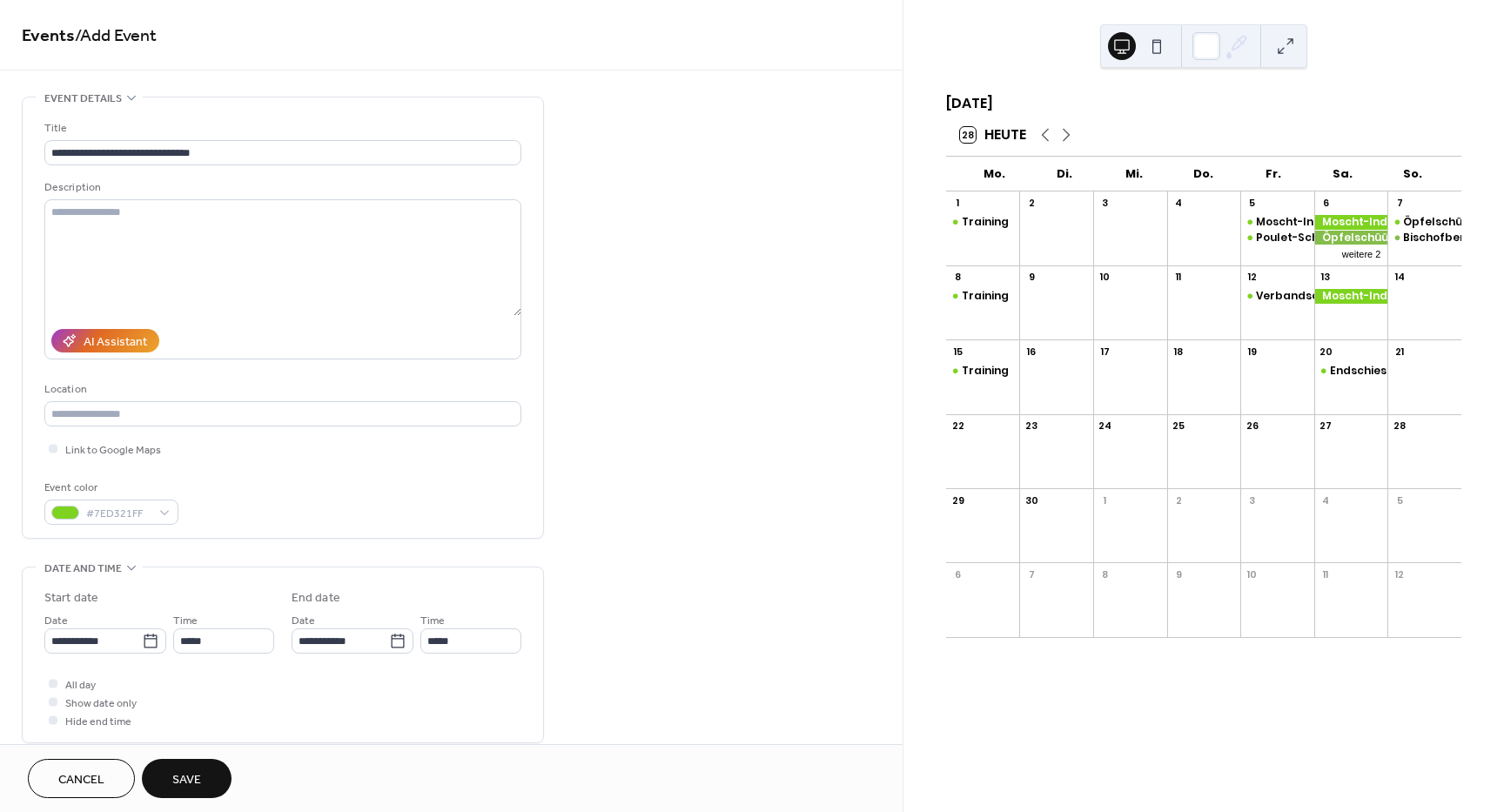 click on "Save" at bounding box center [186, 780] 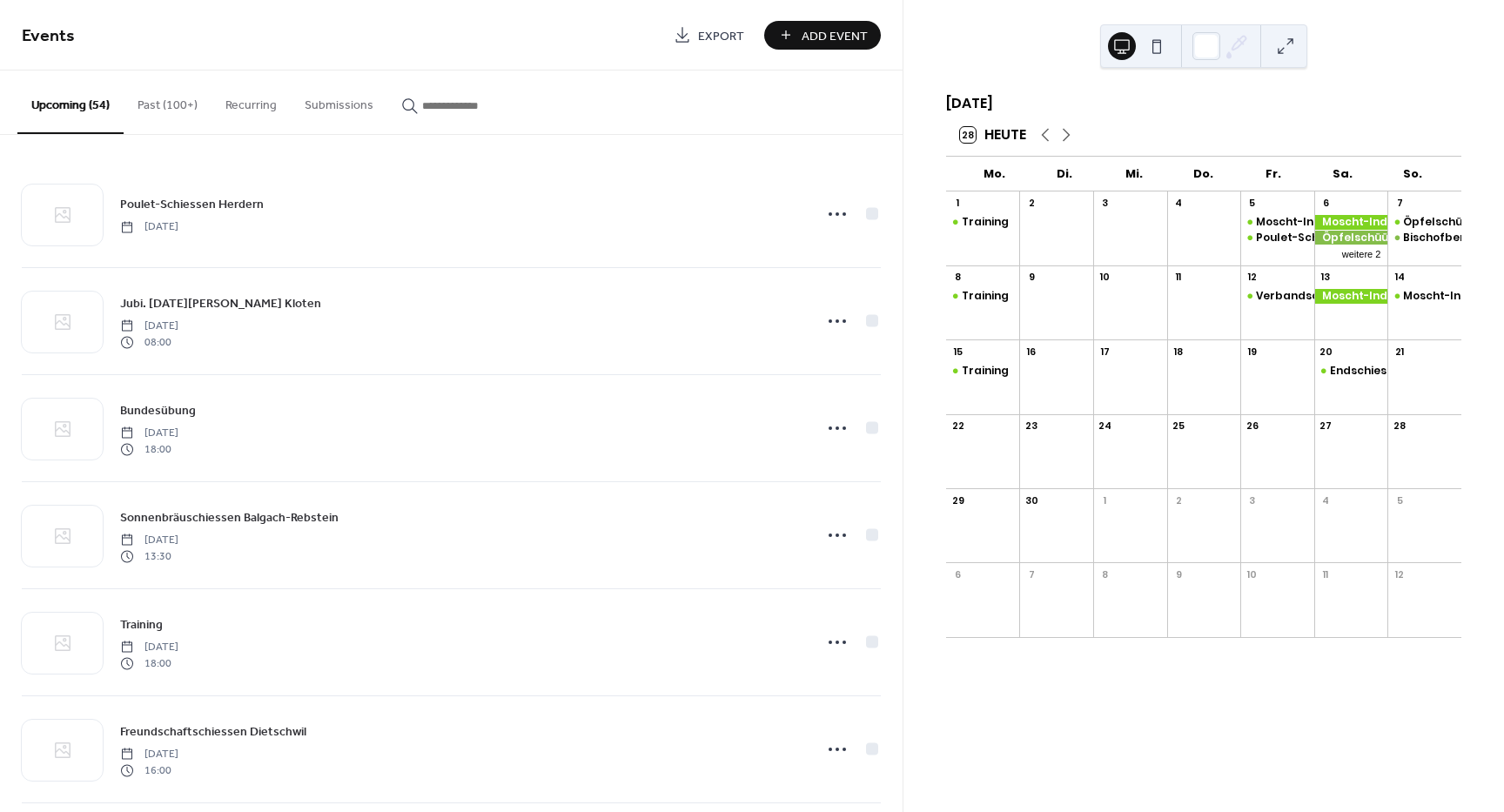 click on "Add Event" at bounding box center [835, 36] 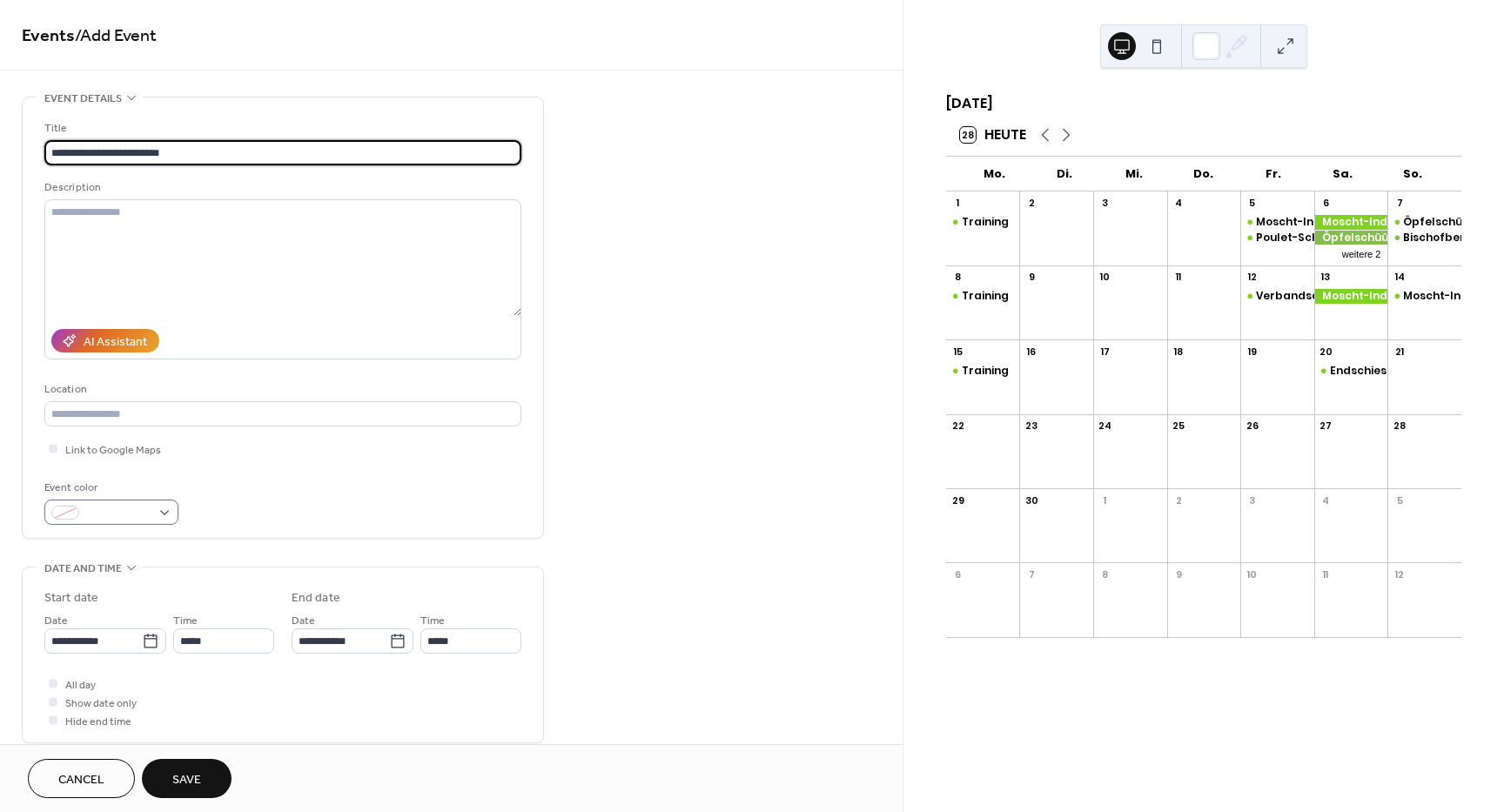 type on "**********" 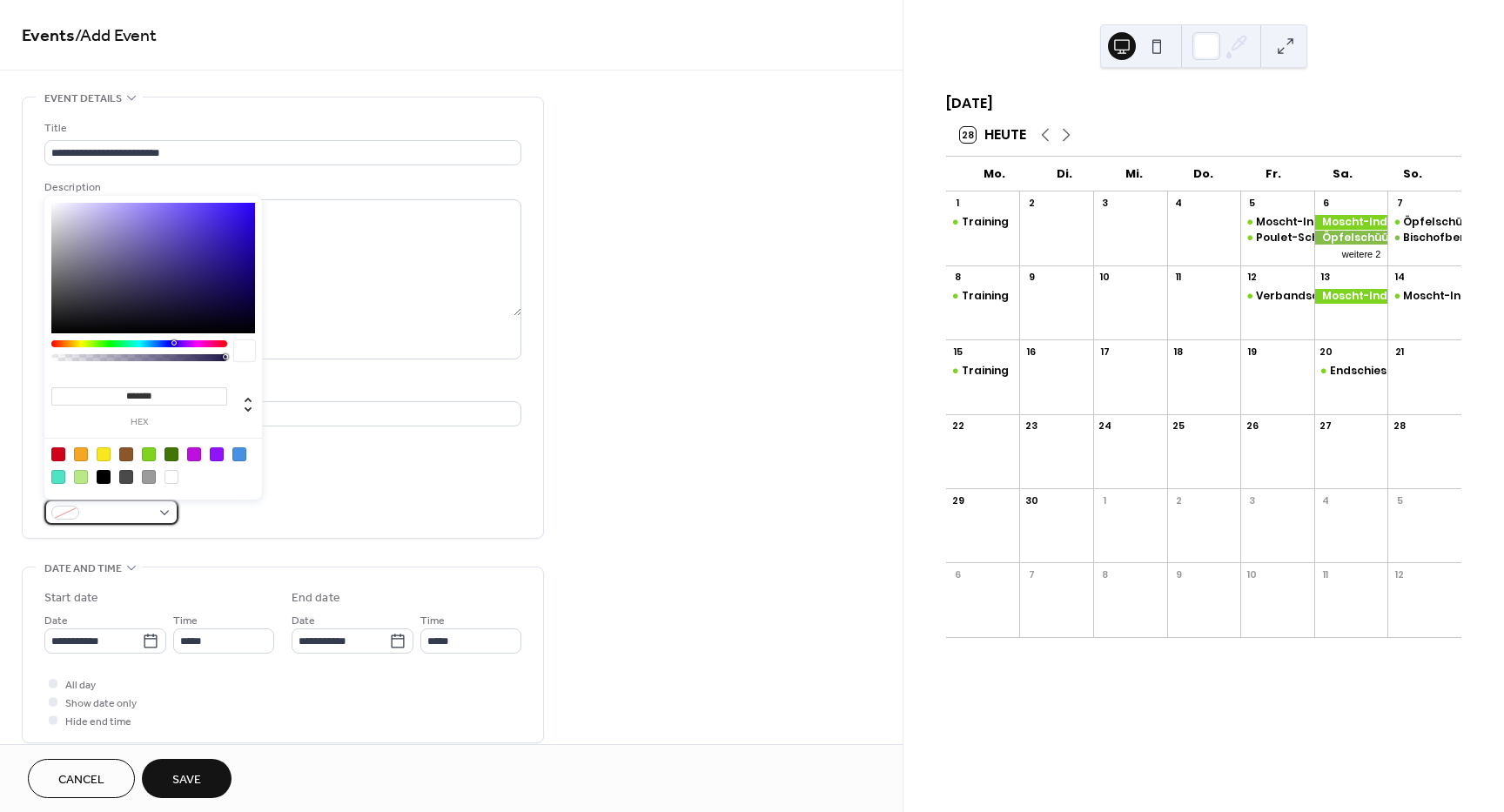 click at bounding box center [111, 512] 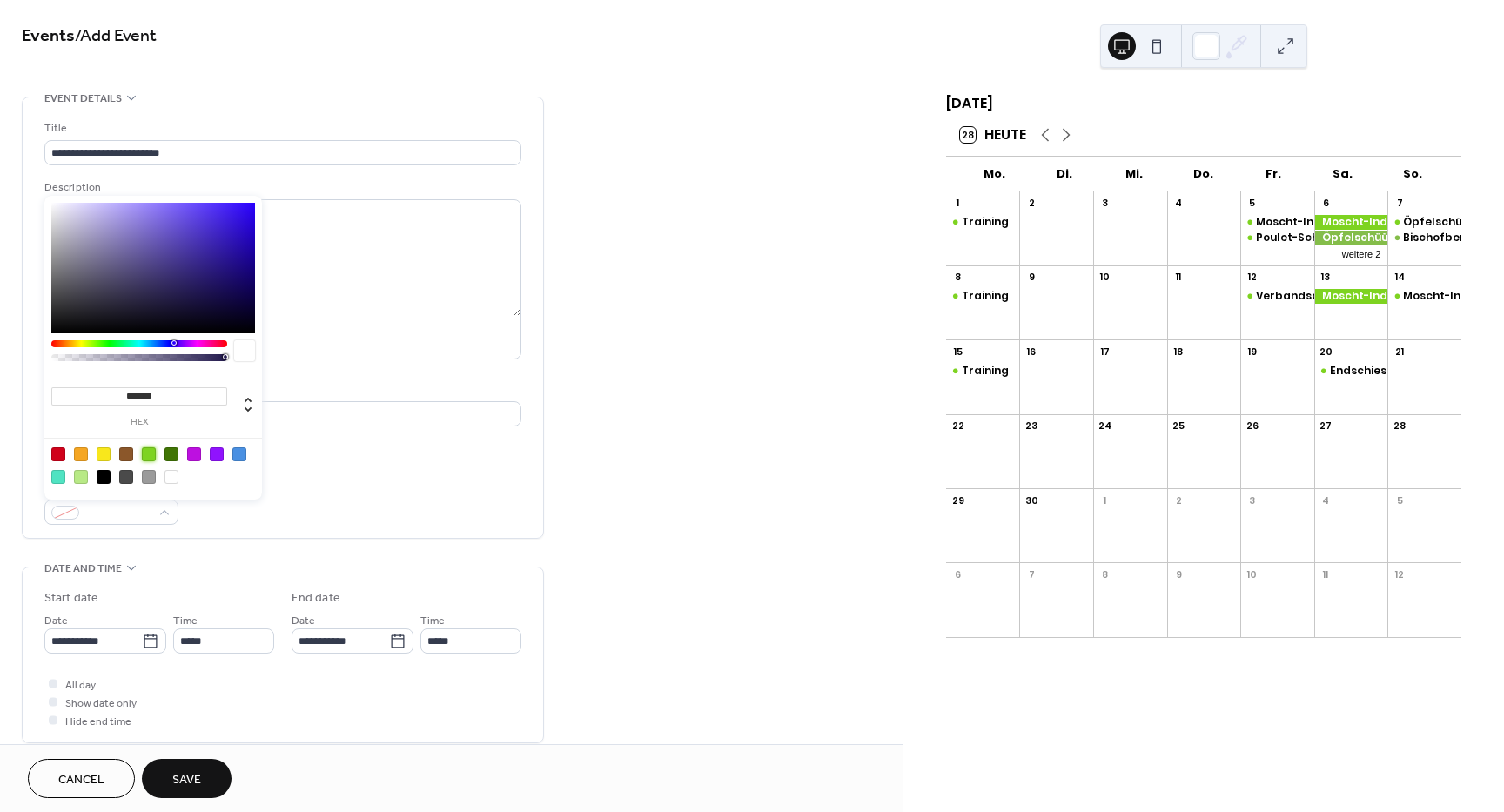 click at bounding box center (149, 454) 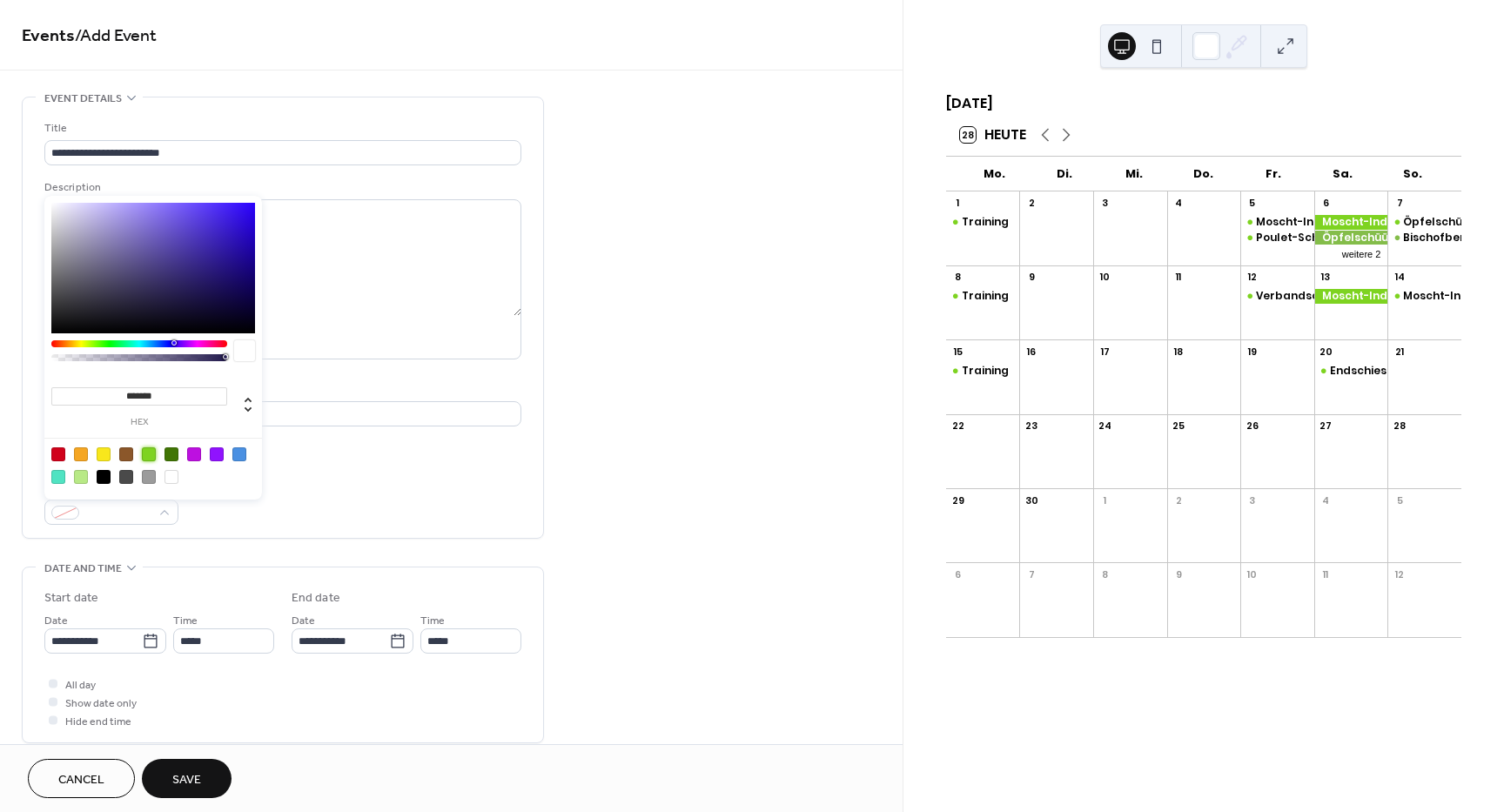 type on "*******" 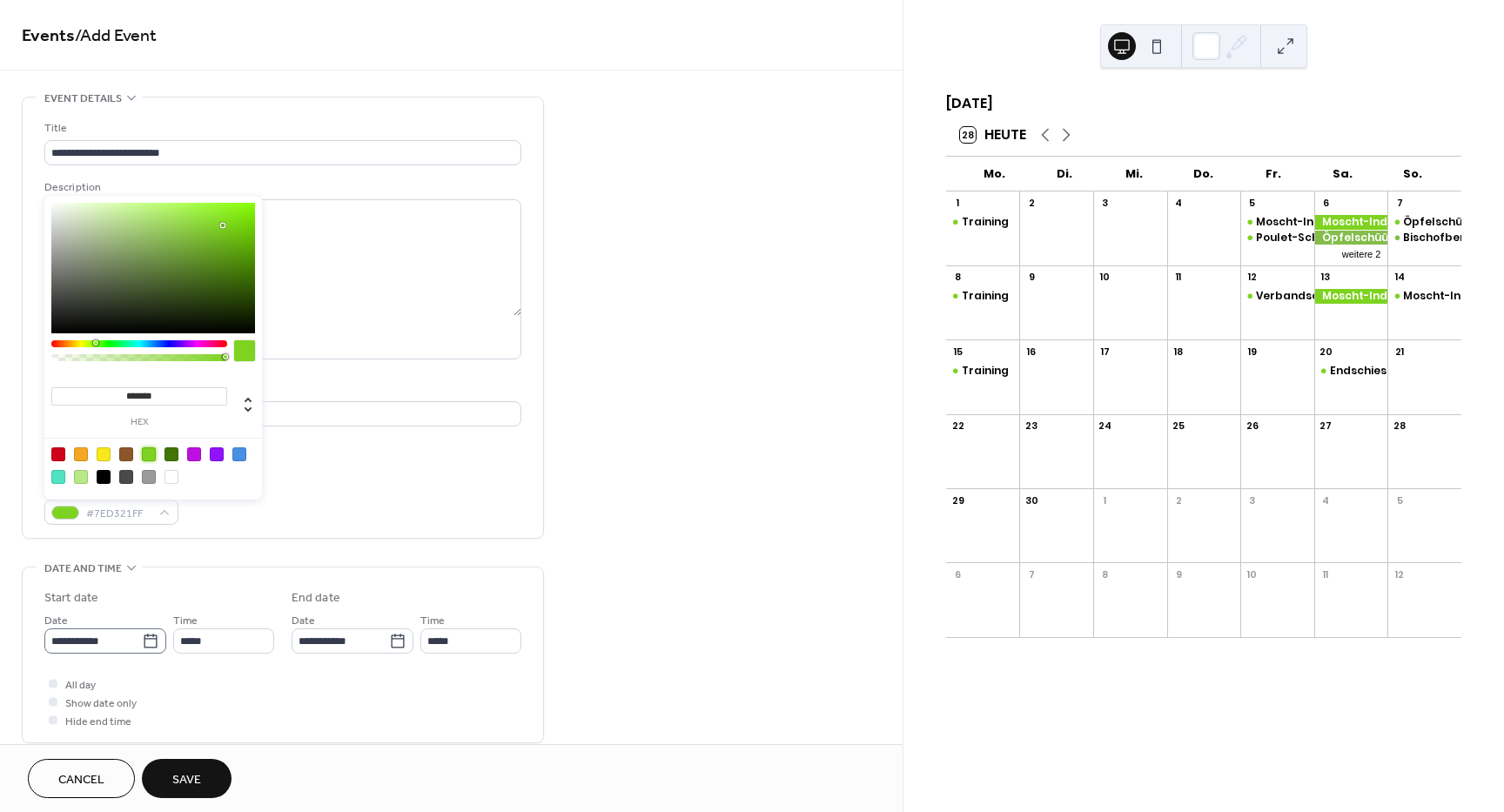 click 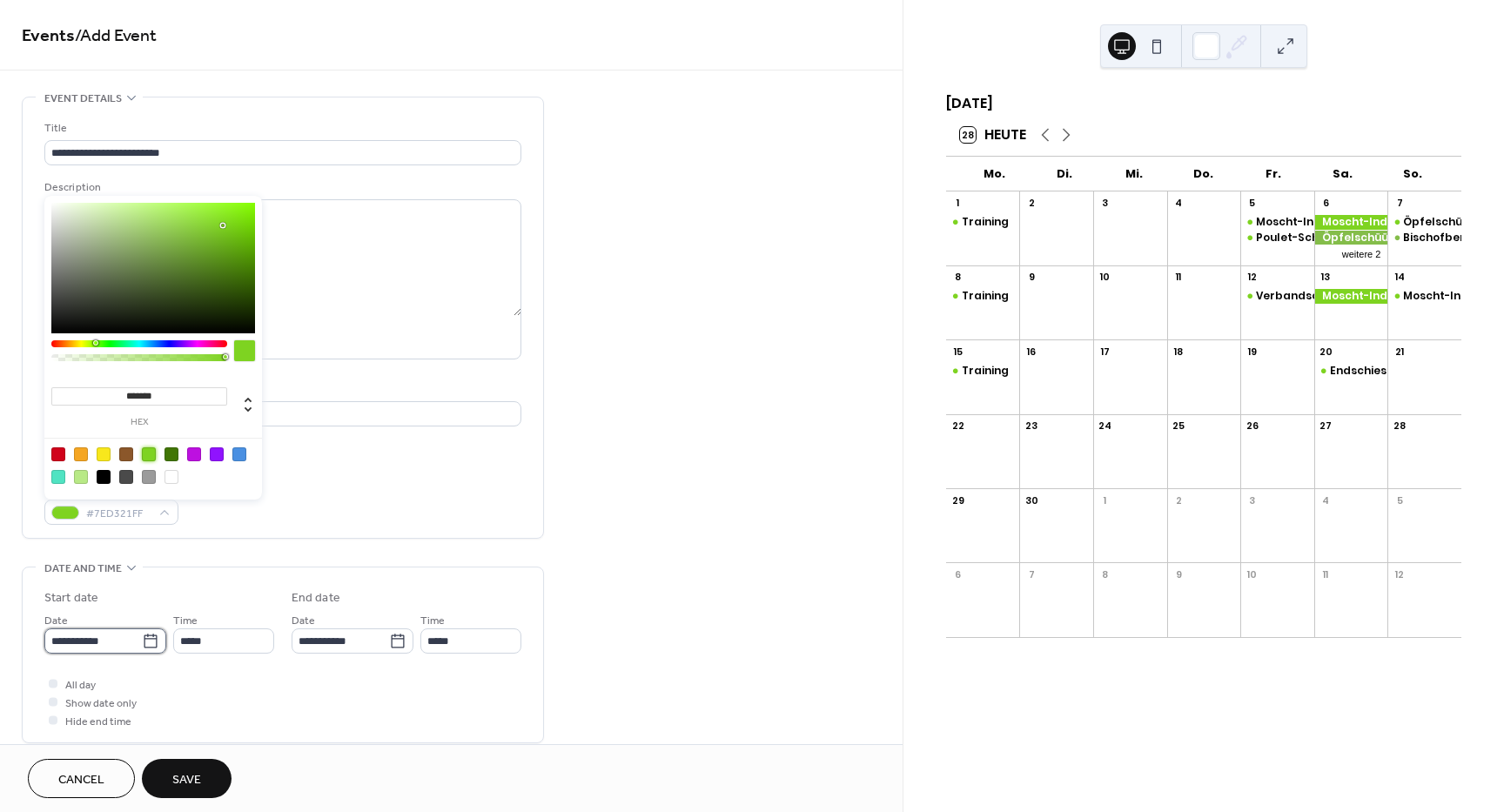 click on "**********" at bounding box center (93, 641) 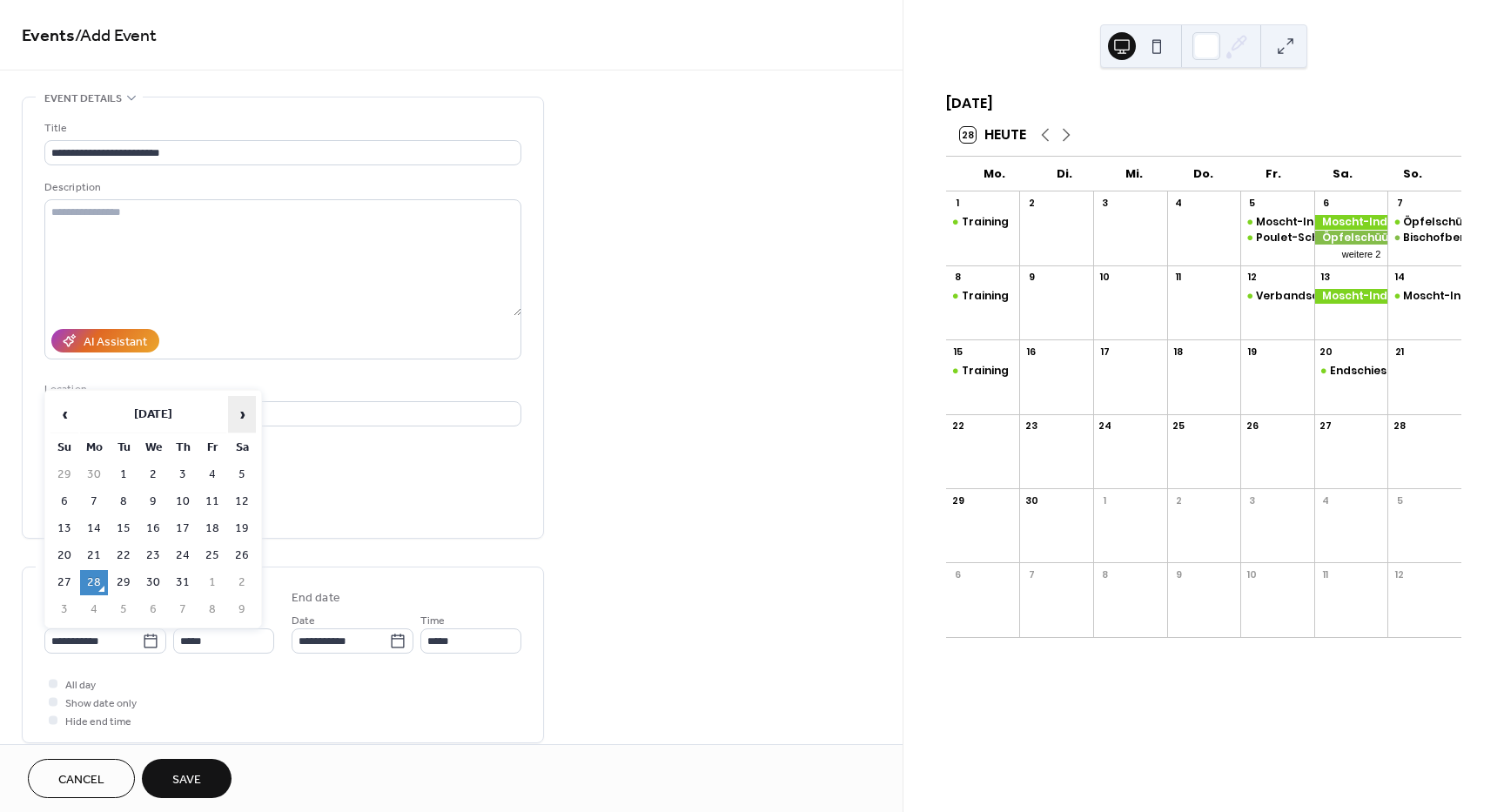 click on "›" at bounding box center (242, 414) 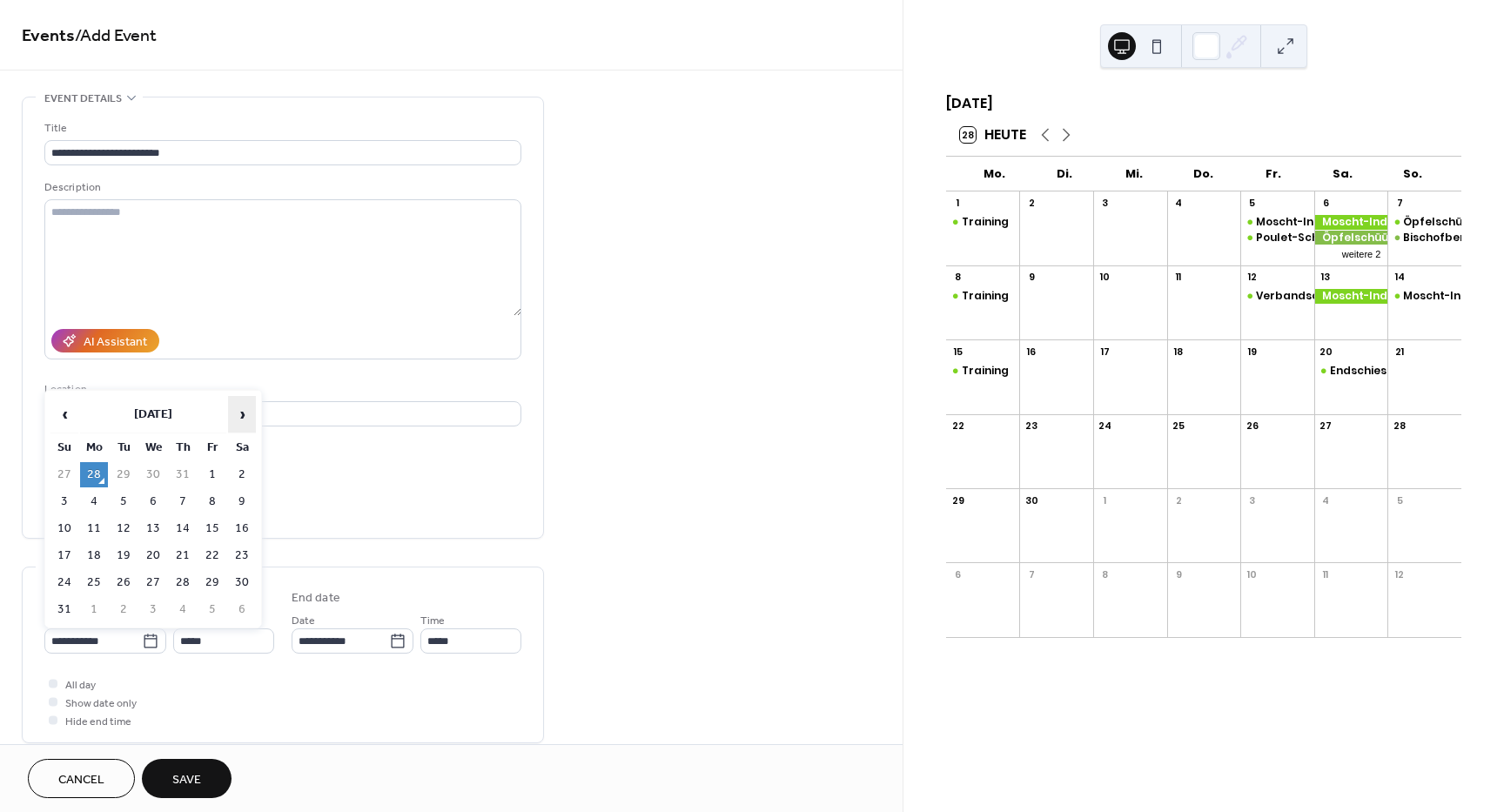 click on "›" at bounding box center [242, 414] 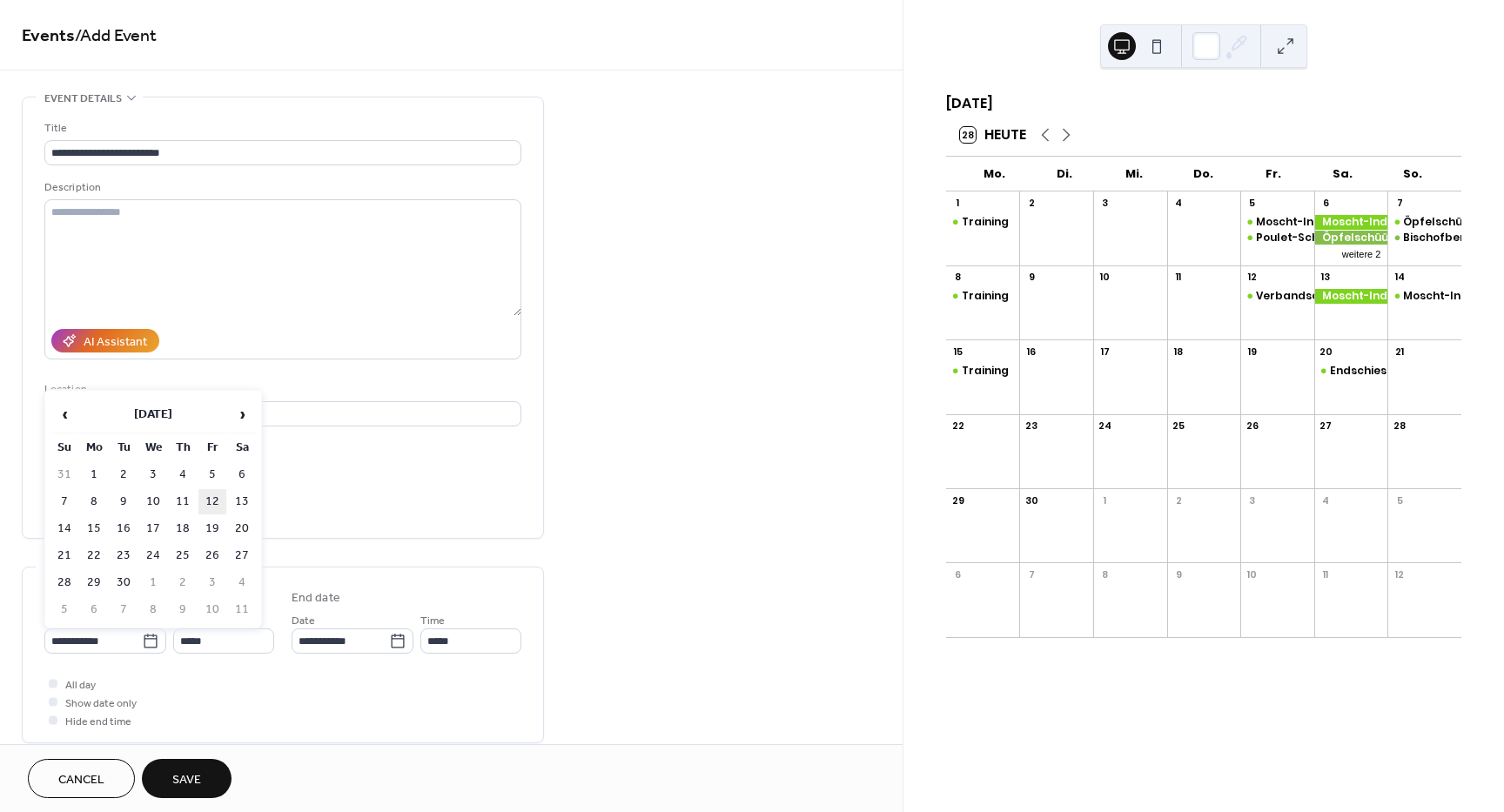 click on "12" at bounding box center [212, 501] 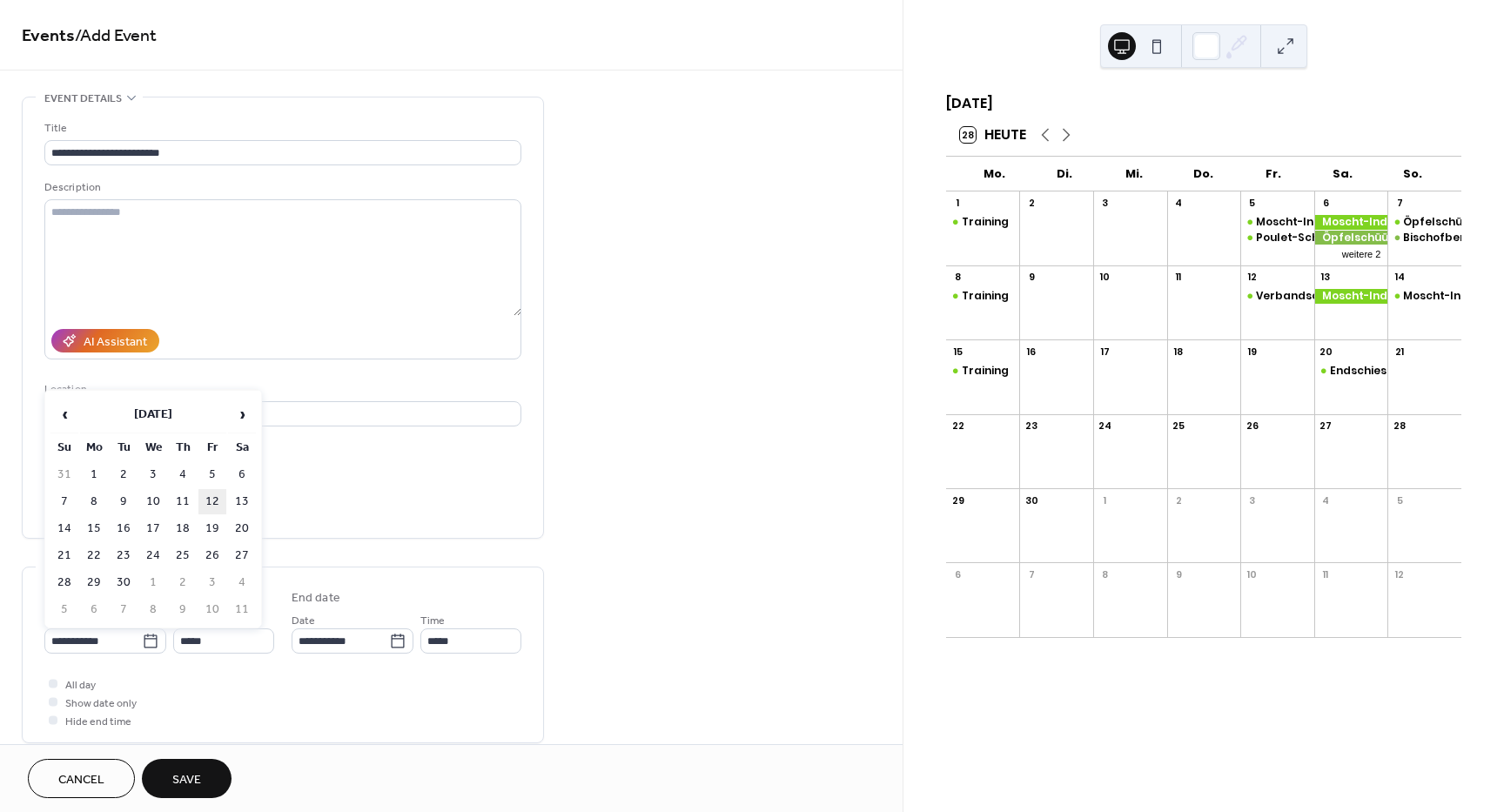 type on "**********" 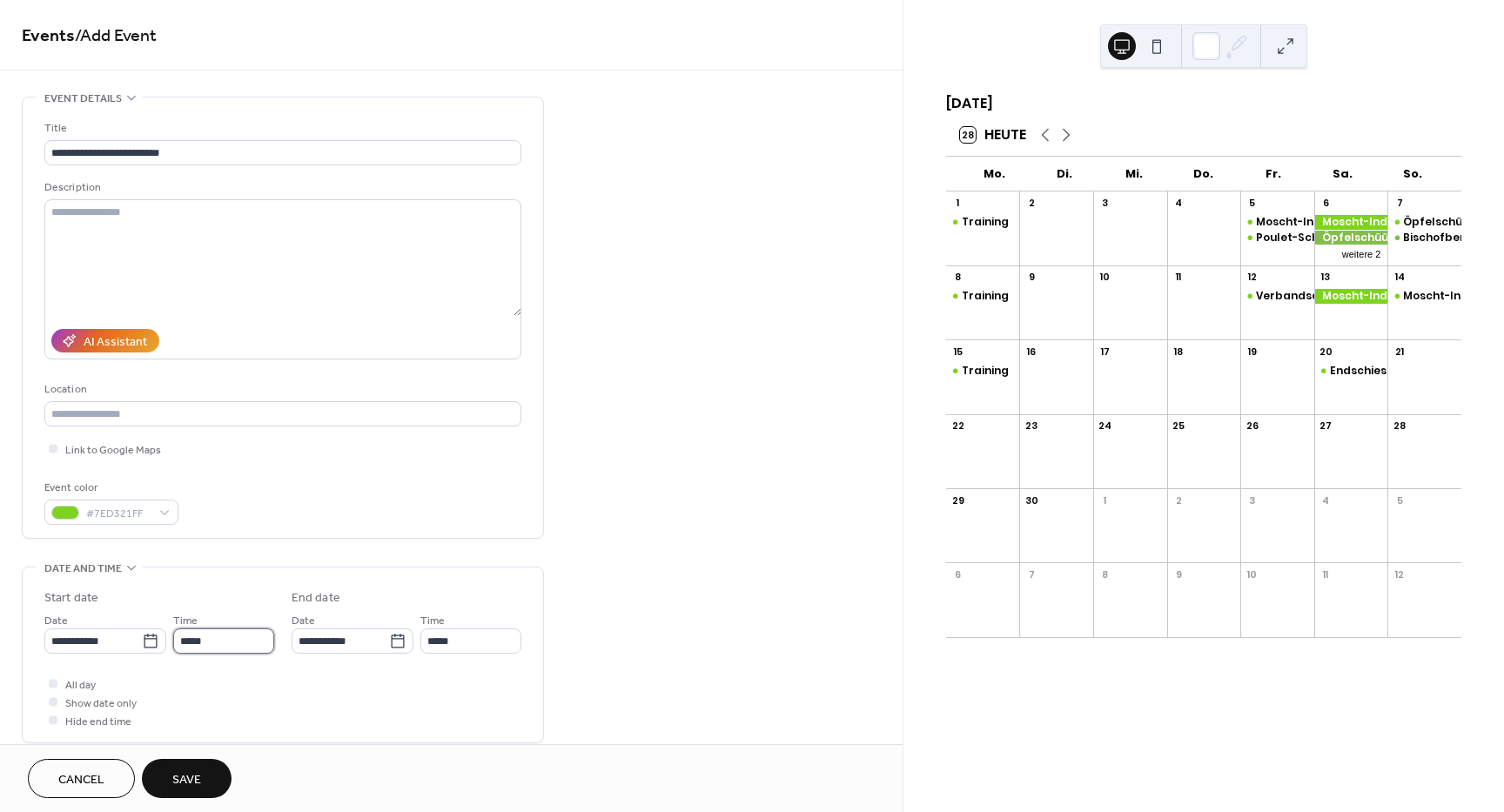 click on "*****" at bounding box center [224, 641] 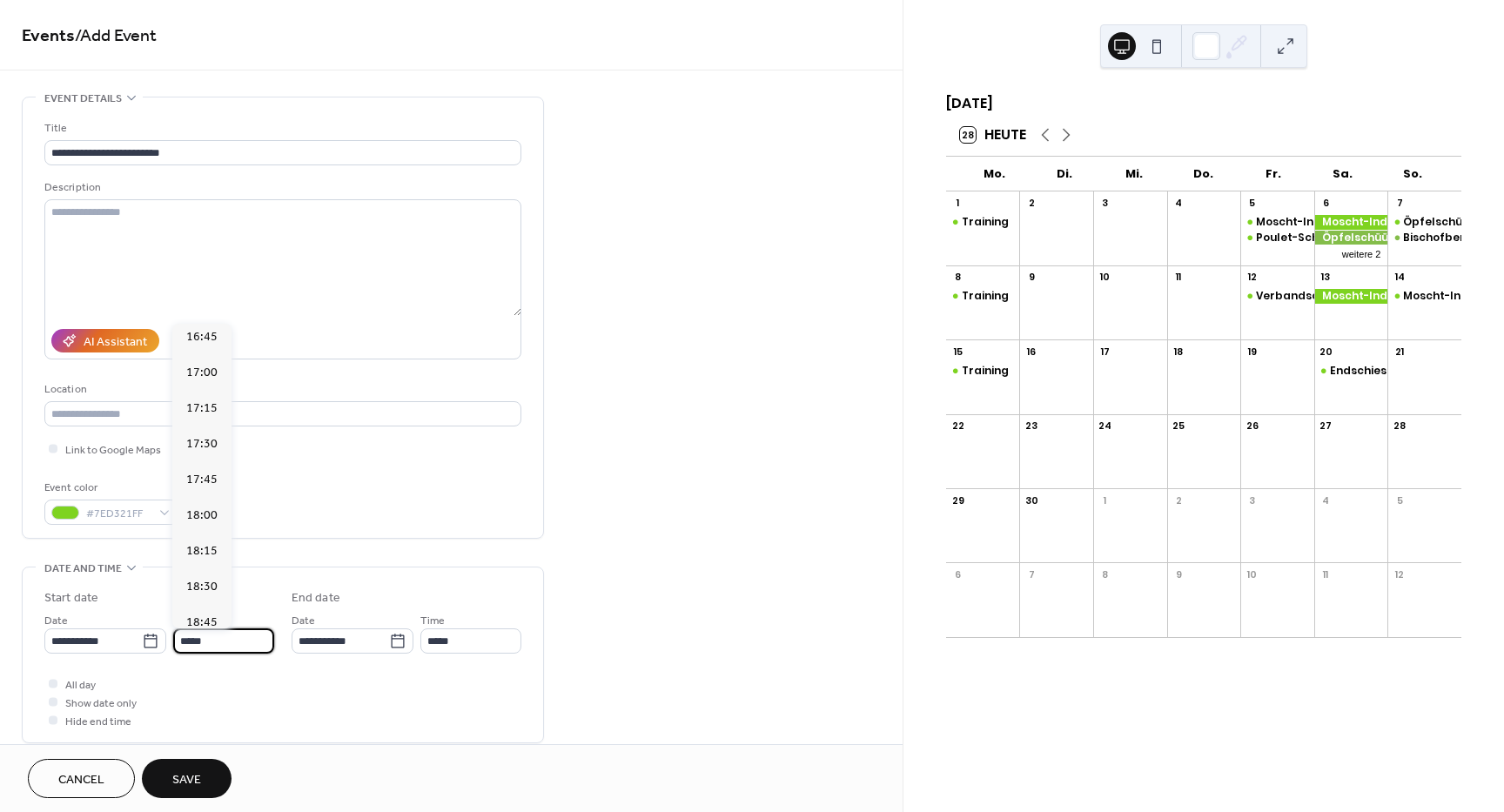 scroll, scrollTop: 2322, scrollLeft: 0, axis: vertical 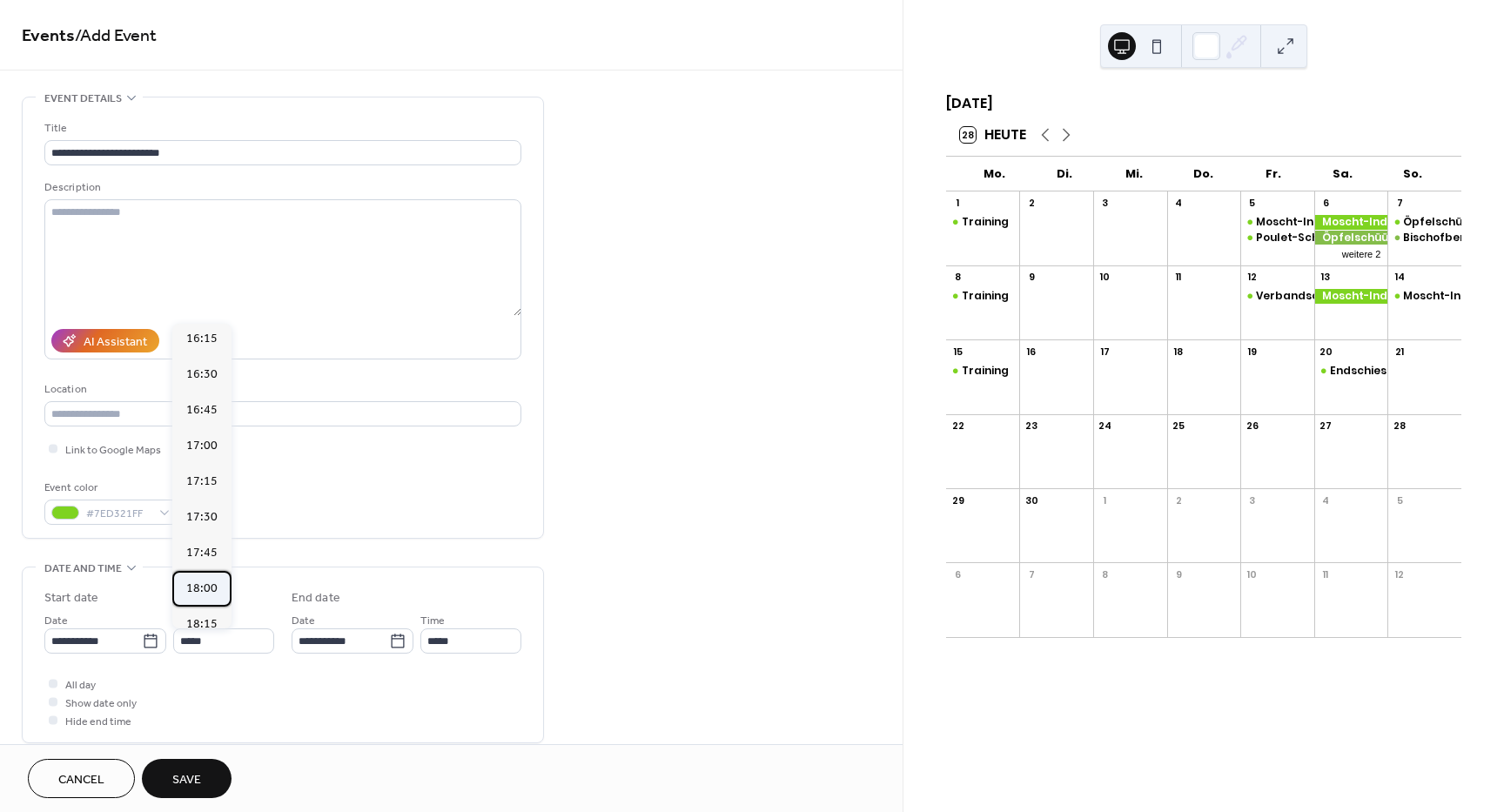 click on "18:00" at bounding box center [202, 588] 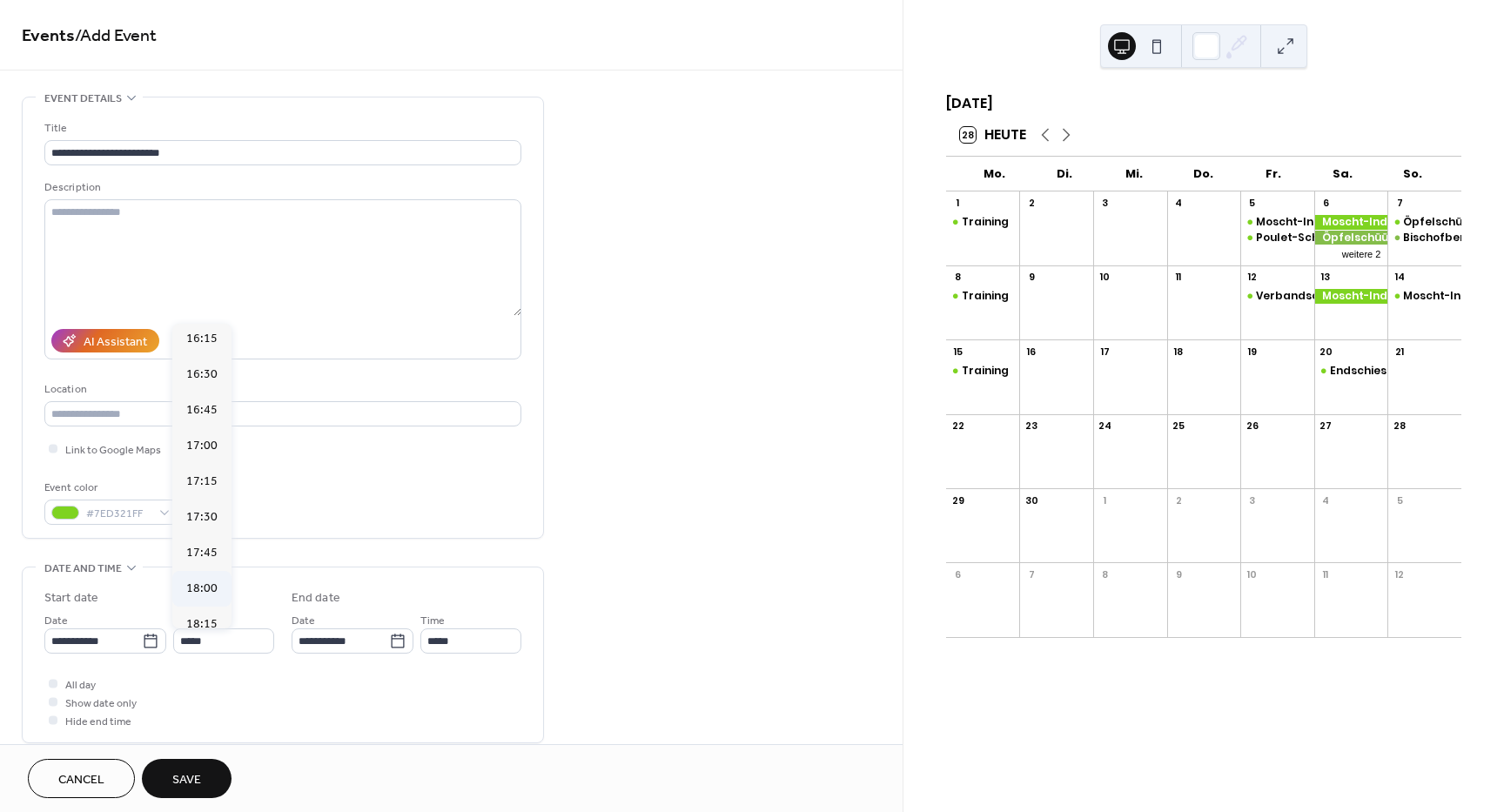 type on "*****" 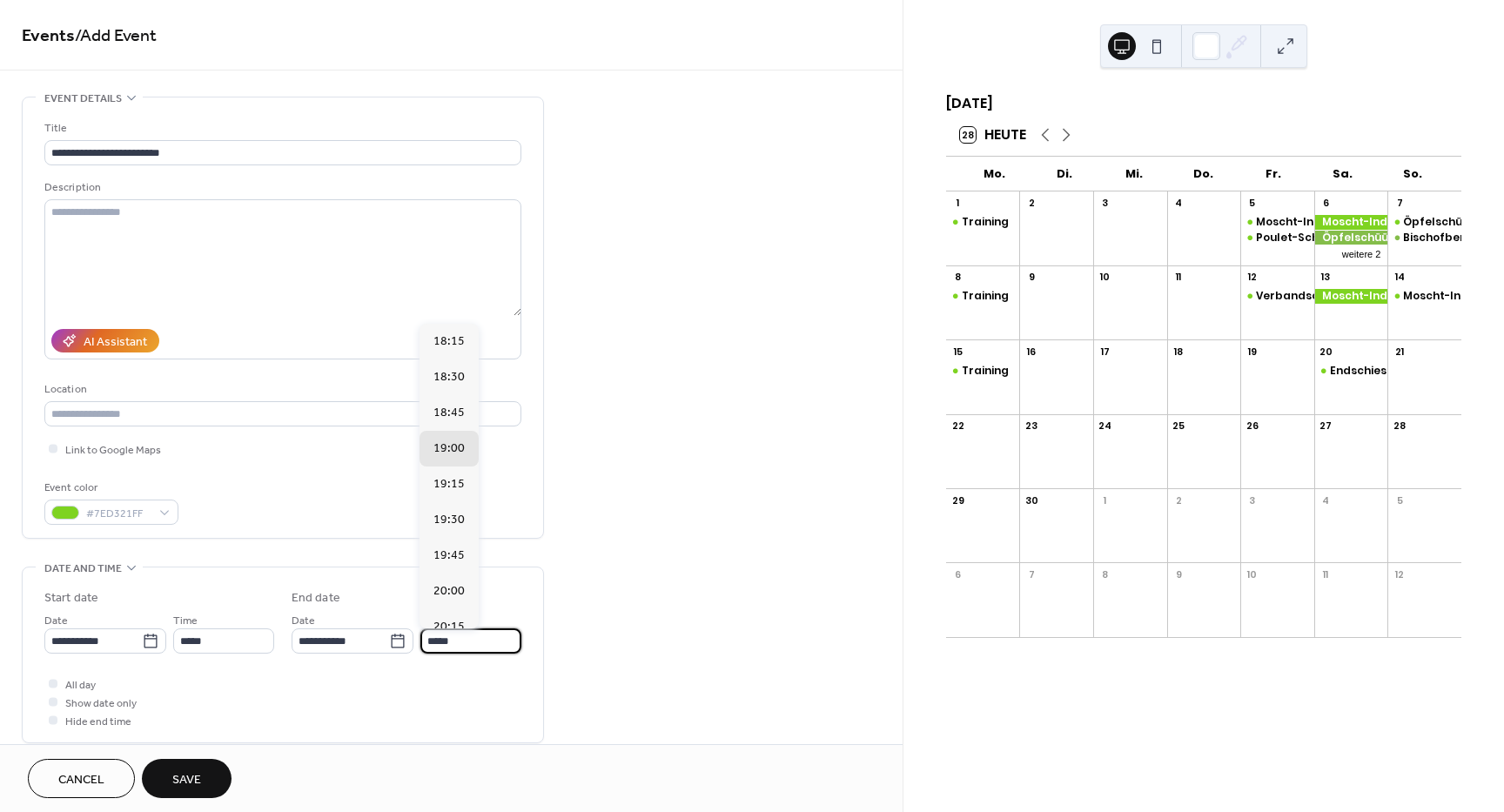 click on "*****" at bounding box center (471, 641) 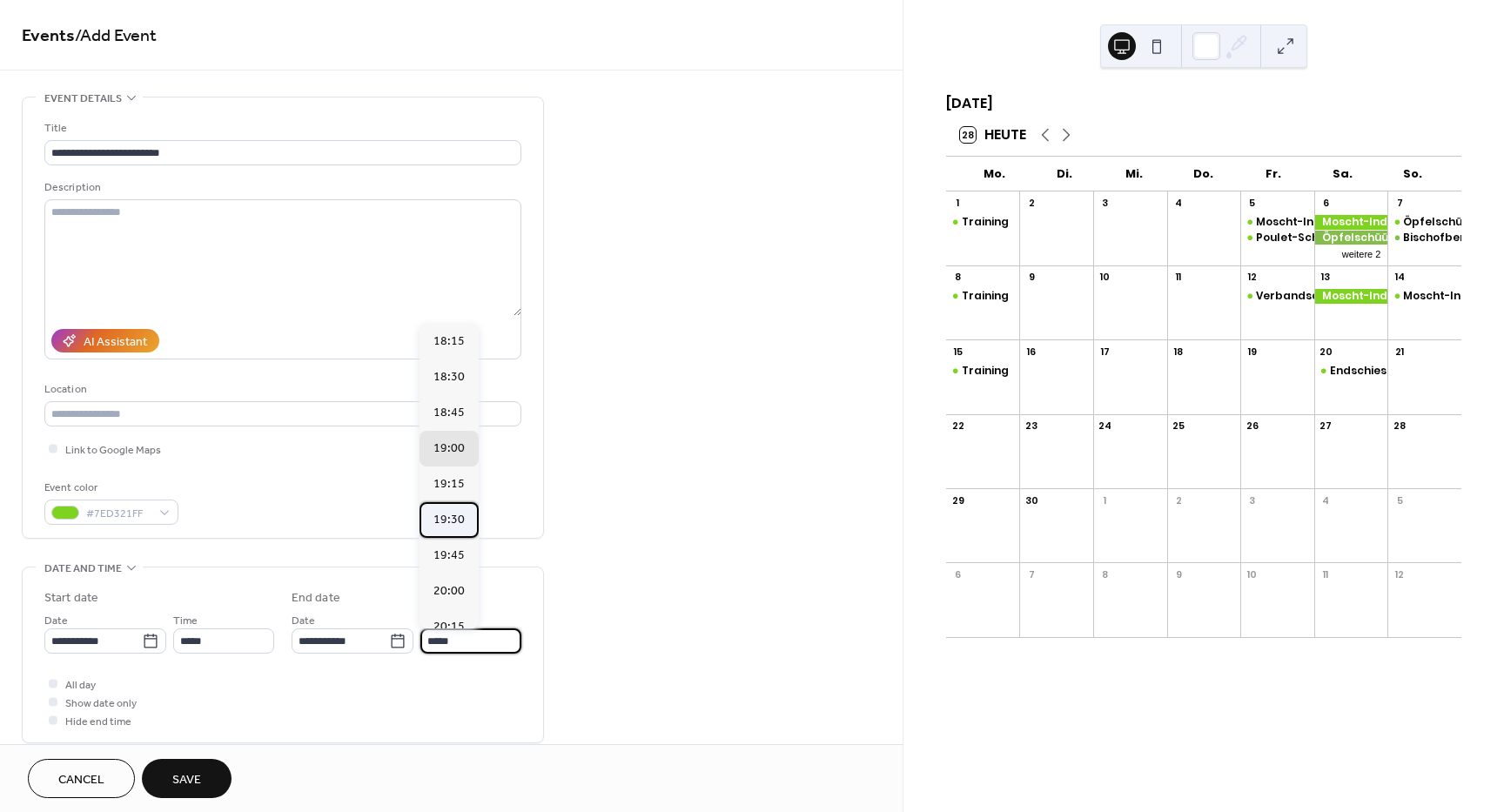 click on "19:30" at bounding box center [449, 520] 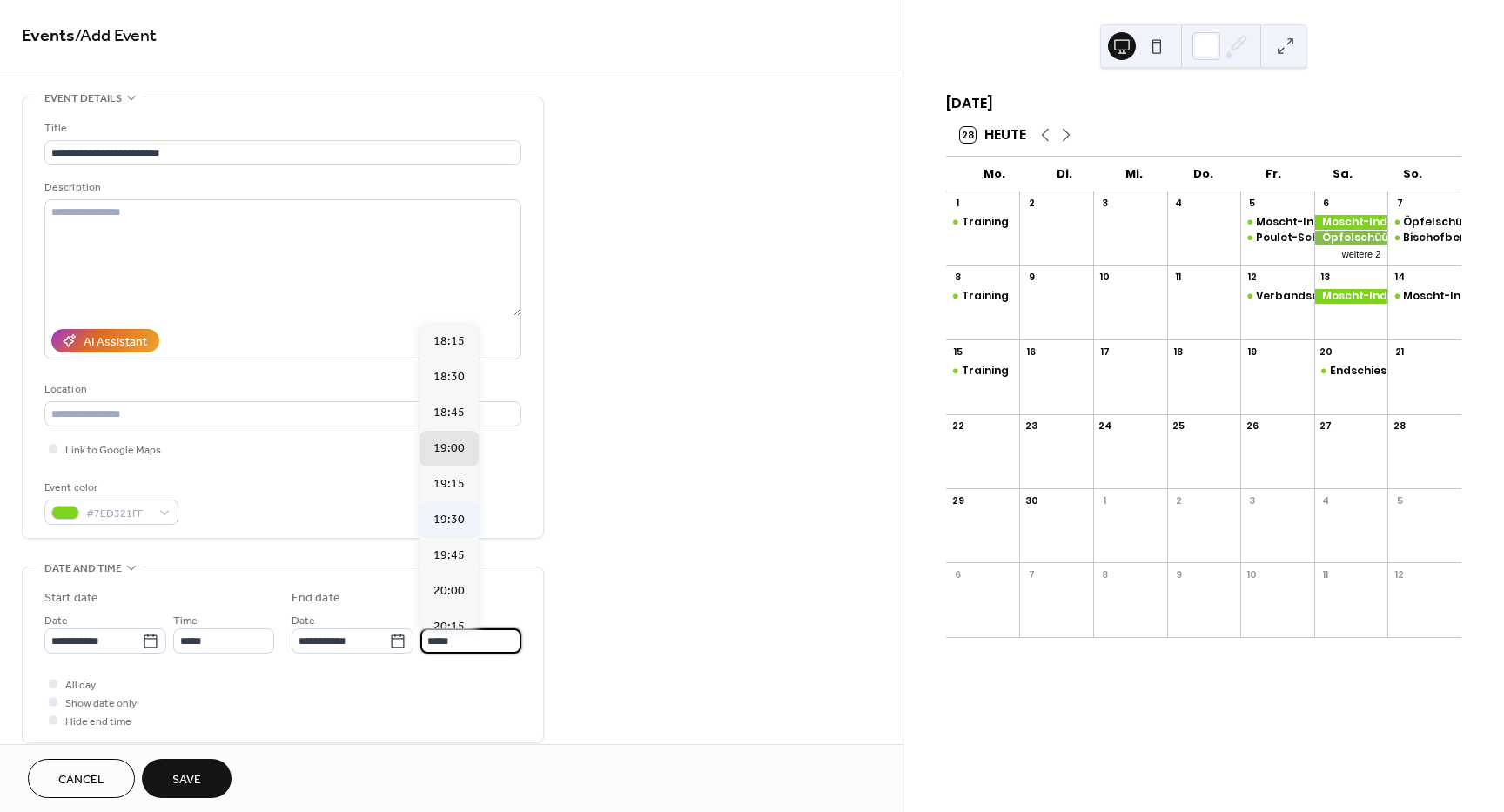 type on "*****" 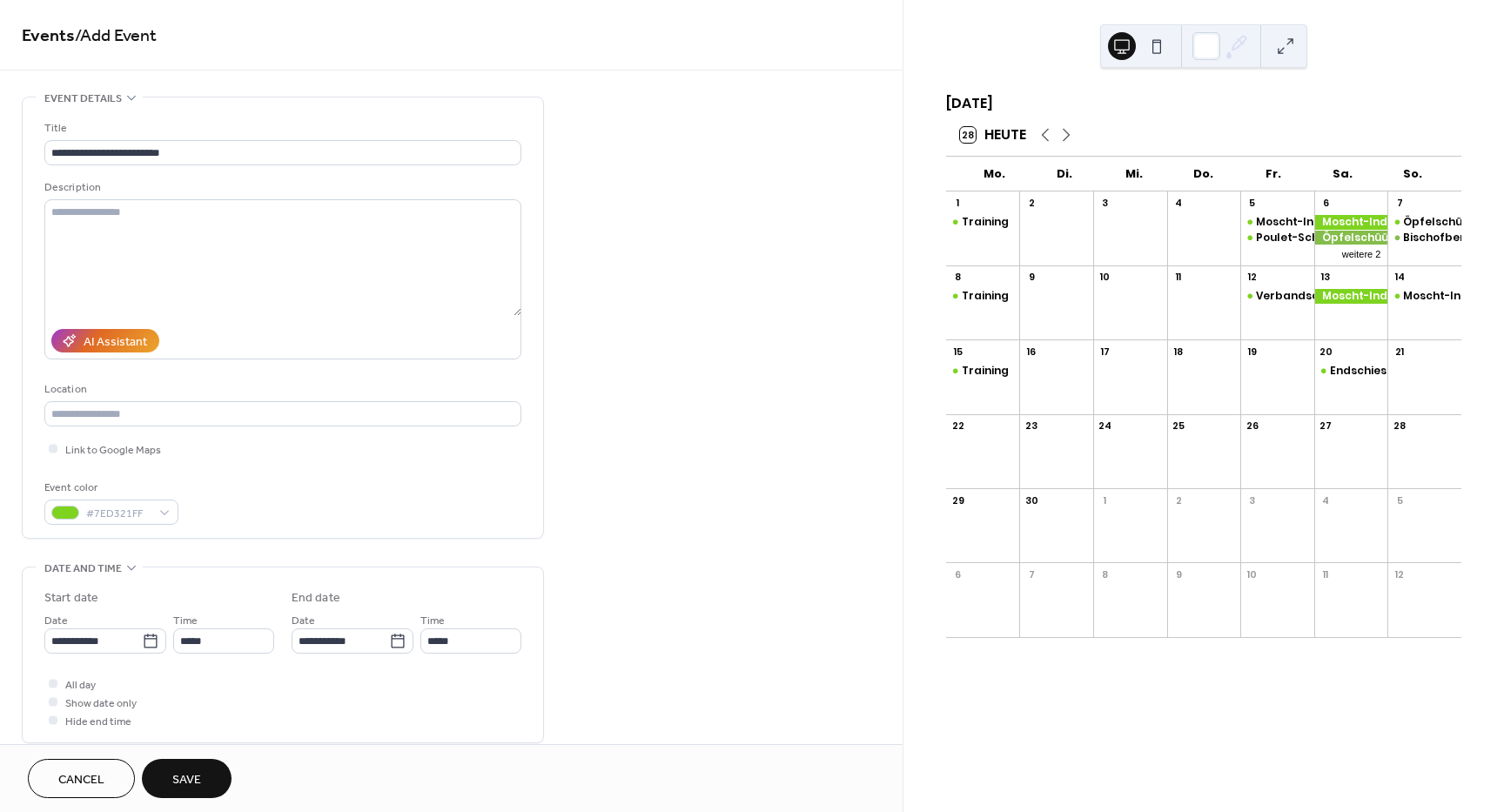 click on "Save" at bounding box center [186, 780] 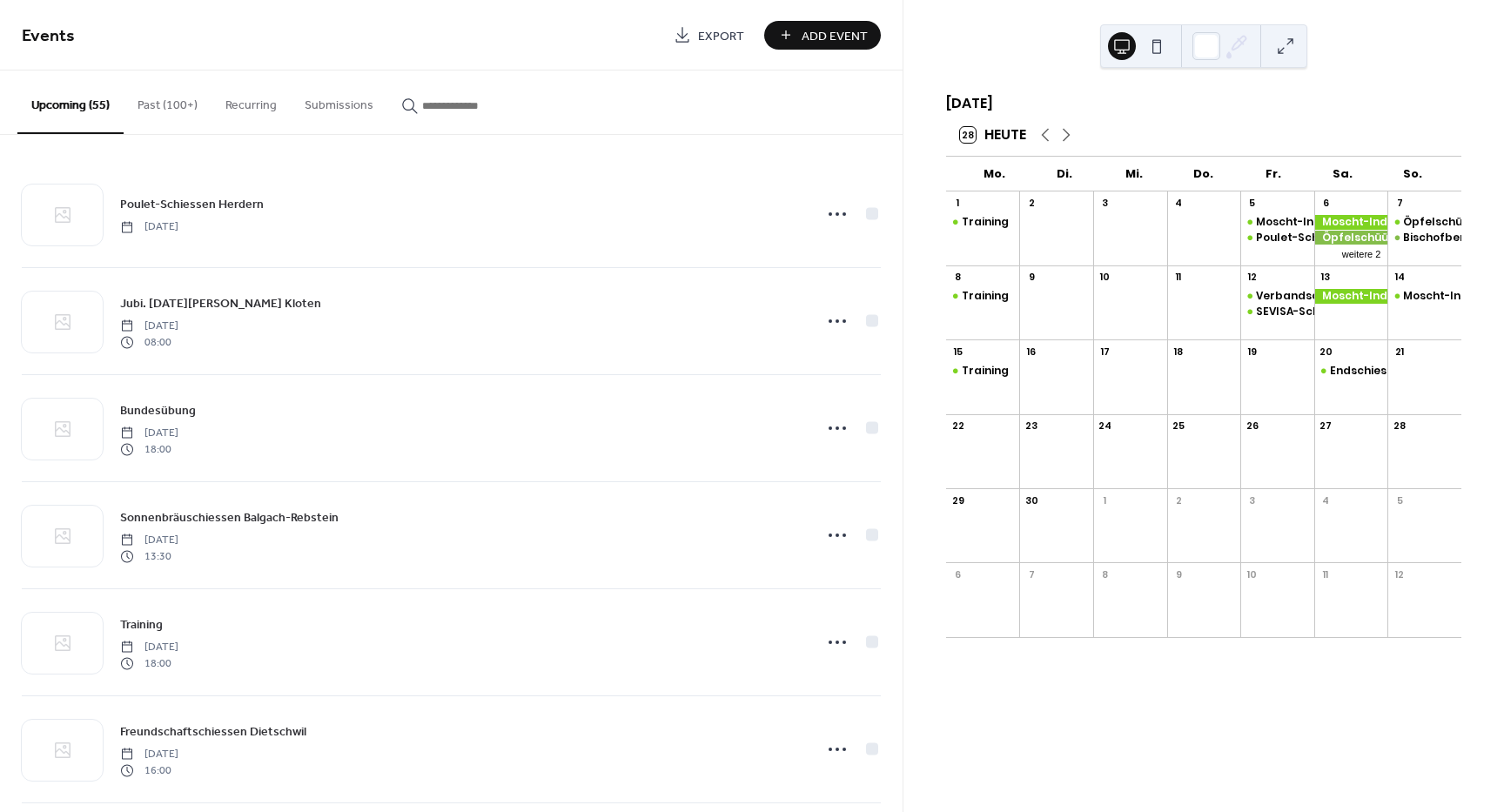 click on "Add Event" at bounding box center (822, 35) 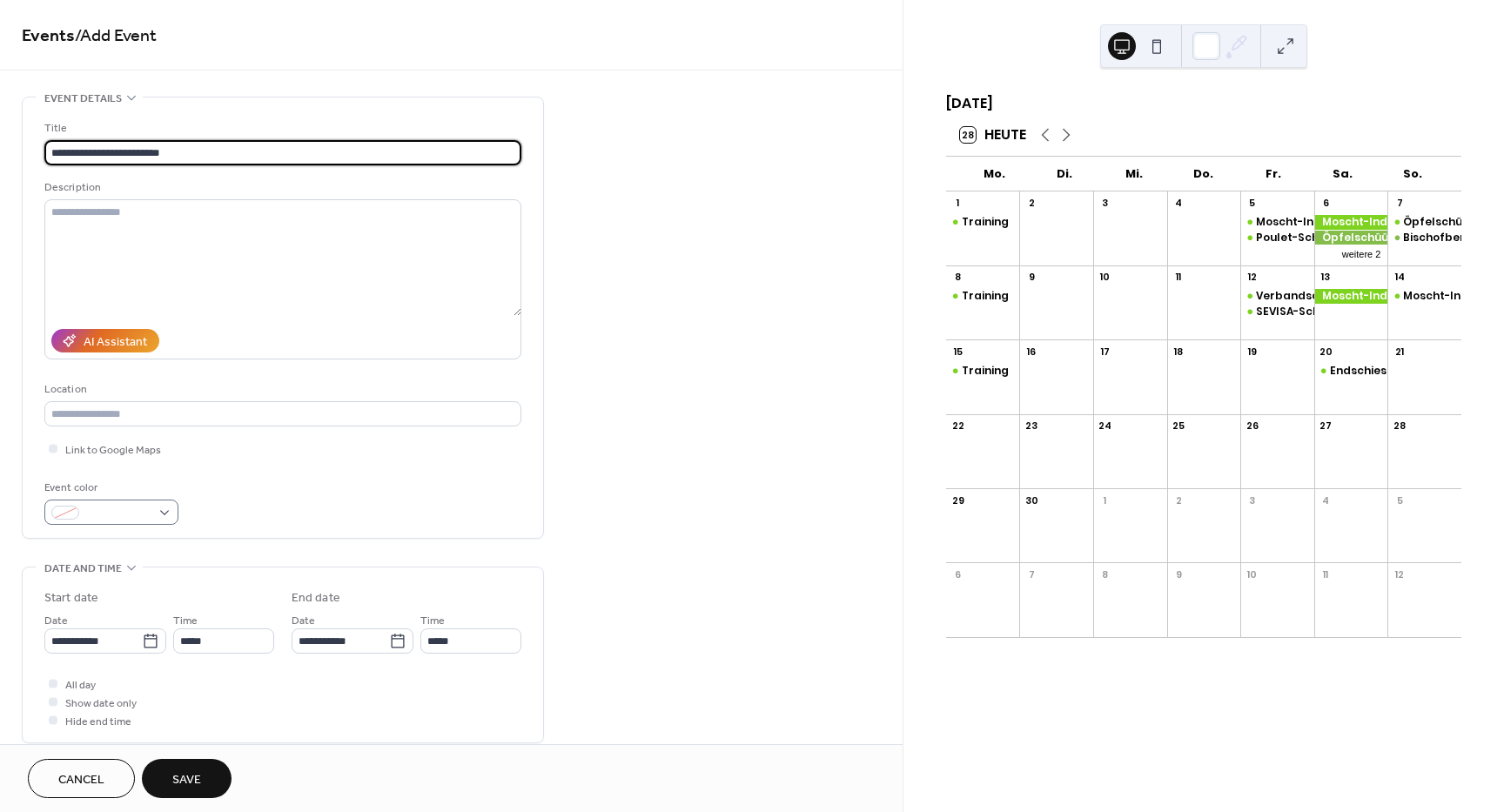 type on "**********" 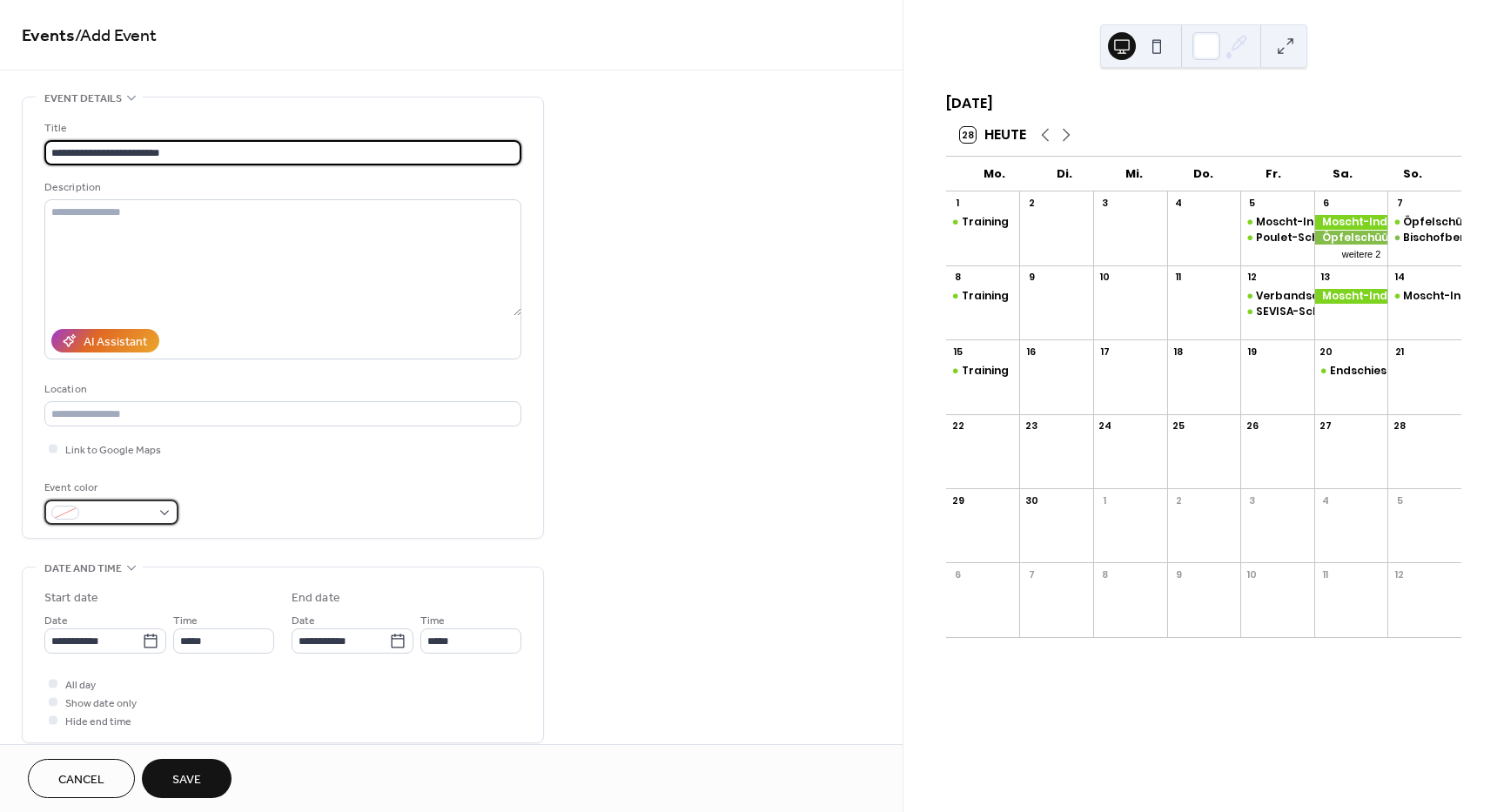 click at bounding box center [111, 512] 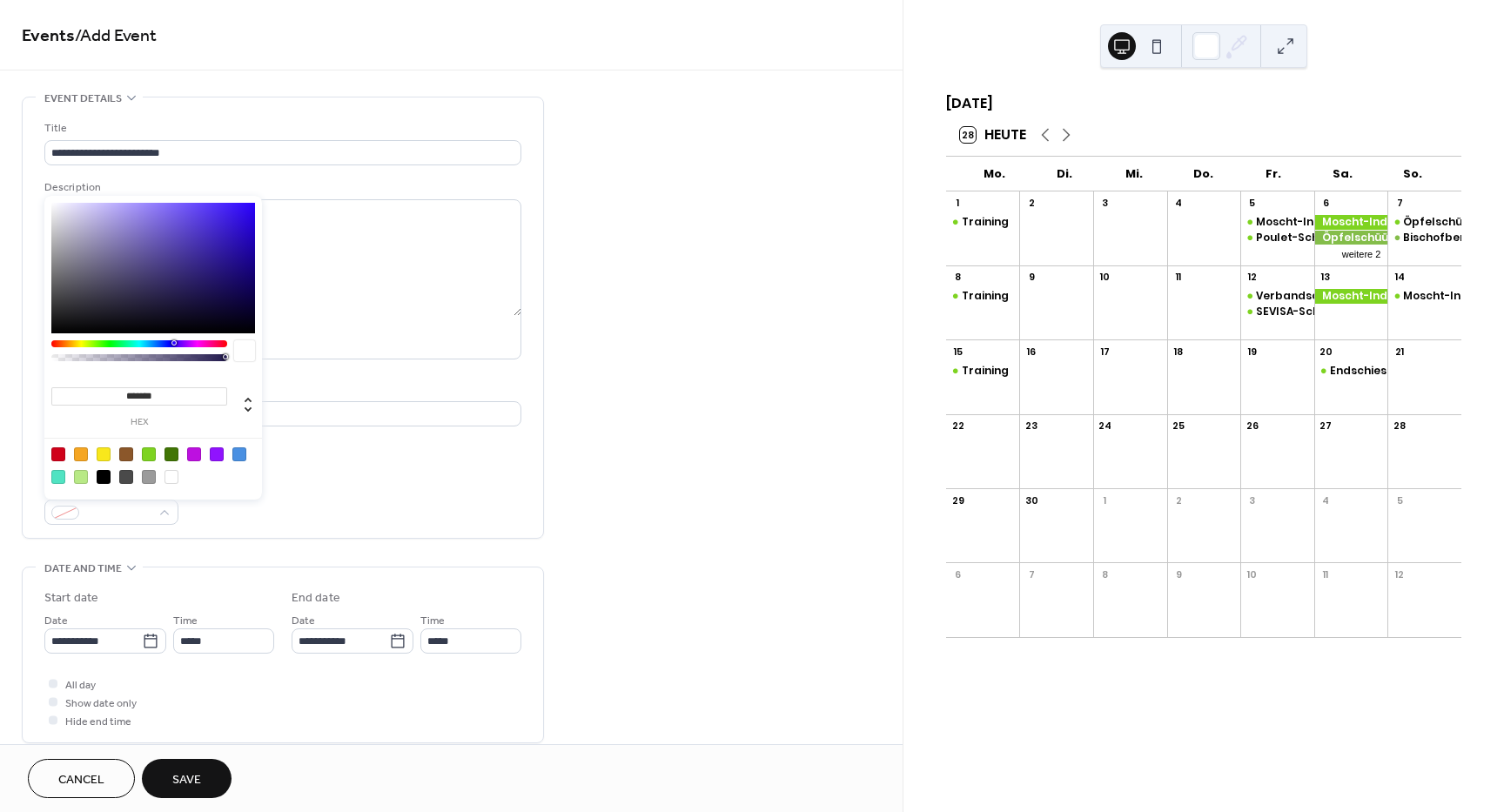 click at bounding box center [149, 454] 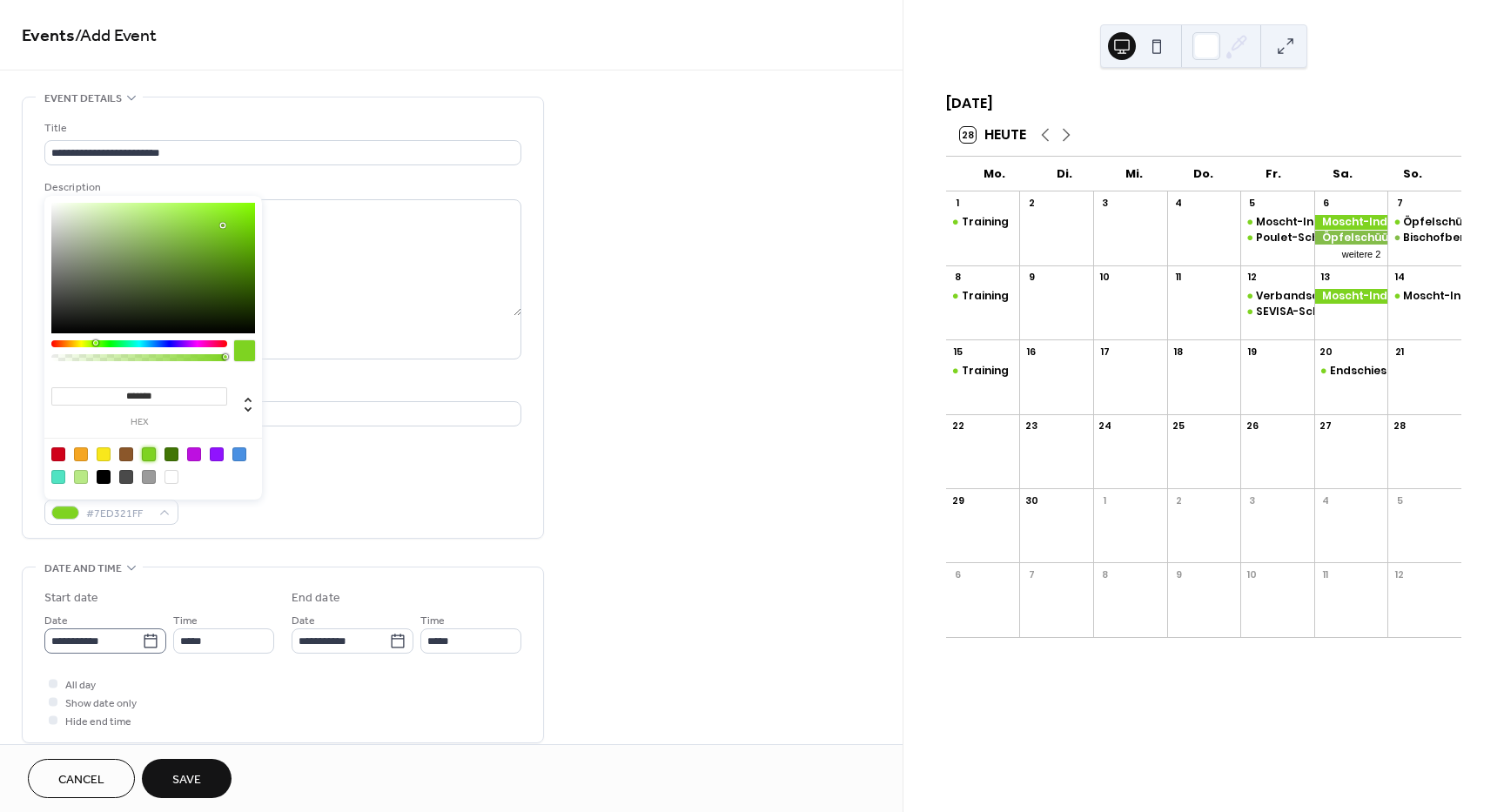 click 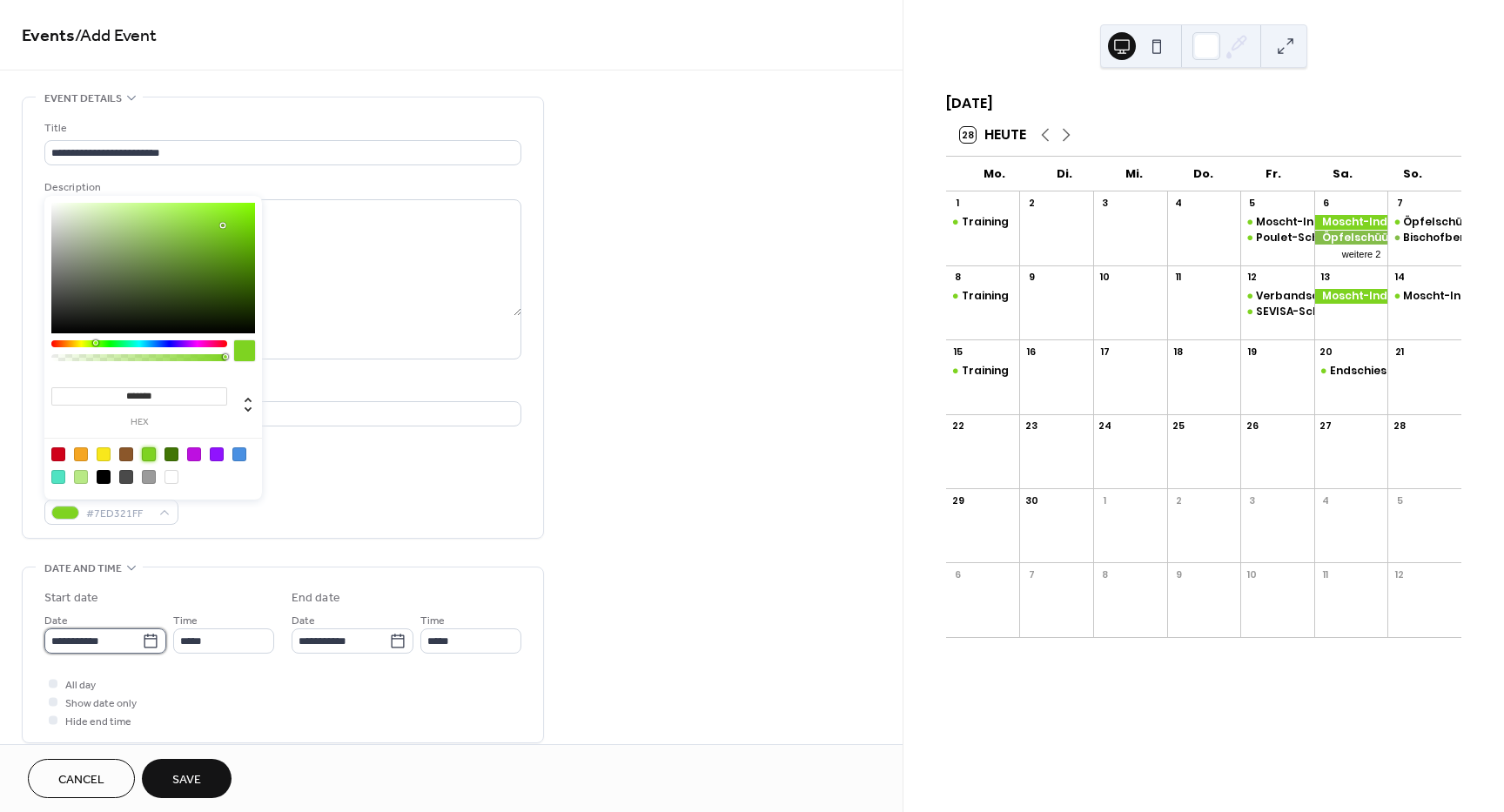 click on "**********" at bounding box center (93, 641) 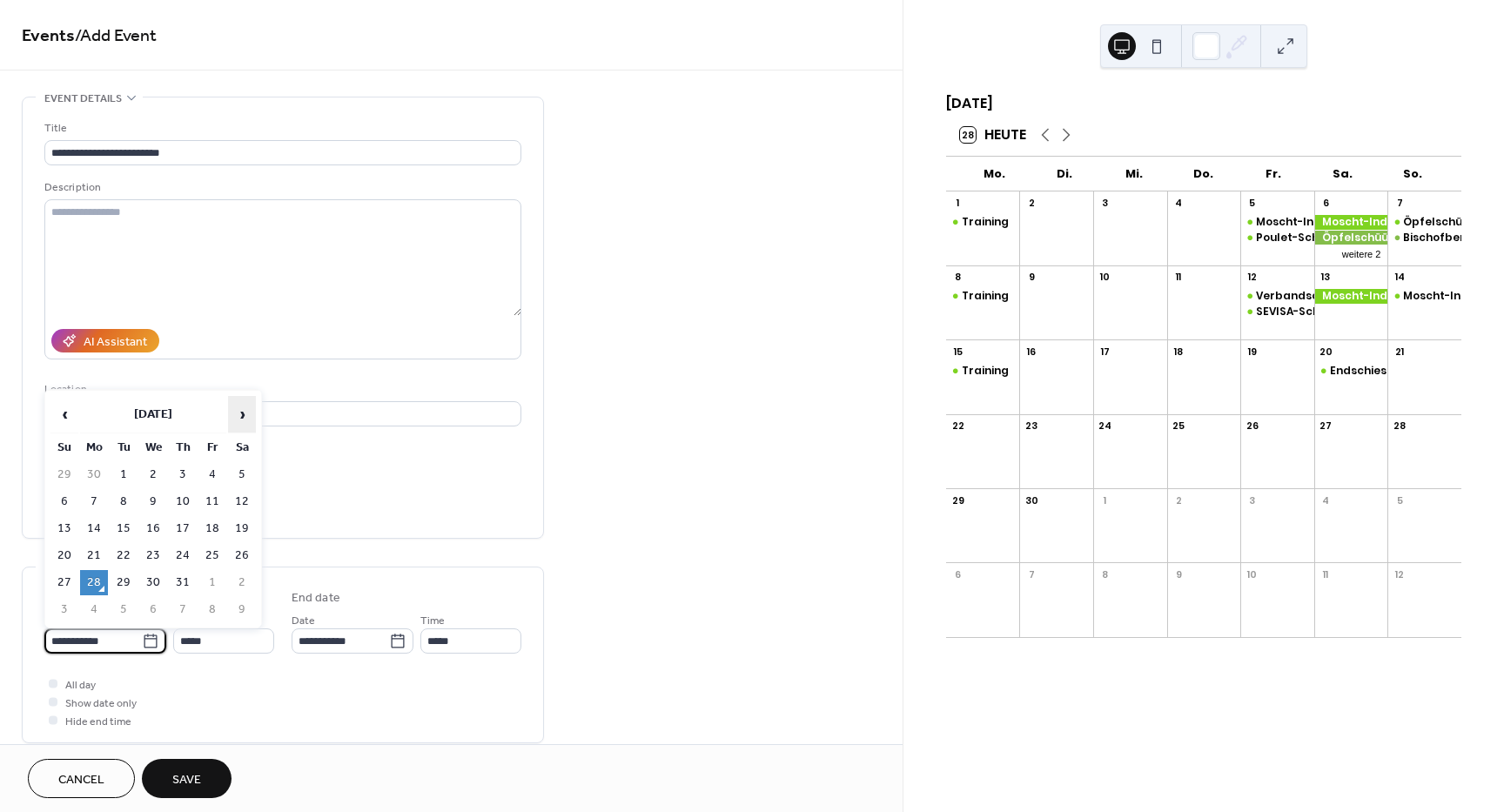 click on "›" at bounding box center [242, 414] 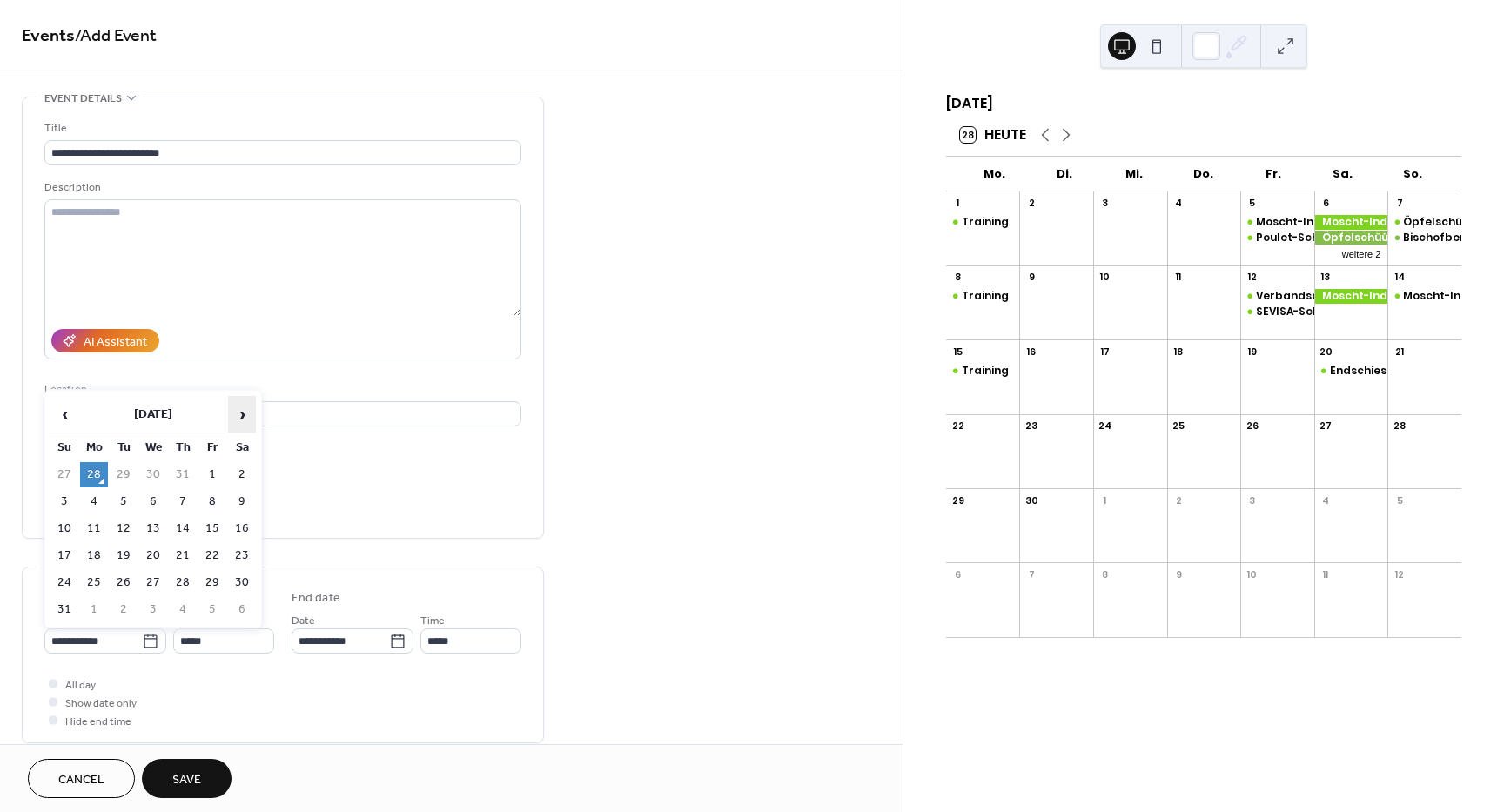click on "›" at bounding box center [242, 414] 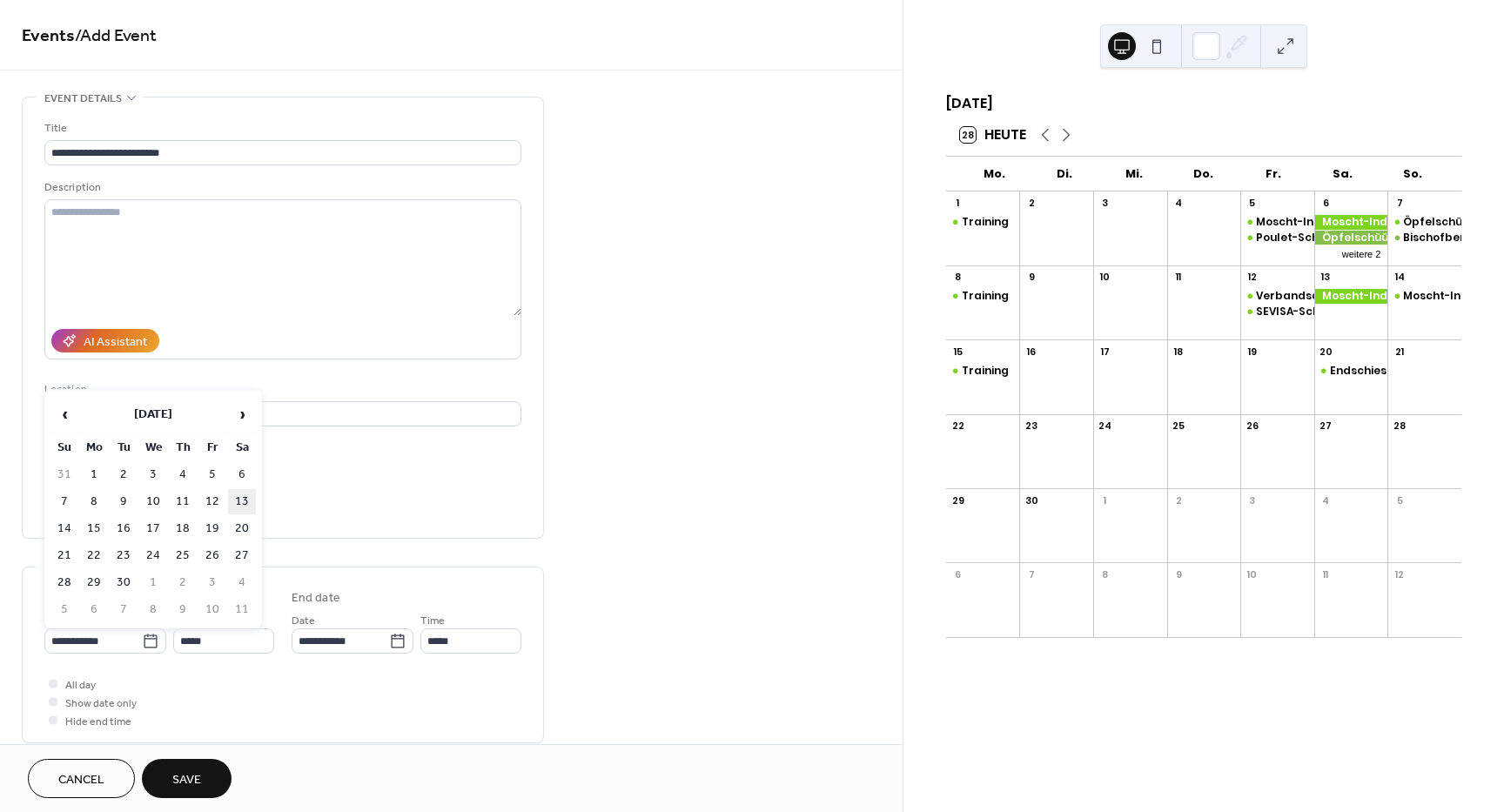 click on "13" at bounding box center [242, 501] 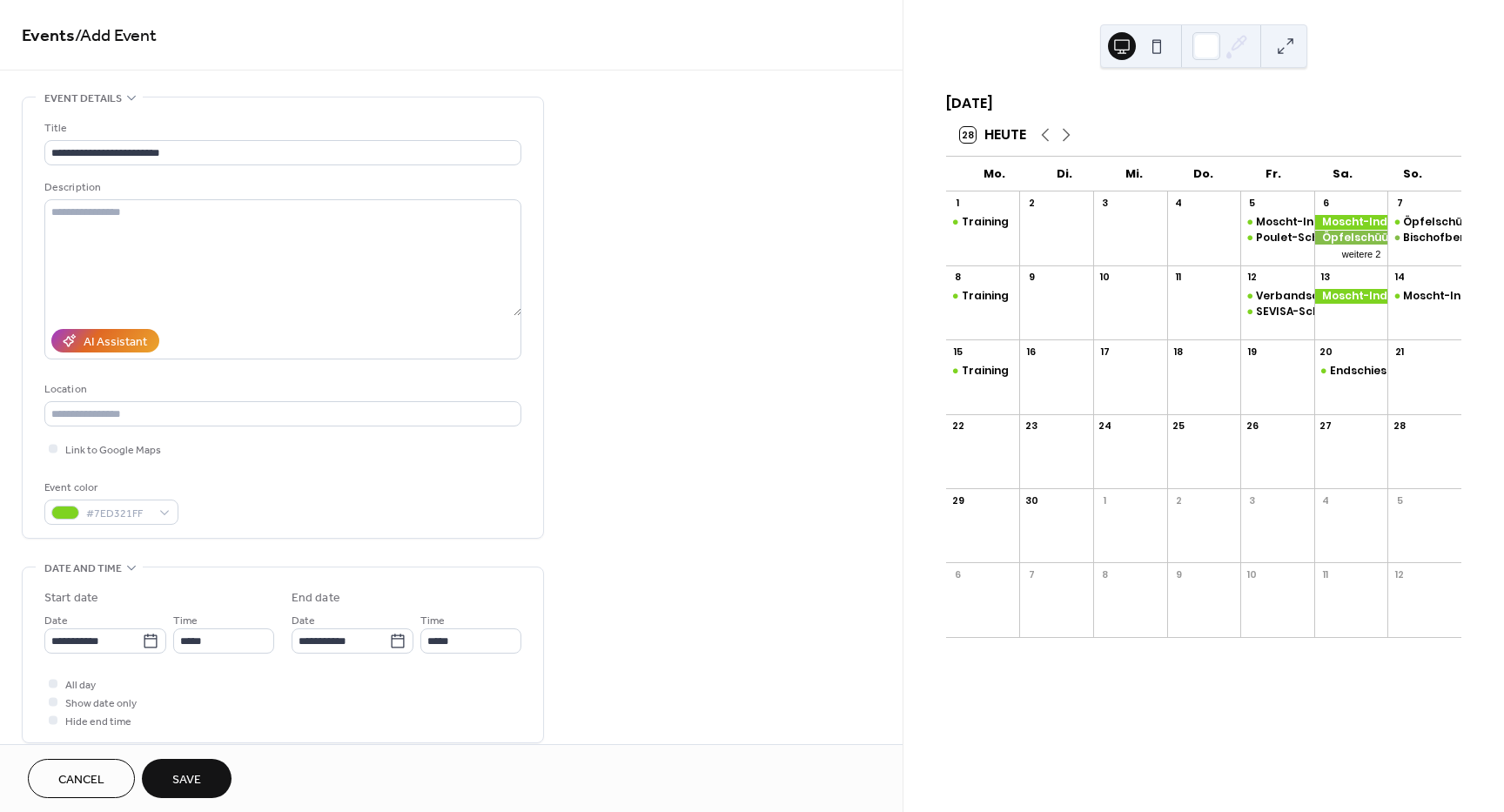 type on "**********" 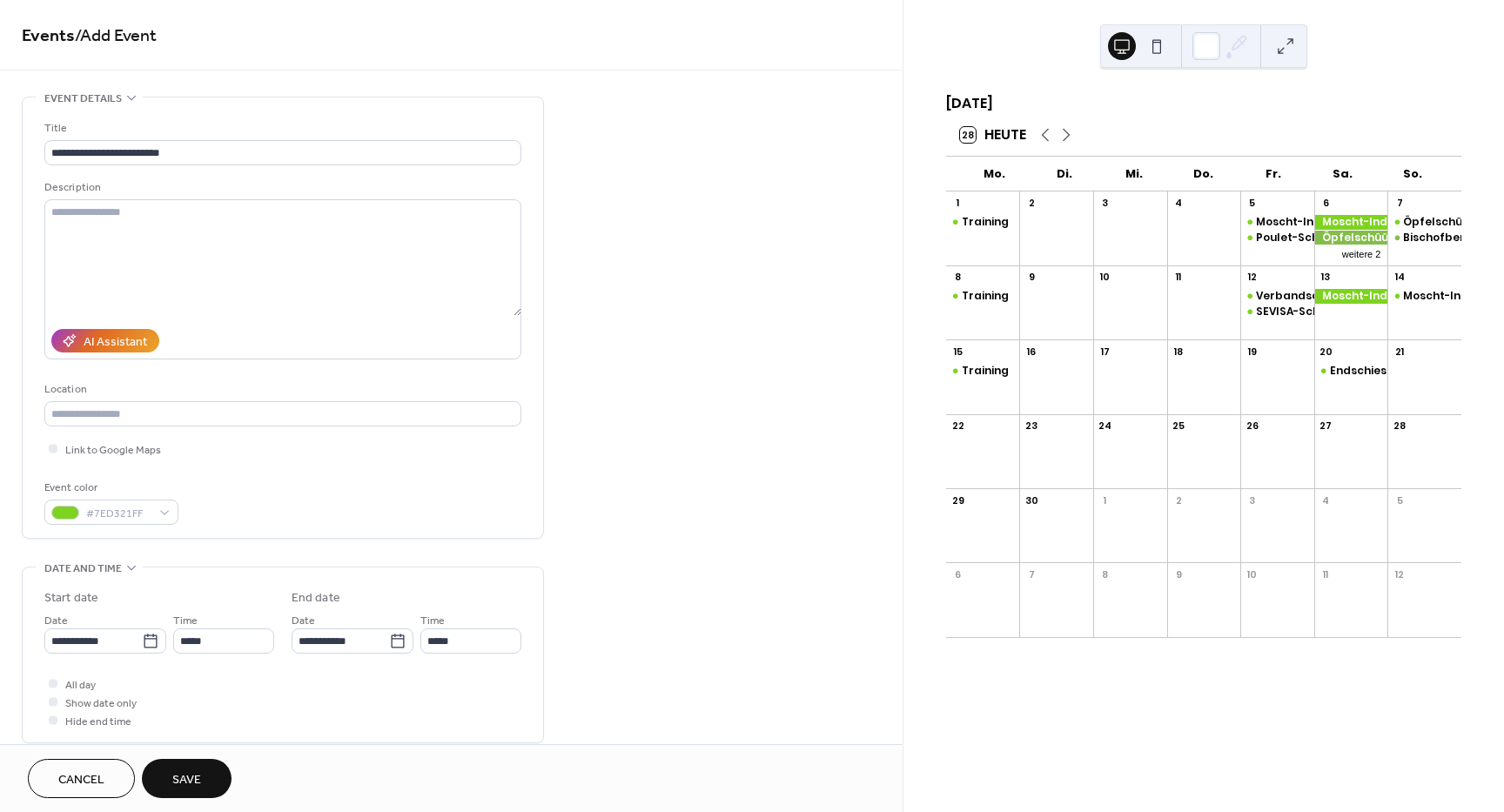 type on "**********" 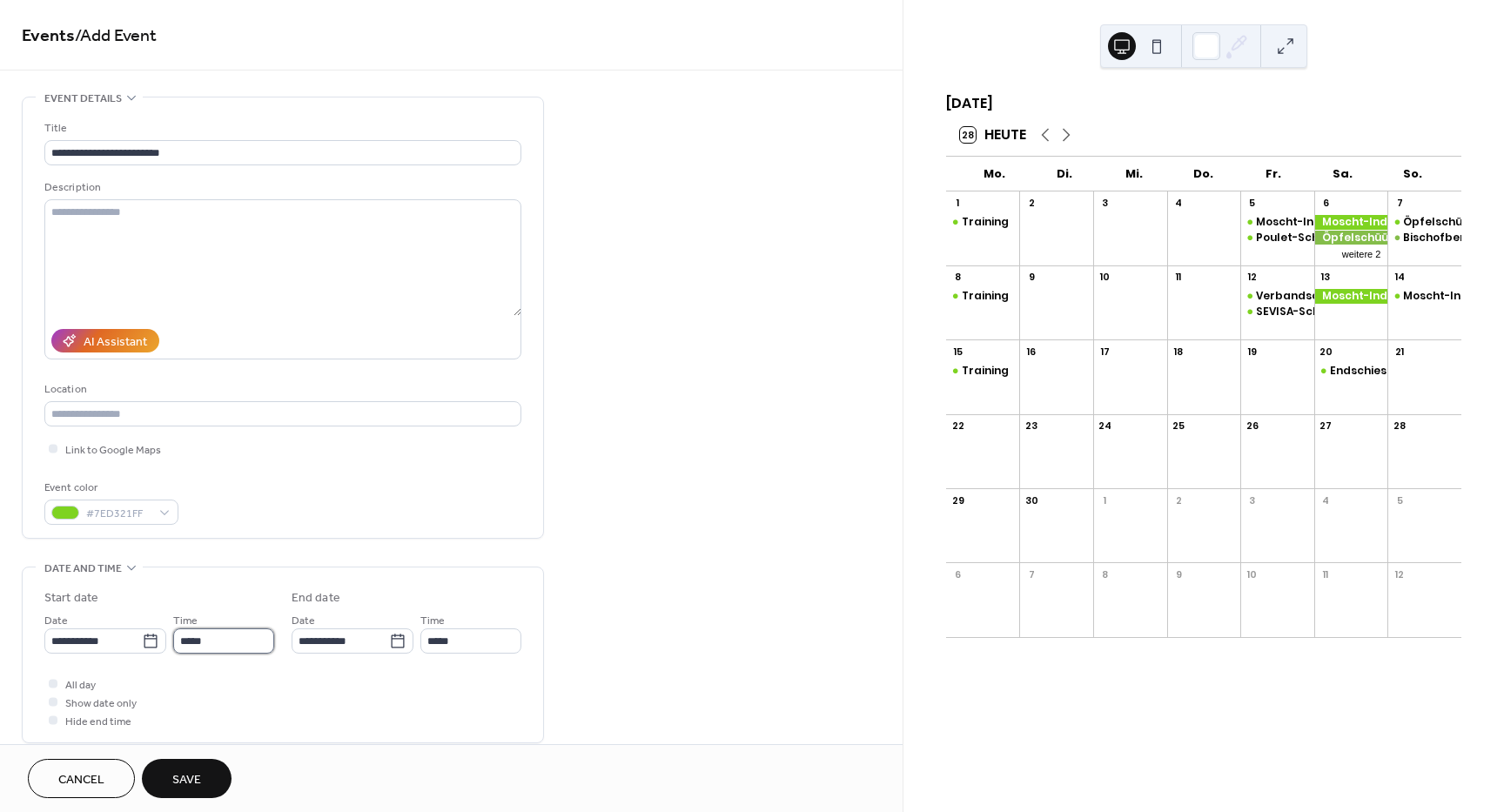 click on "*****" at bounding box center [224, 641] 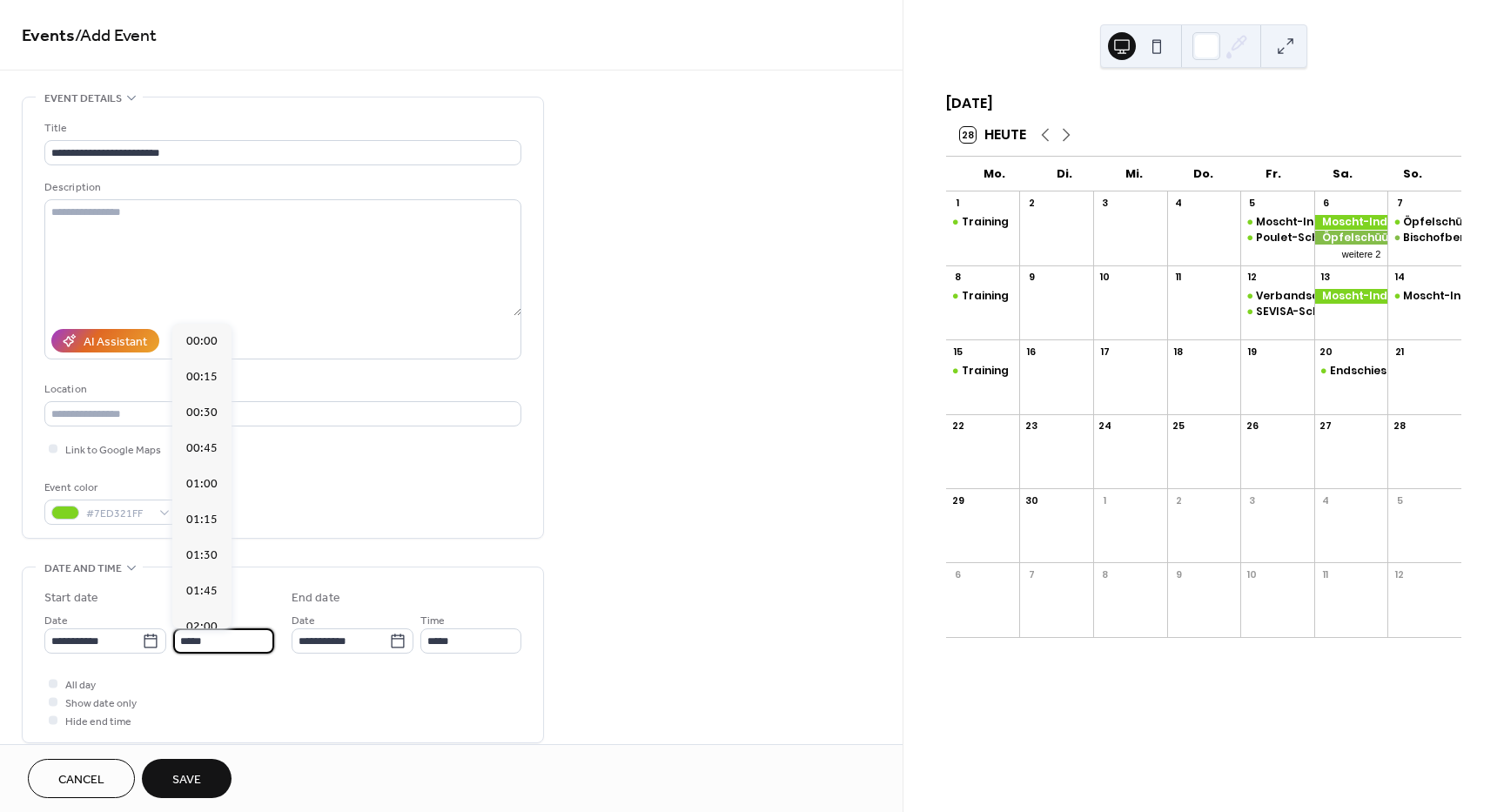 scroll, scrollTop: 1713, scrollLeft: 0, axis: vertical 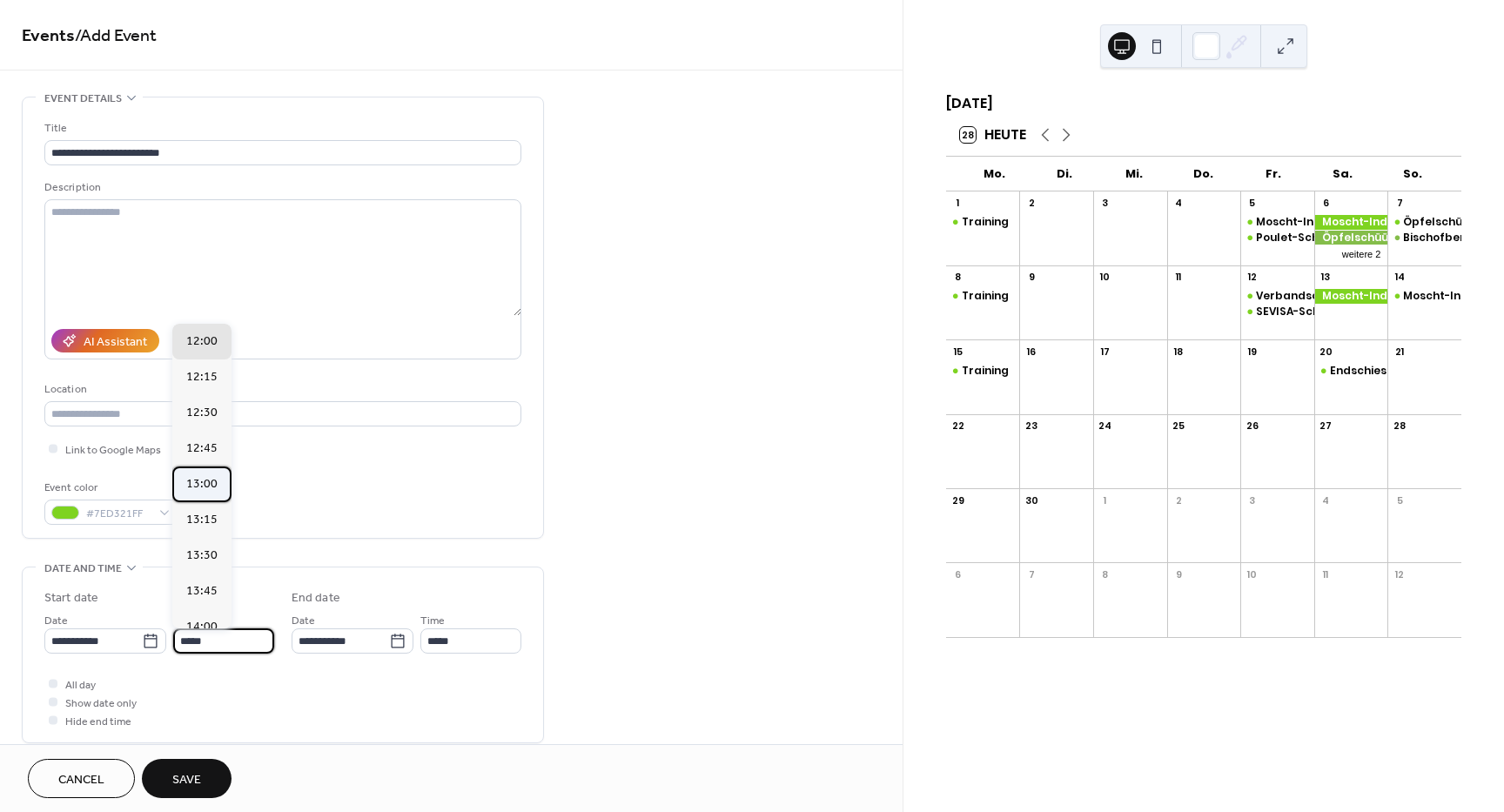 click on "13:00" at bounding box center [202, 484] 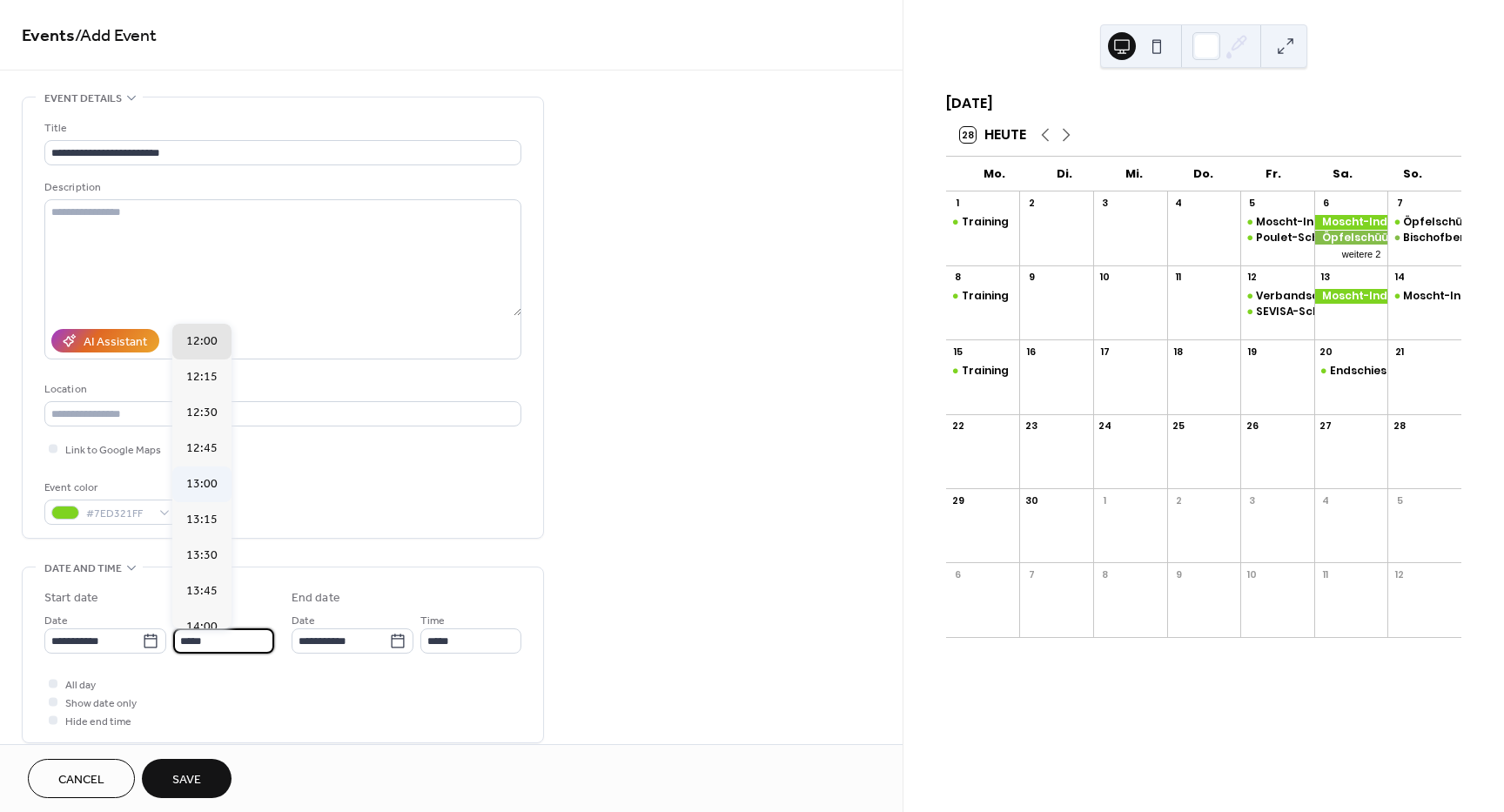 type on "*****" 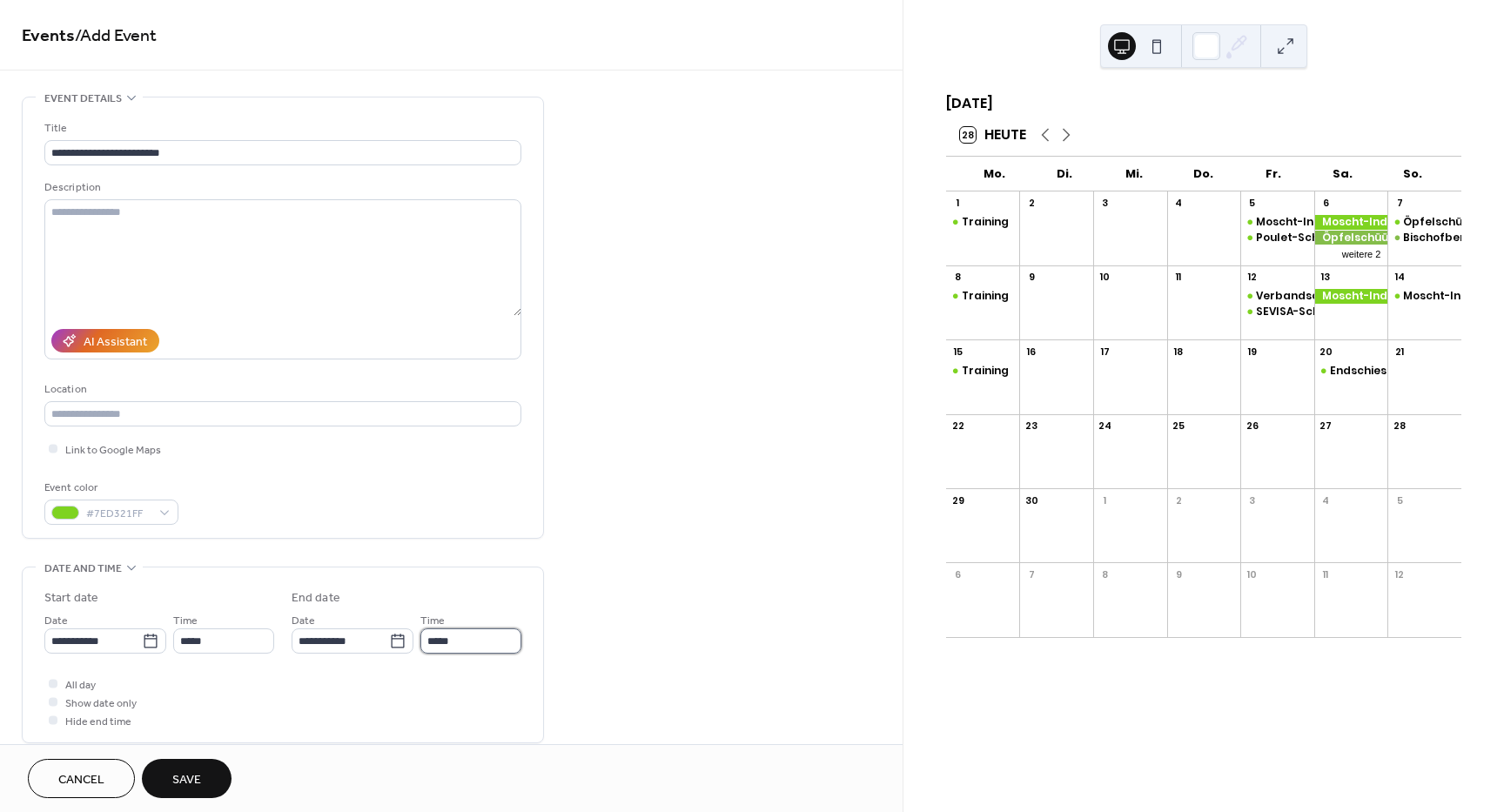 click on "*****" at bounding box center (471, 641) 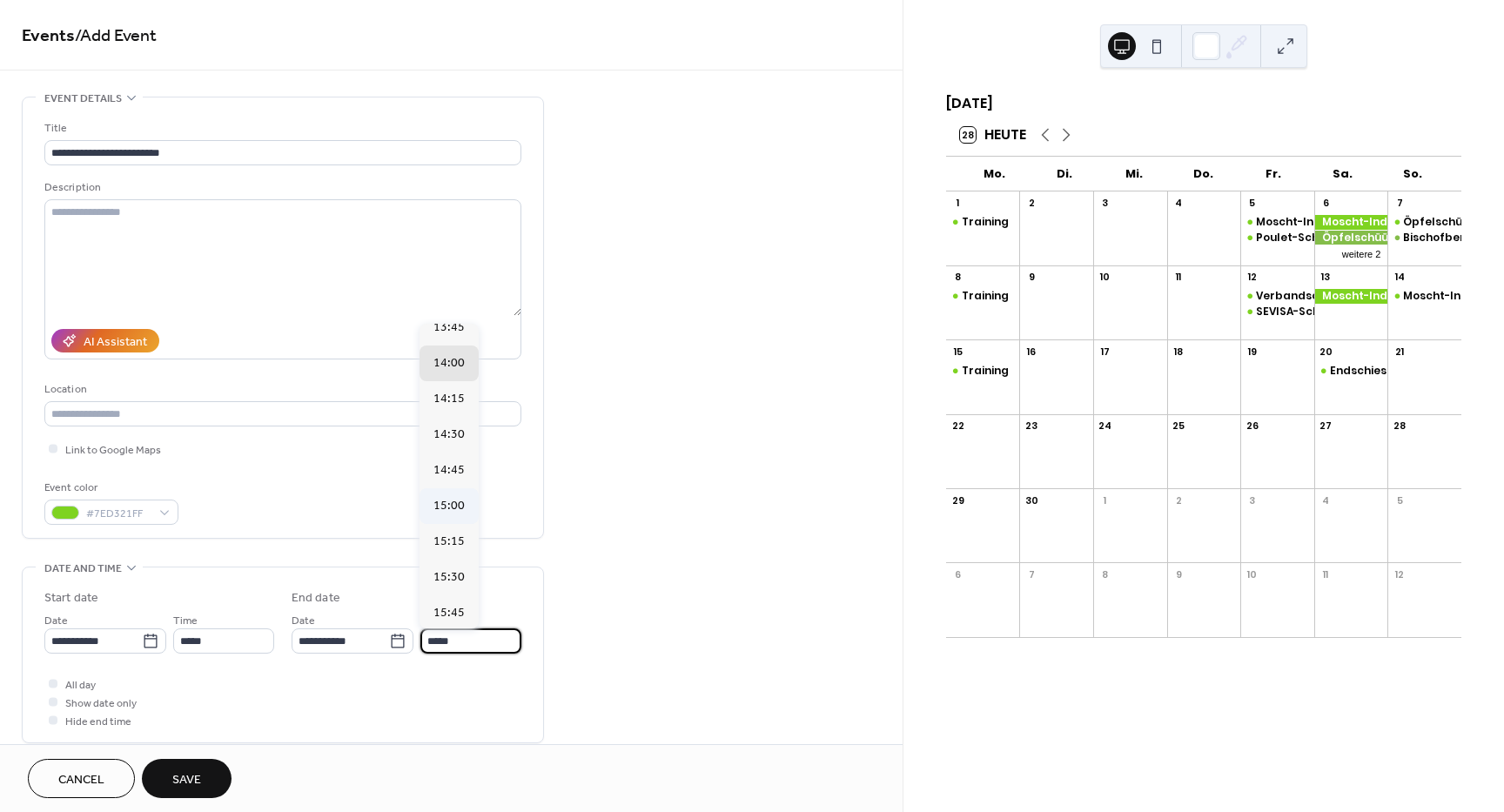 scroll, scrollTop: 87, scrollLeft: 0, axis: vertical 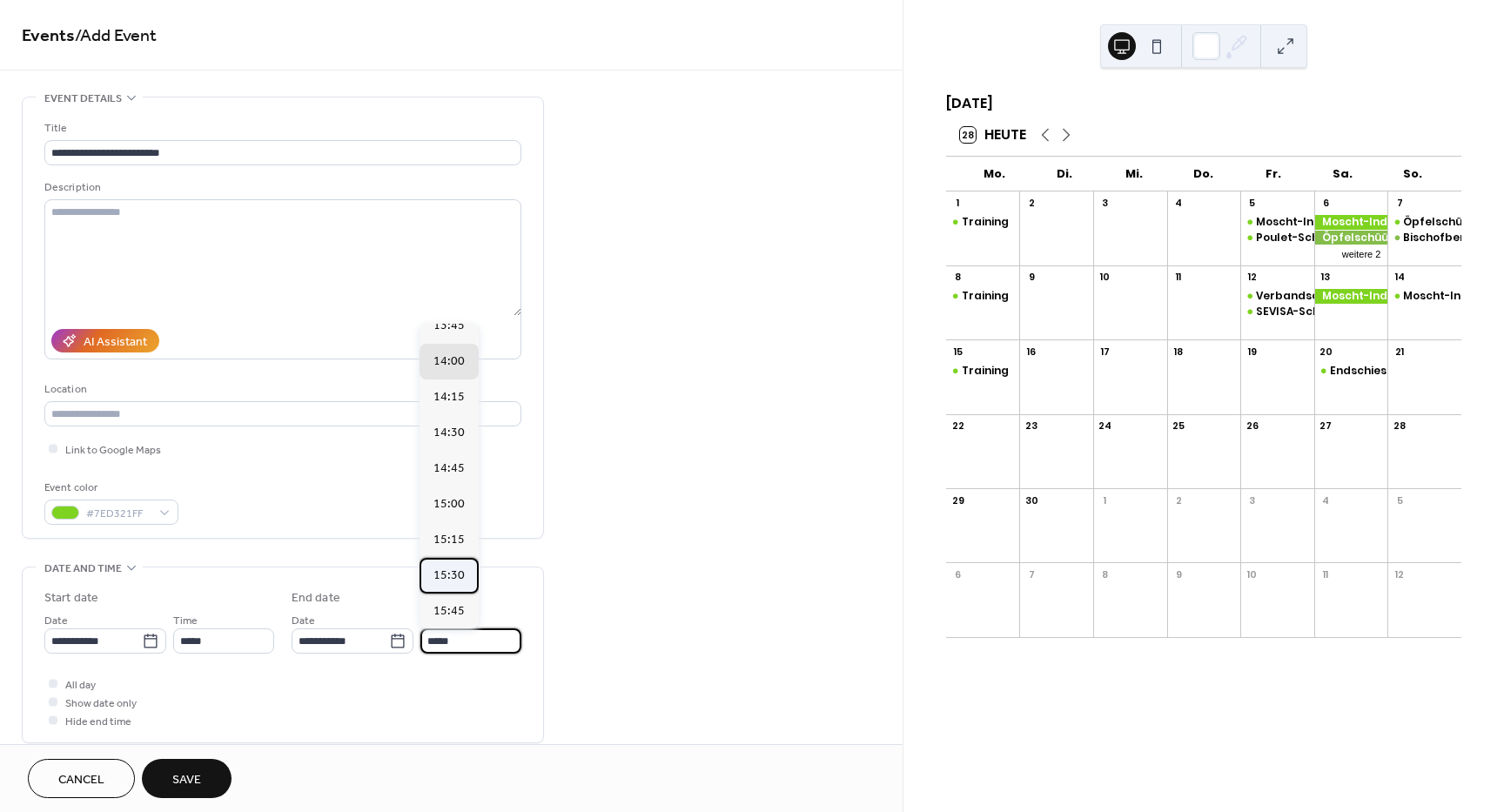 click on "15:30" at bounding box center (449, 575) 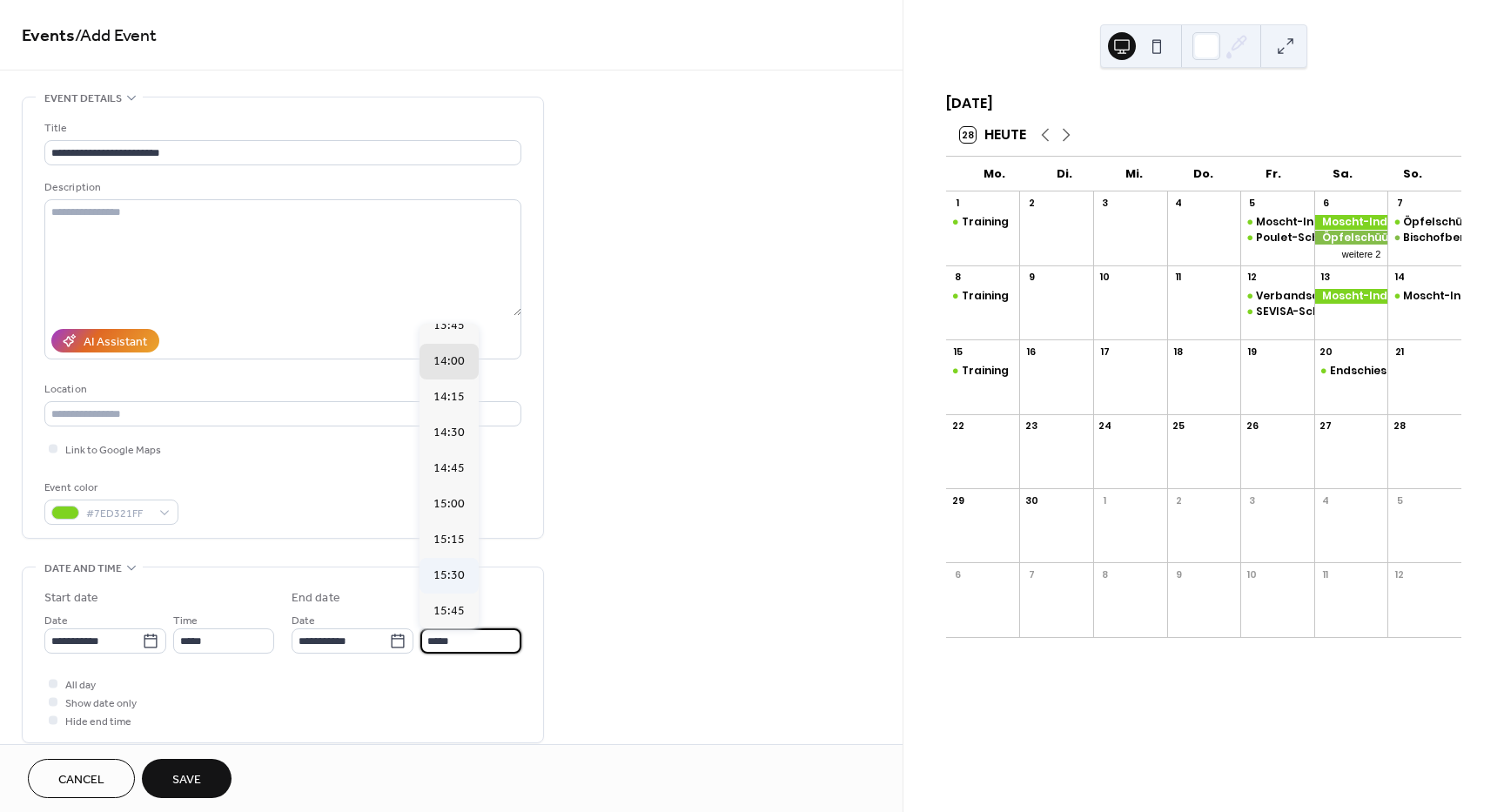 type on "*****" 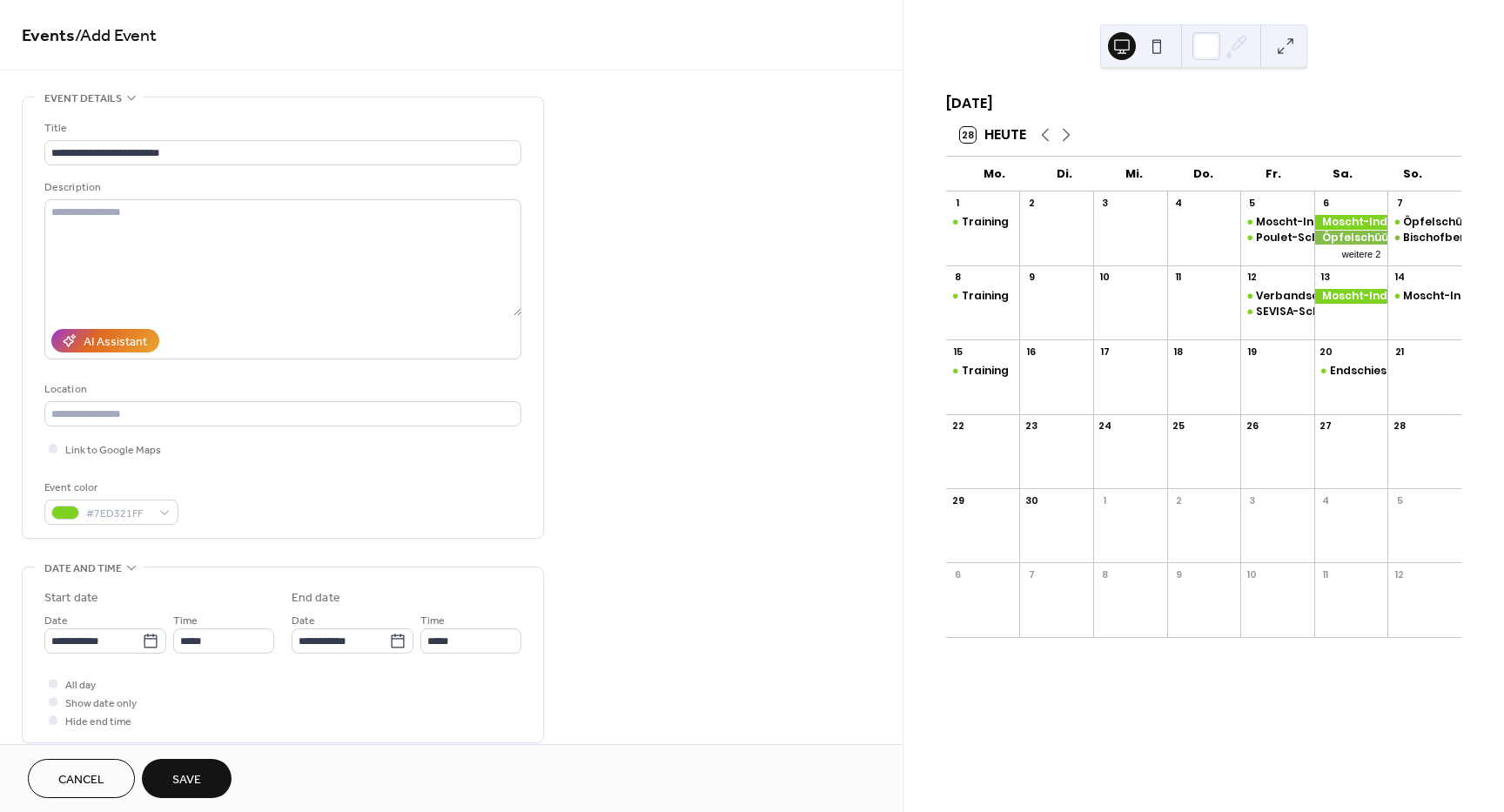 click on "Save" at bounding box center [186, 780] 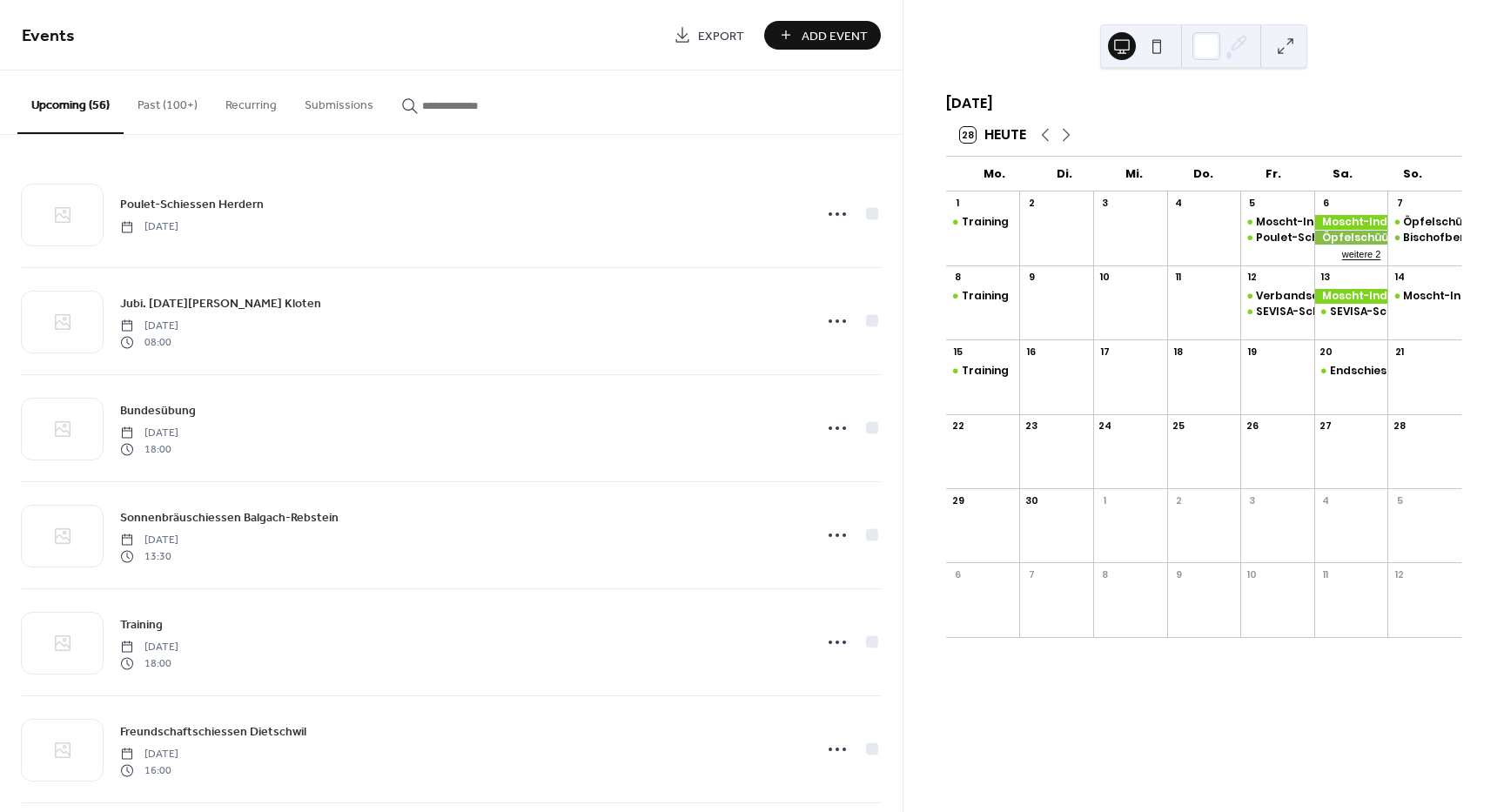 click on "weitere 2" at bounding box center (1361, 252) 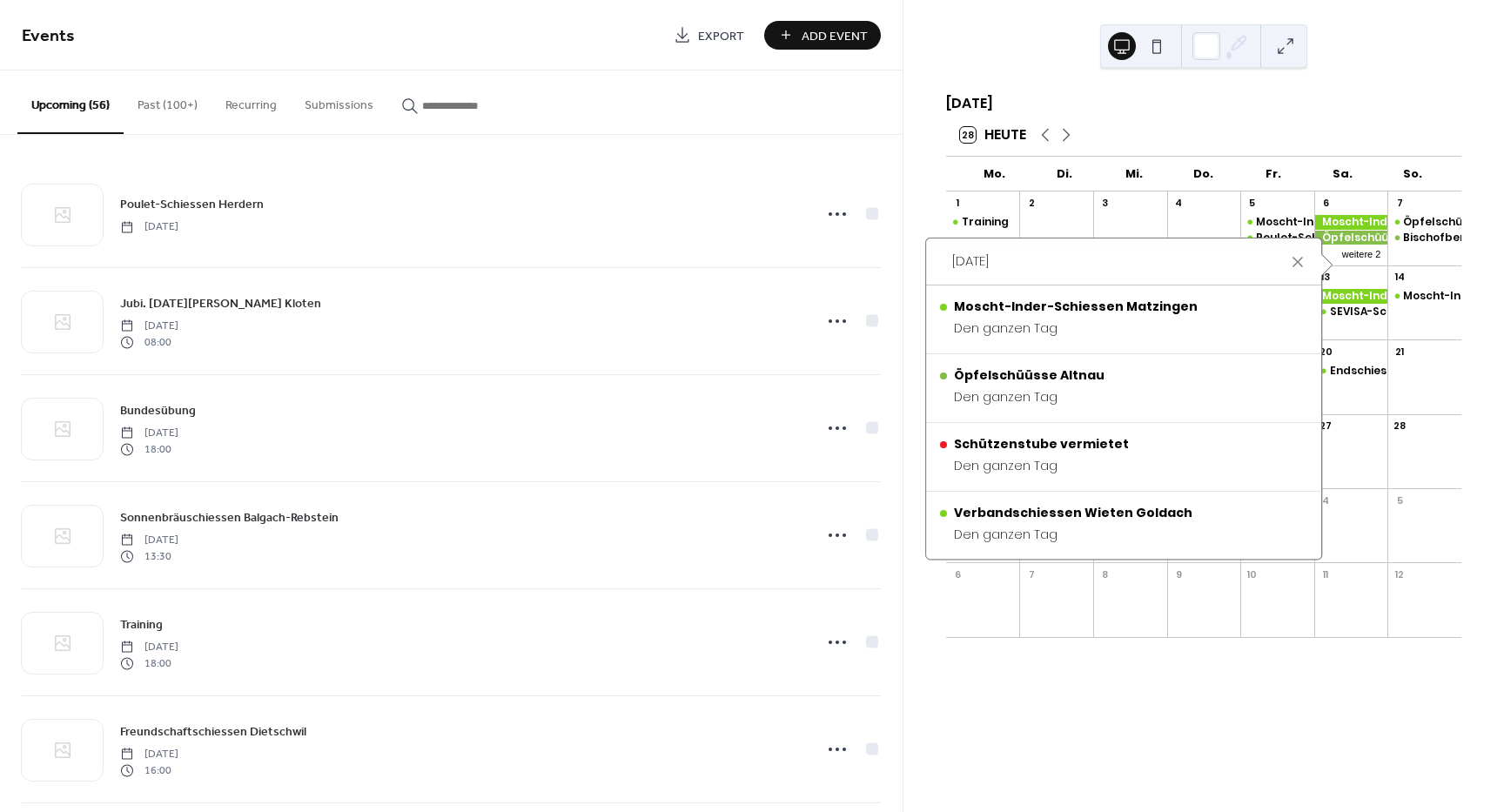 click on "Add Event" at bounding box center [835, 36] 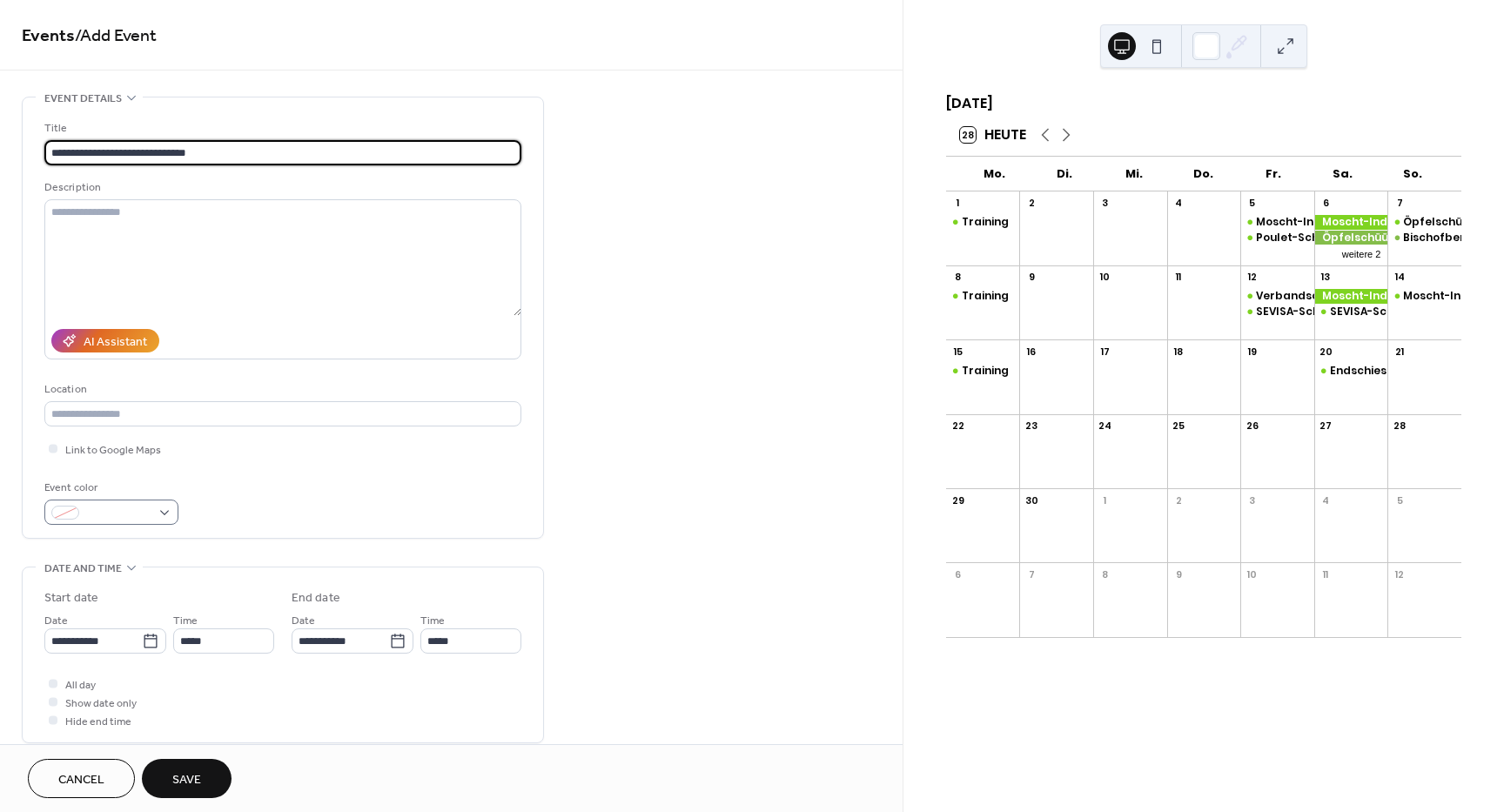 type on "**********" 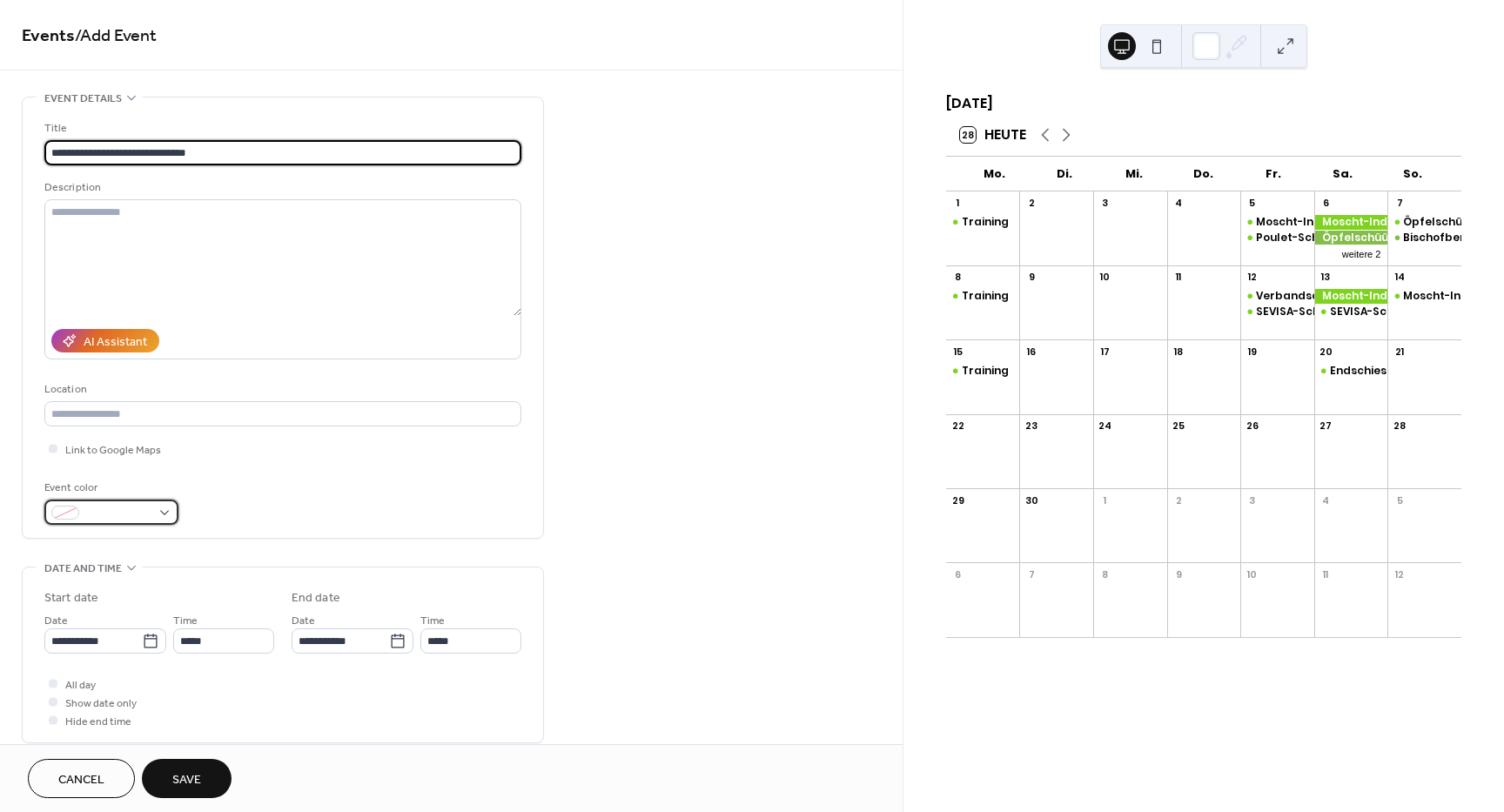 click at bounding box center [111, 512] 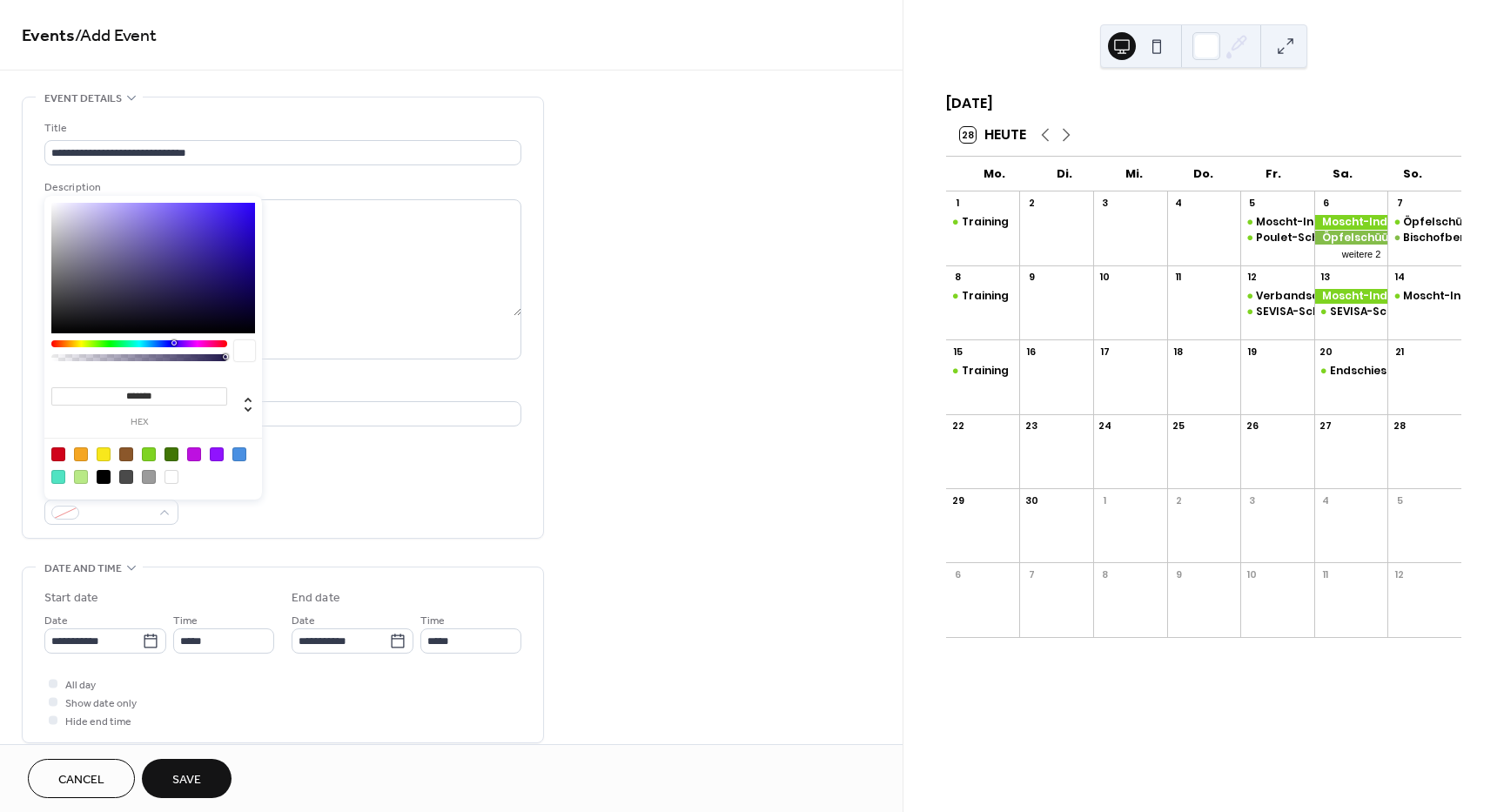 click at bounding box center [149, 454] 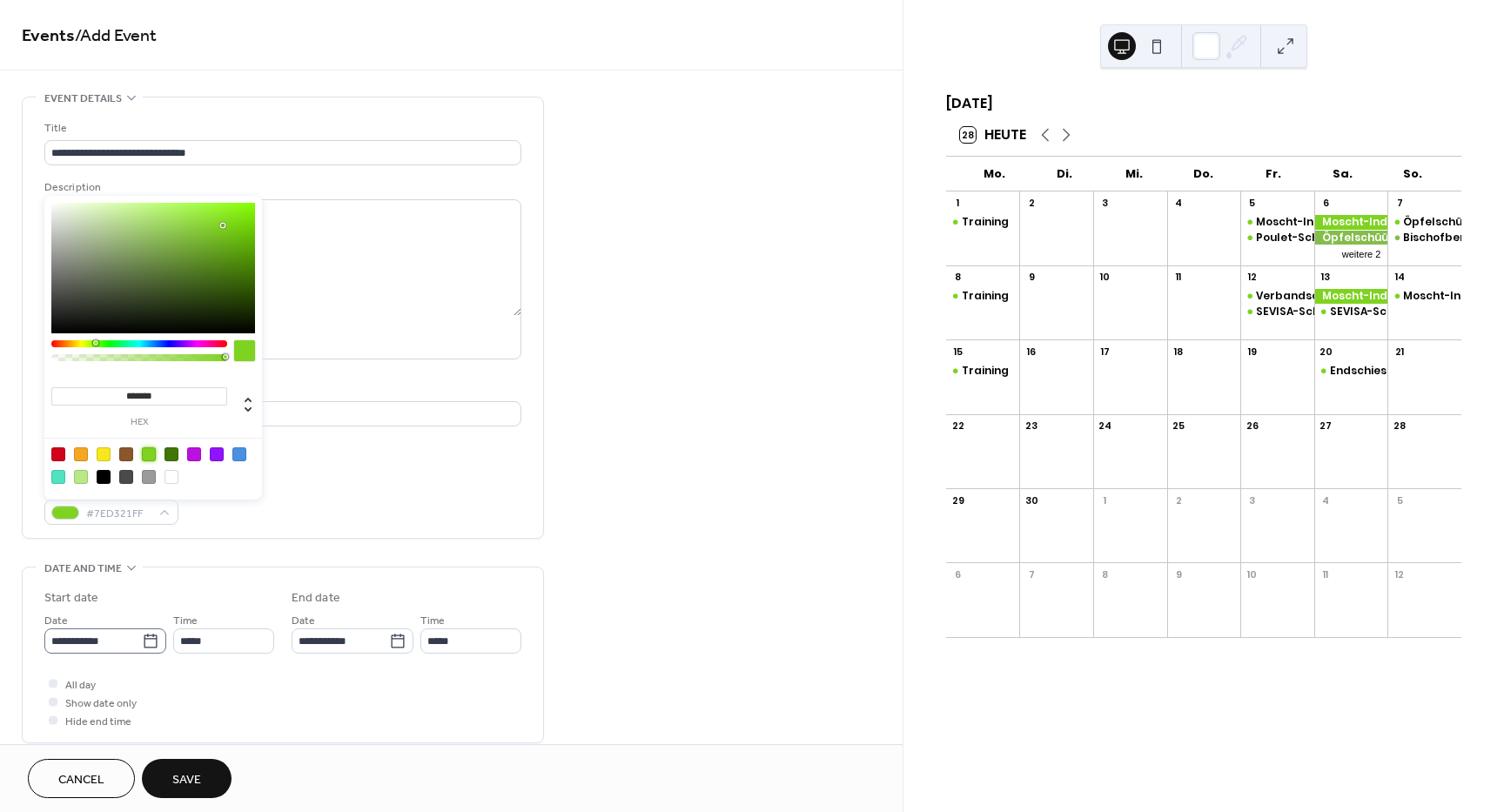click 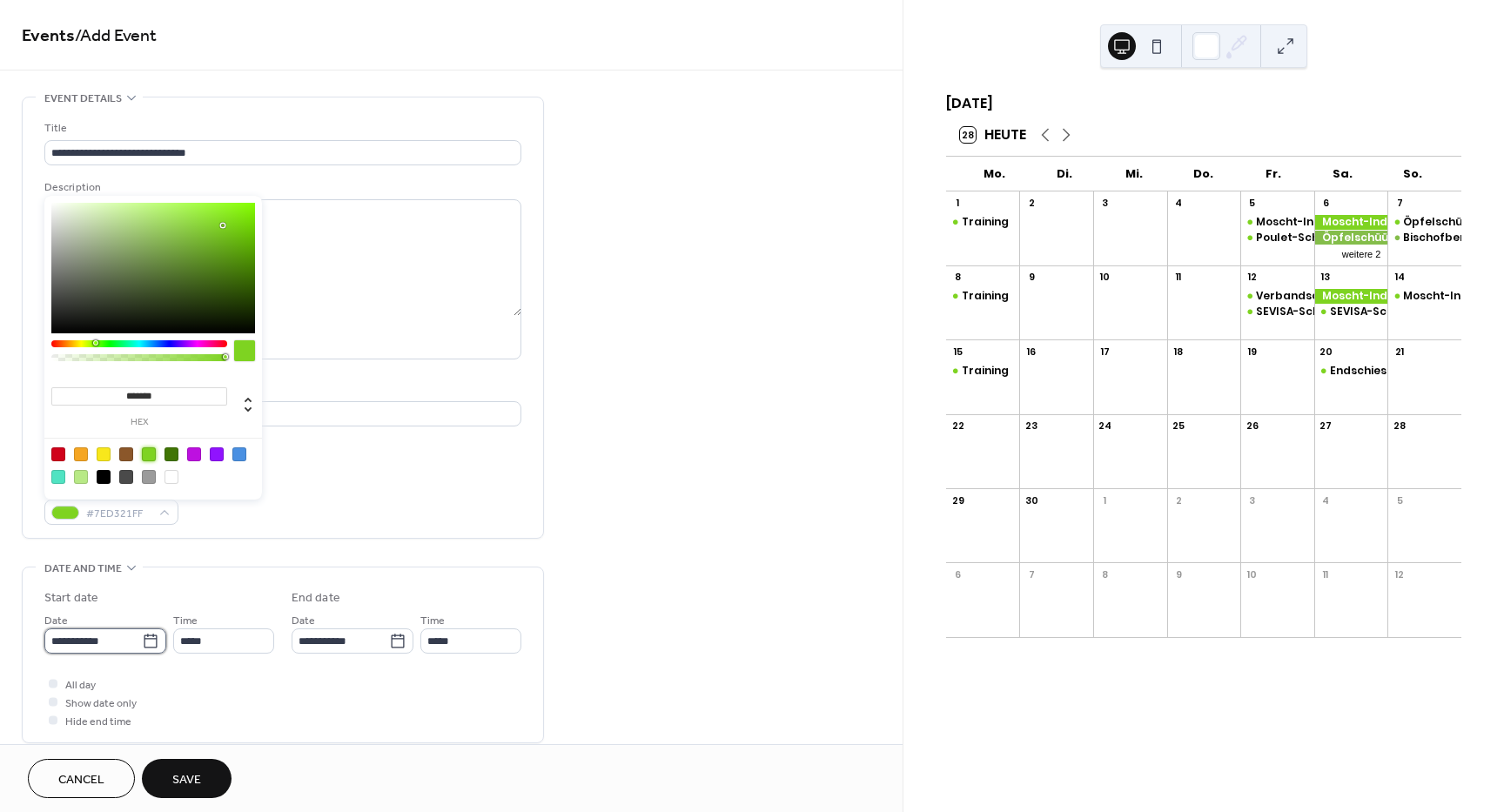 click on "**********" at bounding box center (93, 641) 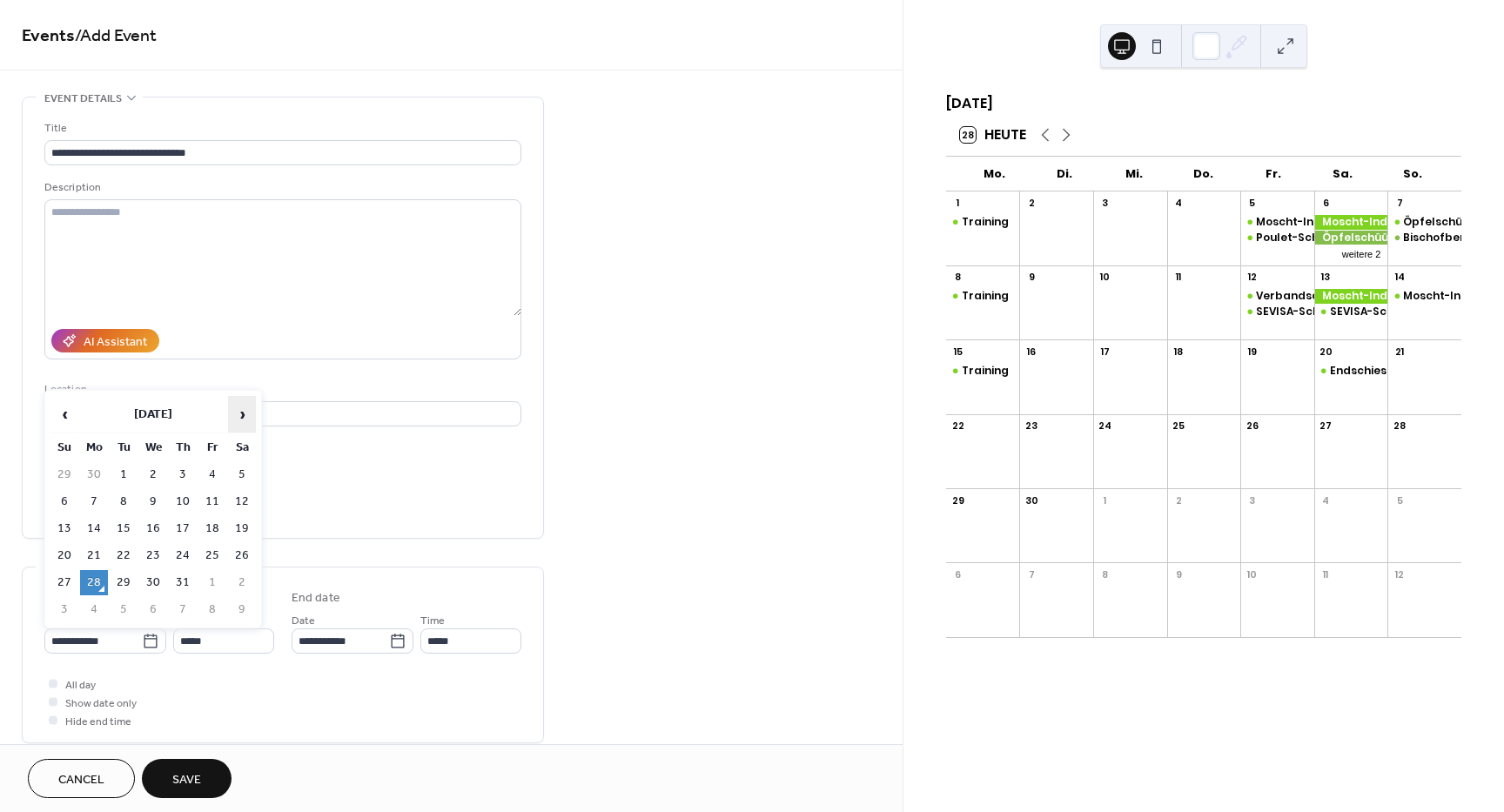 click on "›" at bounding box center [242, 414] 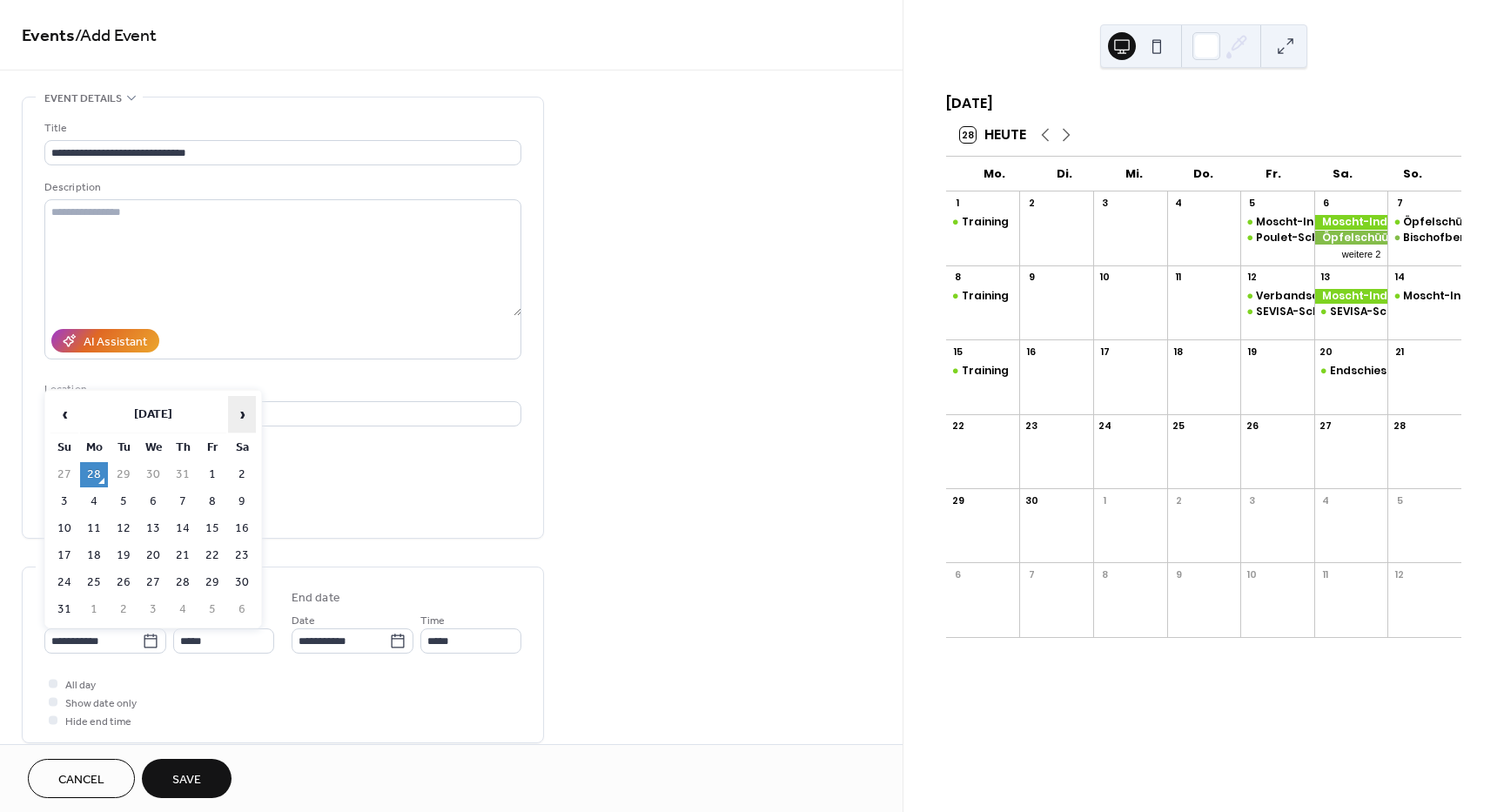 click on "›" at bounding box center (242, 414) 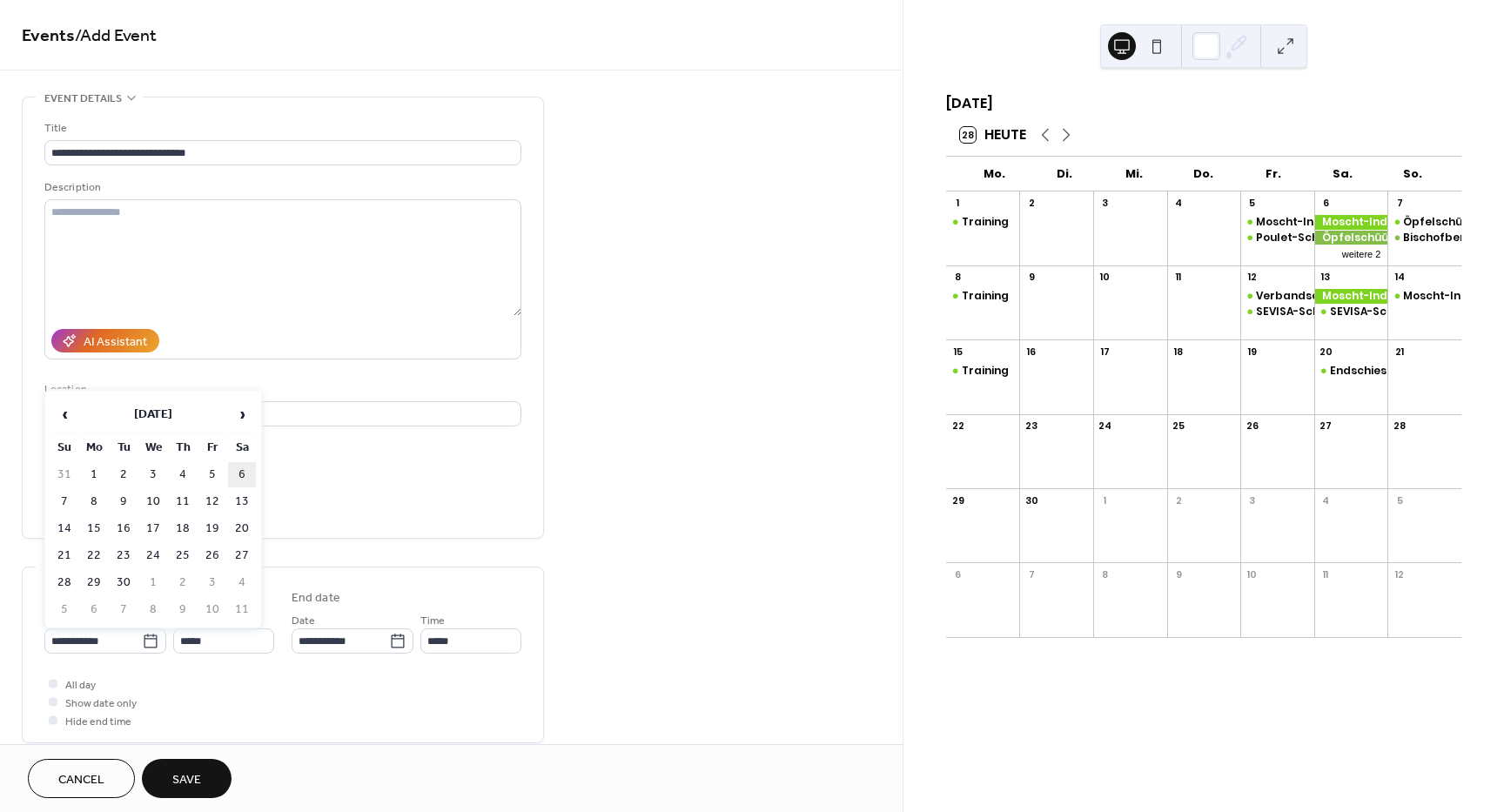 click on "6" at bounding box center [242, 474] 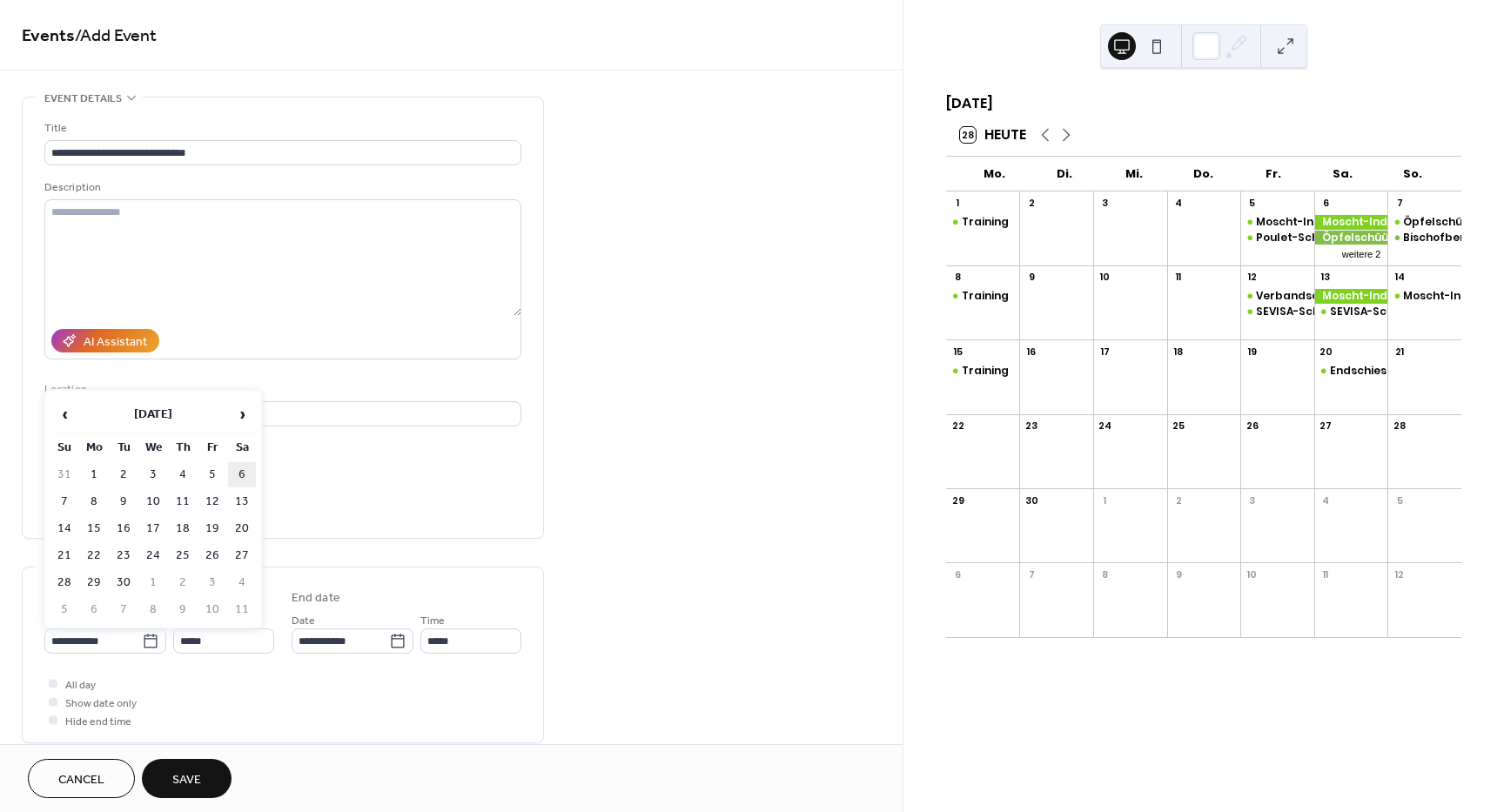type on "**********" 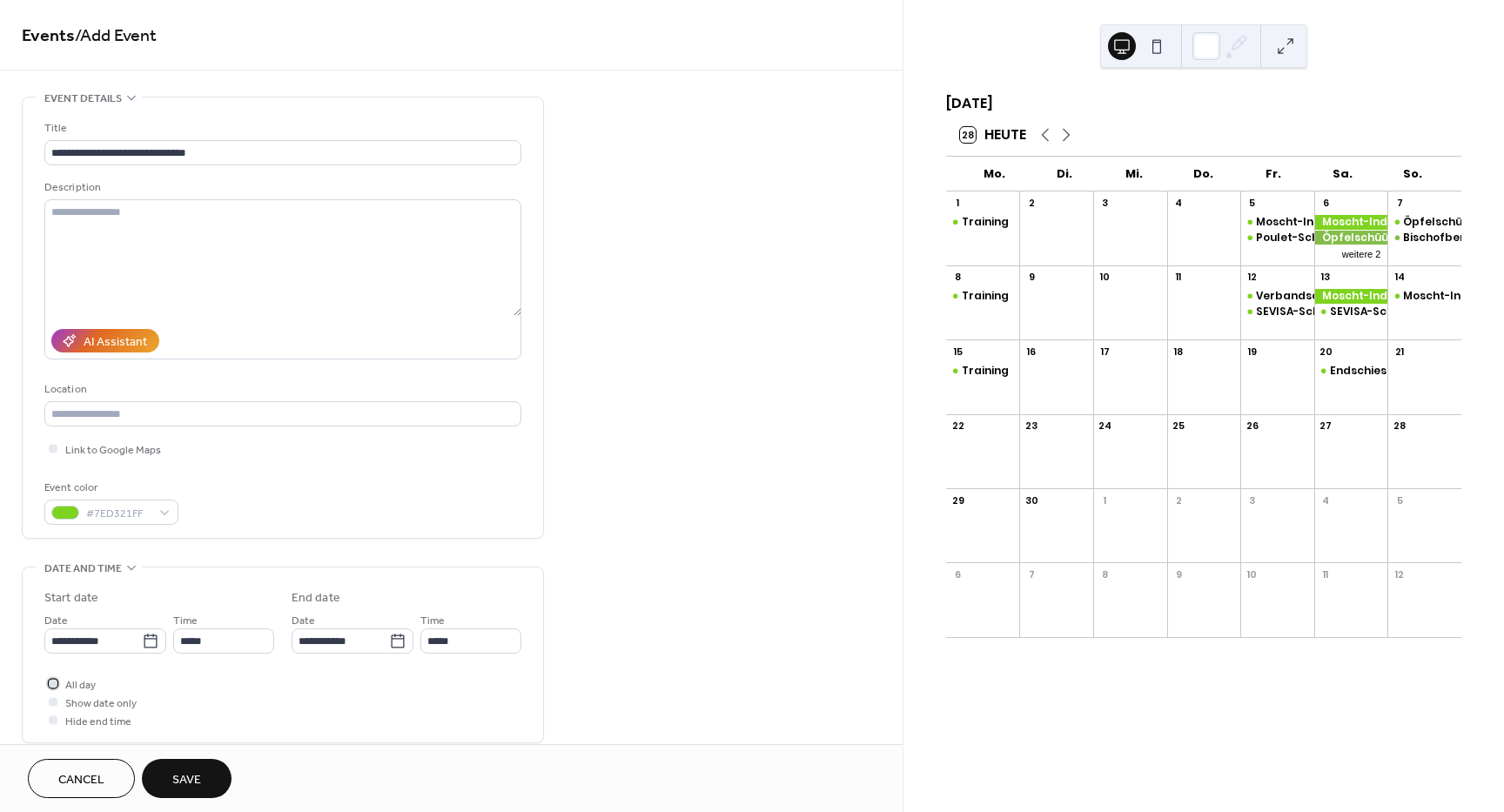 click at bounding box center [53, 683] 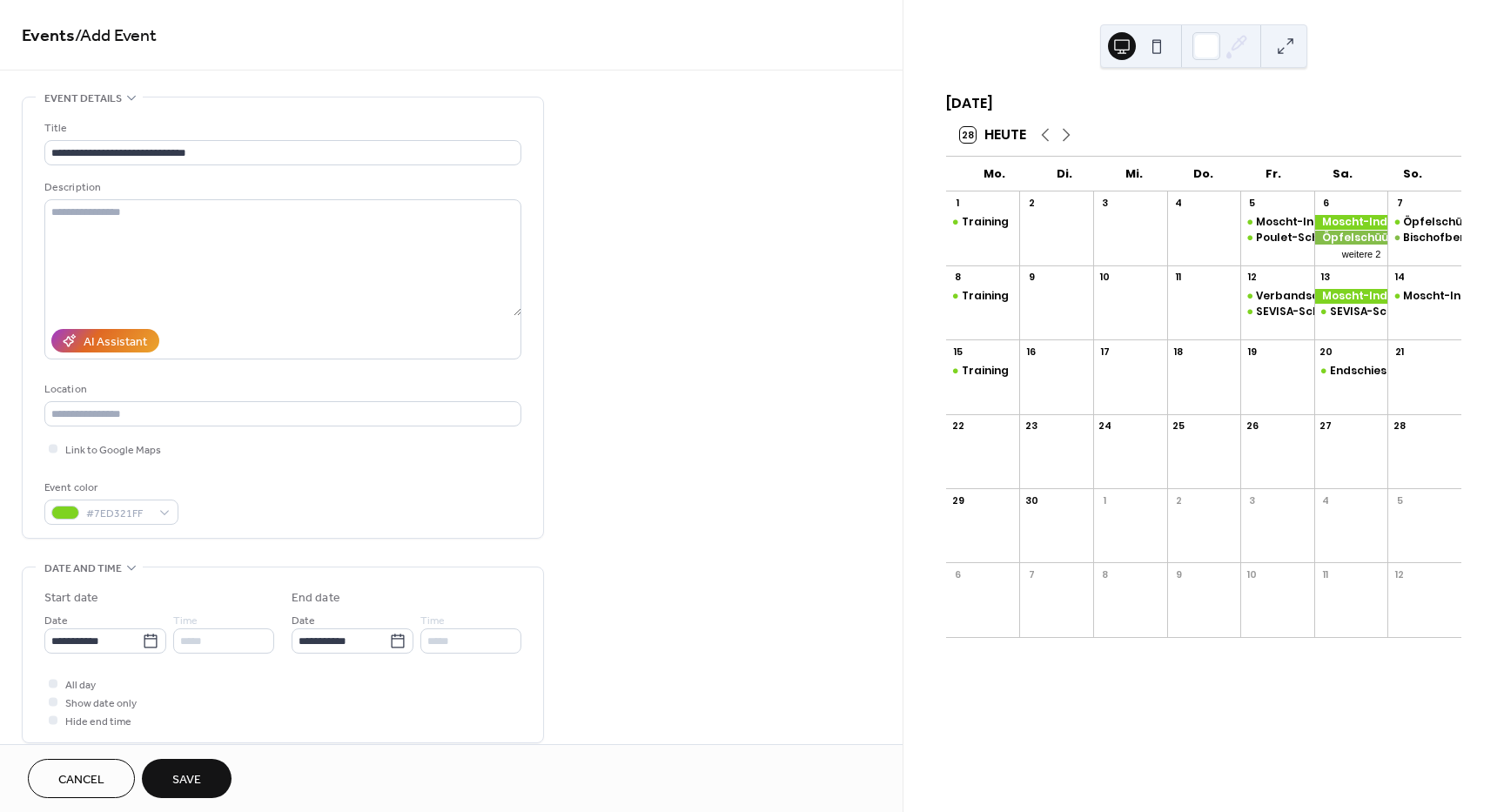 click on "Save" at bounding box center (186, 780) 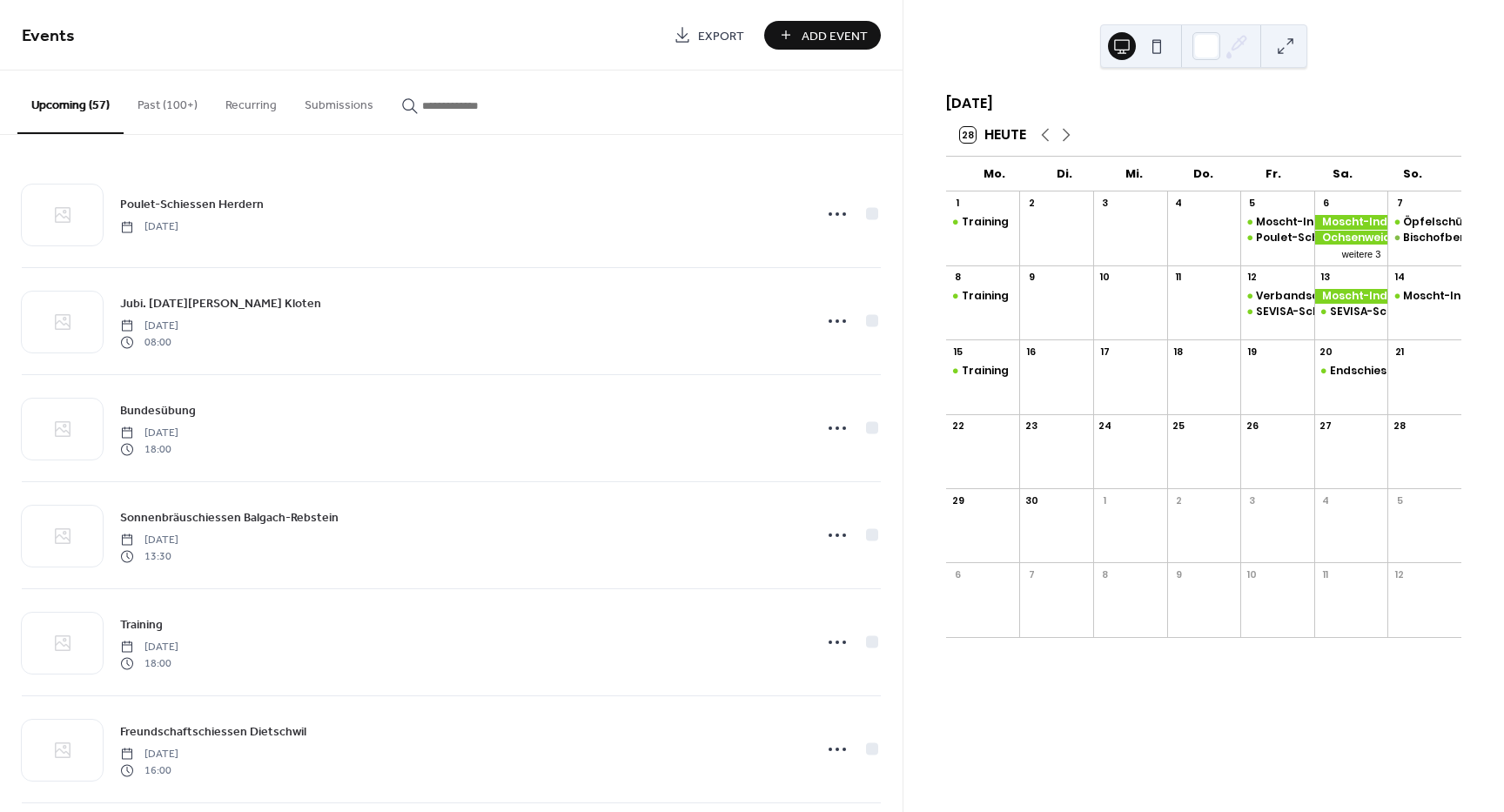click on "Add Event" at bounding box center [835, 36] 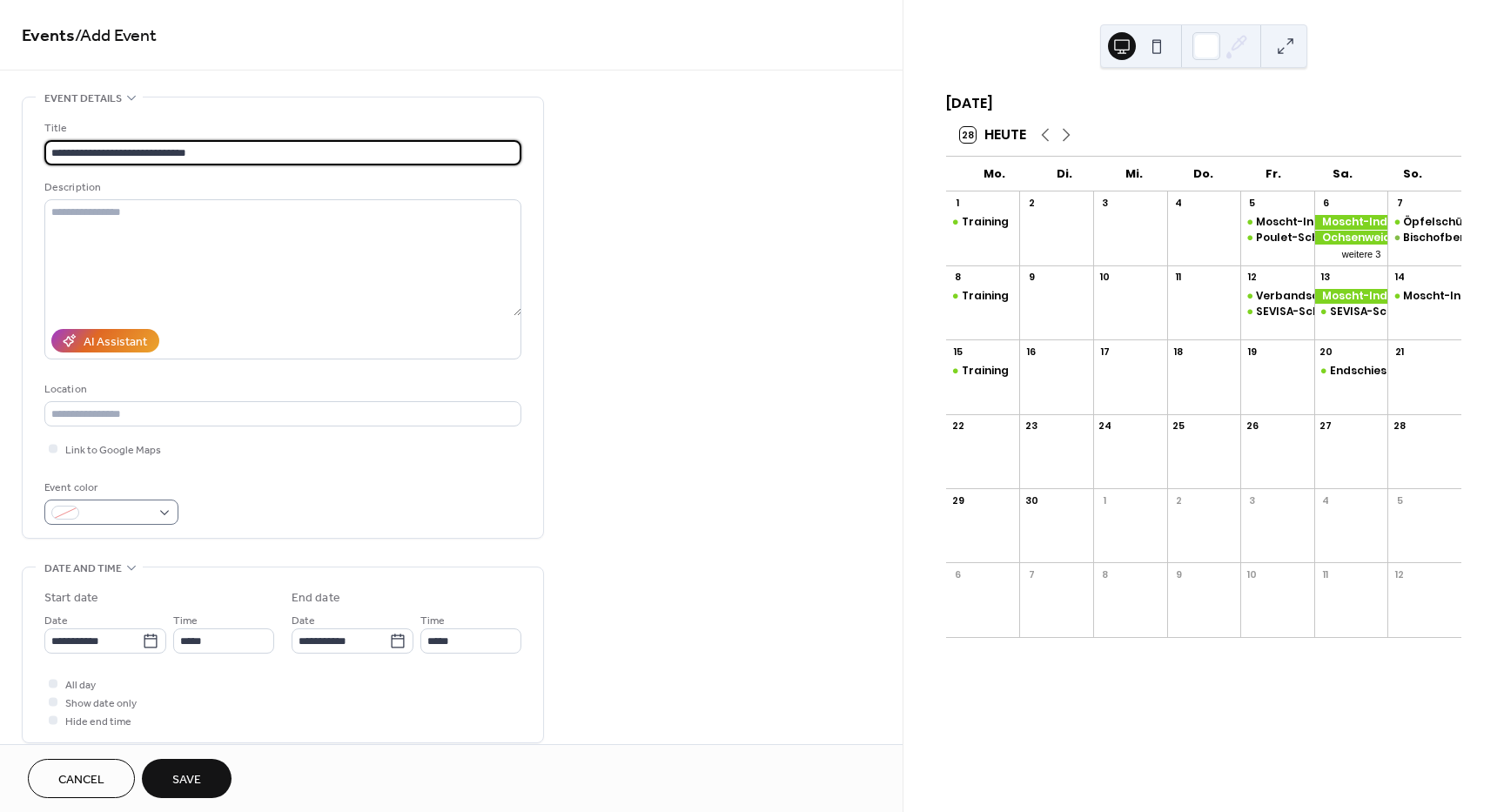 type on "**********" 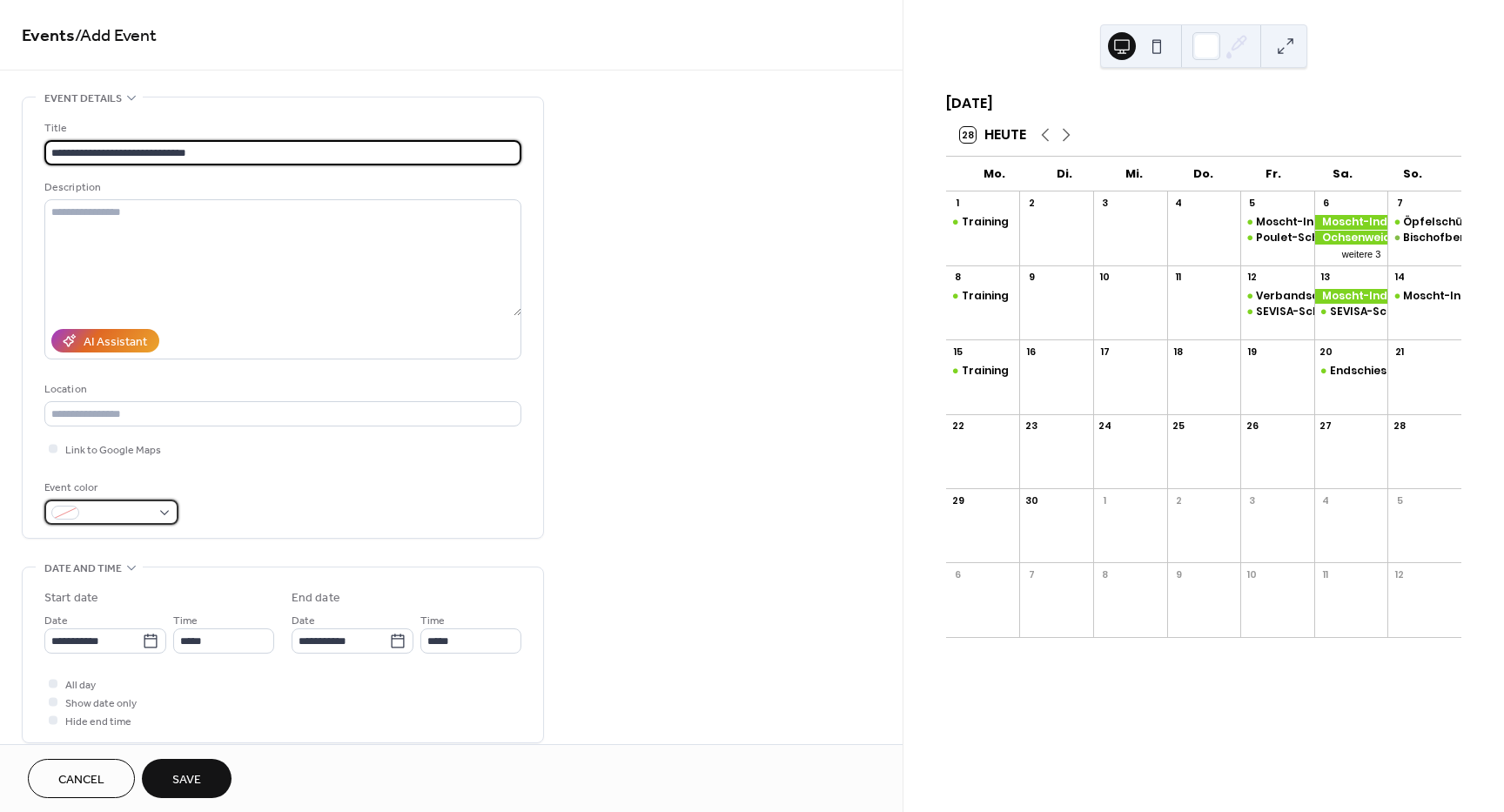click at bounding box center (111, 512) 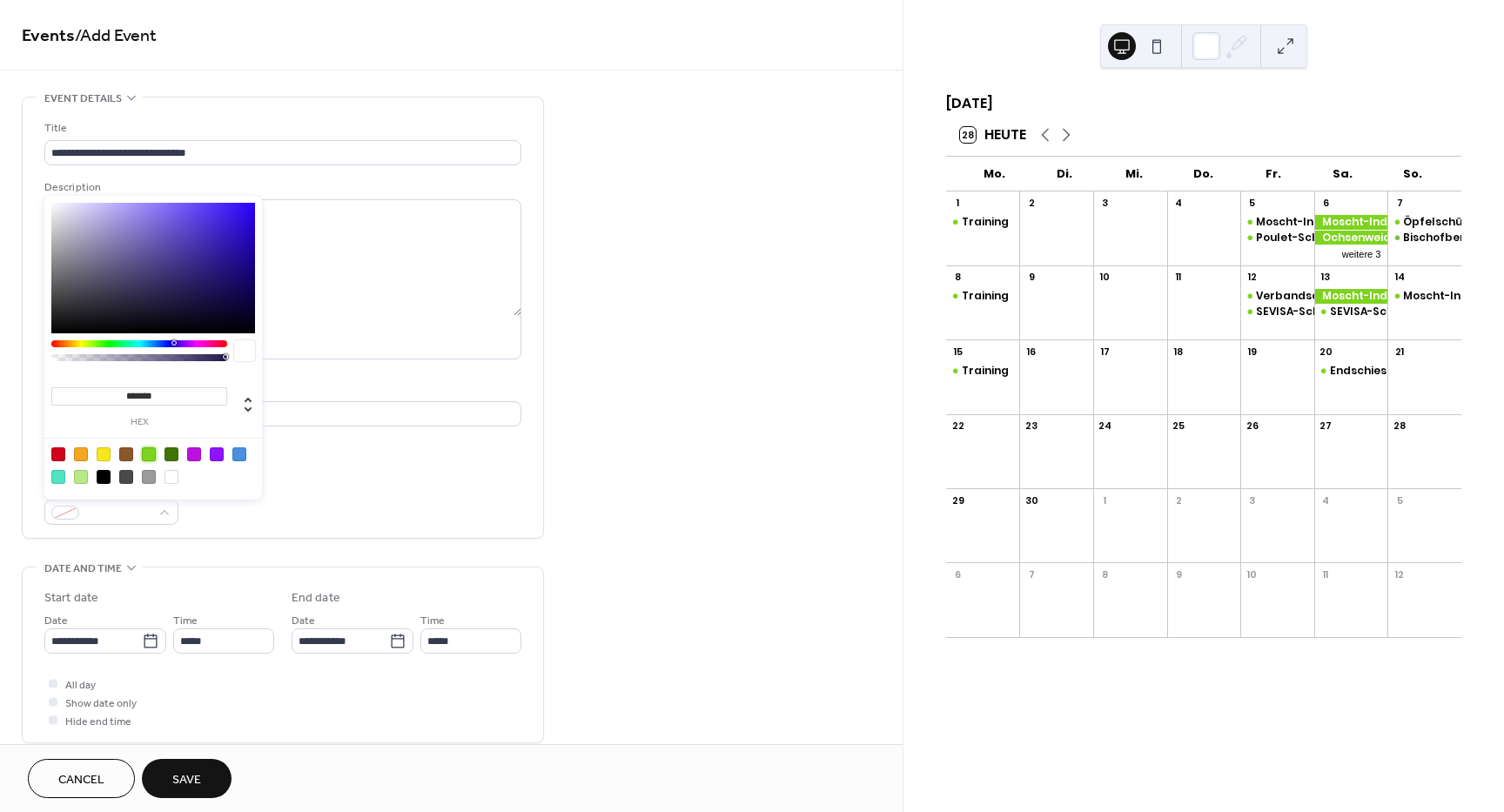 click at bounding box center [149, 454] 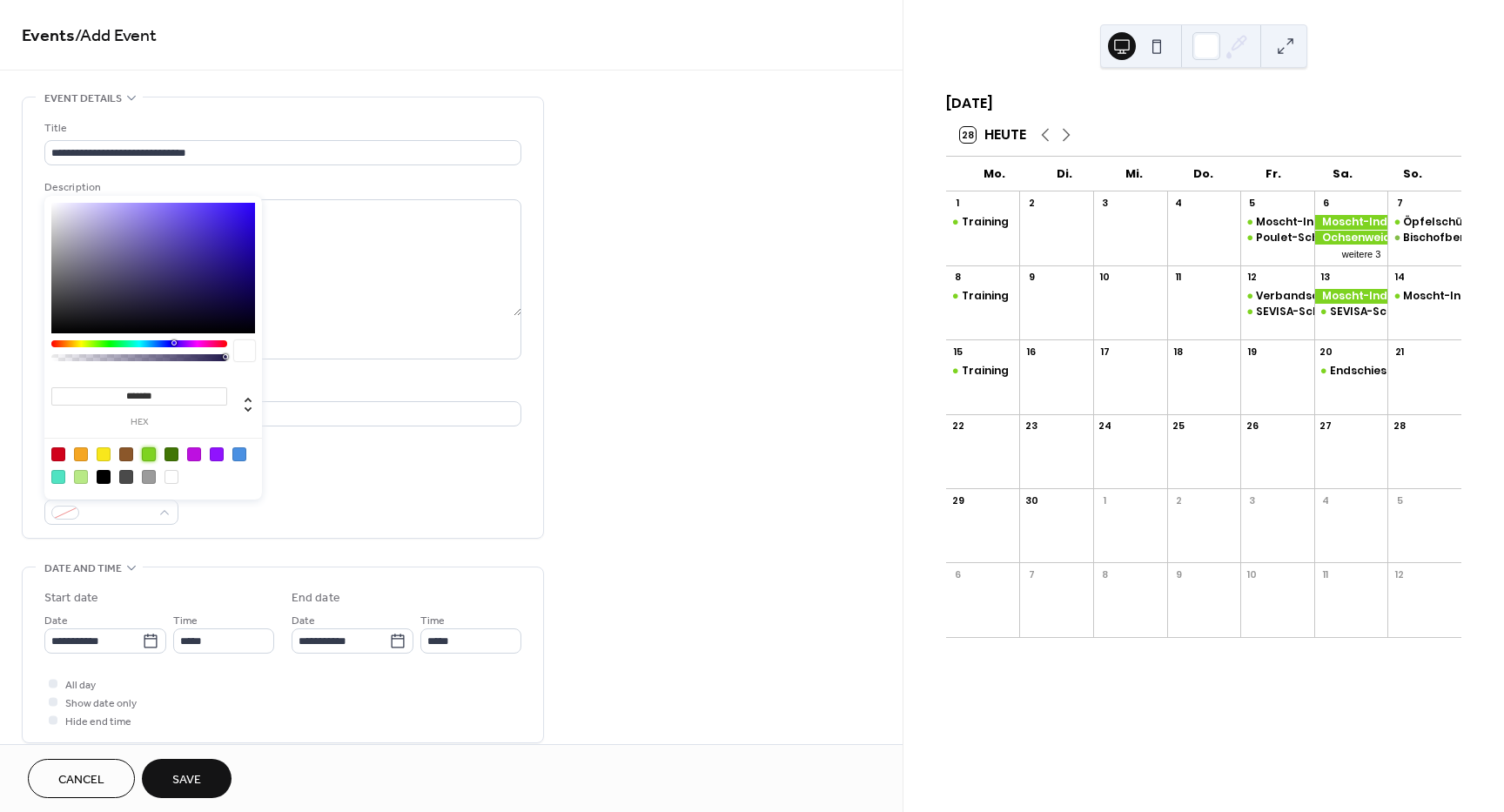 type on "*******" 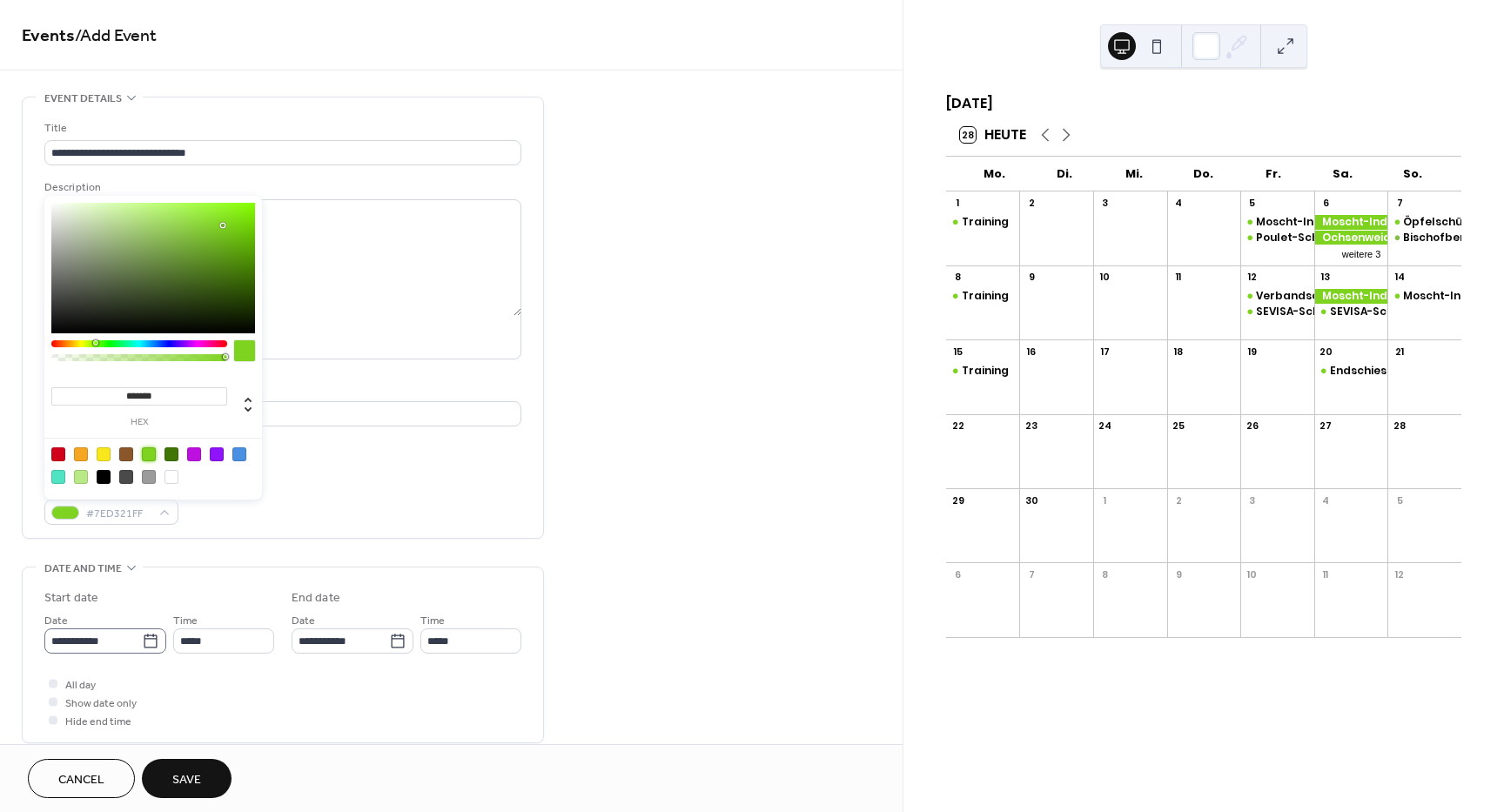 click 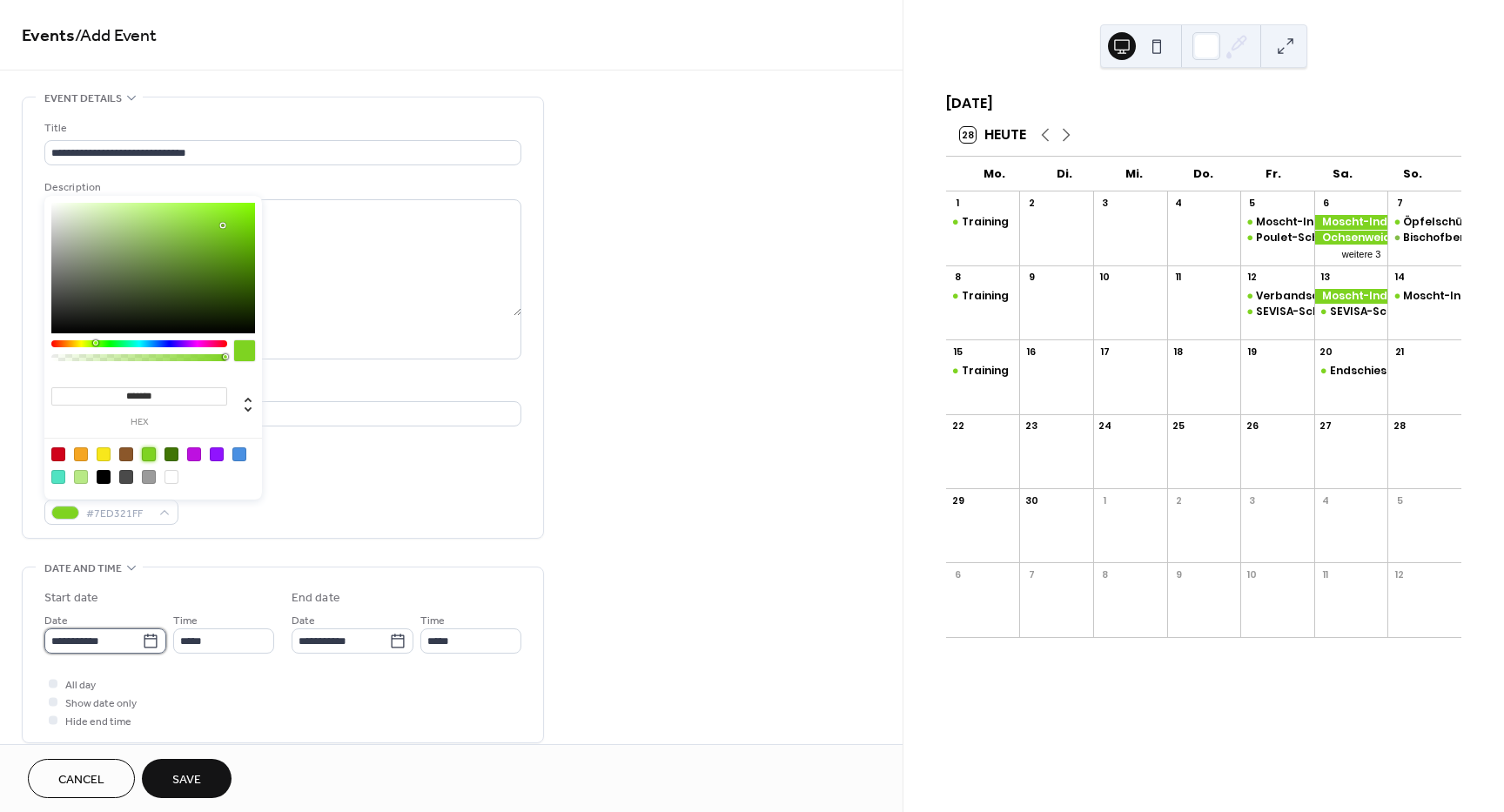 click on "**********" at bounding box center [93, 641] 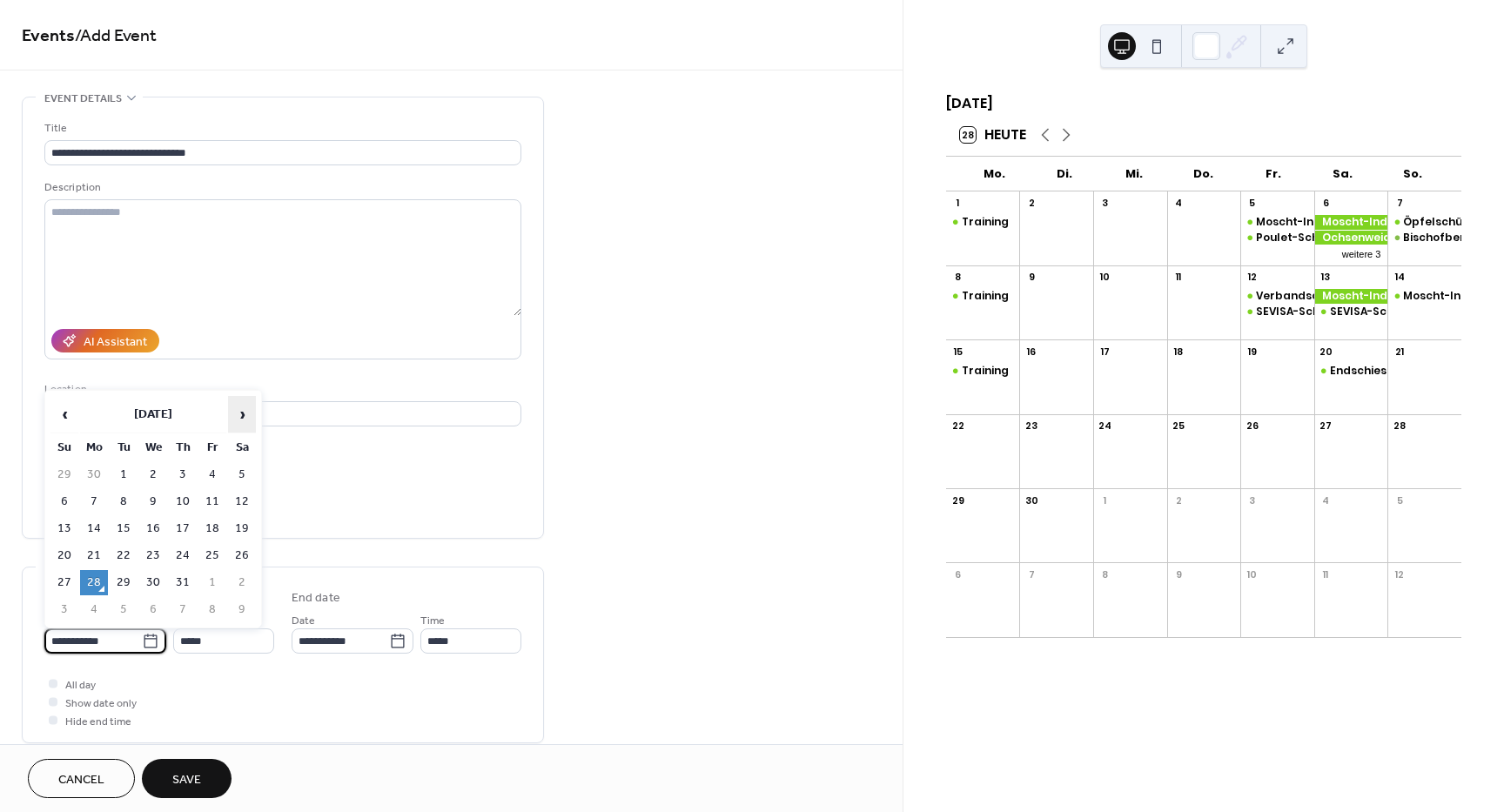 click on "›" at bounding box center [242, 414] 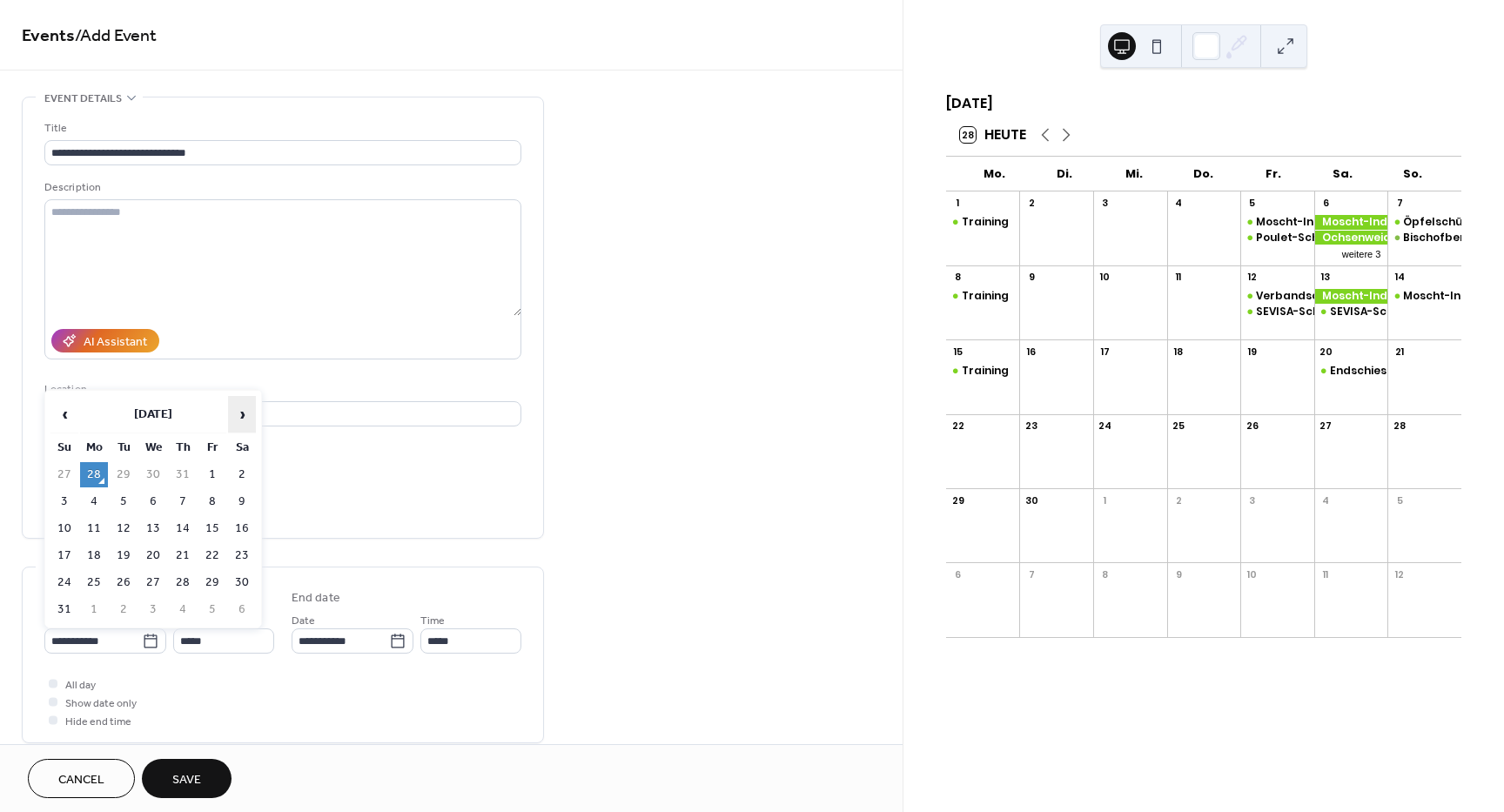 click on "›" at bounding box center (242, 414) 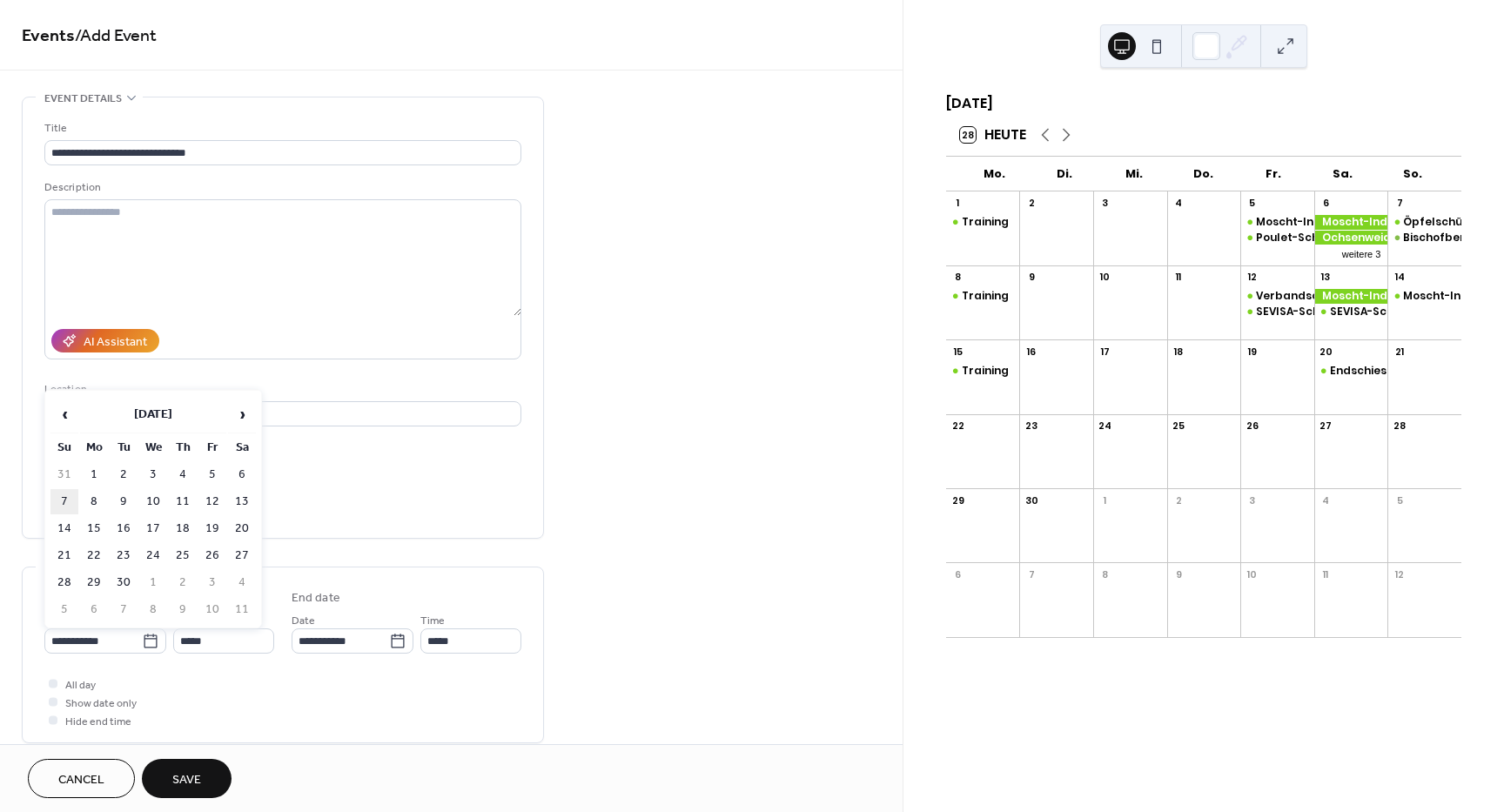 click on "7" at bounding box center (64, 501) 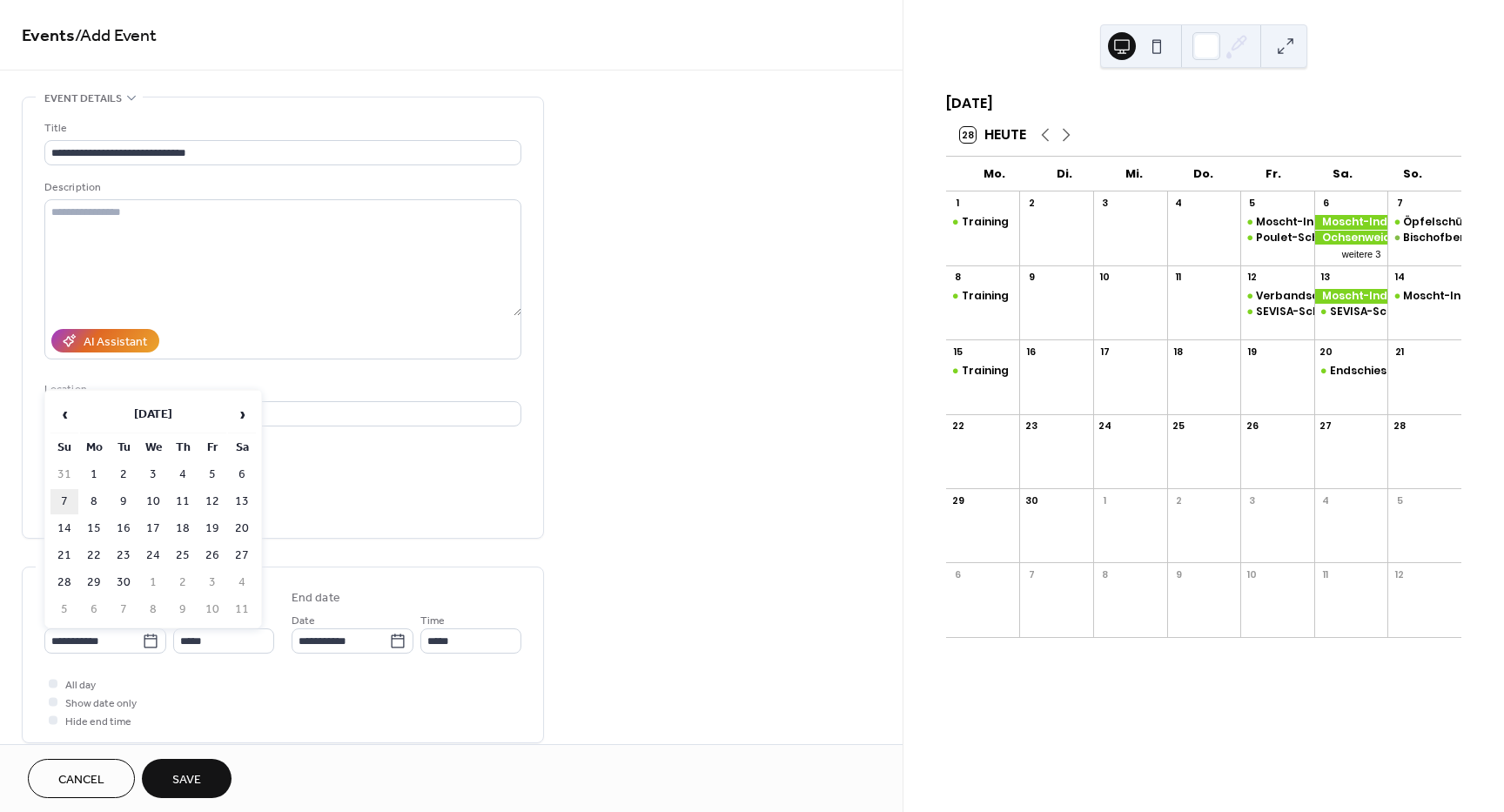 type on "**********" 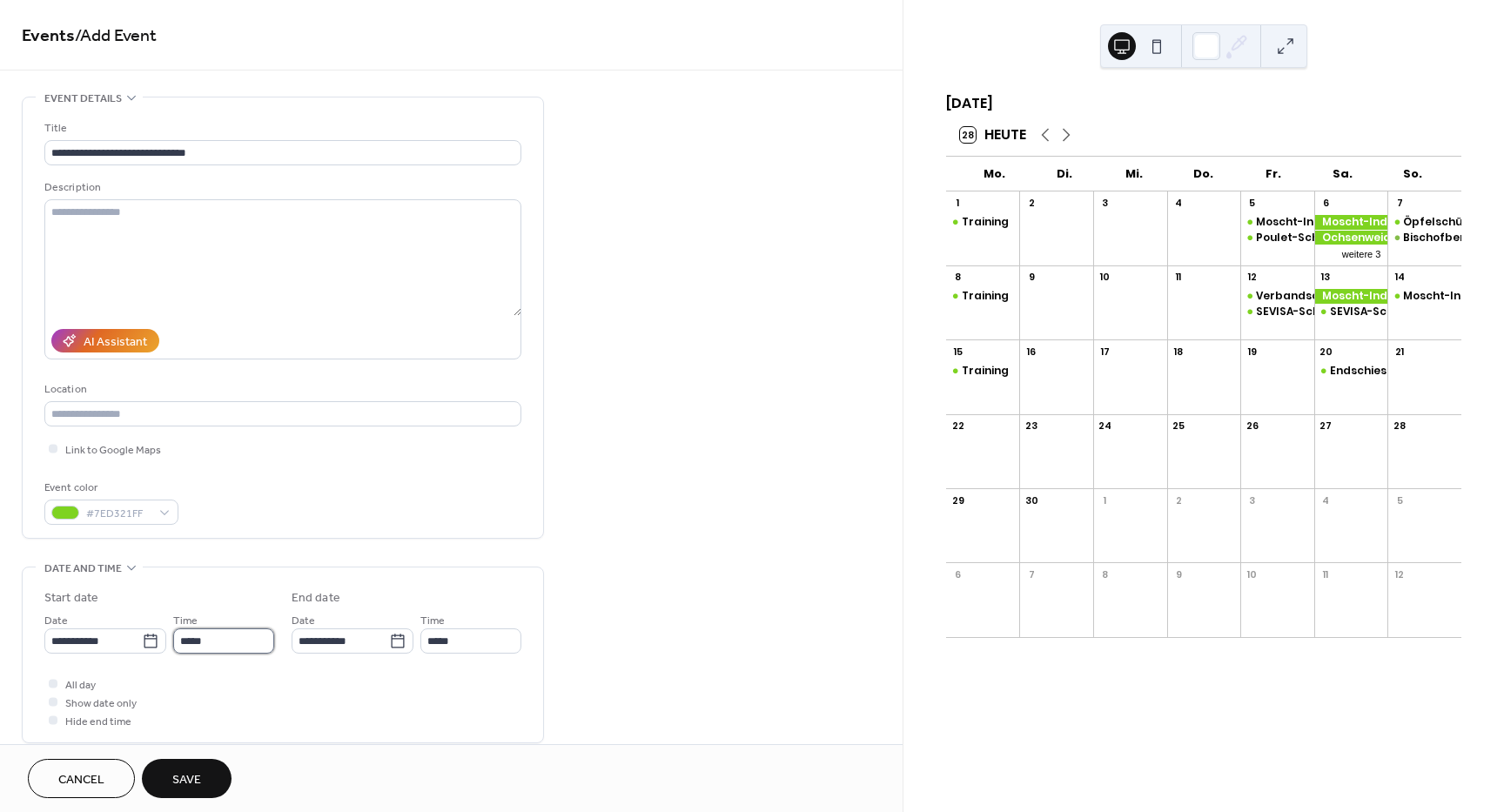 click on "*****" at bounding box center (224, 641) 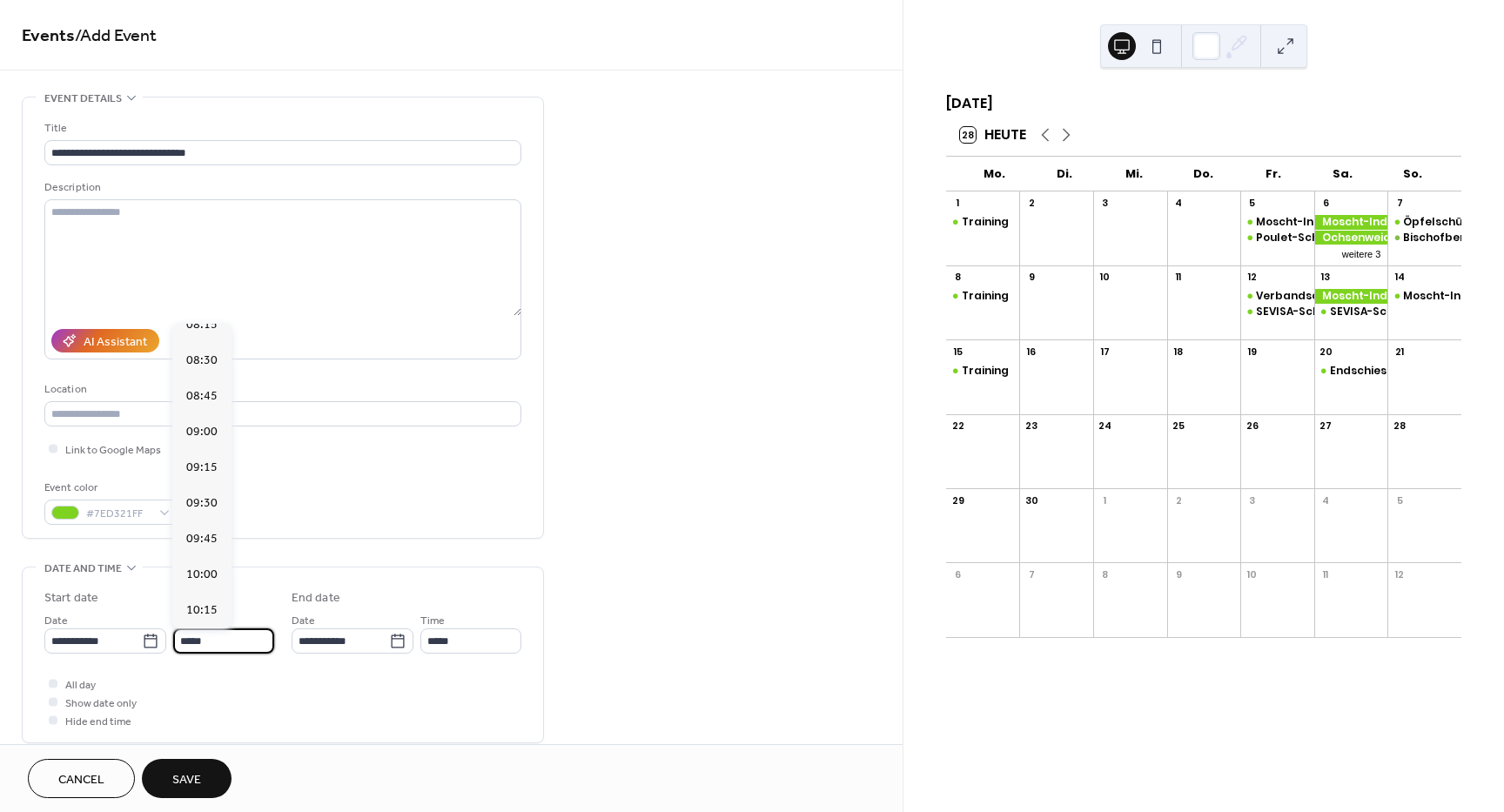 scroll, scrollTop: 1191, scrollLeft: 0, axis: vertical 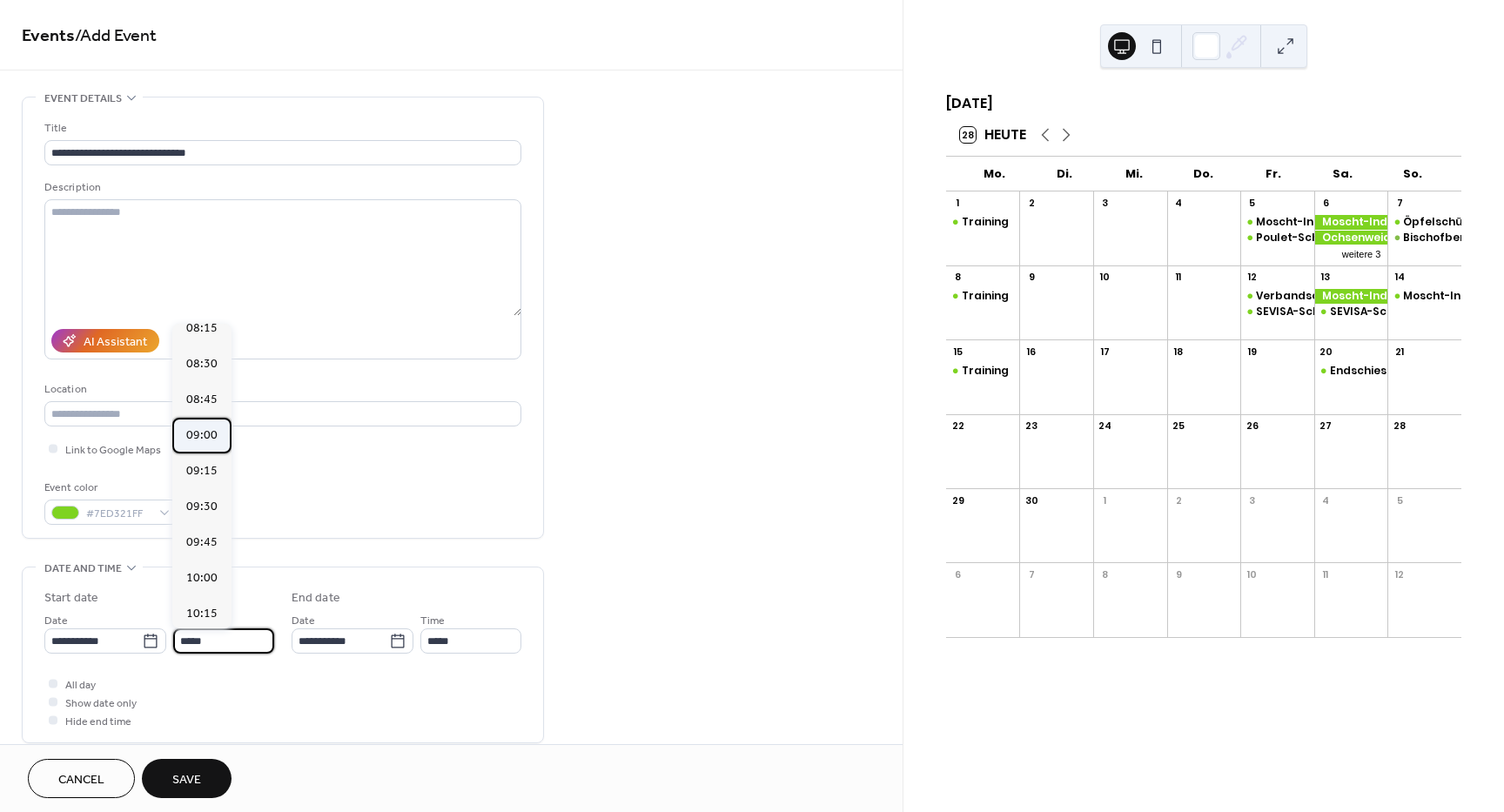 click on "09:00" at bounding box center [202, 435] 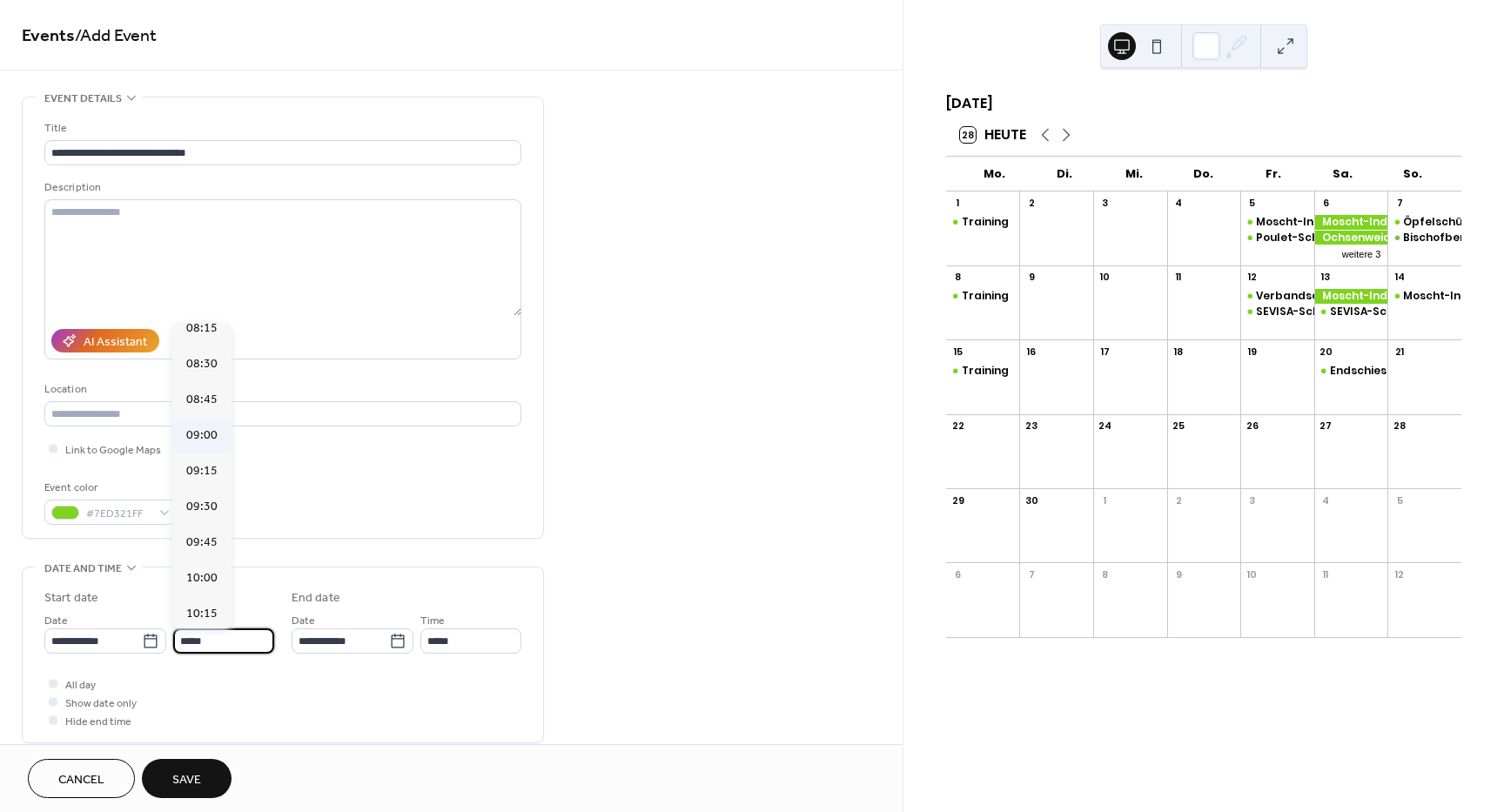 type on "*****" 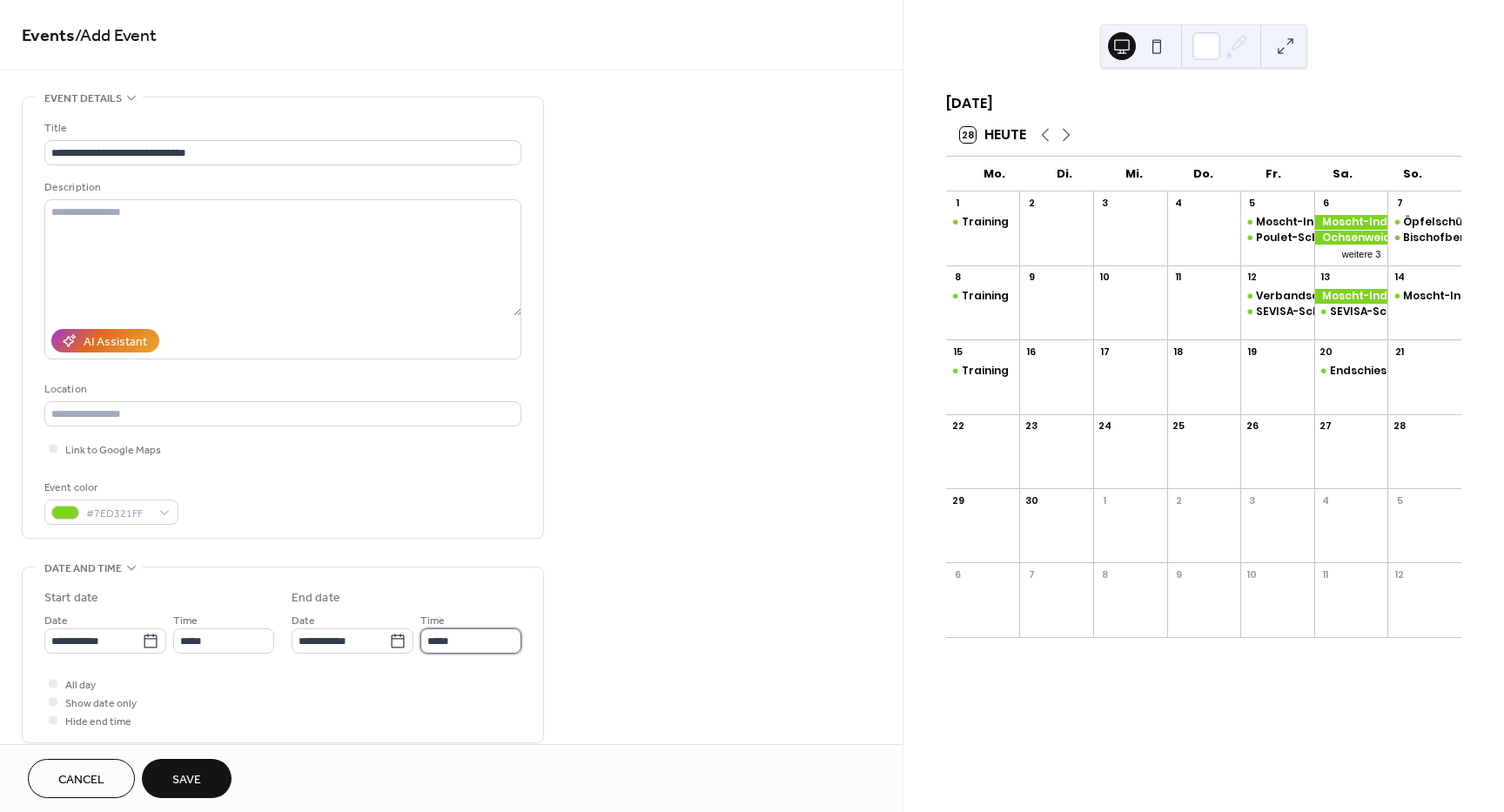 click on "*****" at bounding box center [471, 641] 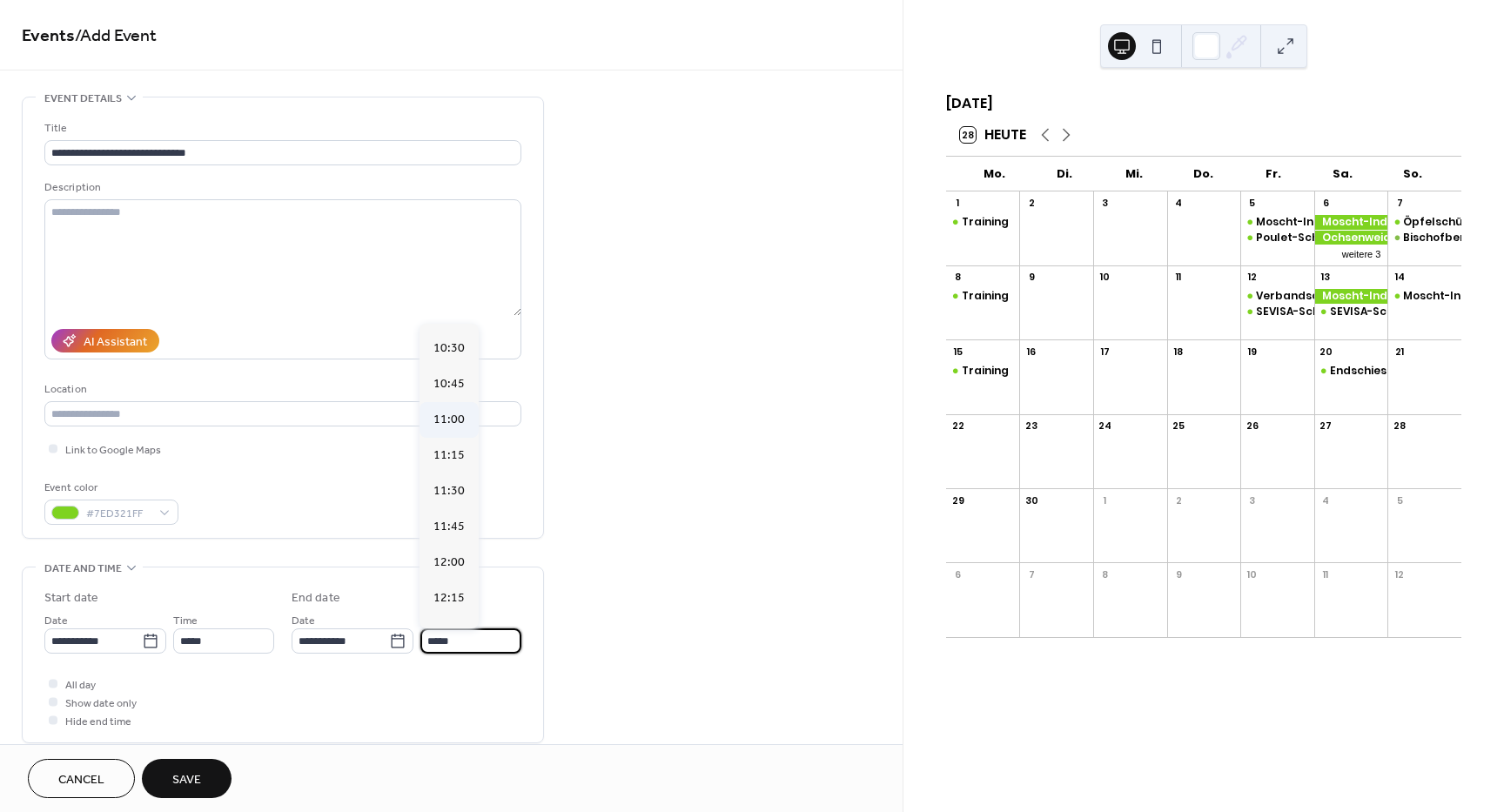 scroll, scrollTop: 174, scrollLeft: 0, axis: vertical 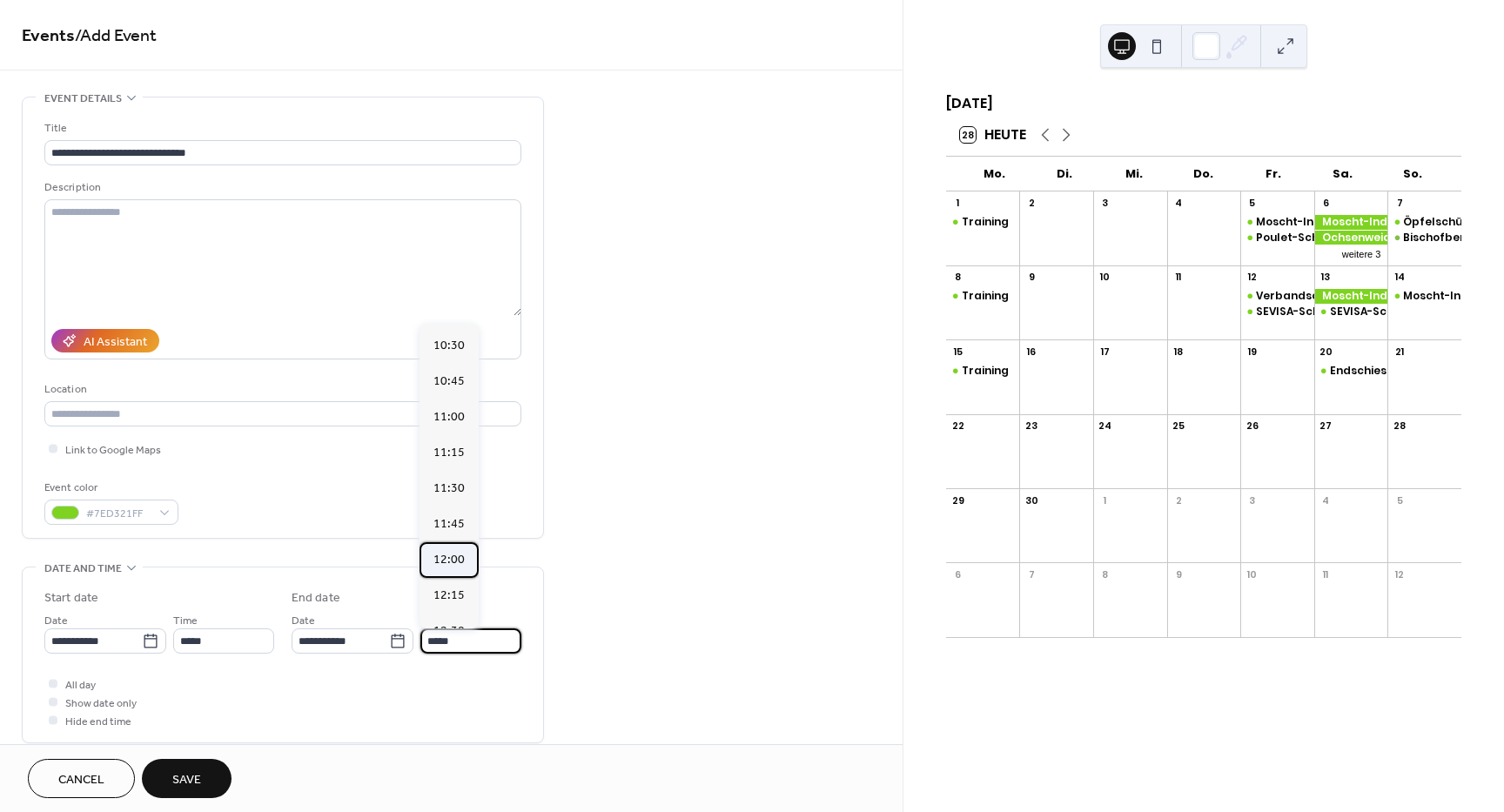click on "12:00" at bounding box center [449, 560] 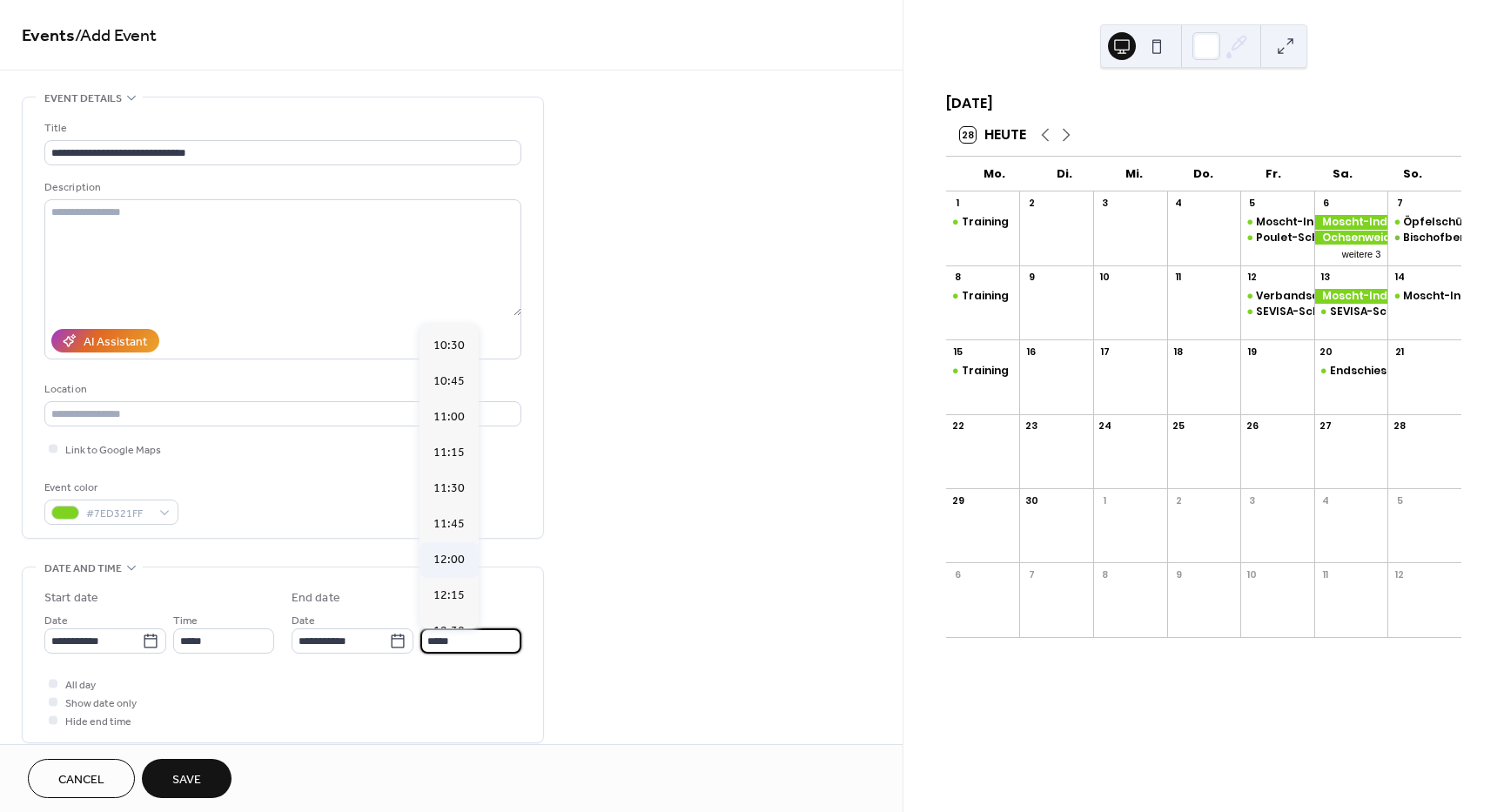 type on "*****" 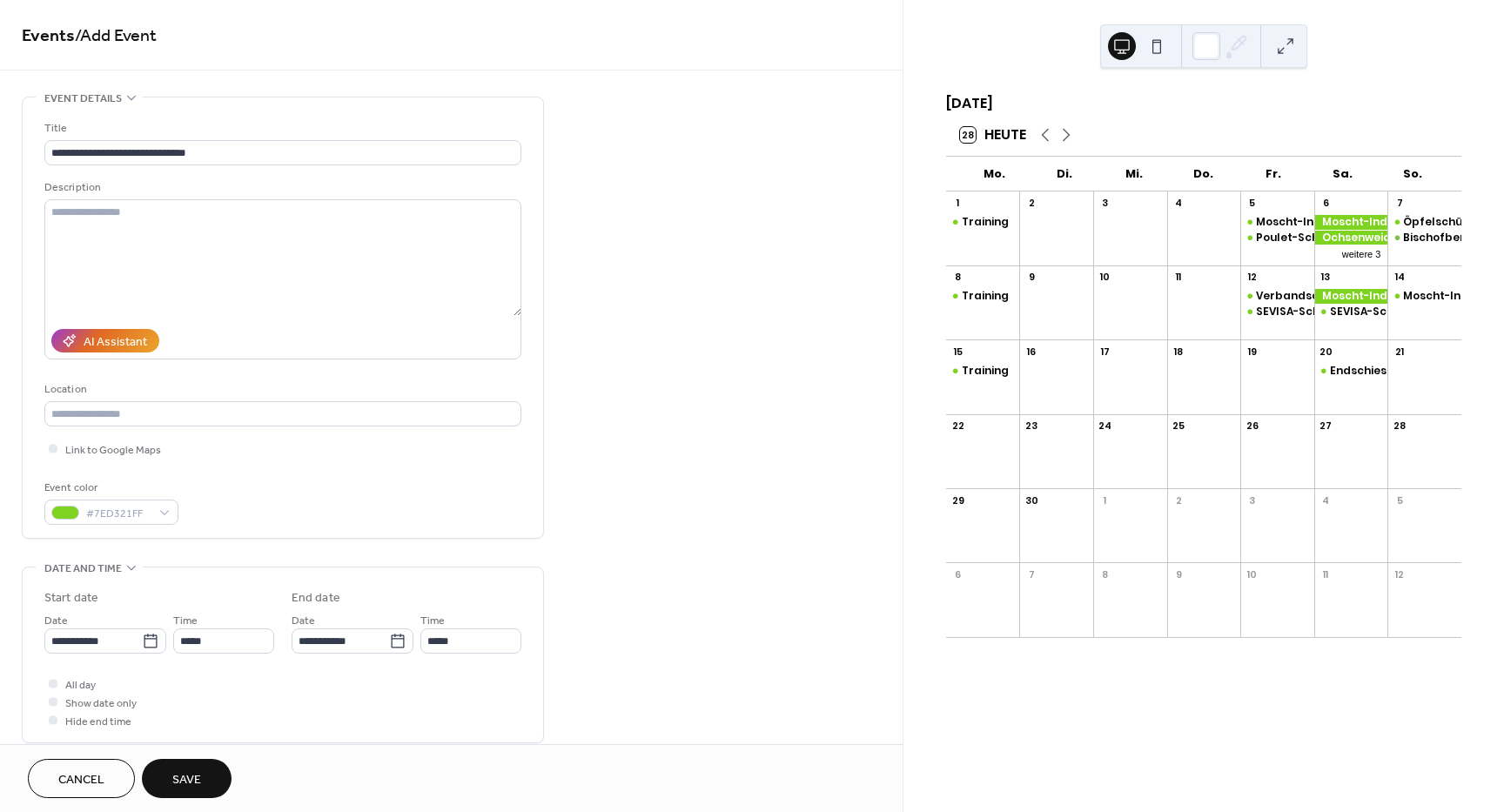 click on "Save" at bounding box center [186, 780] 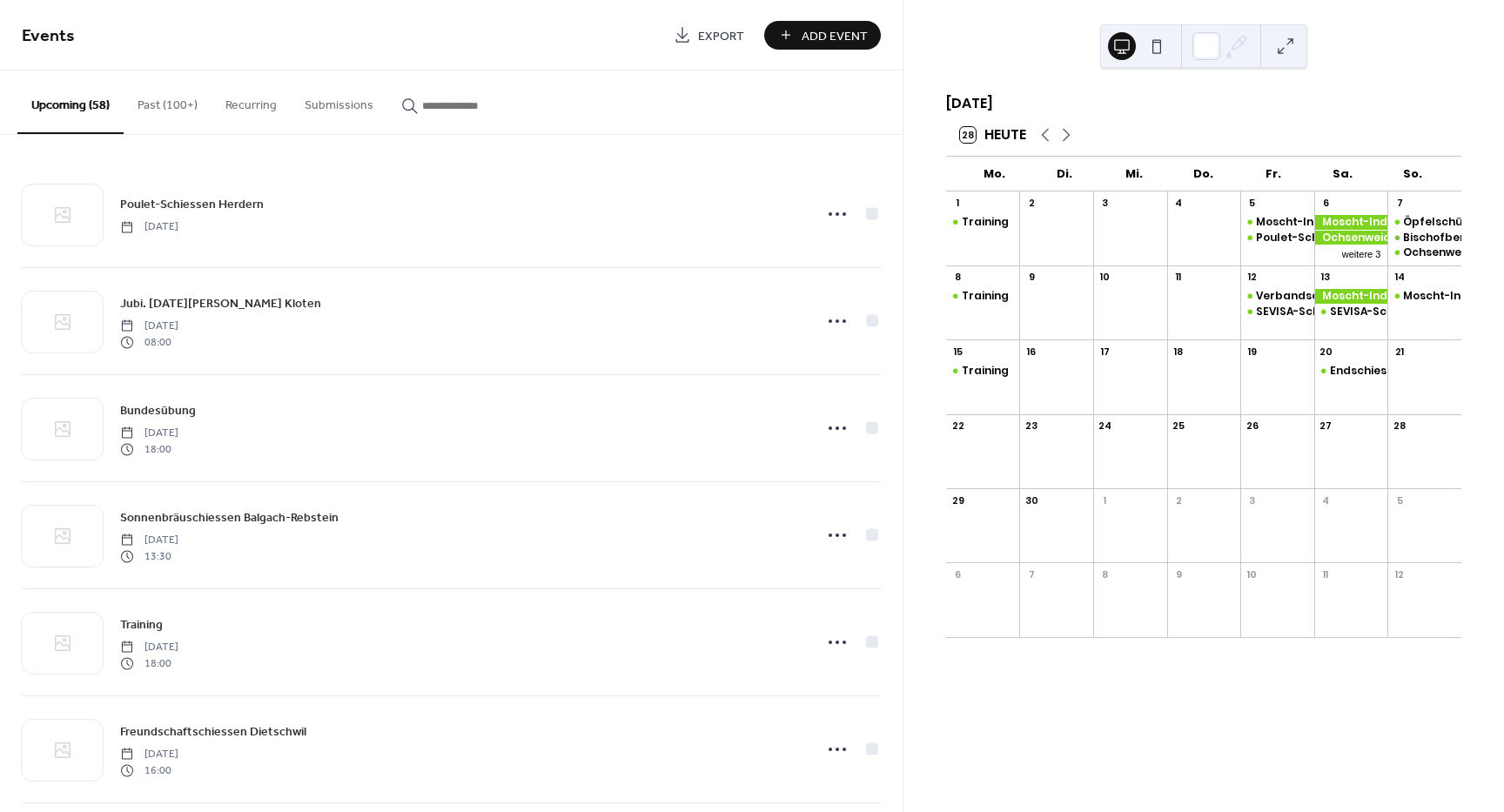 click on "Add Event" at bounding box center (835, 36) 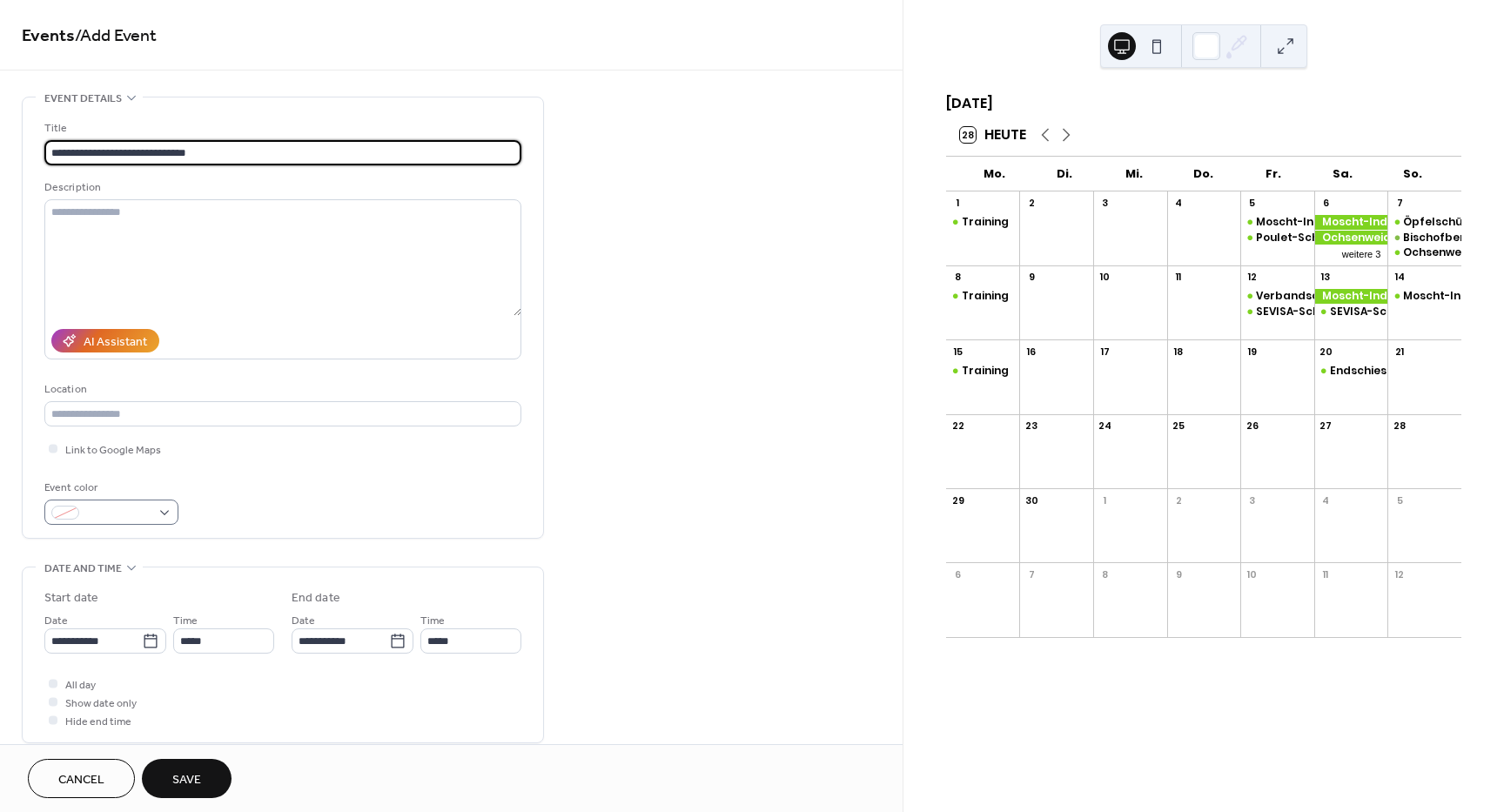 type on "**********" 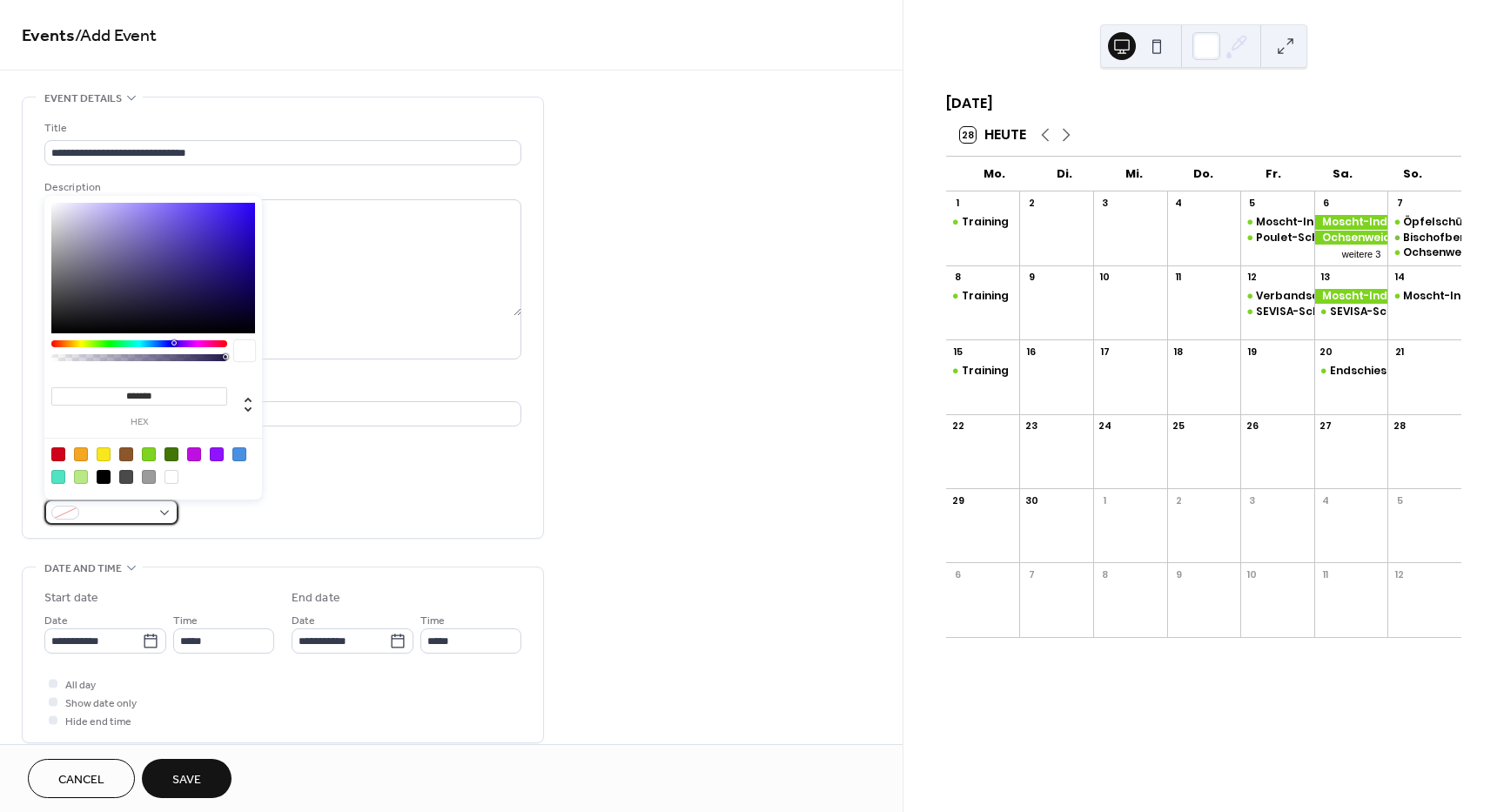 click at bounding box center [111, 512] 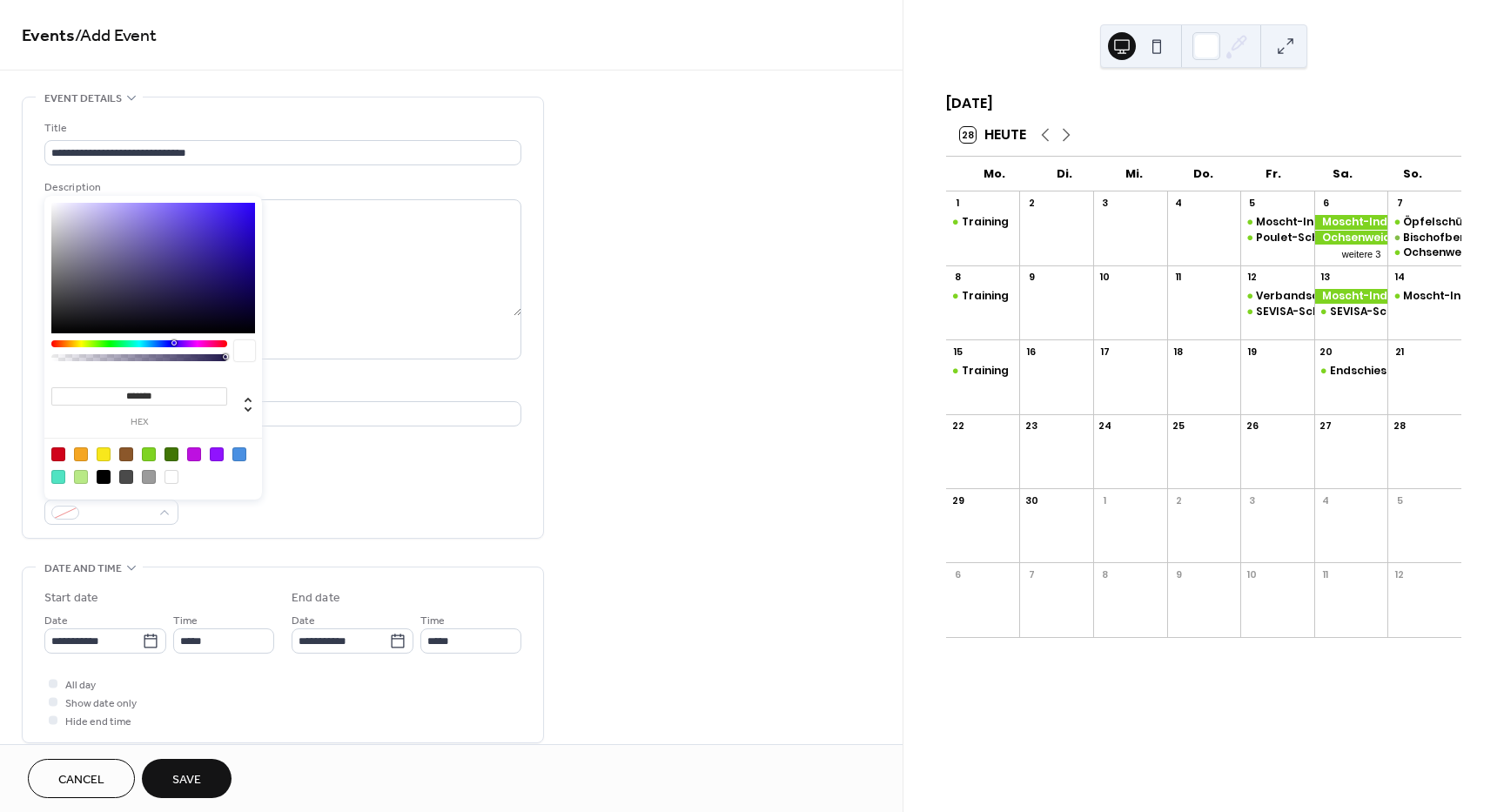 click at bounding box center [149, 454] 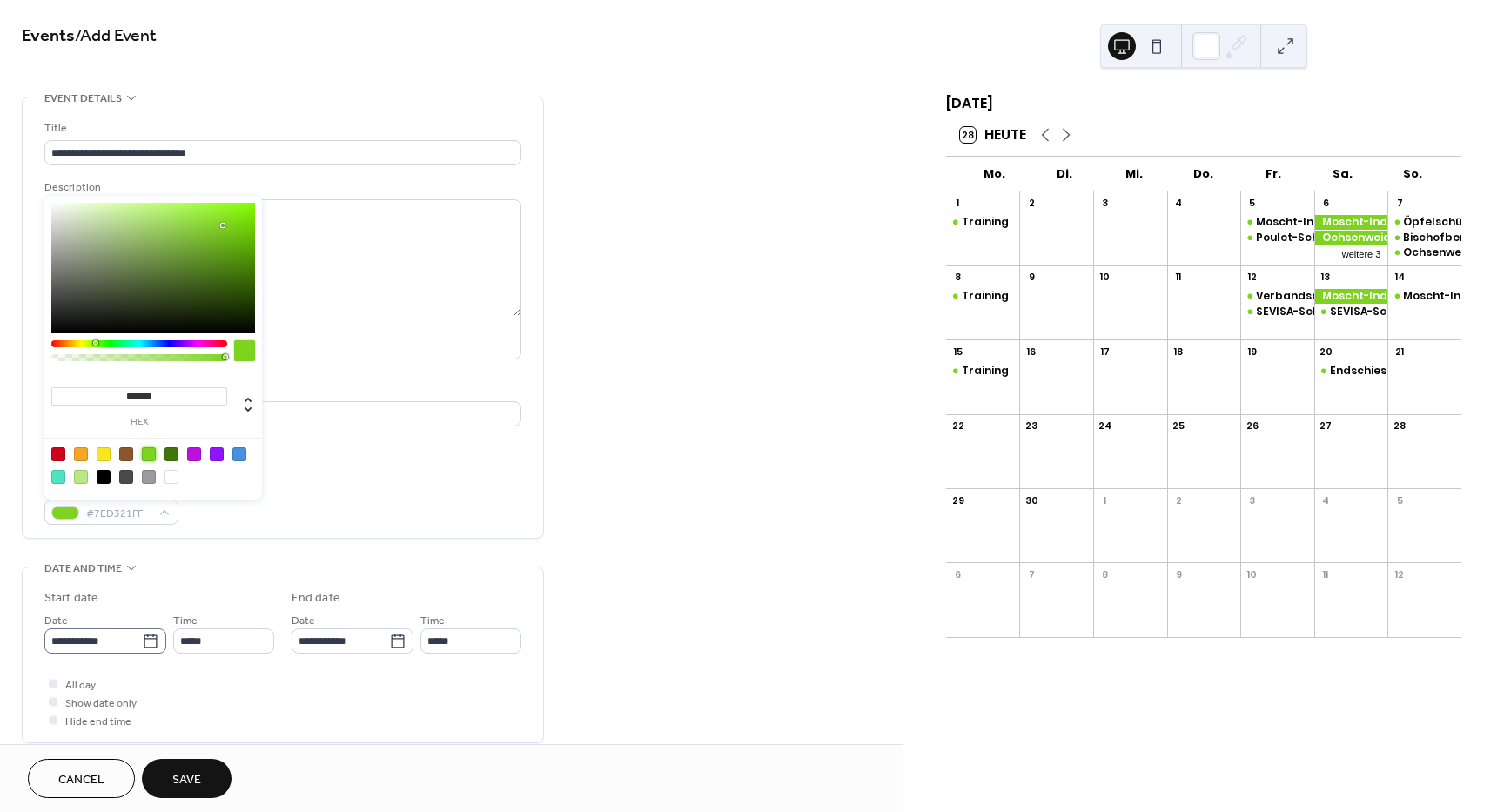 click 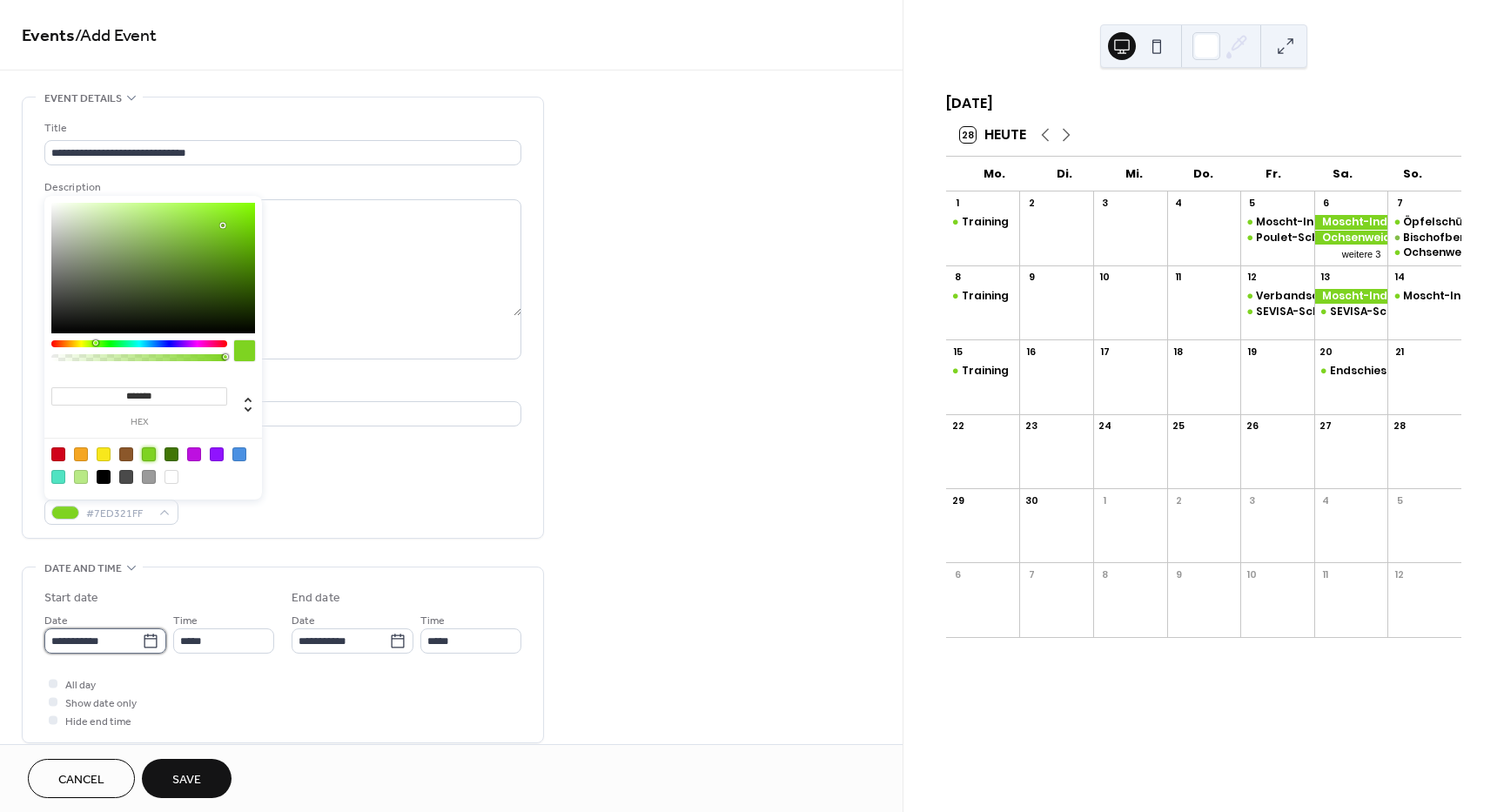 click on "**********" at bounding box center [93, 641] 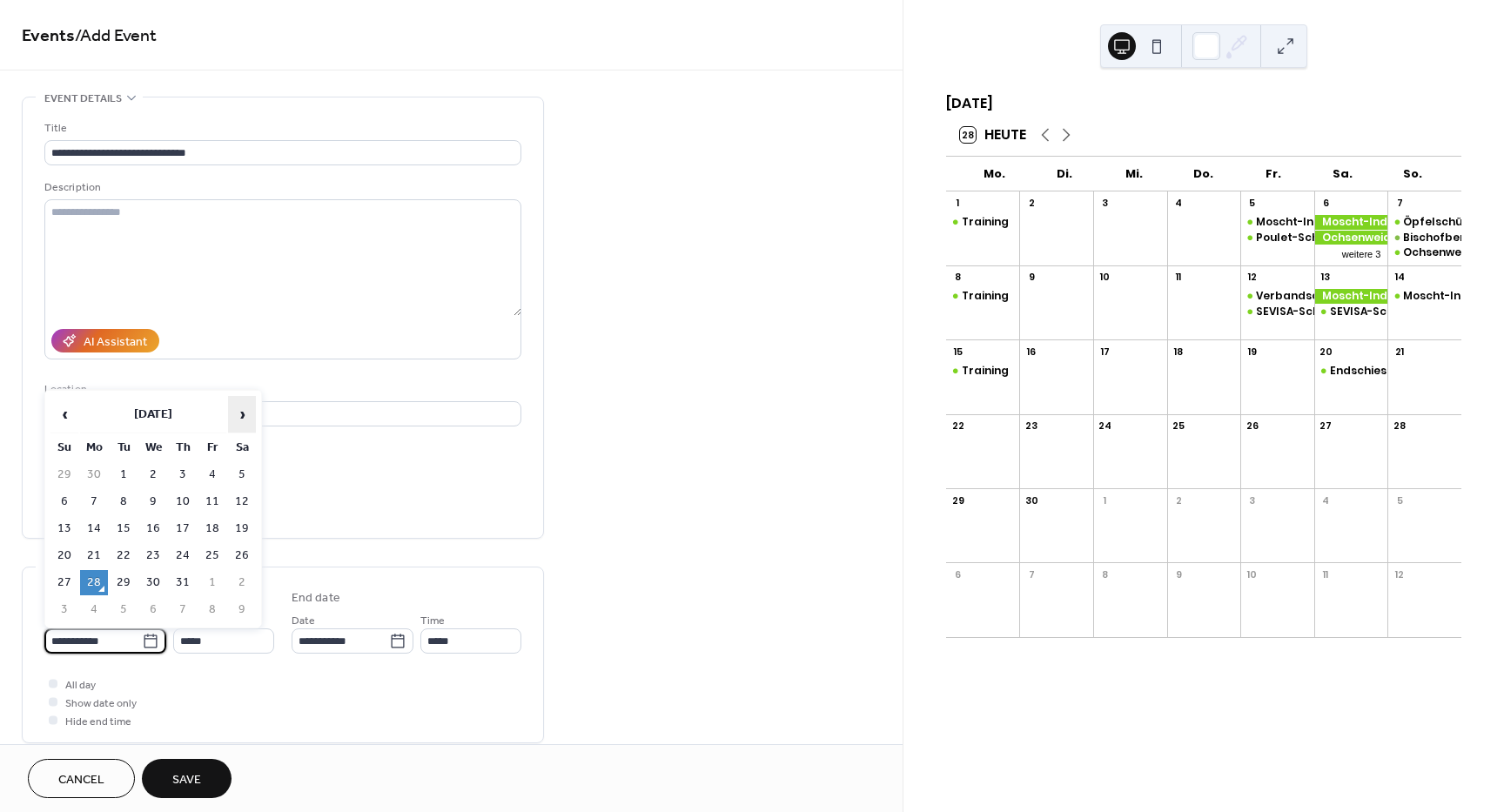 click on "›" at bounding box center [242, 414] 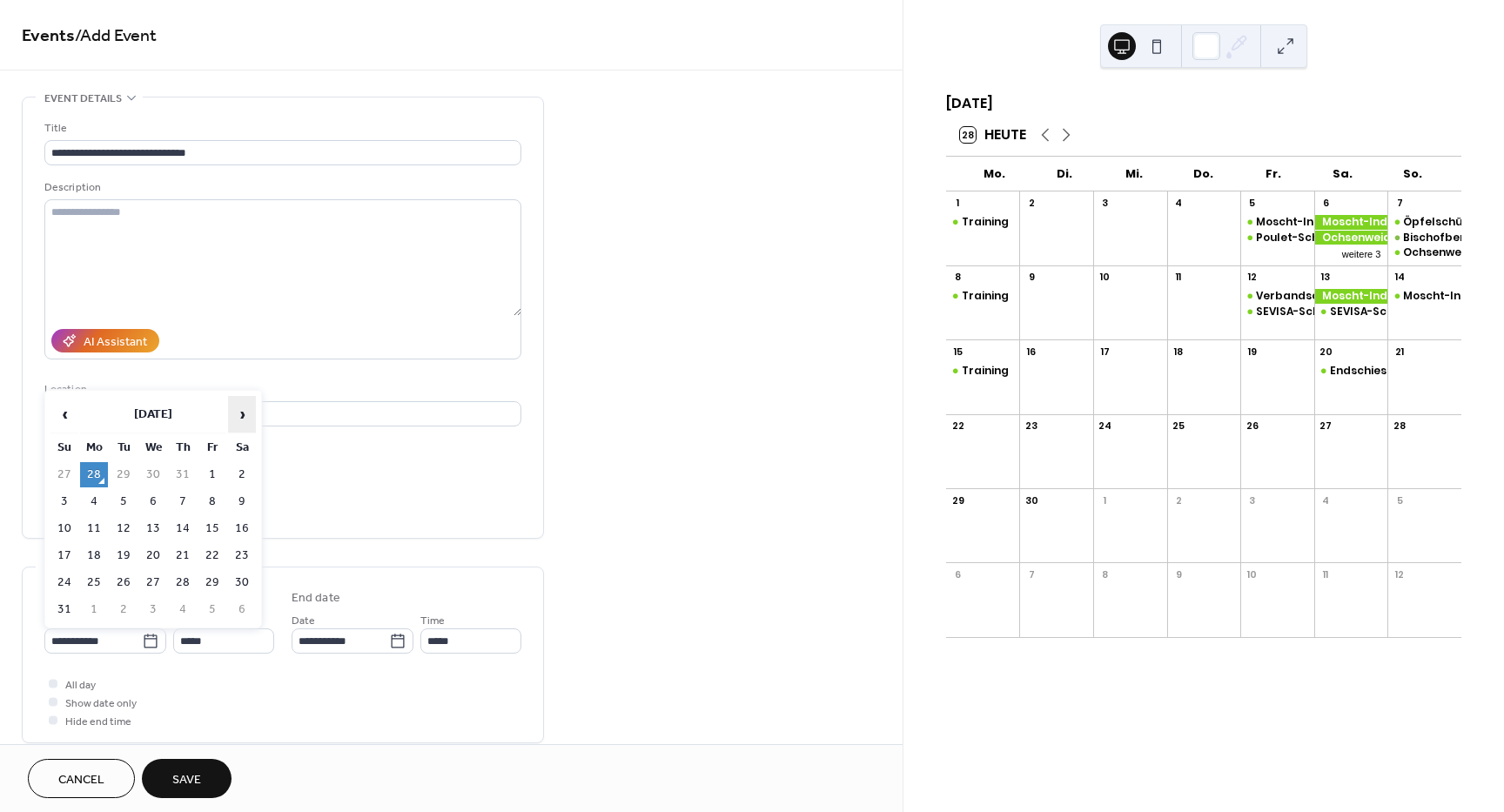 click on "›" at bounding box center [242, 414] 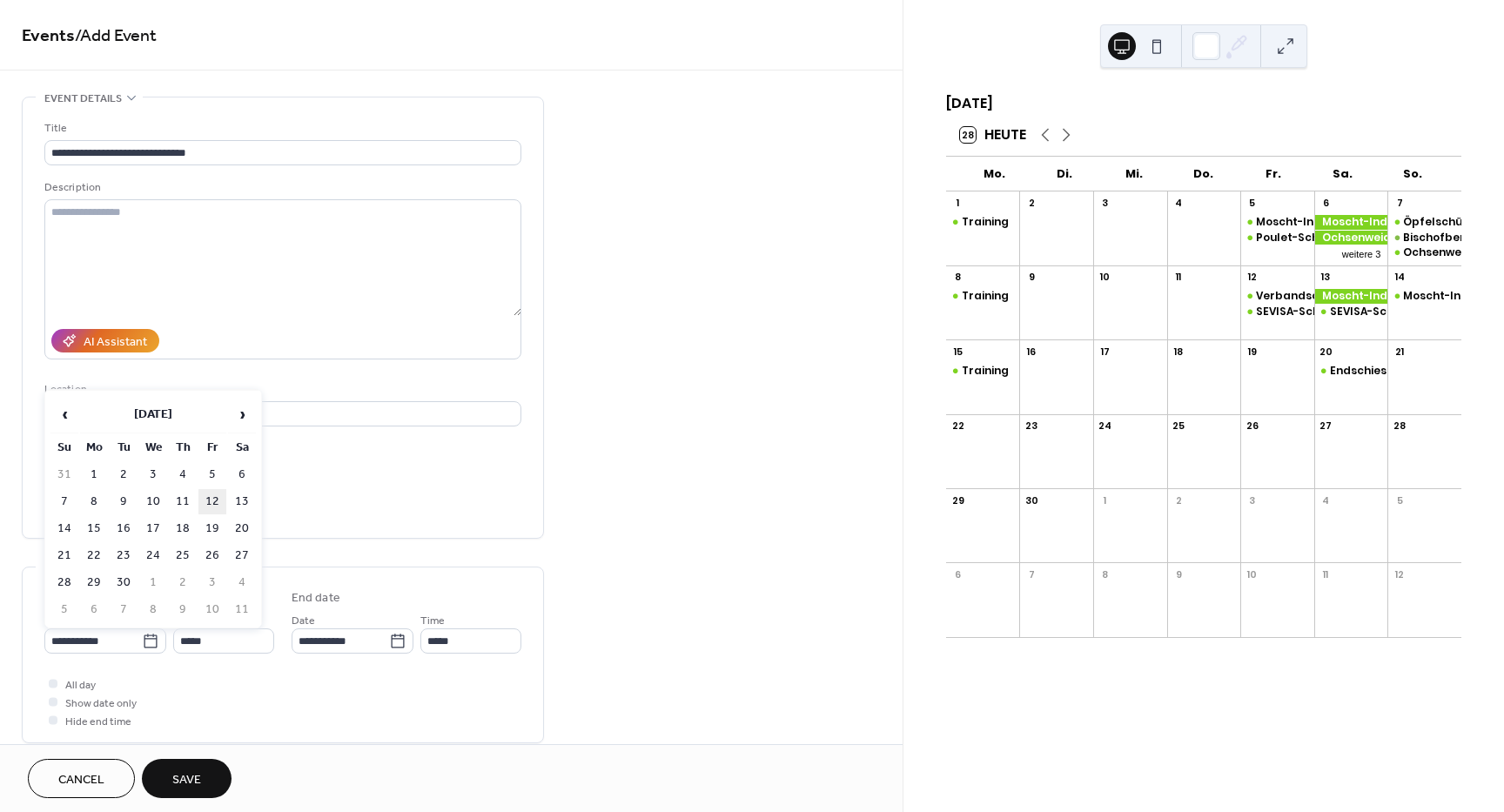 click on "12" at bounding box center [212, 501] 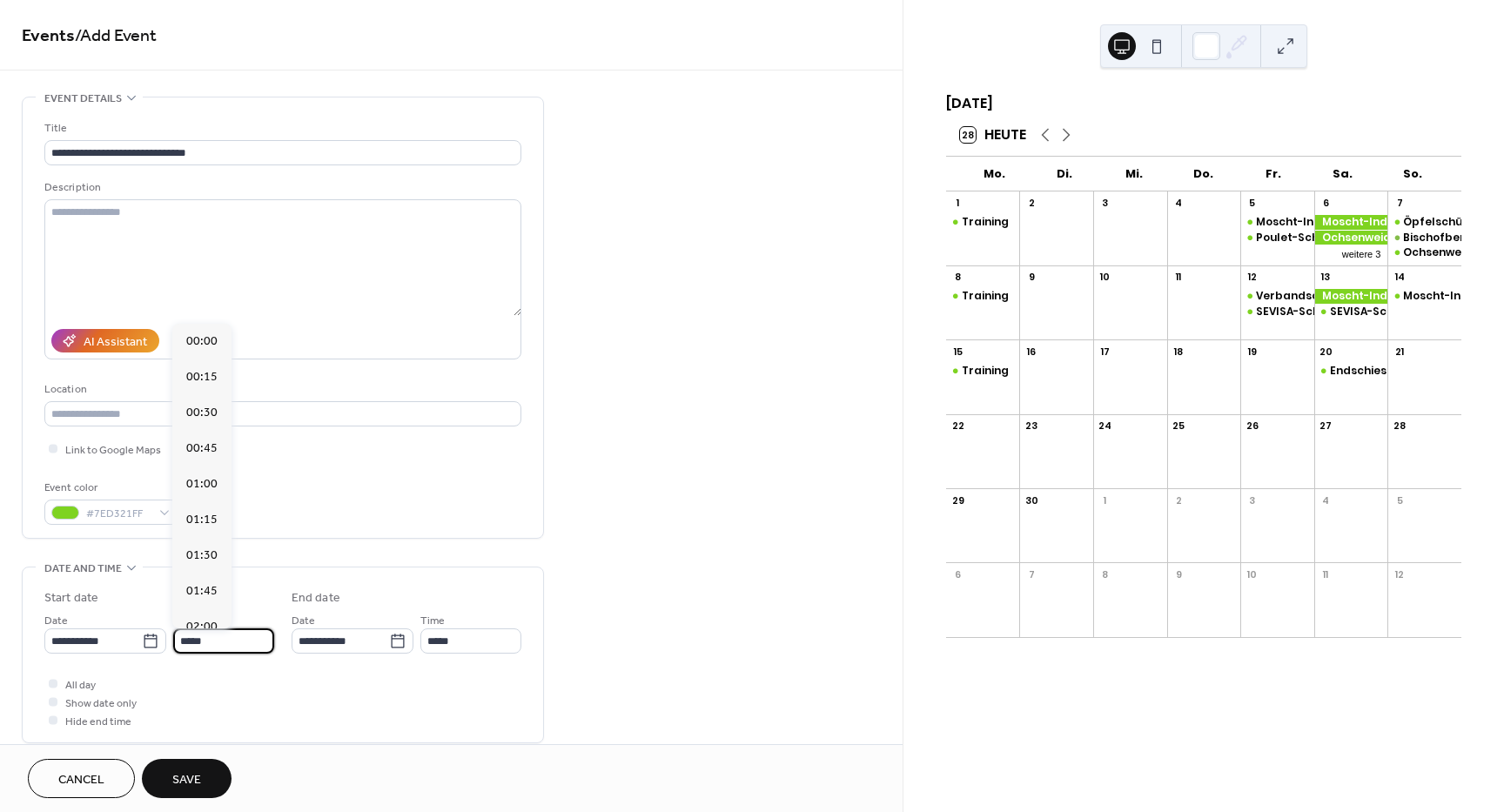 click on "*****" at bounding box center (224, 641) 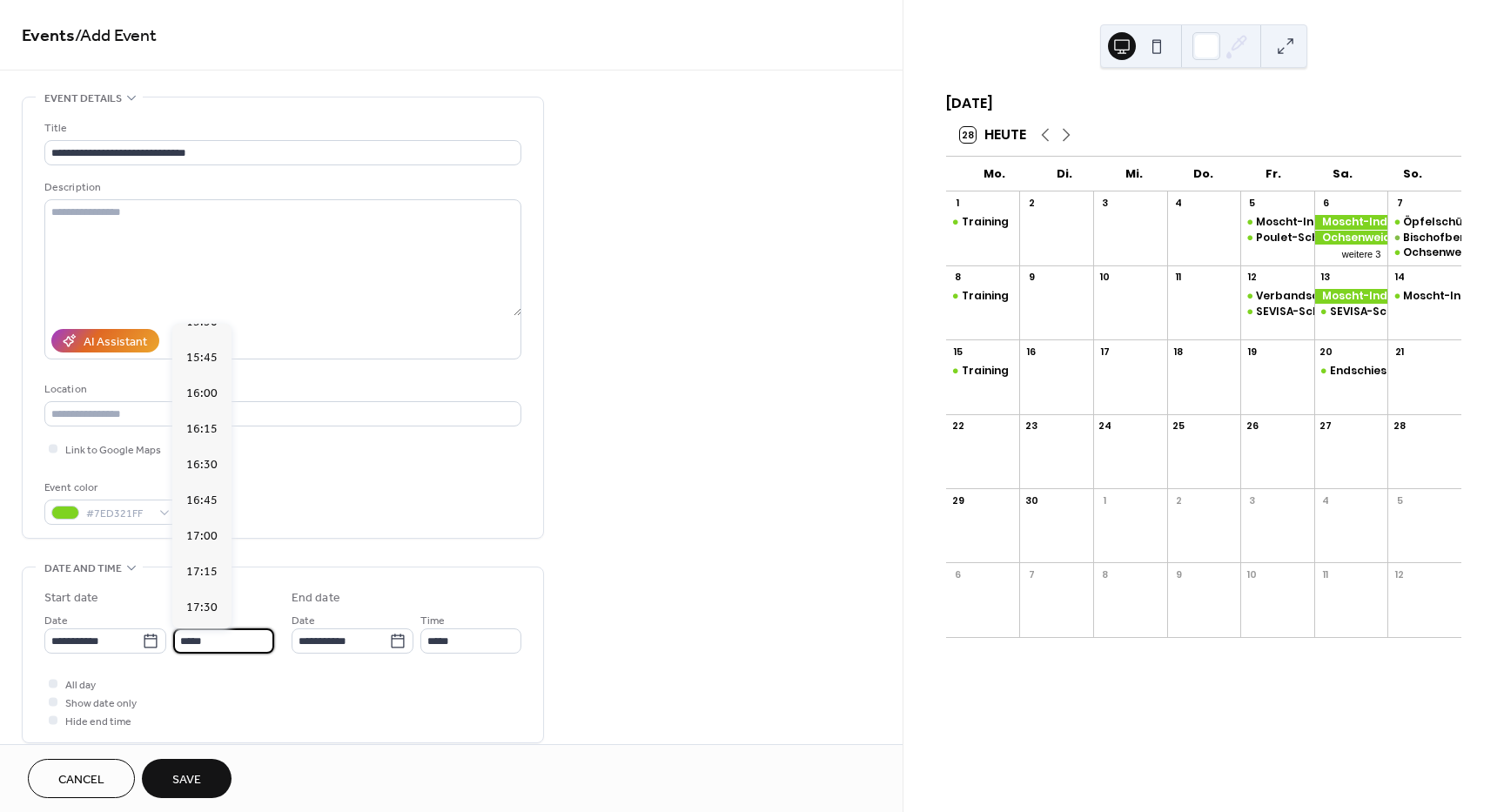 scroll, scrollTop: 2235, scrollLeft: 0, axis: vertical 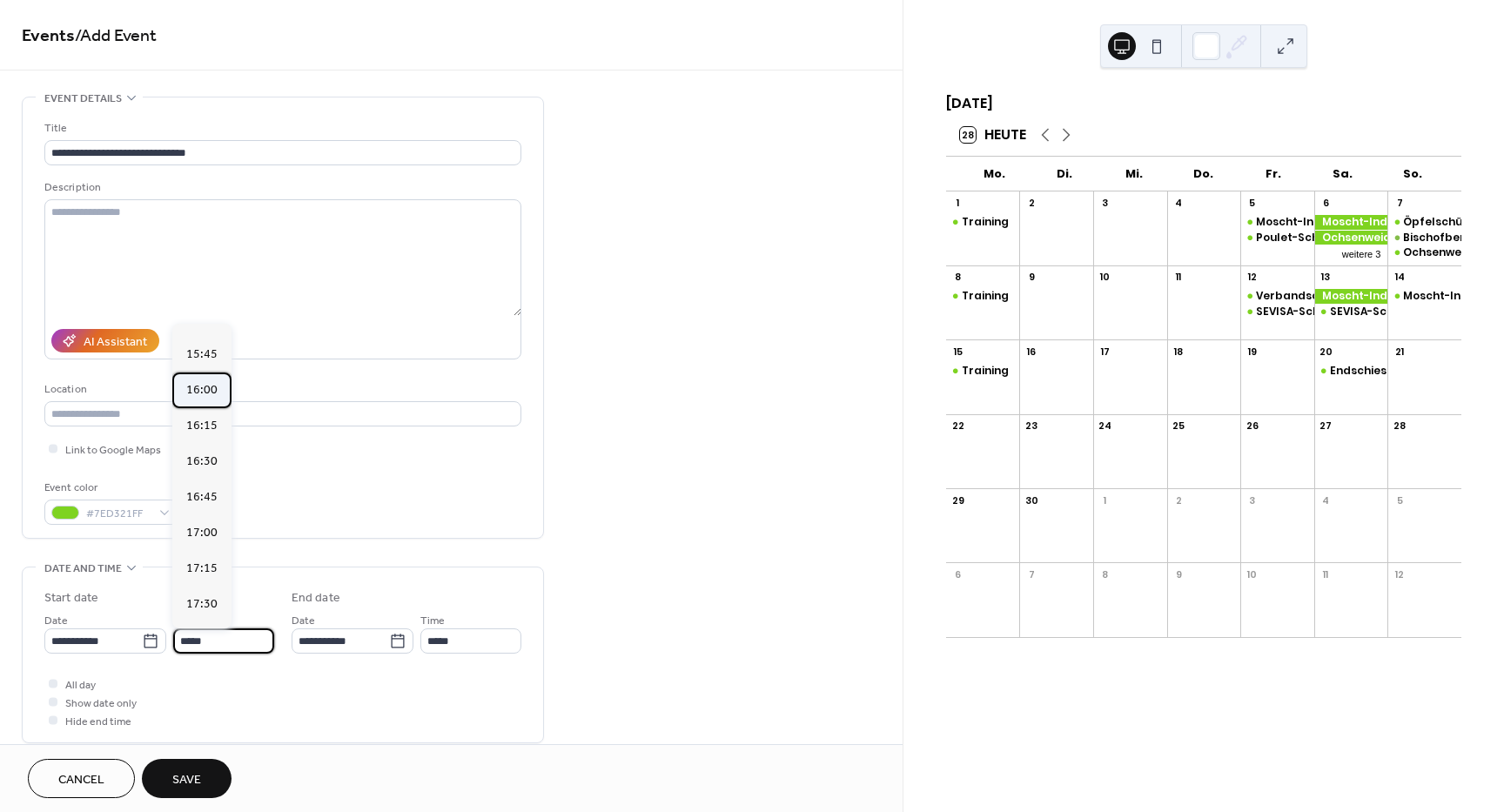 click on "16:00" at bounding box center [202, 390] 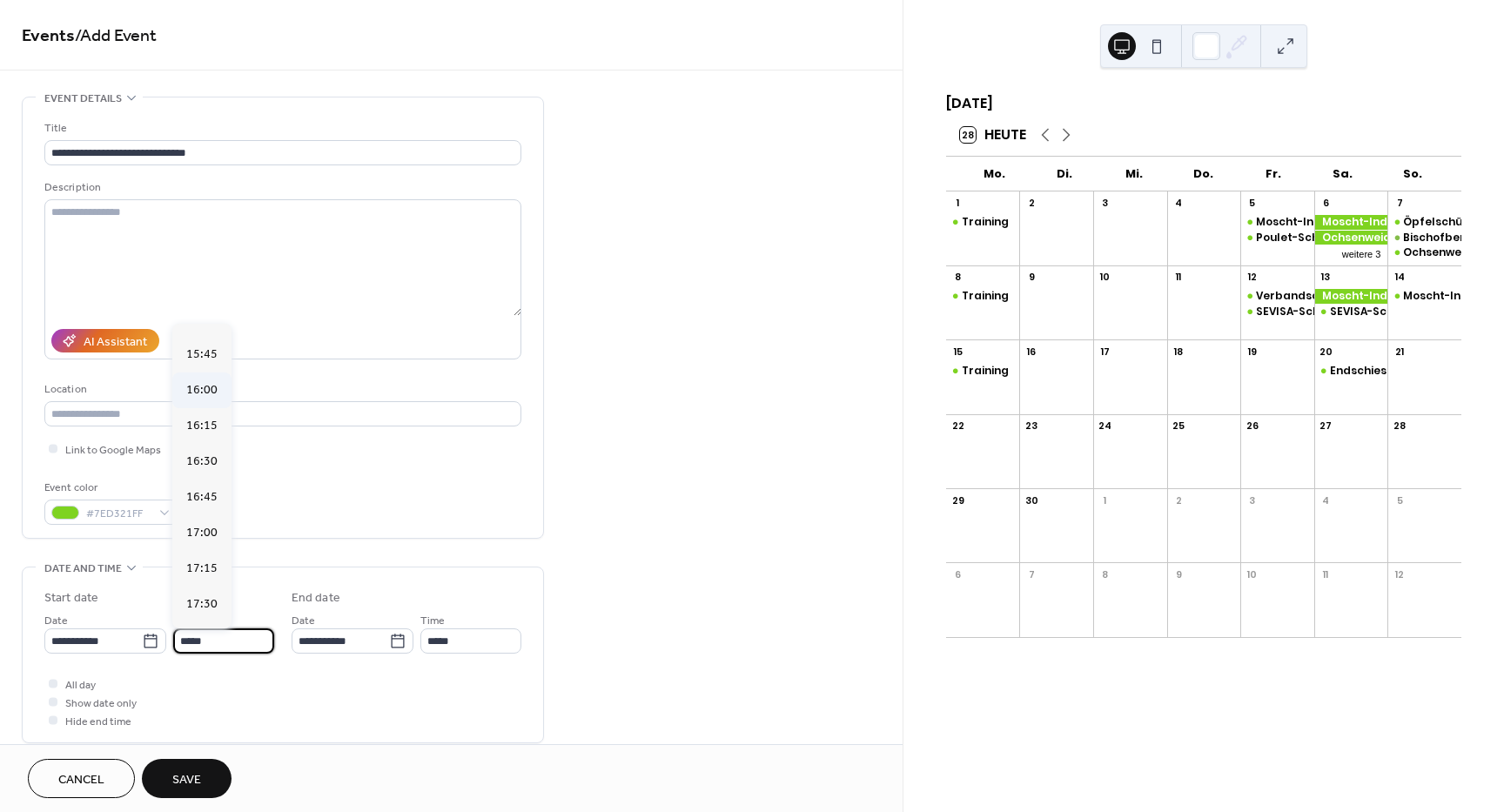 type on "*****" 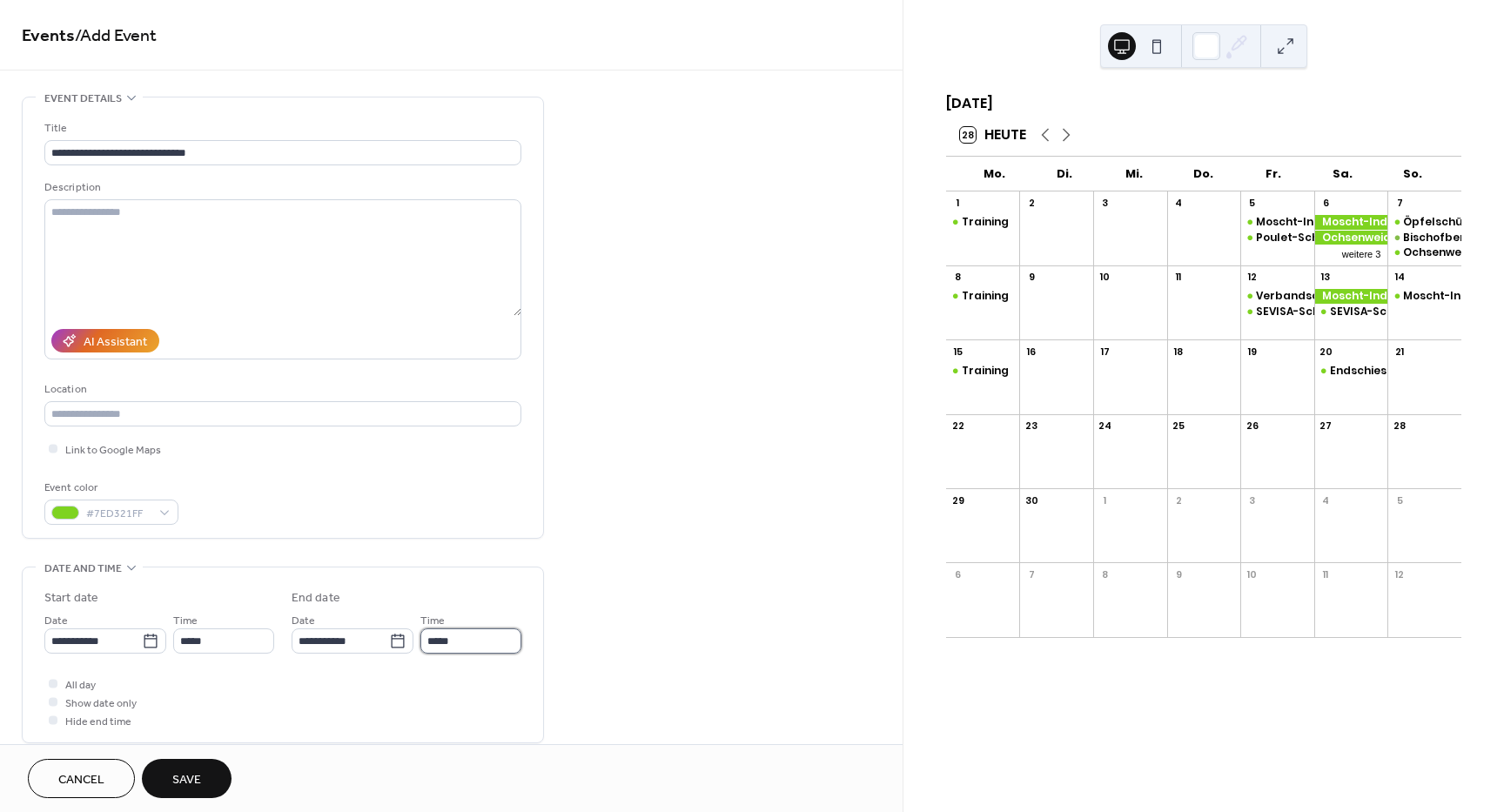 click on "*****" at bounding box center [471, 641] 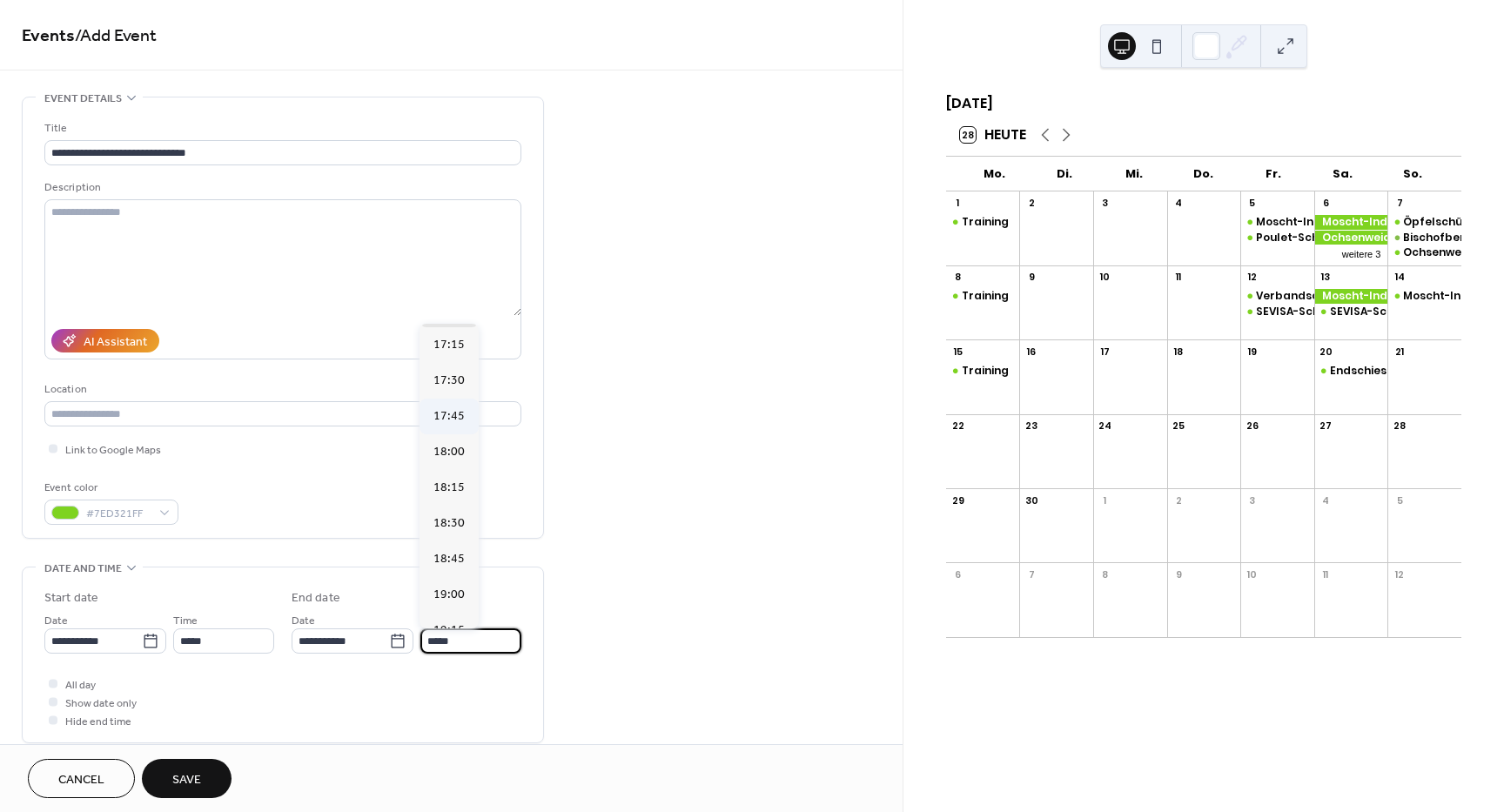 scroll, scrollTop: 174, scrollLeft: 0, axis: vertical 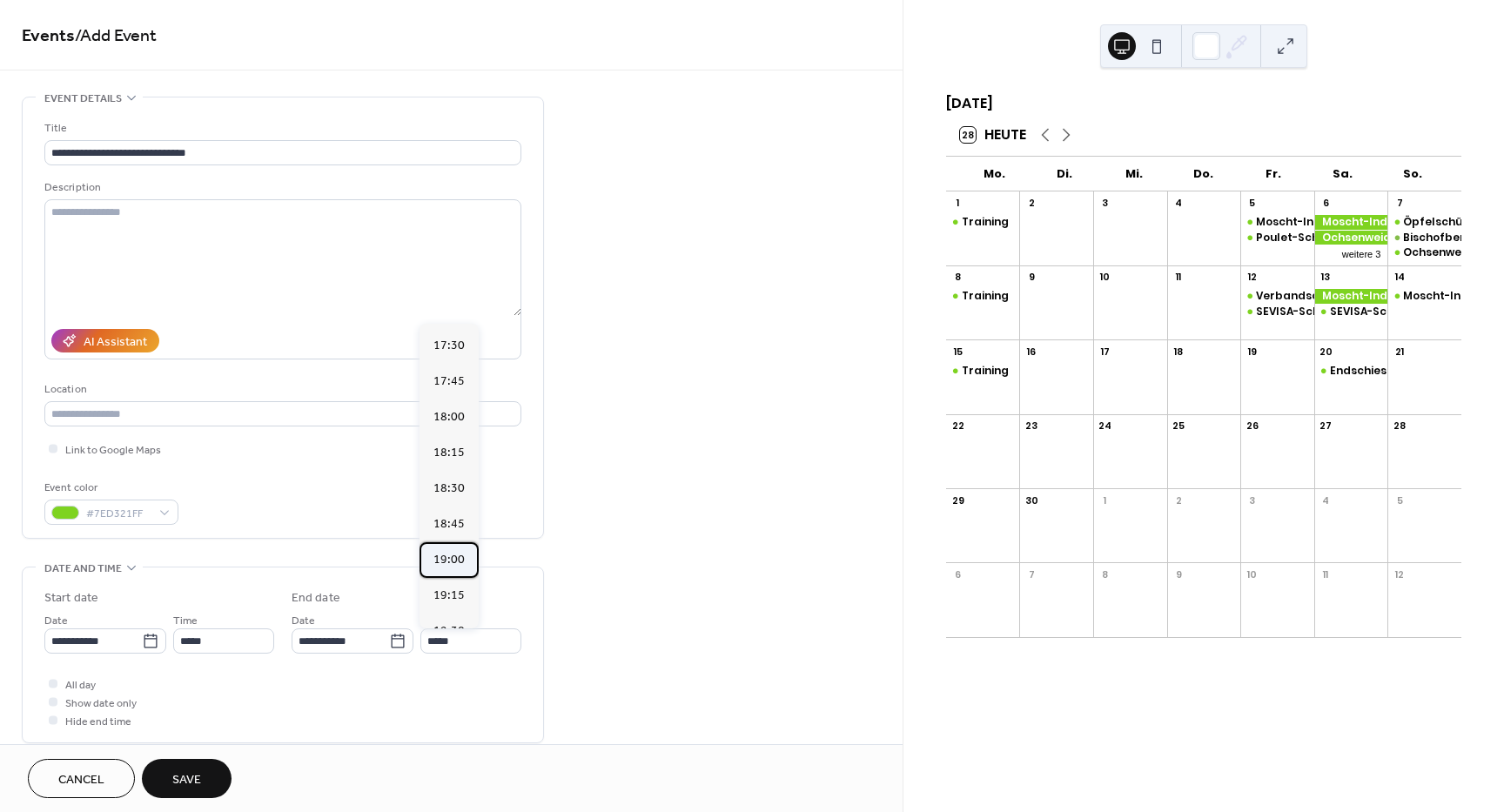 click on "19:00" at bounding box center [449, 560] 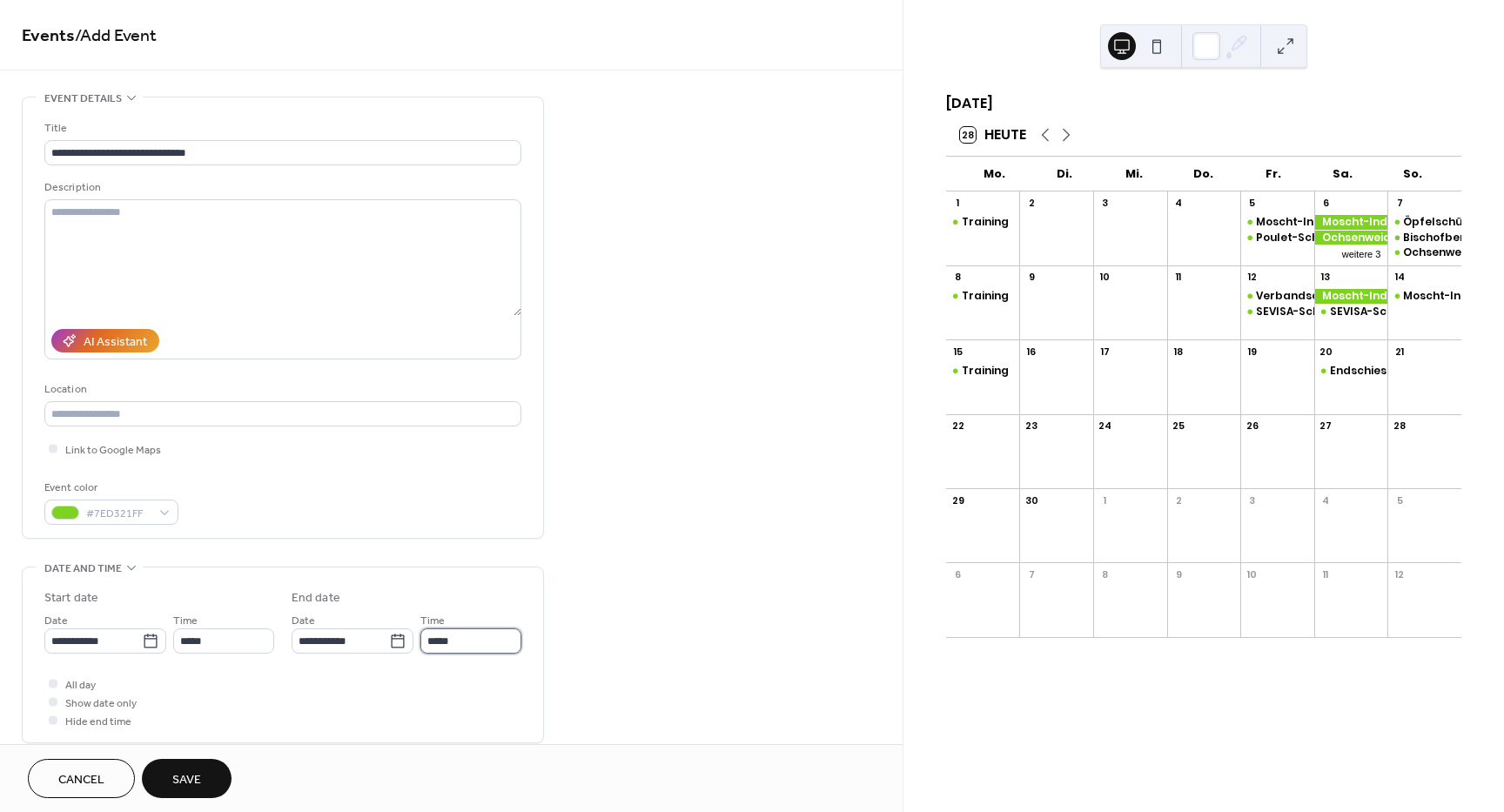 click on "*****" at bounding box center [471, 641] 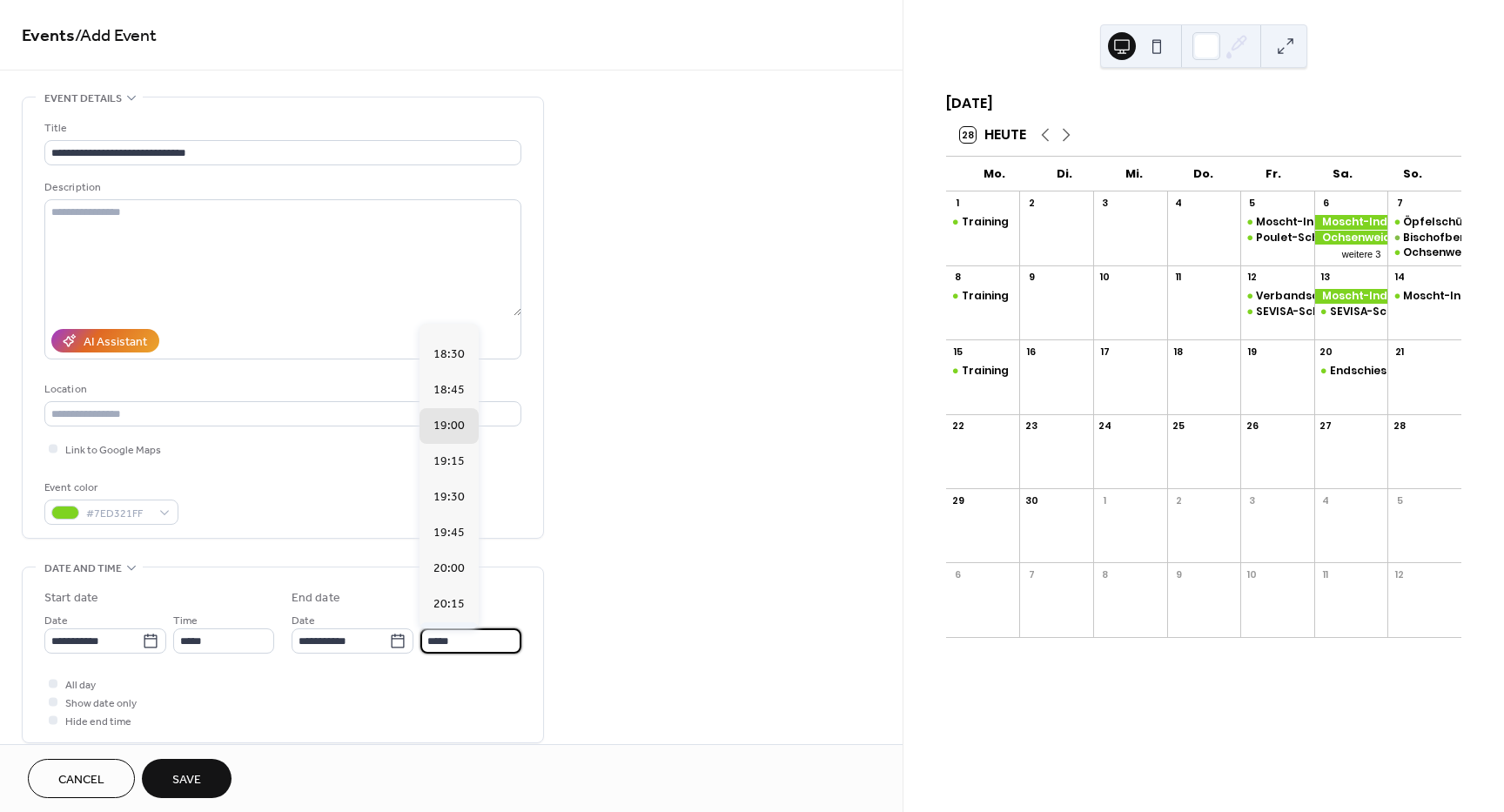 scroll, scrollTop: 305, scrollLeft: 0, axis: vertical 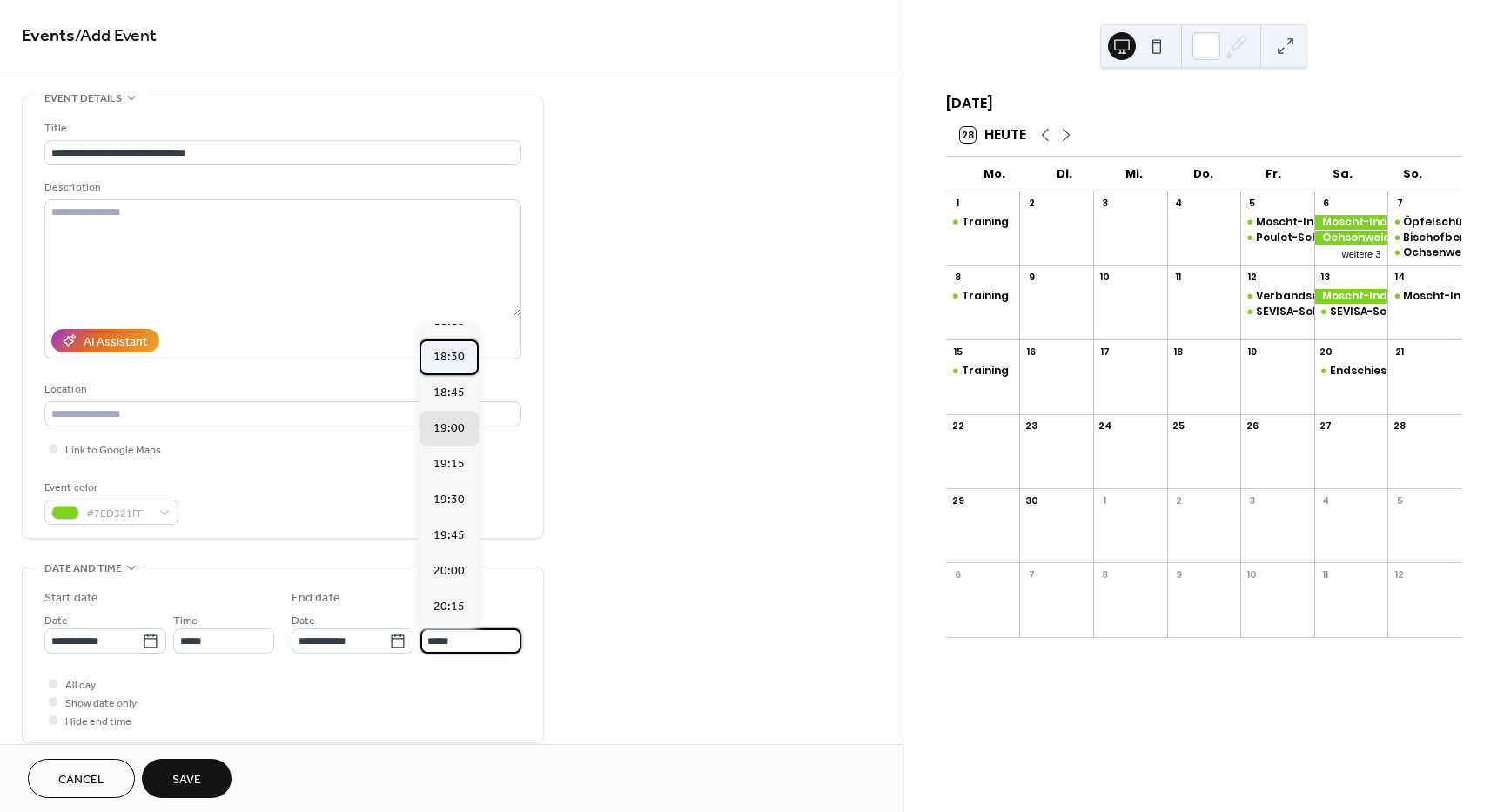 click on "18:30" at bounding box center (449, 357) 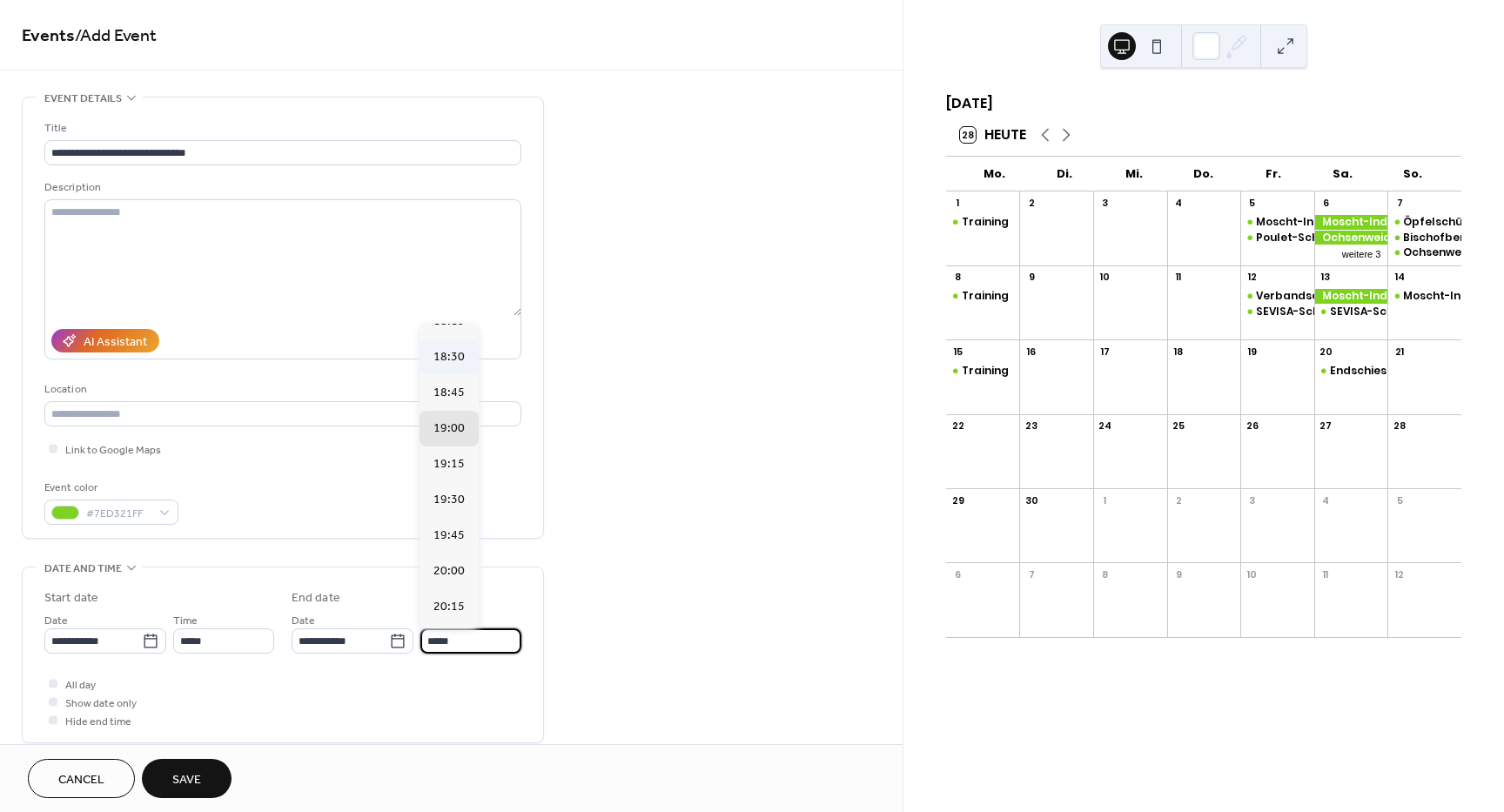 type on "*****" 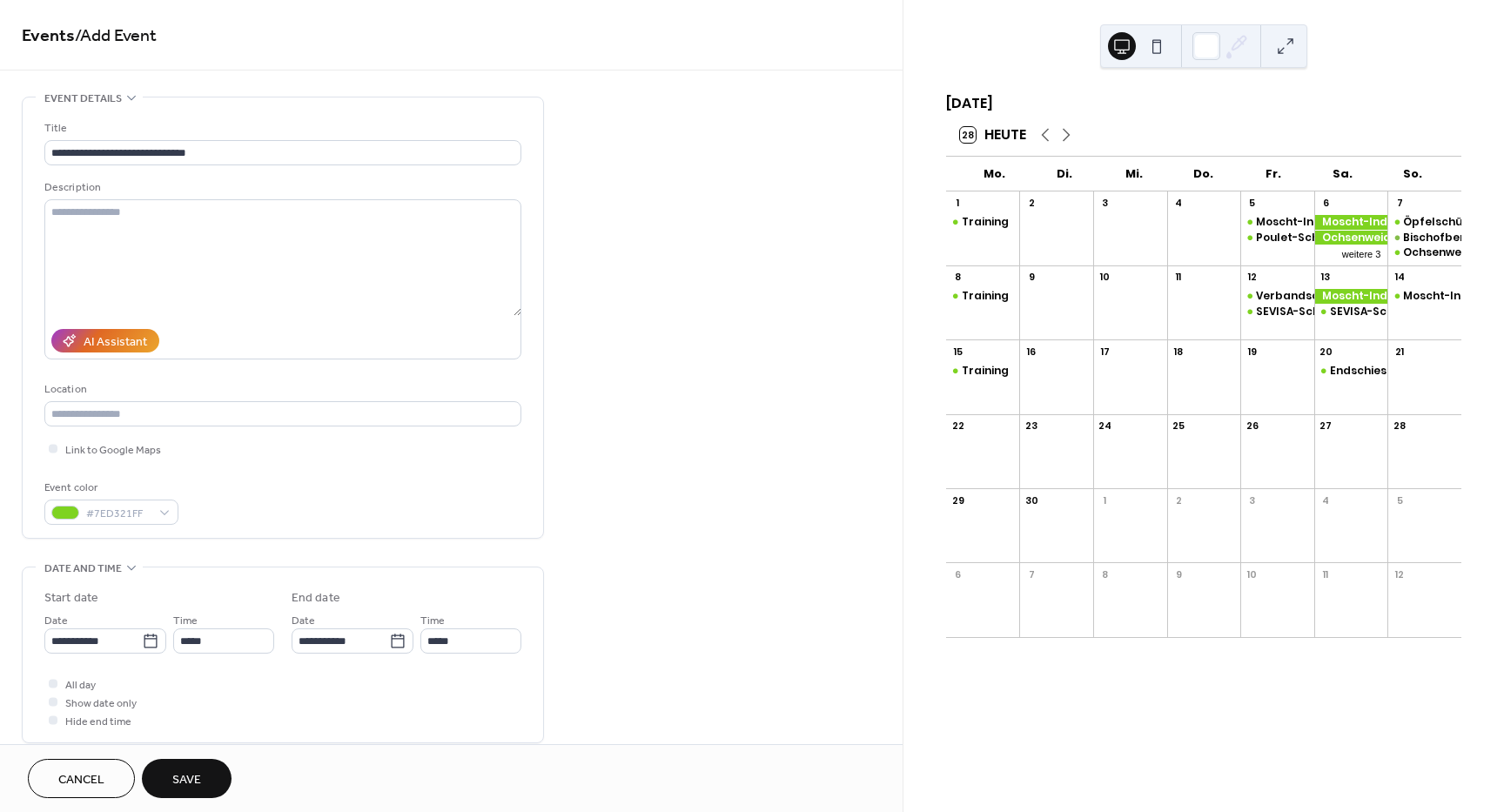 click on "Save" at bounding box center (186, 780) 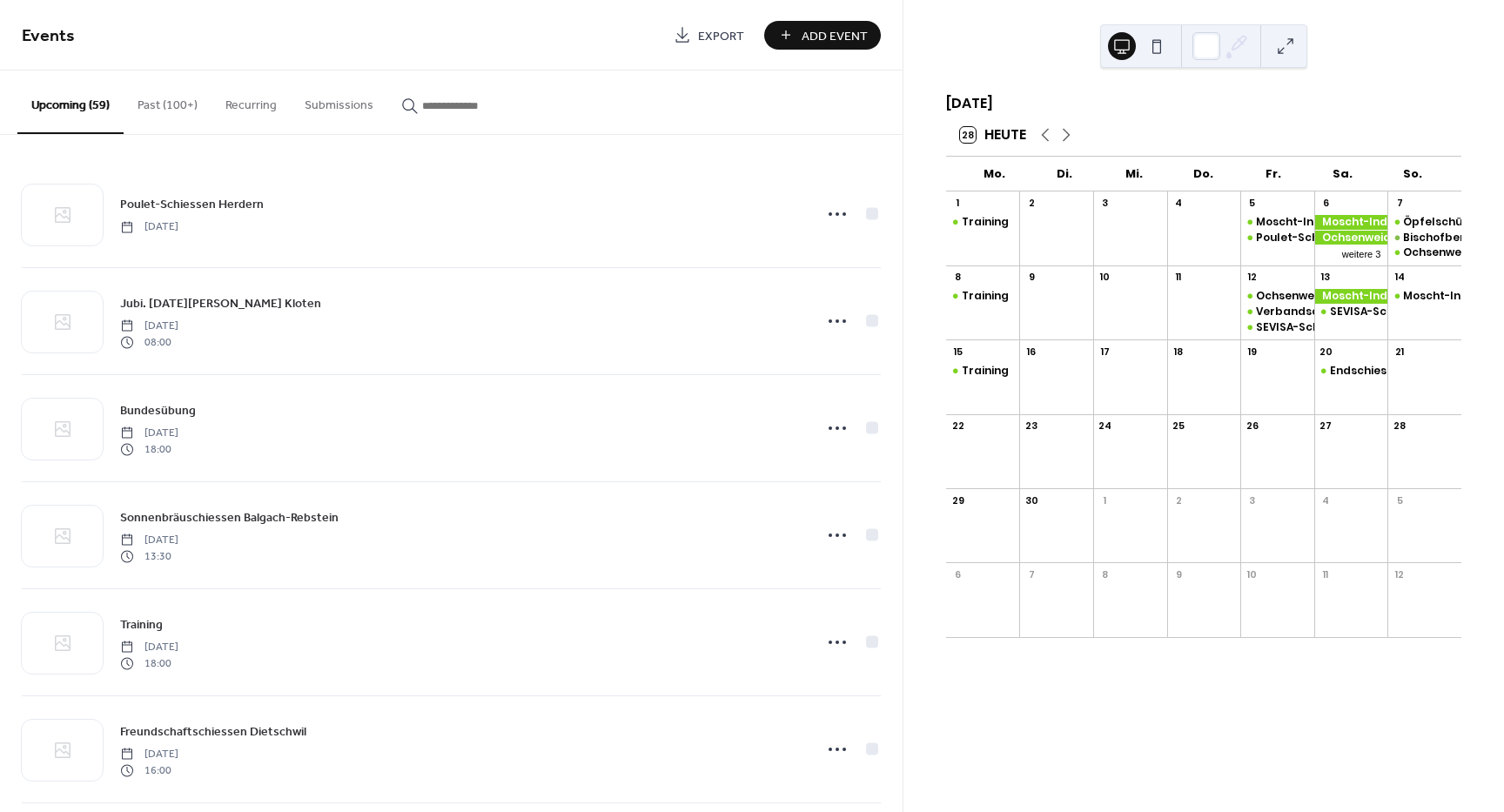 click on "Add Event" at bounding box center (835, 36) 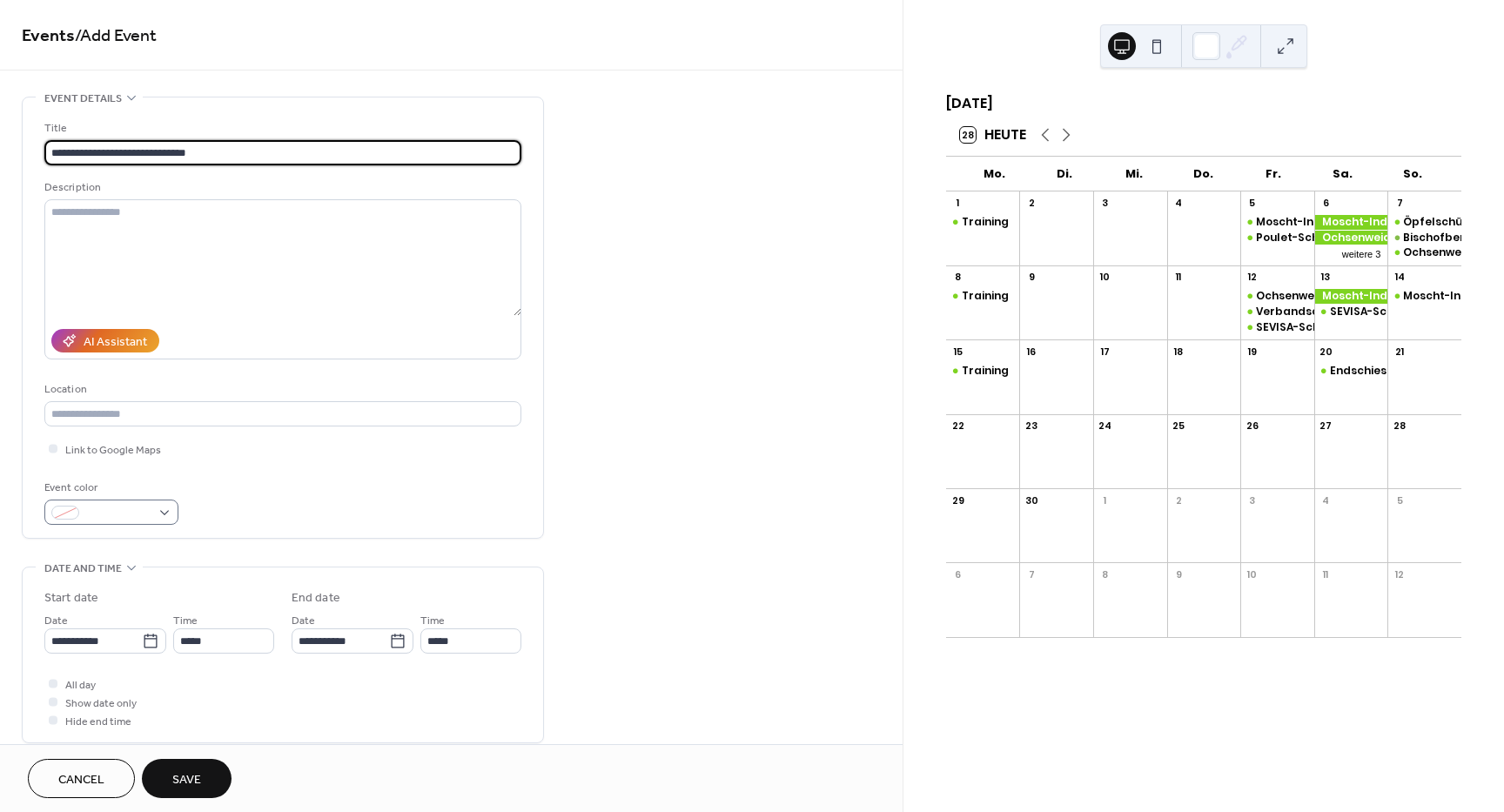 type on "**********" 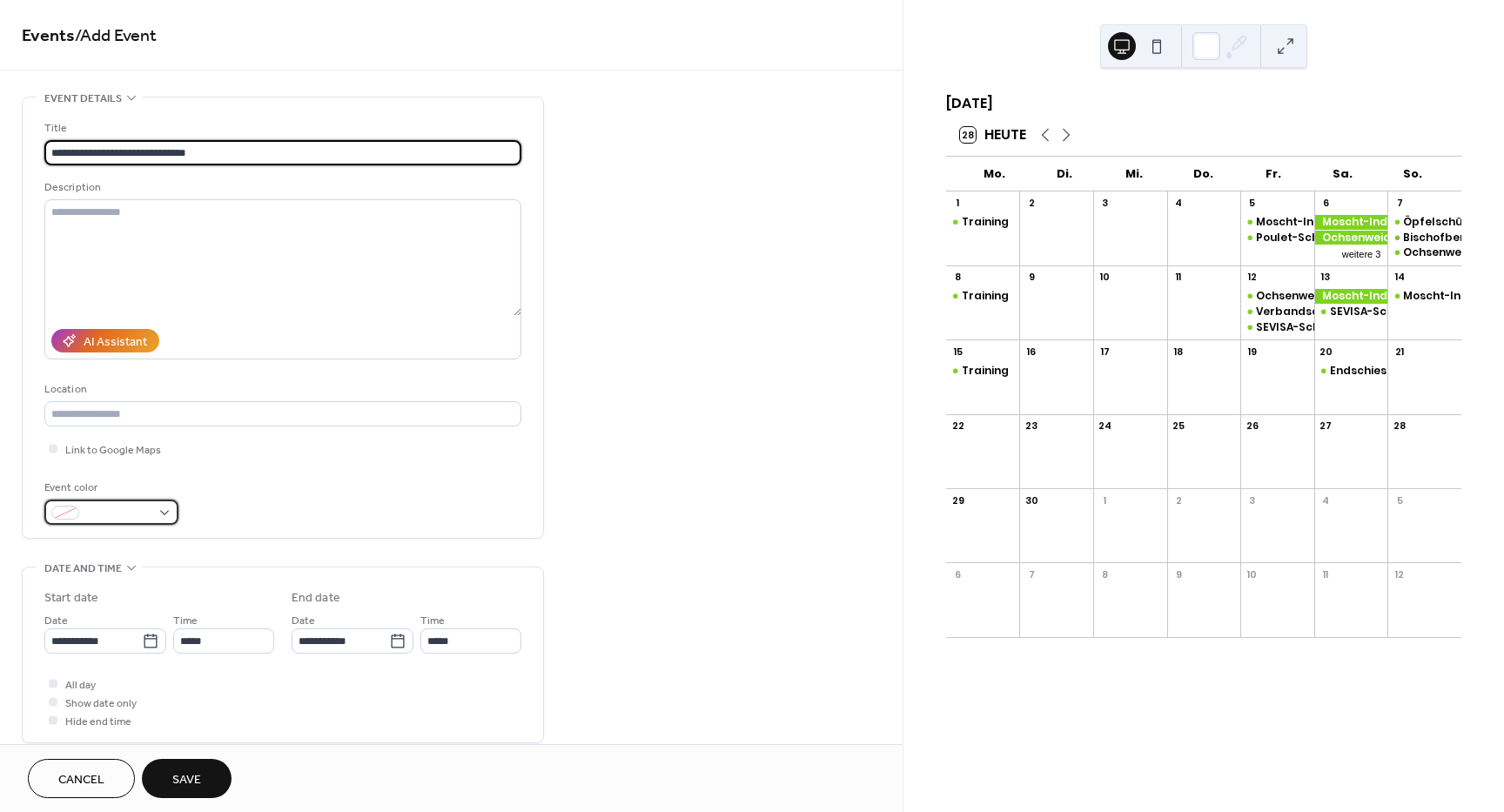 click at bounding box center (111, 512) 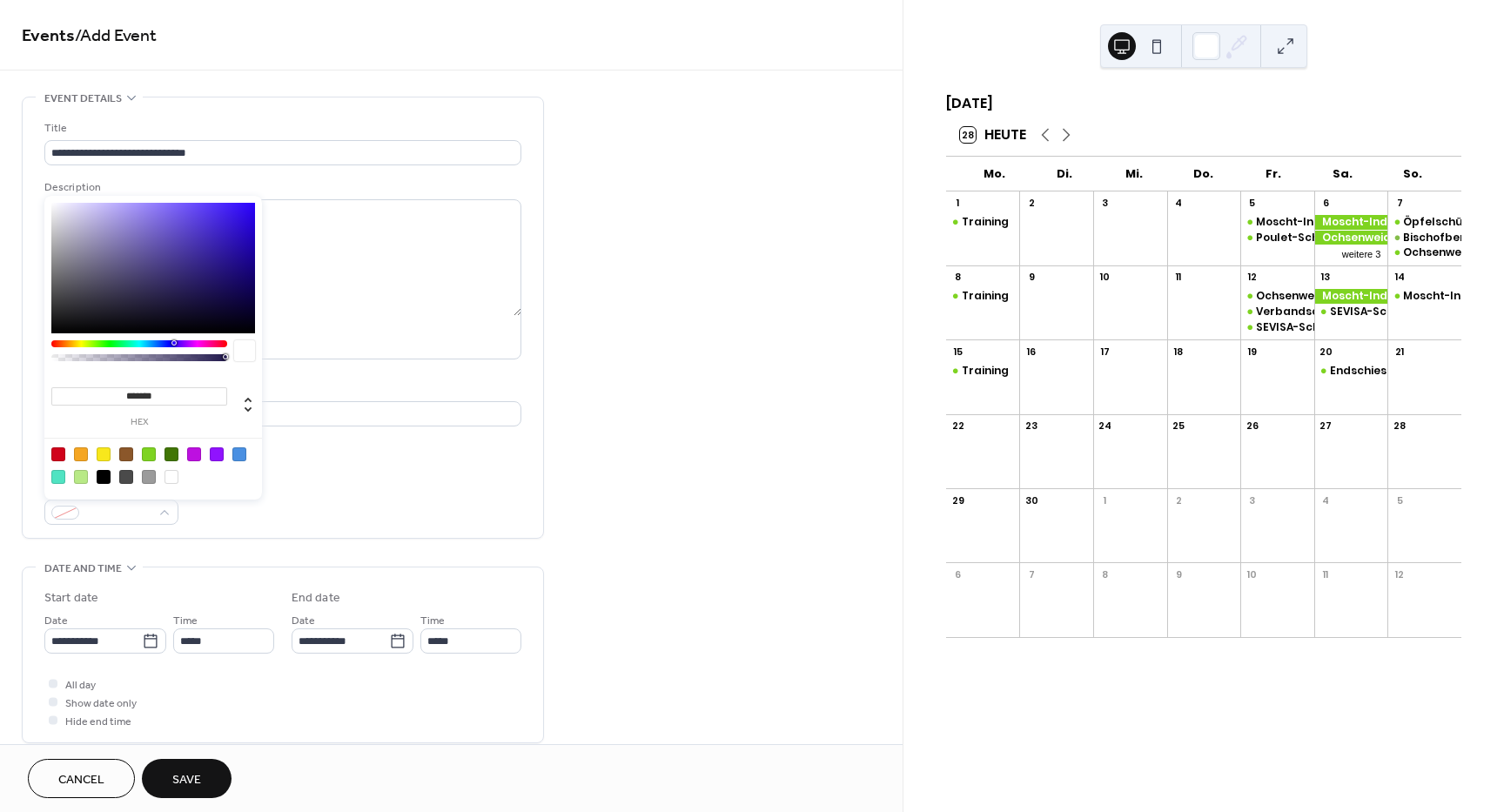 click at bounding box center (149, 454) 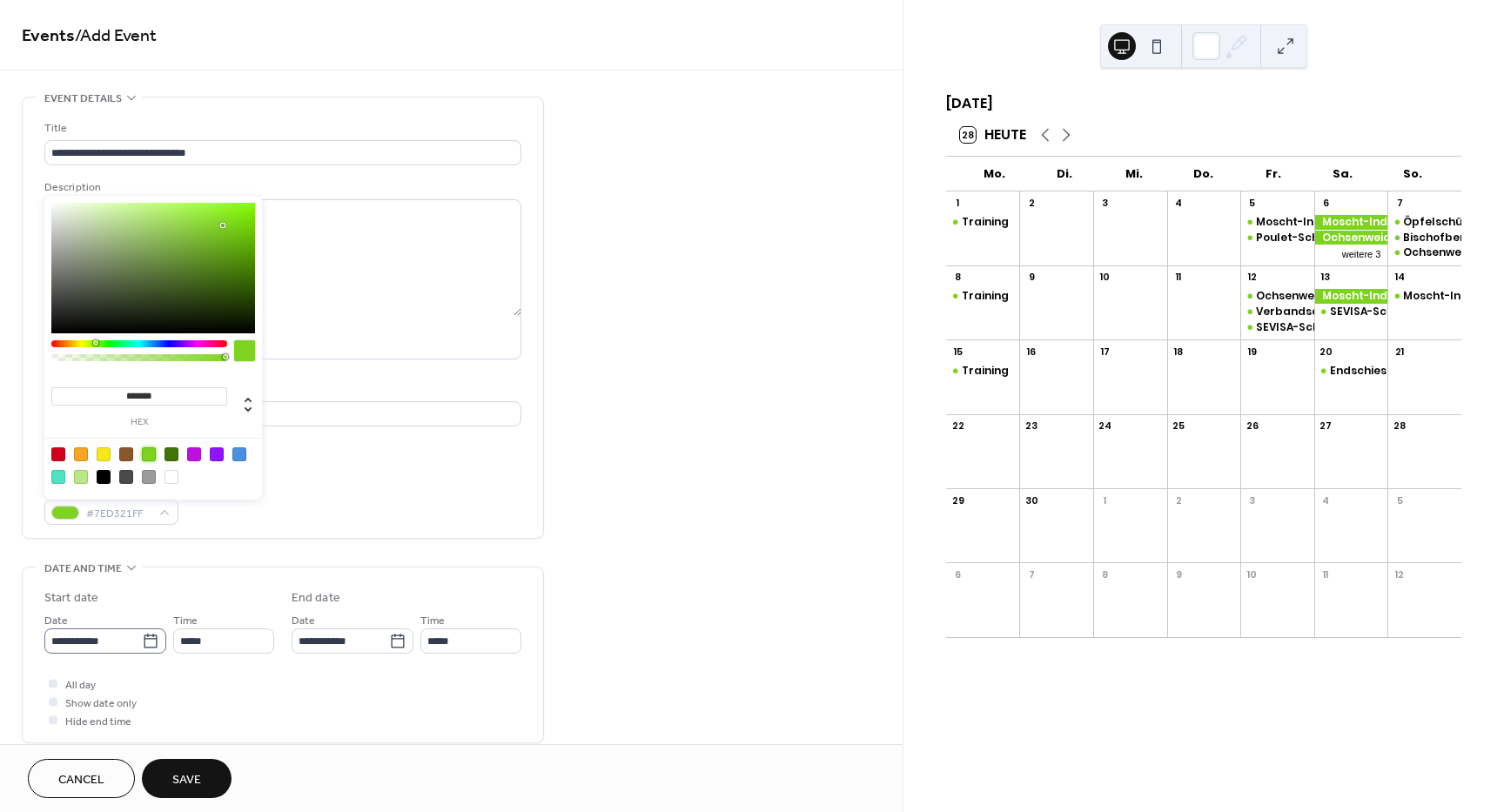 click 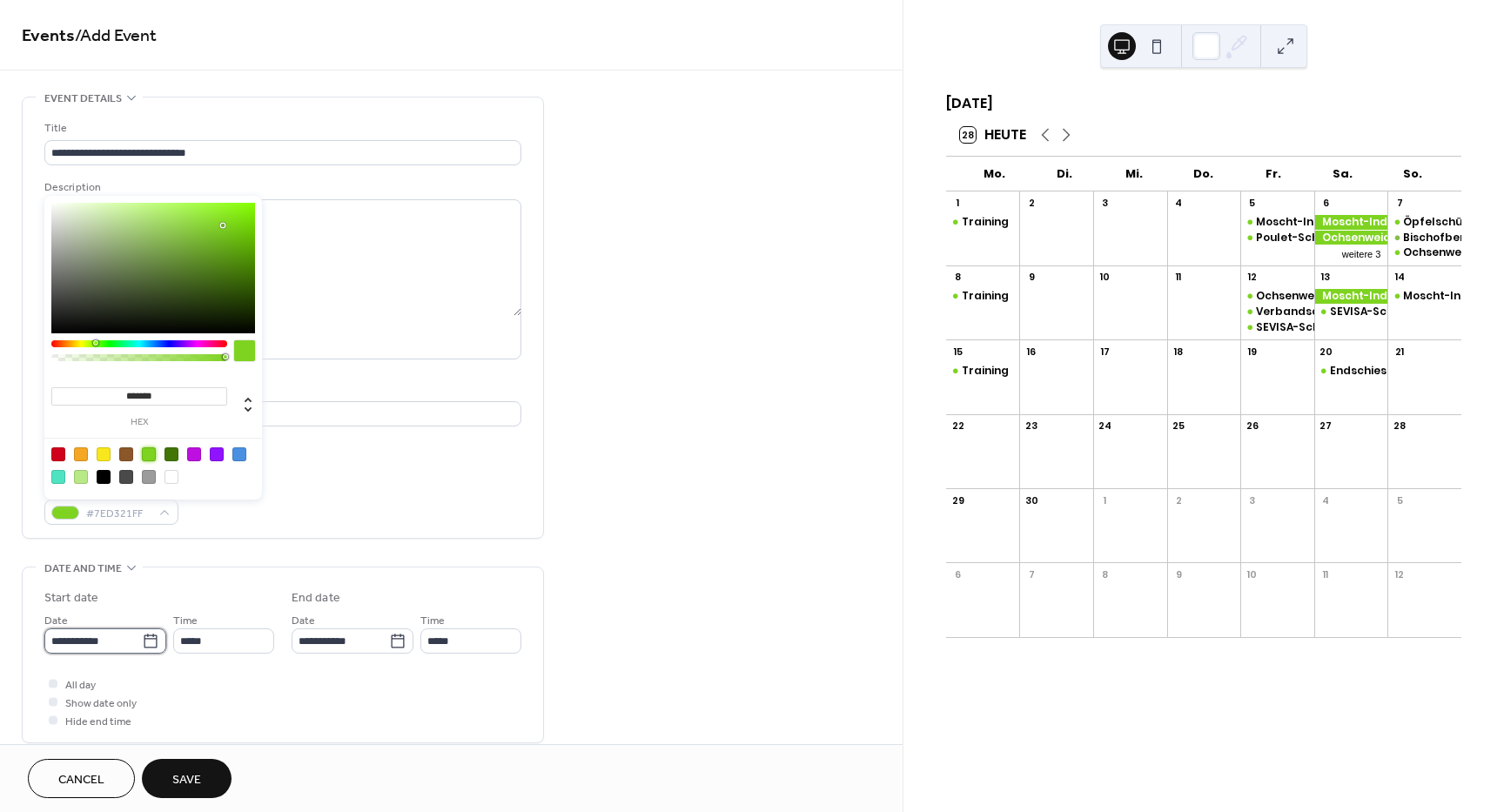 click on "**********" at bounding box center [93, 641] 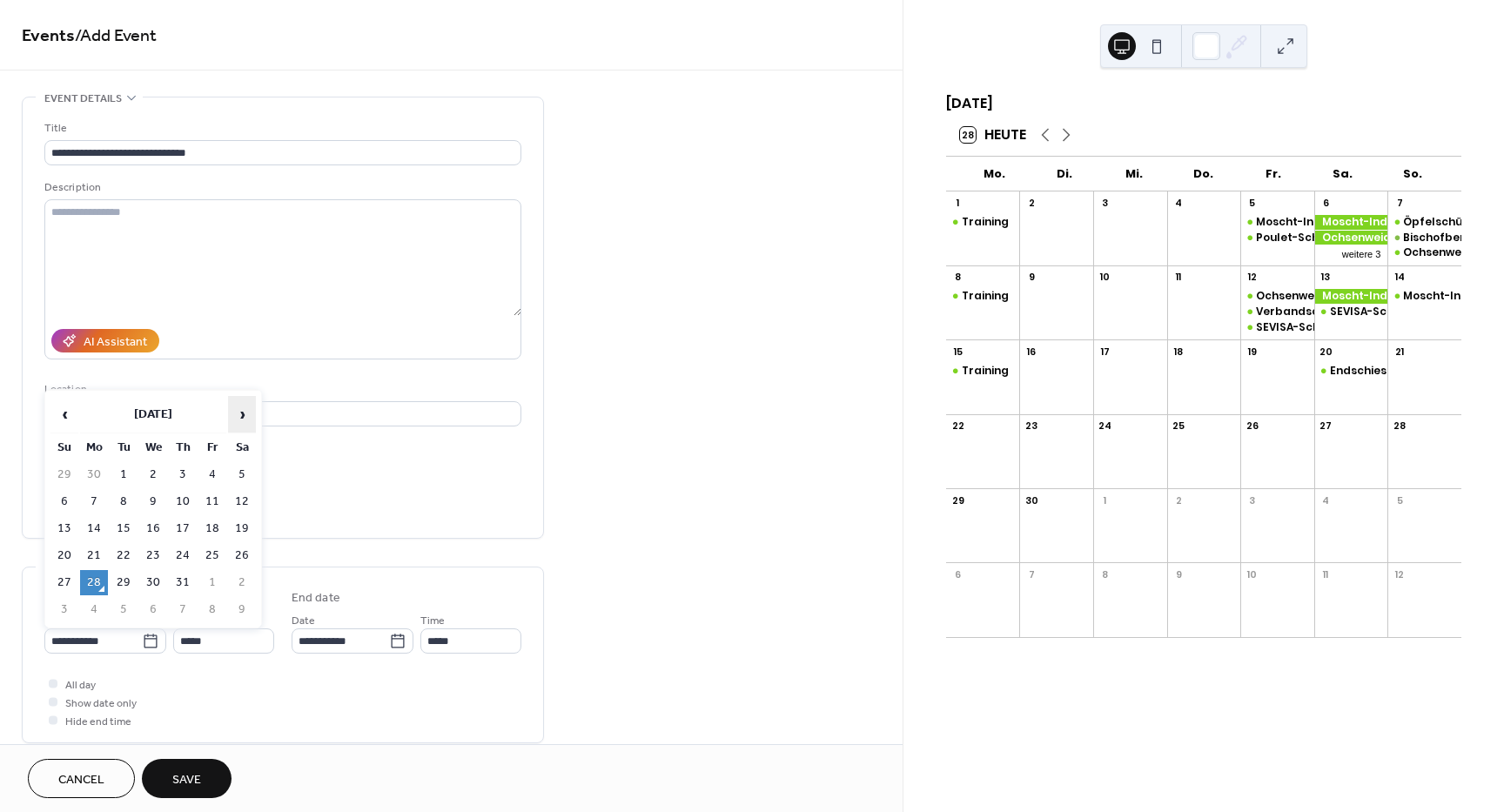 click on "›" at bounding box center [242, 414] 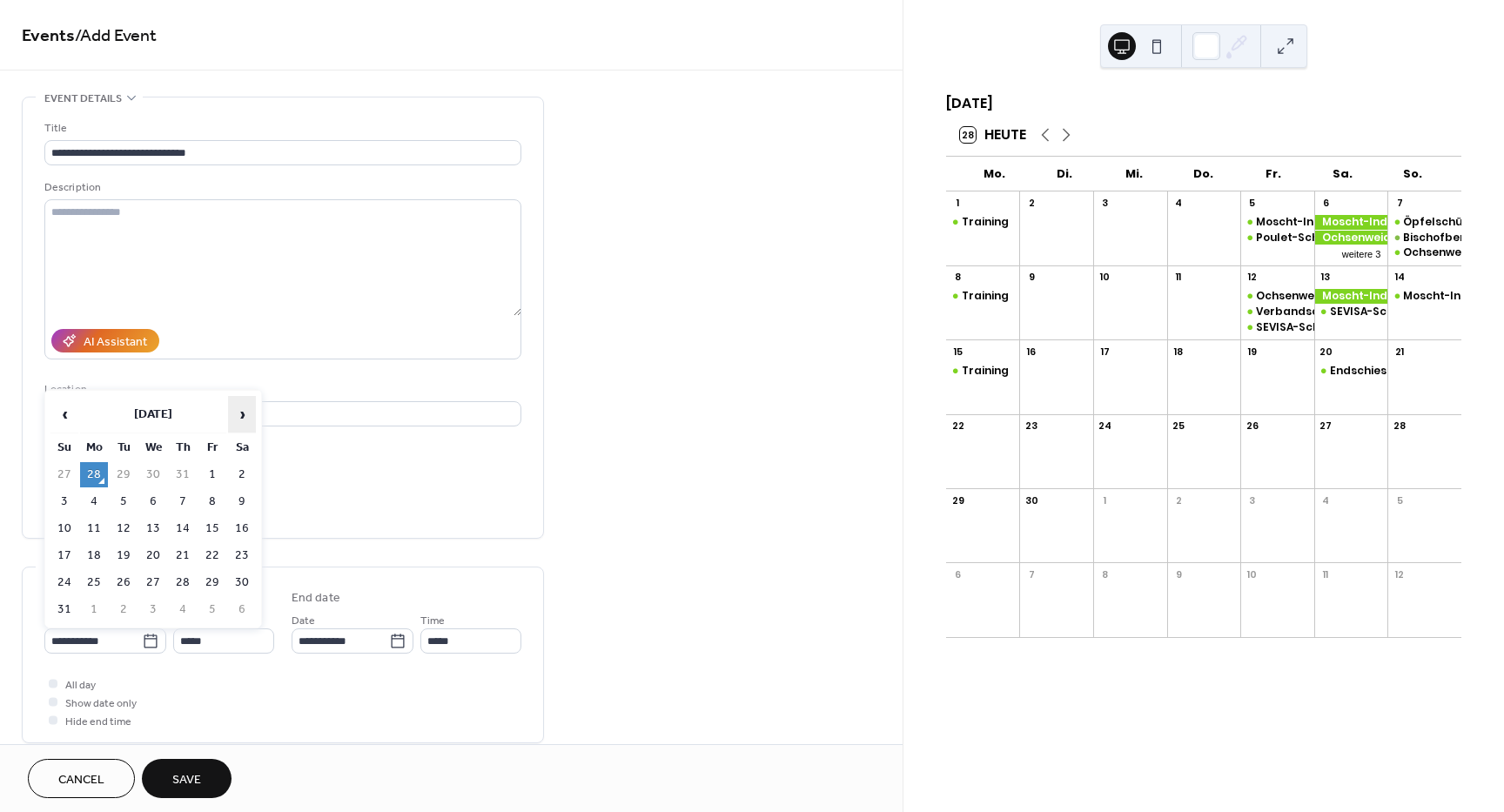 click on "›" at bounding box center [242, 414] 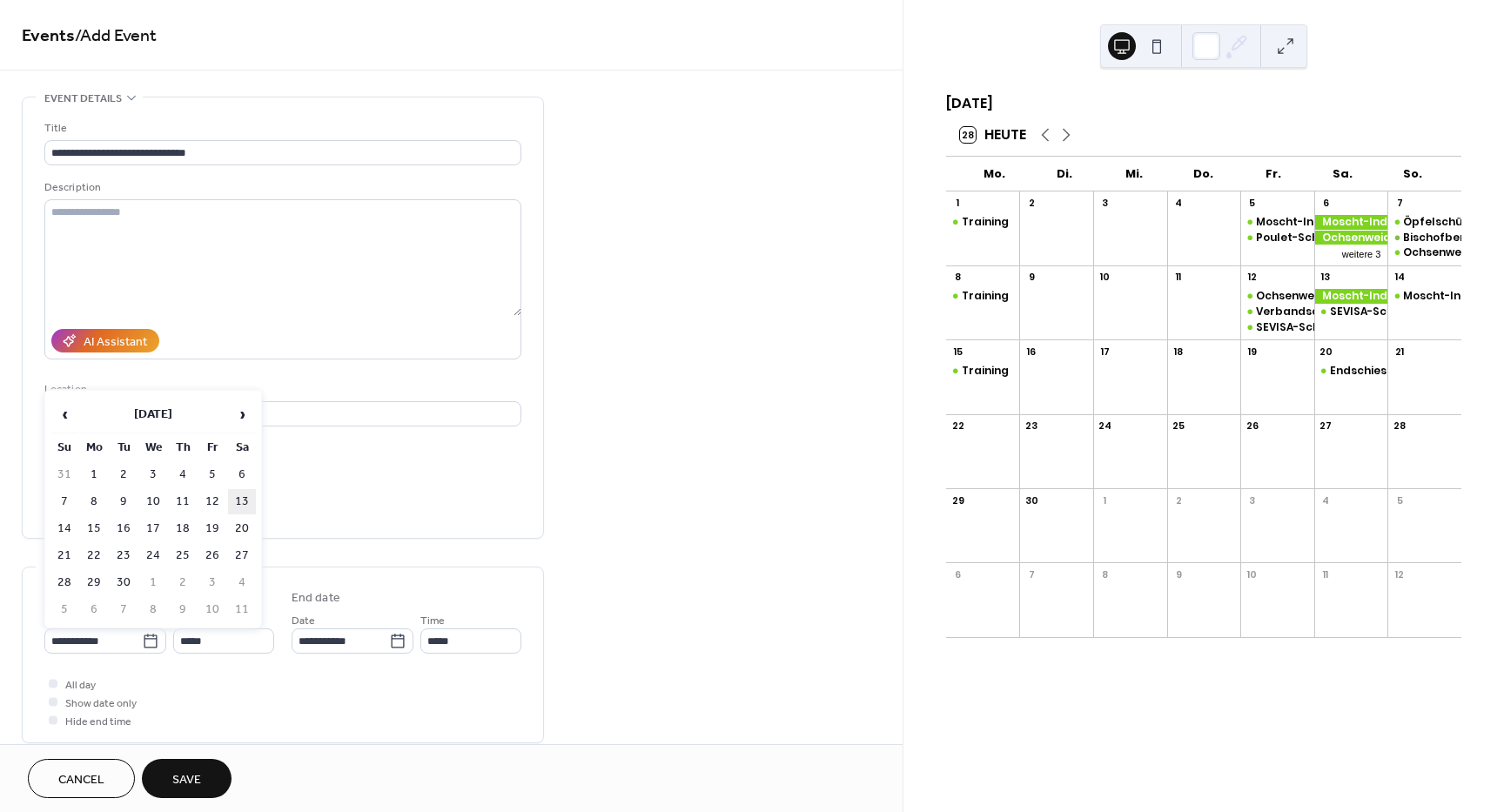 click on "13" at bounding box center [242, 501] 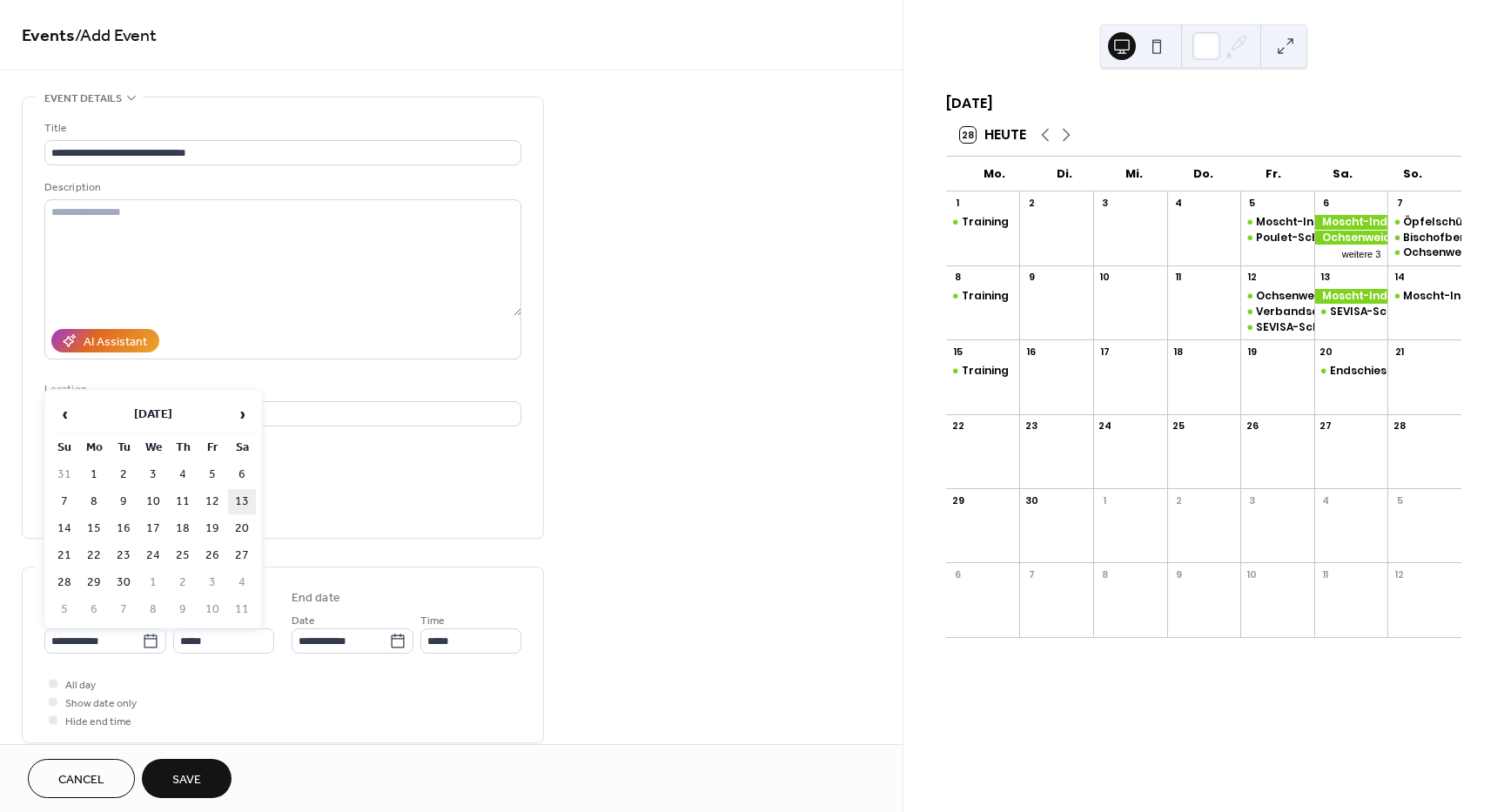 type on "**********" 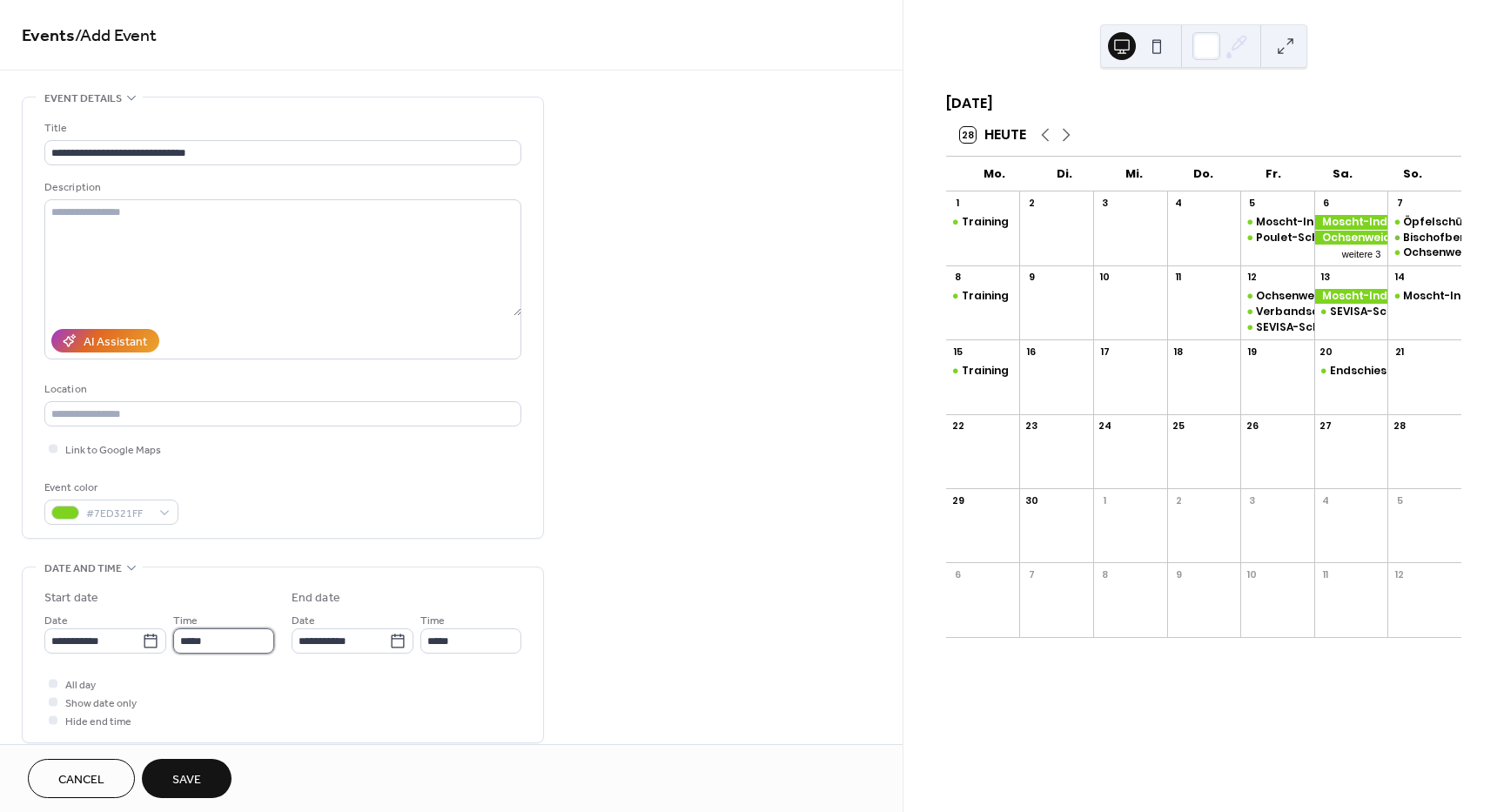click on "*****" at bounding box center (224, 641) 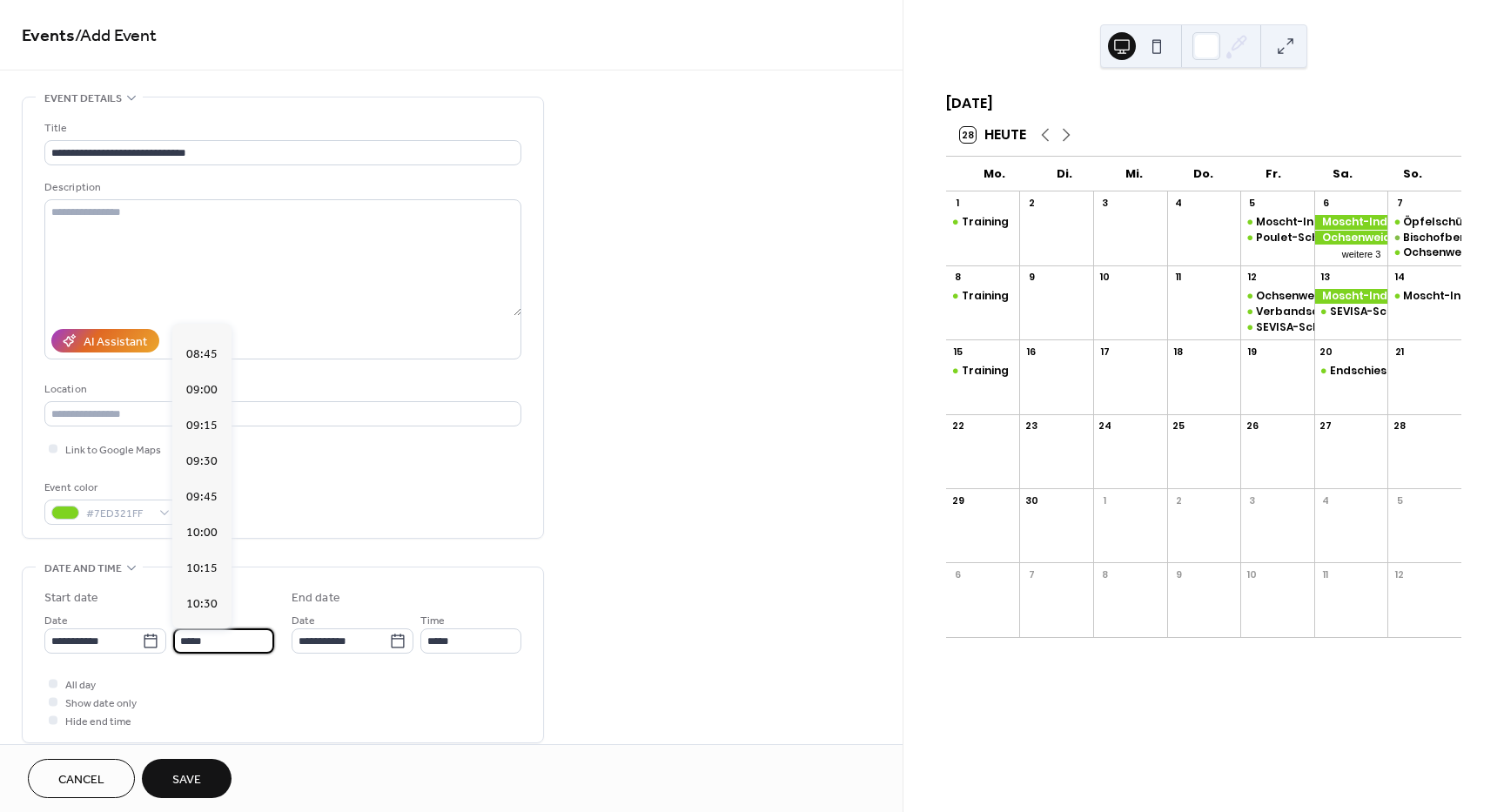 scroll, scrollTop: 1191, scrollLeft: 0, axis: vertical 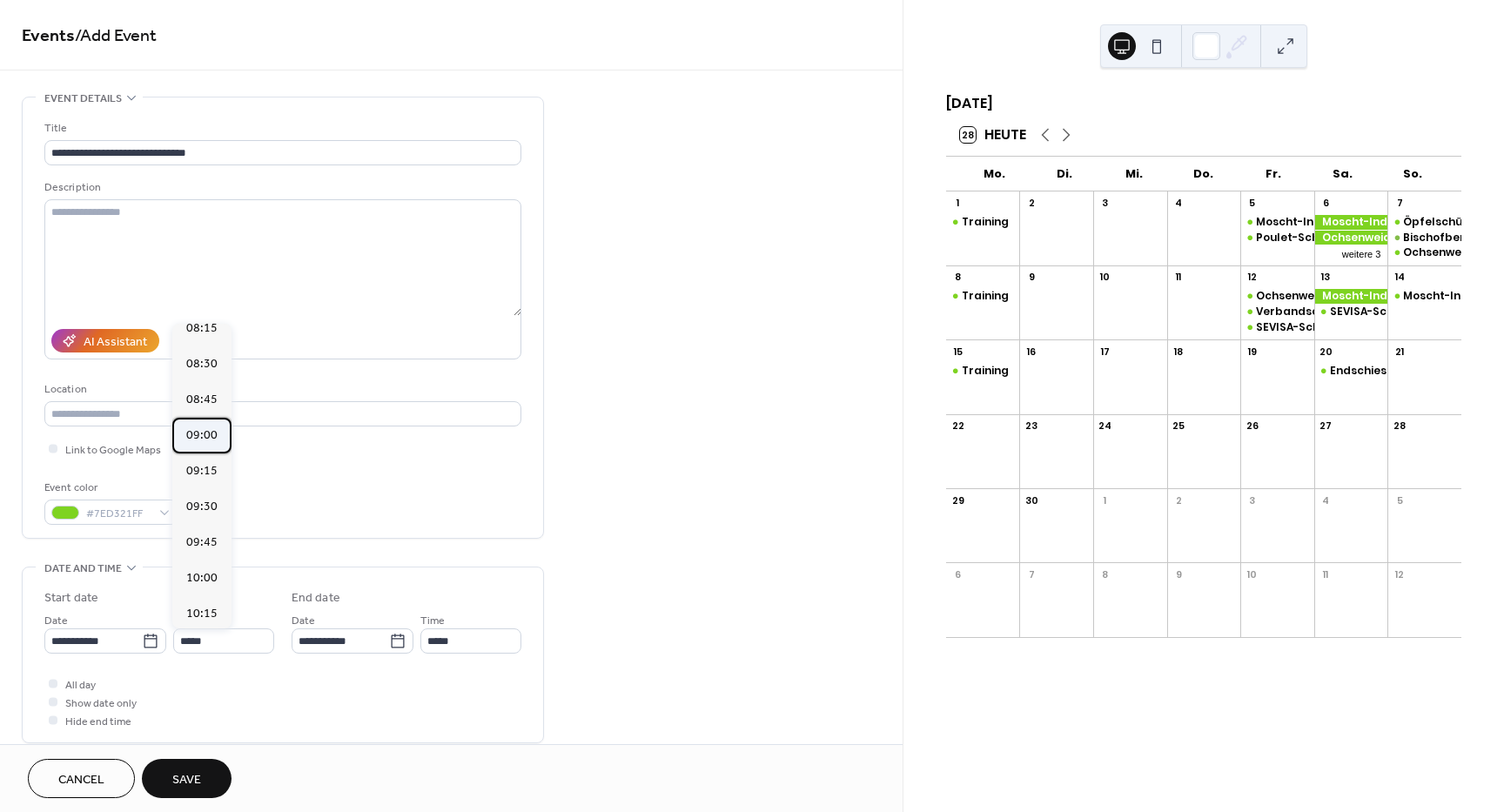 click on "09:00" at bounding box center [202, 435] 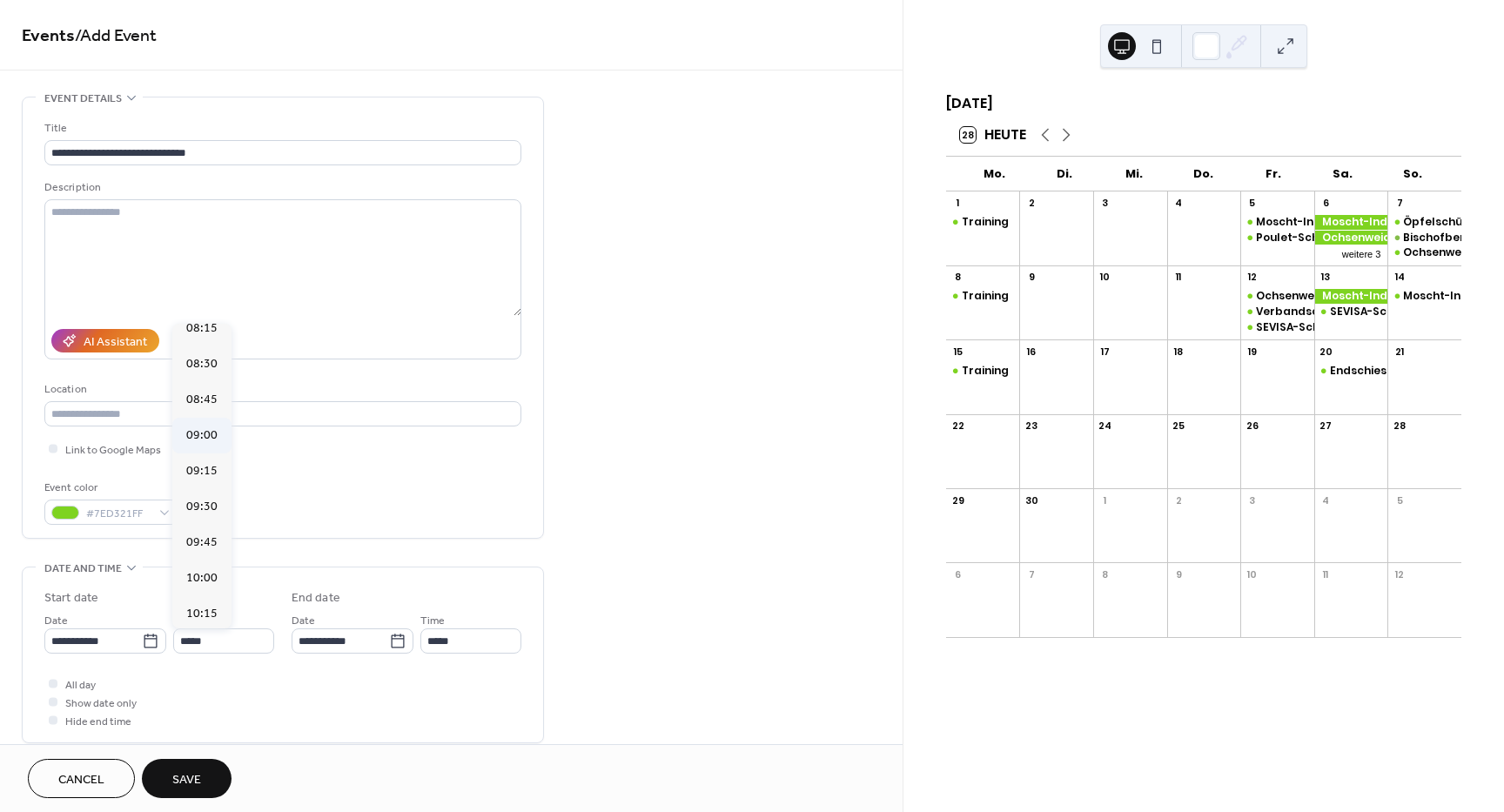 type on "*****" 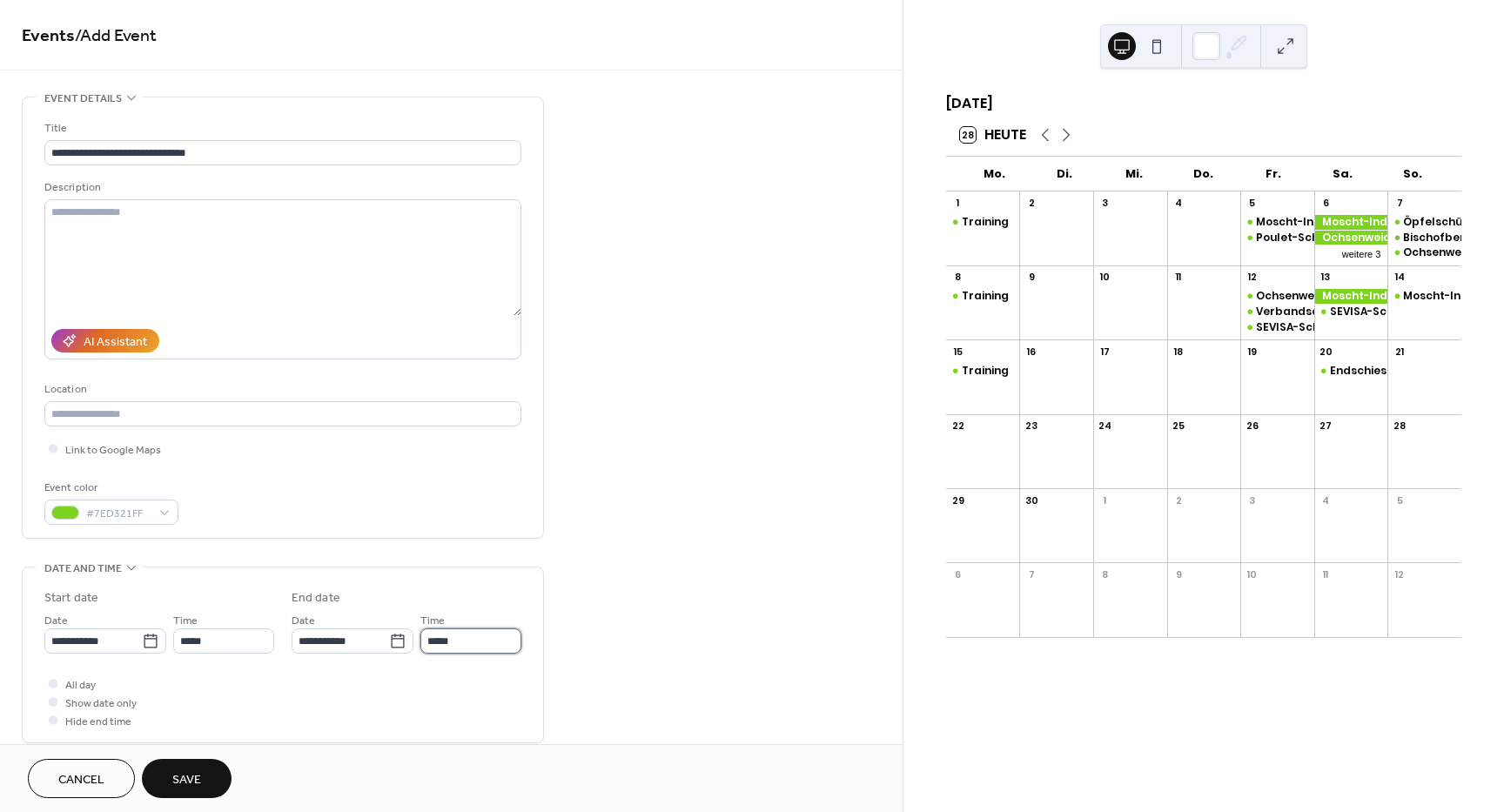 click on "*****" at bounding box center (471, 641) 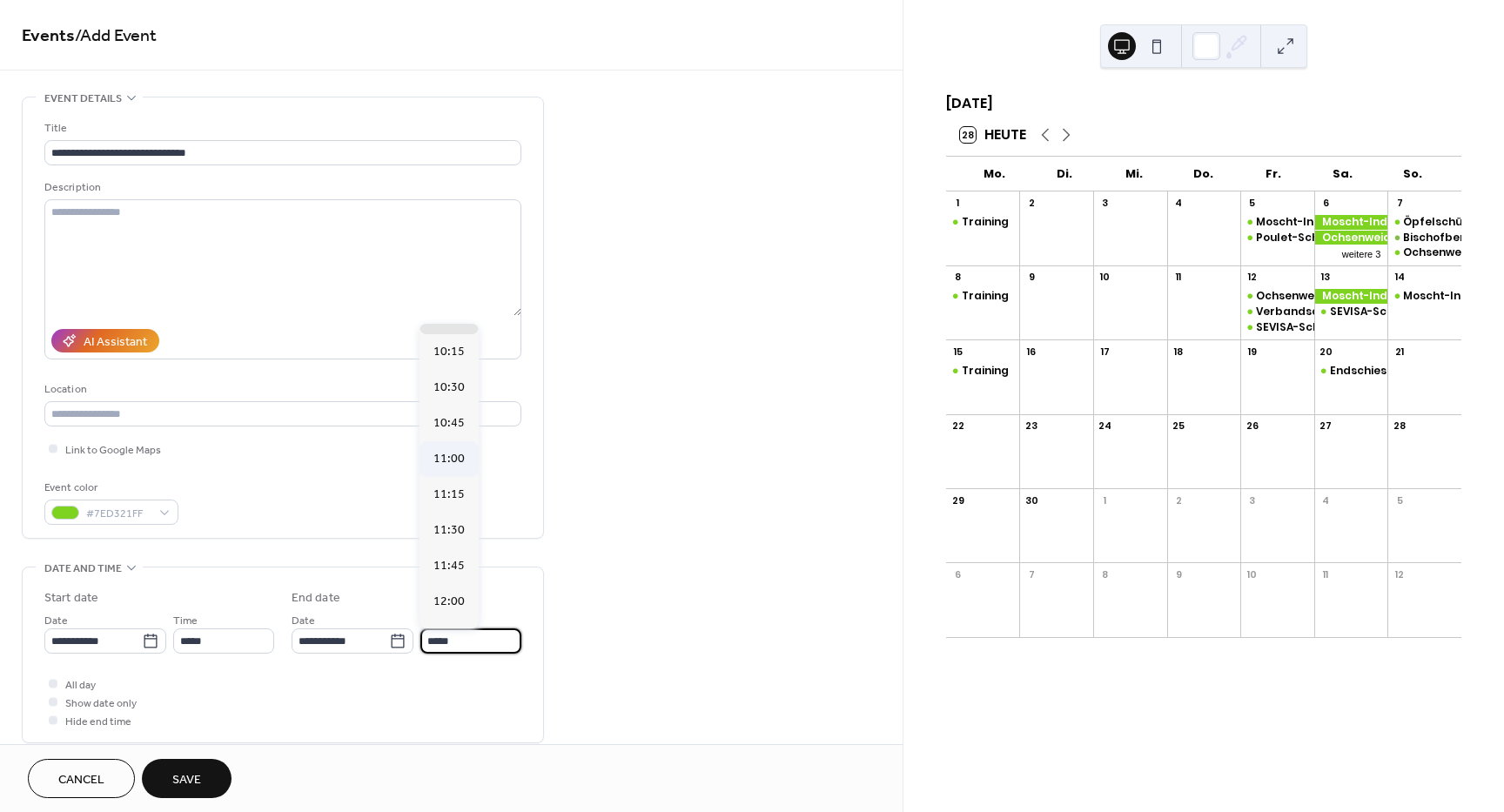 scroll, scrollTop: 174, scrollLeft: 0, axis: vertical 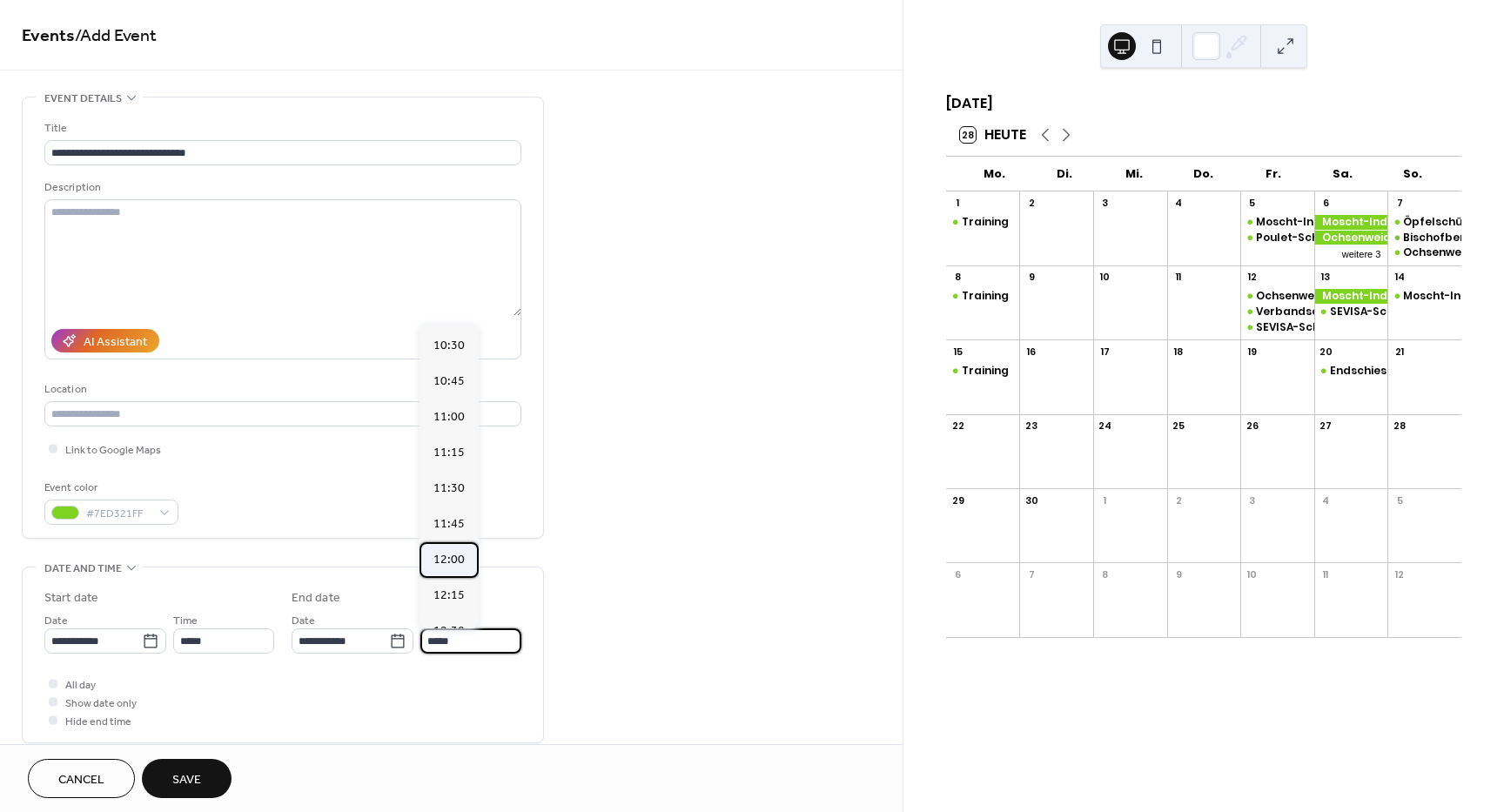 click on "12:00" at bounding box center (449, 560) 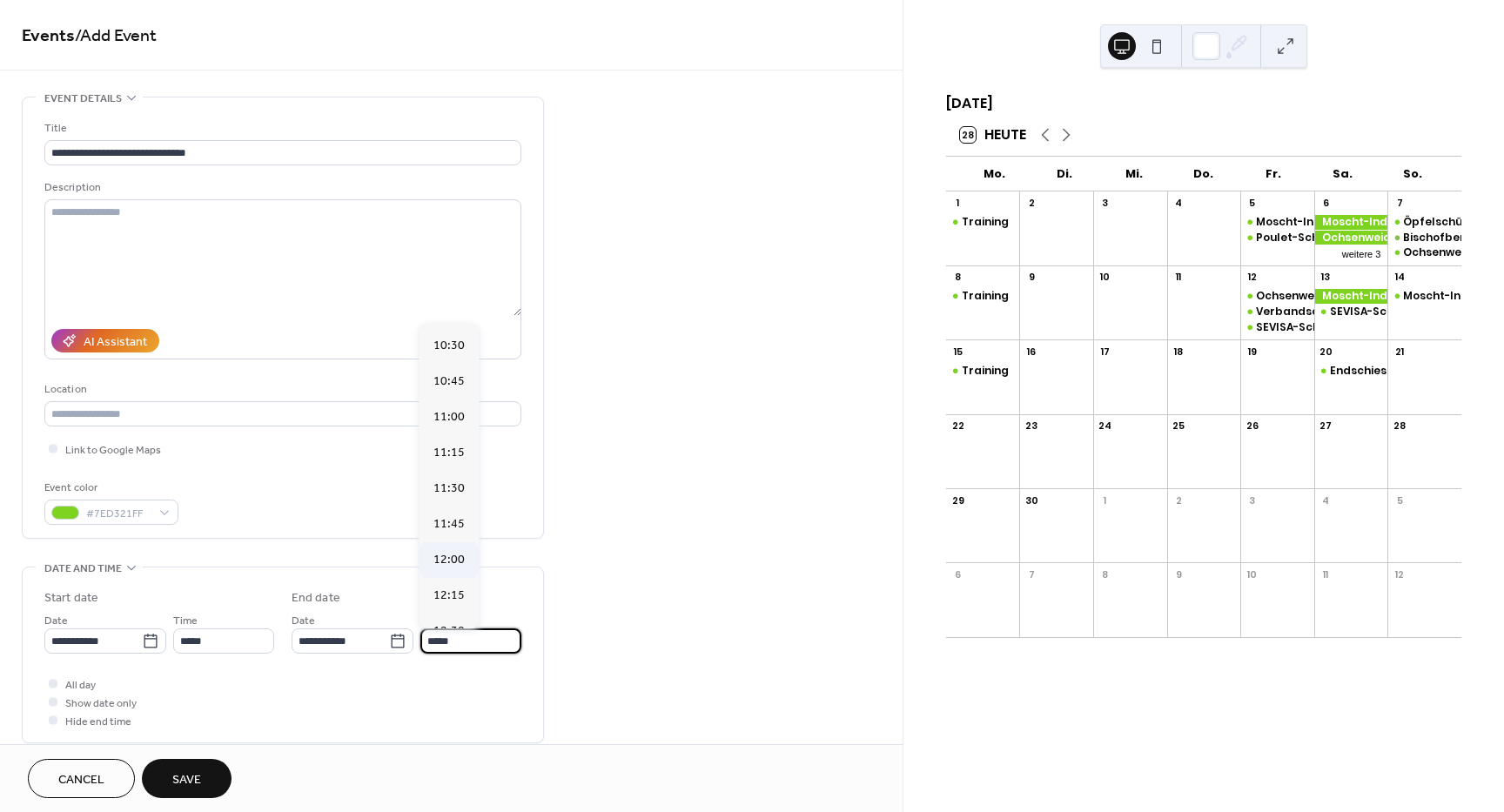 type on "*****" 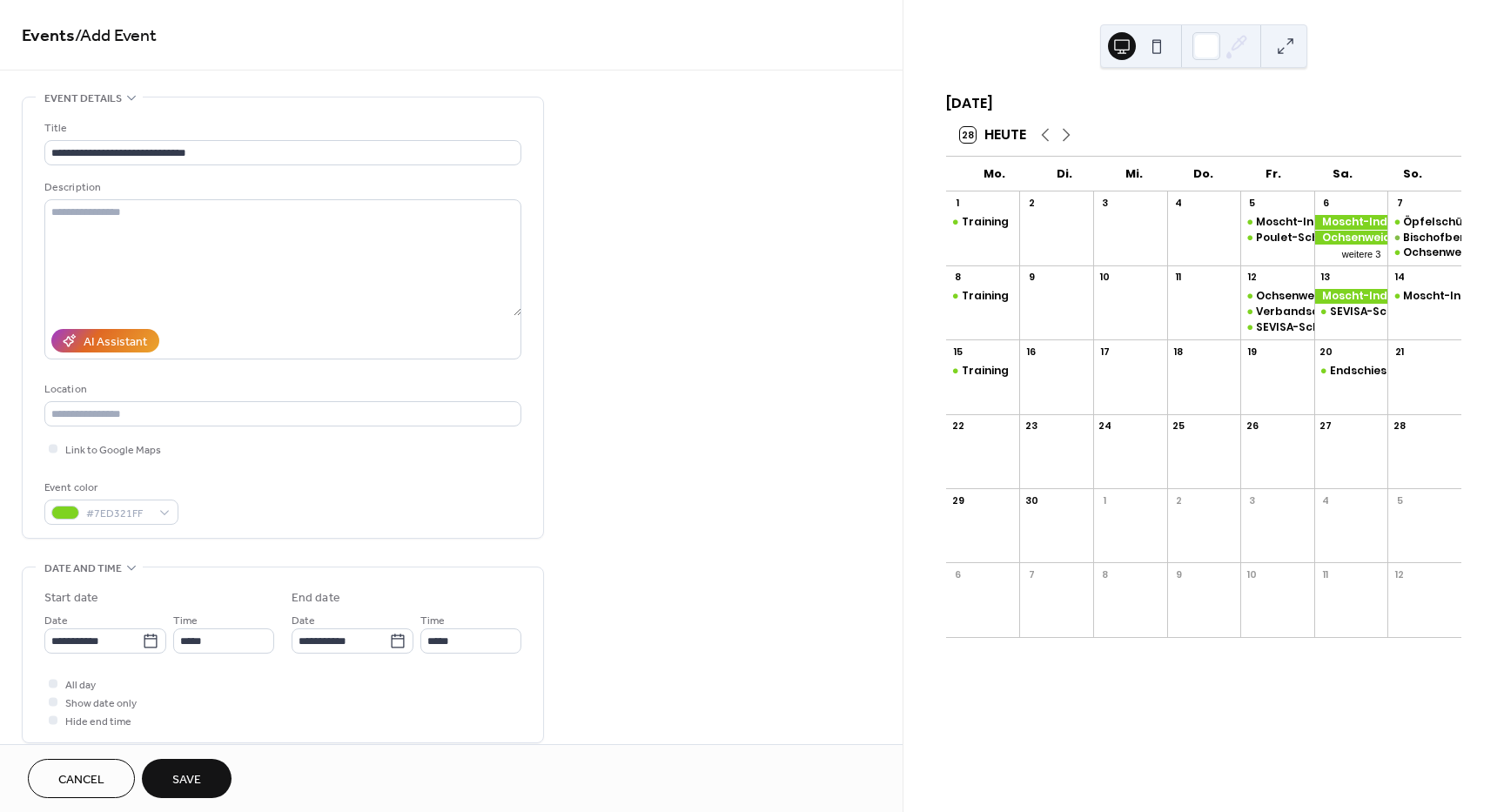 click on "Save" at bounding box center [186, 780] 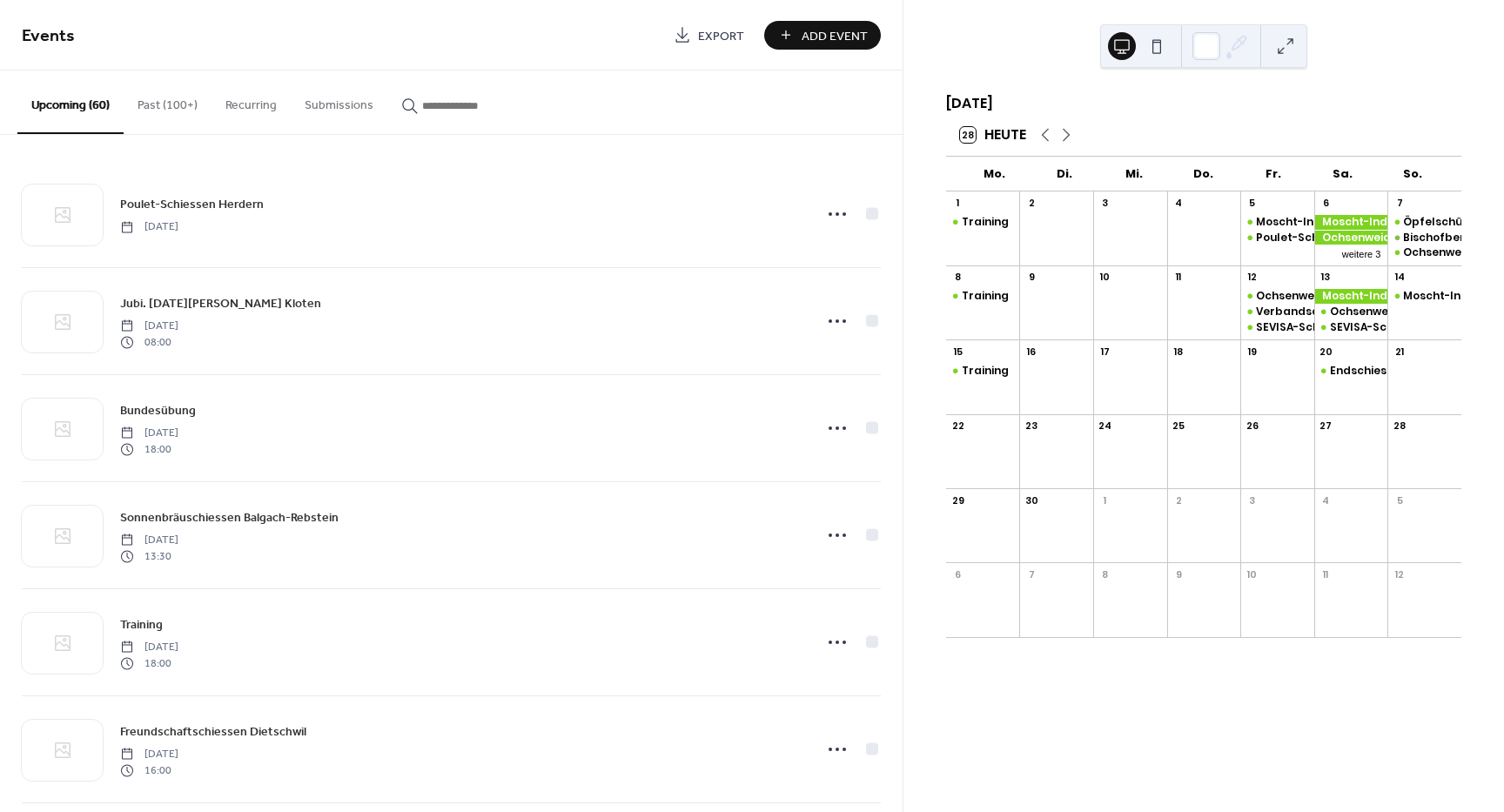 click on "Add Event" at bounding box center [835, 36] 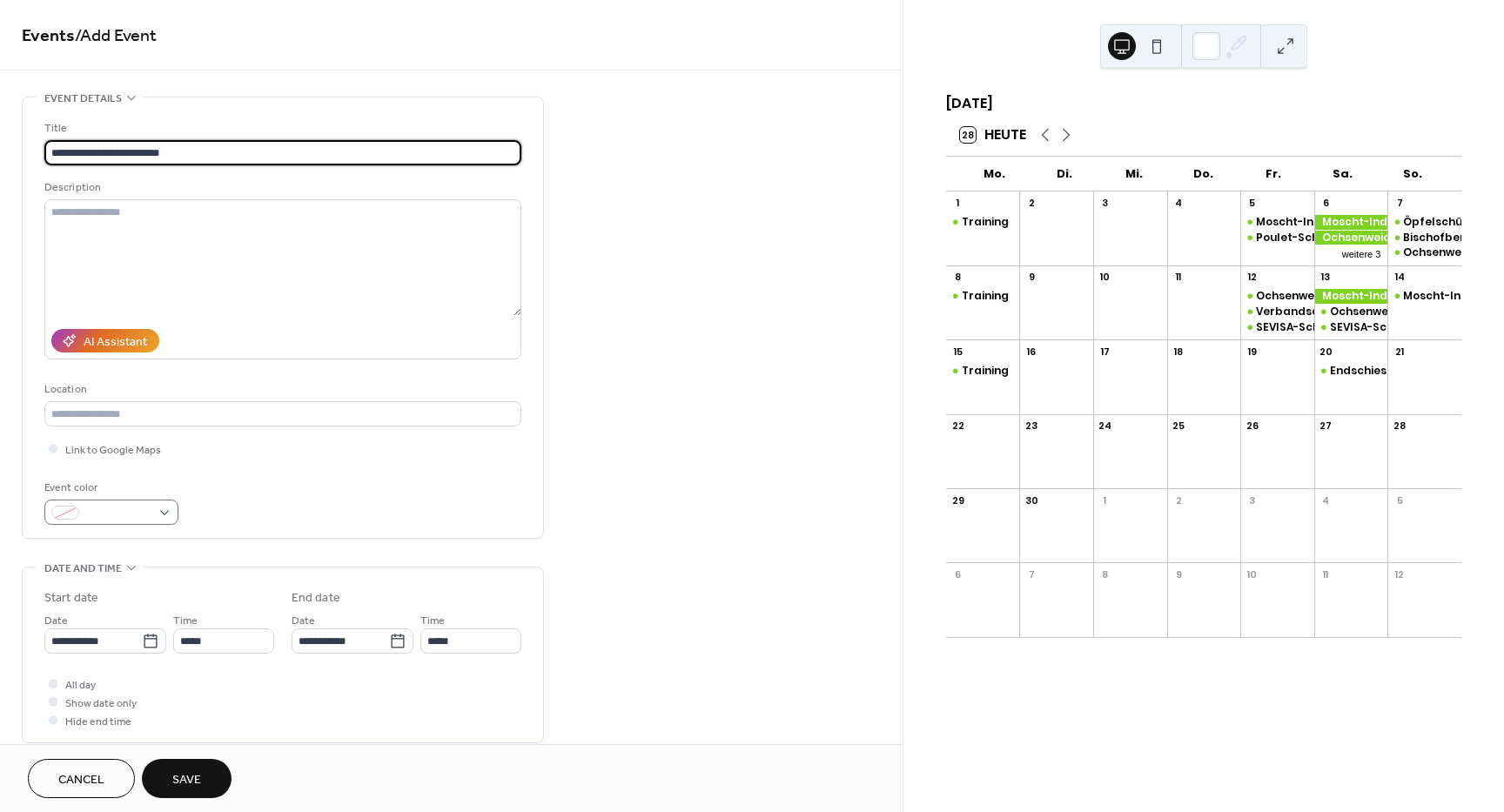 type on "**********" 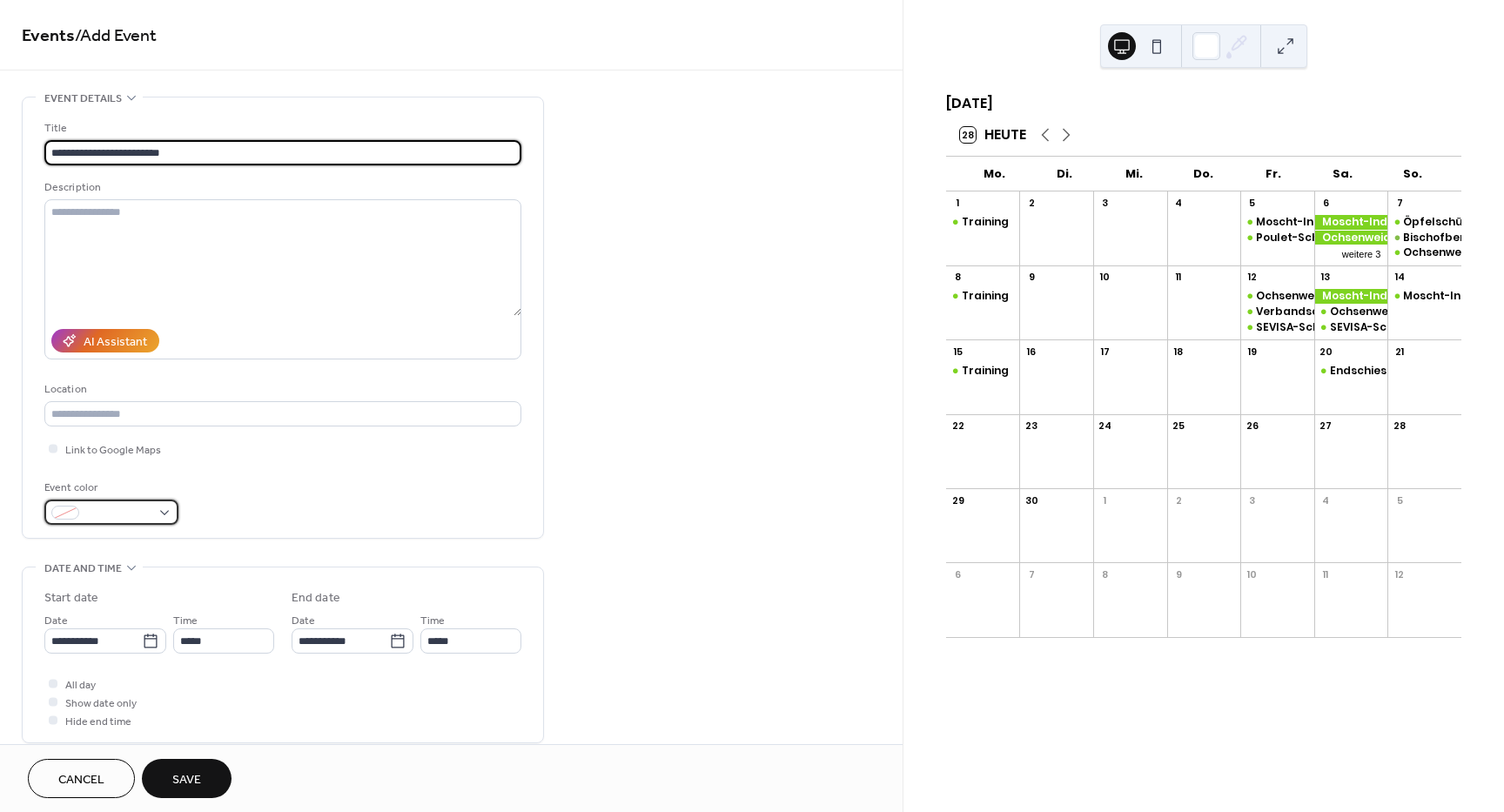 click at bounding box center (111, 512) 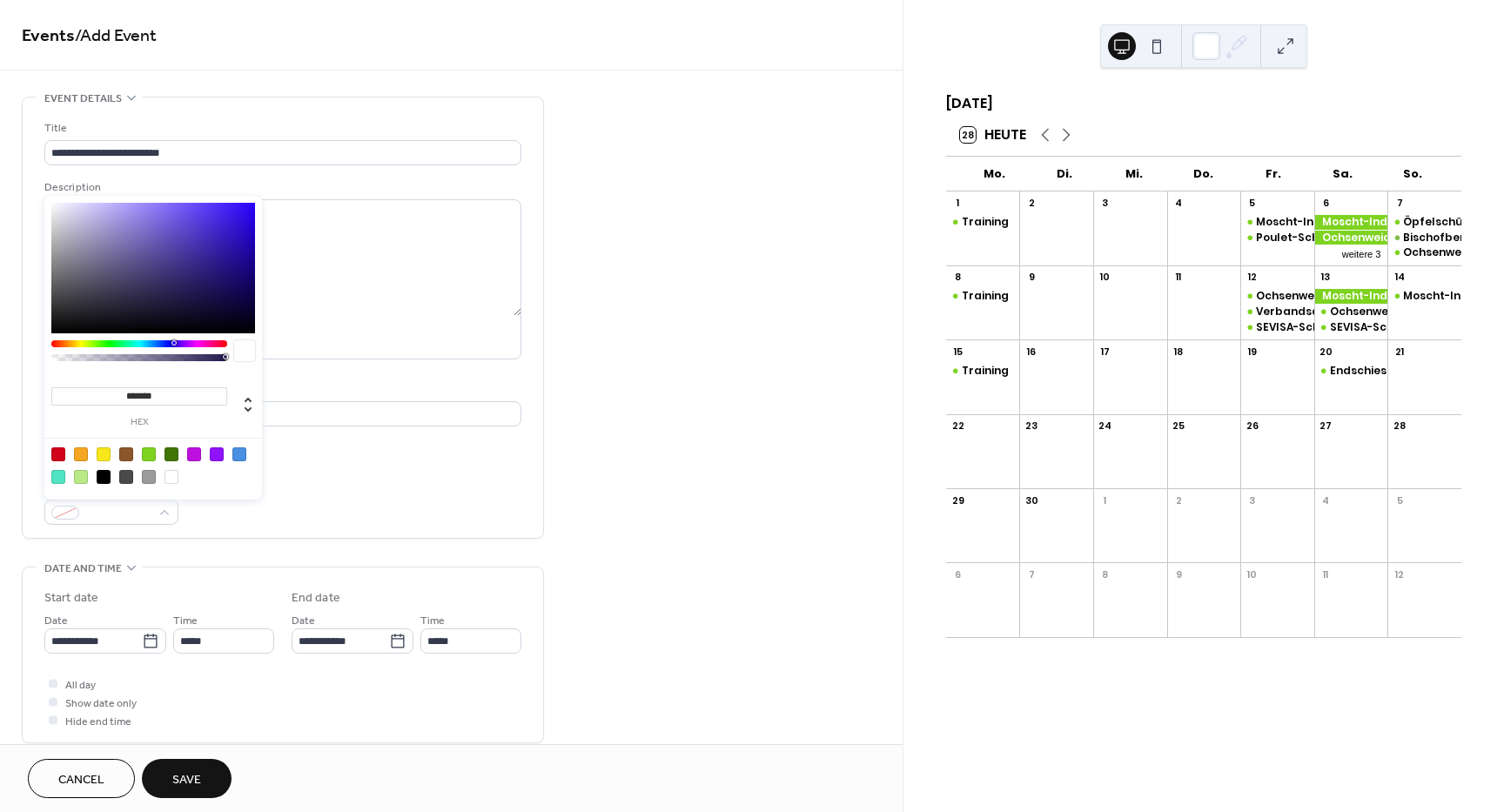click at bounding box center (149, 454) 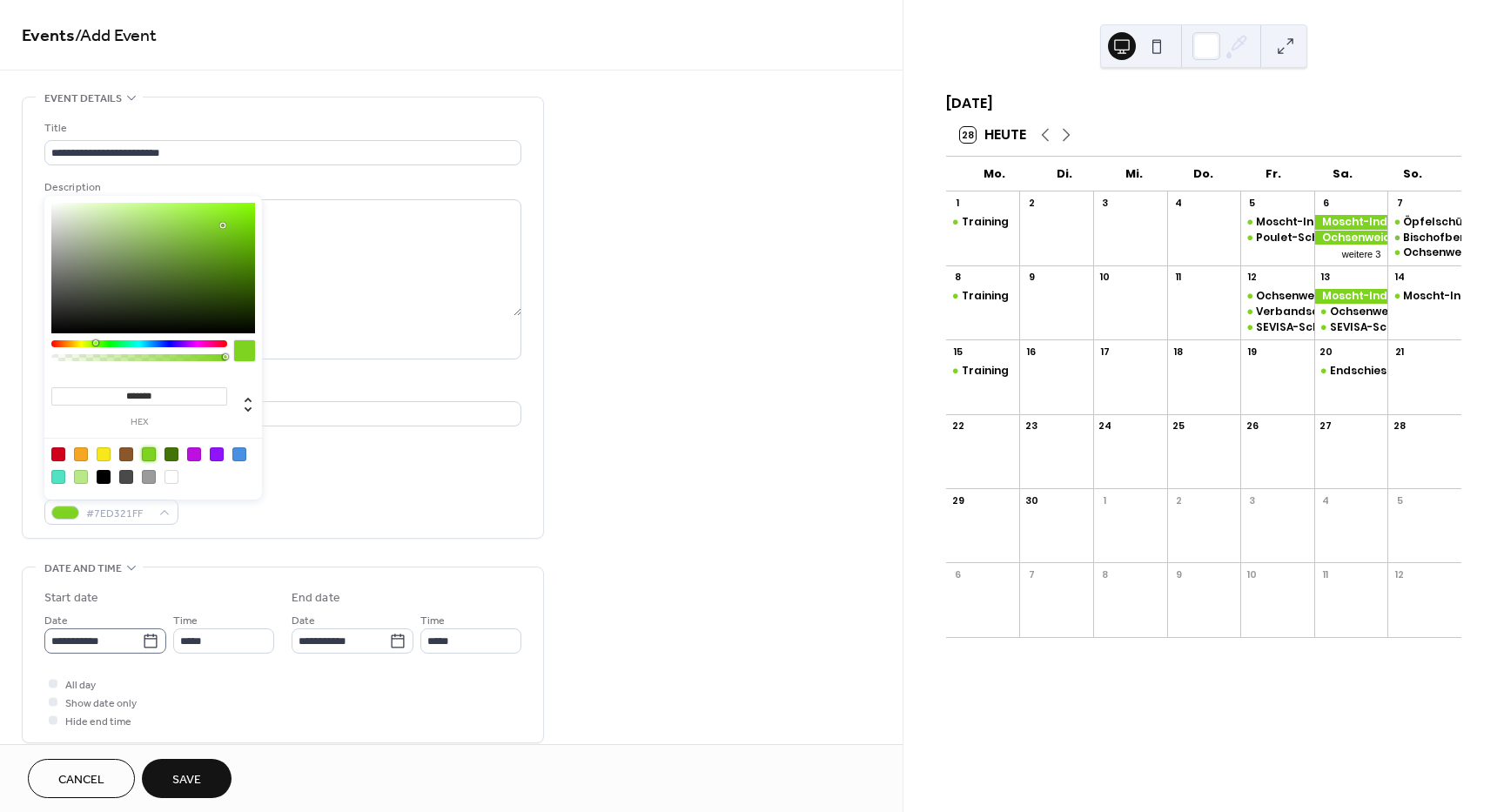 click 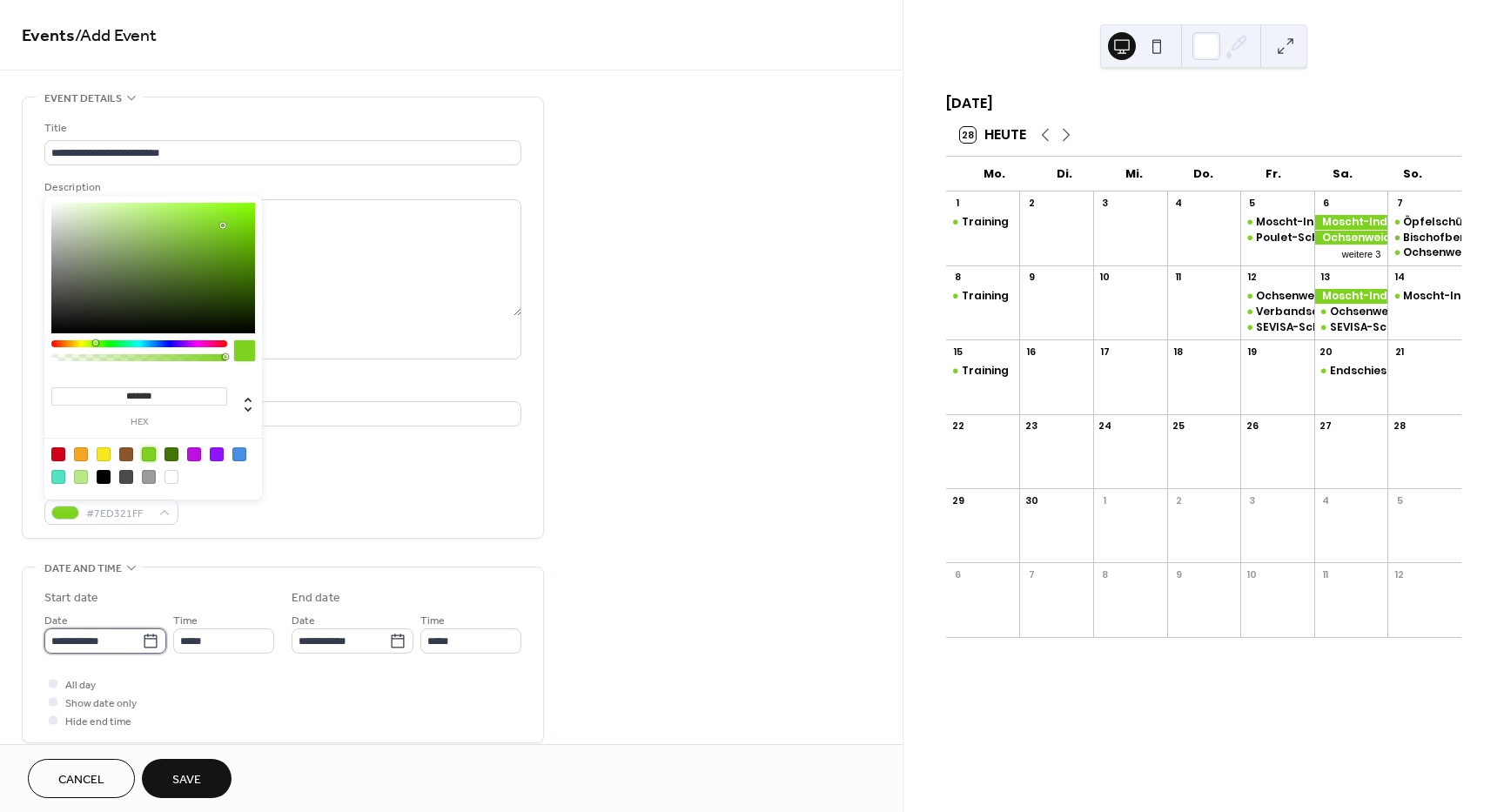 click on "**********" at bounding box center (93, 641) 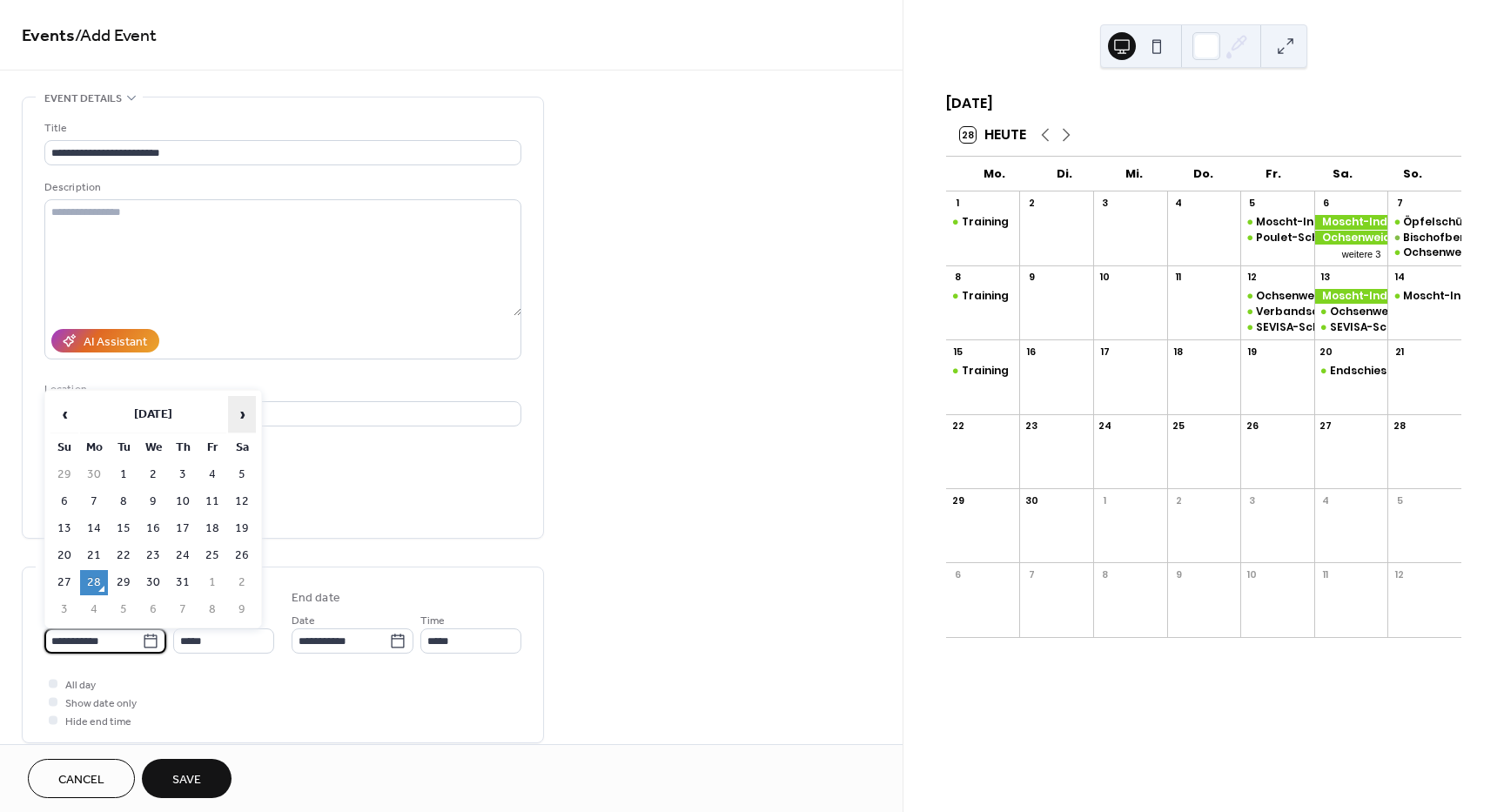 click on "›" at bounding box center [242, 414] 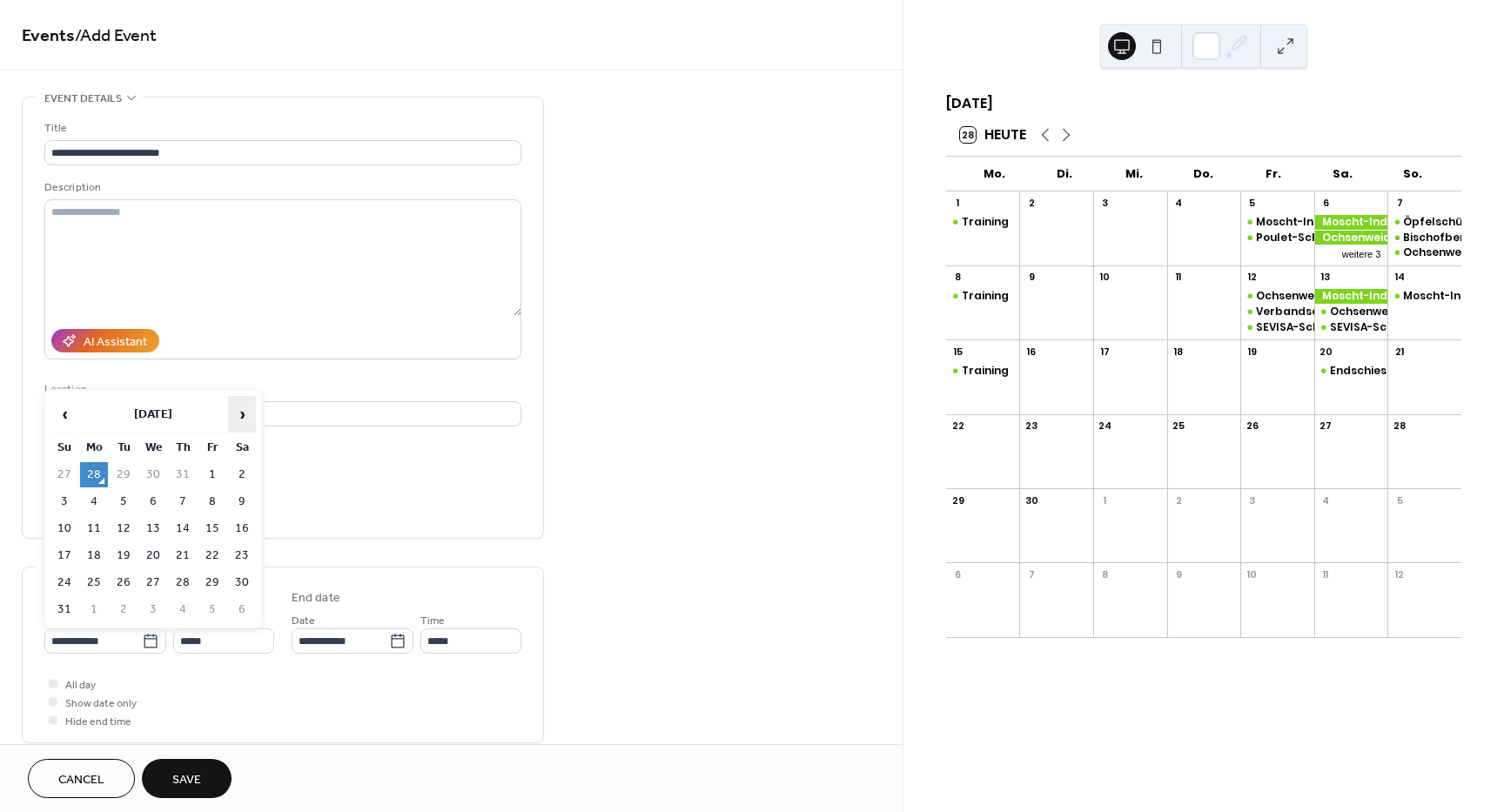 click on "›" at bounding box center (242, 414) 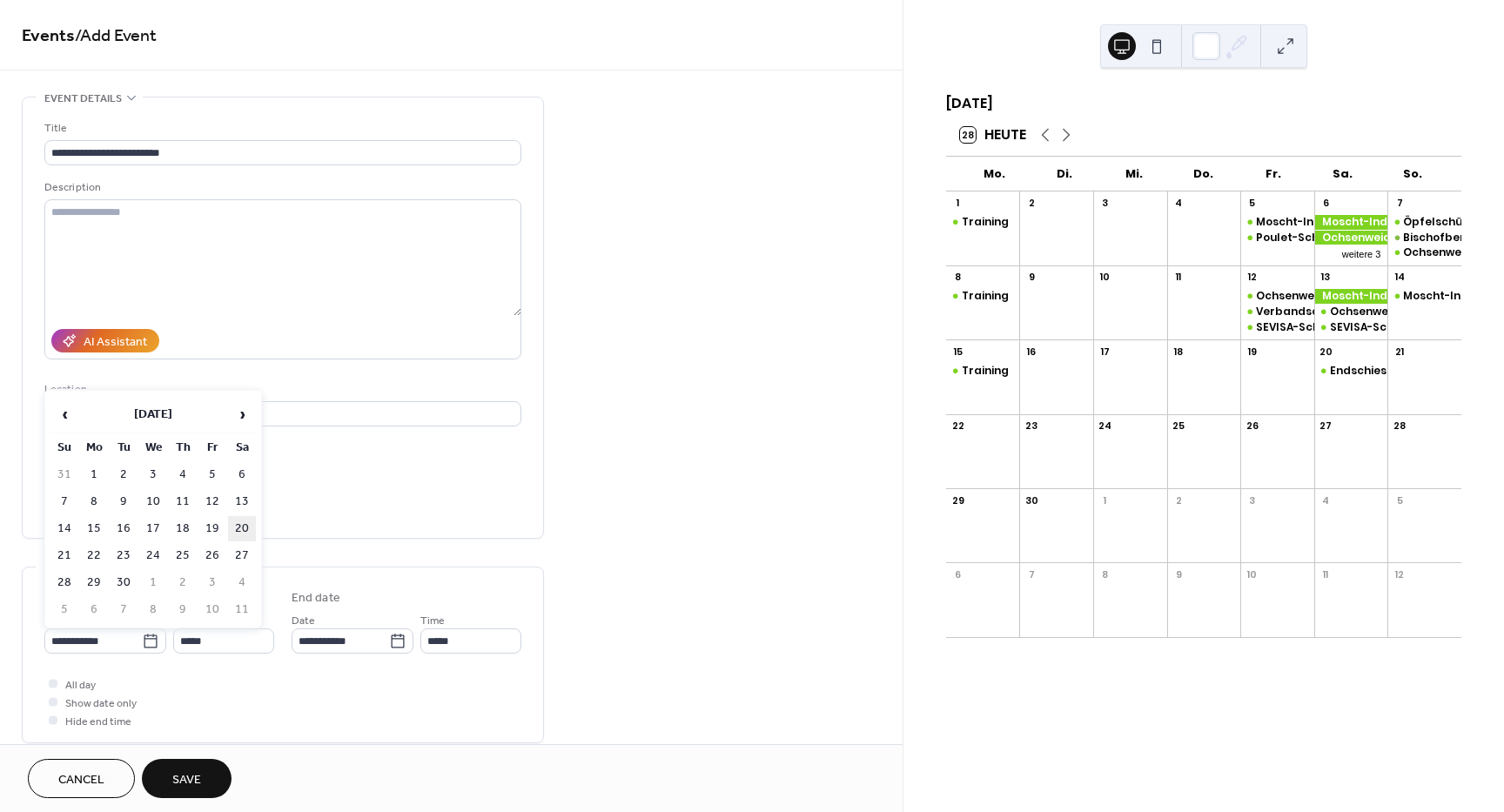 click on "20" at bounding box center [242, 528] 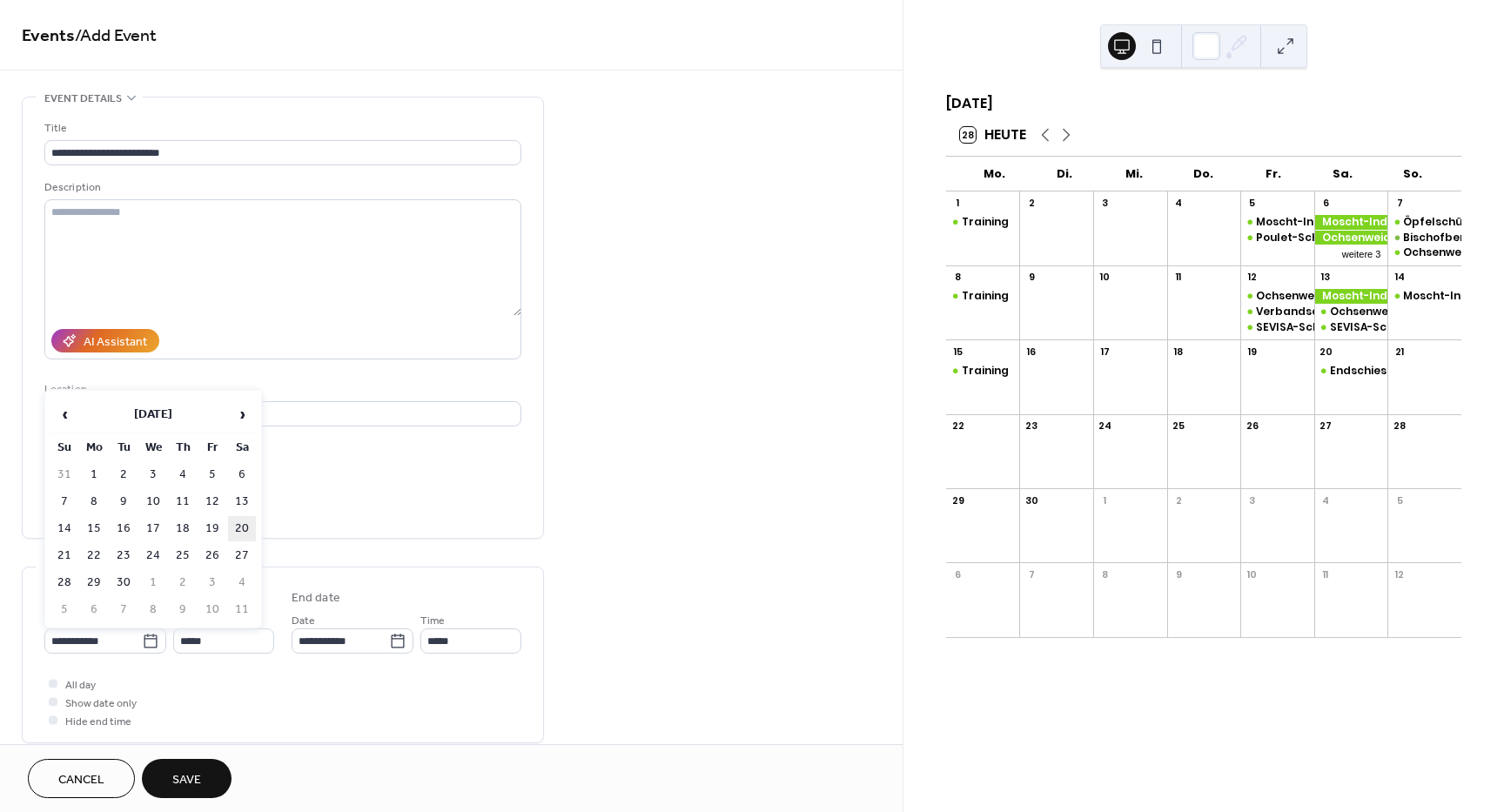 type on "**********" 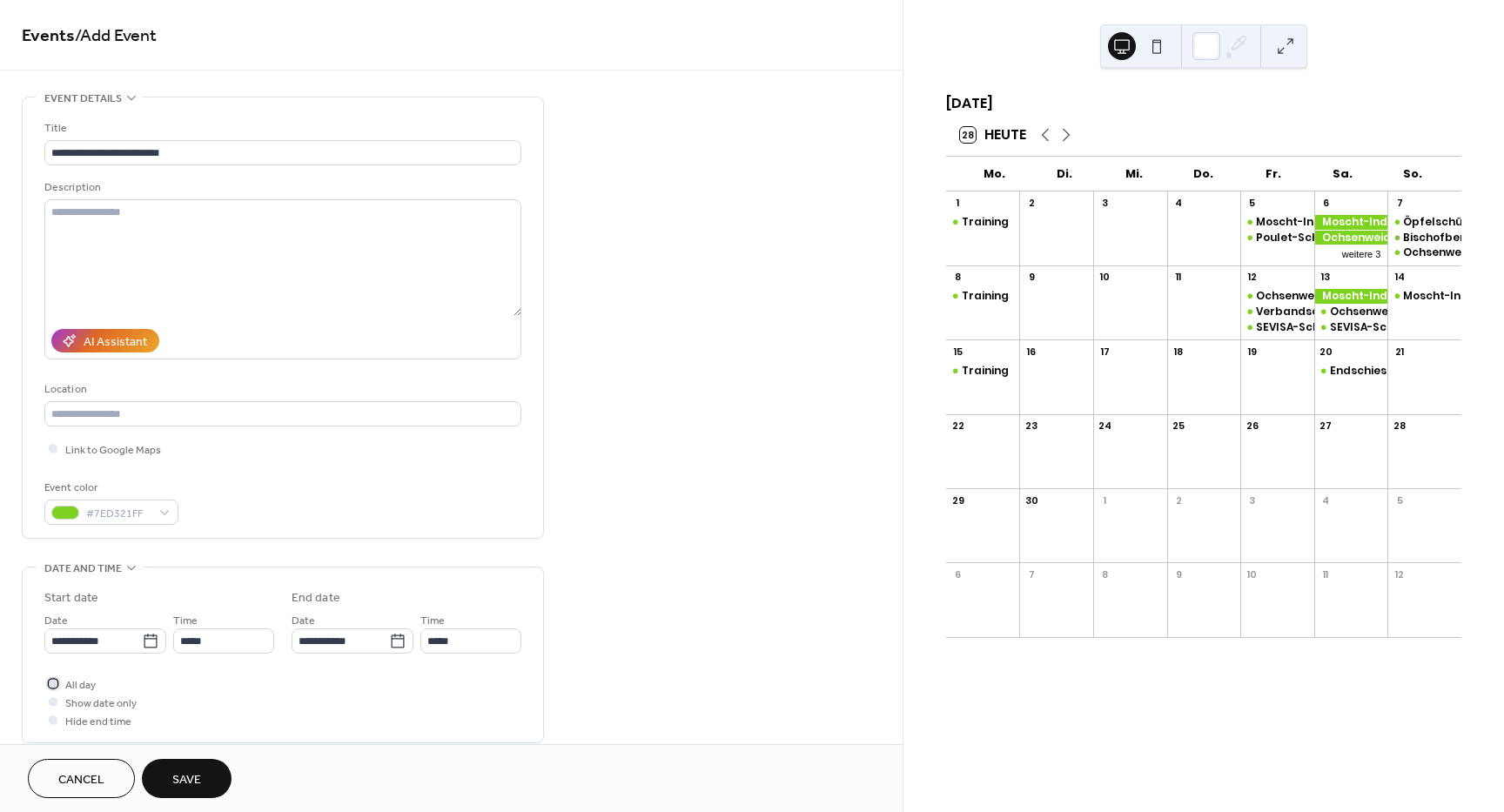 click at bounding box center [53, 683] 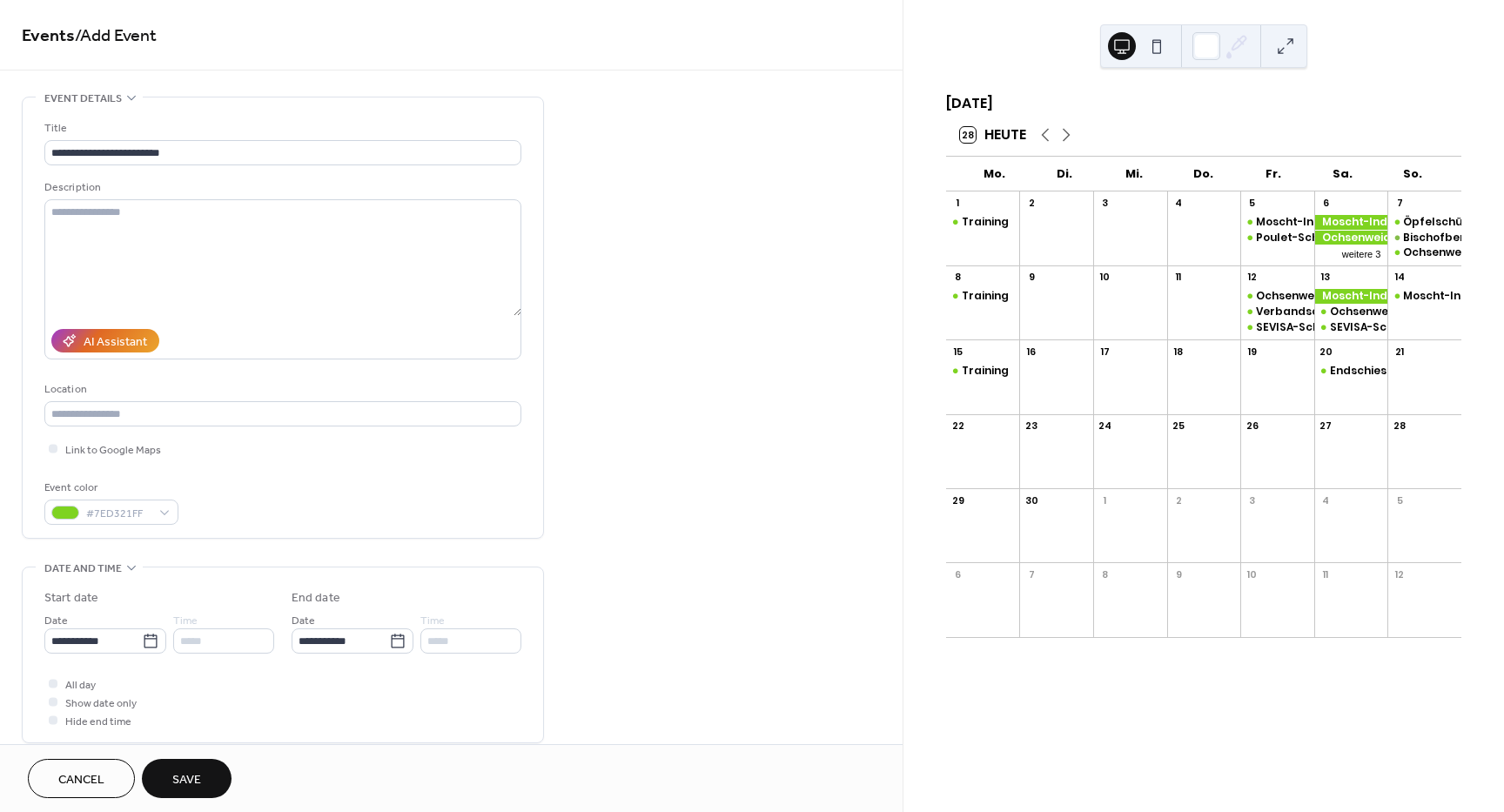click on "Save" at bounding box center (186, 780) 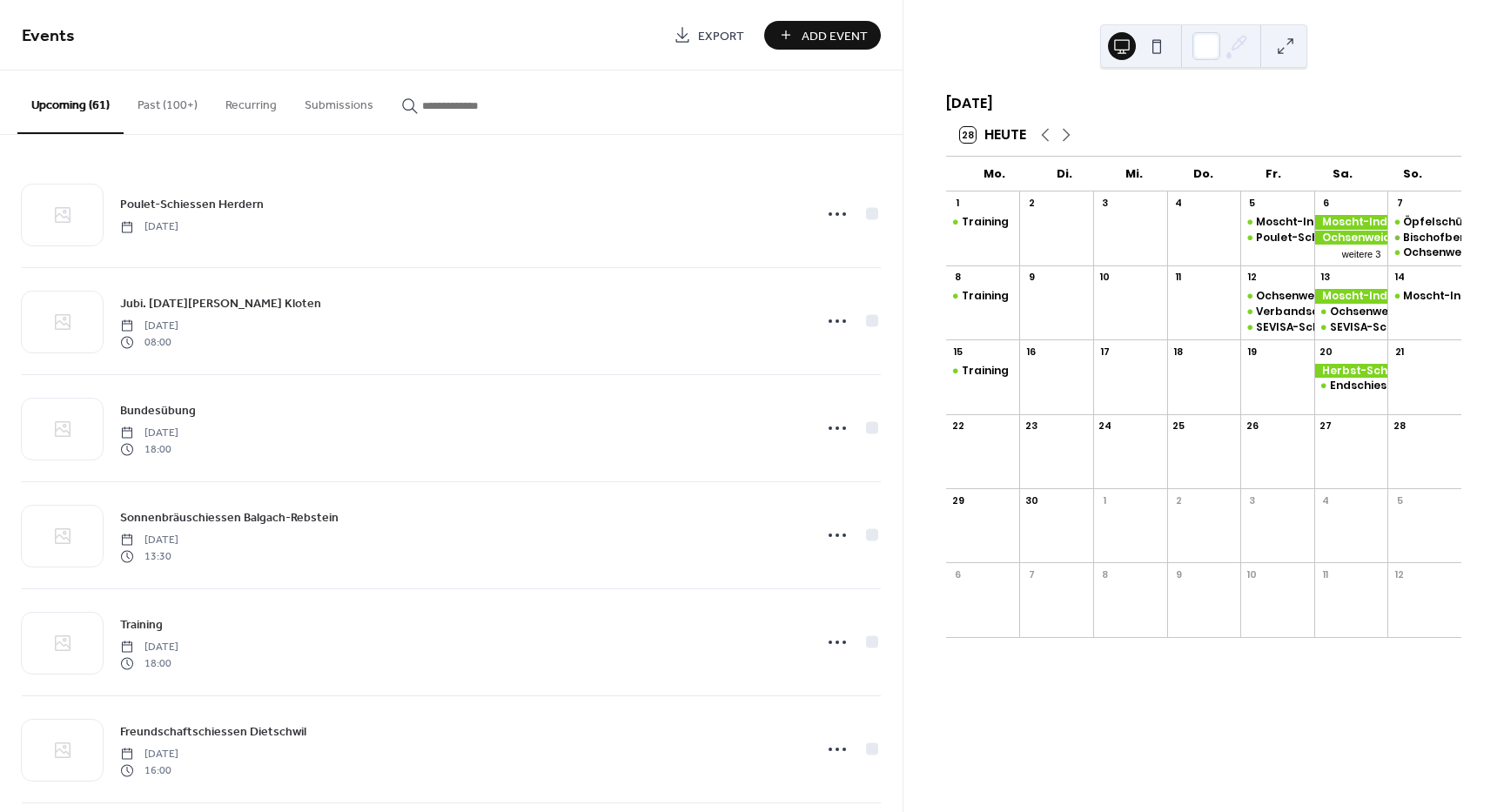 click on "Add Event" at bounding box center (822, 35) 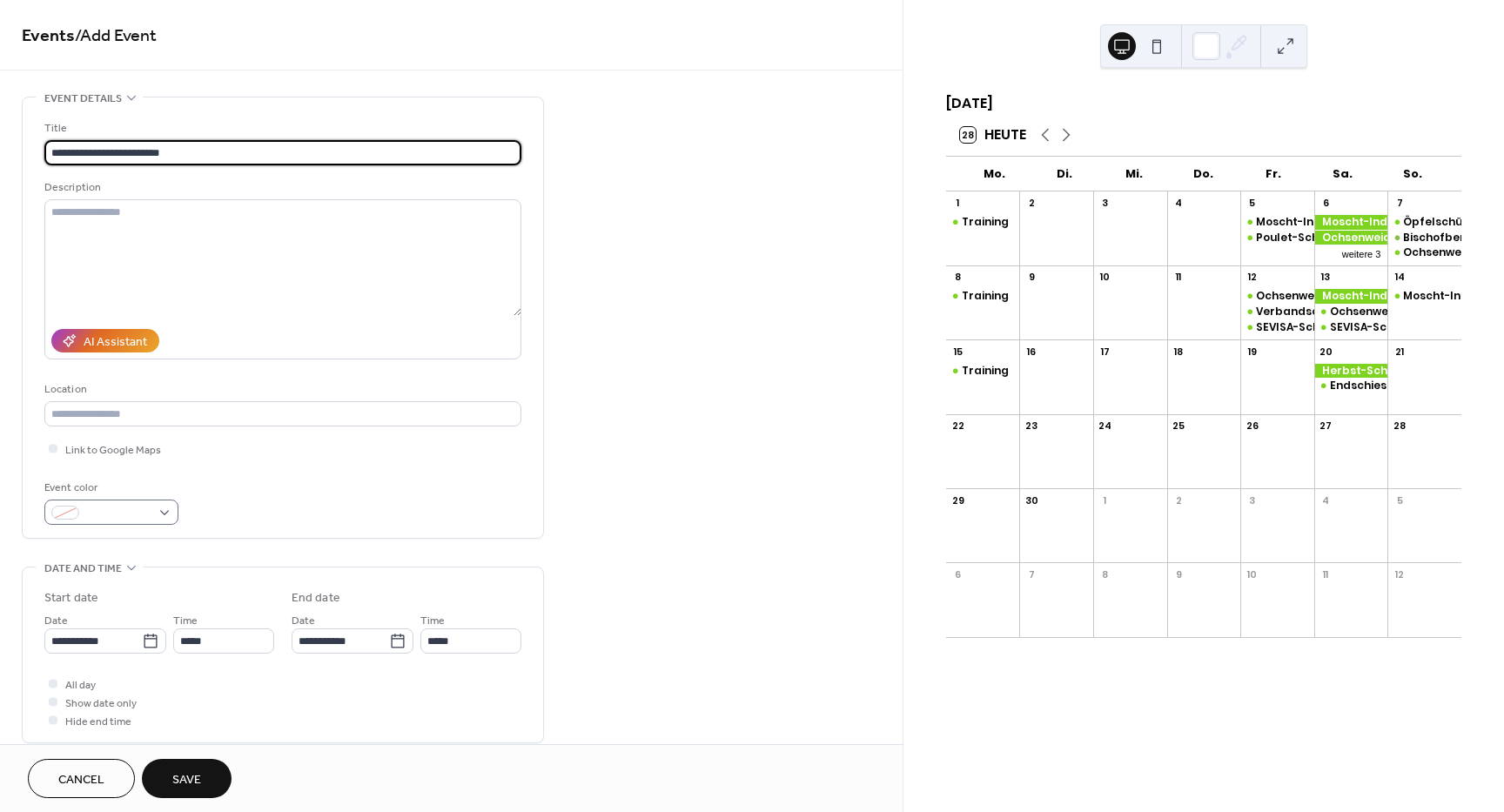 type on "**********" 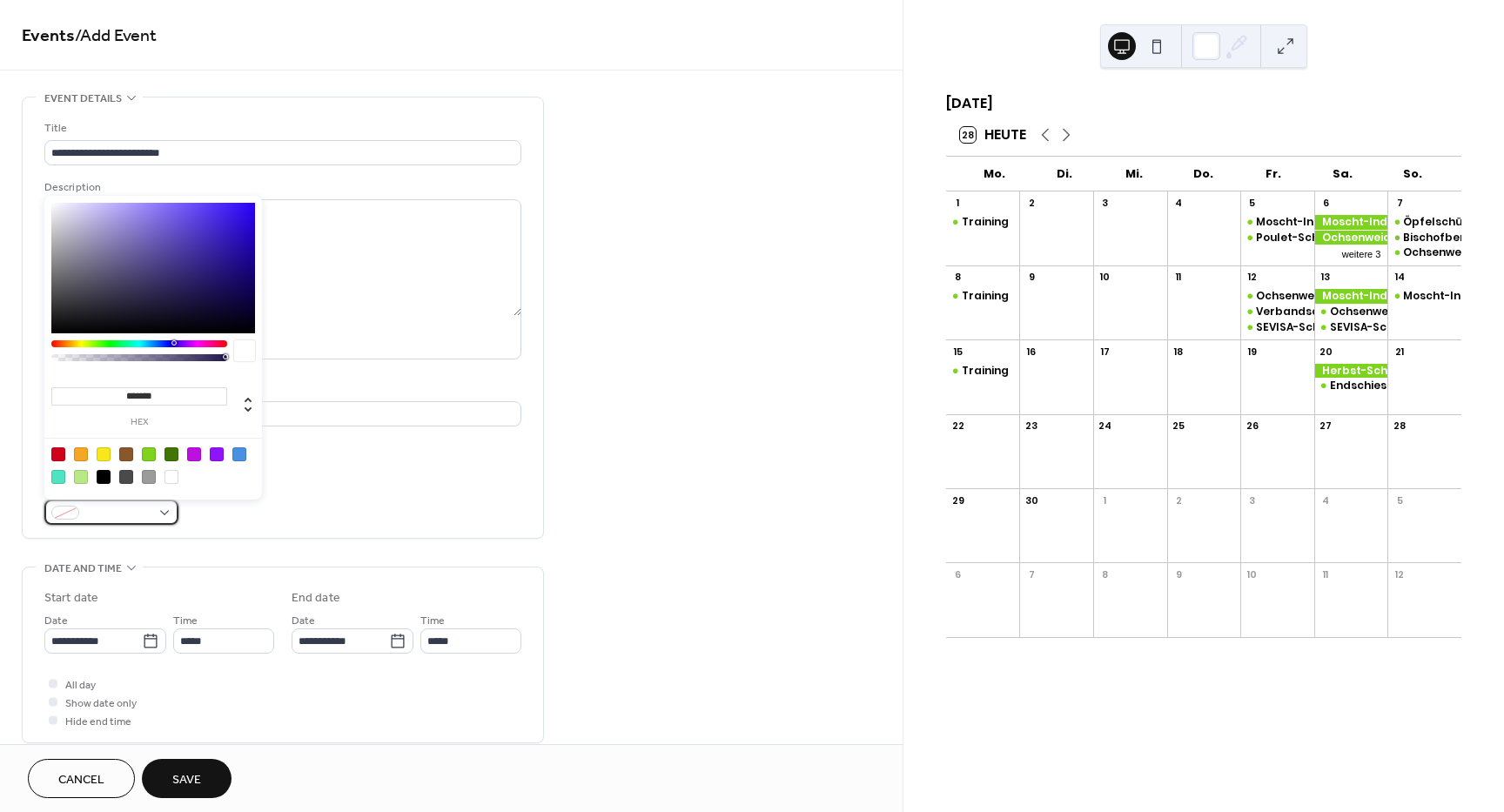 click at bounding box center [111, 512] 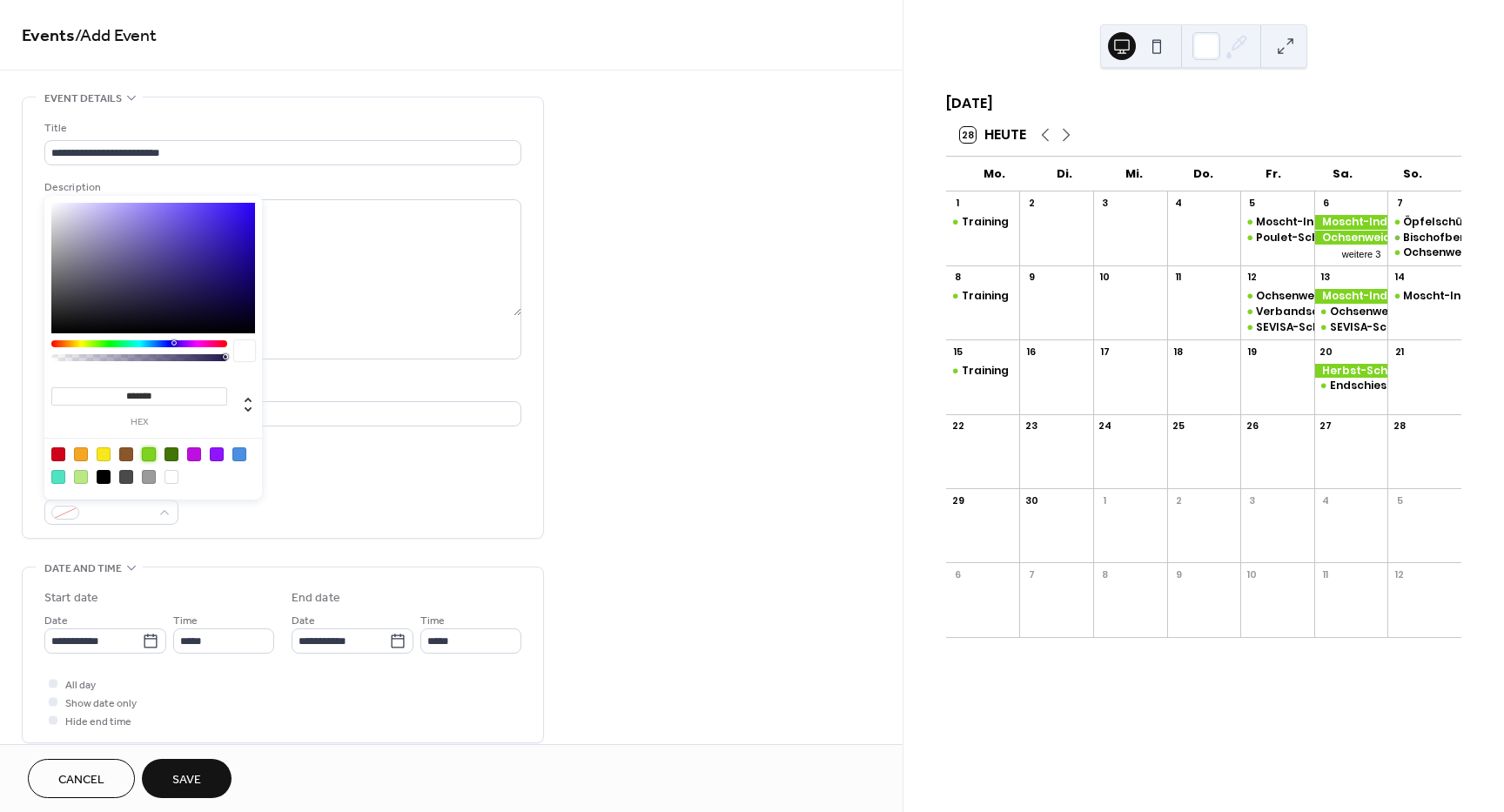 click at bounding box center (149, 454) 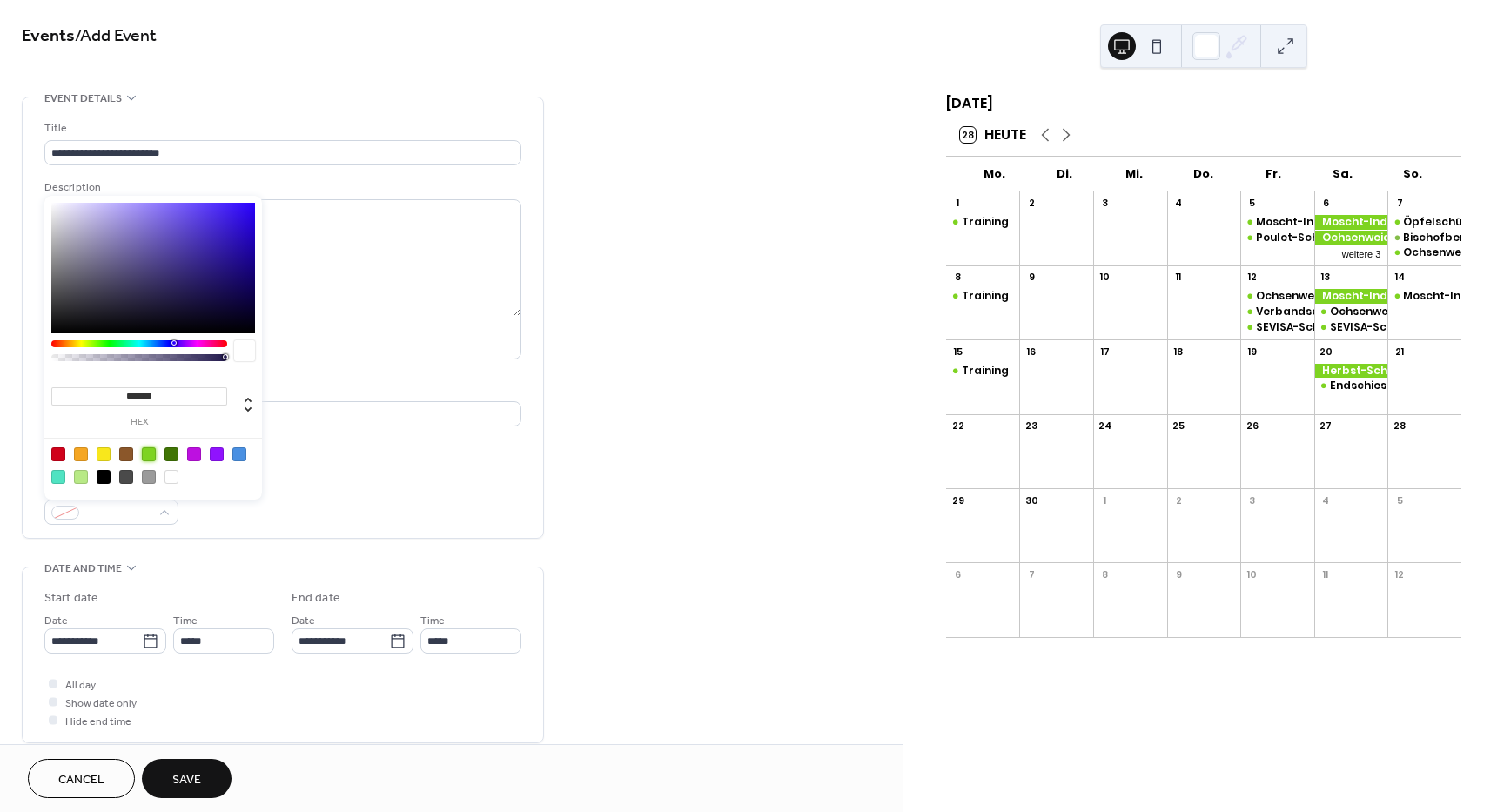 type on "*******" 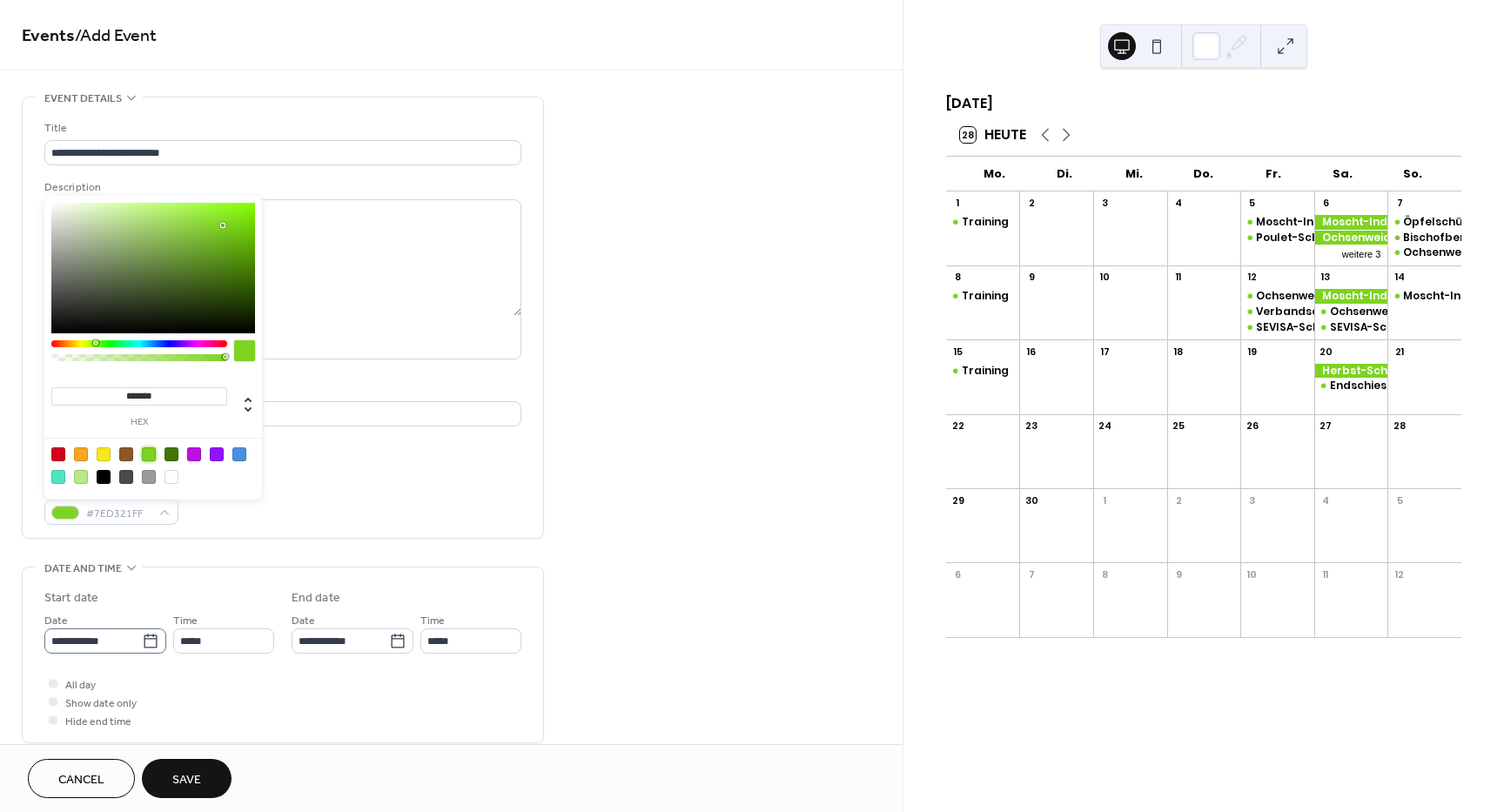 click 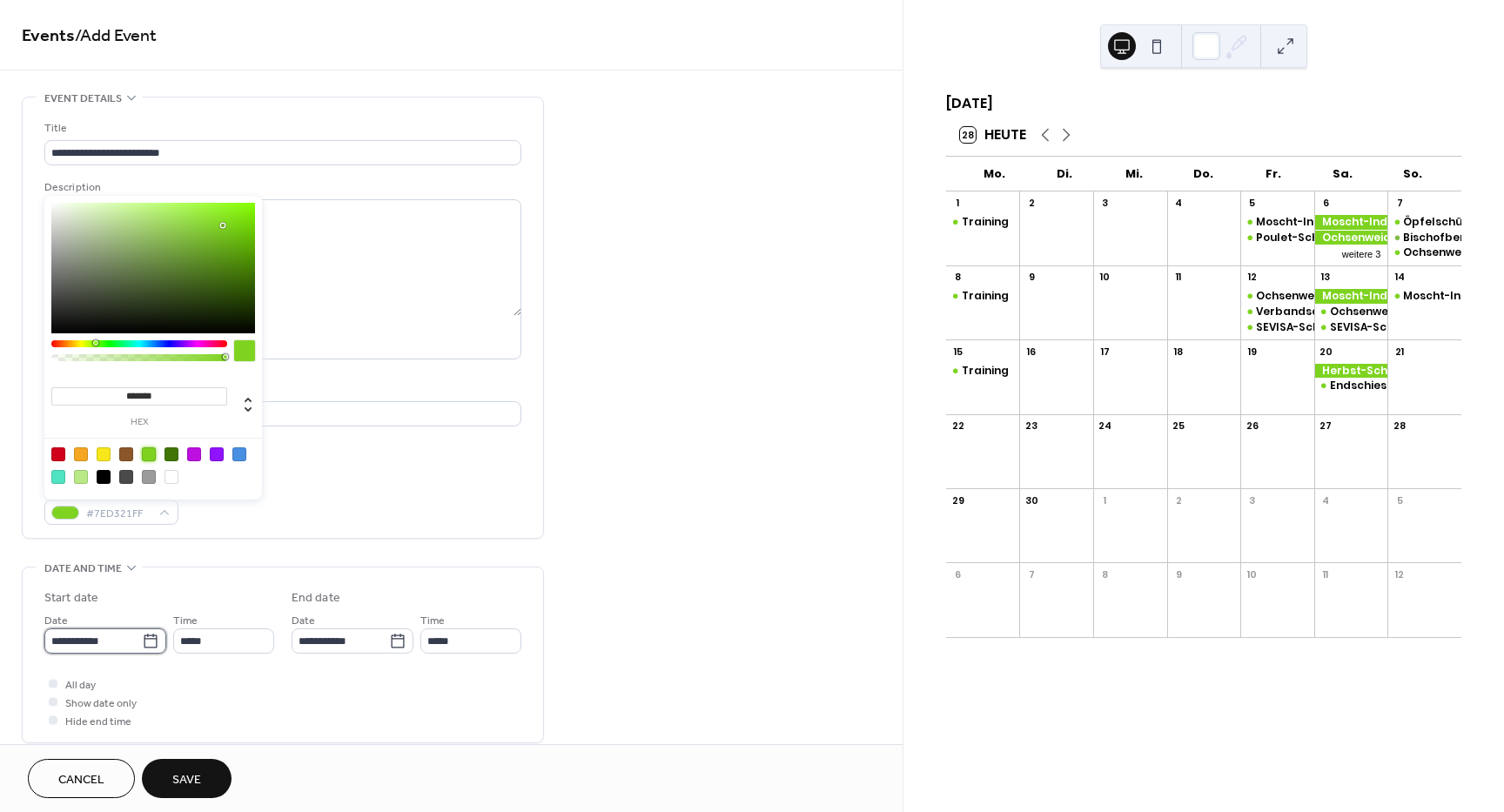 click on "**********" at bounding box center [93, 641] 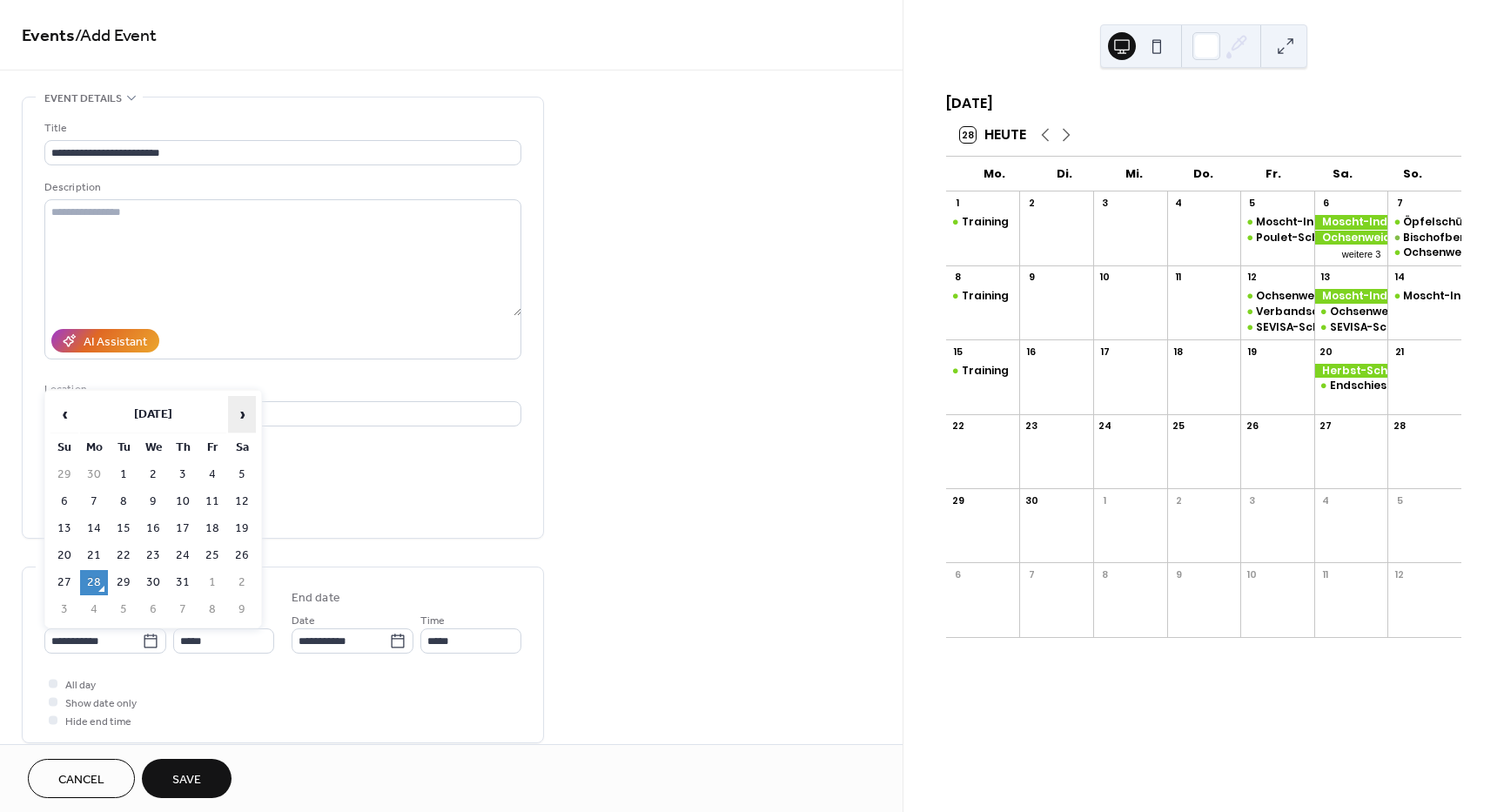 click on "›" at bounding box center (242, 414) 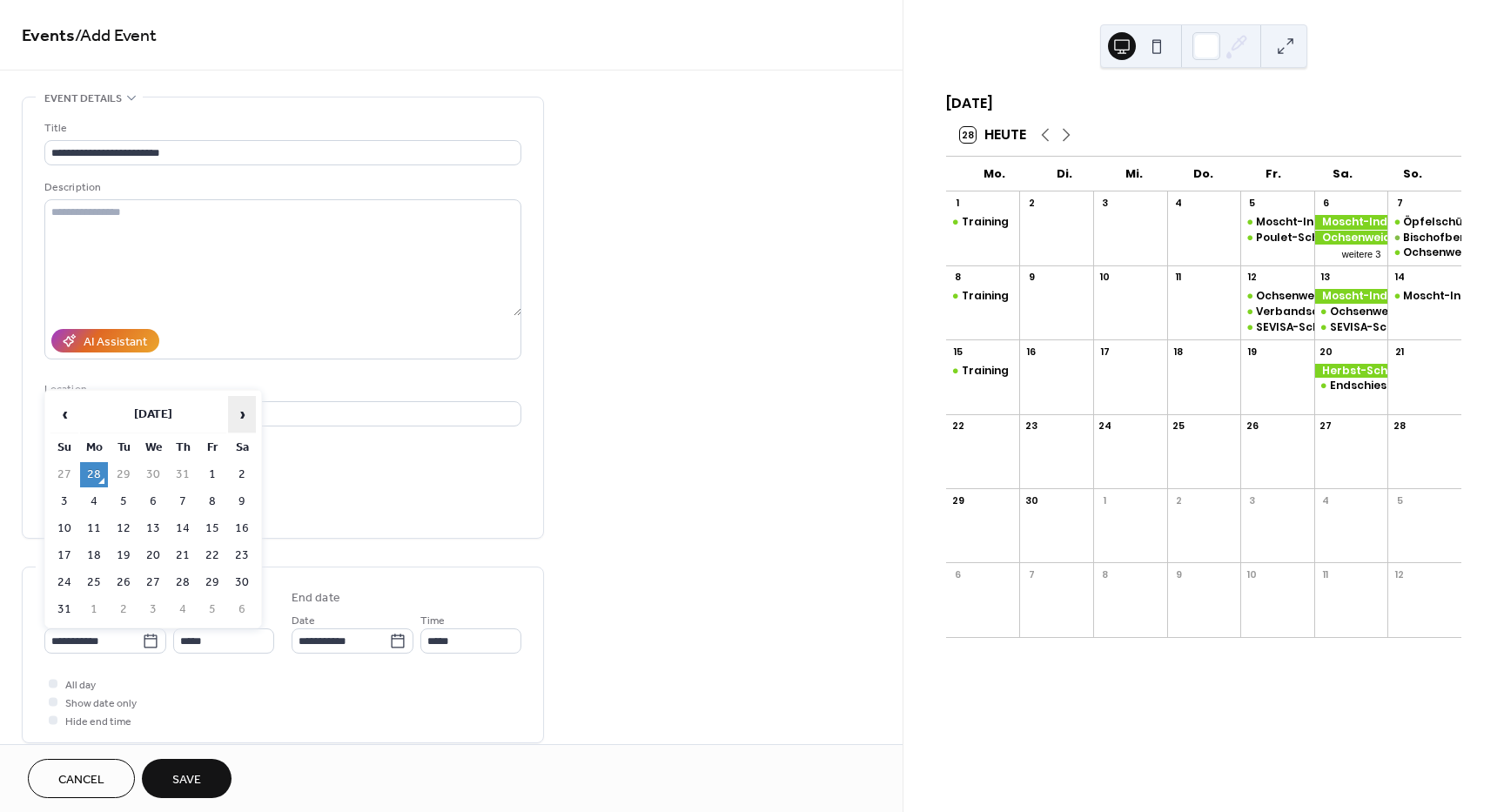 click on "›" at bounding box center [242, 414] 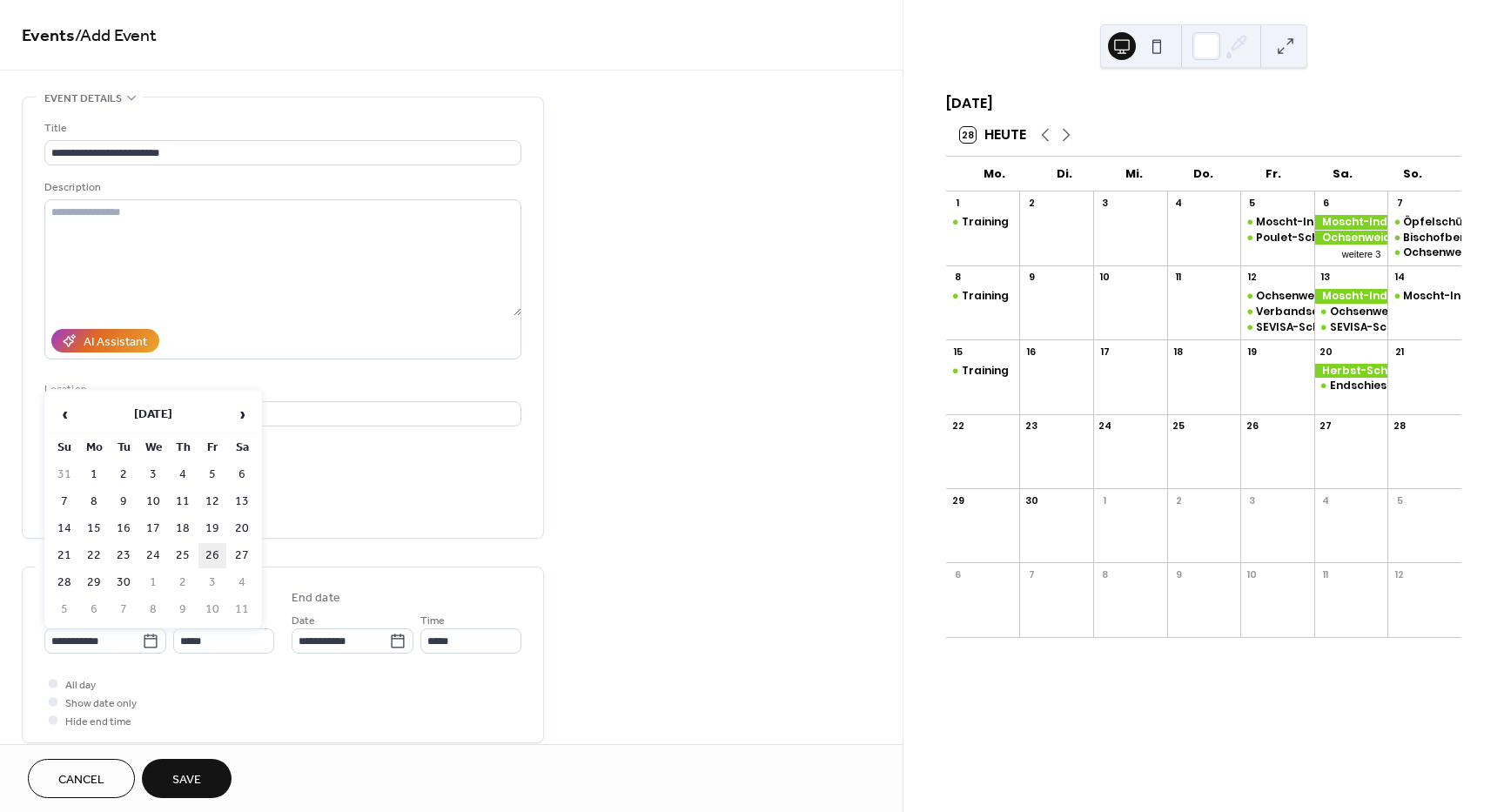 click on "26" at bounding box center [212, 555] 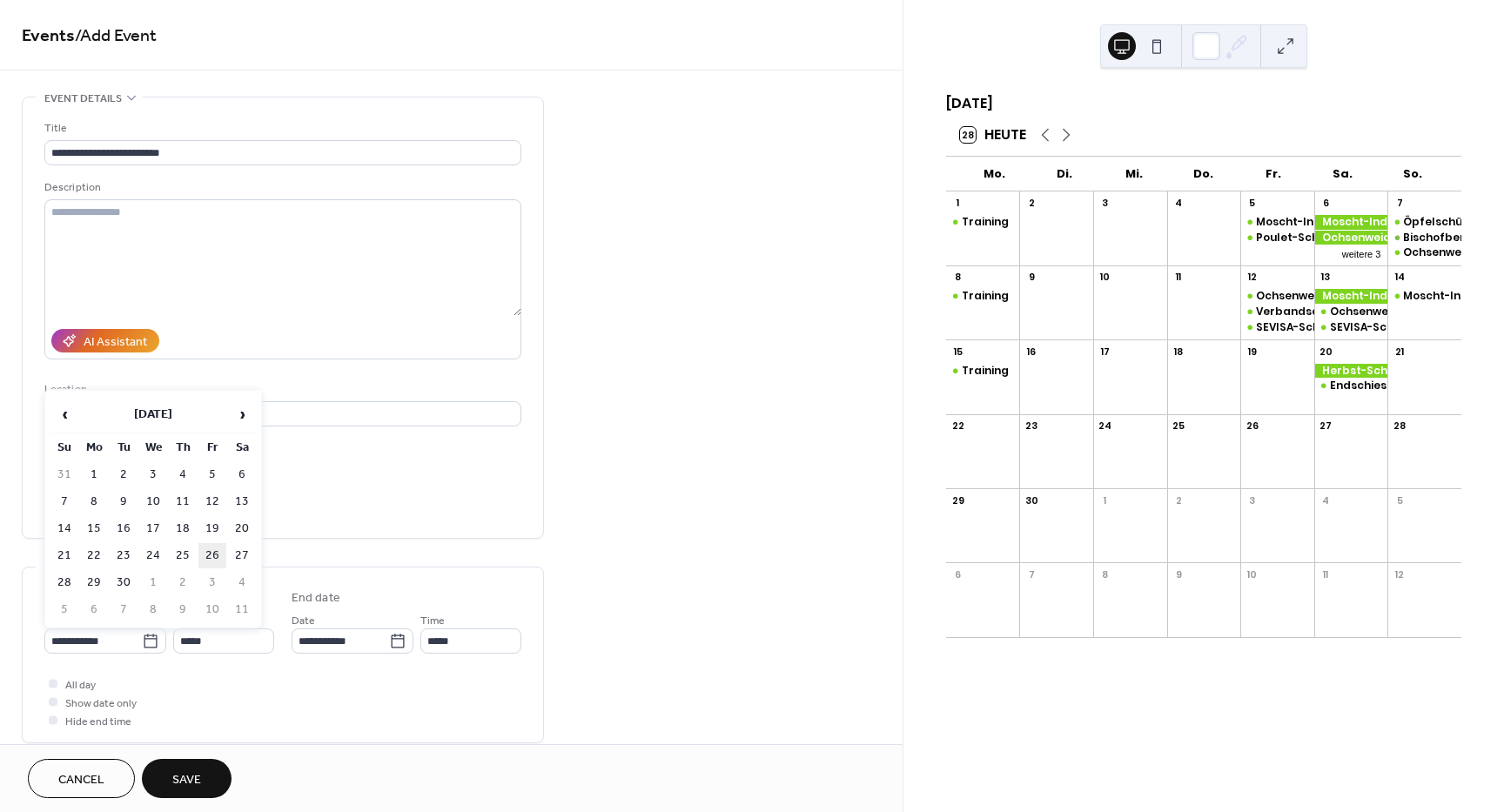type on "**********" 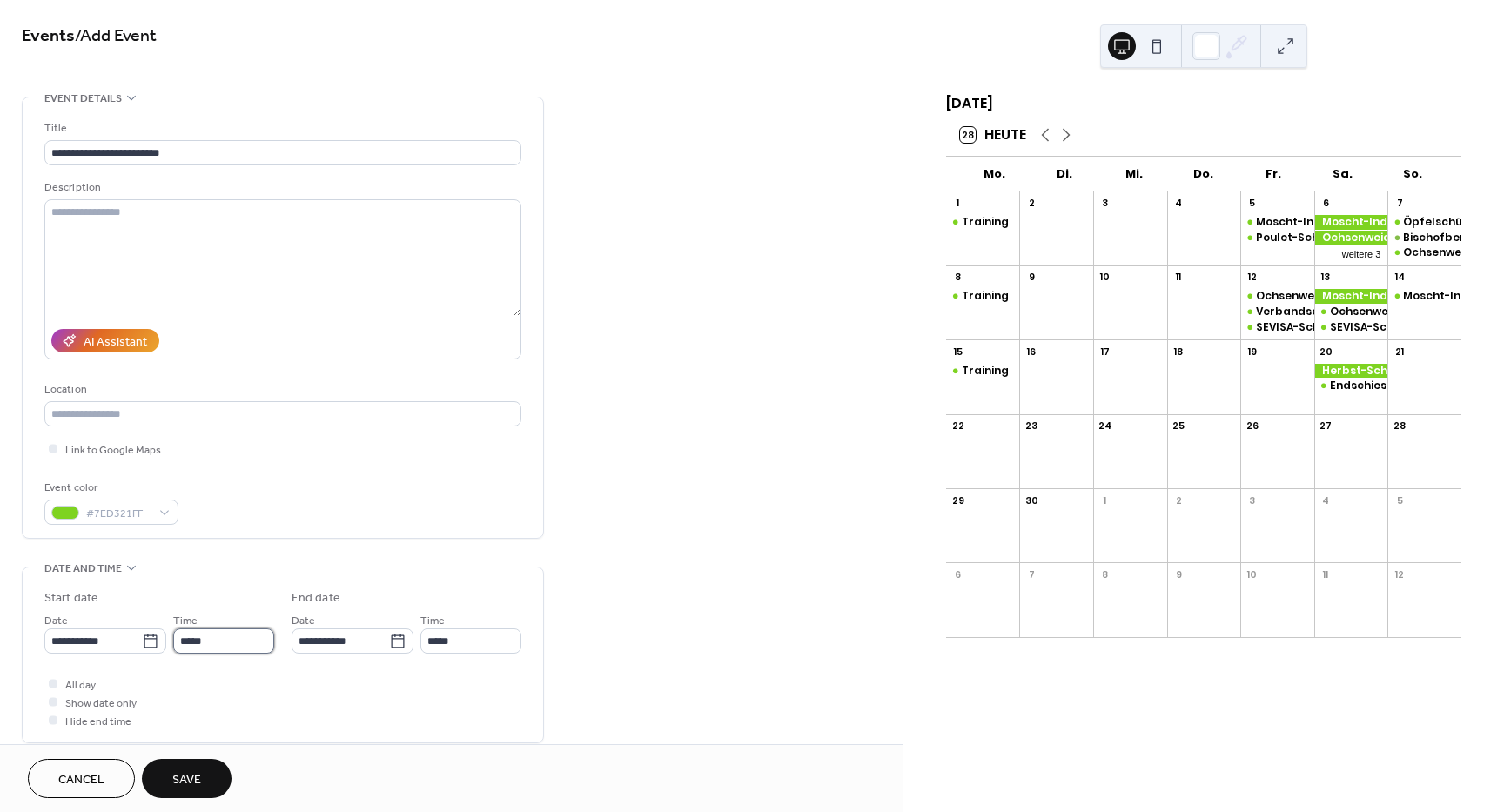 click on "*****" at bounding box center [224, 641] 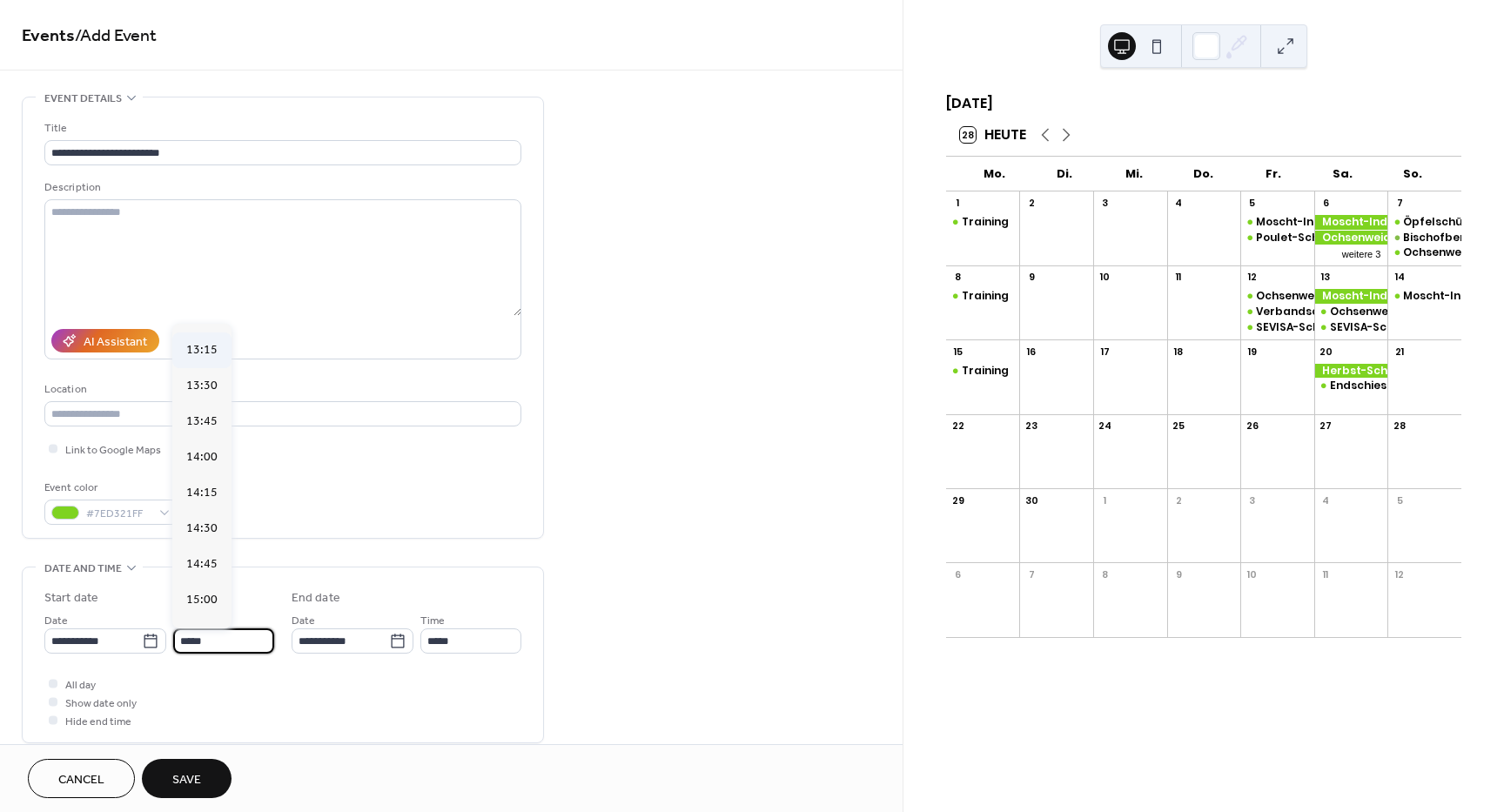 scroll, scrollTop: 1887, scrollLeft: 0, axis: vertical 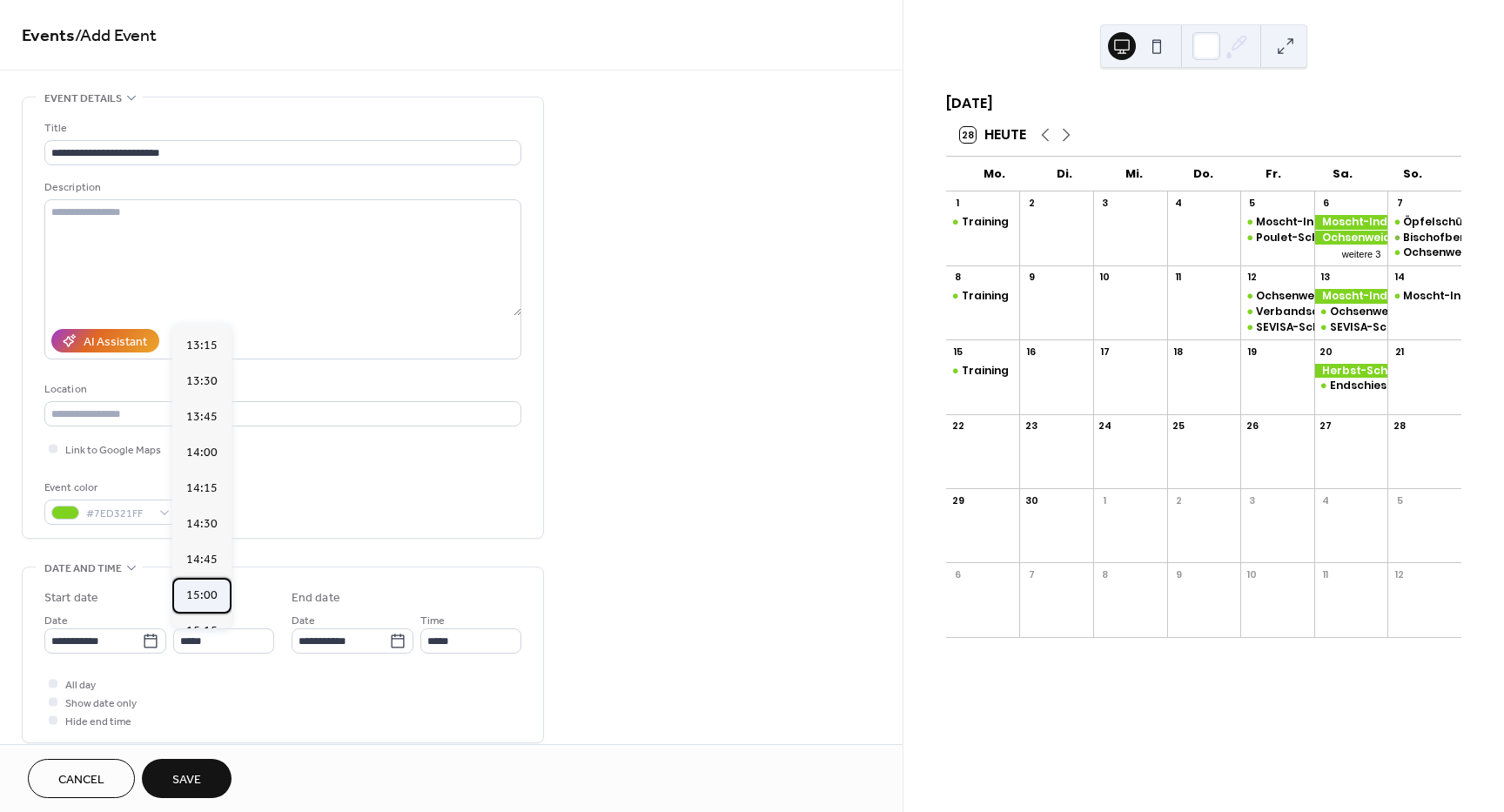 click on "15:00" at bounding box center (202, 595) 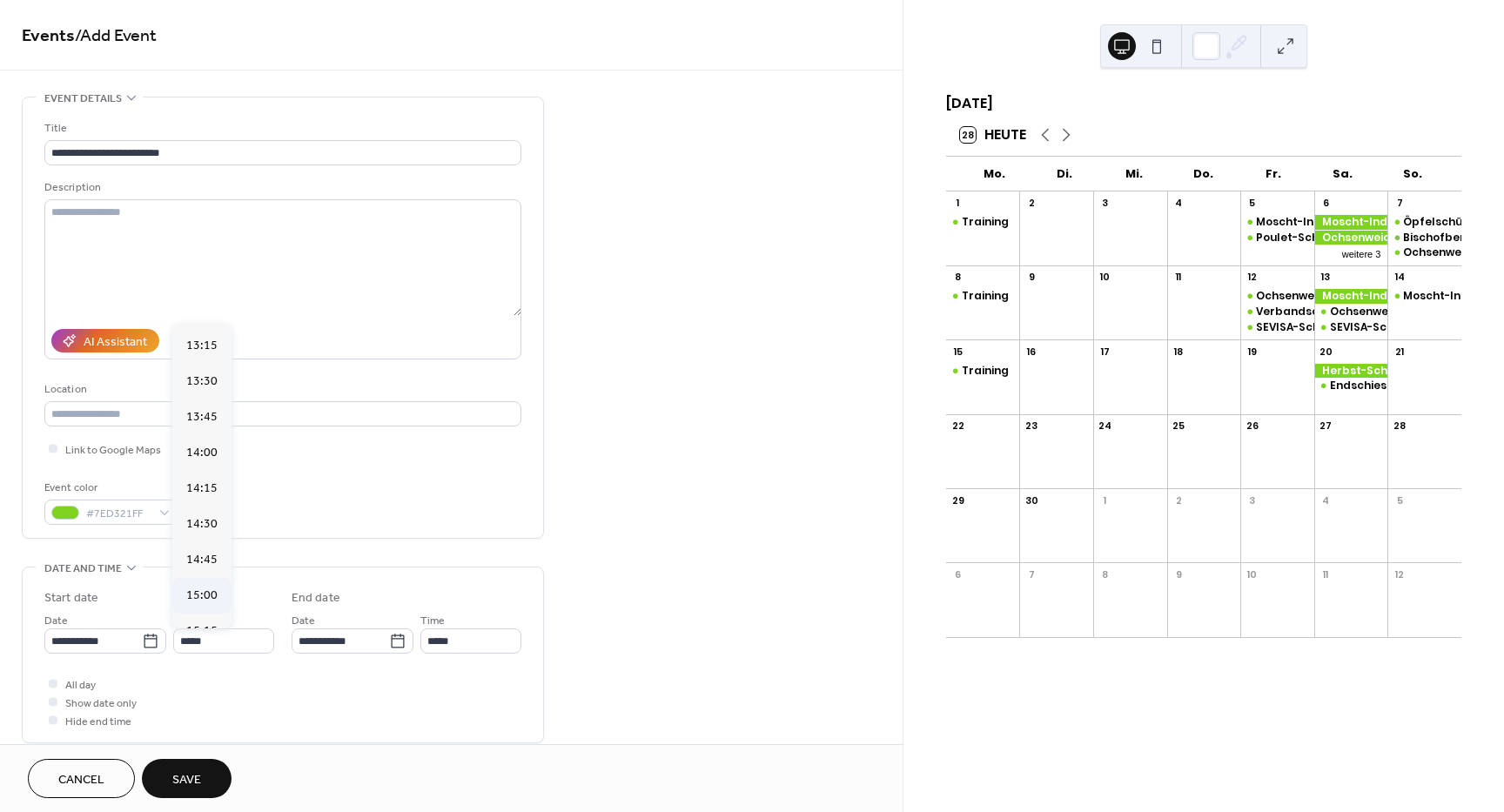 type on "*****" 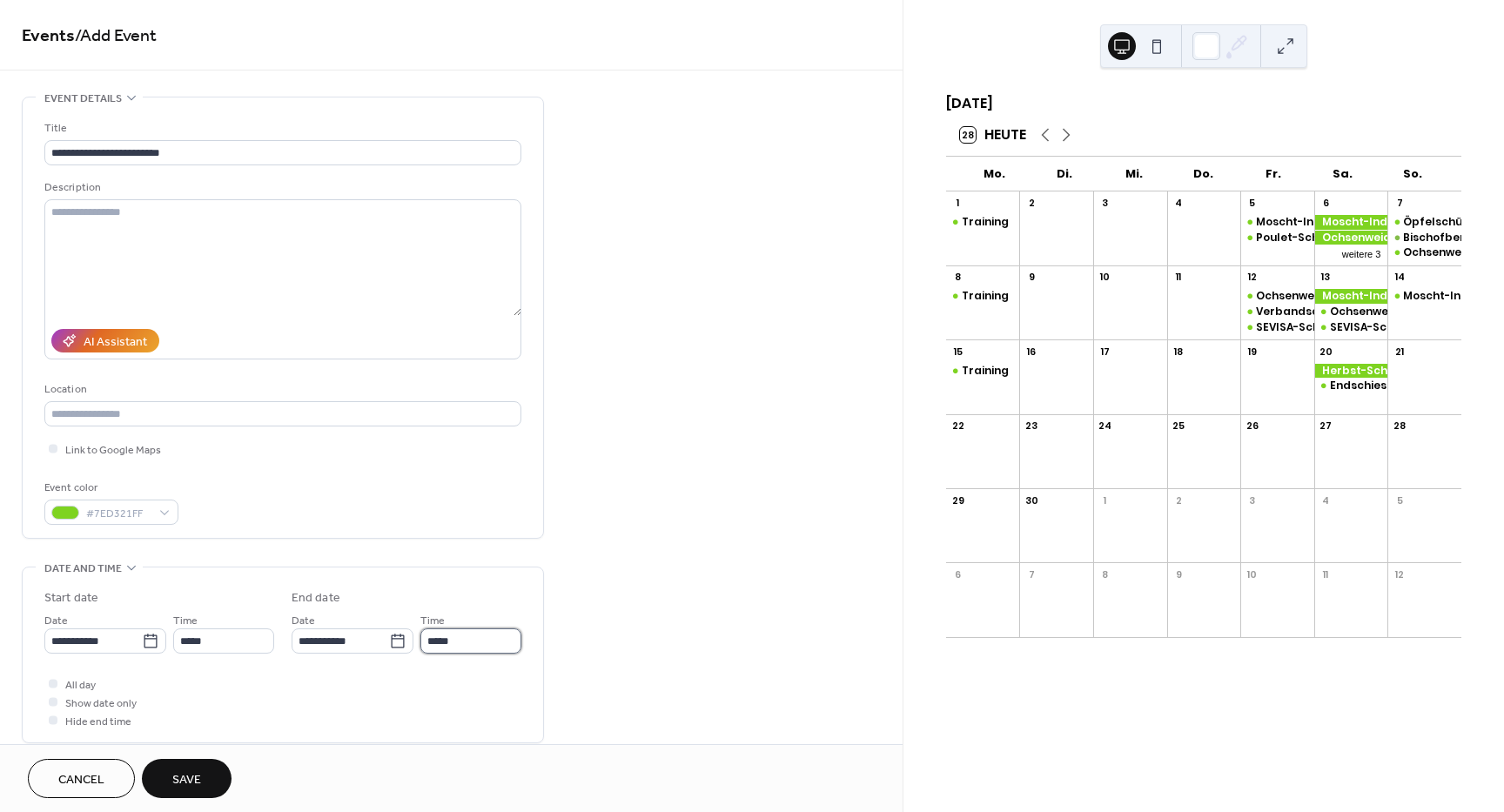 click on "*****" at bounding box center (471, 641) 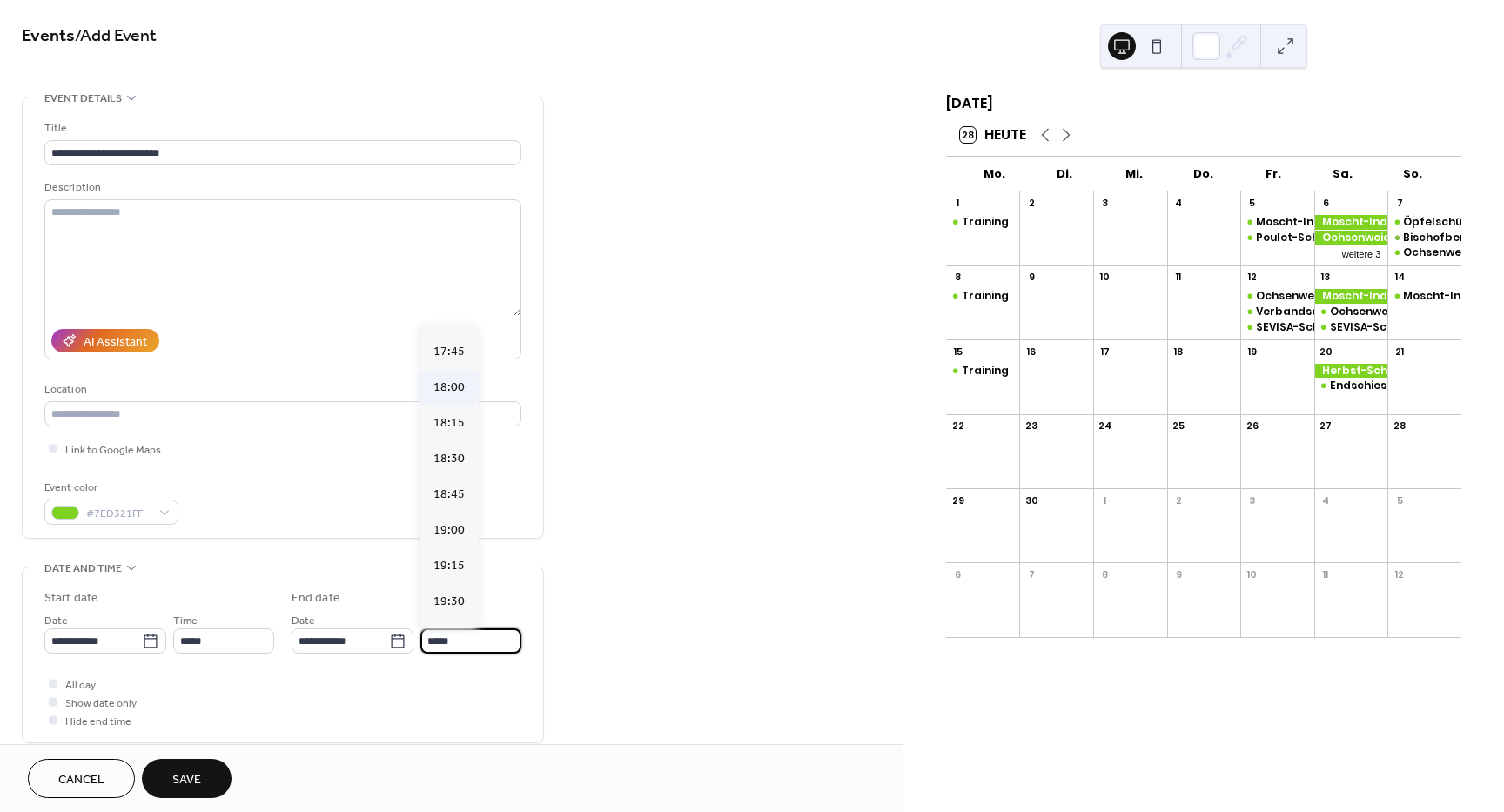scroll, scrollTop: 348, scrollLeft: 0, axis: vertical 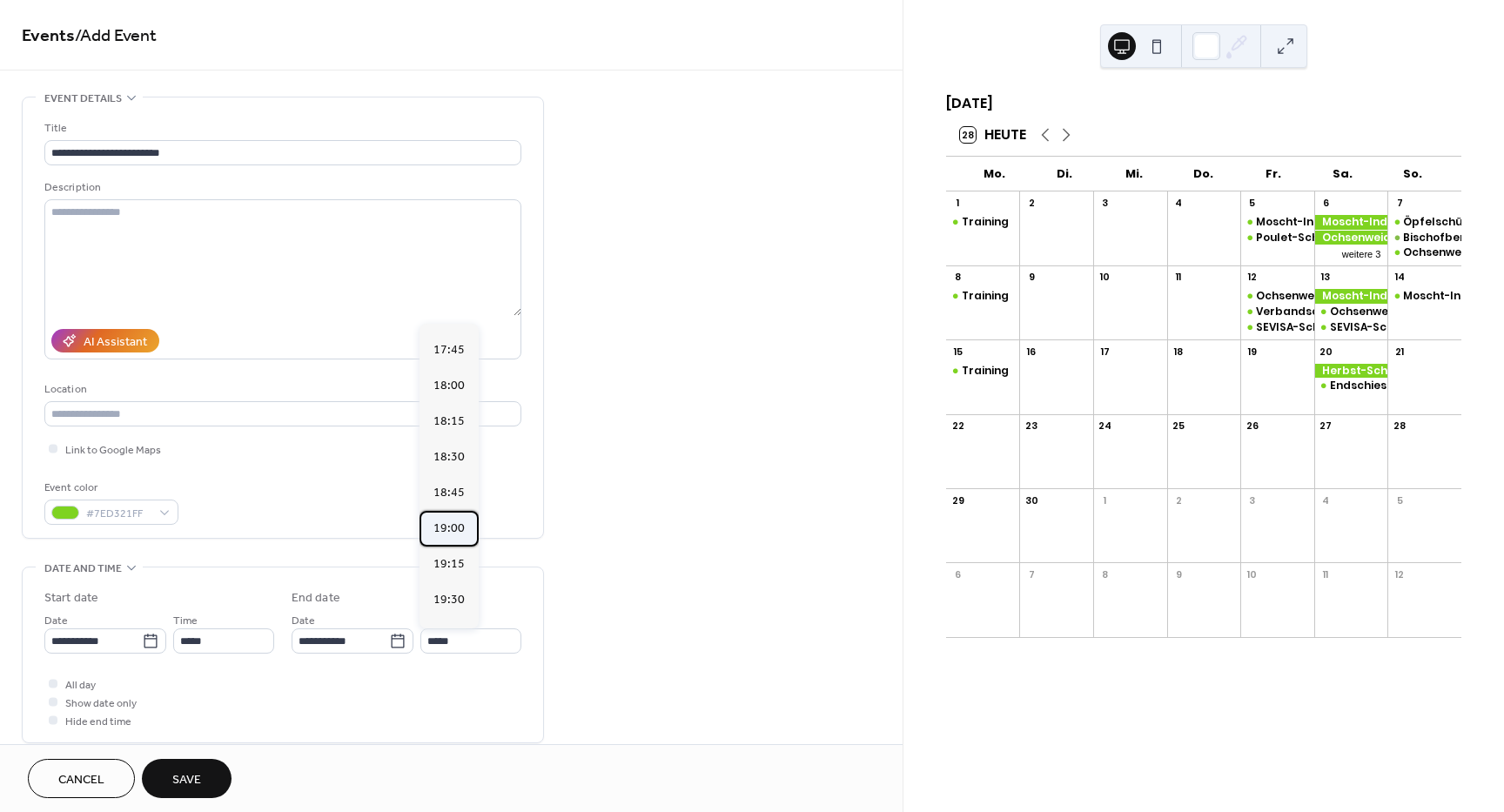 click on "19:00" at bounding box center (449, 528) 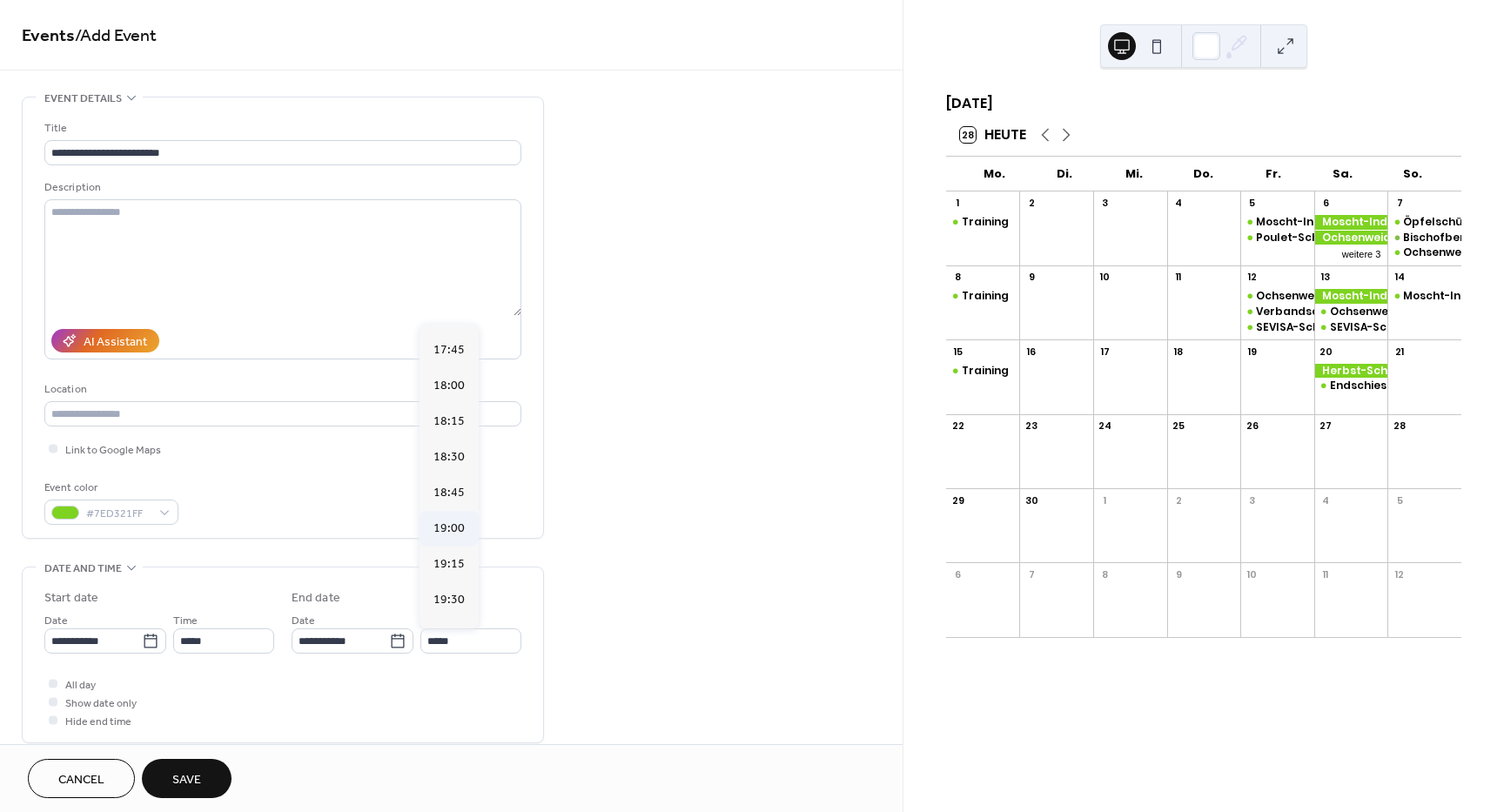 type on "*****" 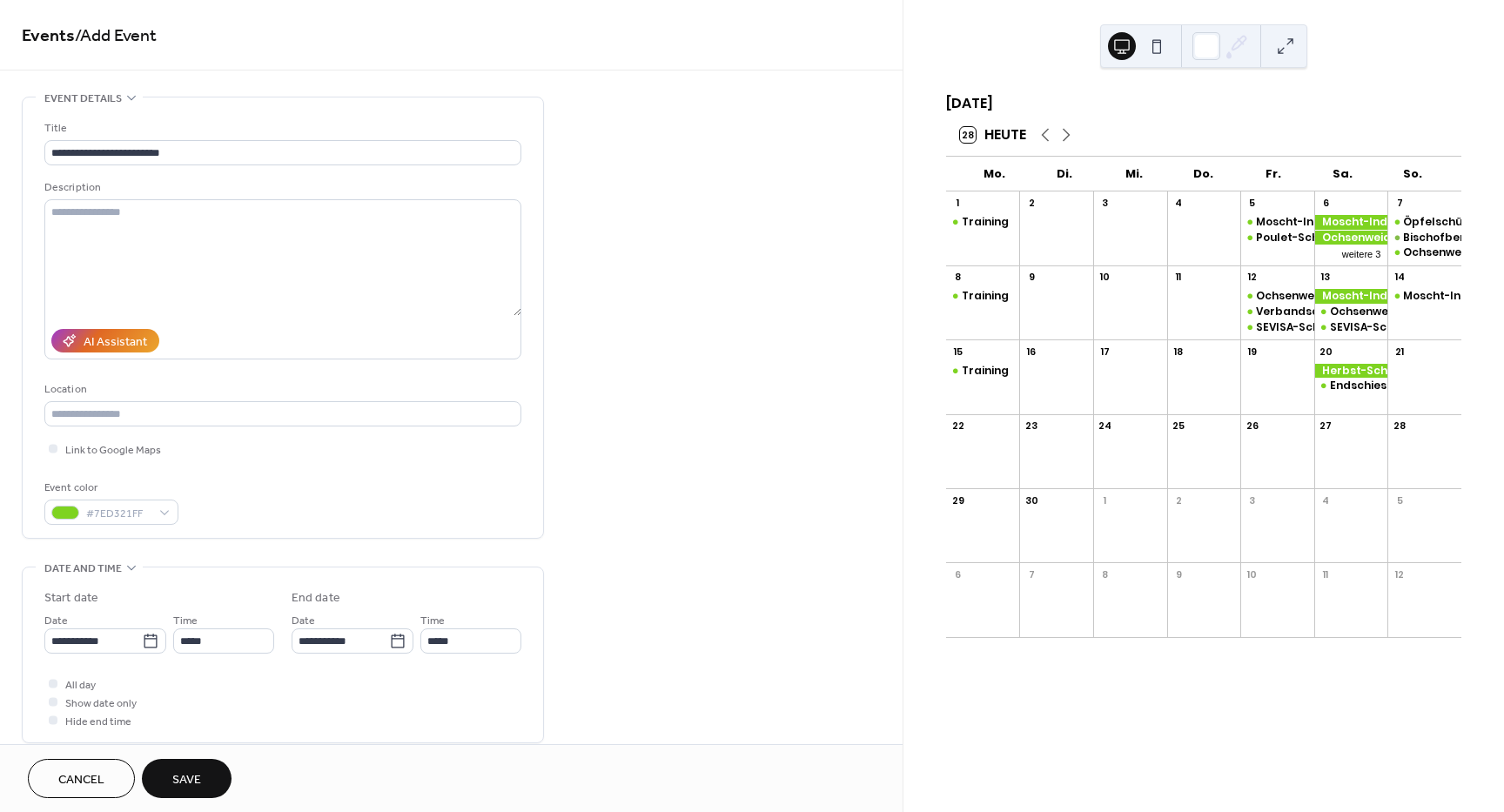 click on "Save" at bounding box center (186, 780) 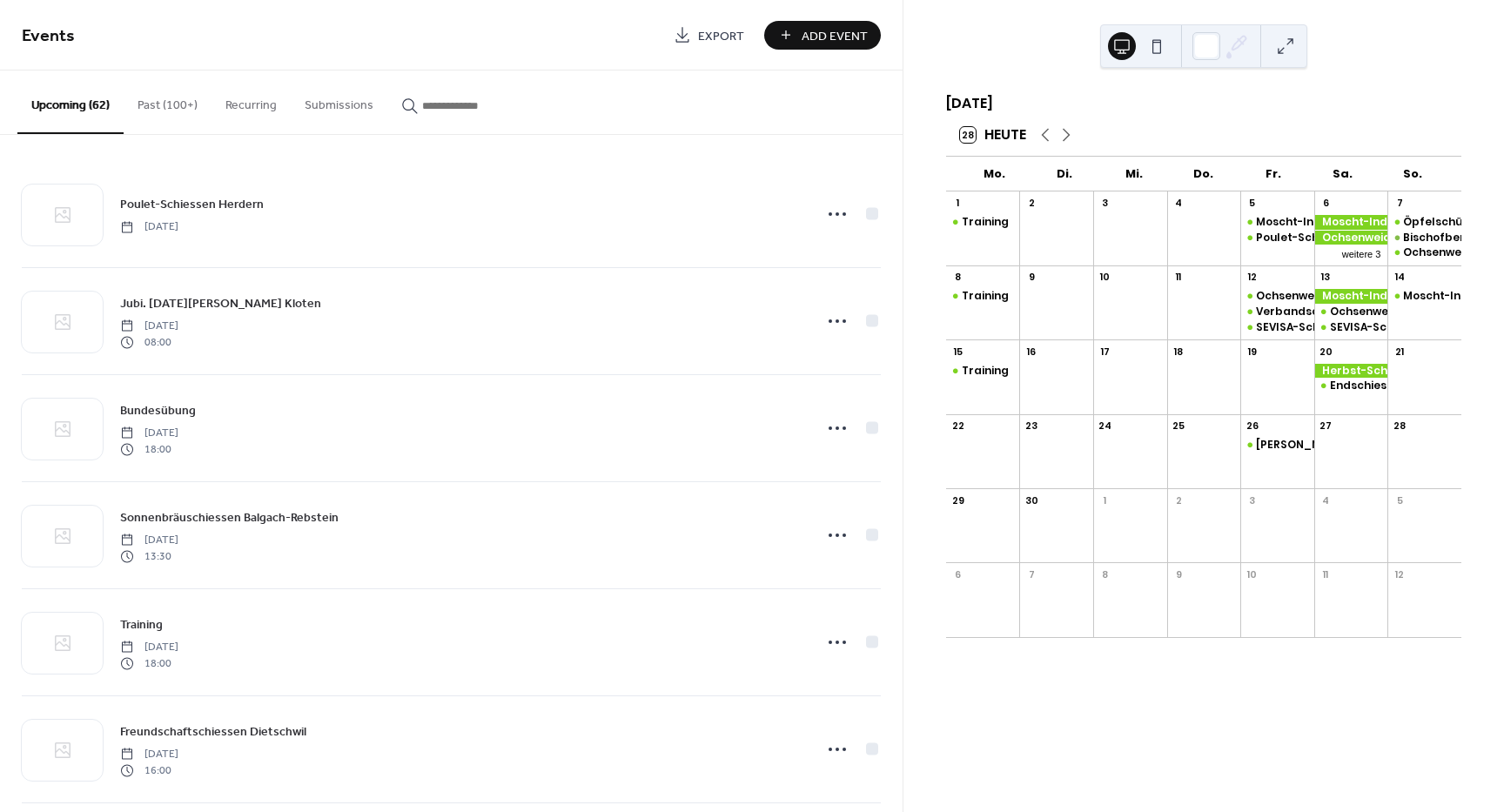 click on "Add Event" at bounding box center [822, 35] 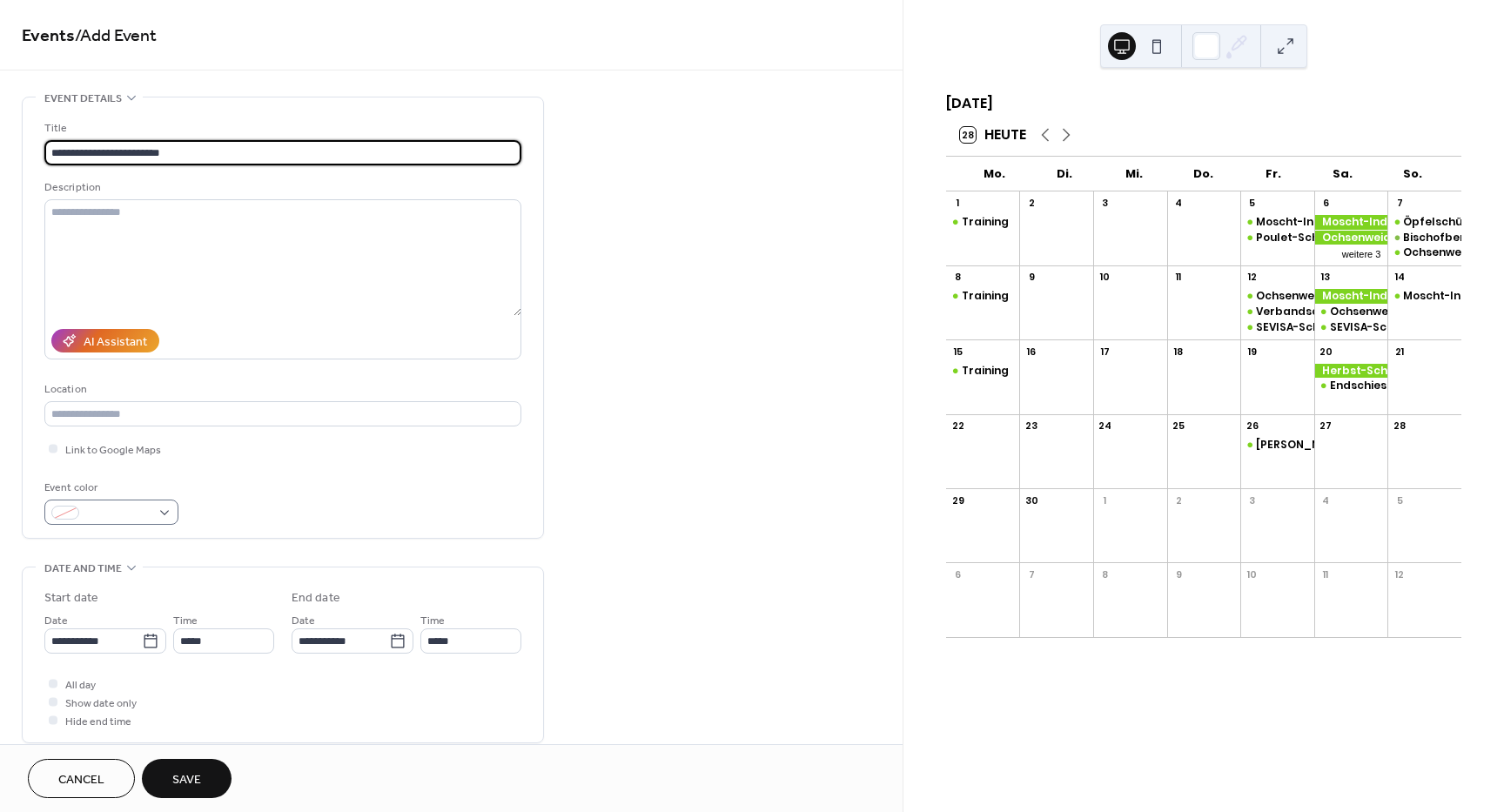 type on "**********" 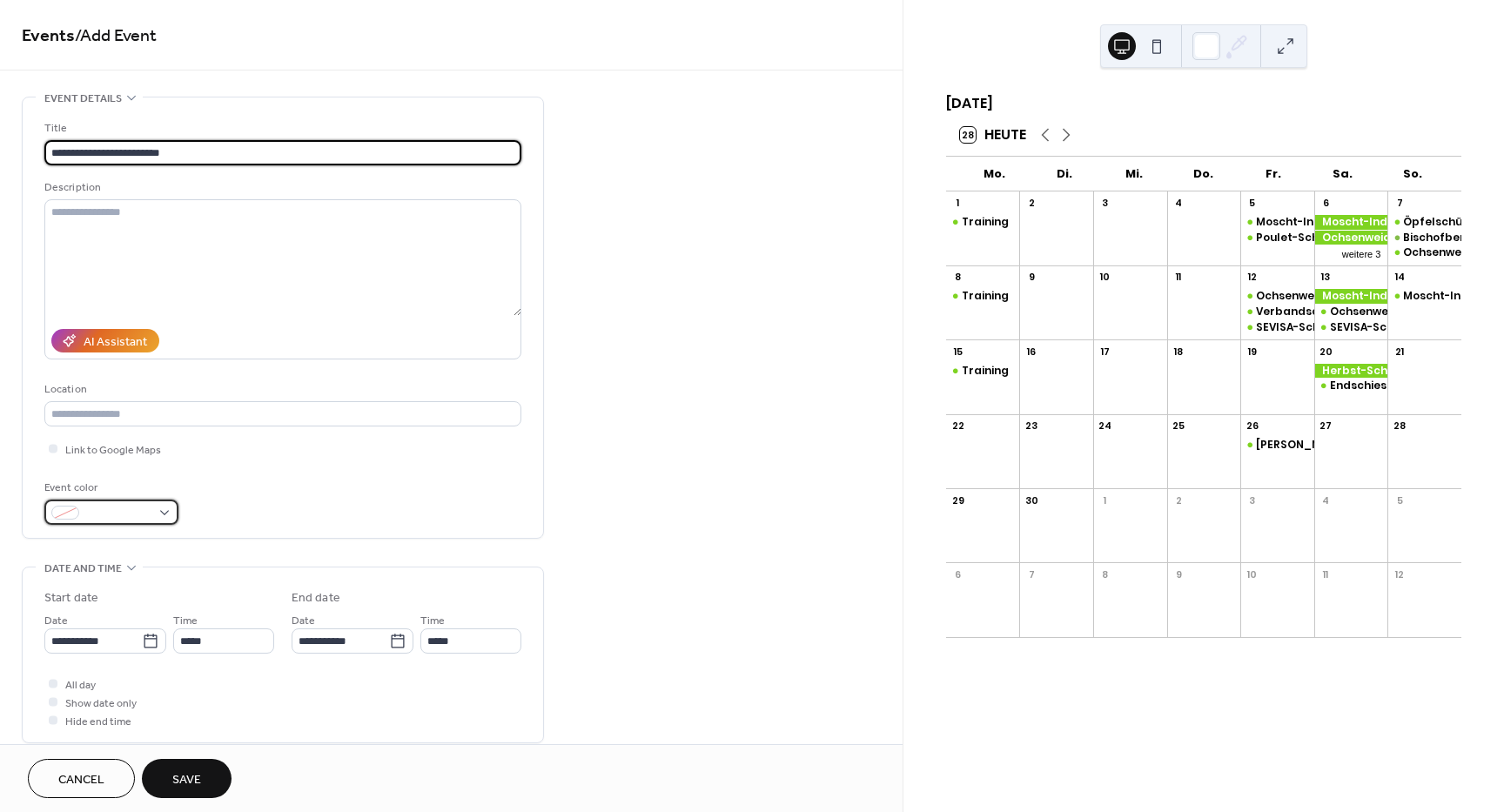 click at bounding box center [111, 512] 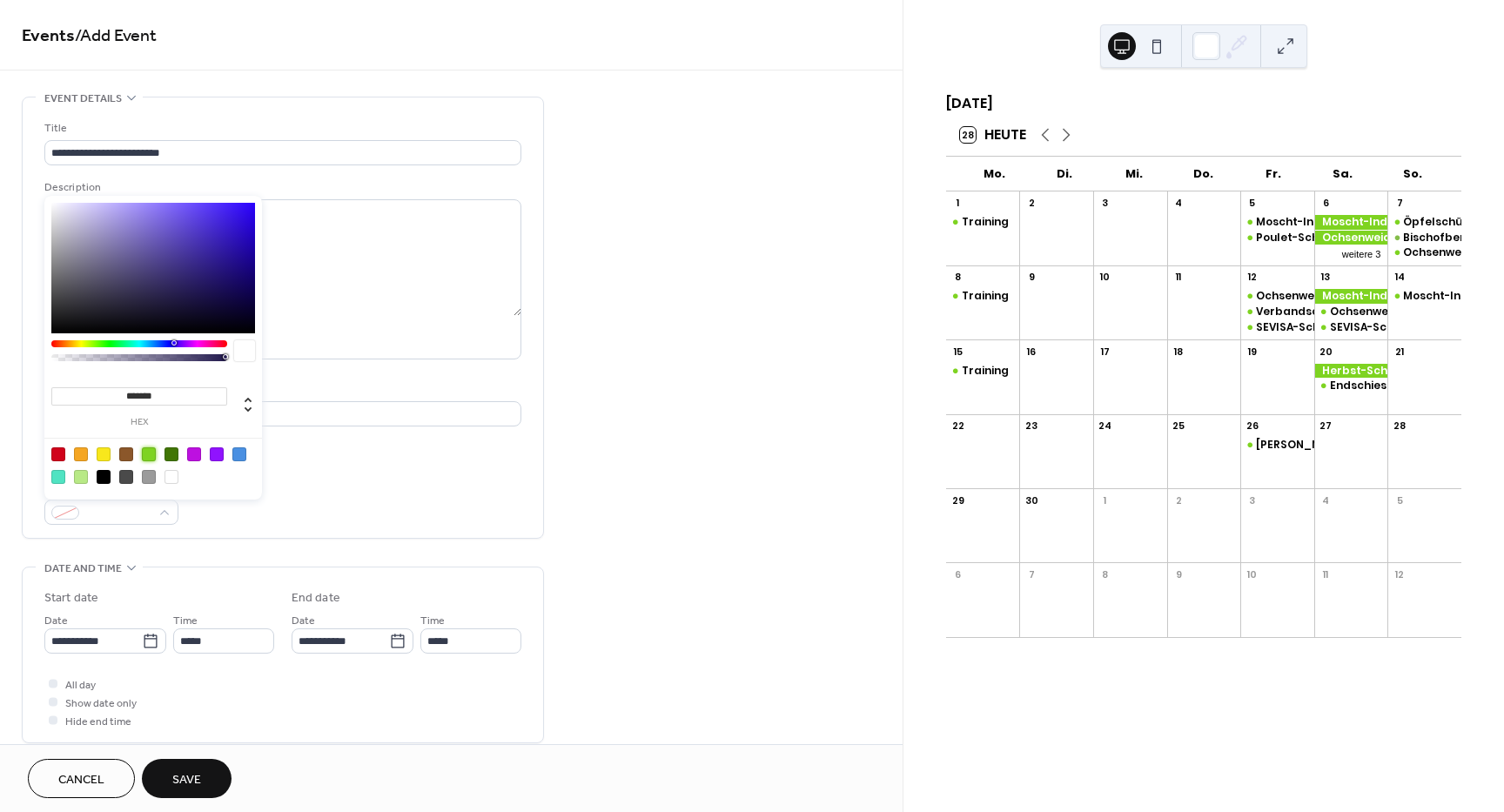 click at bounding box center (149, 454) 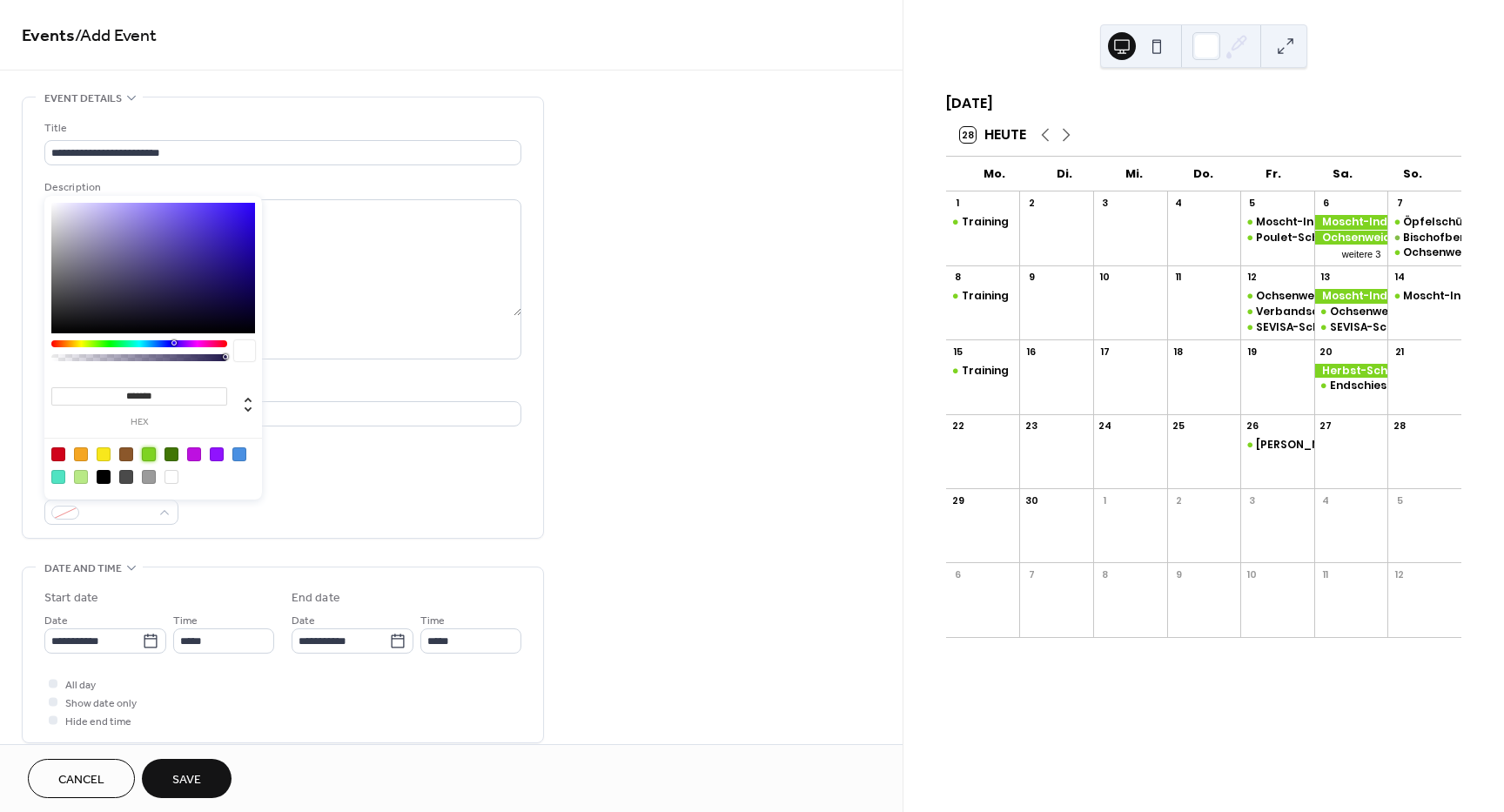 type on "*******" 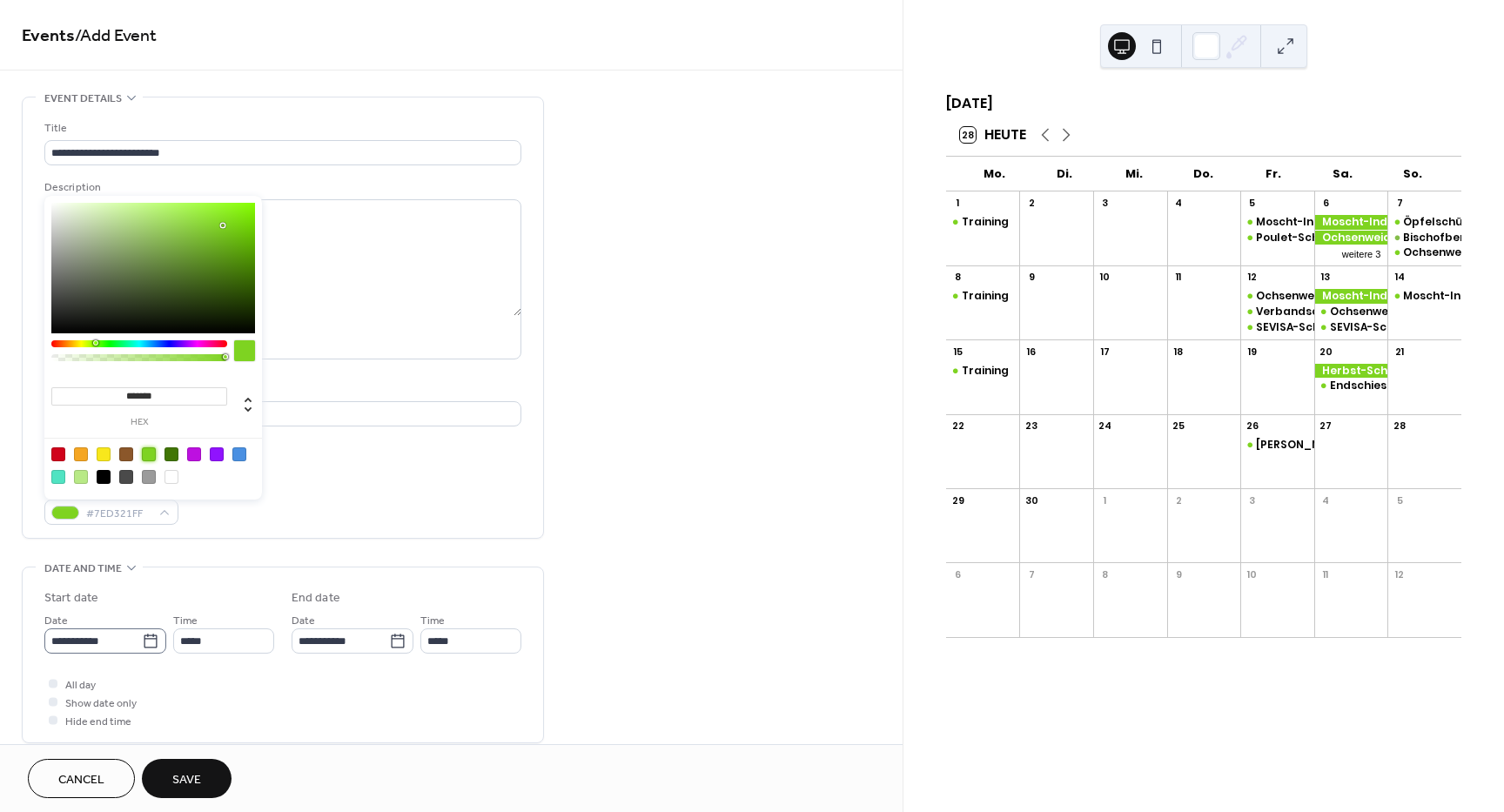 click 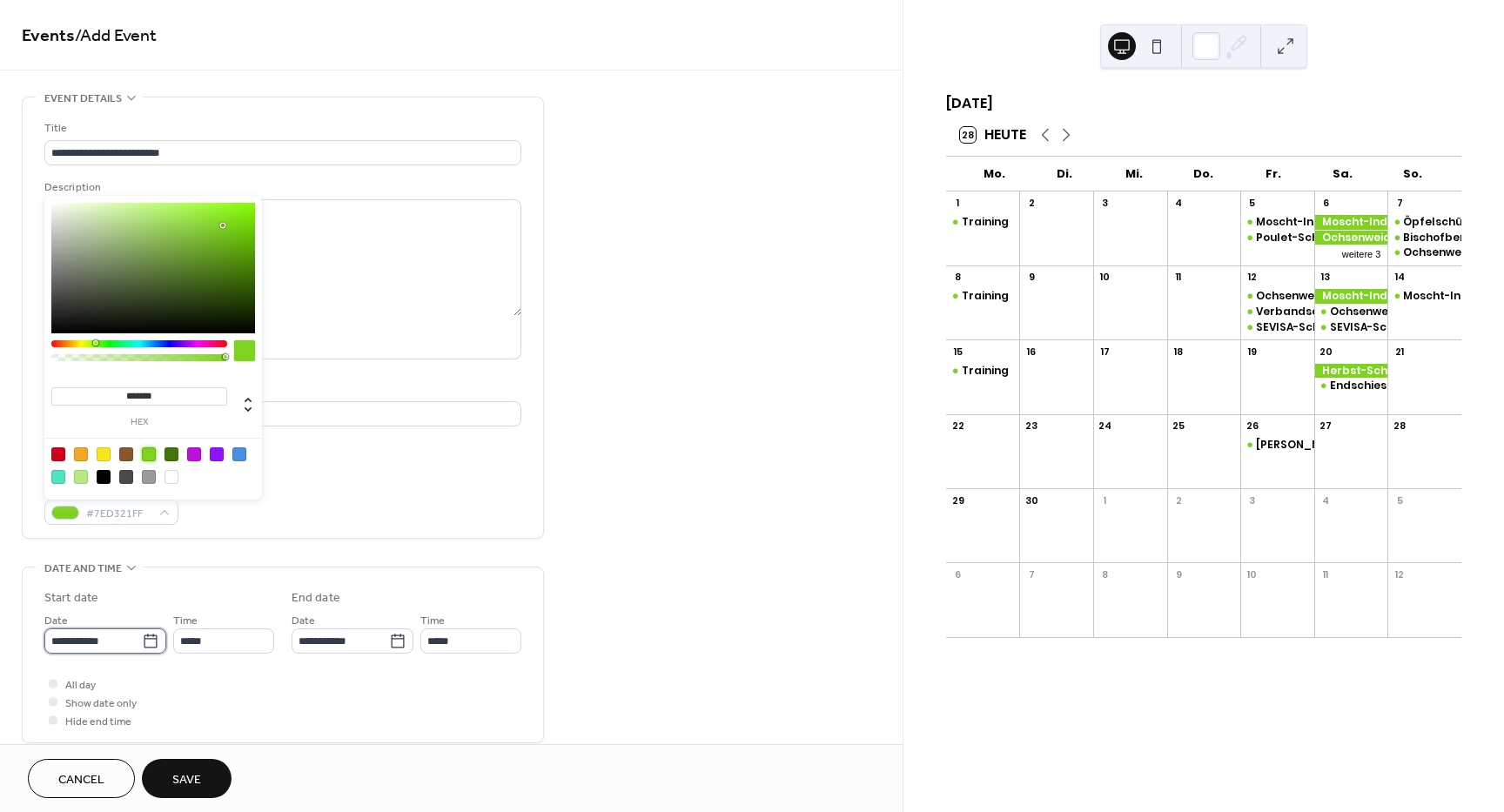 click on "**********" at bounding box center [93, 641] 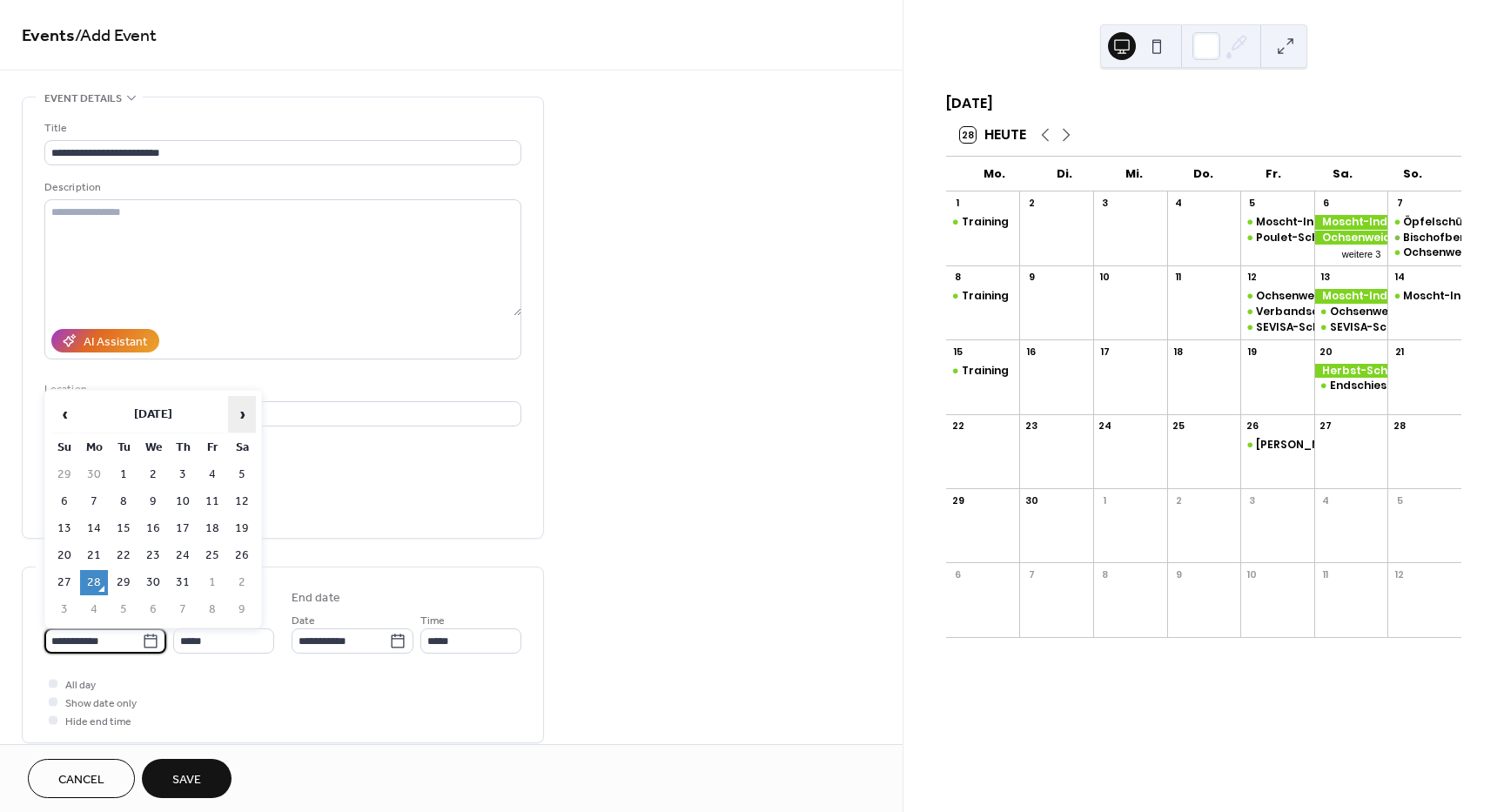 click on "›" at bounding box center (242, 414) 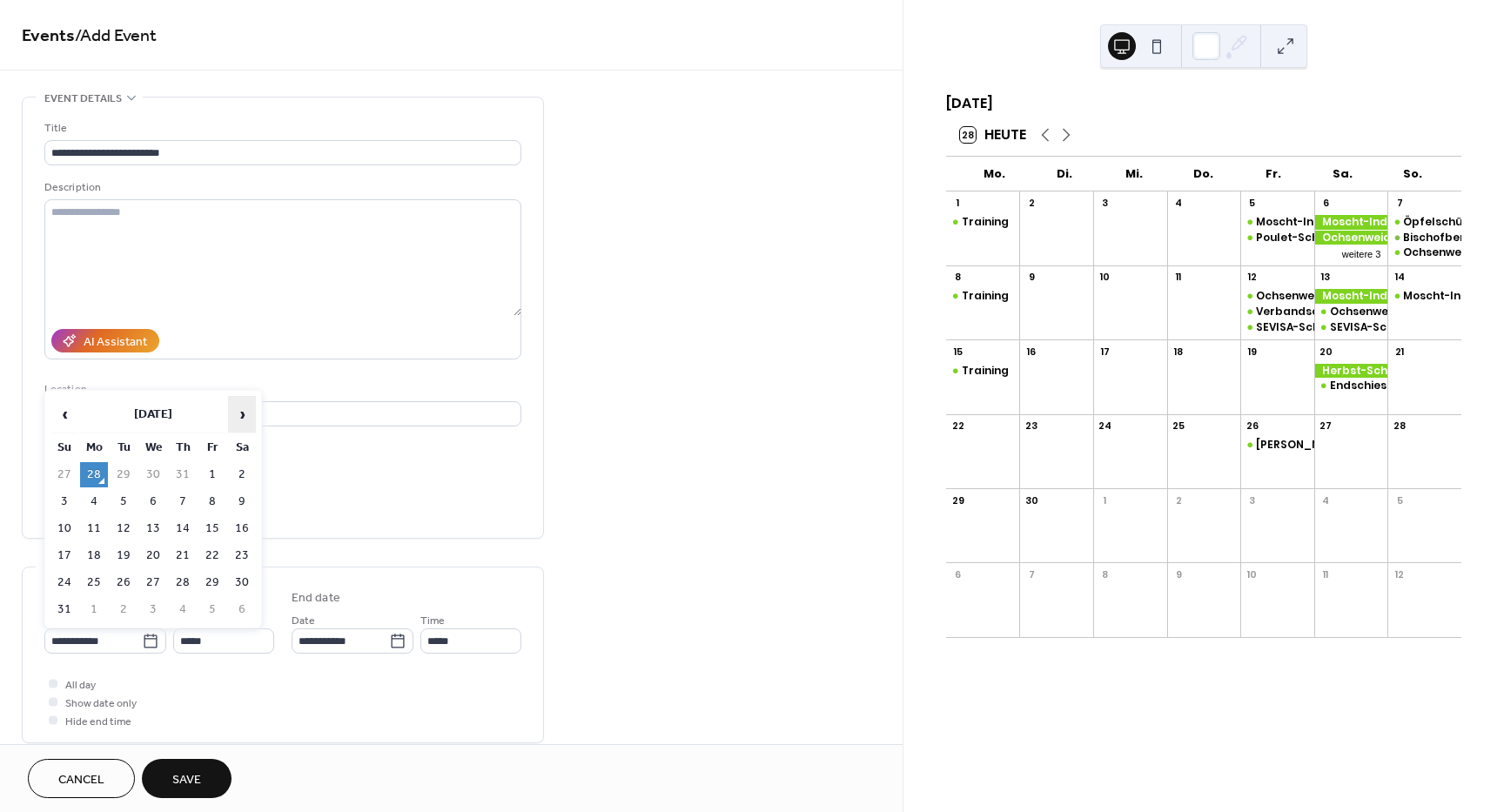 click on "›" at bounding box center [242, 414] 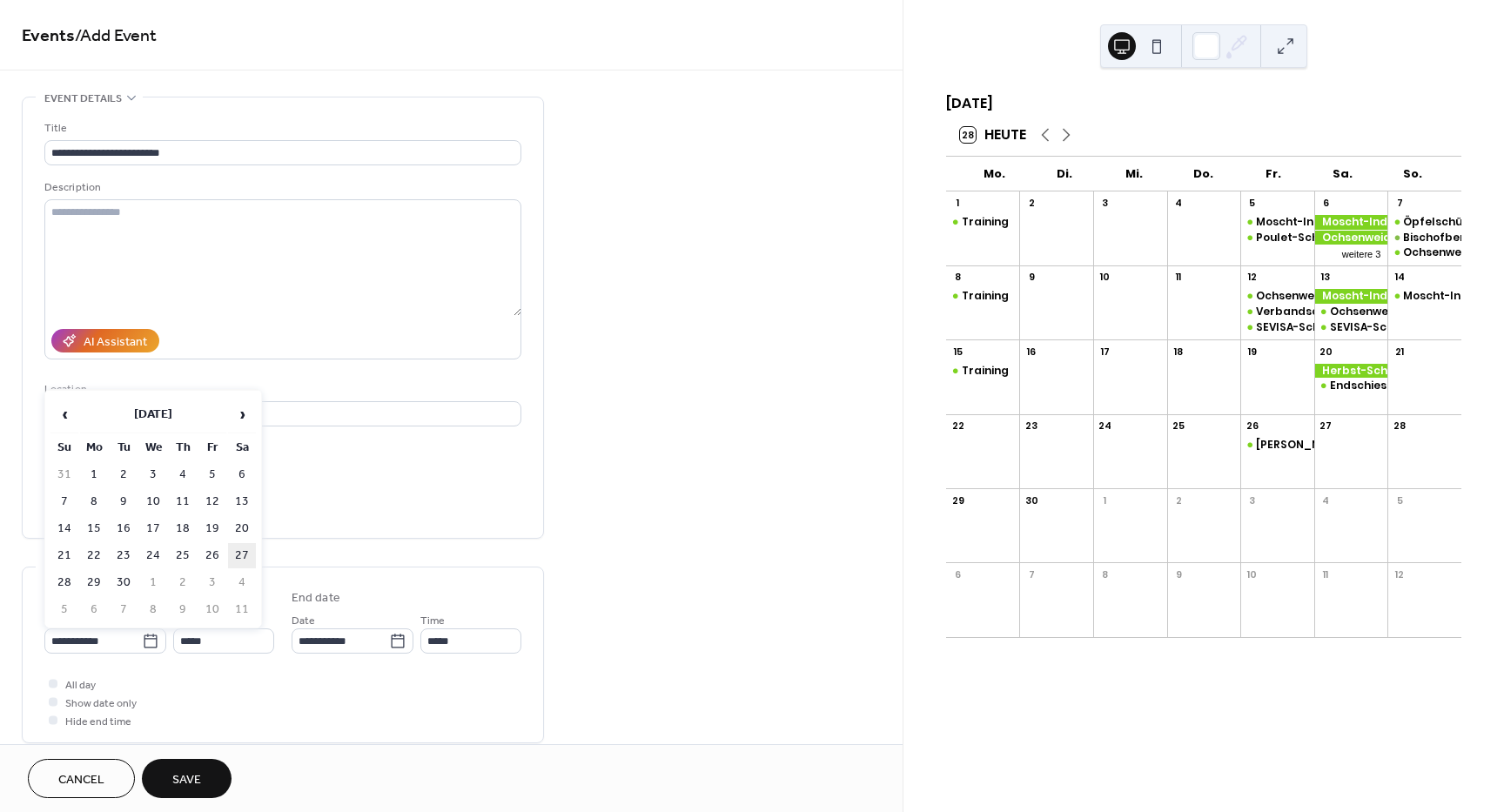 click on "27" at bounding box center (242, 555) 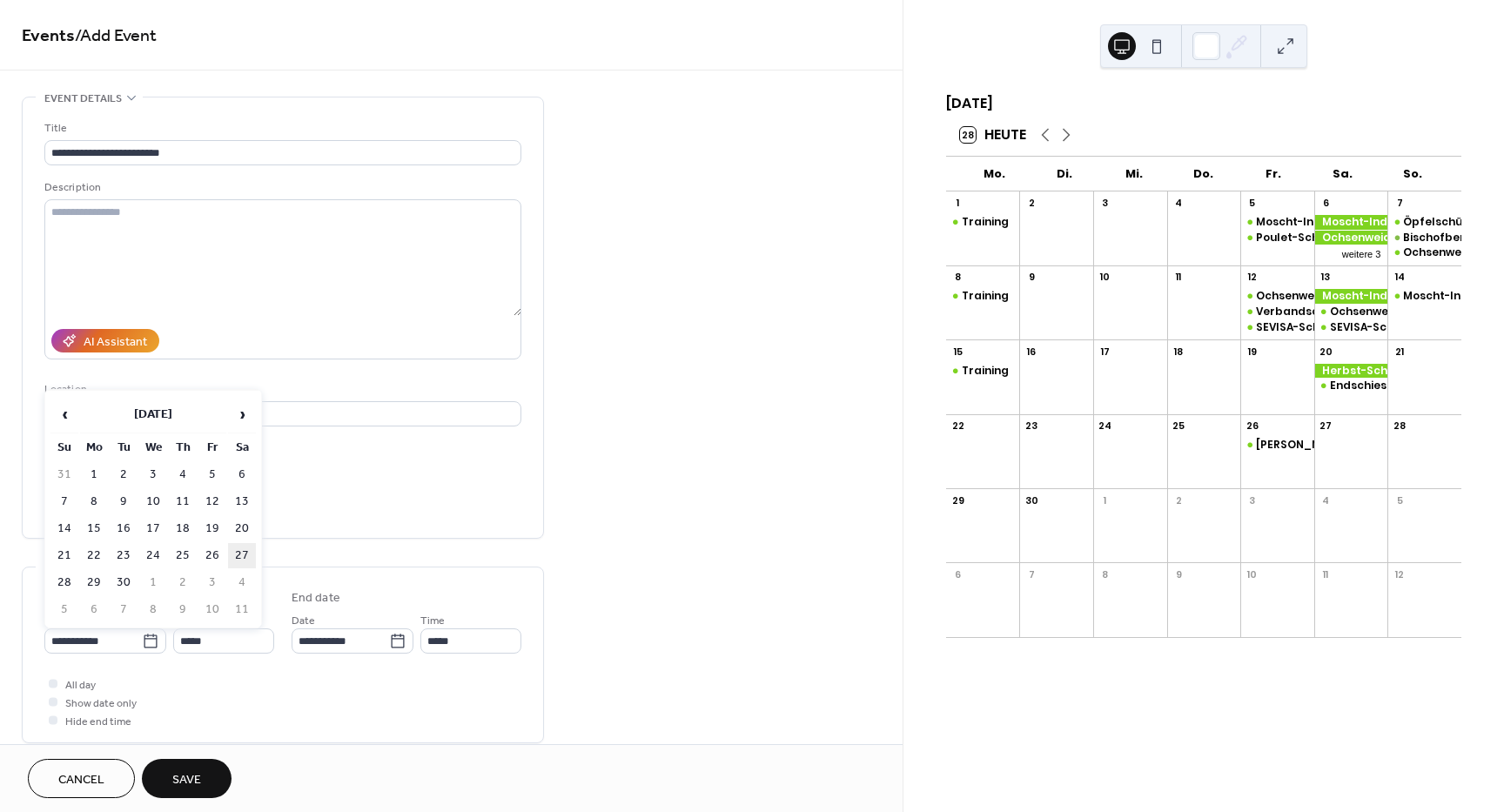type on "**********" 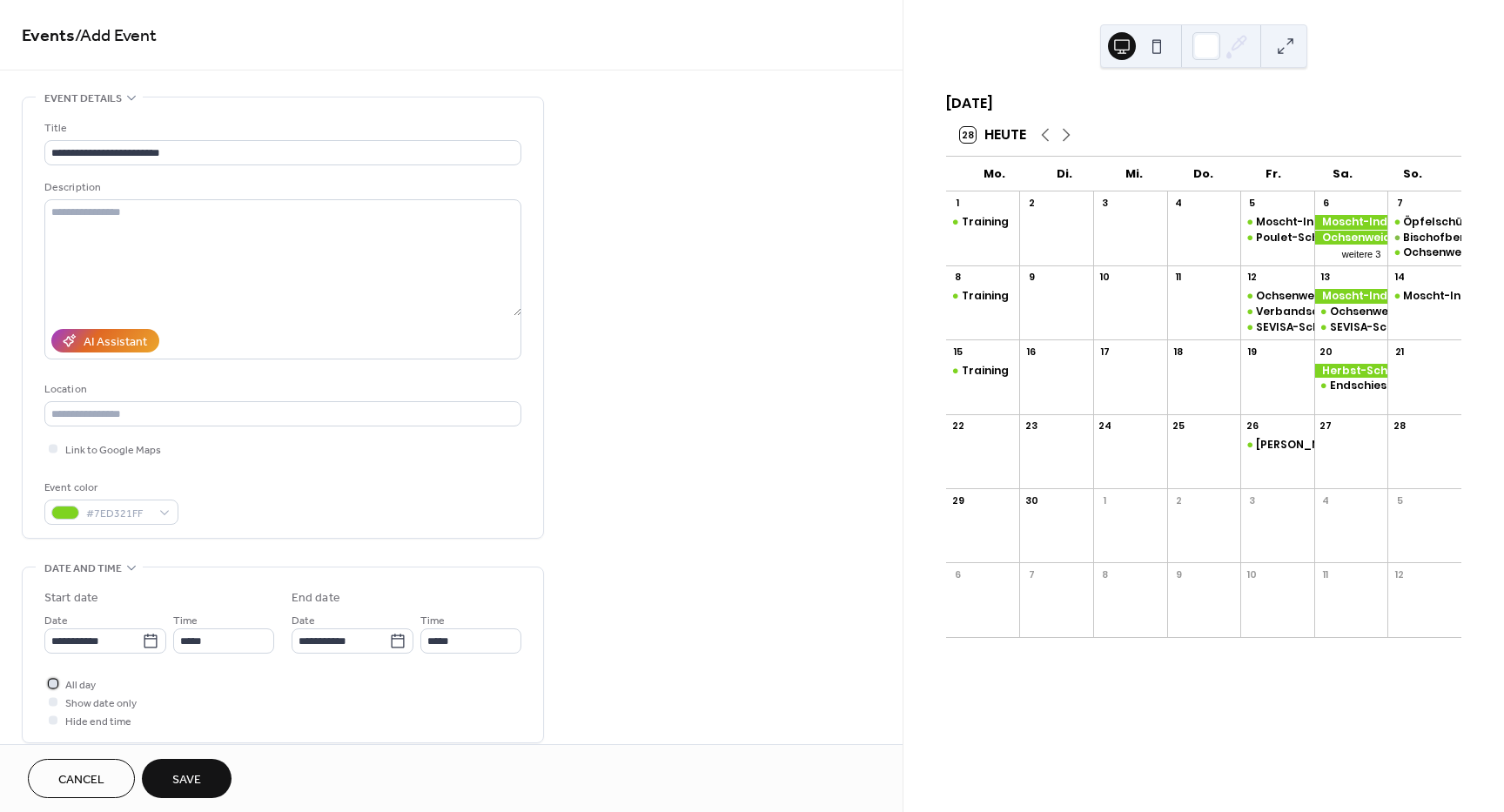 click at bounding box center [53, 683] 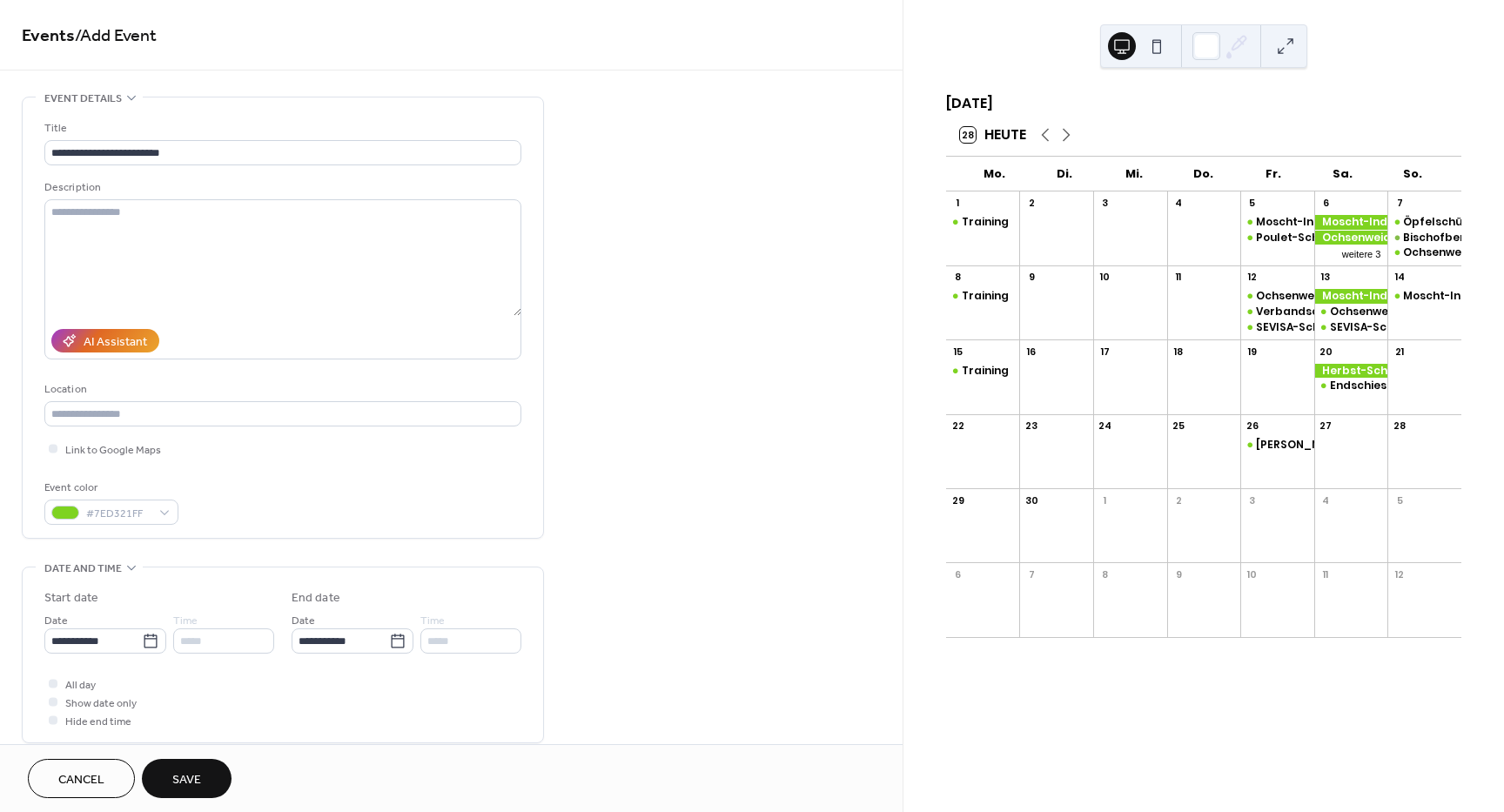 click on "Save" at bounding box center [186, 780] 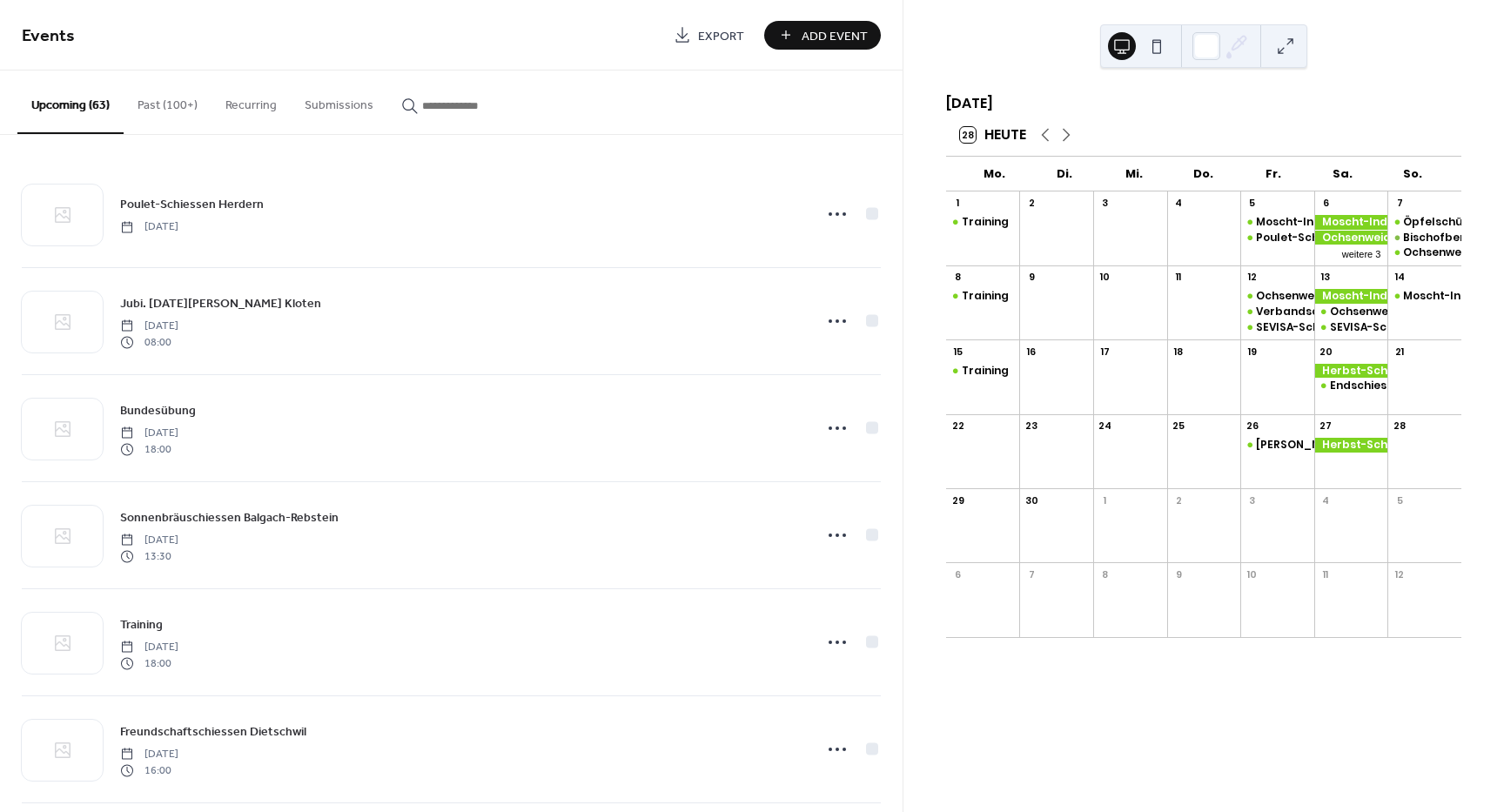 click on "Add Event" at bounding box center (835, 36) 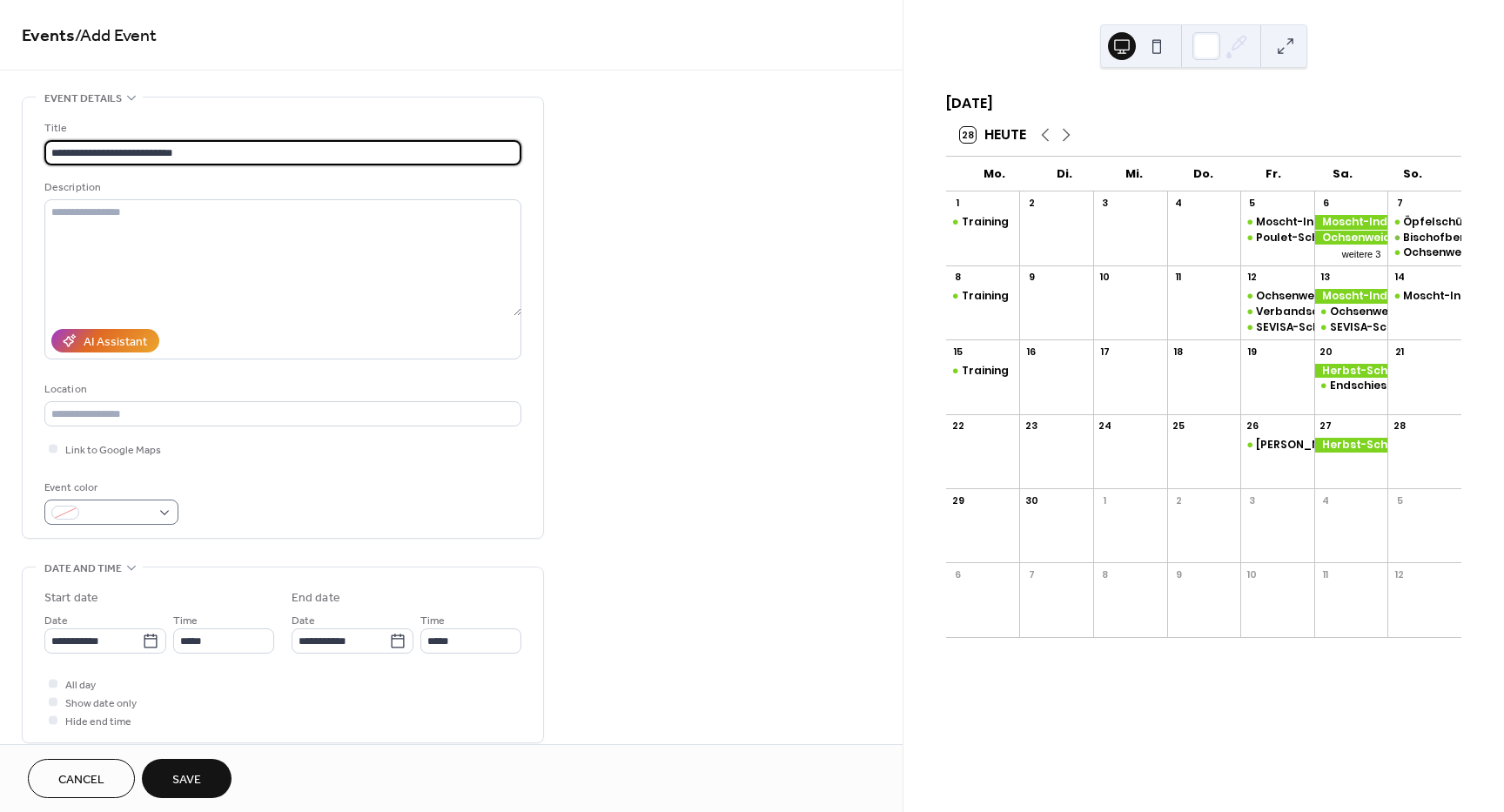 type on "**********" 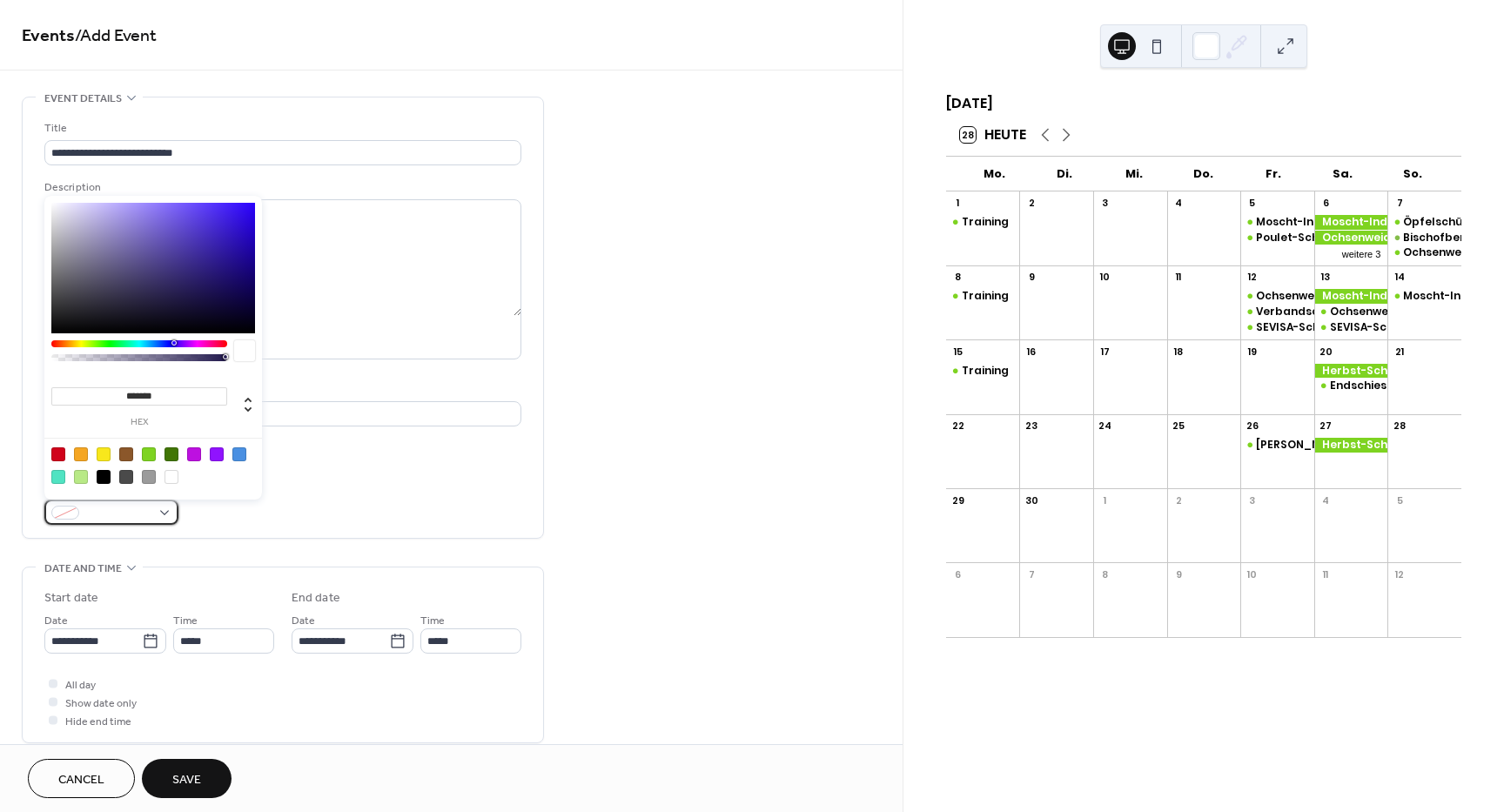 click at bounding box center [111, 512] 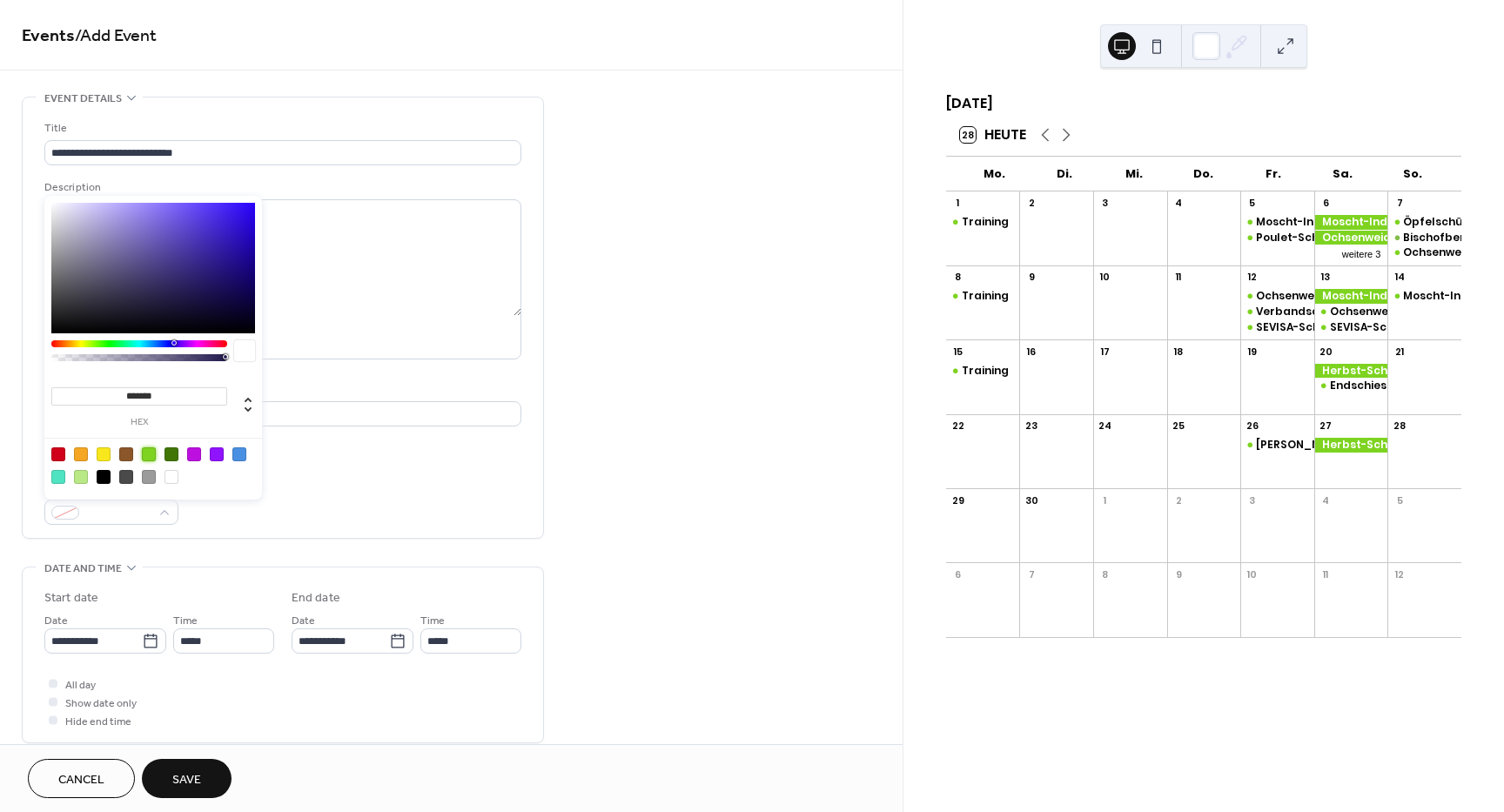 click at bounding box center (149, 454) 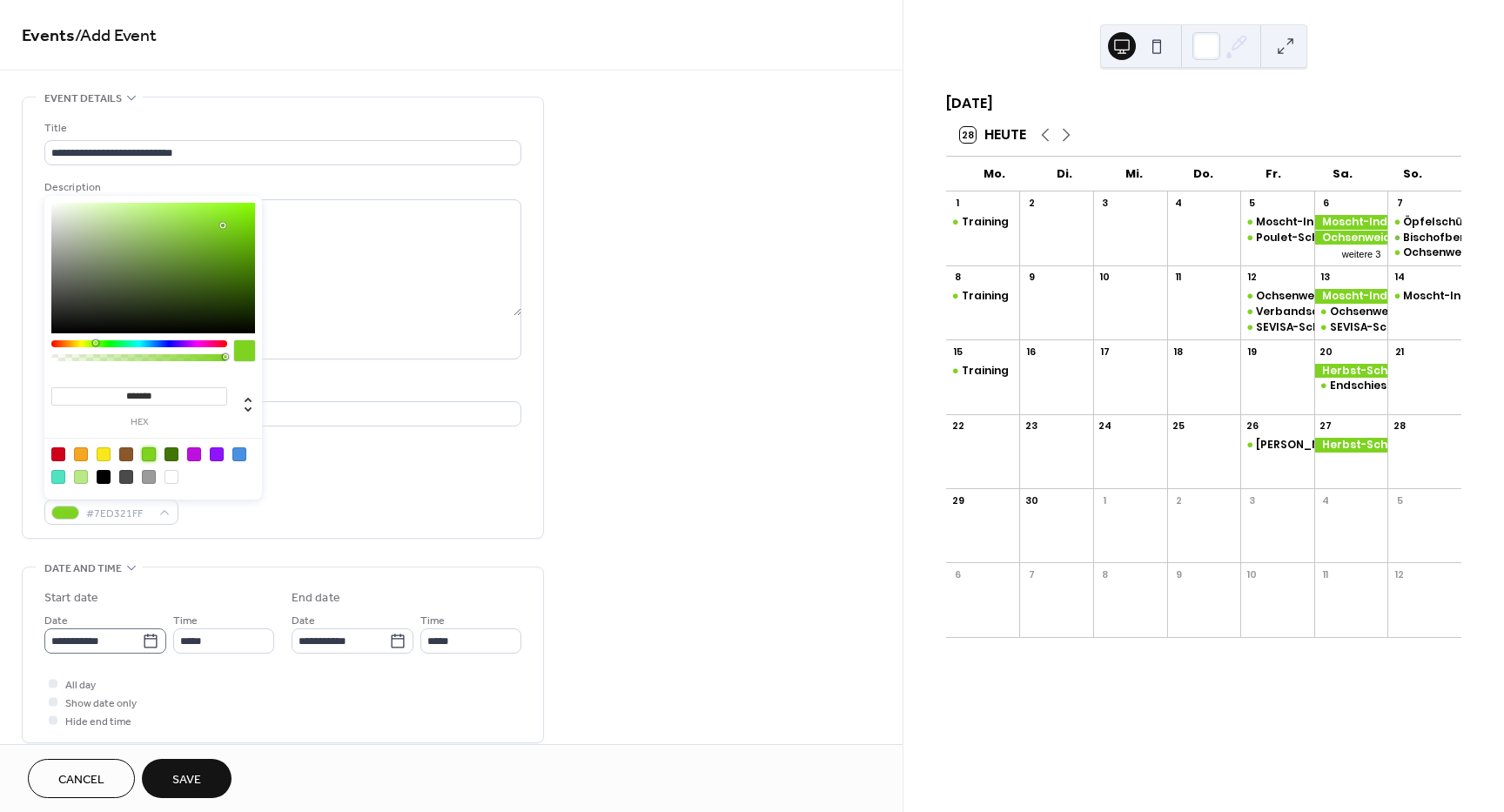 click on "**********" at bounding box center (105, 641) 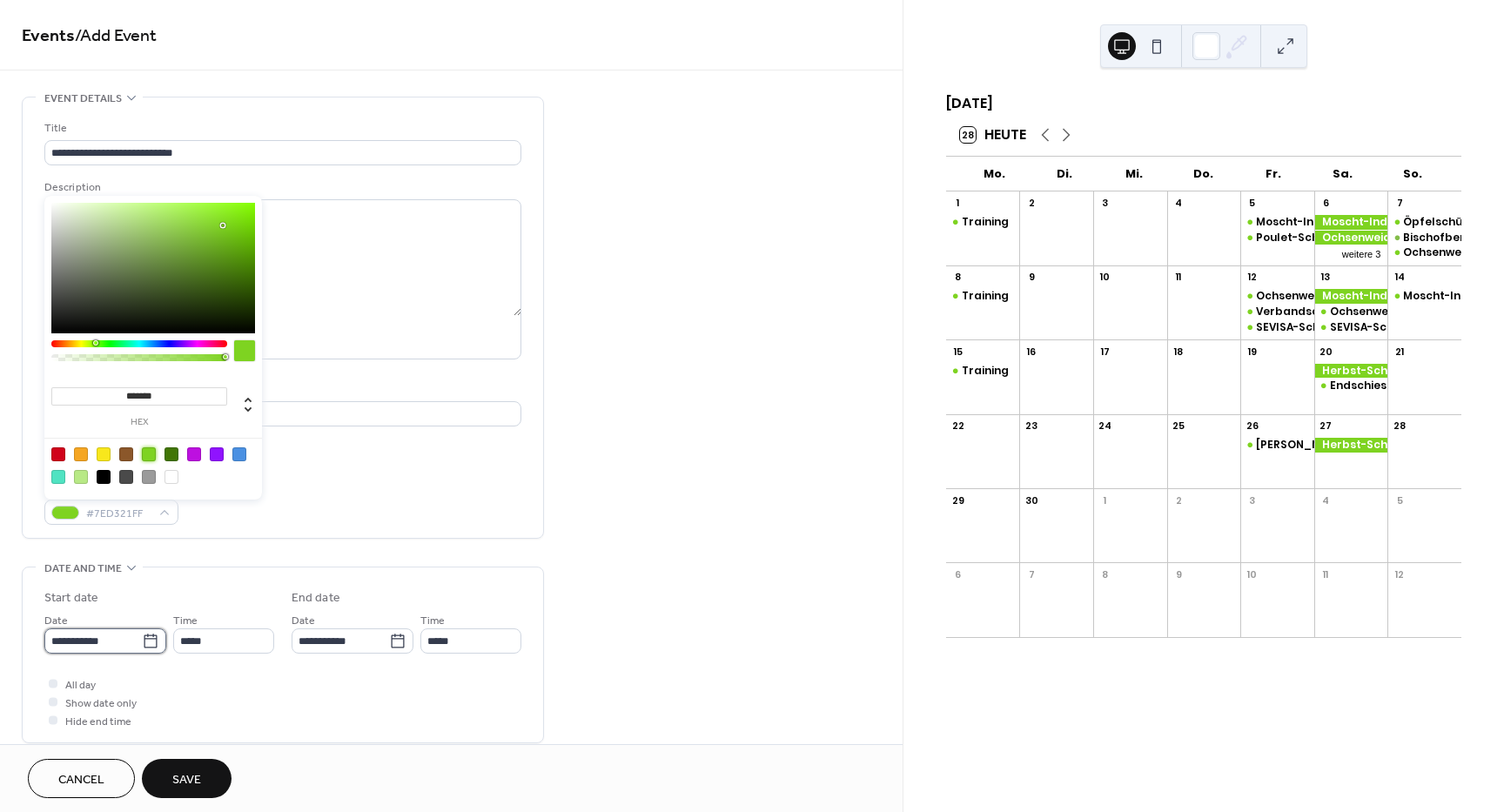 click on "**********" at bounding box center [93, 641] 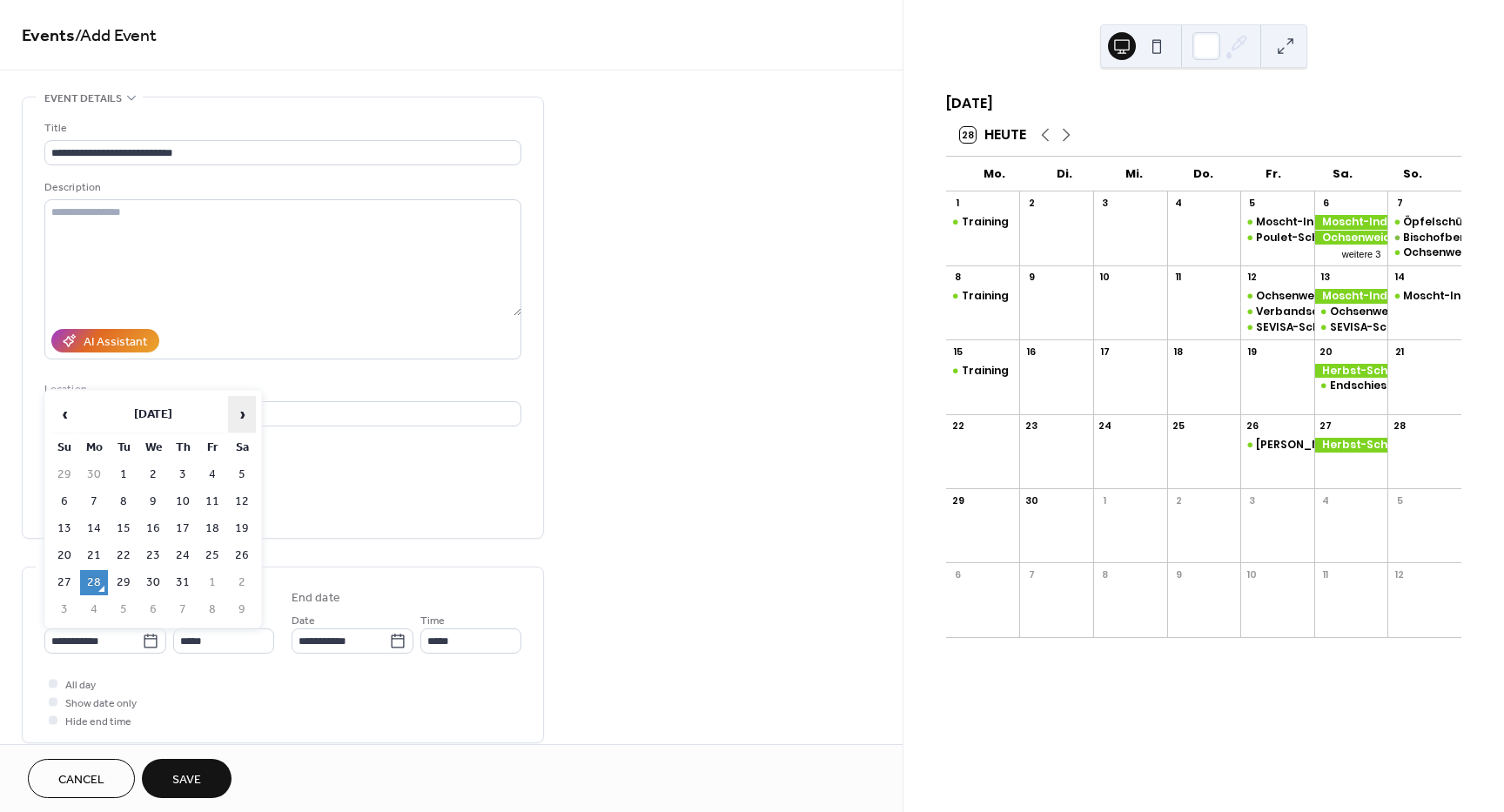 click on "›" at bounding box center [242, 414] 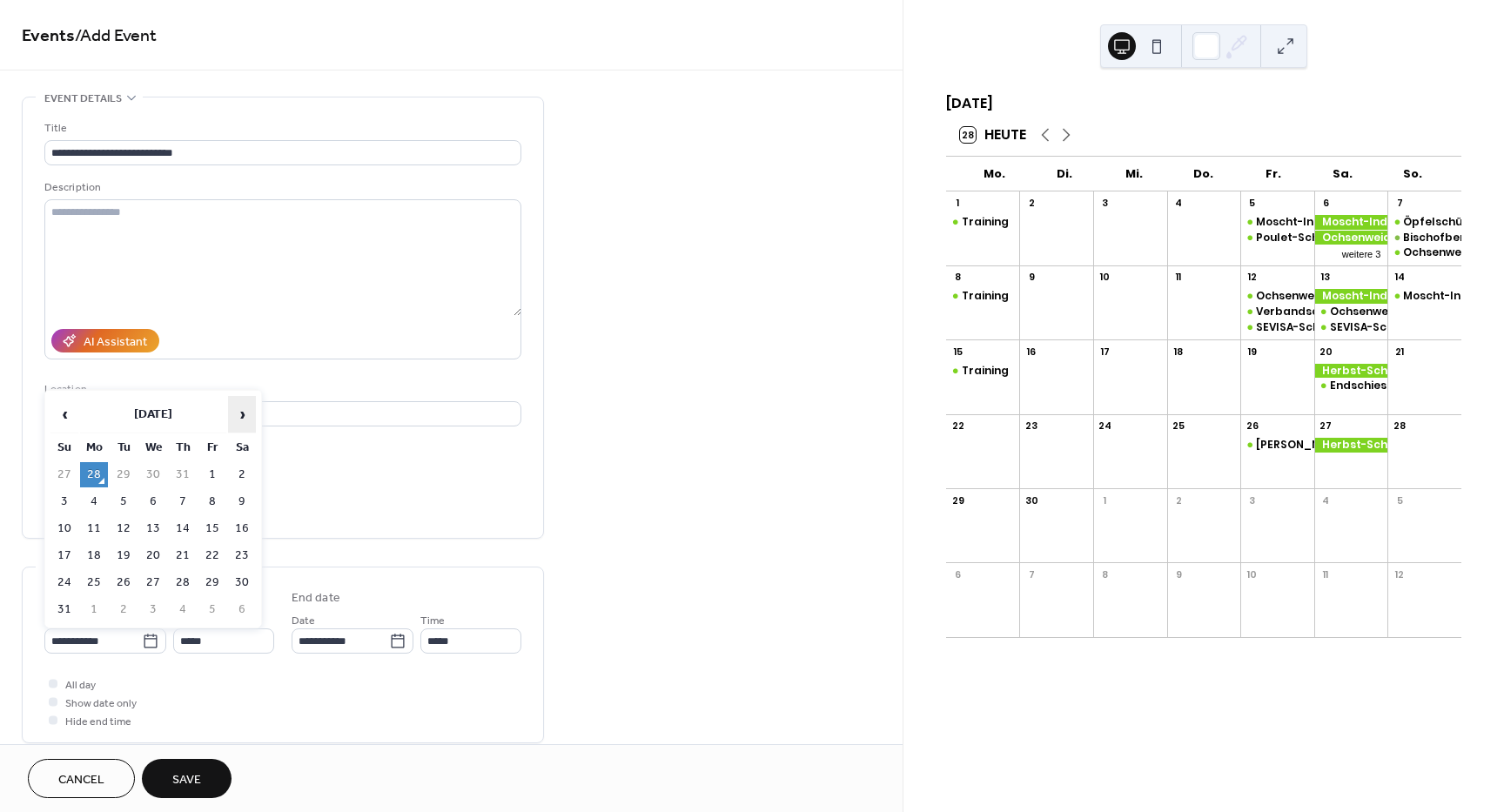 click on "›" at bounding box center (242, 414) 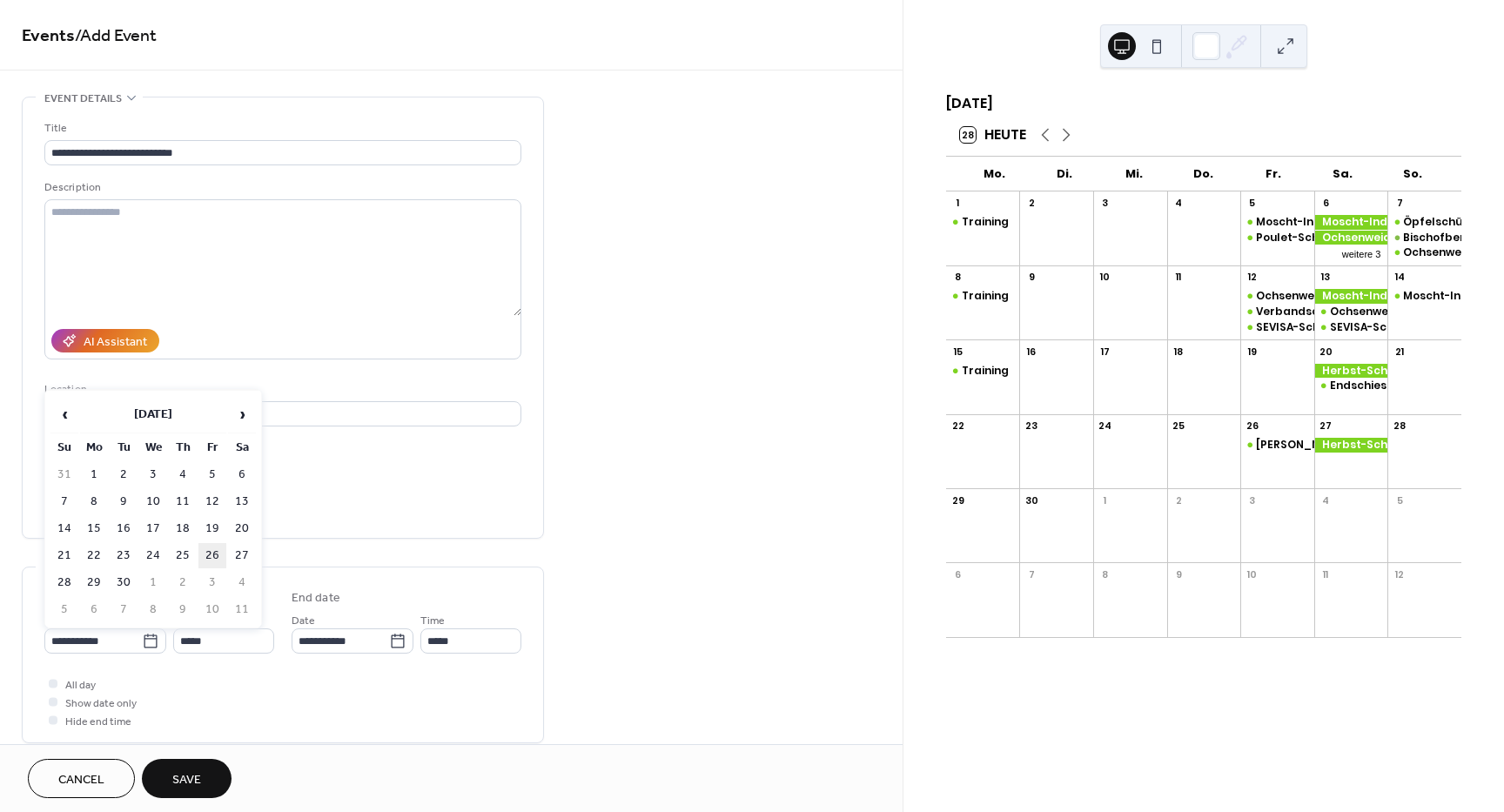 click on "26" at bounding box center (212, 555) 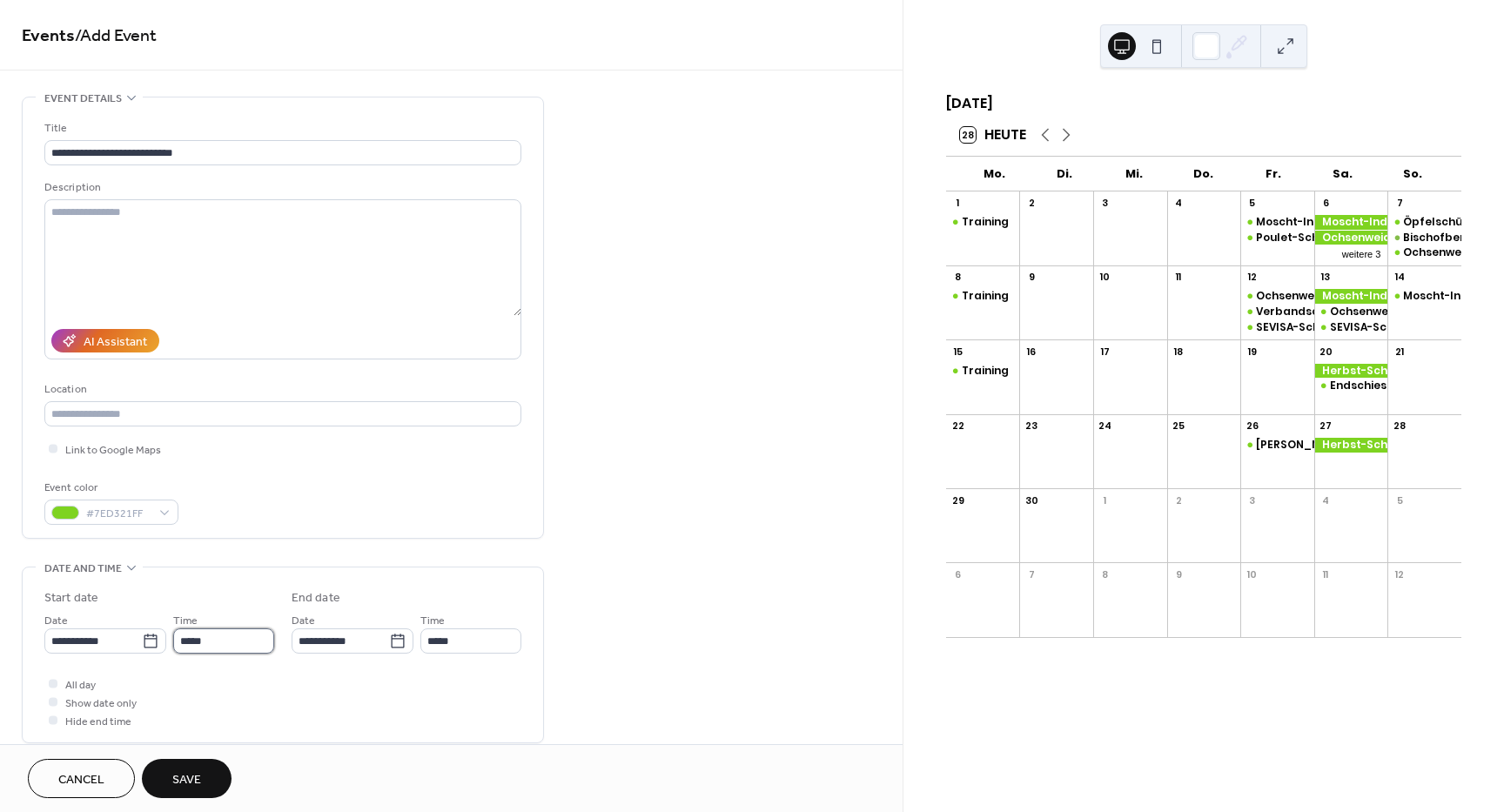 click on "*****" at bounding box center [224, 641] 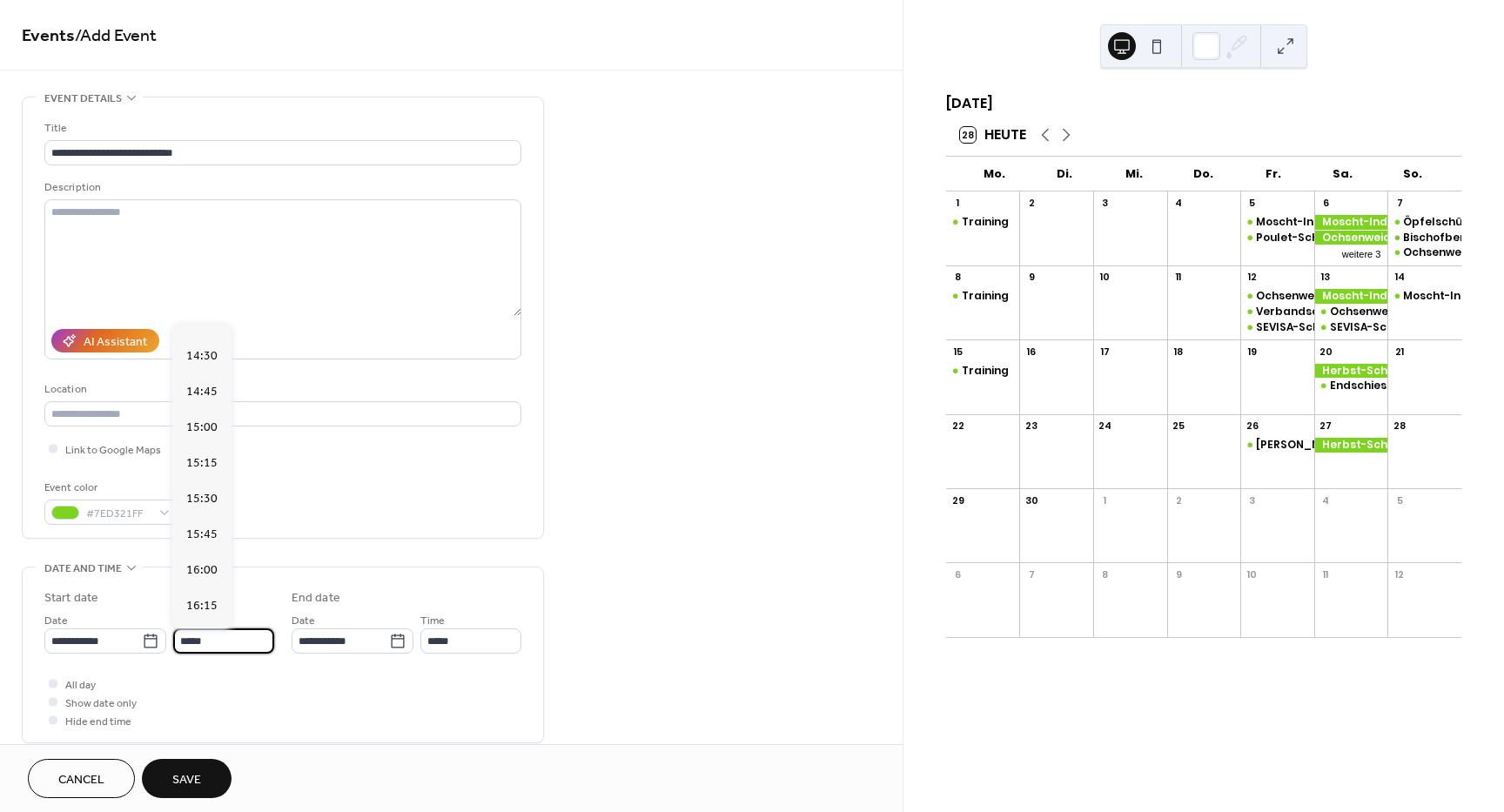 scroll, scrollTop: 2061, scrollLeft: 0, axis: vertical 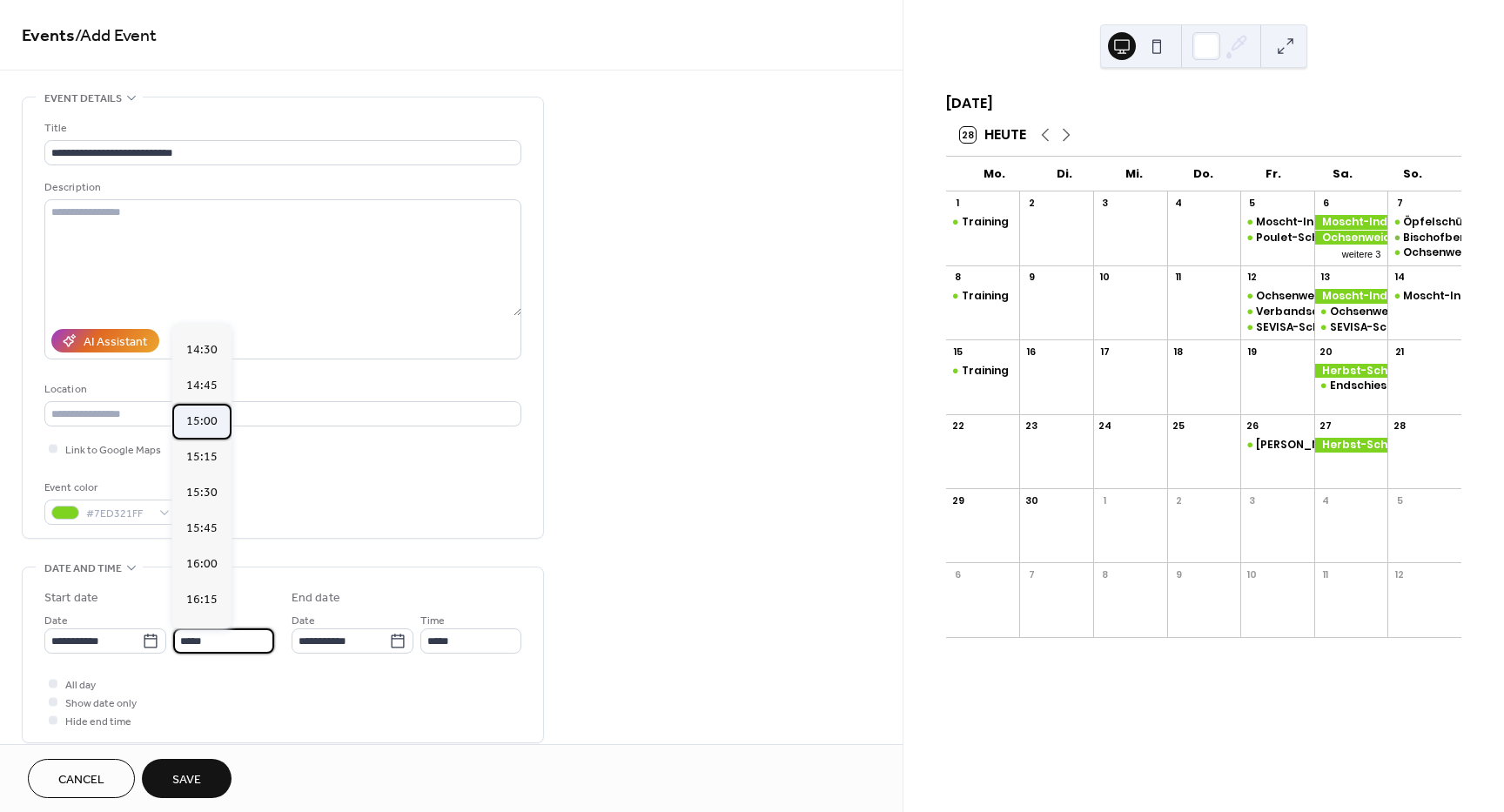 click on "15:00" at bounding box center (202, 421) 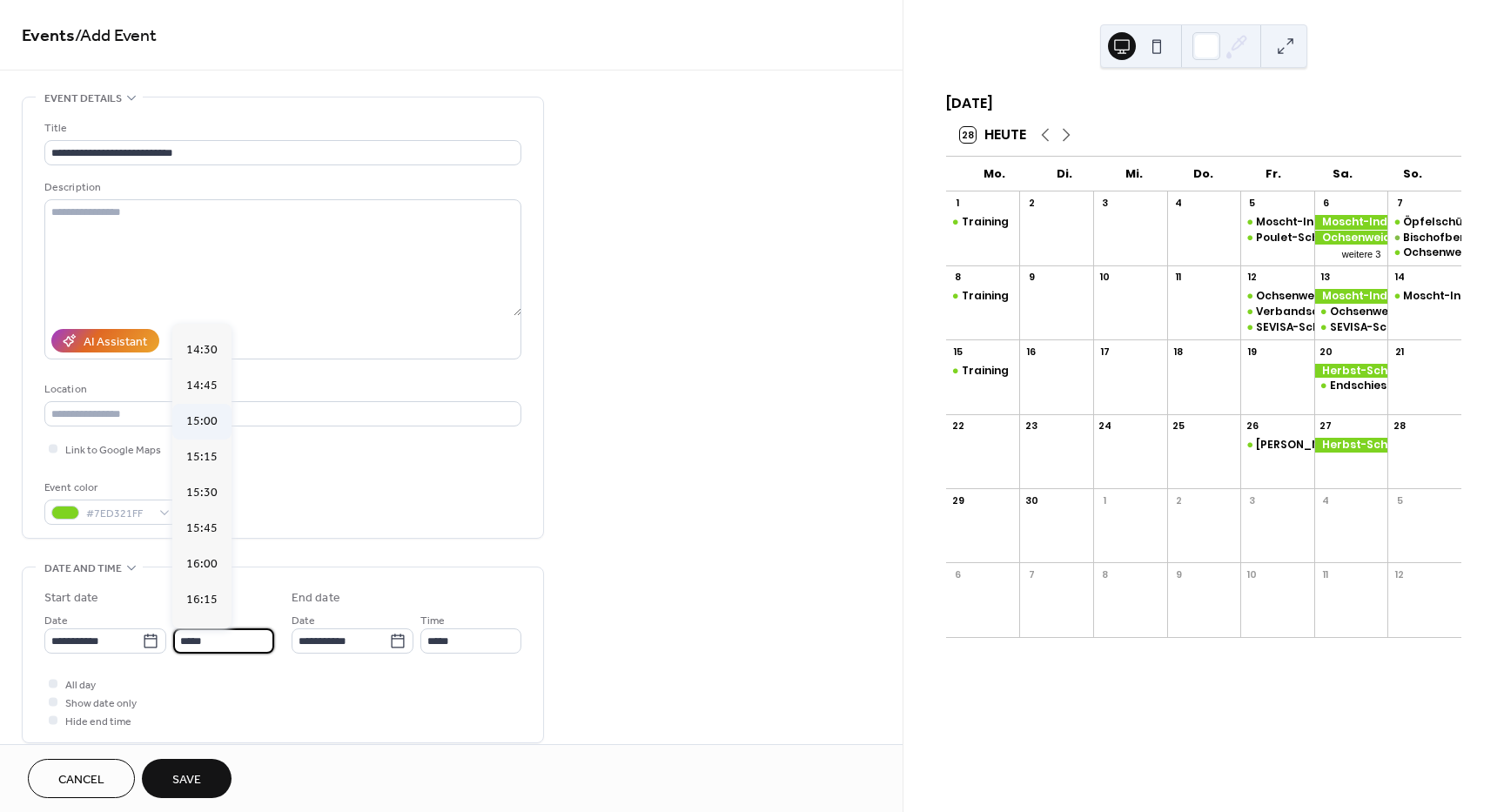 type on "*****" 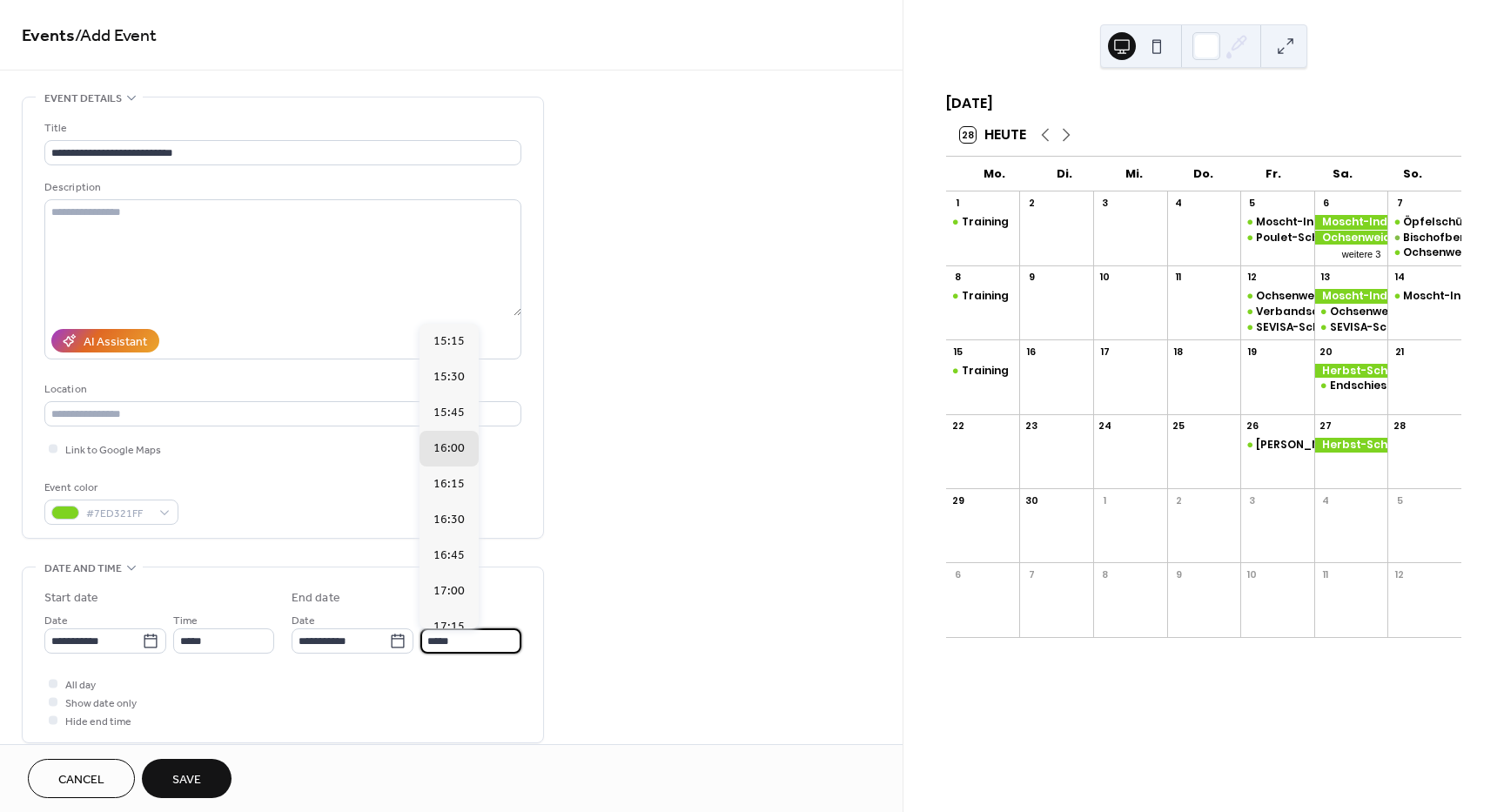 click on "*****" at bounding box center [471, 641] 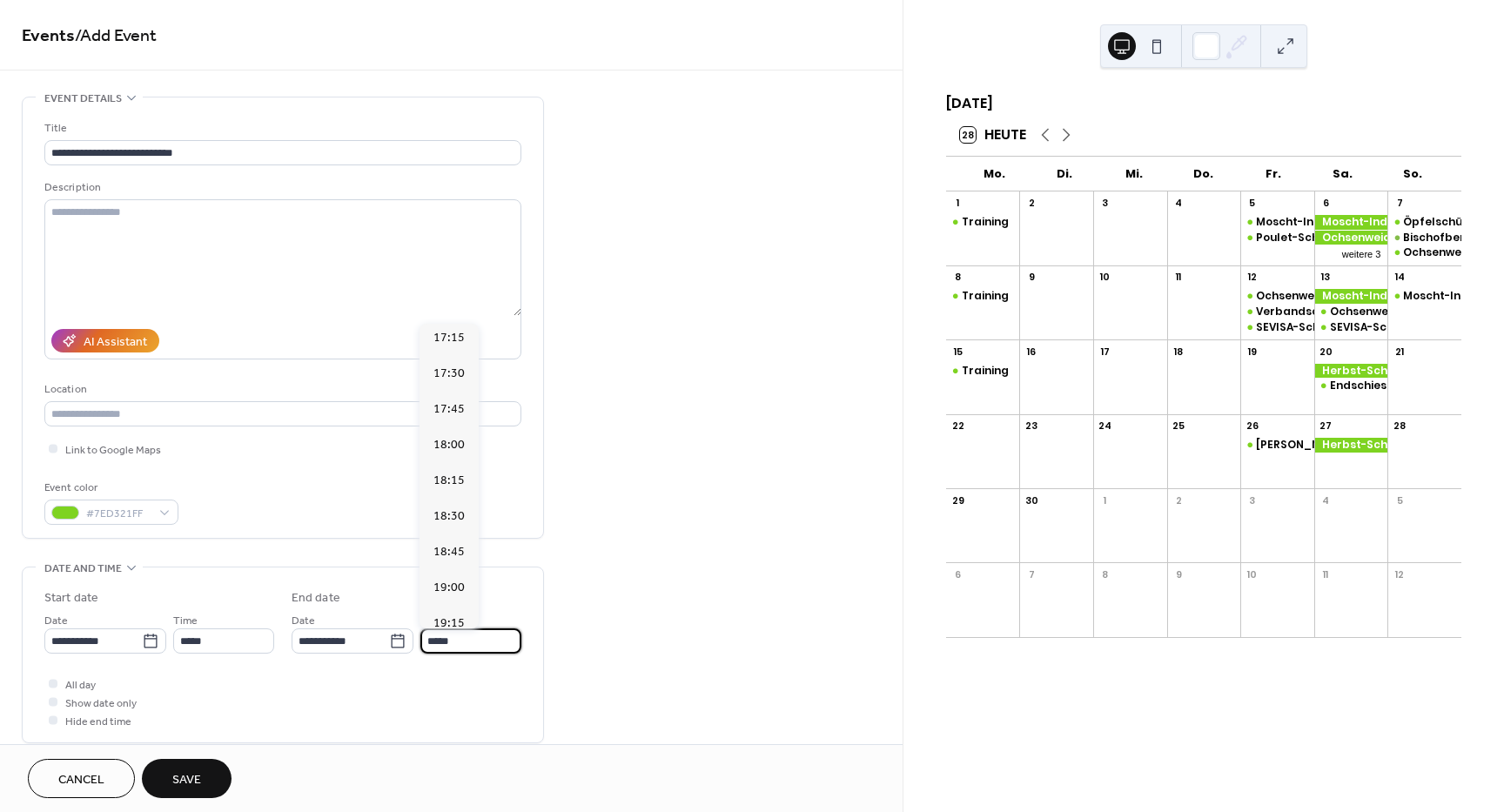 scroll, scrollTop: 435, scrollLeft: 0, axis: vertical 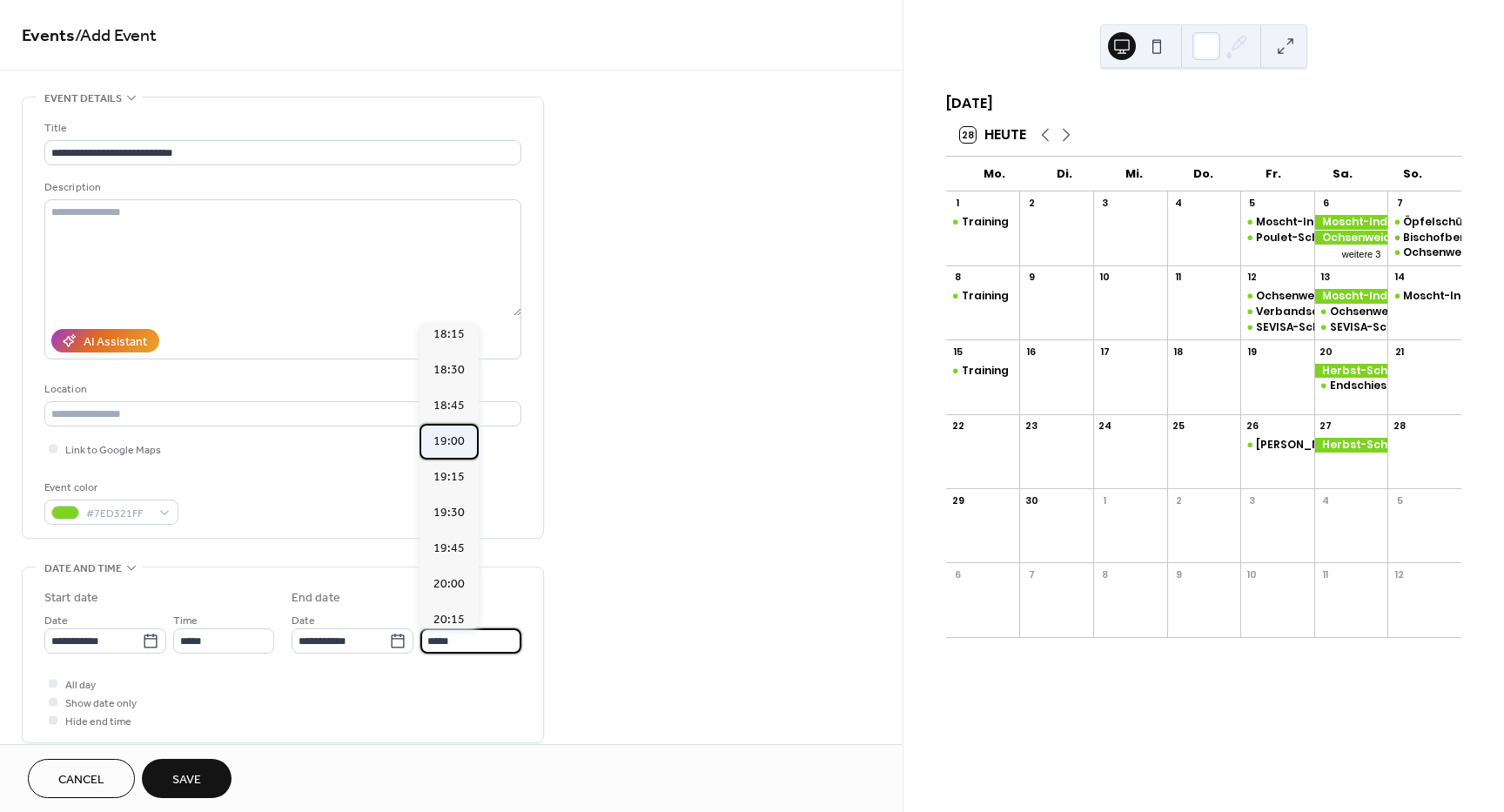 click on "19:00" at bounding box center (449, 441) 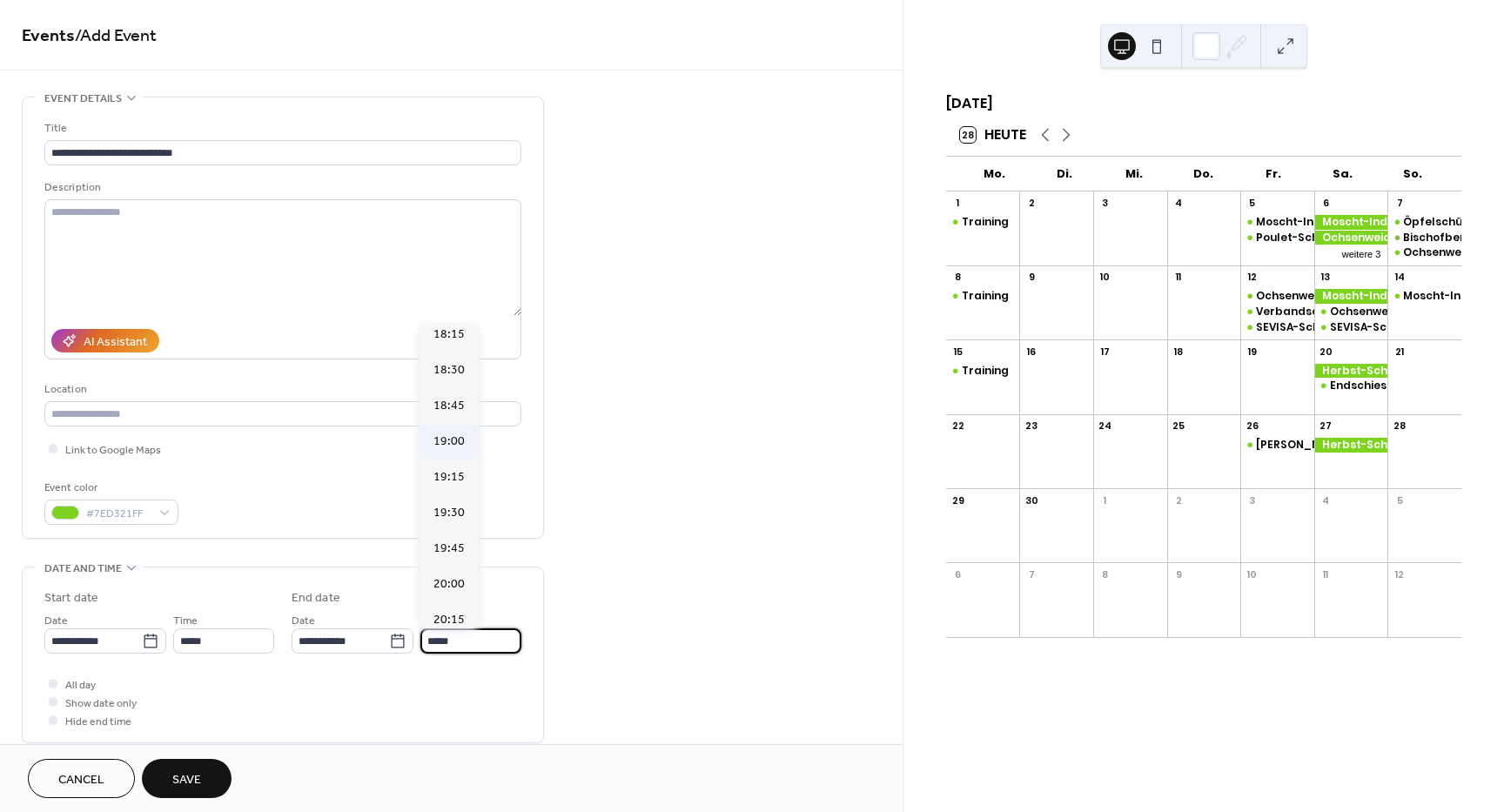 type on "*****" 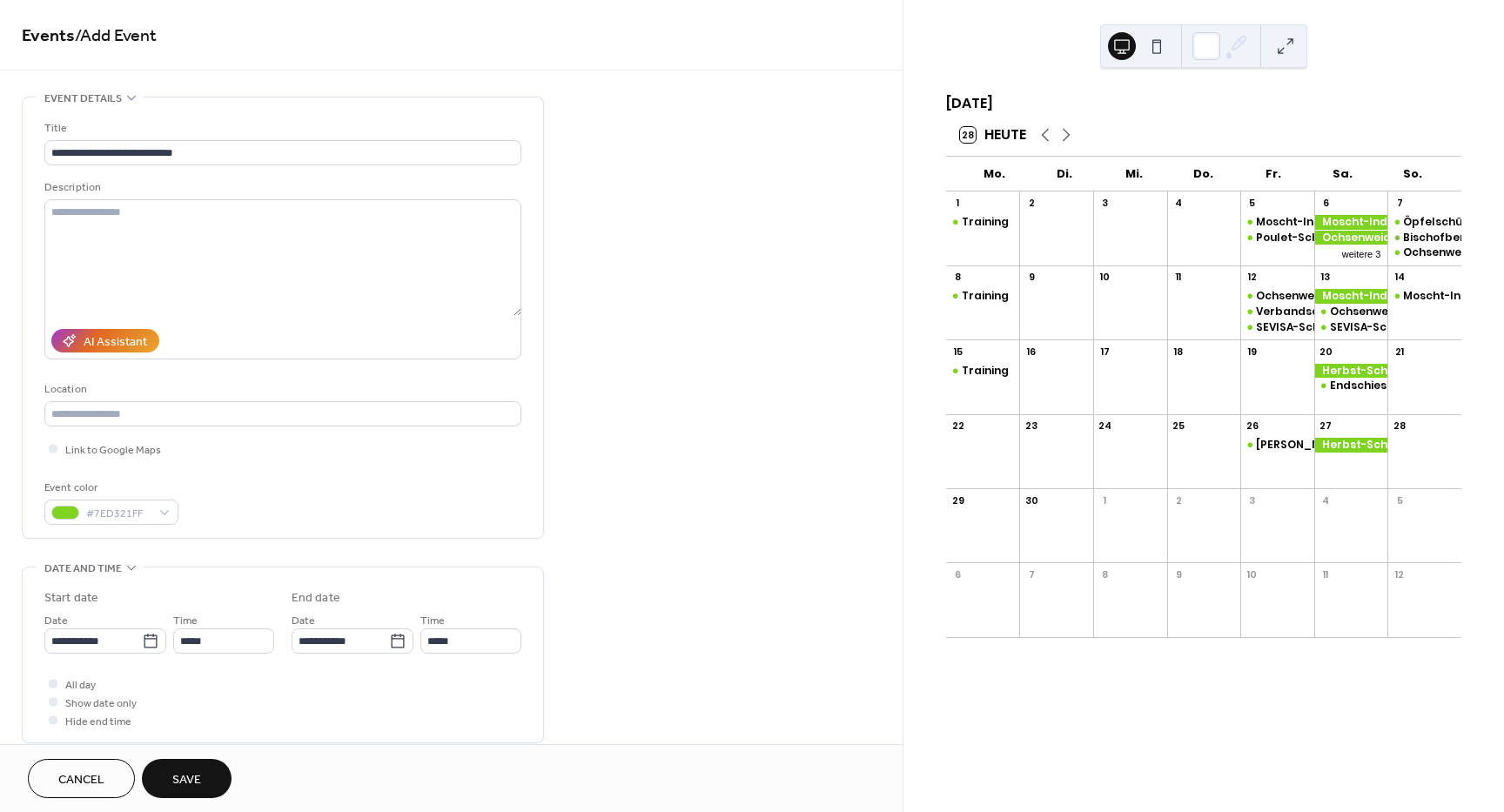 click on "Save" at bounding box center (186, 778) 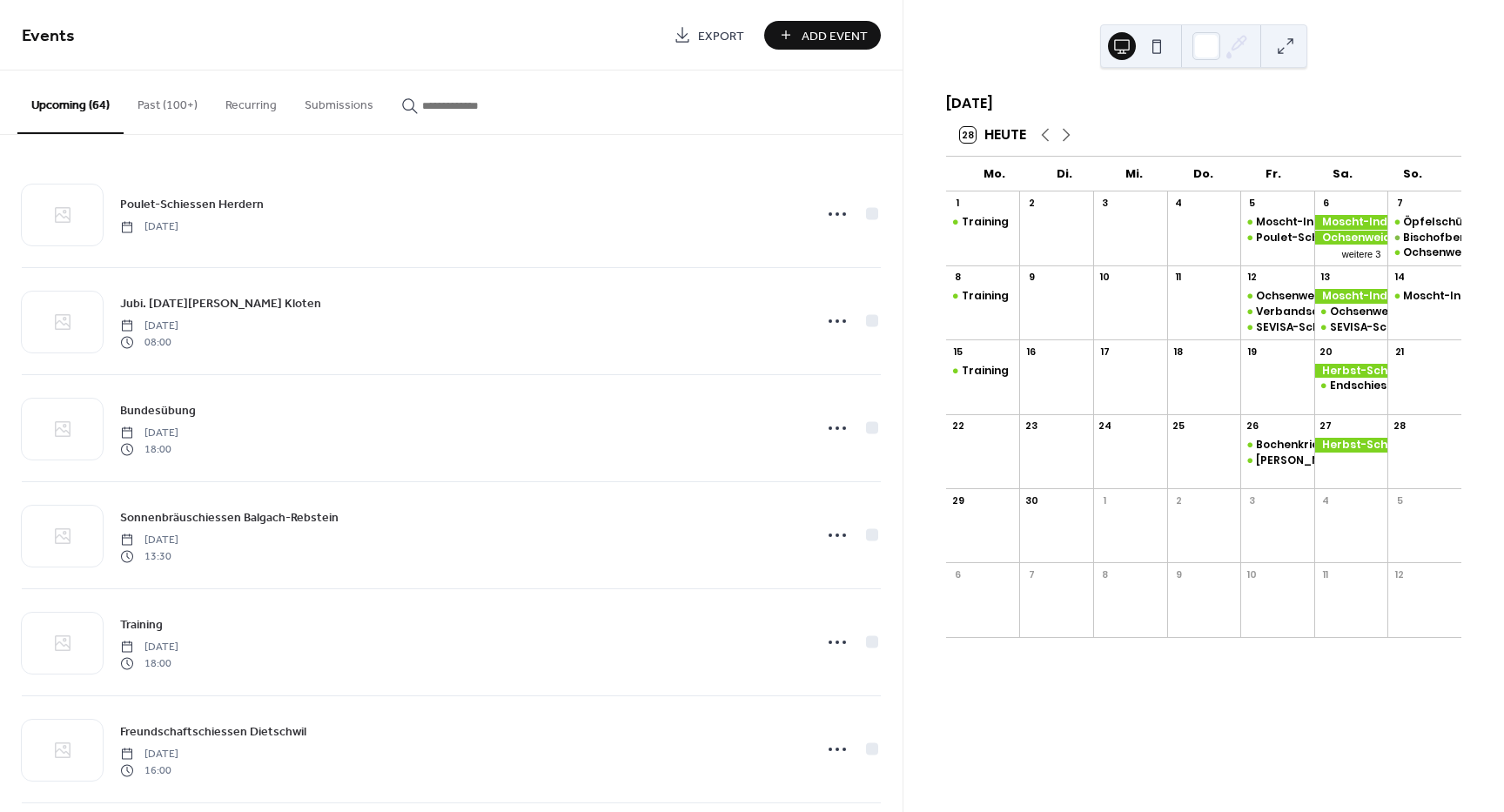 click on "Add Event" at bounding box center (822, 35) 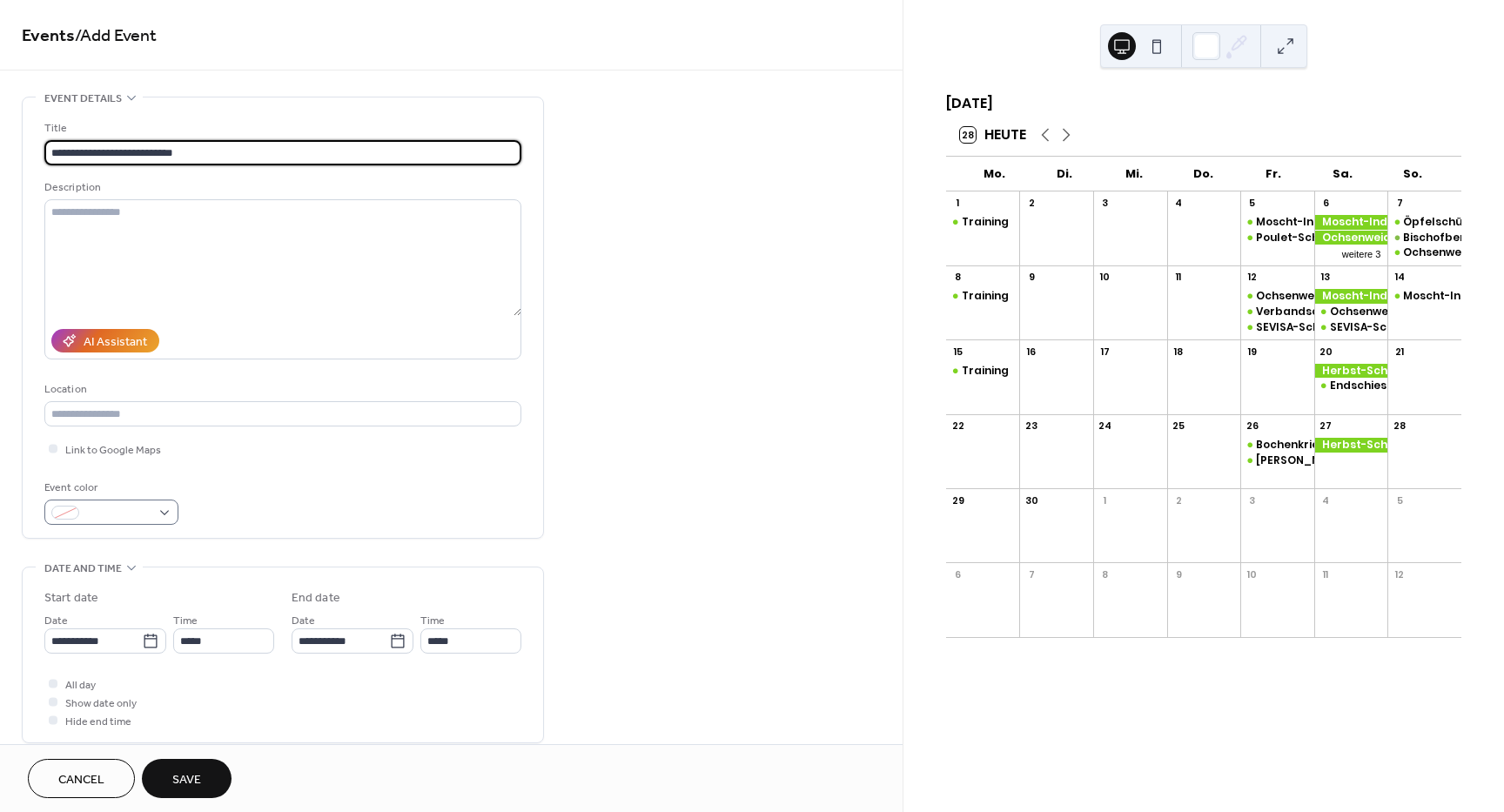 type on "**********" 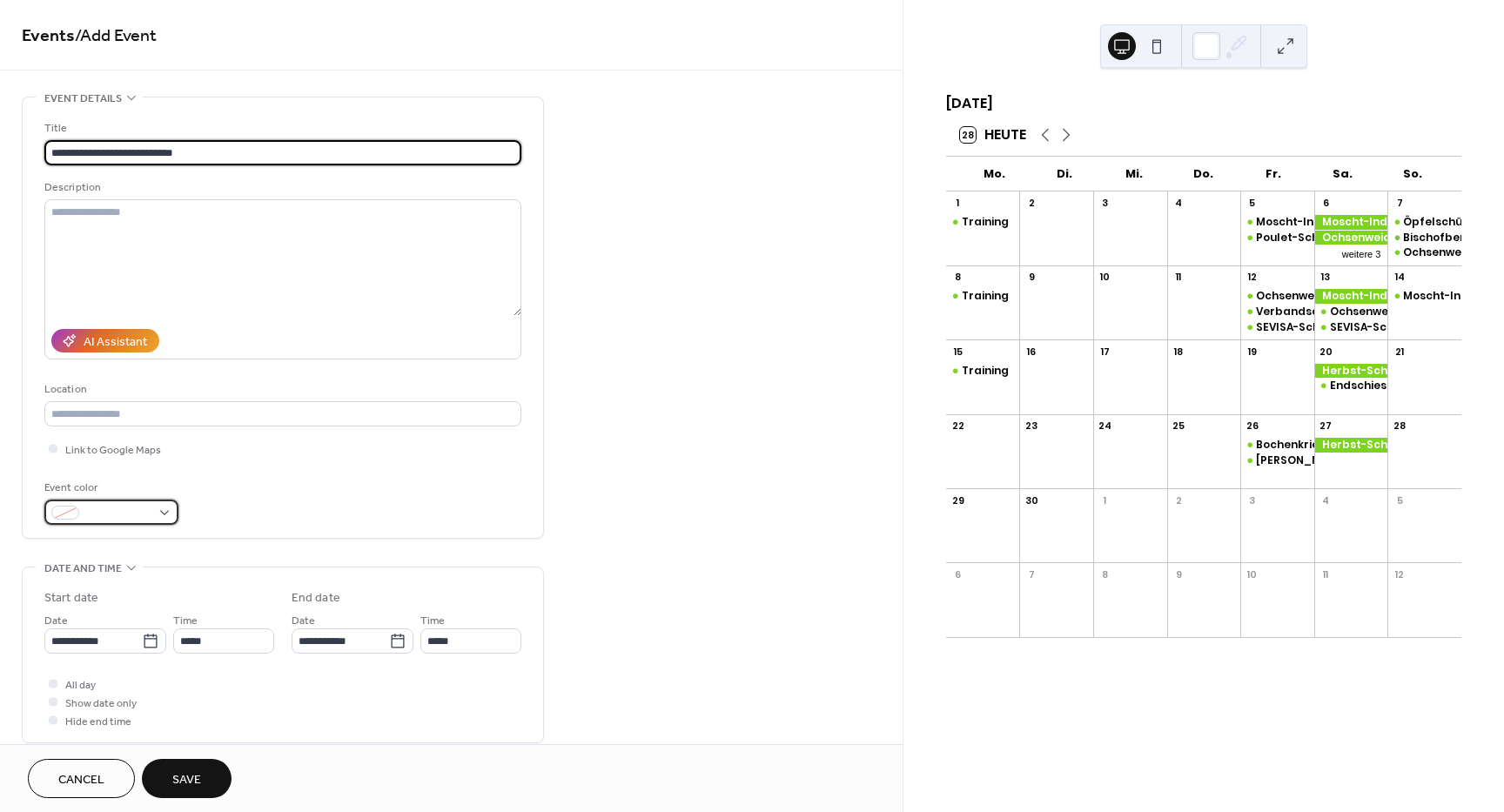 click at bounding box center [111, 512] 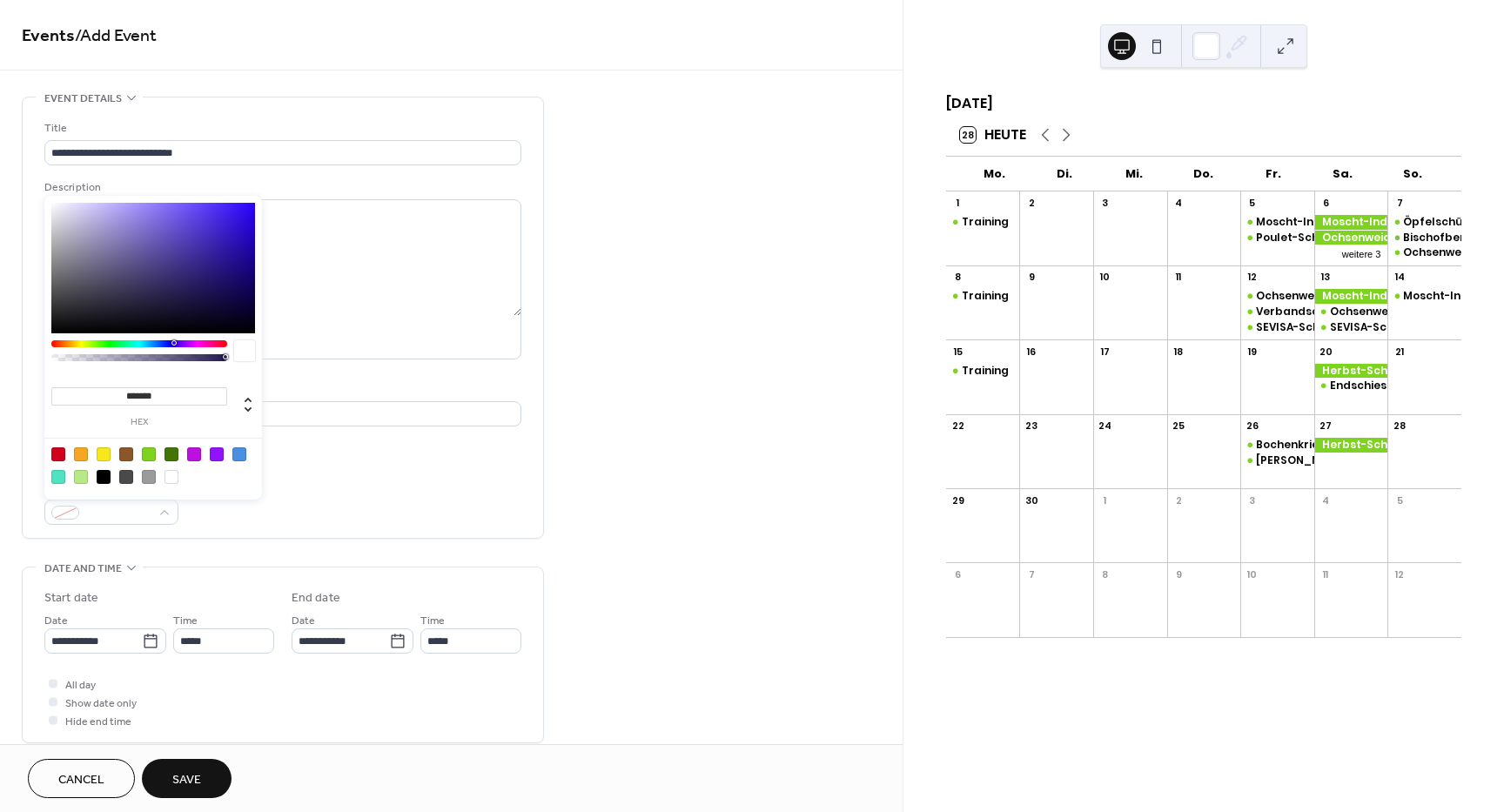click at bounding box center (149, 454) 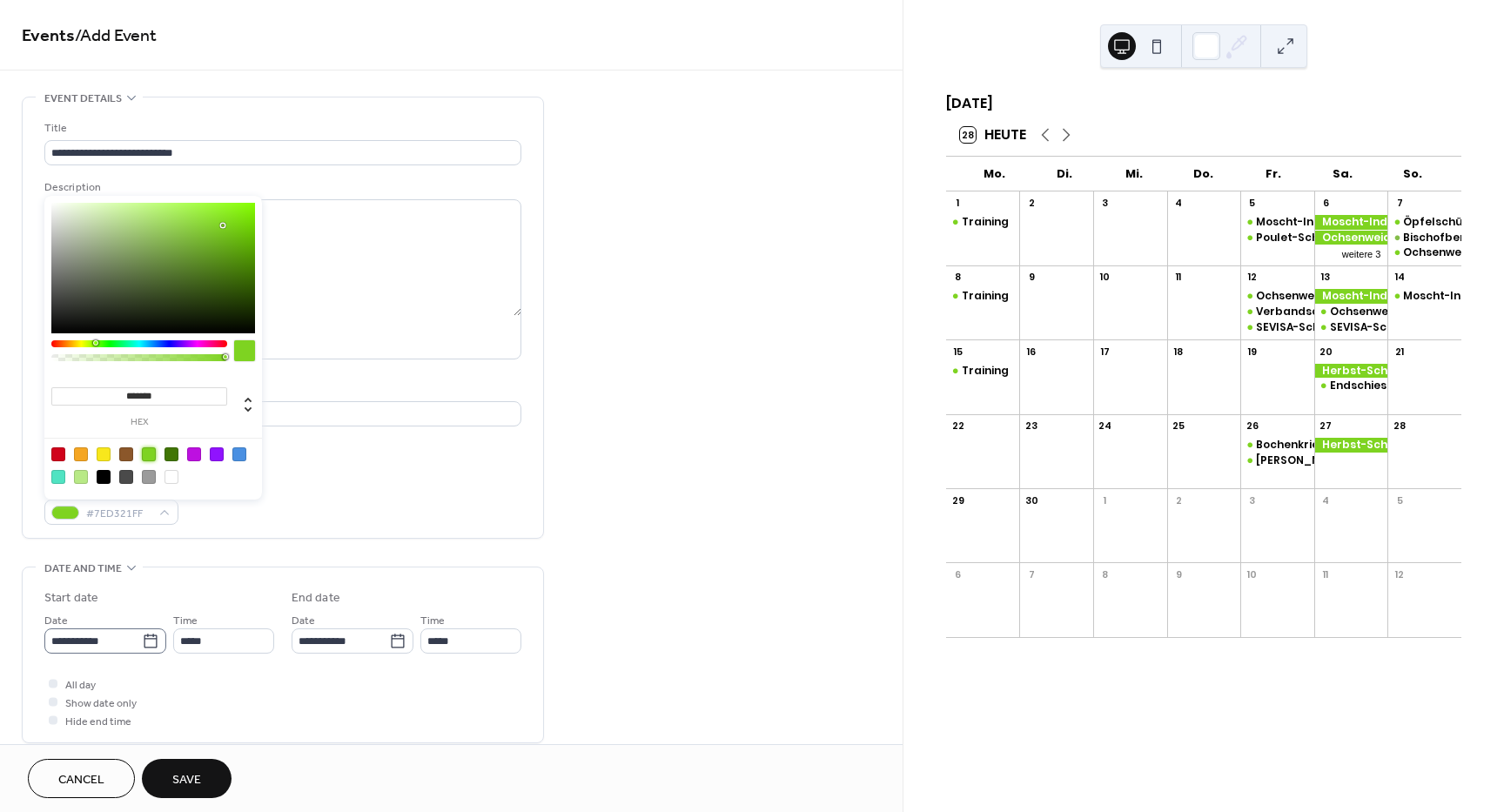 click 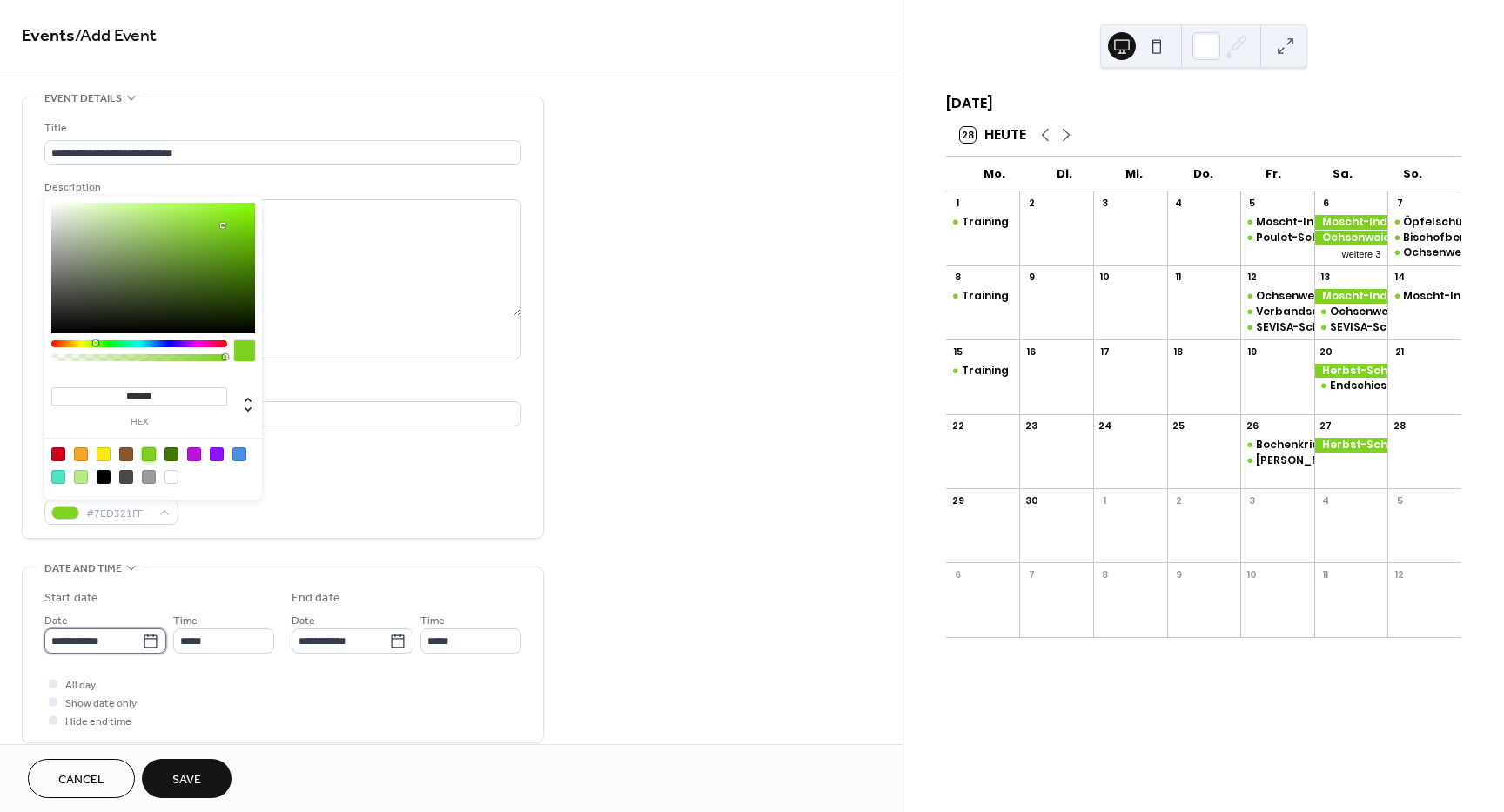 click on "**********" at bounding box center [93, 641] 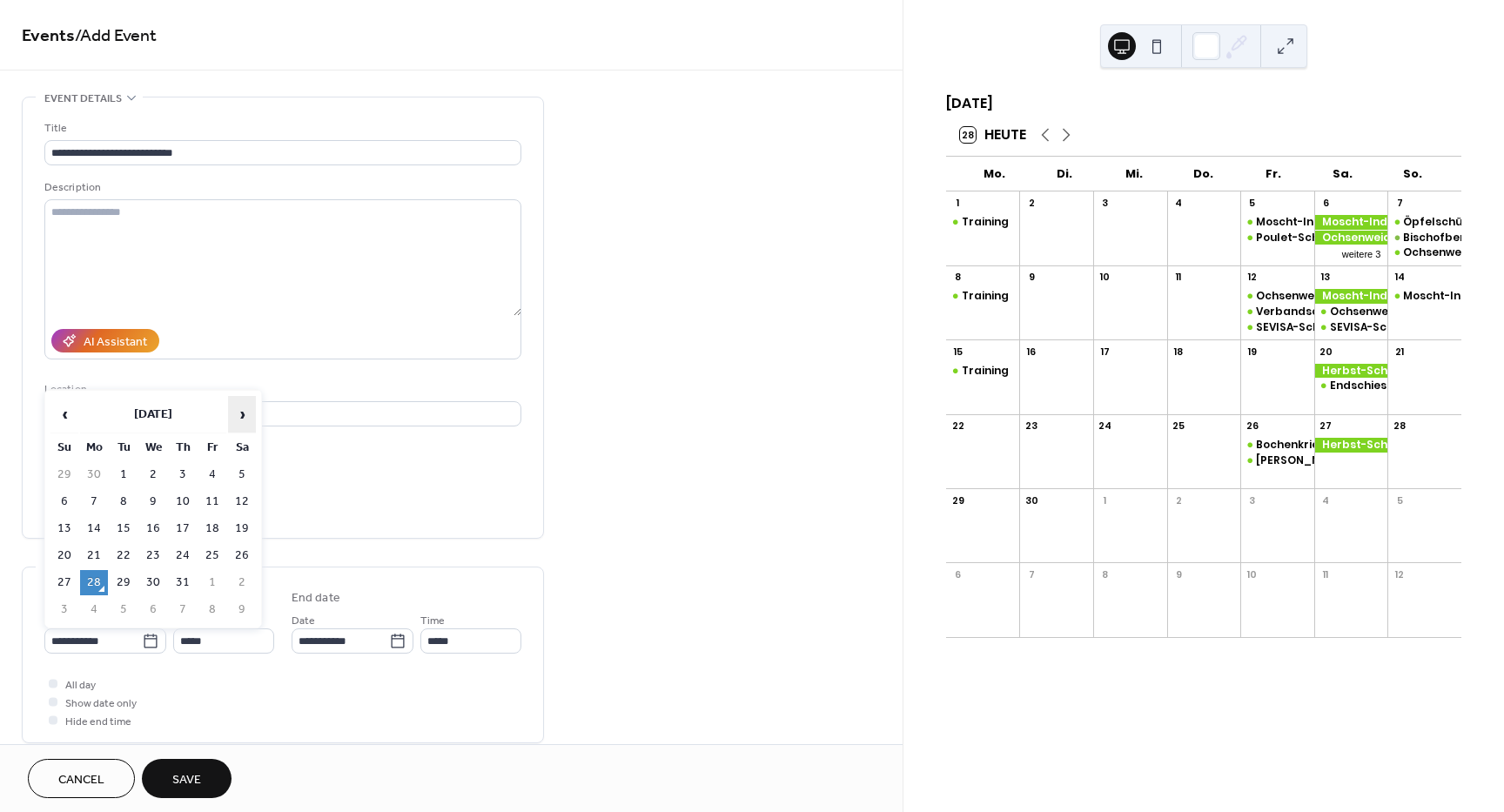 click on "›" at bounding box center [242, 414] 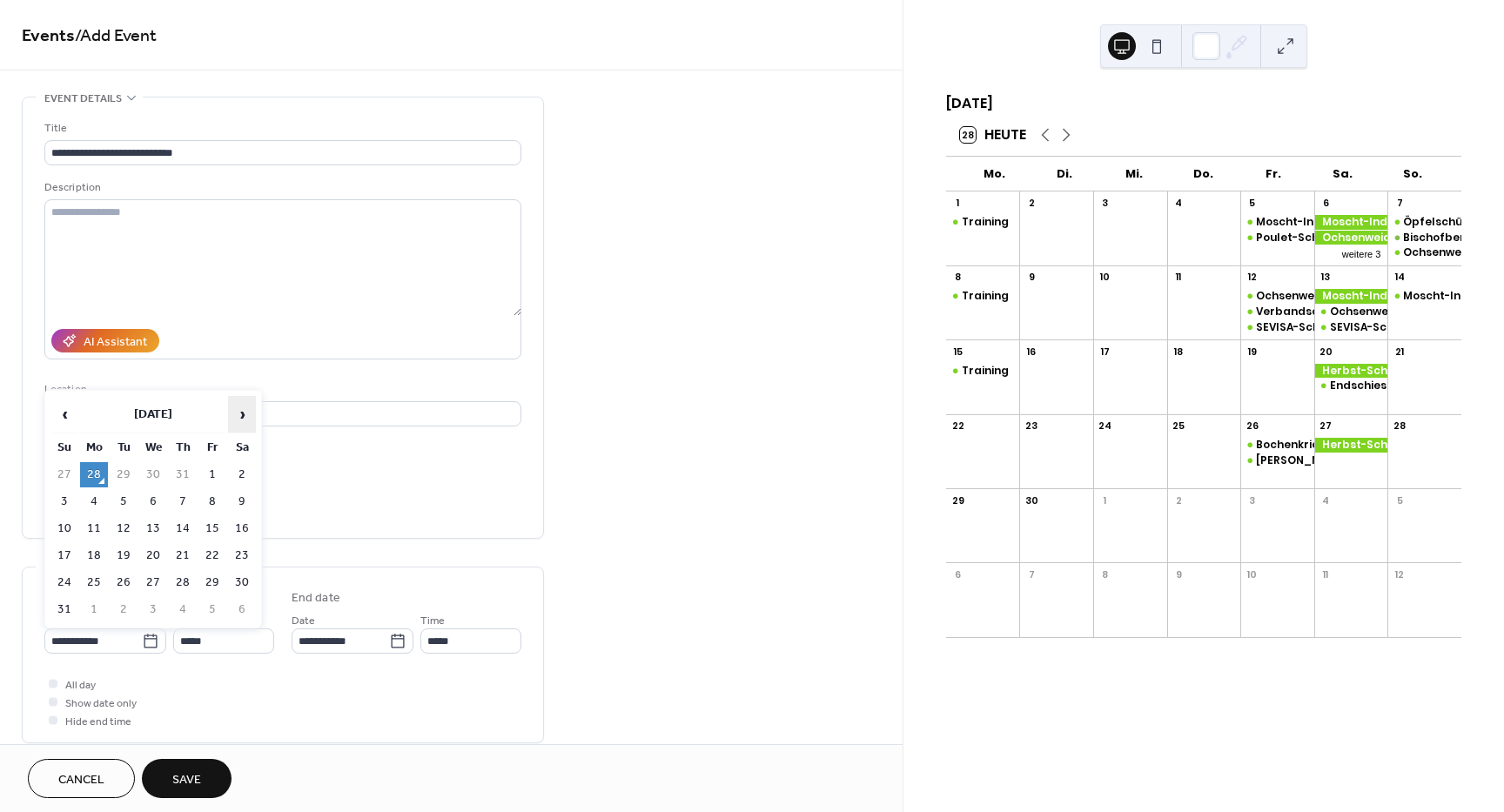 click on "›" at bounding box center [242, 414] 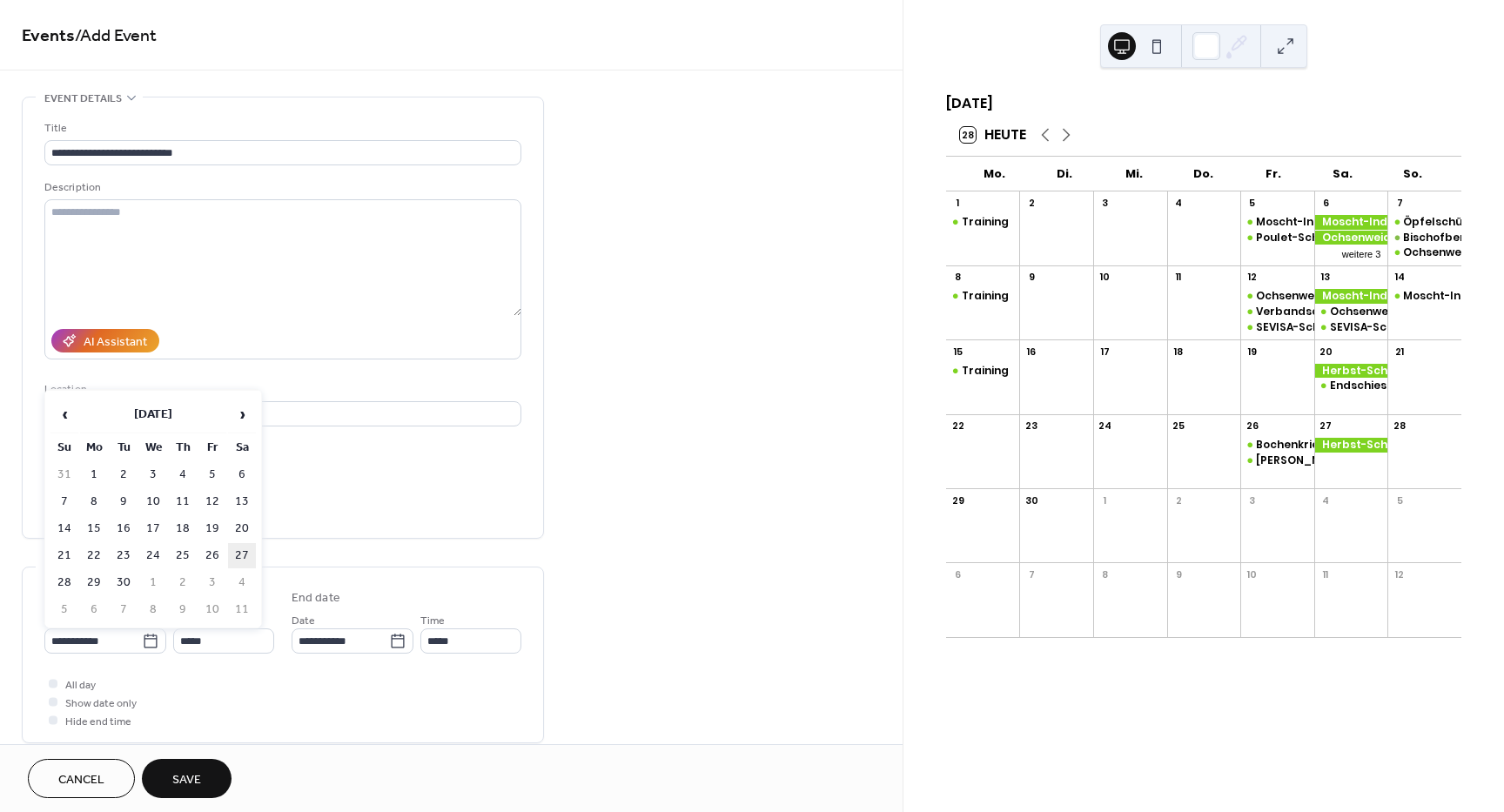 click on "27" at bounding box center [242, 555] 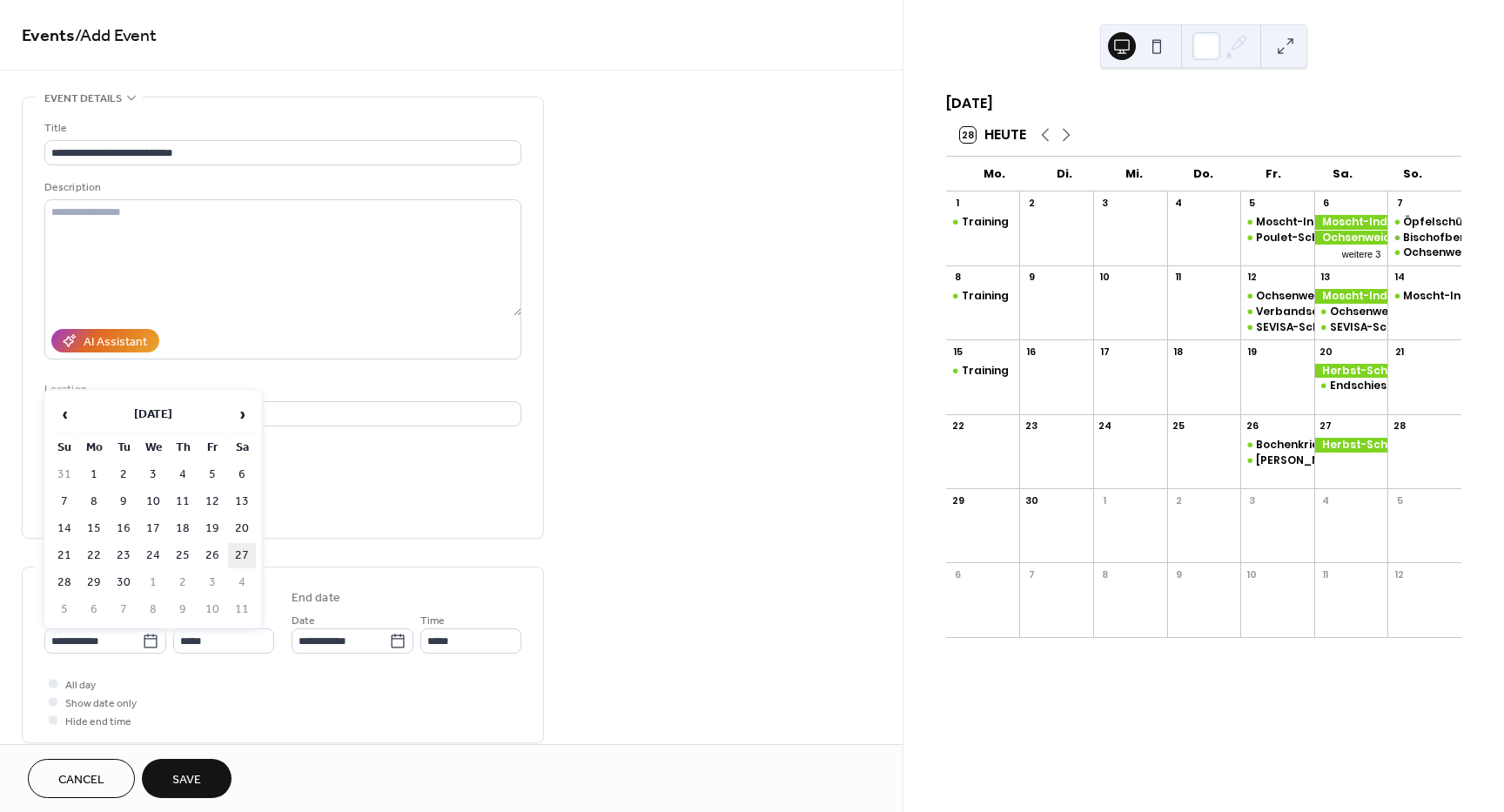 type on "**********" 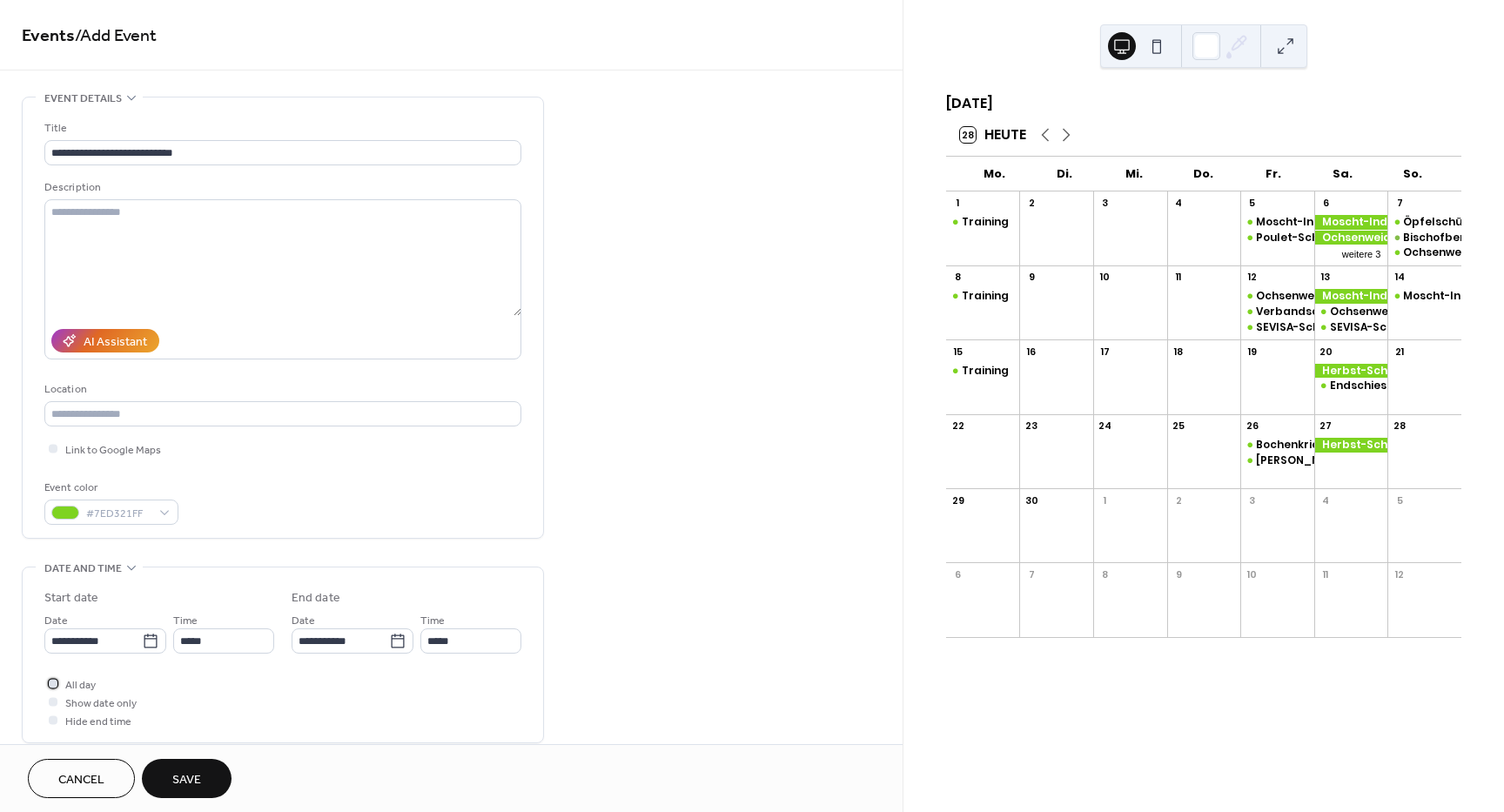 click at bounding box center [53, 683] 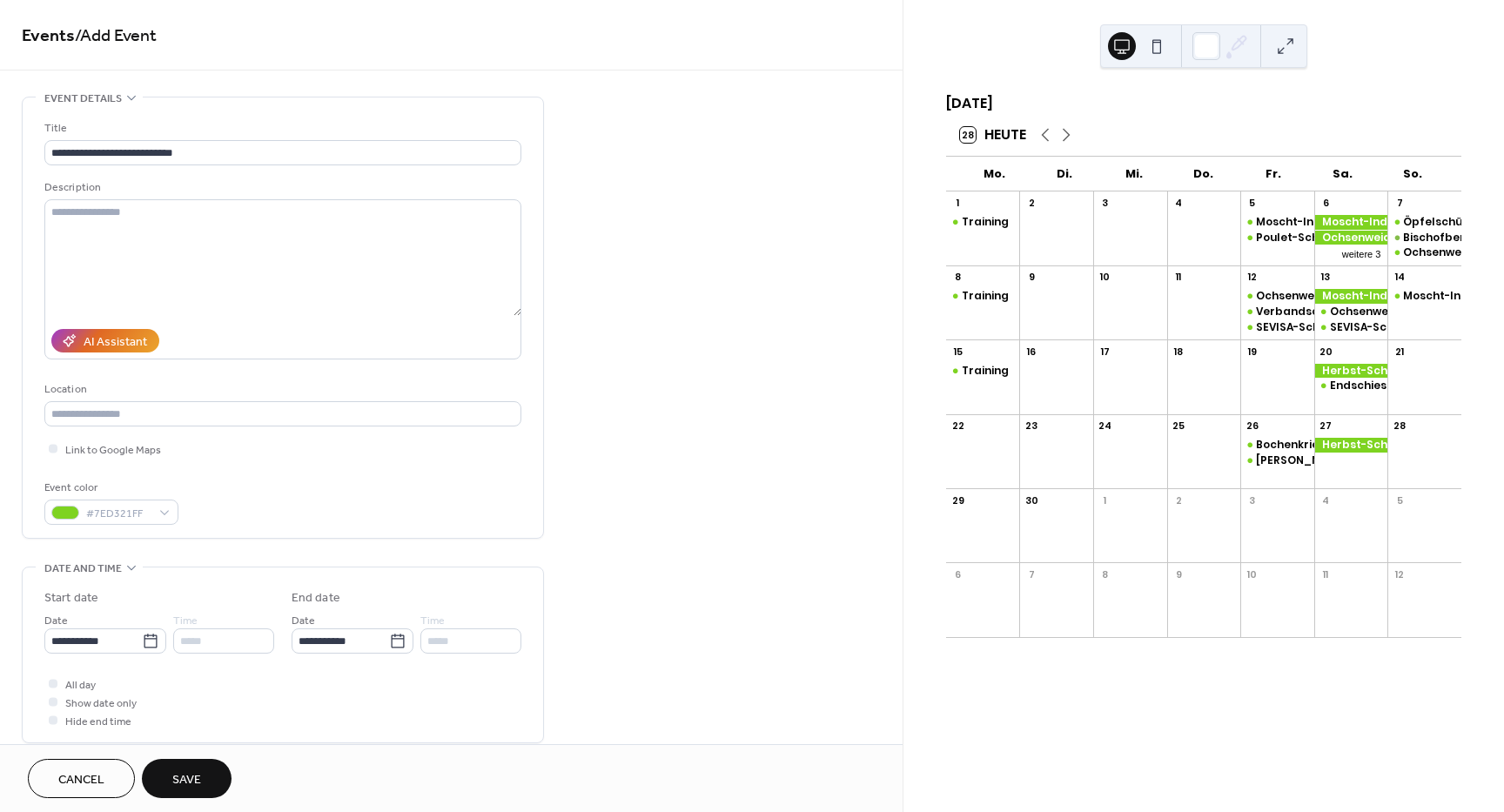 click on "Save" at bounding box center [186, 780] 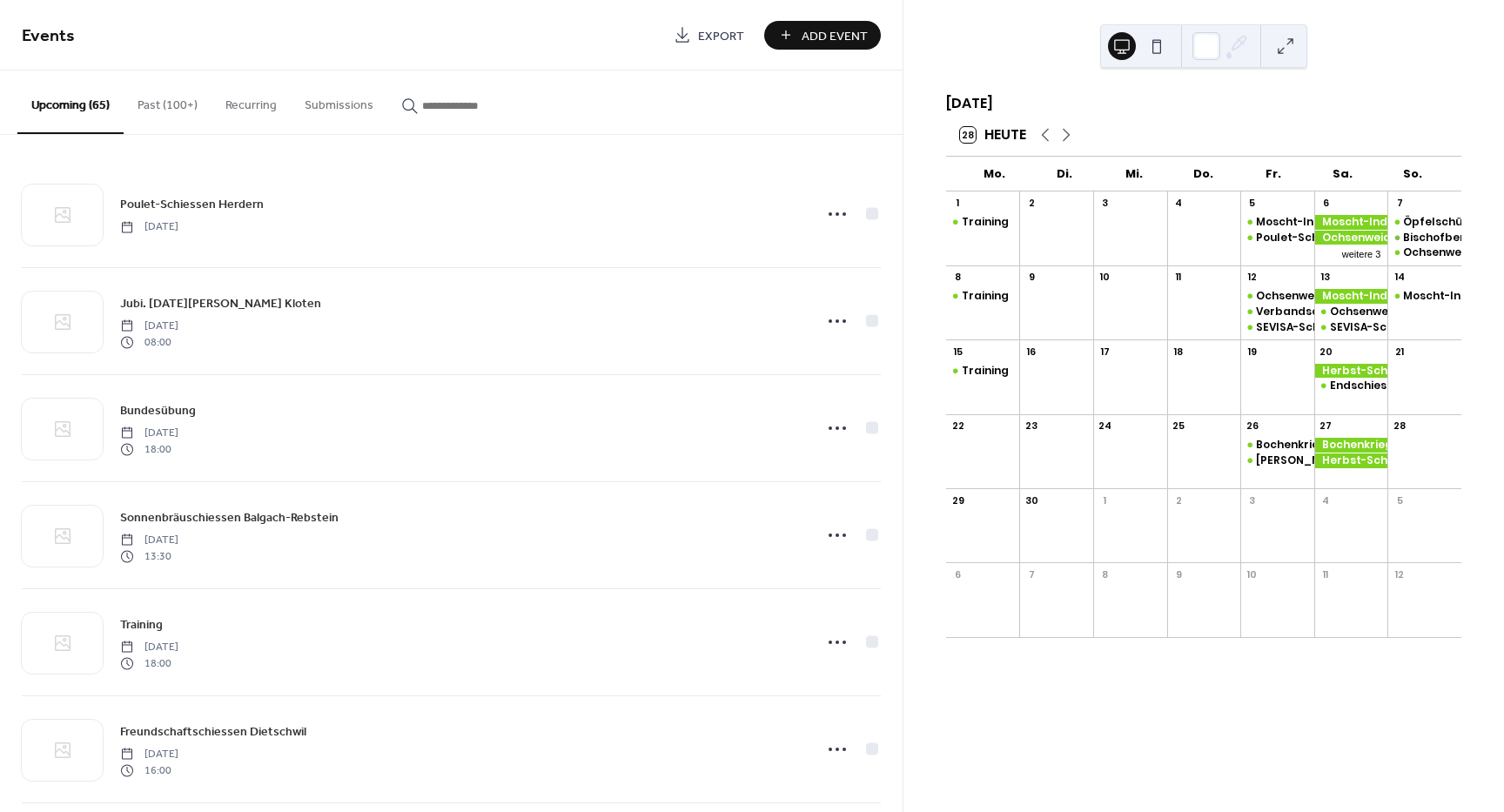 click on "Add Event" at bounding box center (835, 36) 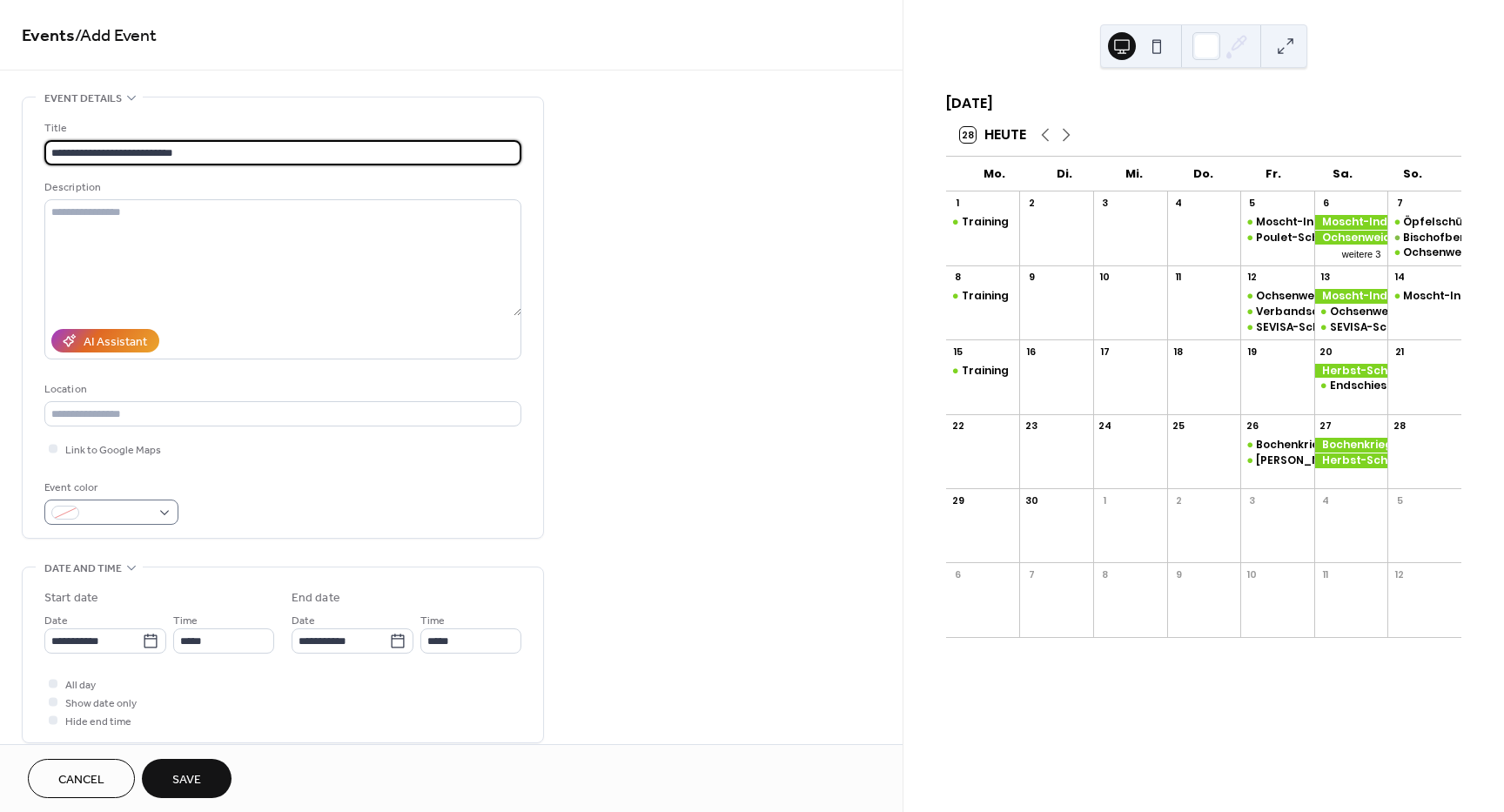 type on "**********" 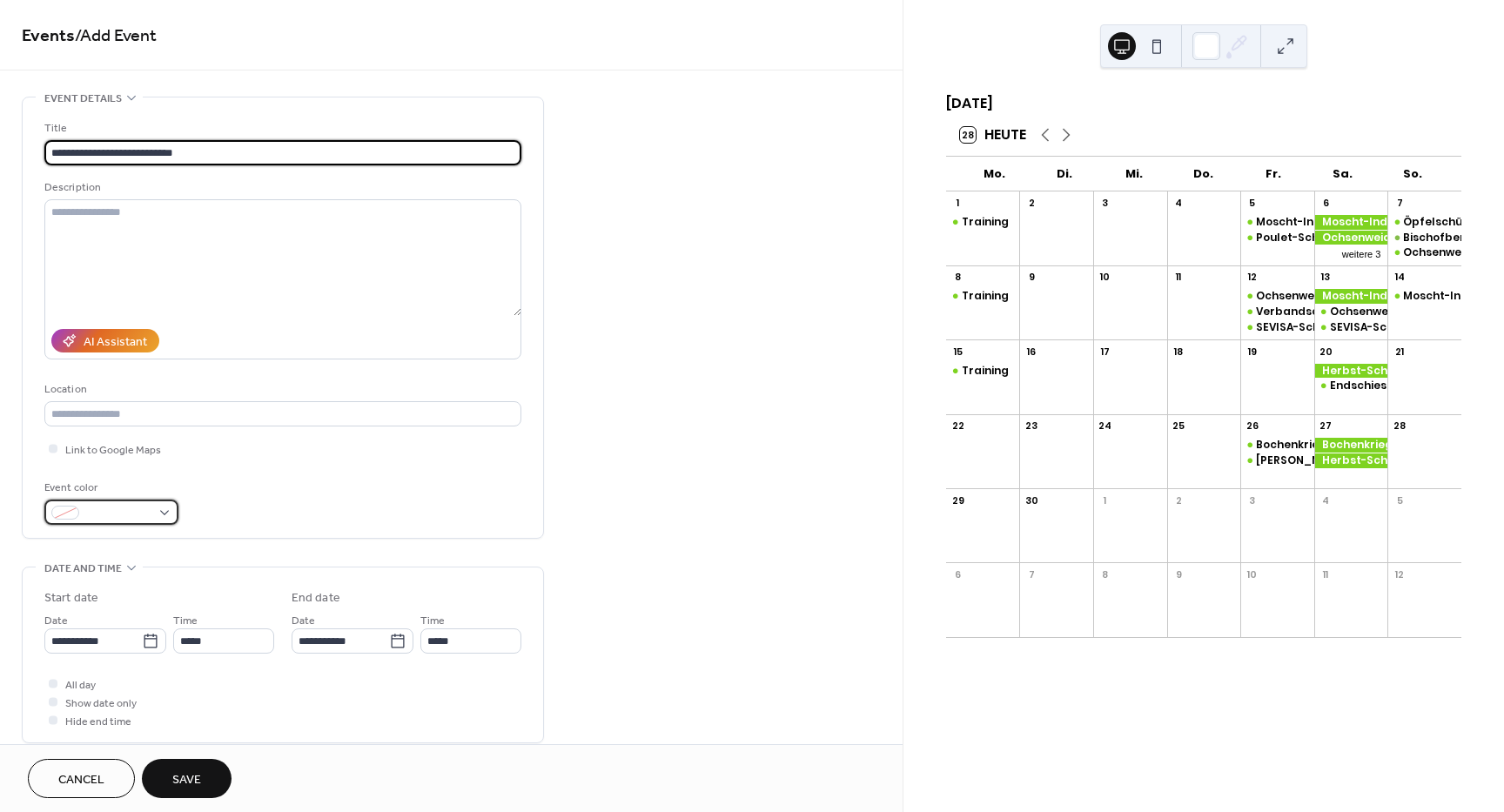 click at bounding box center [111, 512] 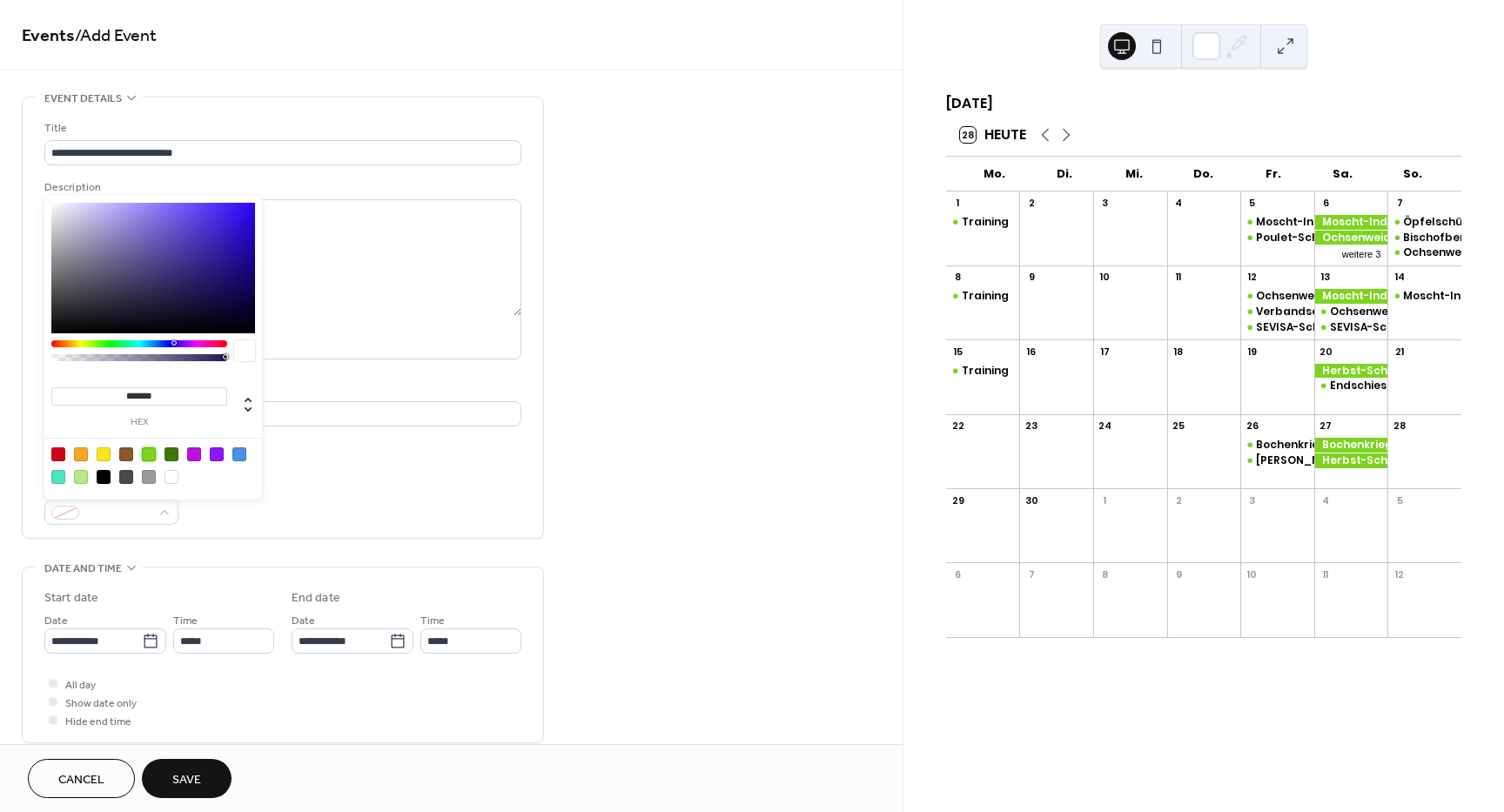 click at bounding box center [149, 454] 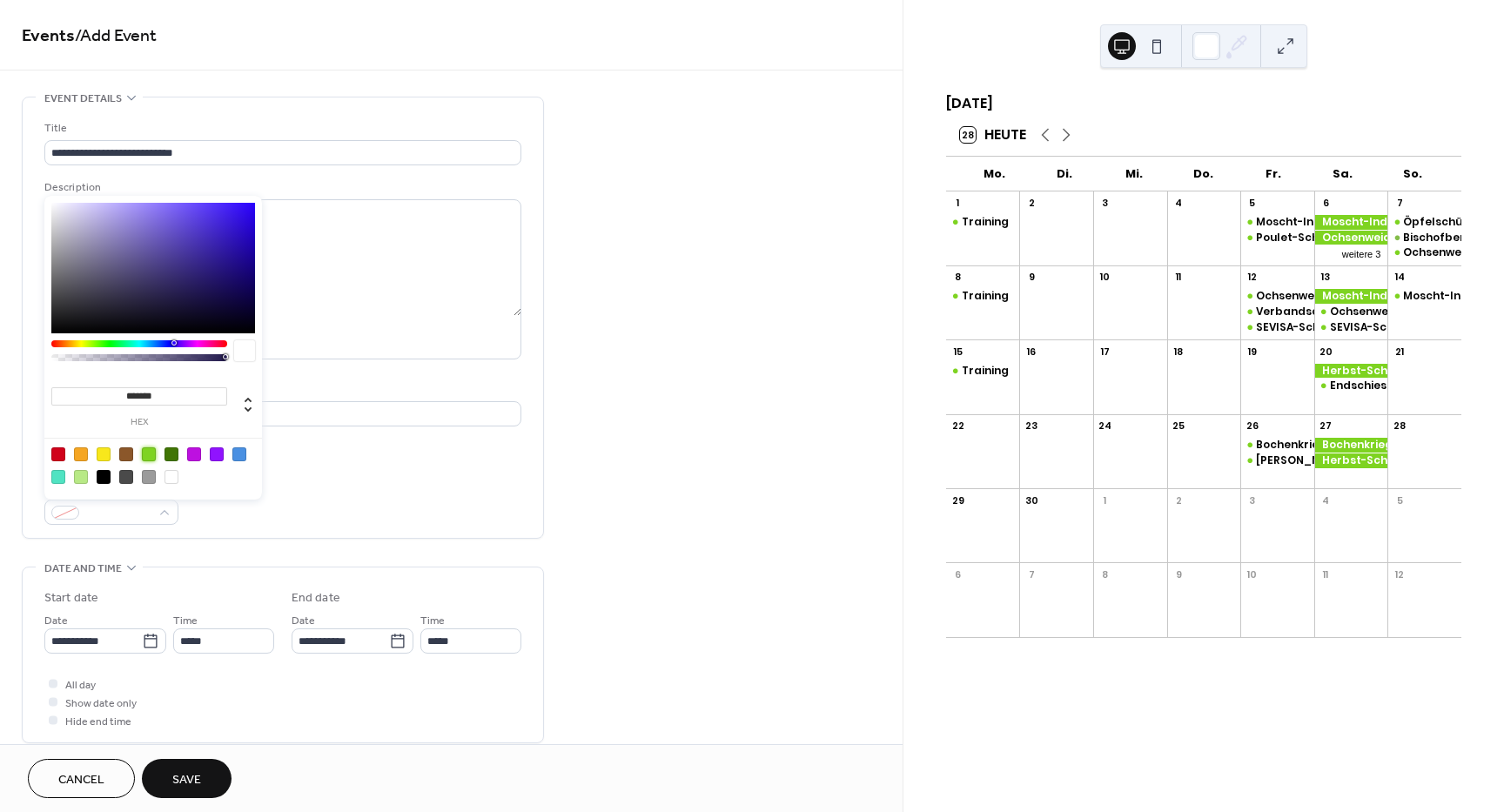 type on "*******" 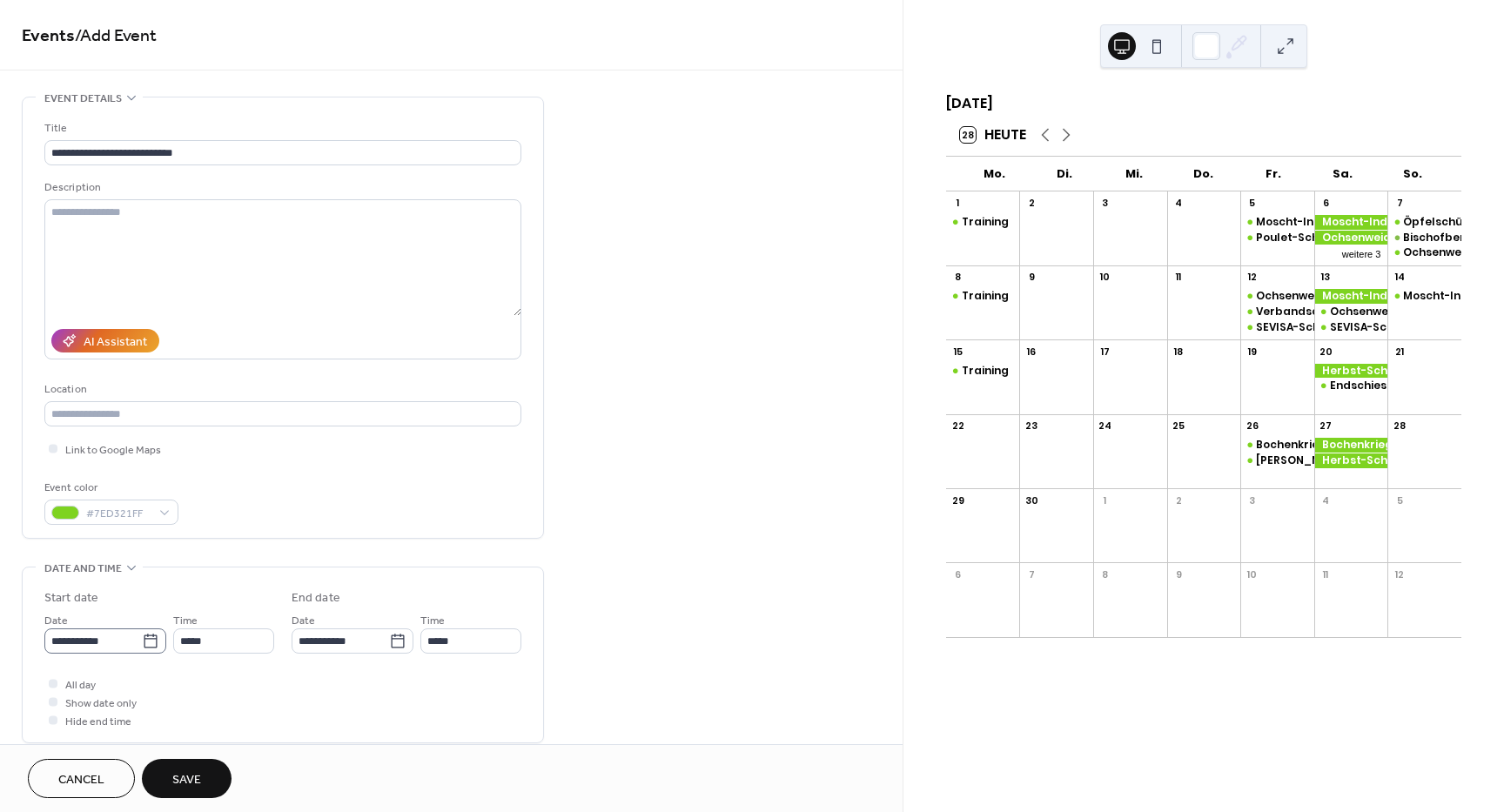 click 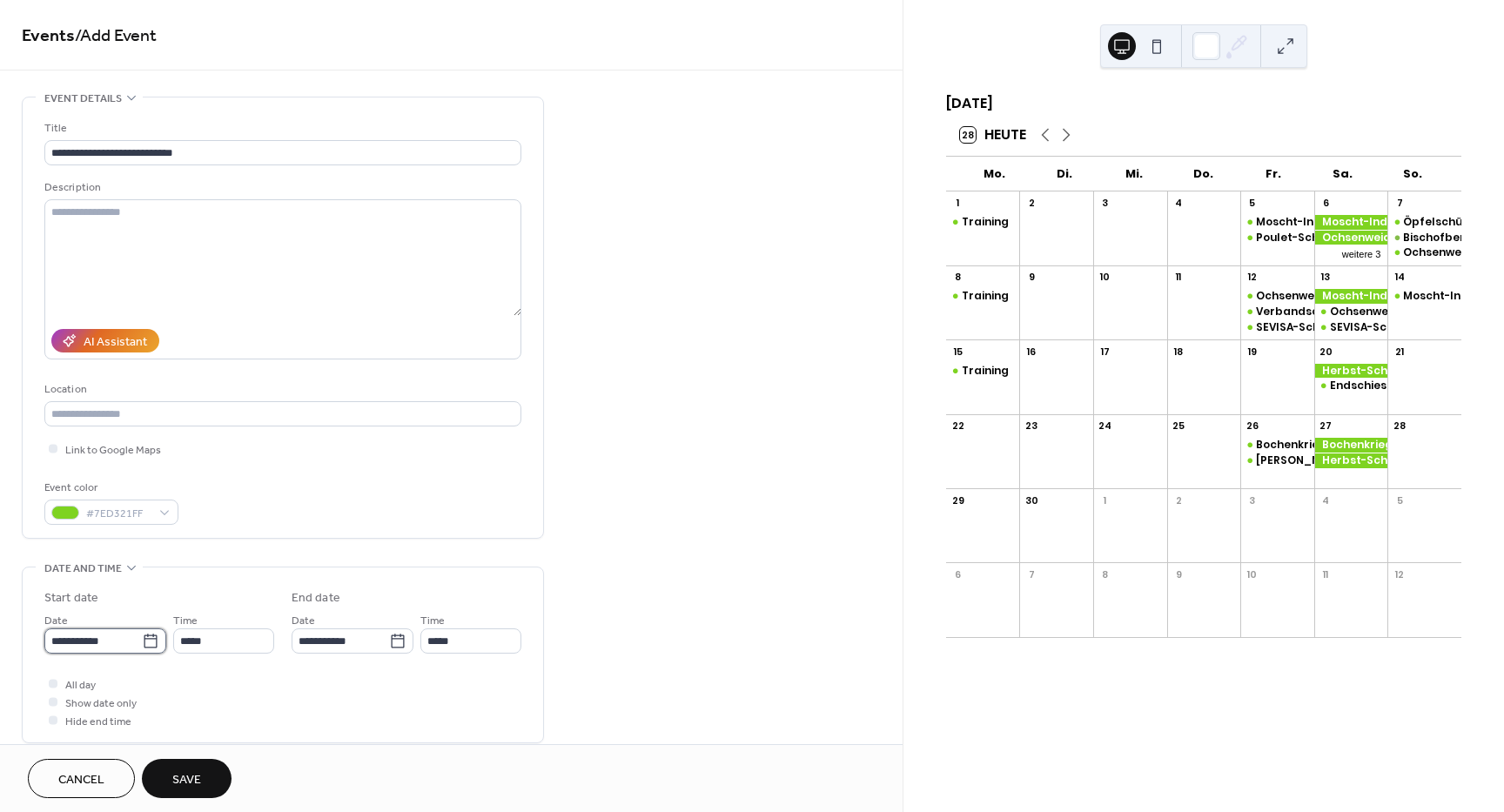 click on "**********" at bounding box center [93, 641] 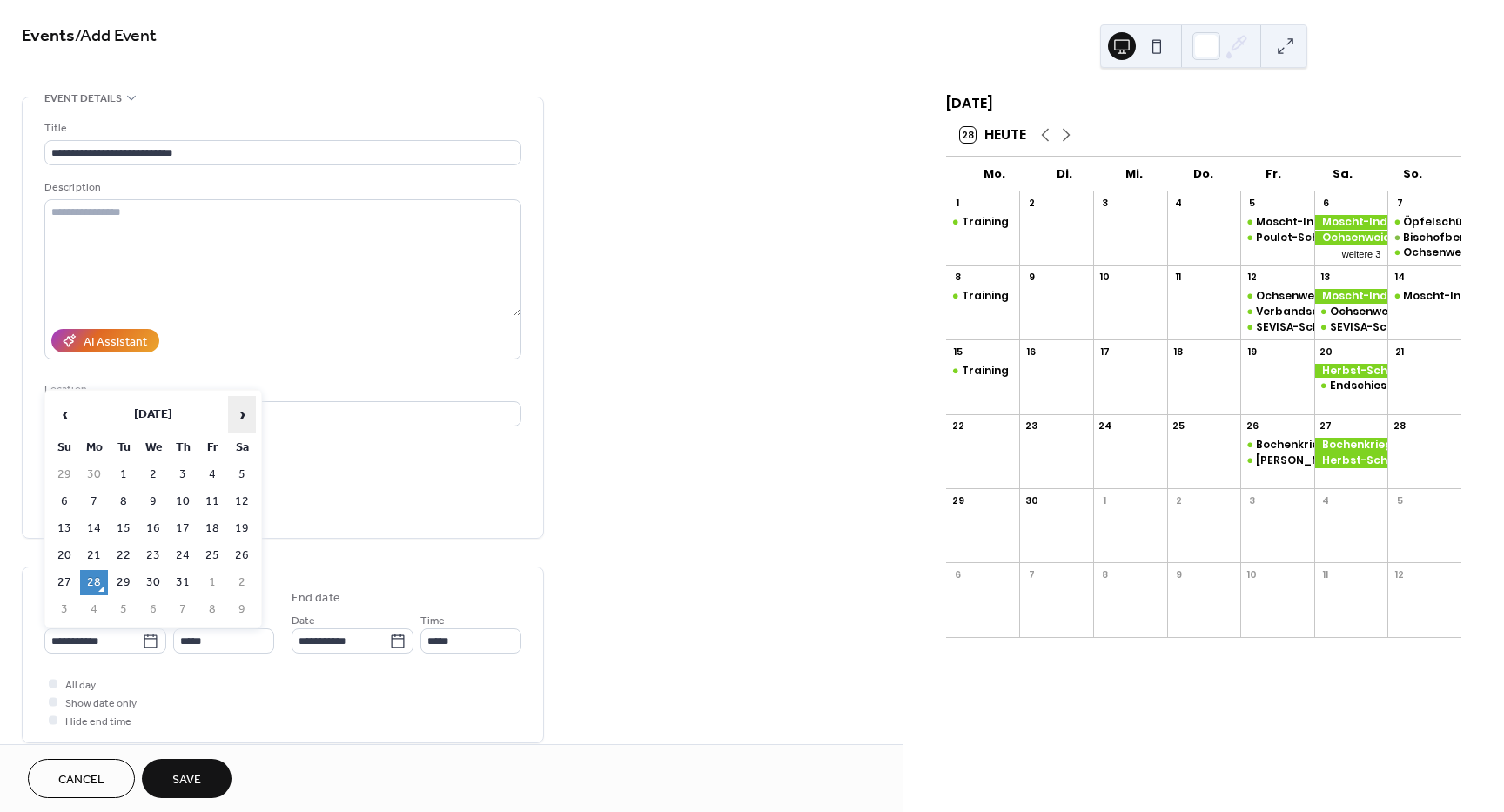 click on "›" at bounding box center [242, 414] 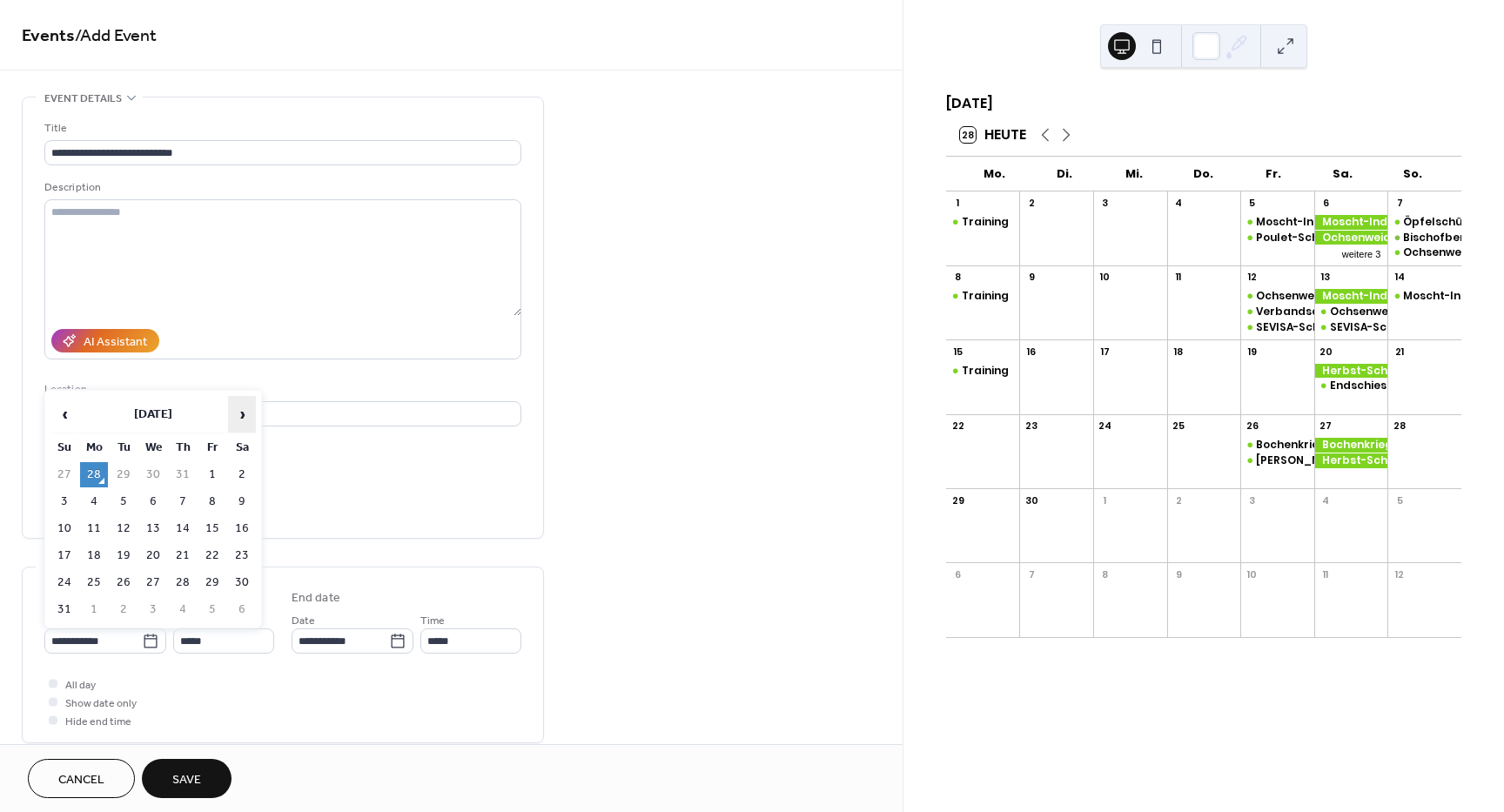 click on "›" at bounding box center [242, 414] 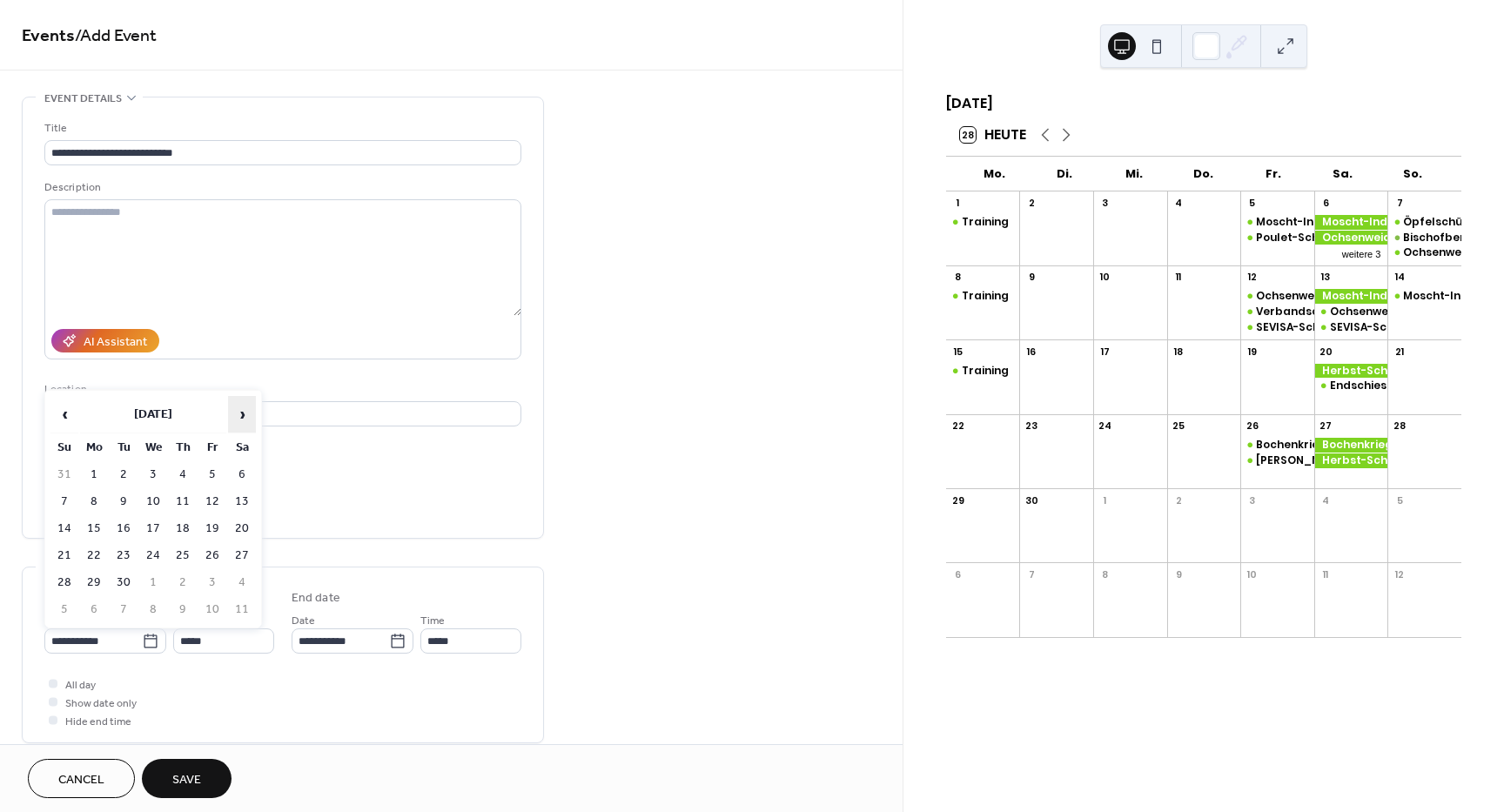 click on "›" at bounding box center [242, 414] 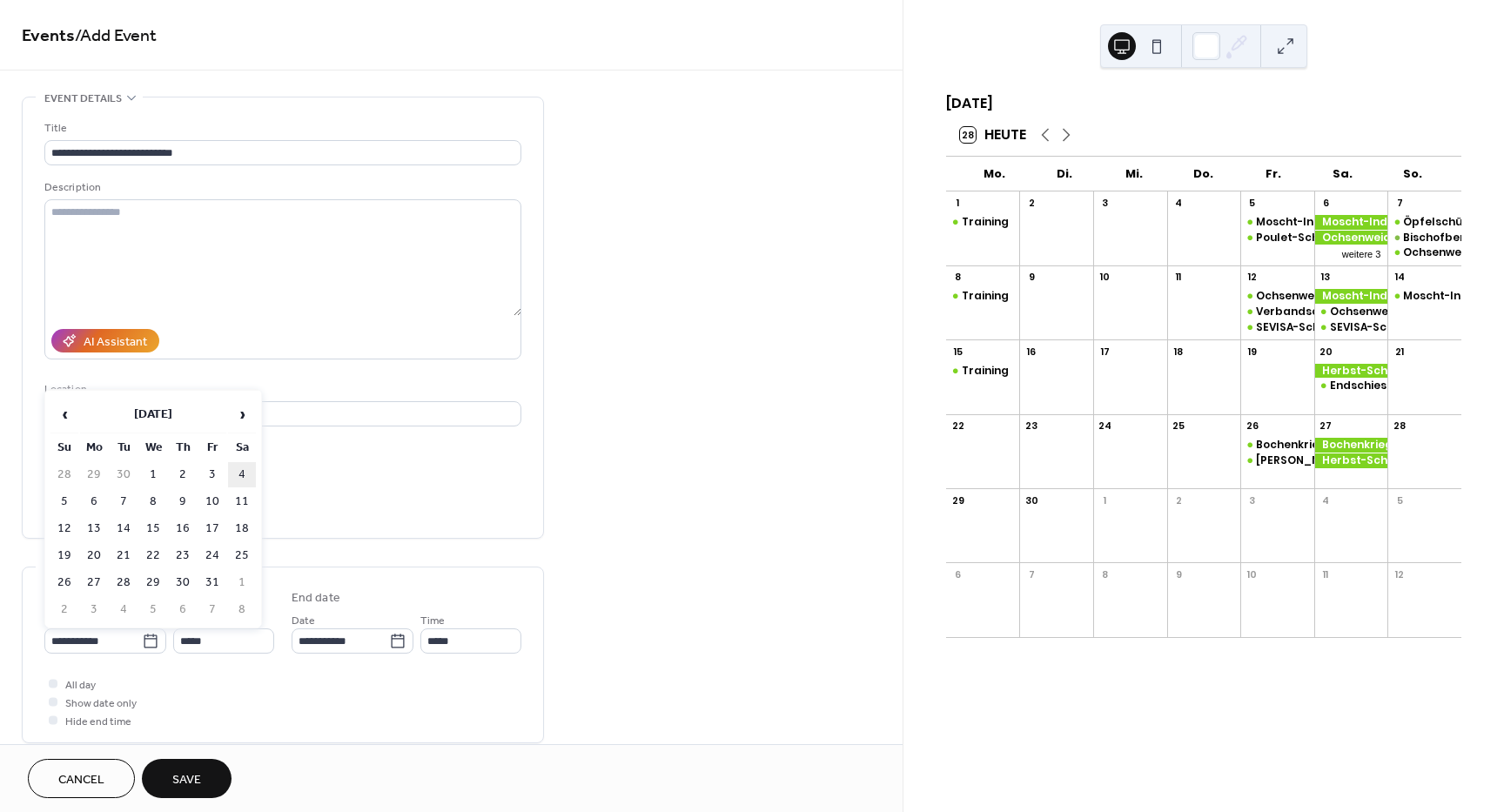 click on "4" at bounding box center (242, 474) 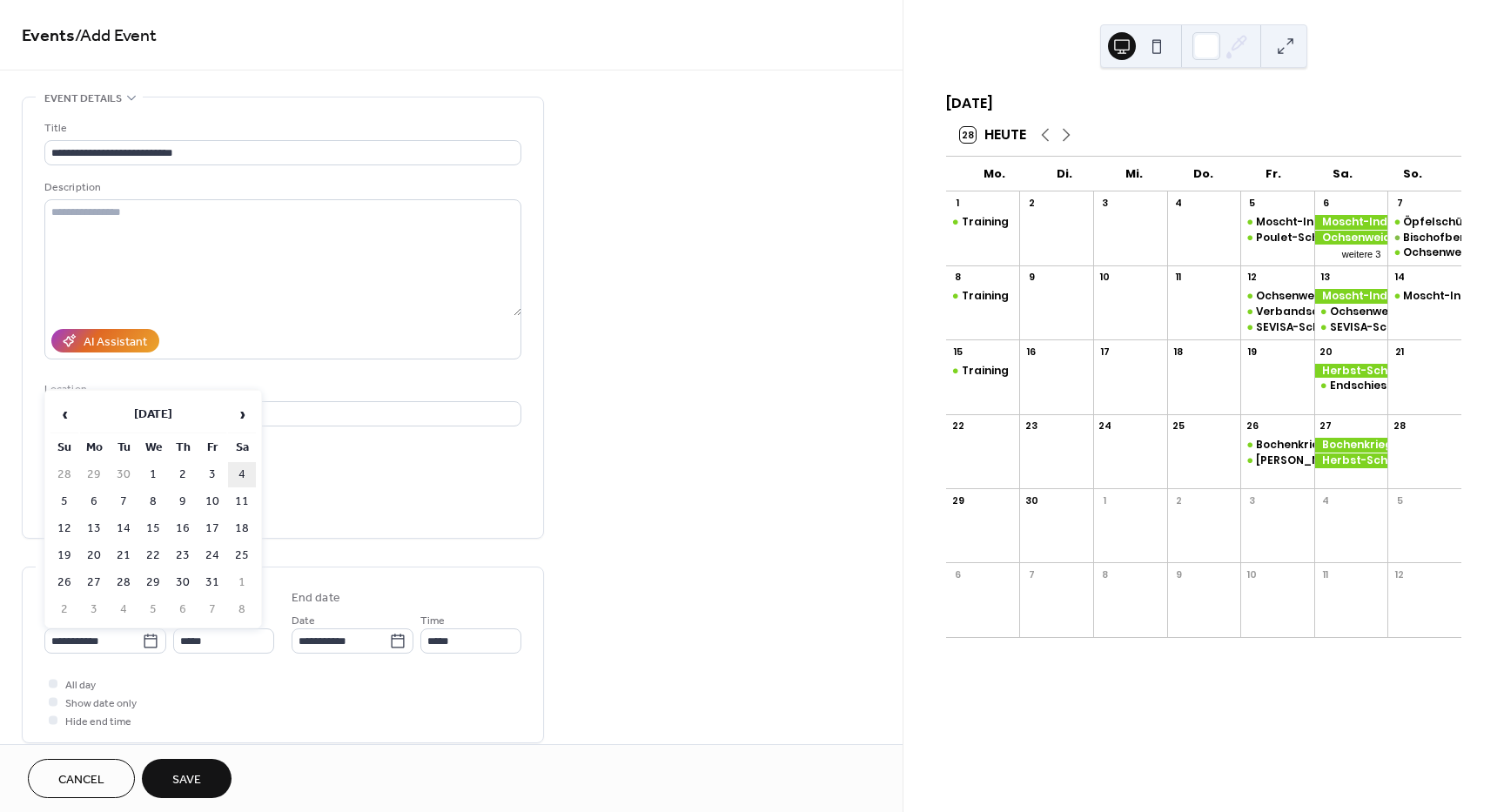 type on "**********" 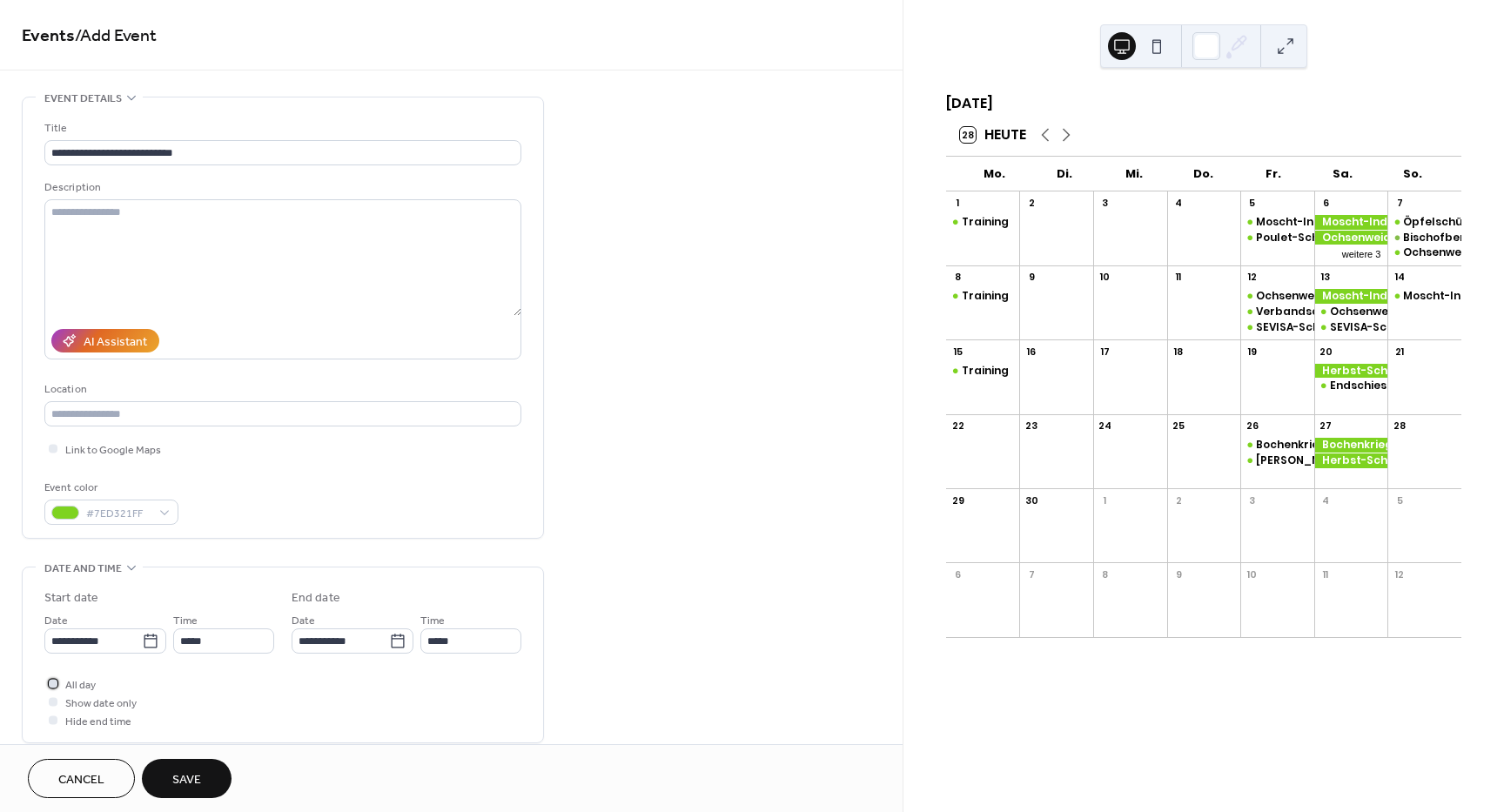 click at bounding box center (53, 683) 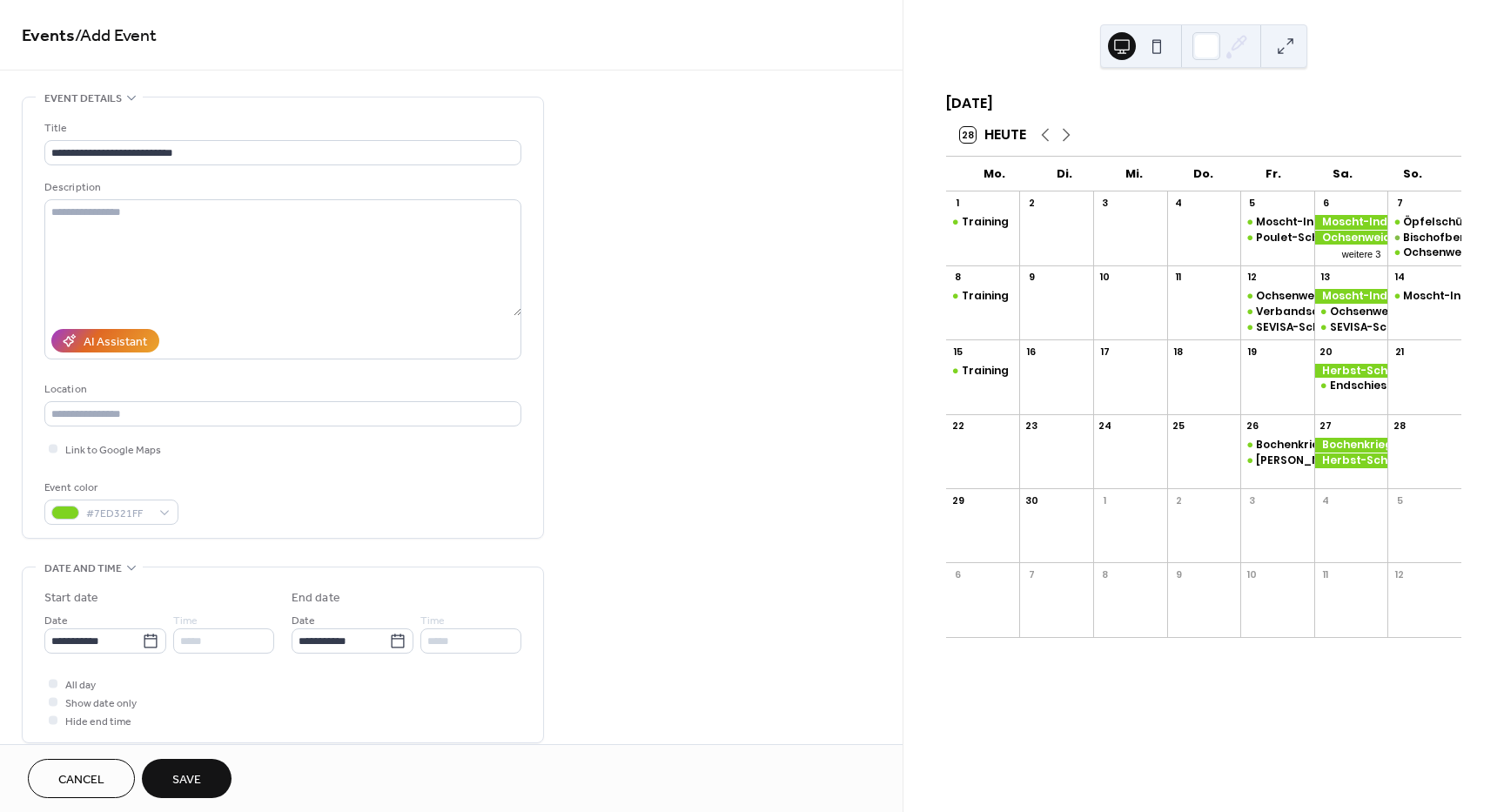click on "Save" at bounding box center (186, 780) 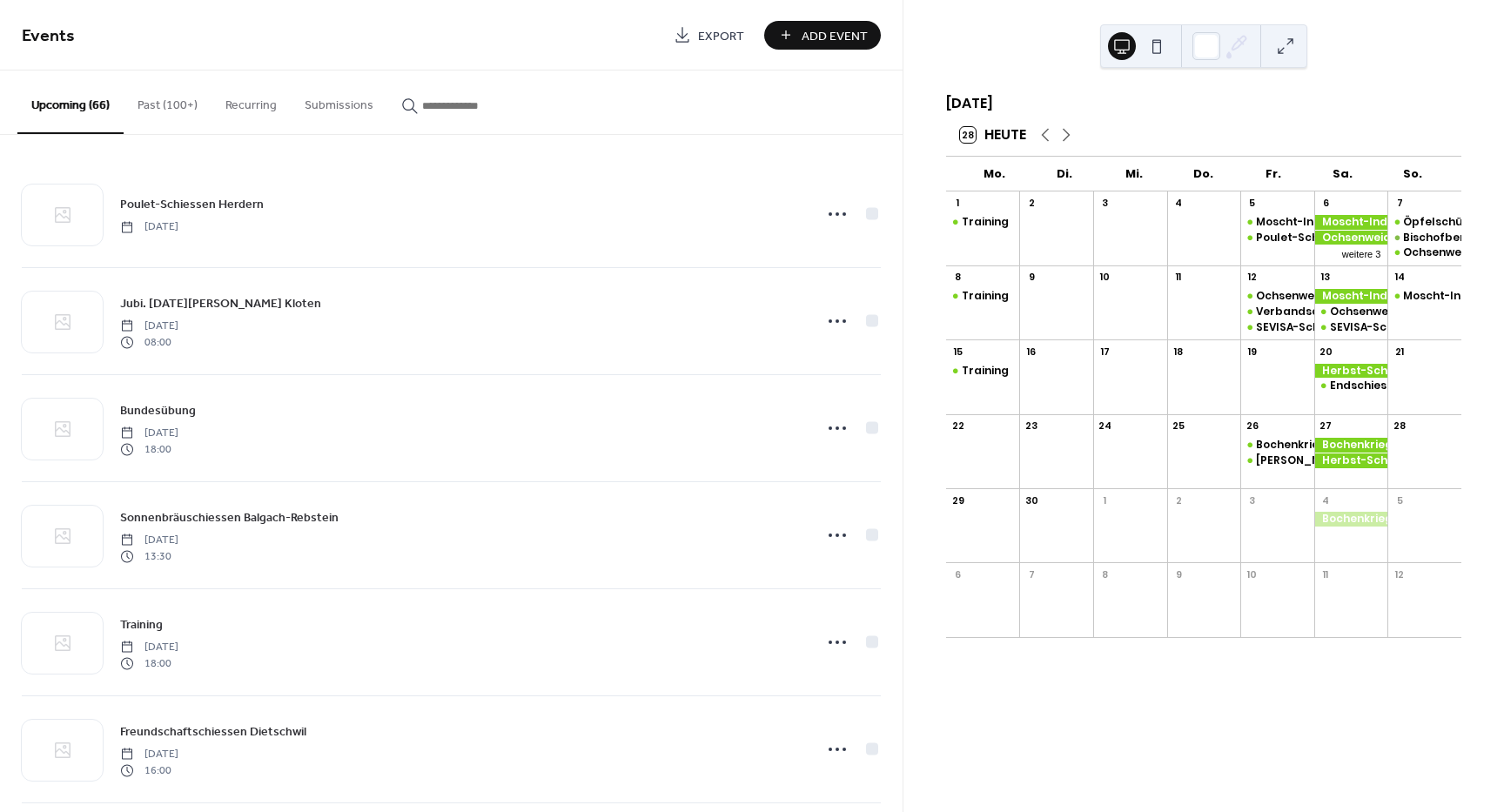 click on "Add Event" at bounding box center [835, 36] 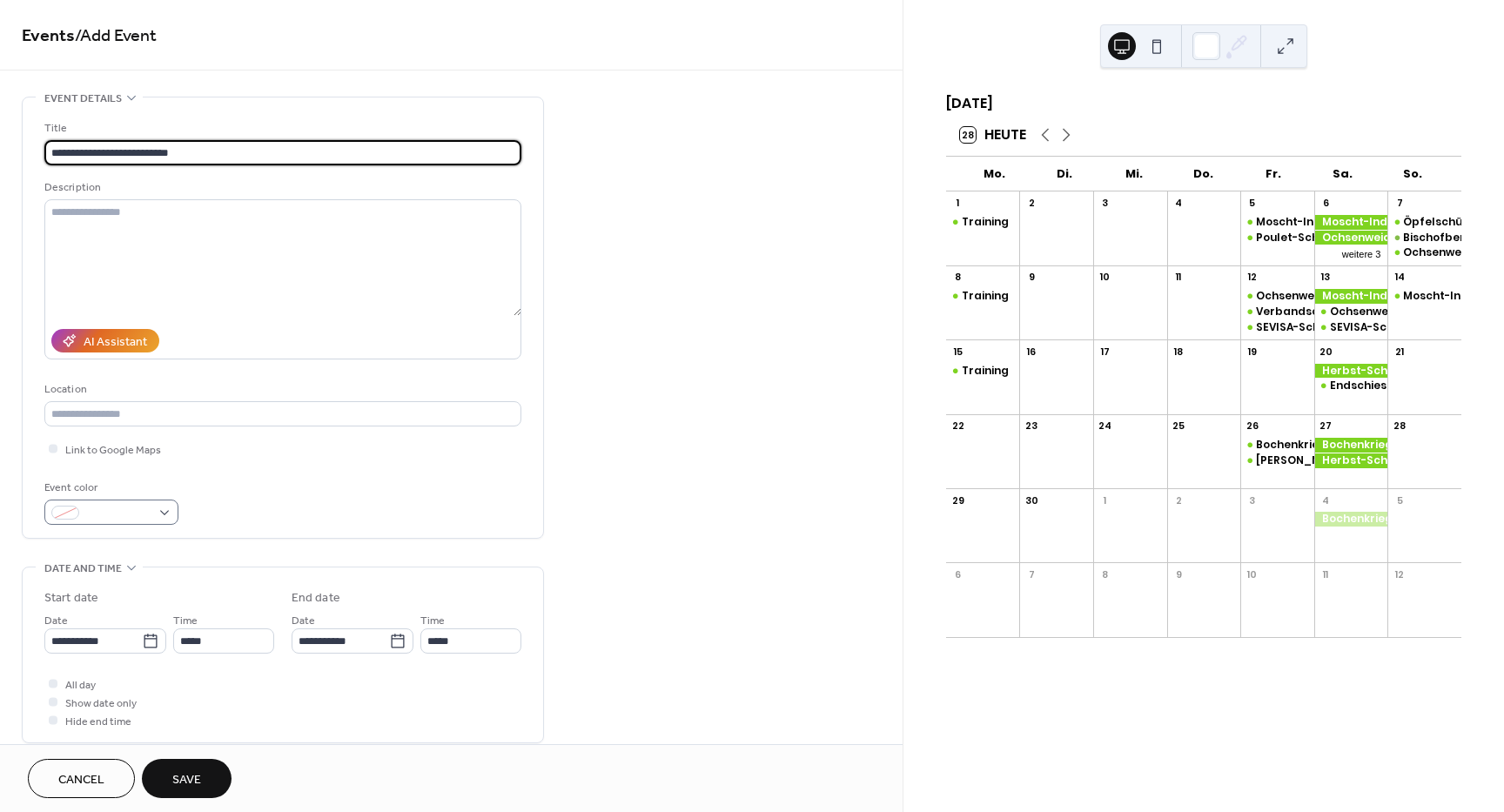 type on "**********" 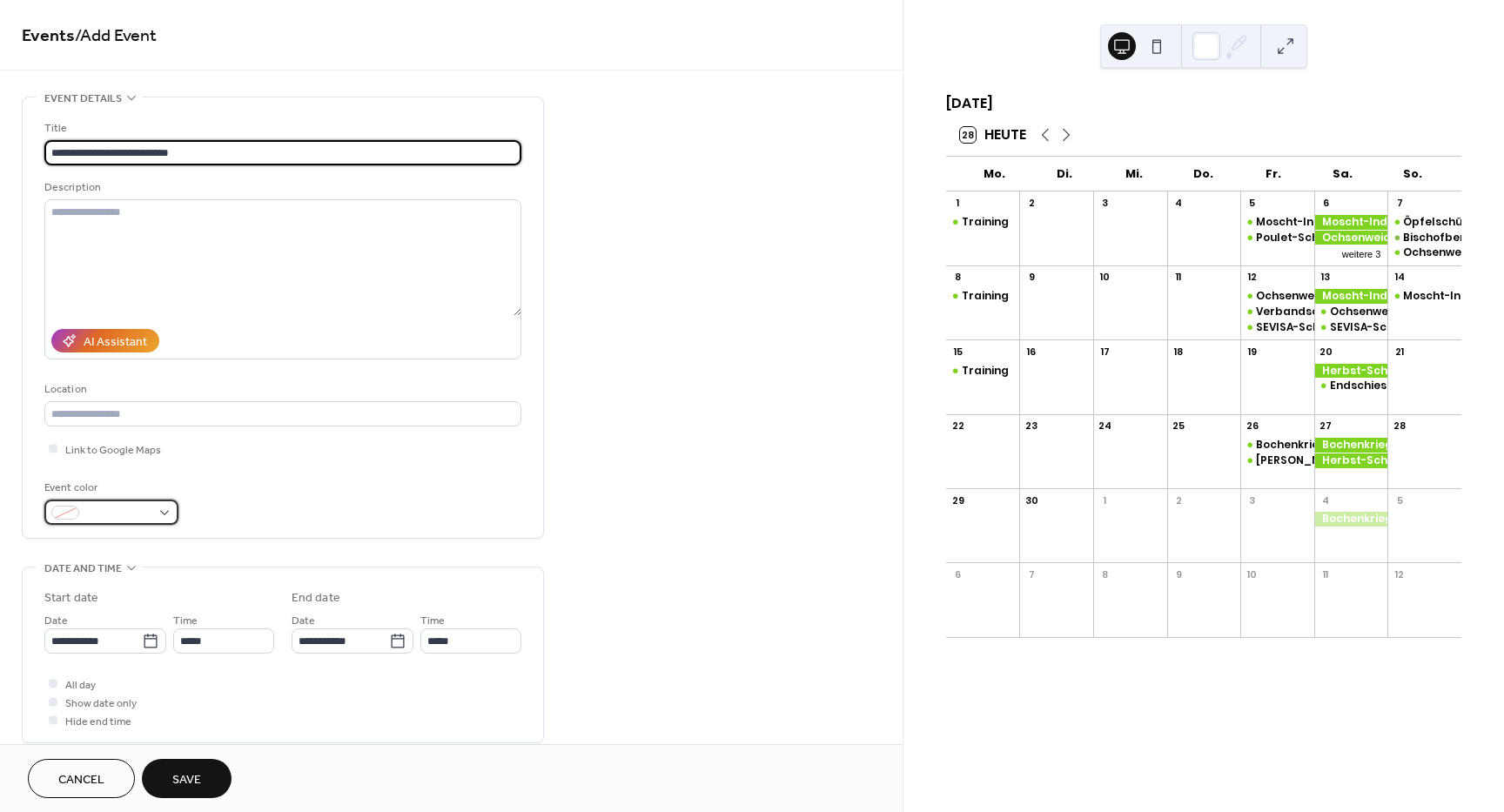 click at bounding box center (111, 512) 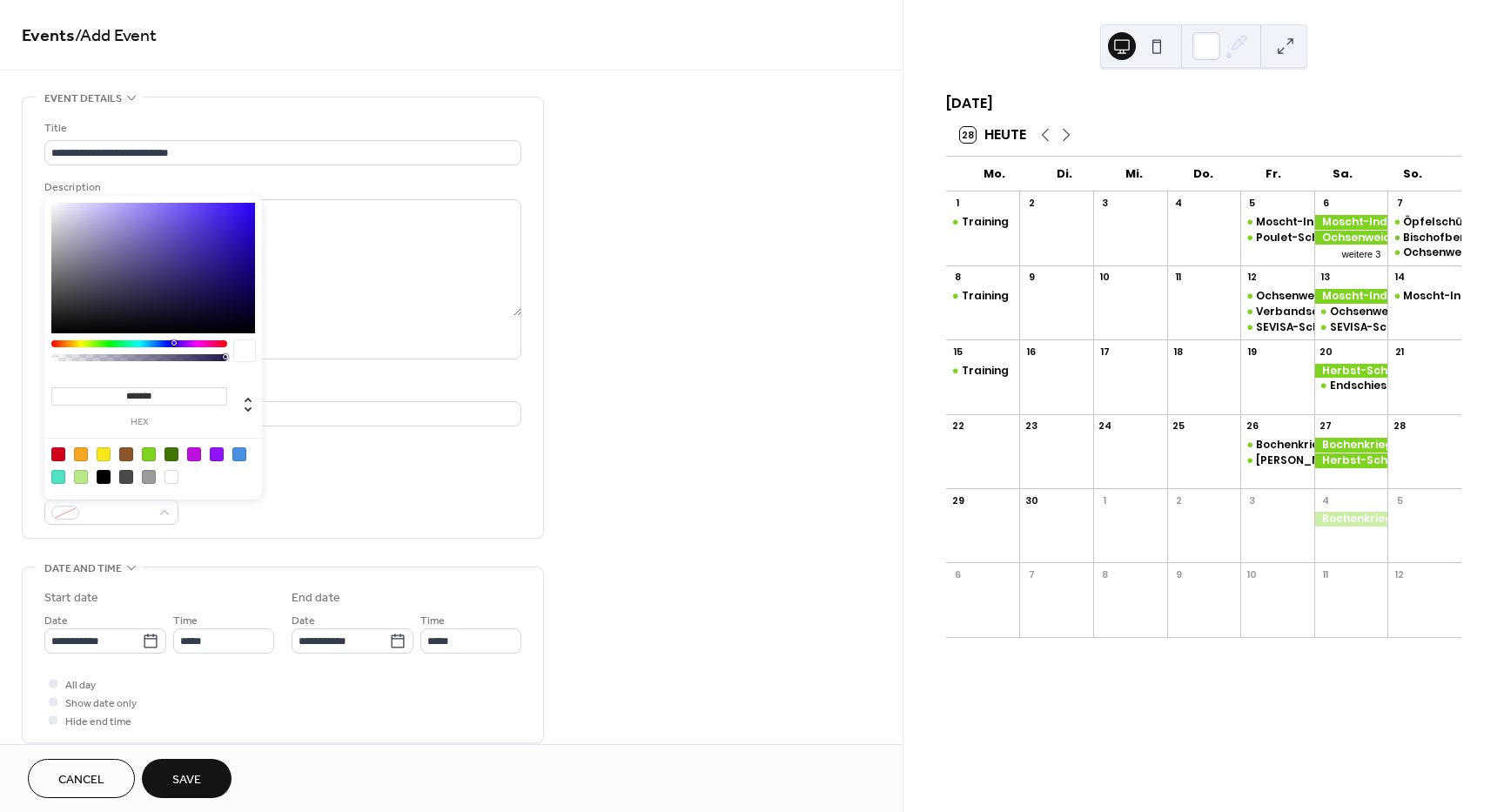 click at bounding box center (149, 454) 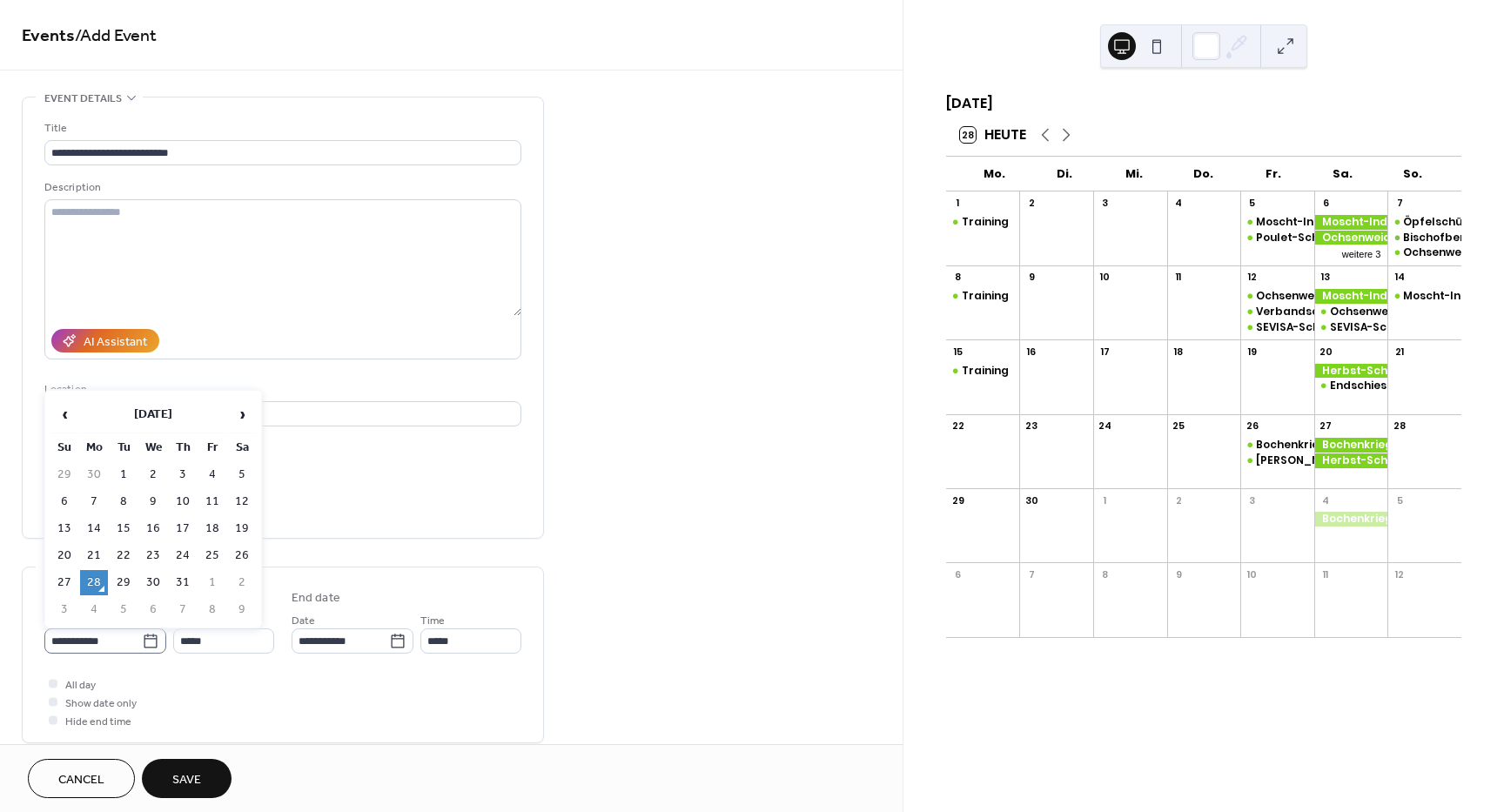 click 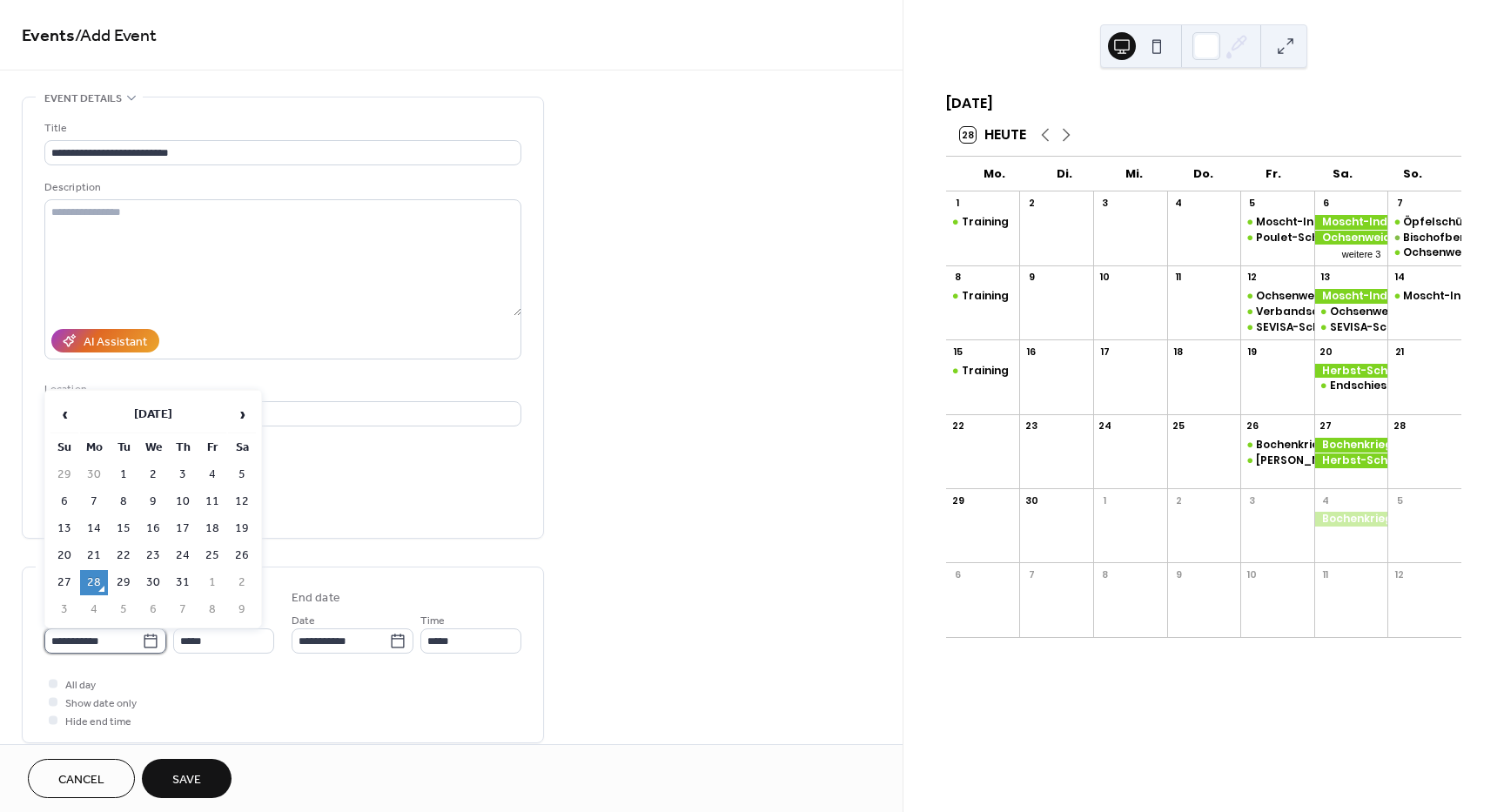 click on "**********" at bounding box center (93, 641) 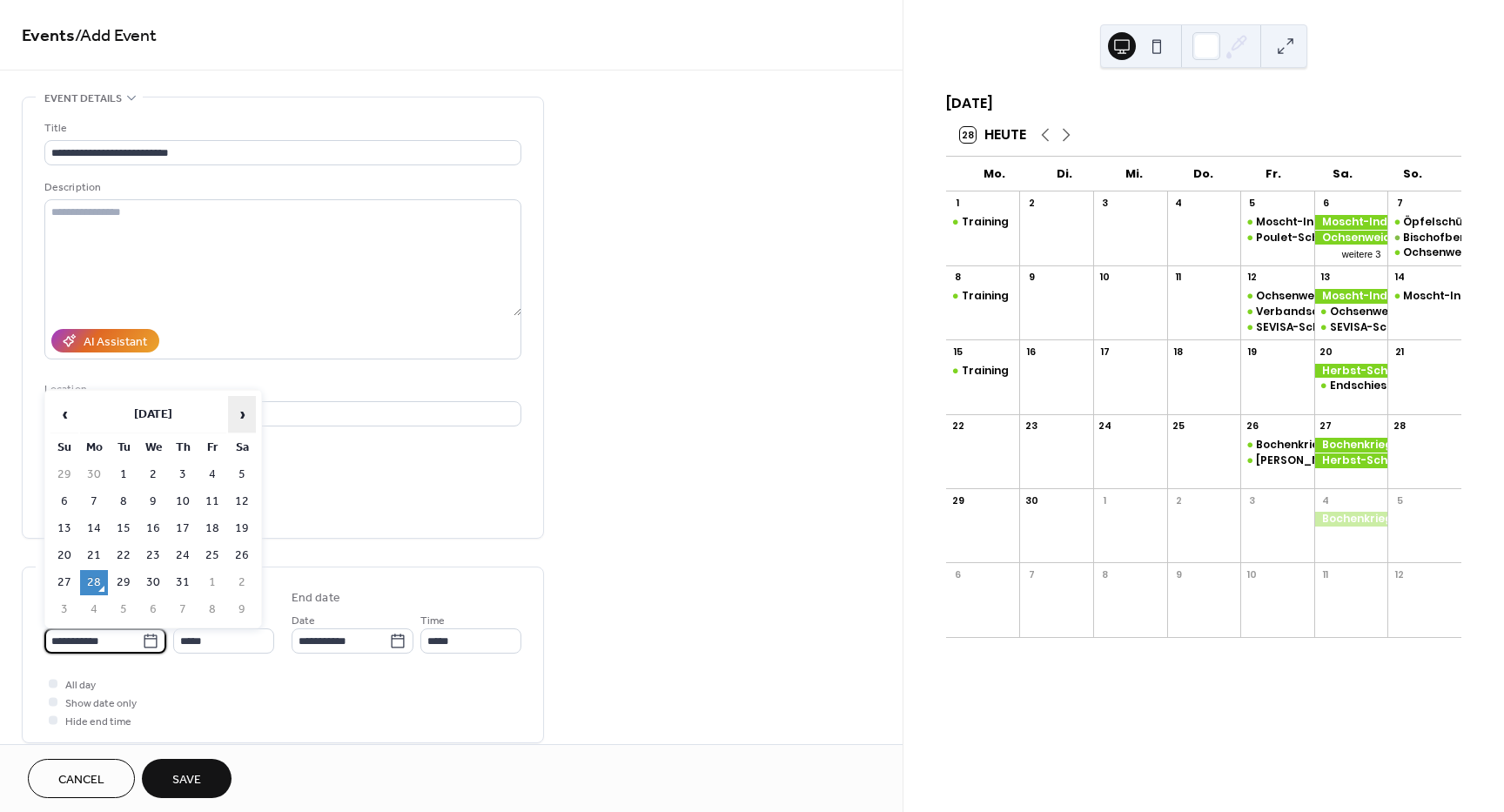 click on "›" at bounding box center [242, 414] 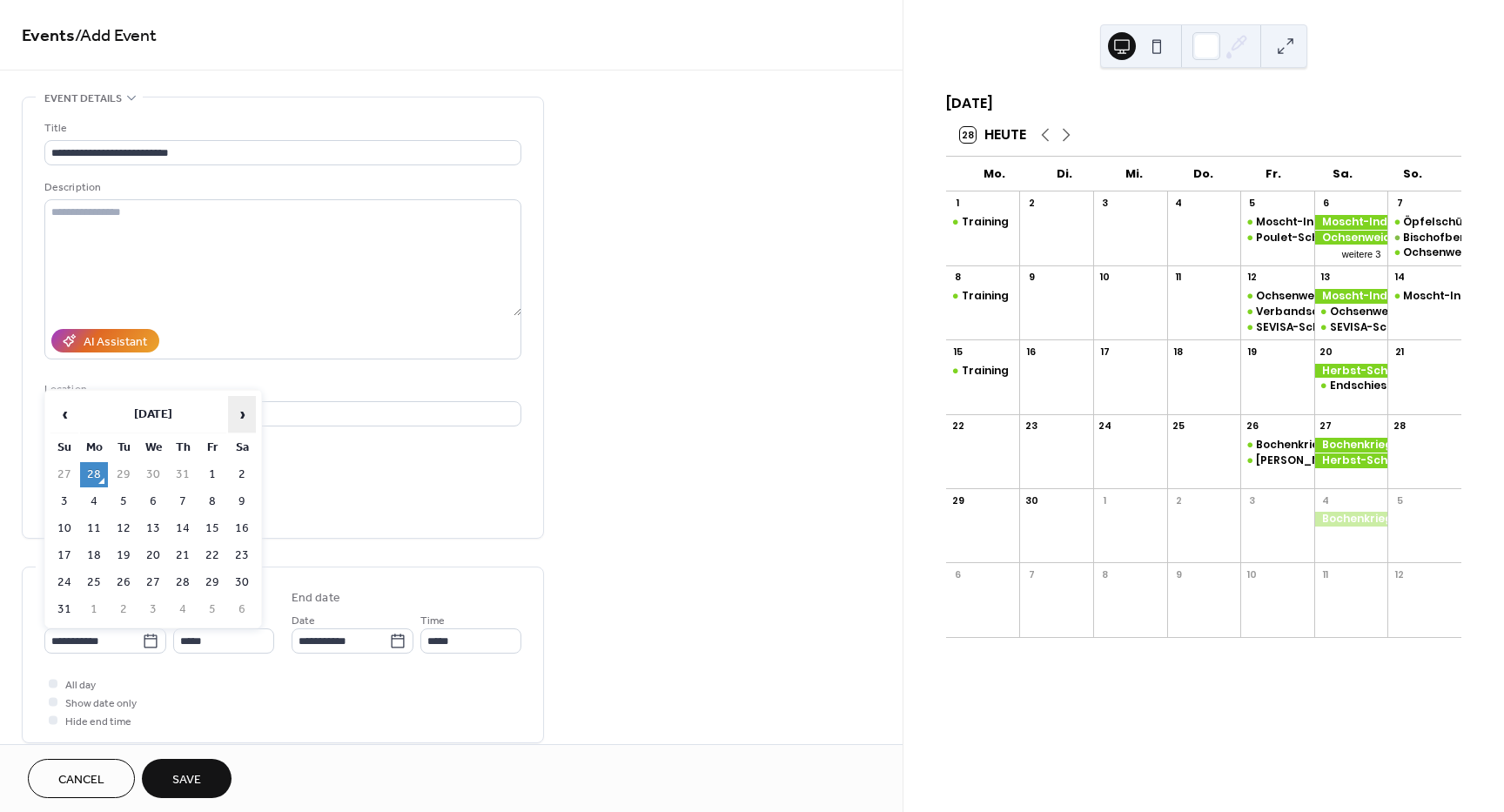 click on "›" at bounding box center (242, 414) 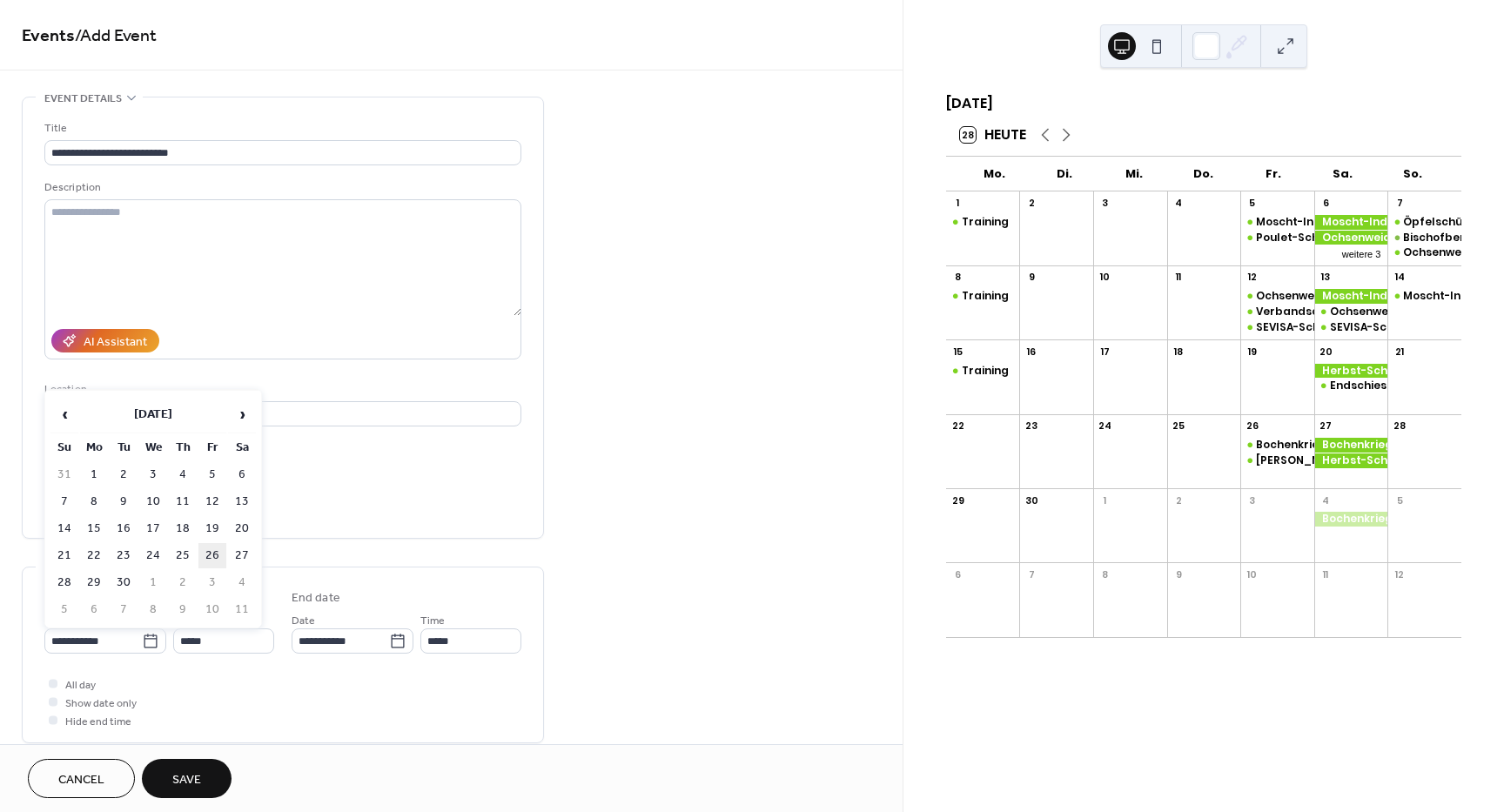 click on "26" at bounding box center [212, 555] 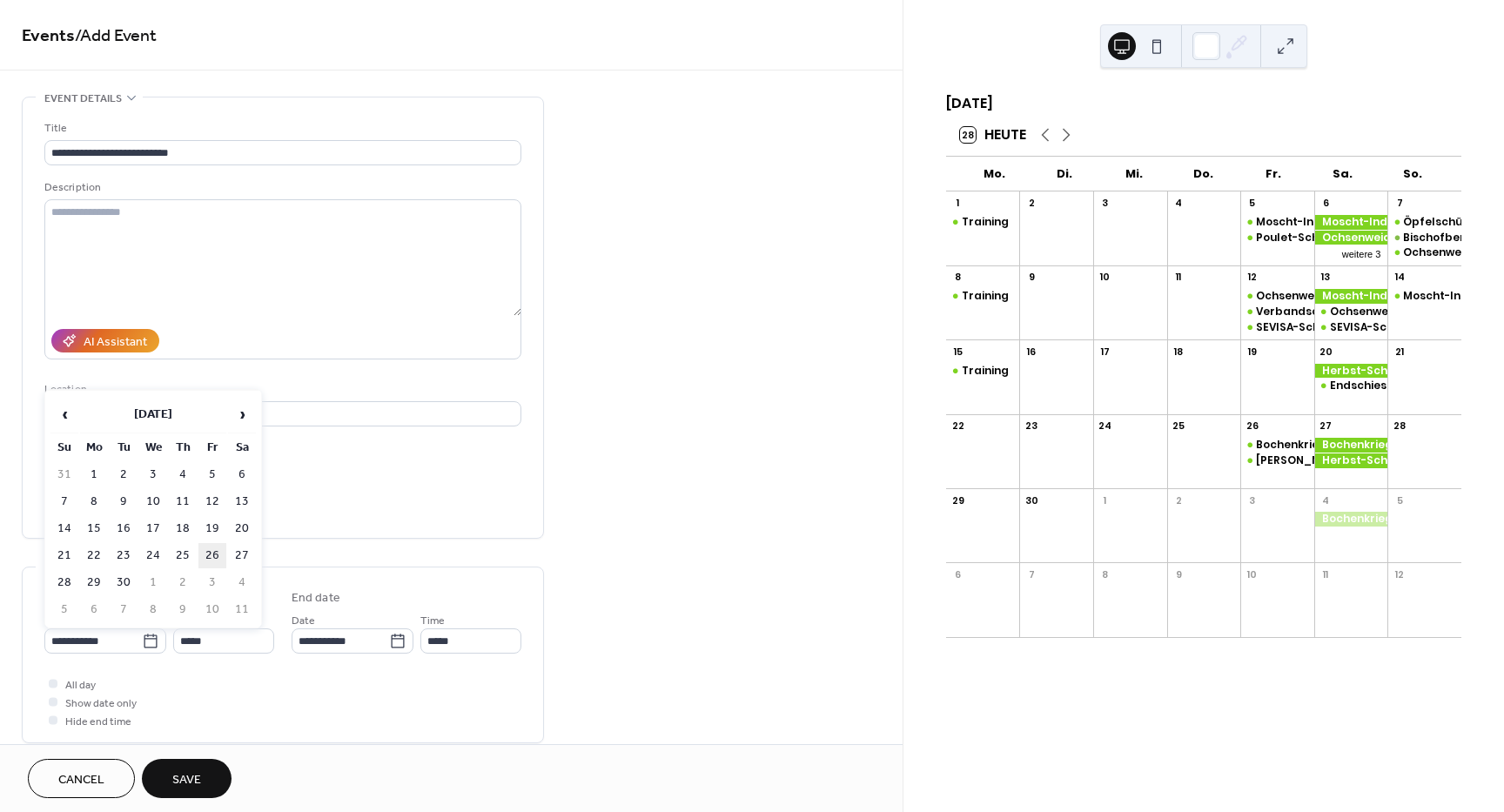 type on "**********" 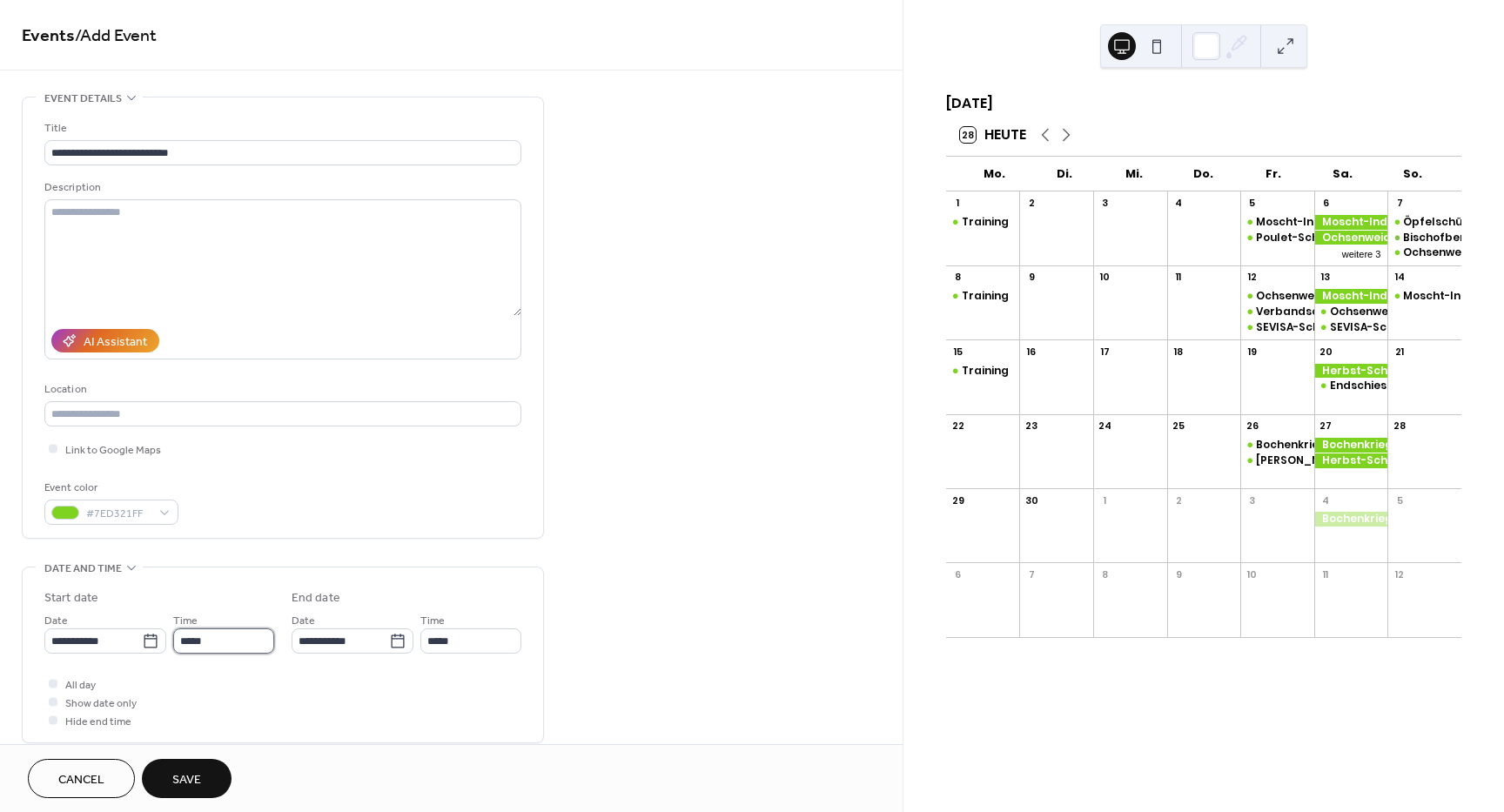 click on "*****" at bounding box center [224, 641] 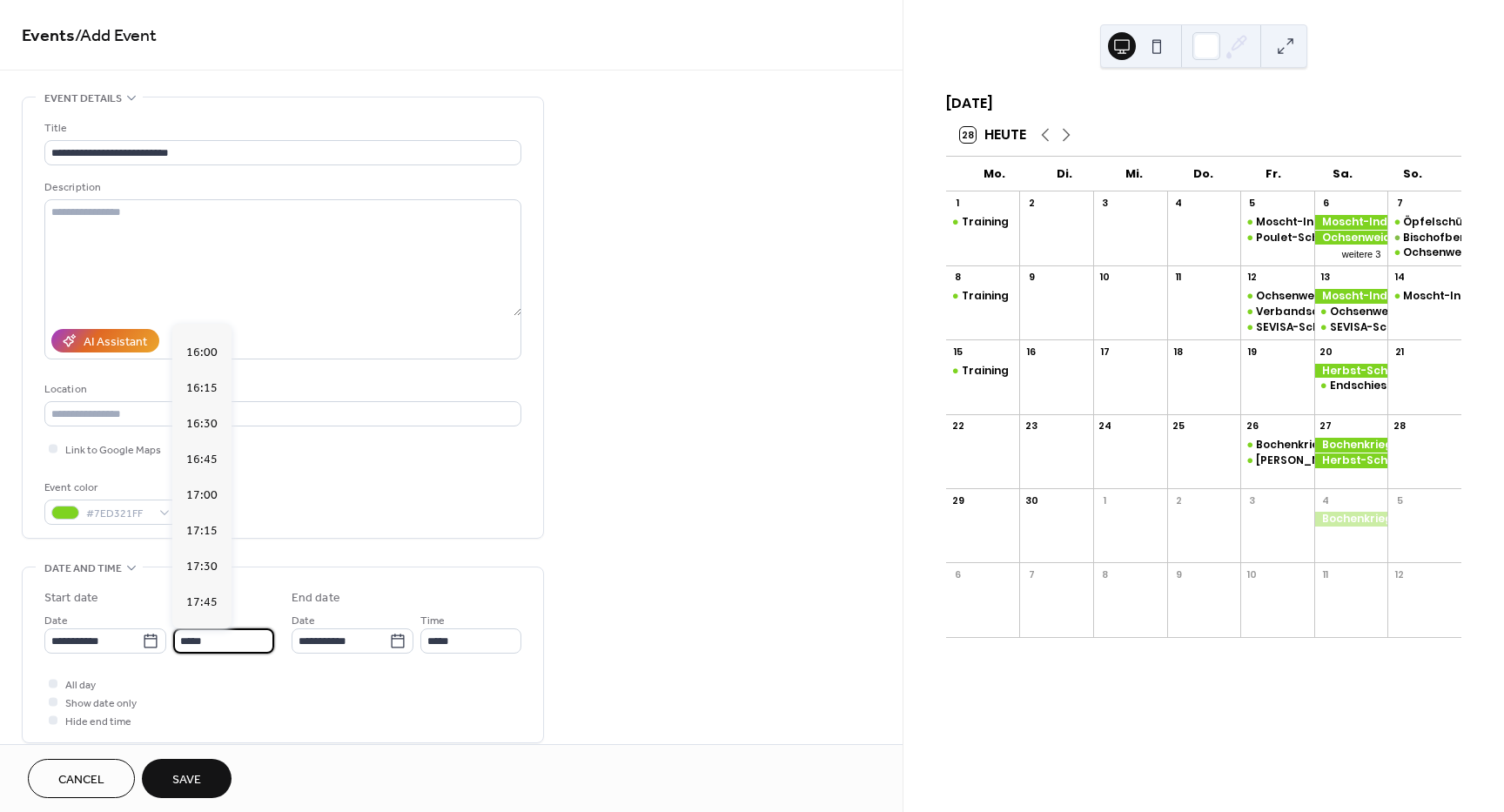 scroll, scrollTop: 2322, scrollLeft: 0, axis: vertical 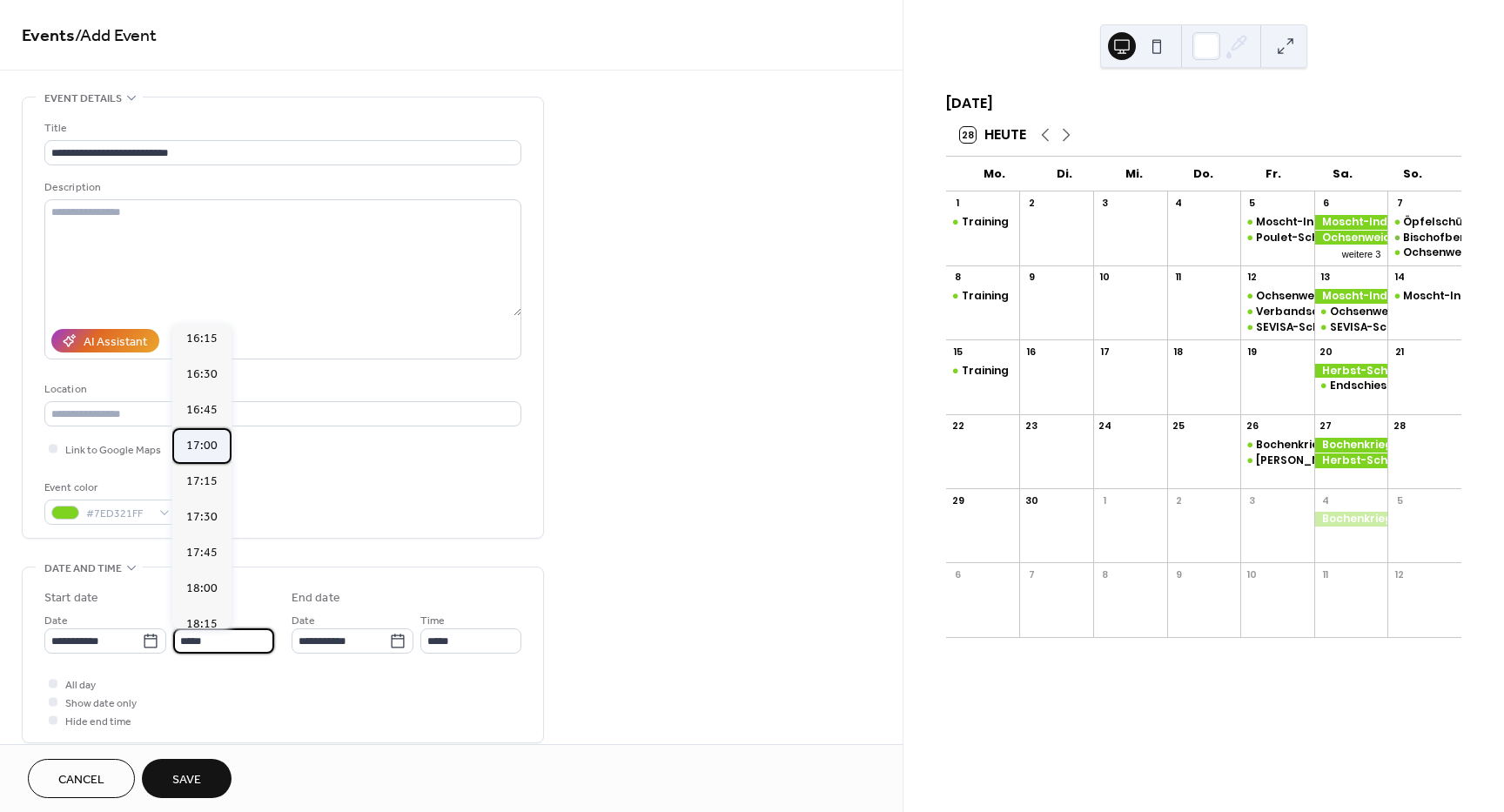 click on "17:00" at bounding box center (202, 446) 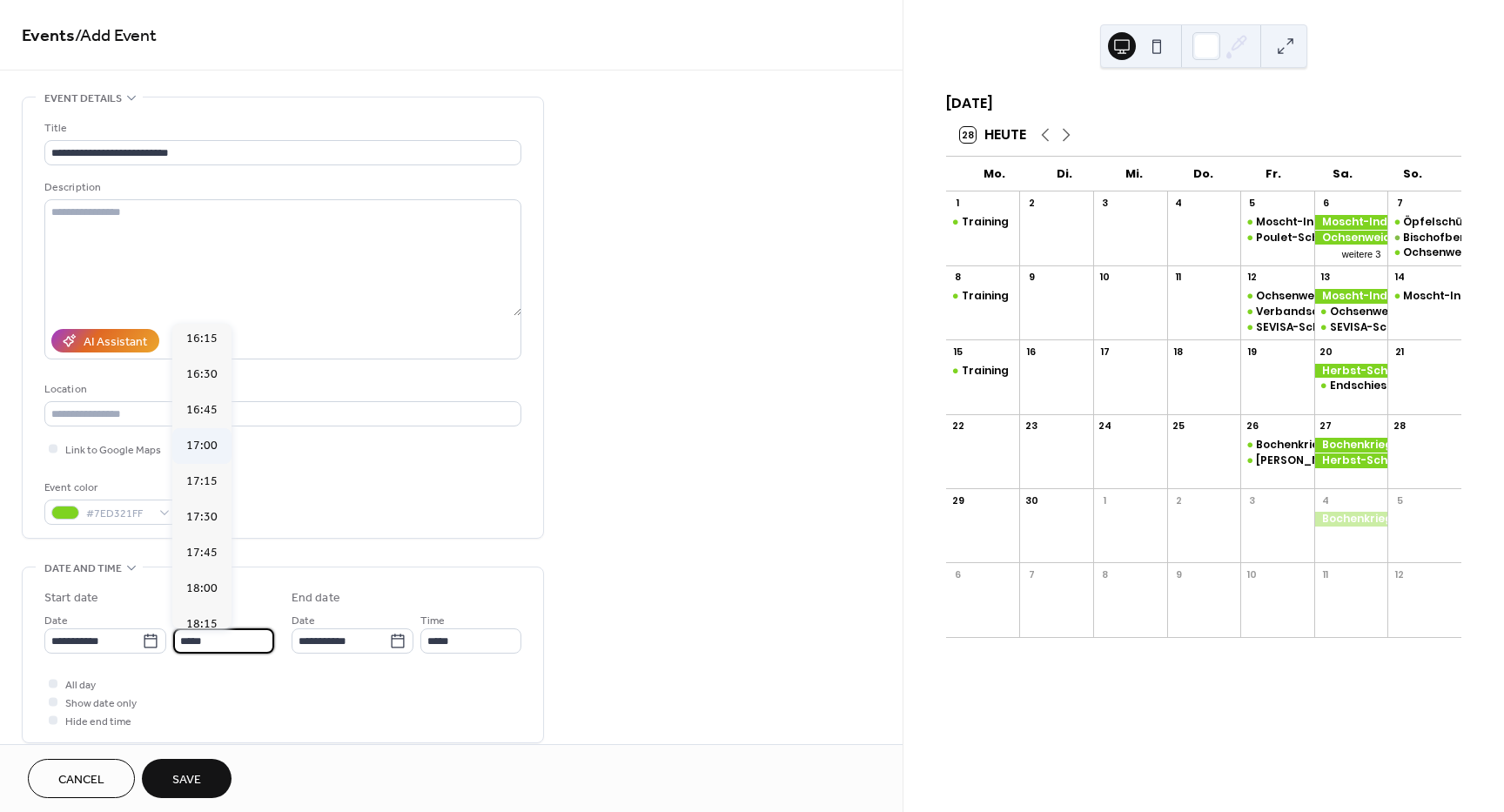 type on "*****" 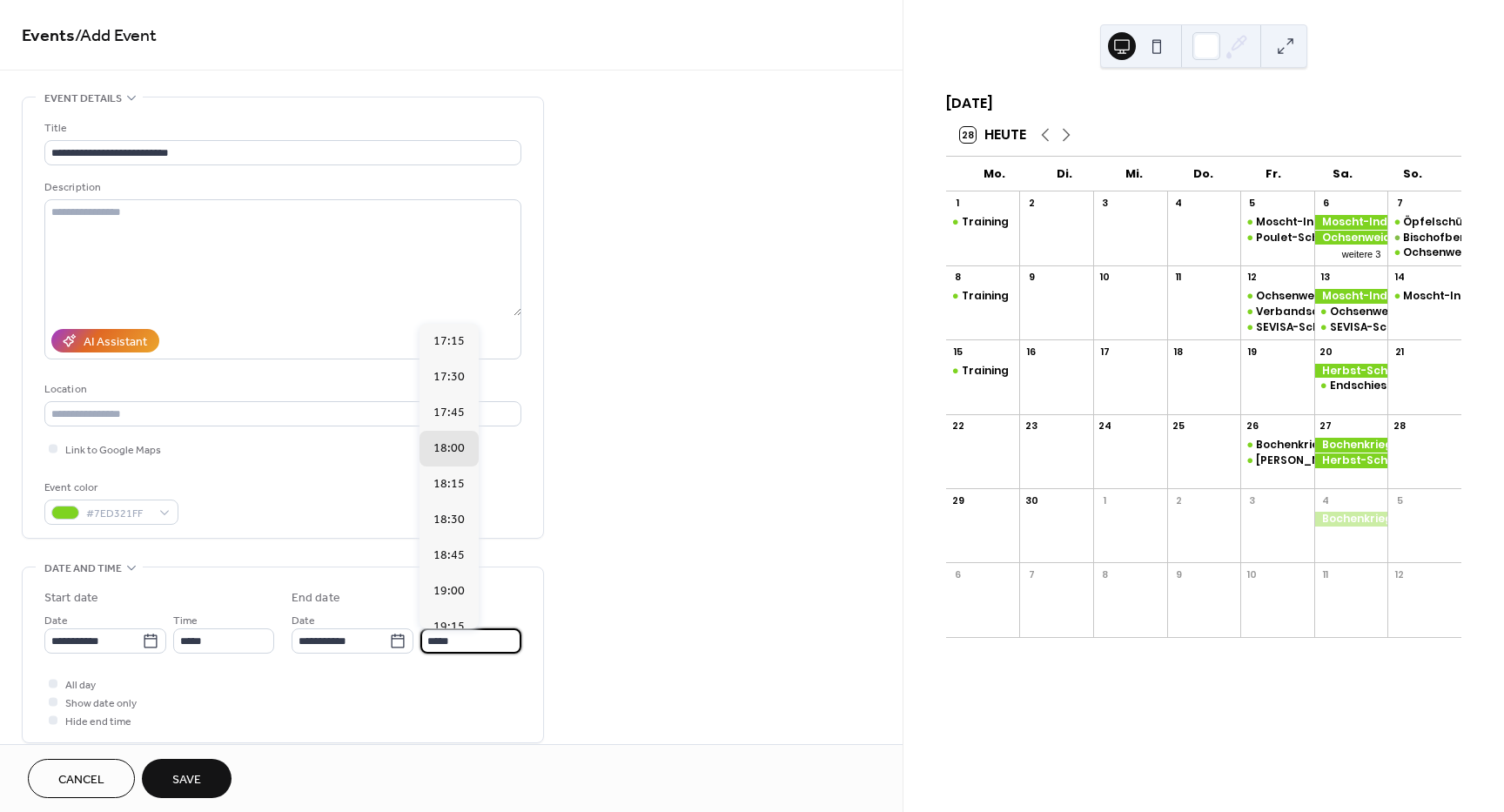 click on "*****" at bounding box center (471, 641) 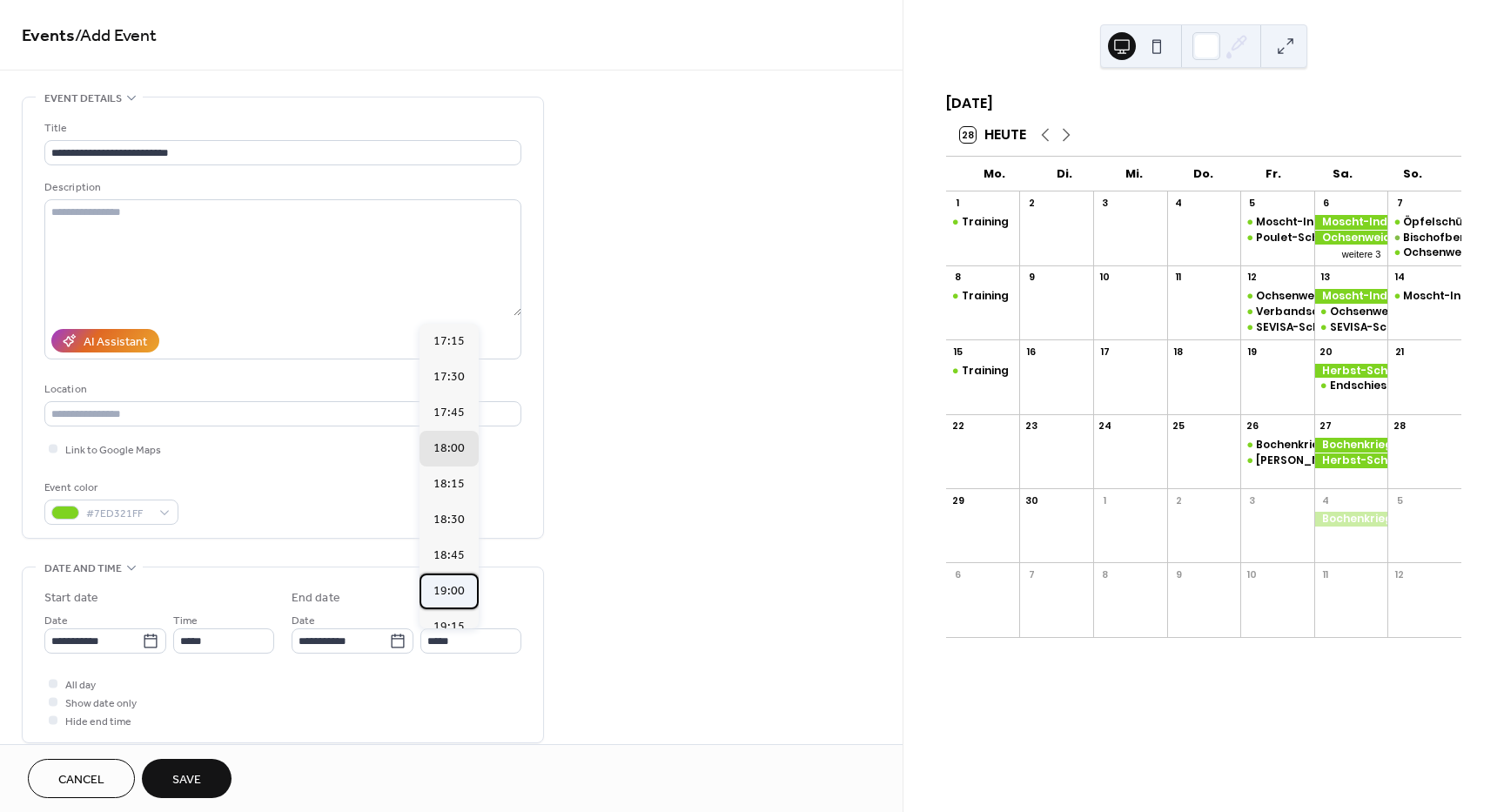 click on "19:00" at bounding box center [449, 591] 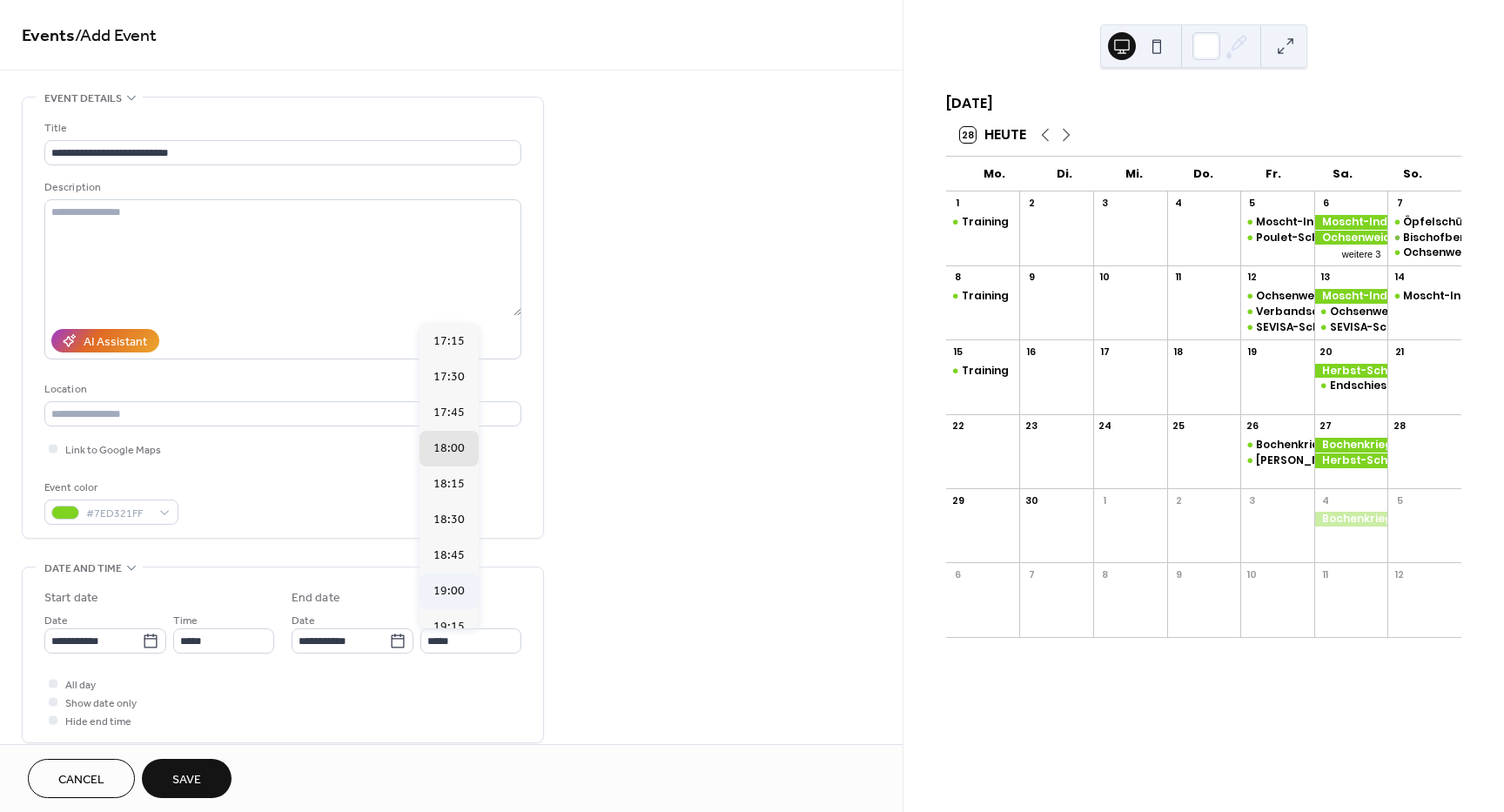 type on "*****" 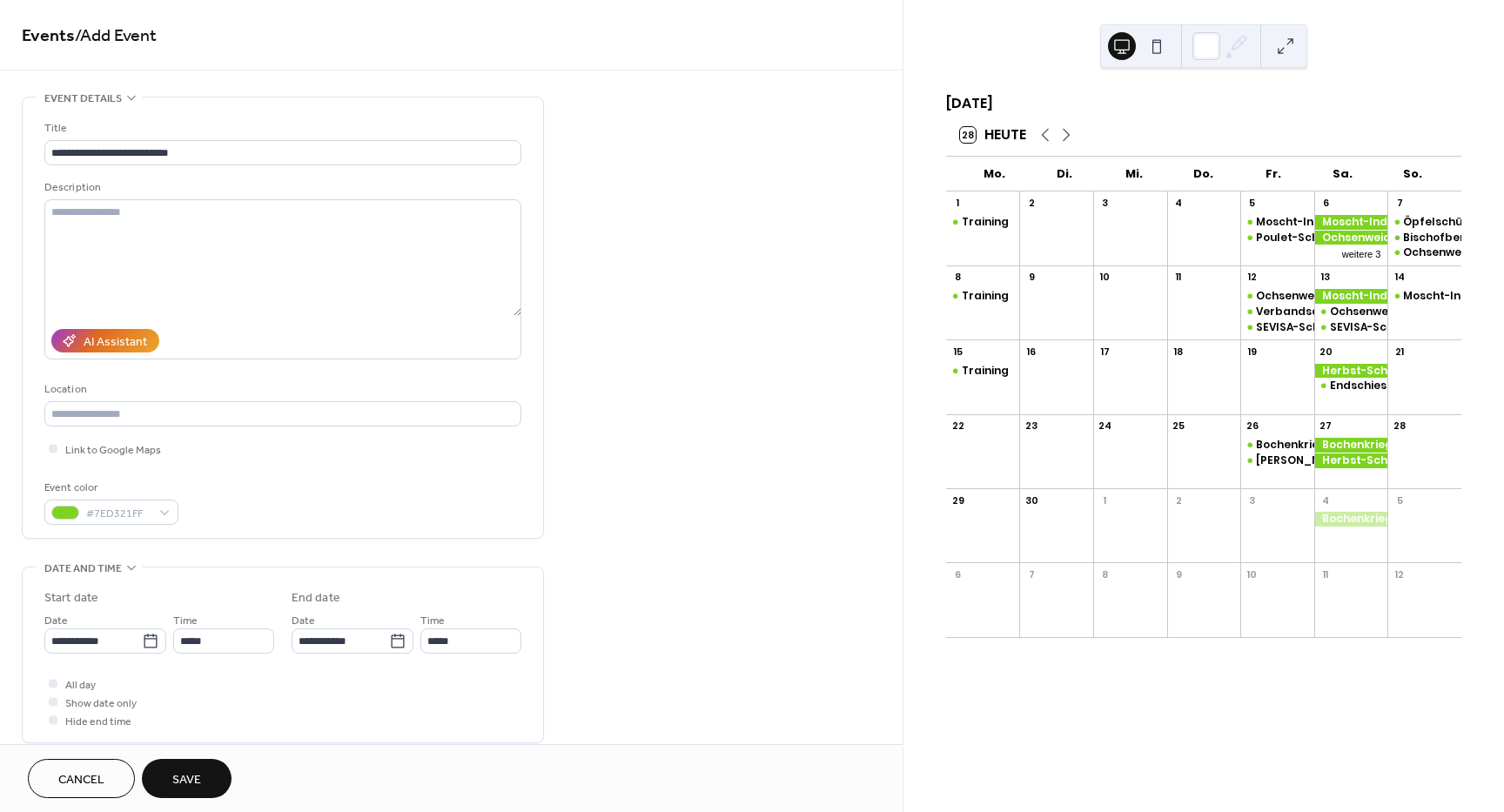 click on "Save" at bounding box center [186, 780] 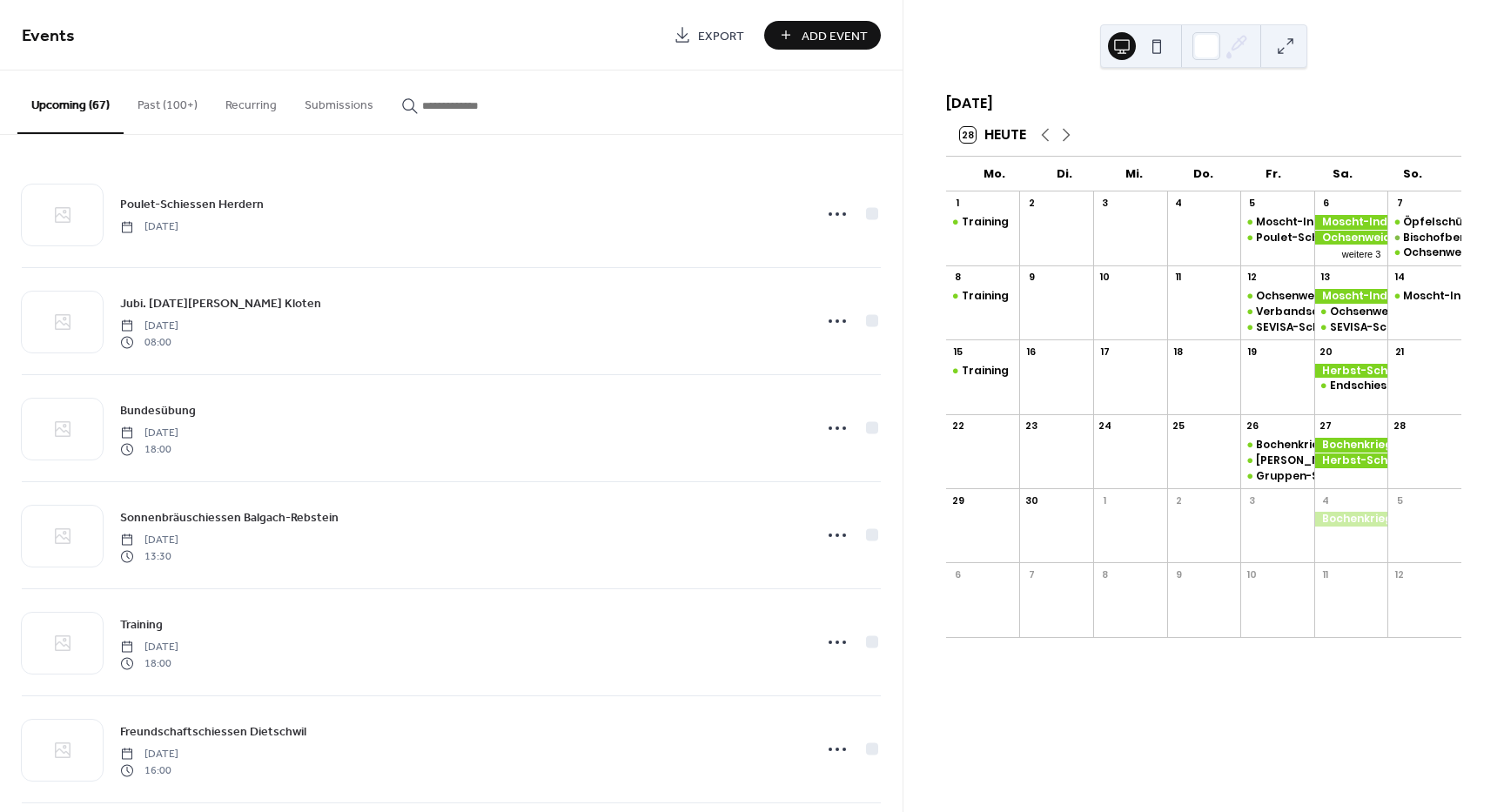 click on "Add Event" at bounding box center [835, 36] 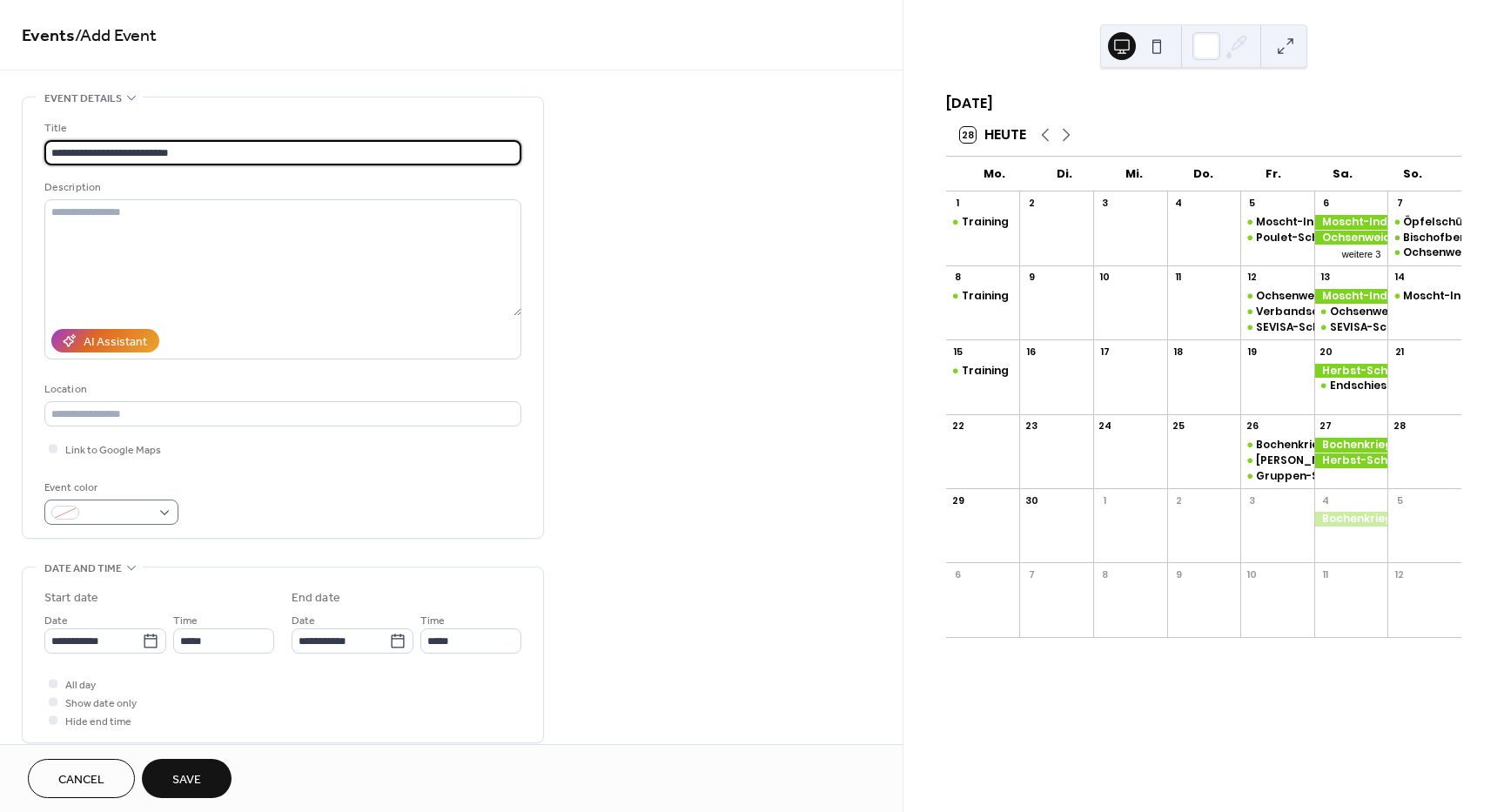 type on "**********" 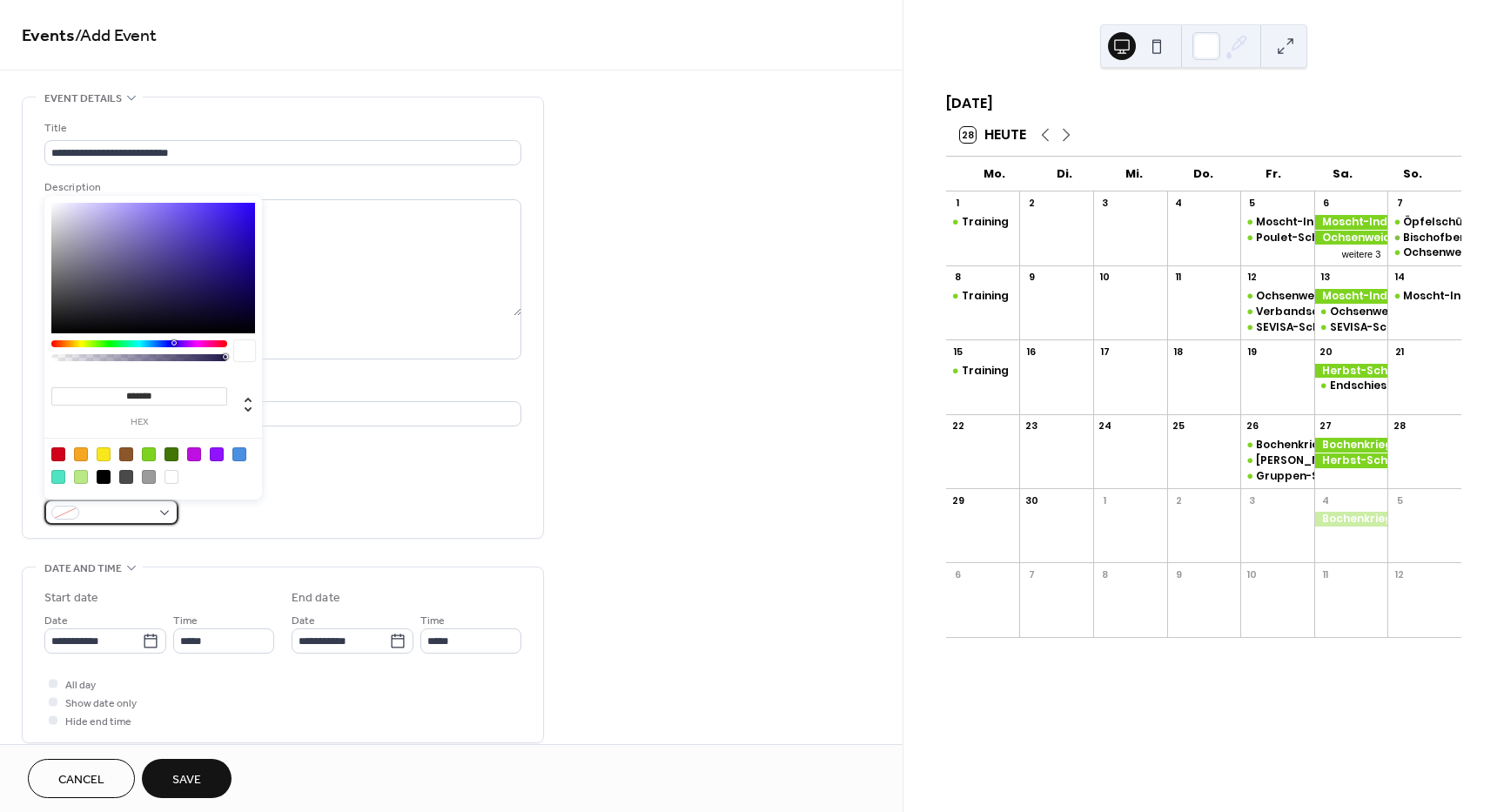 click at bounding box center (111, 512) 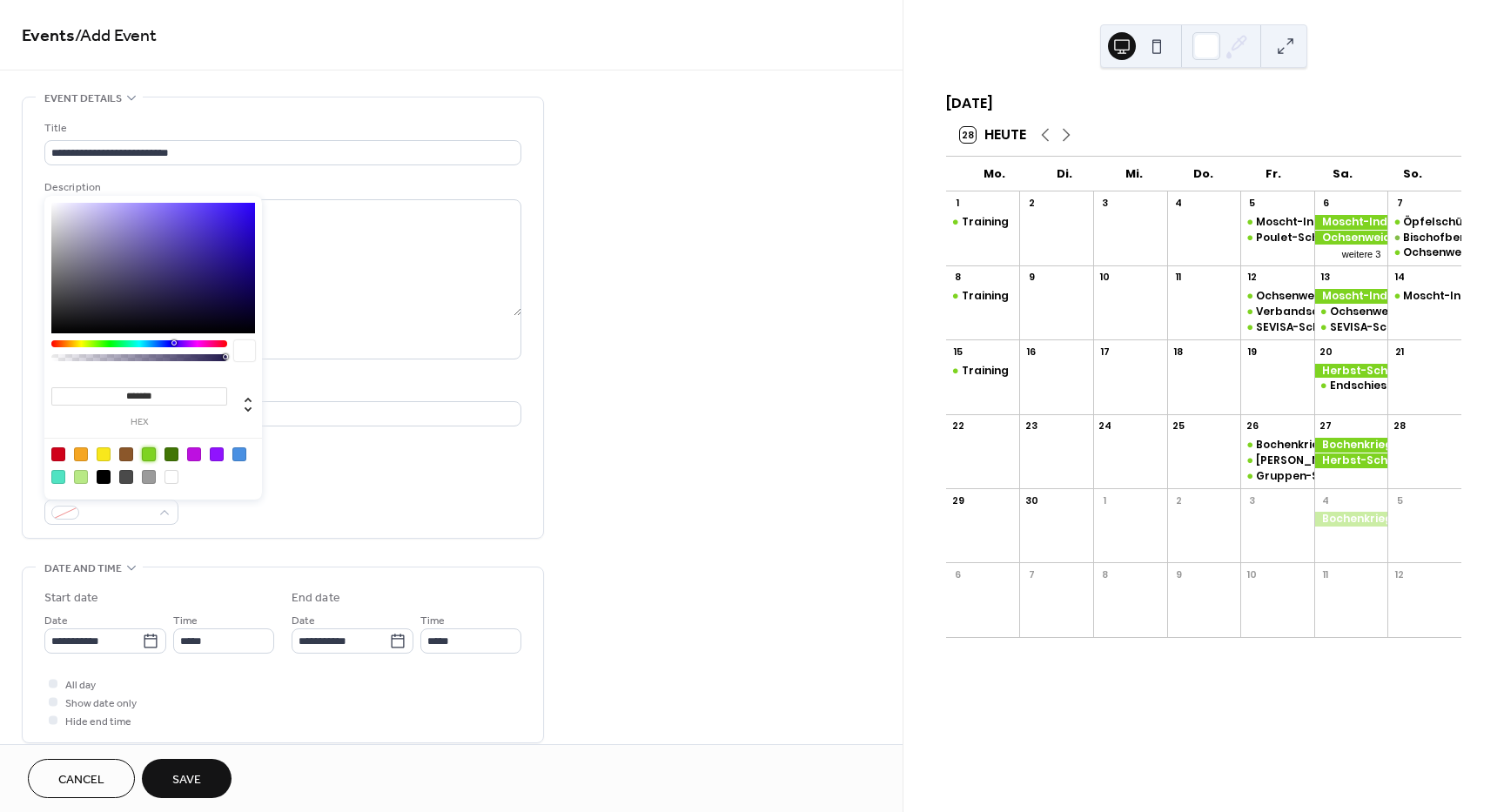 click at bounding box center (149, 454) 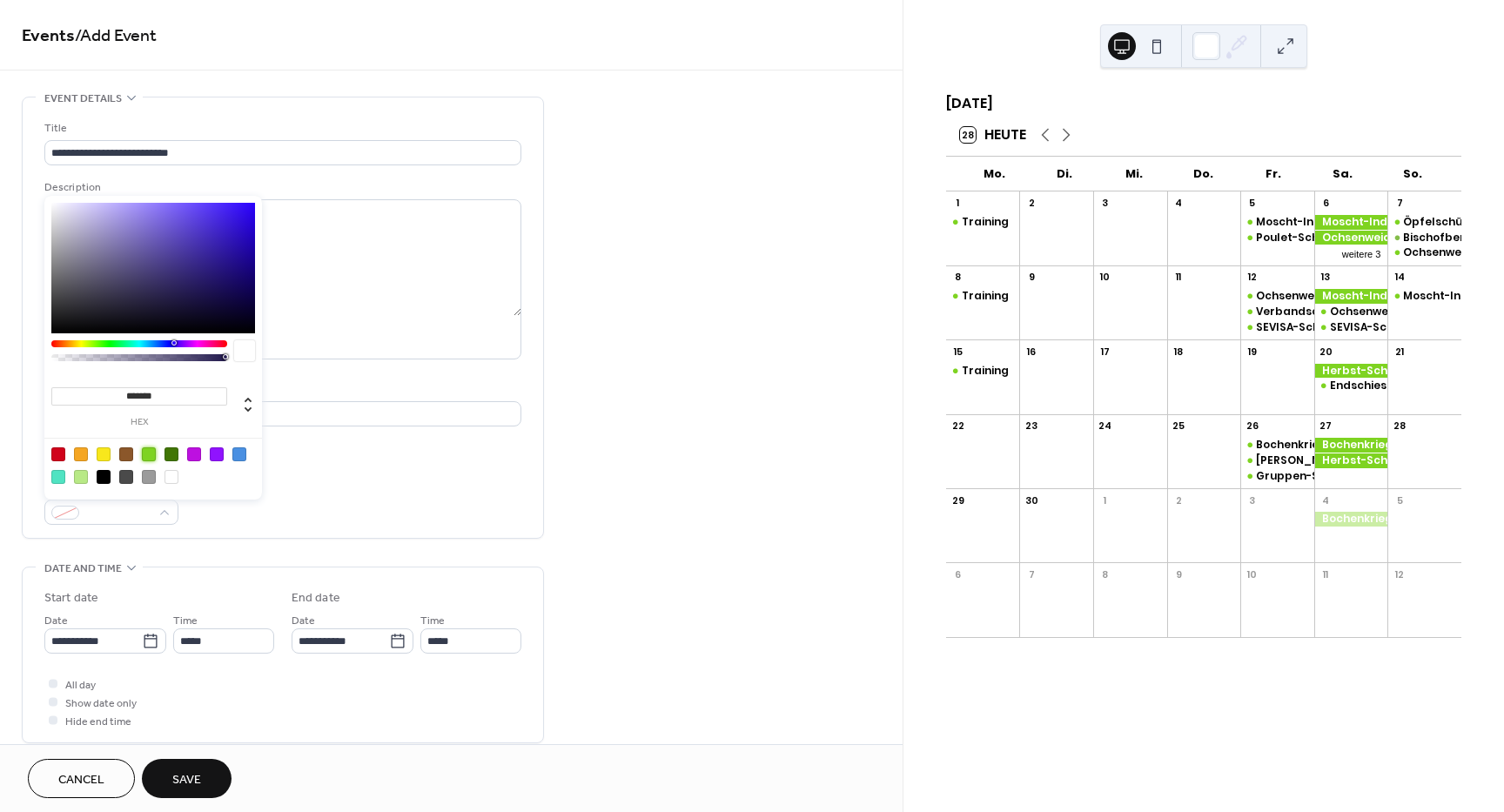 type on "*******" 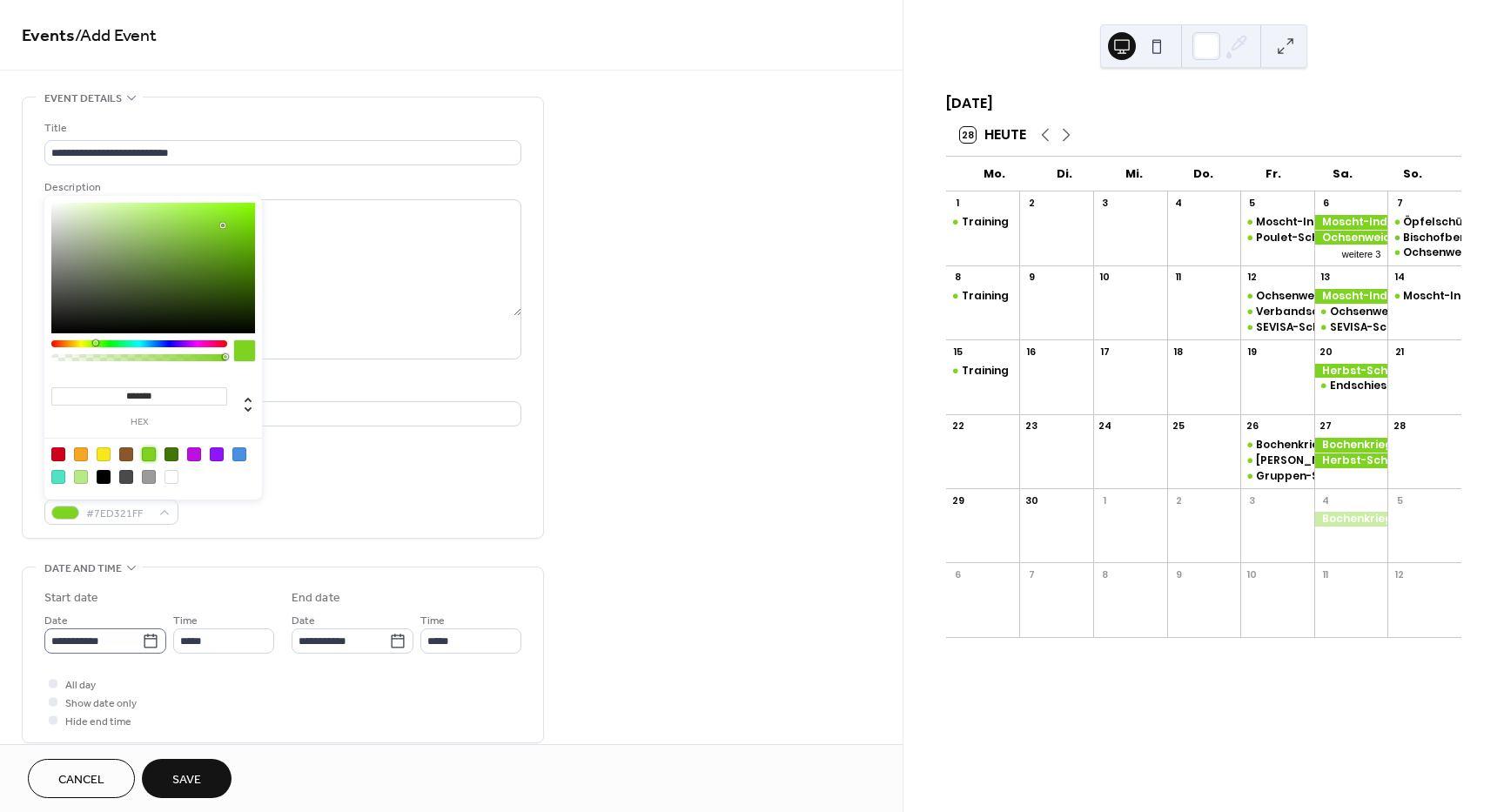 click 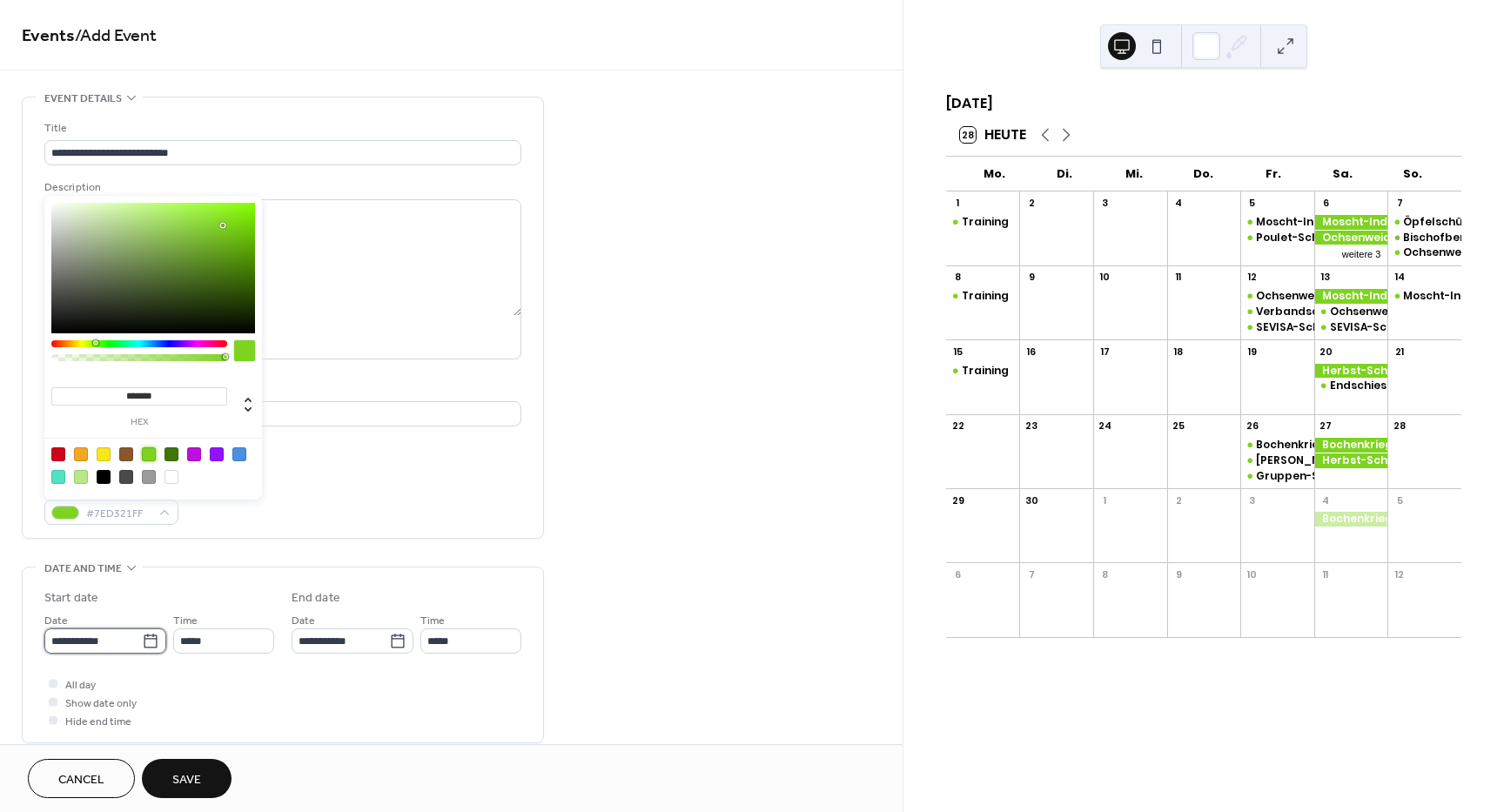 click on "**********" at bounding box center [93, 641] 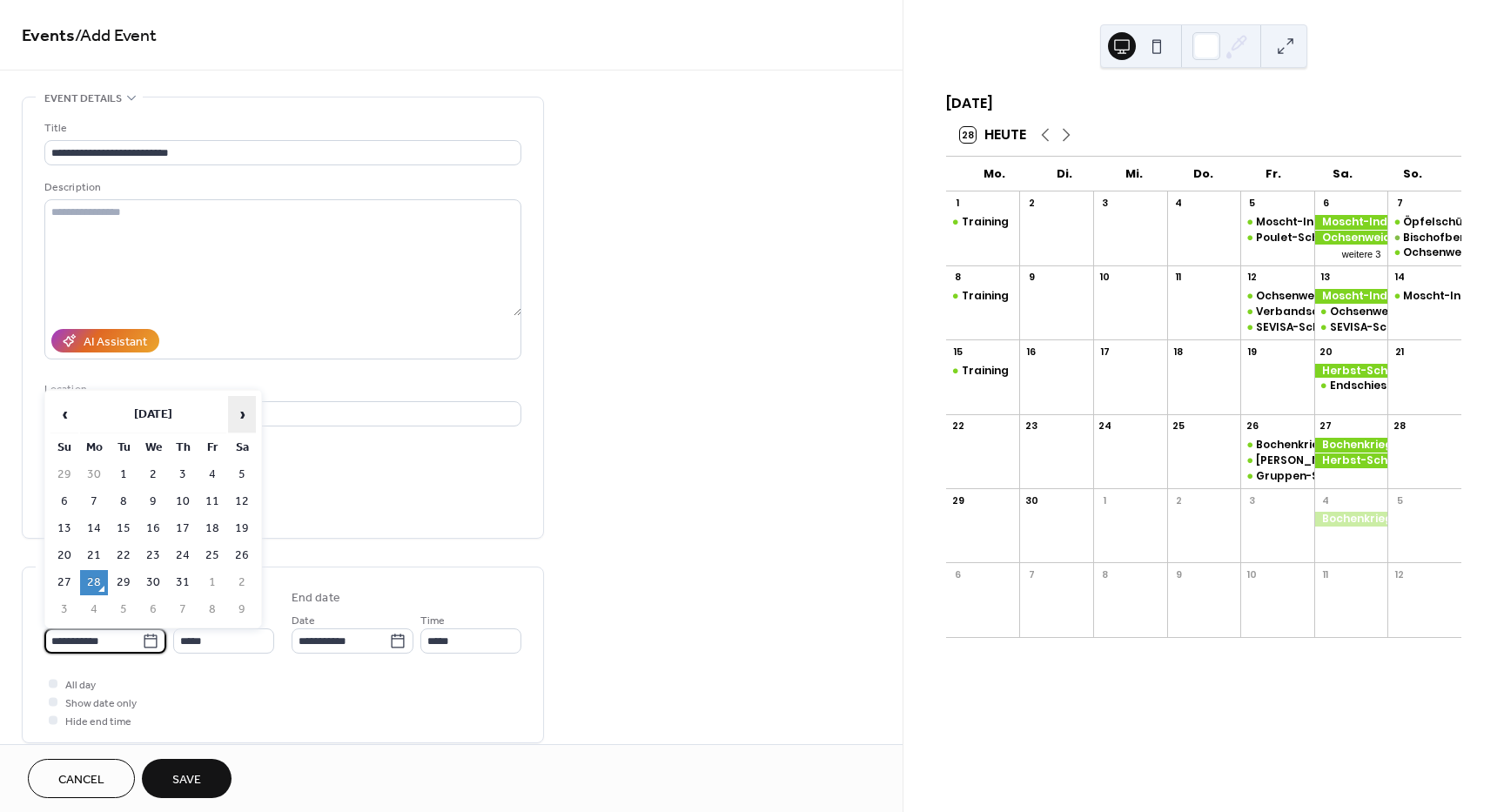 click on "›" at bounding box center (242, 414) 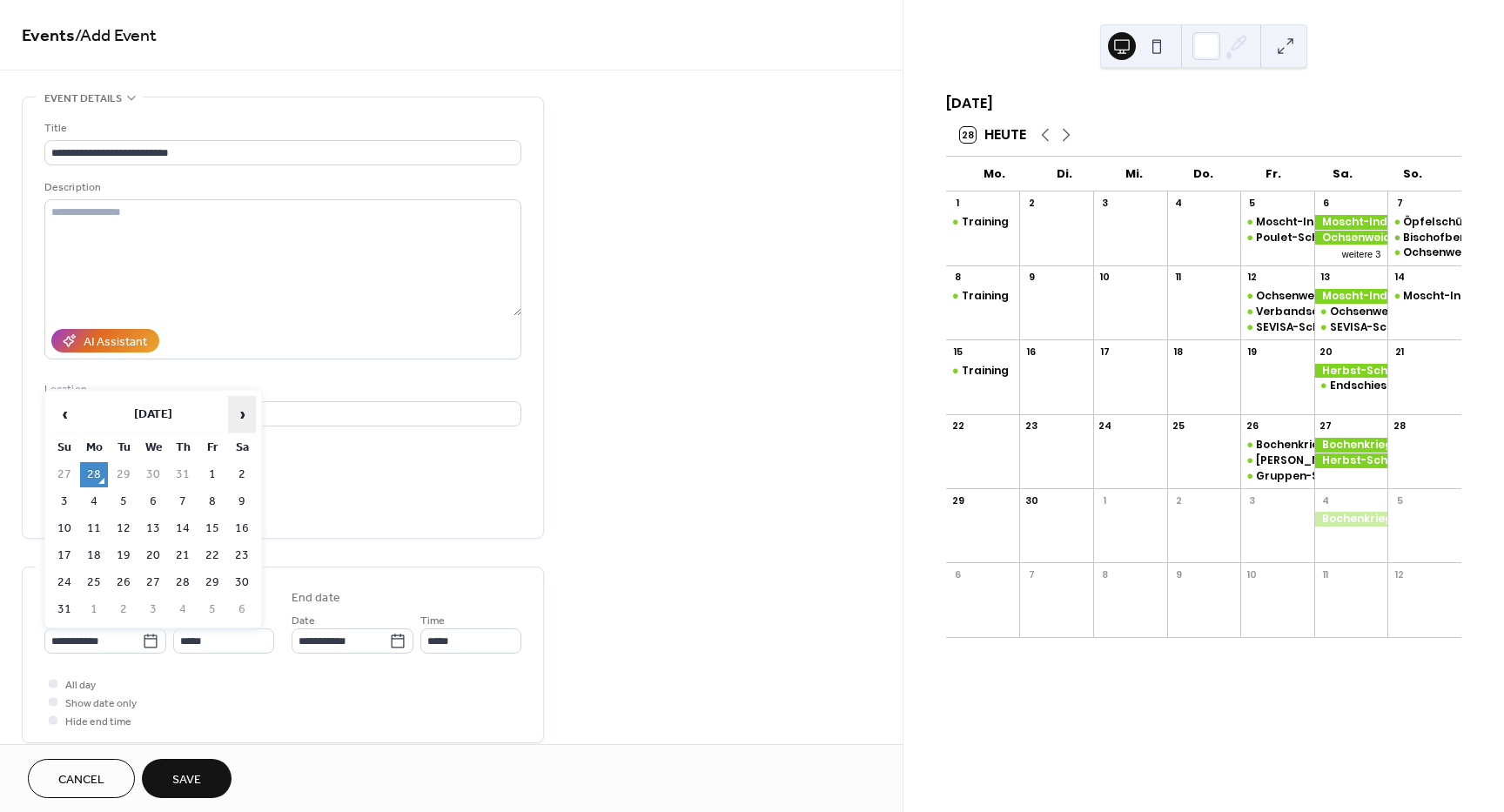 click on "›" at bounding box center (242, 414) 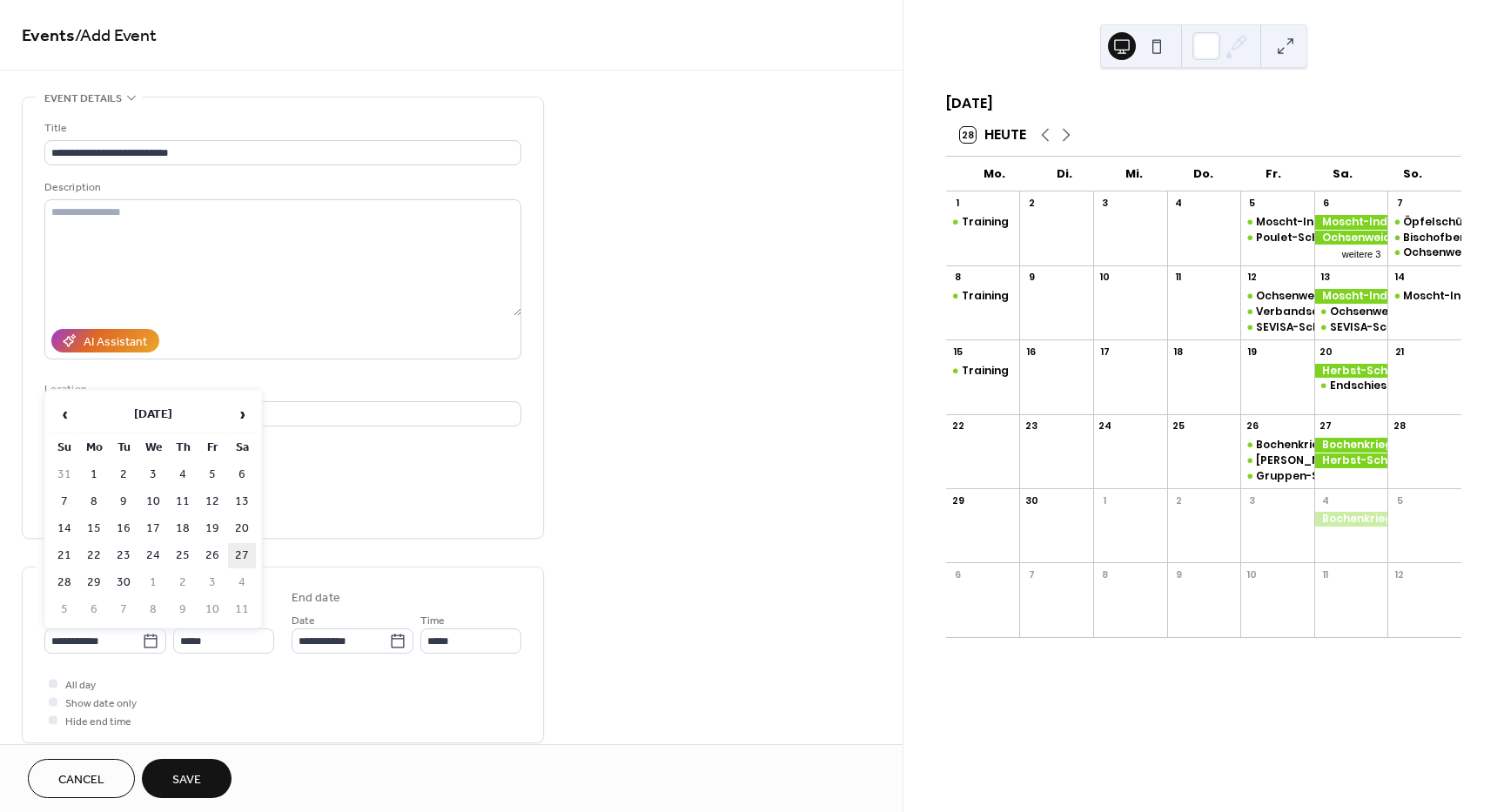 click on "27" at bounding box center [242, 555] 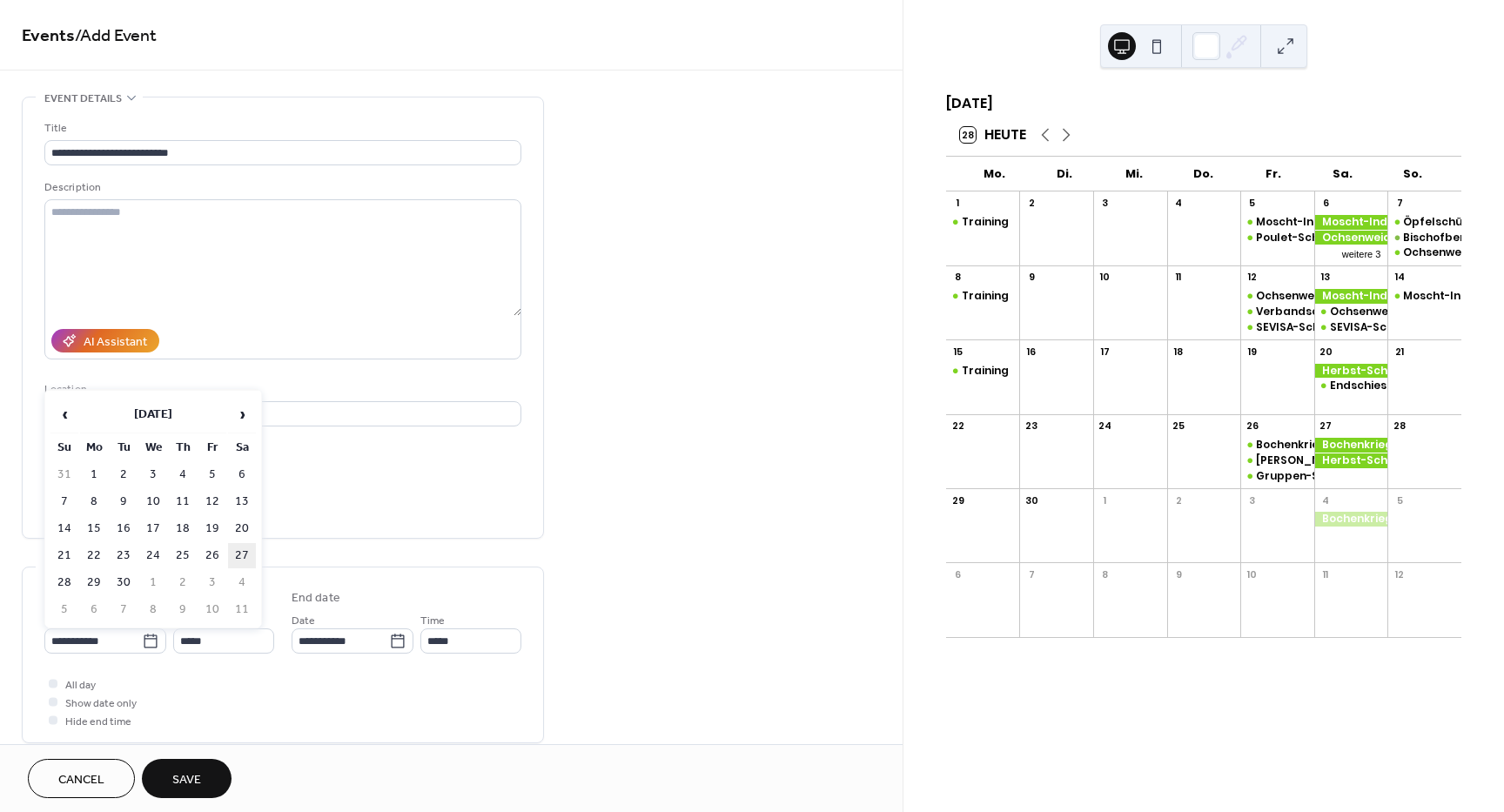 type on "**********" 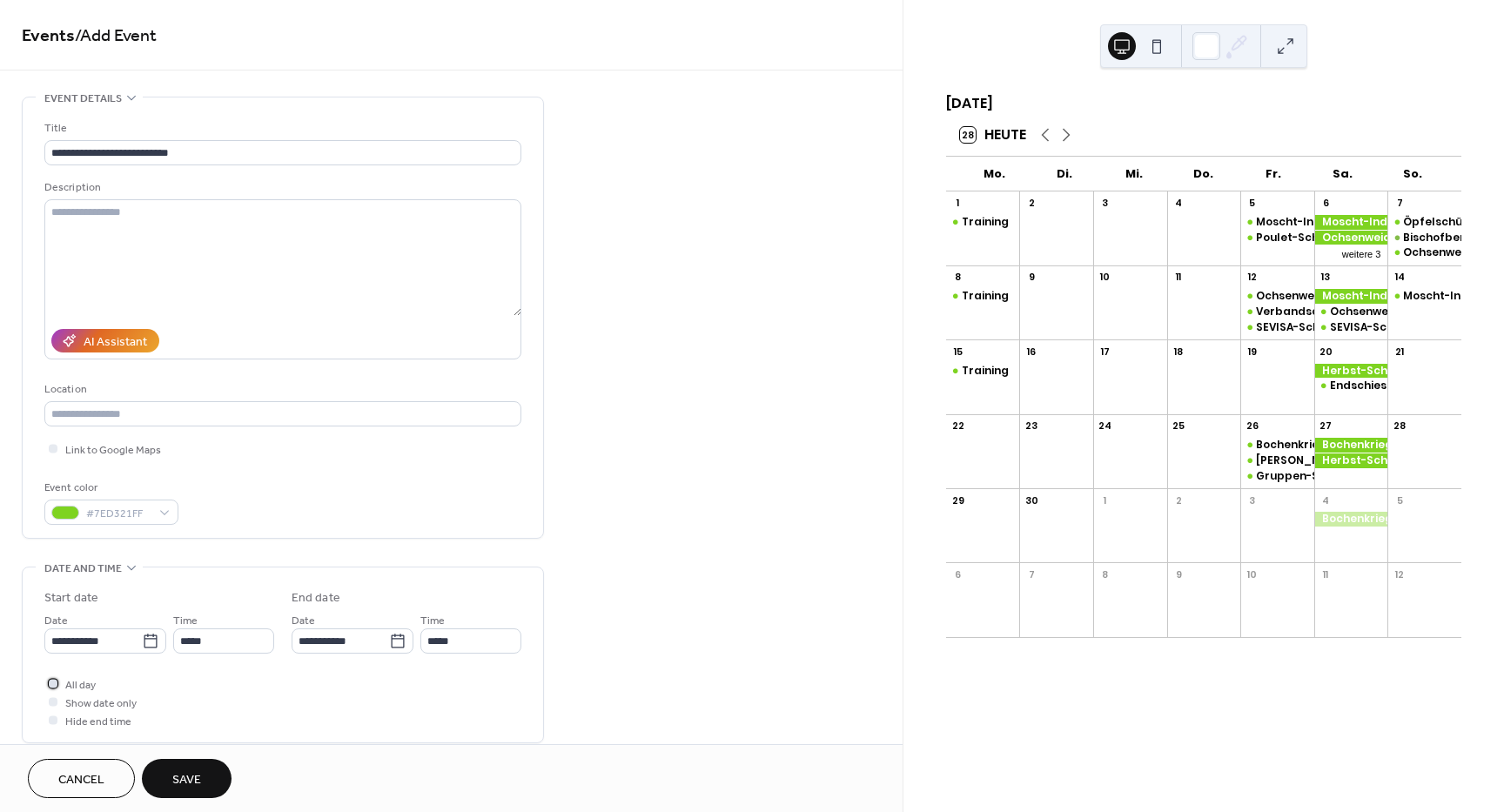 click at bounding box center (53, 683) 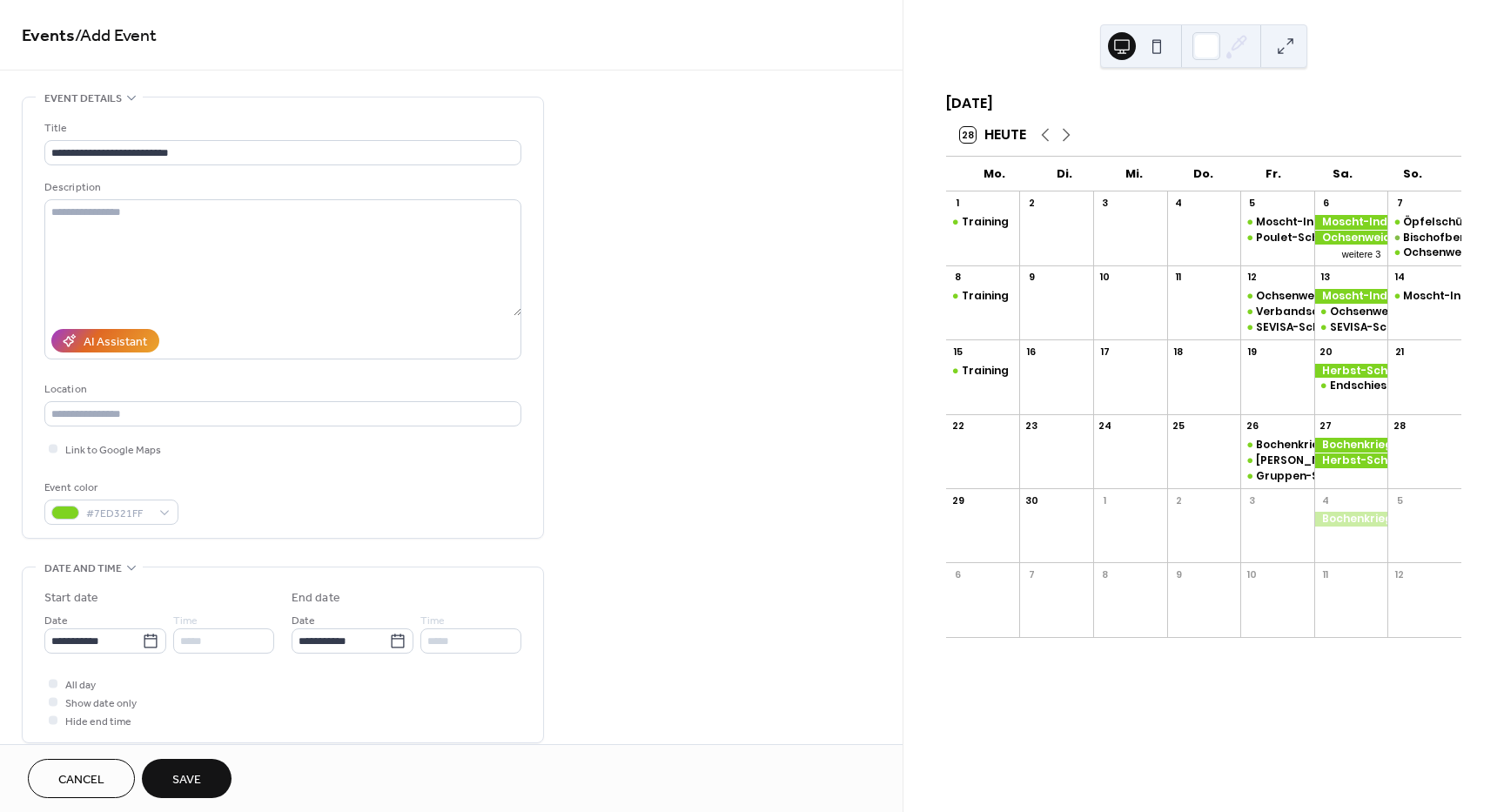 click on "Save" at bounding box center [186, 778] 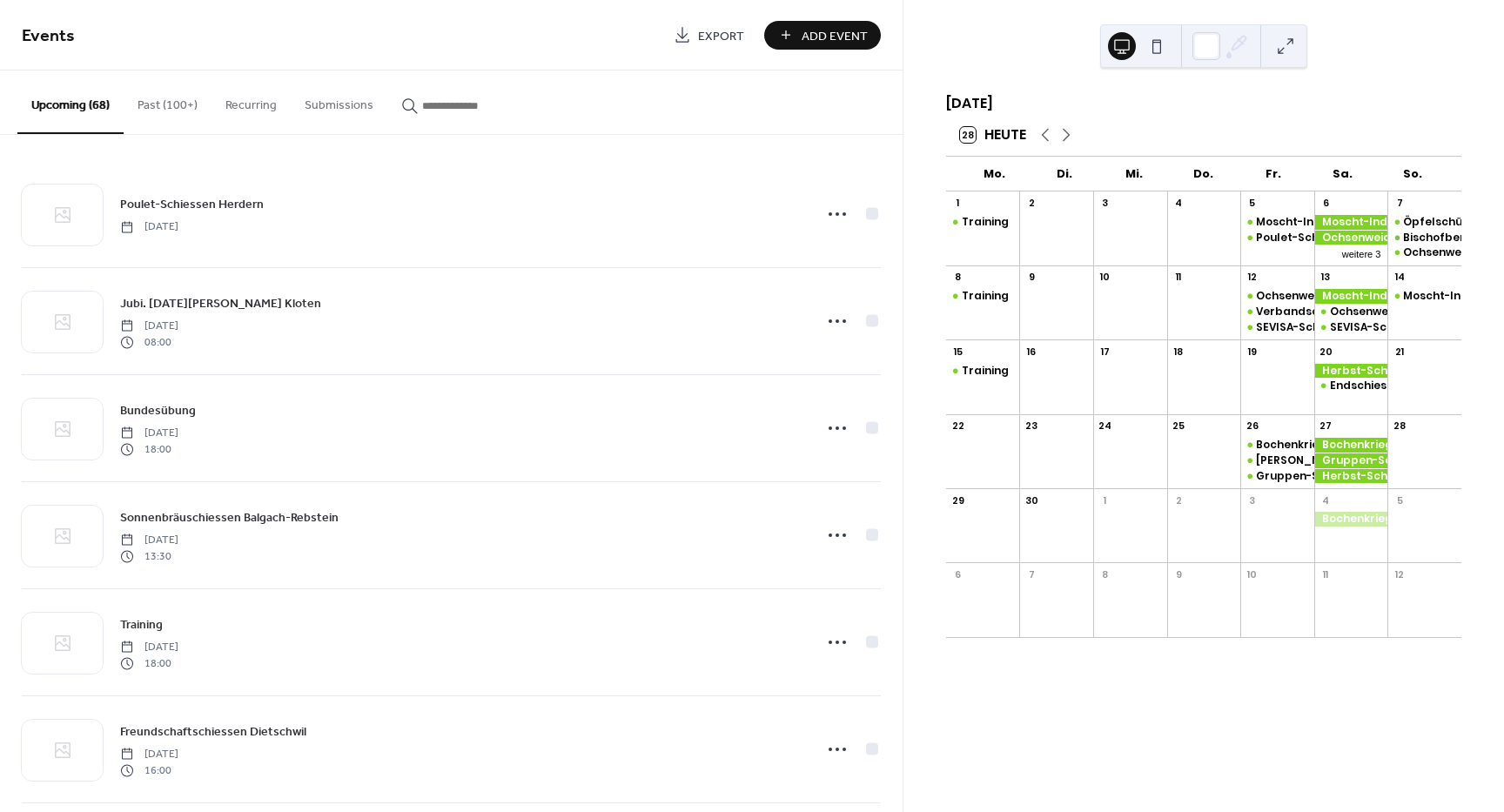 drag, startPoint x: 802, startPoint y: 44, endPoint x: 836, endPoint y: 40, distance: 34.23449 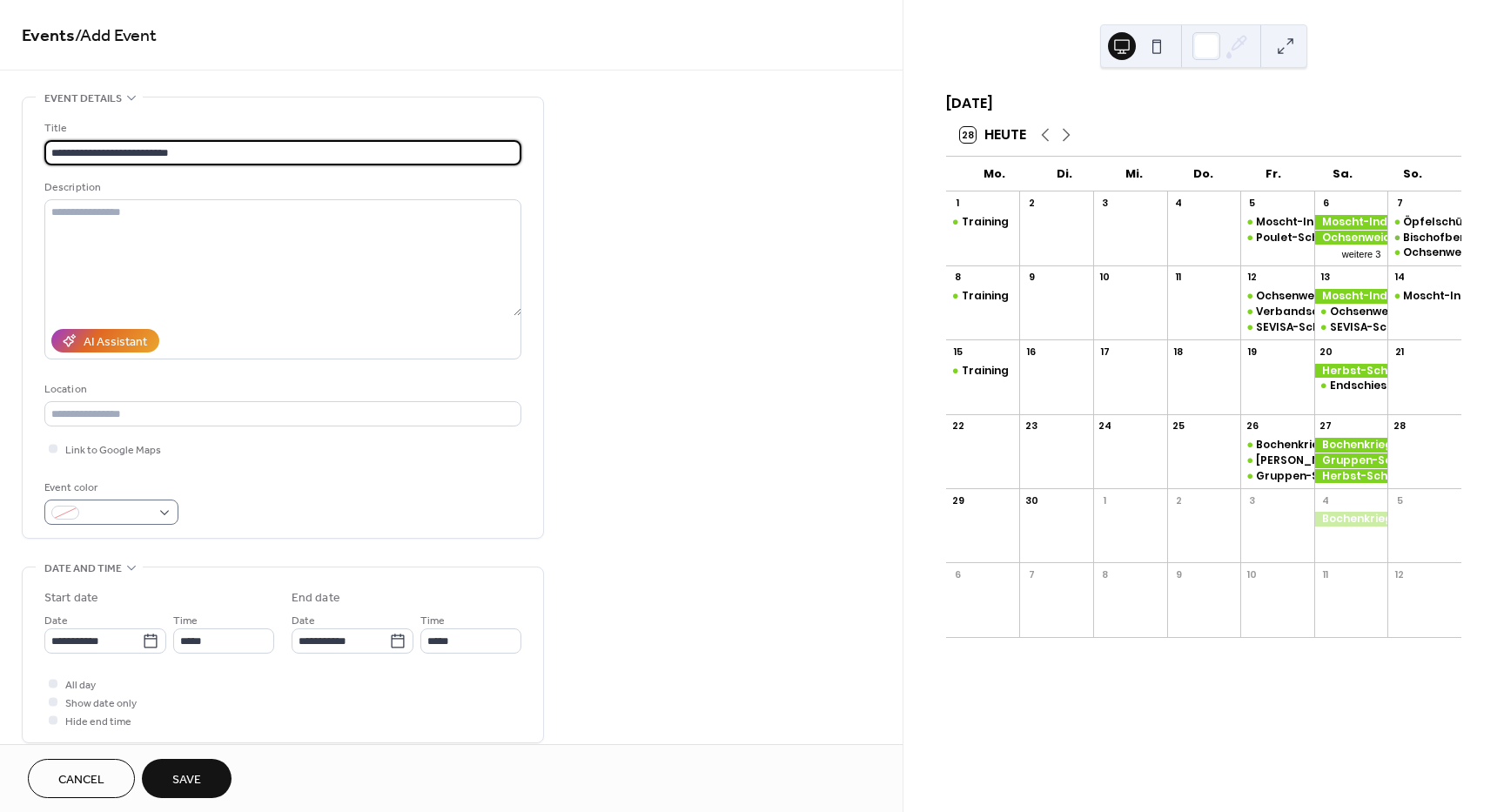 type on "**********" 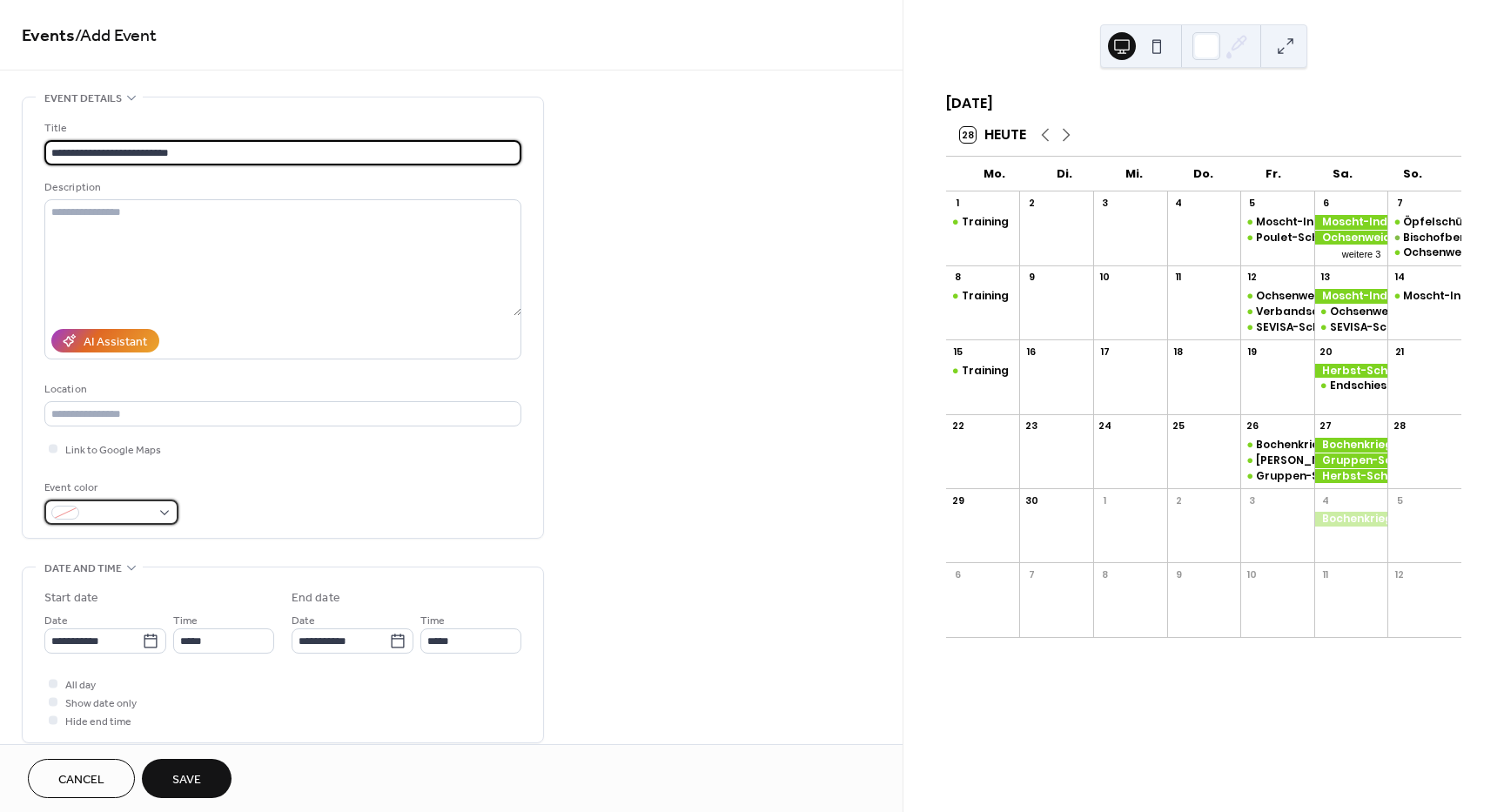 click at bounding box center [111, 512] 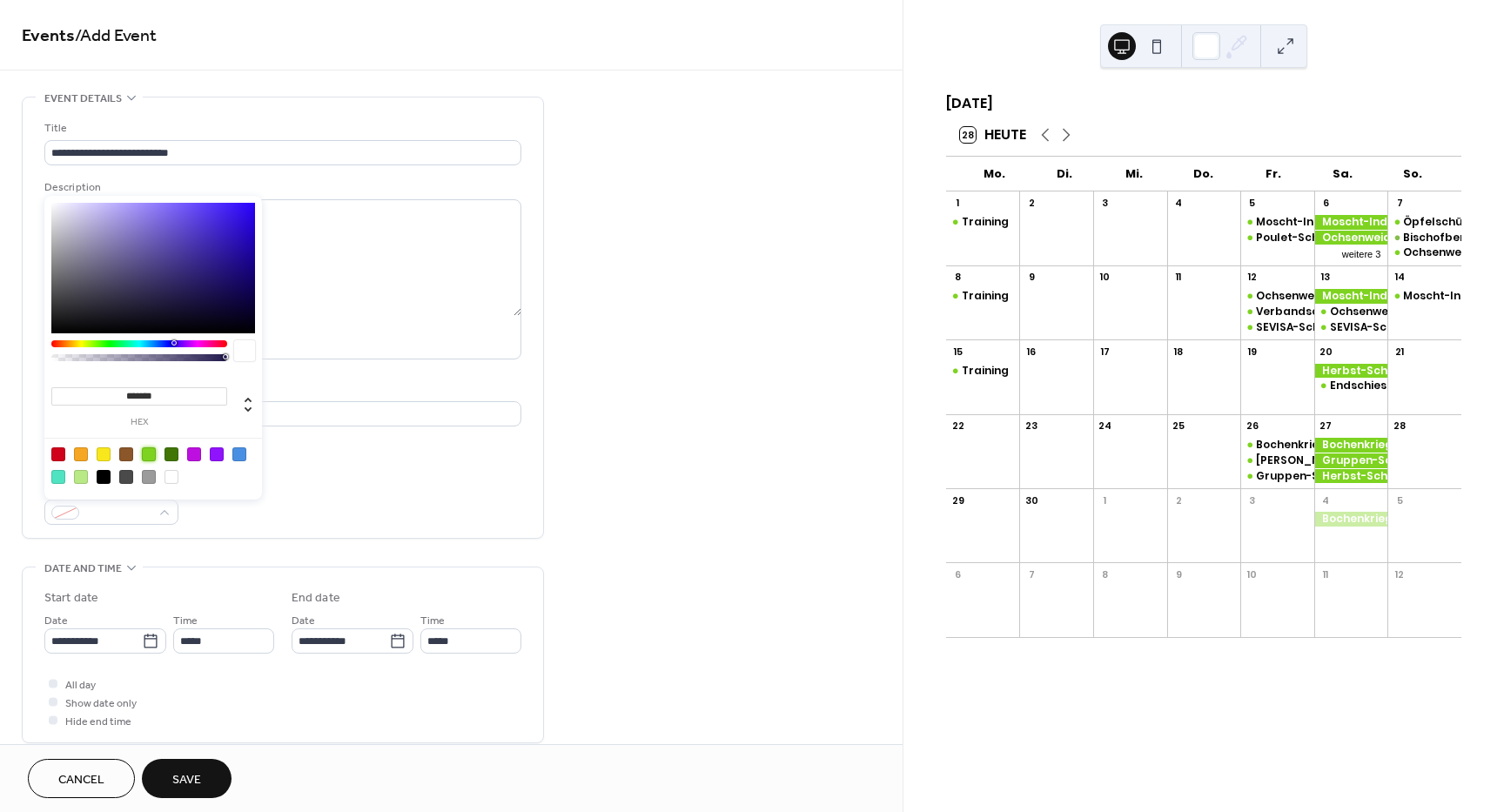 click at bounding box center (149, 454) 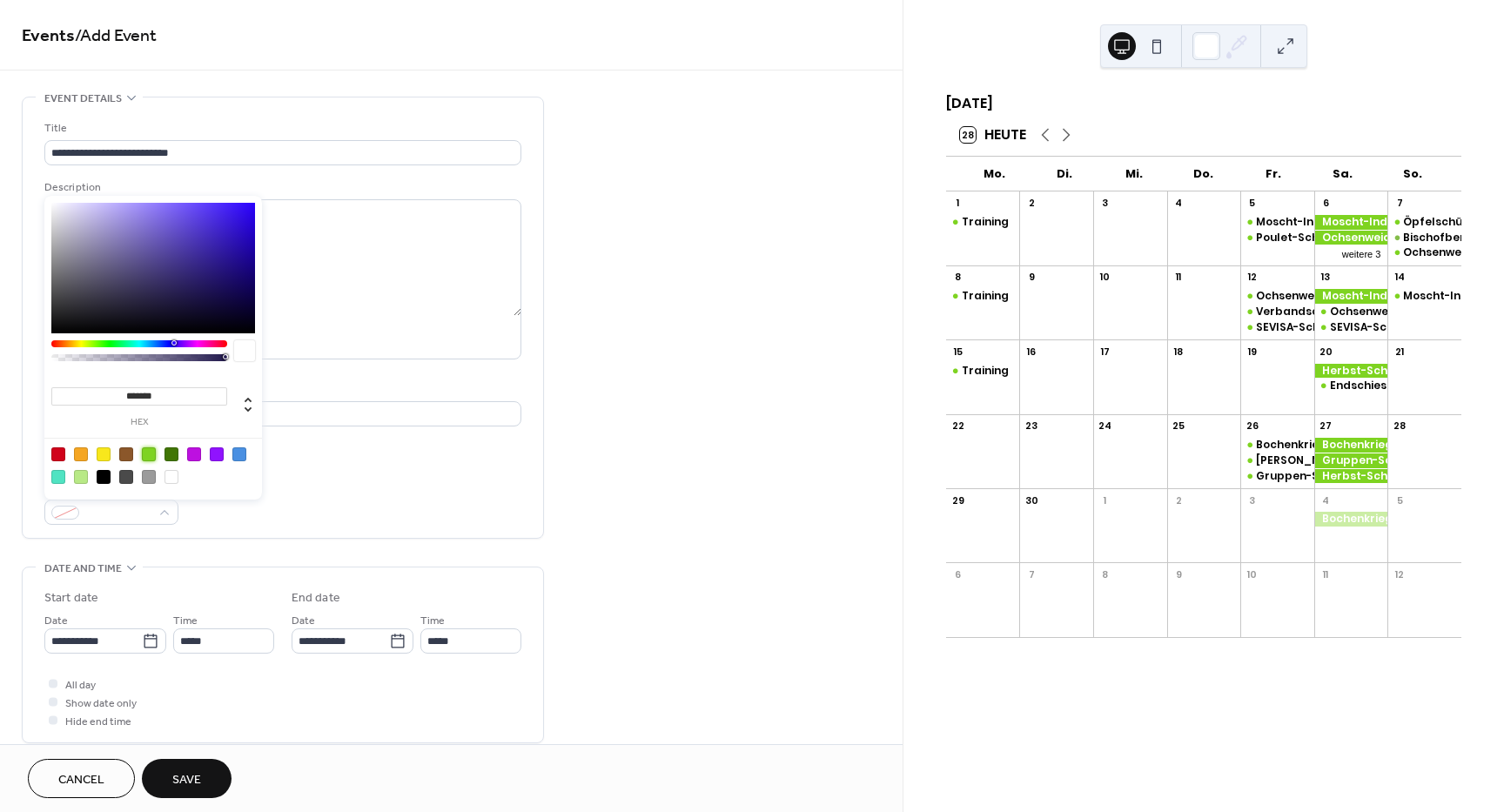 type on "*******" 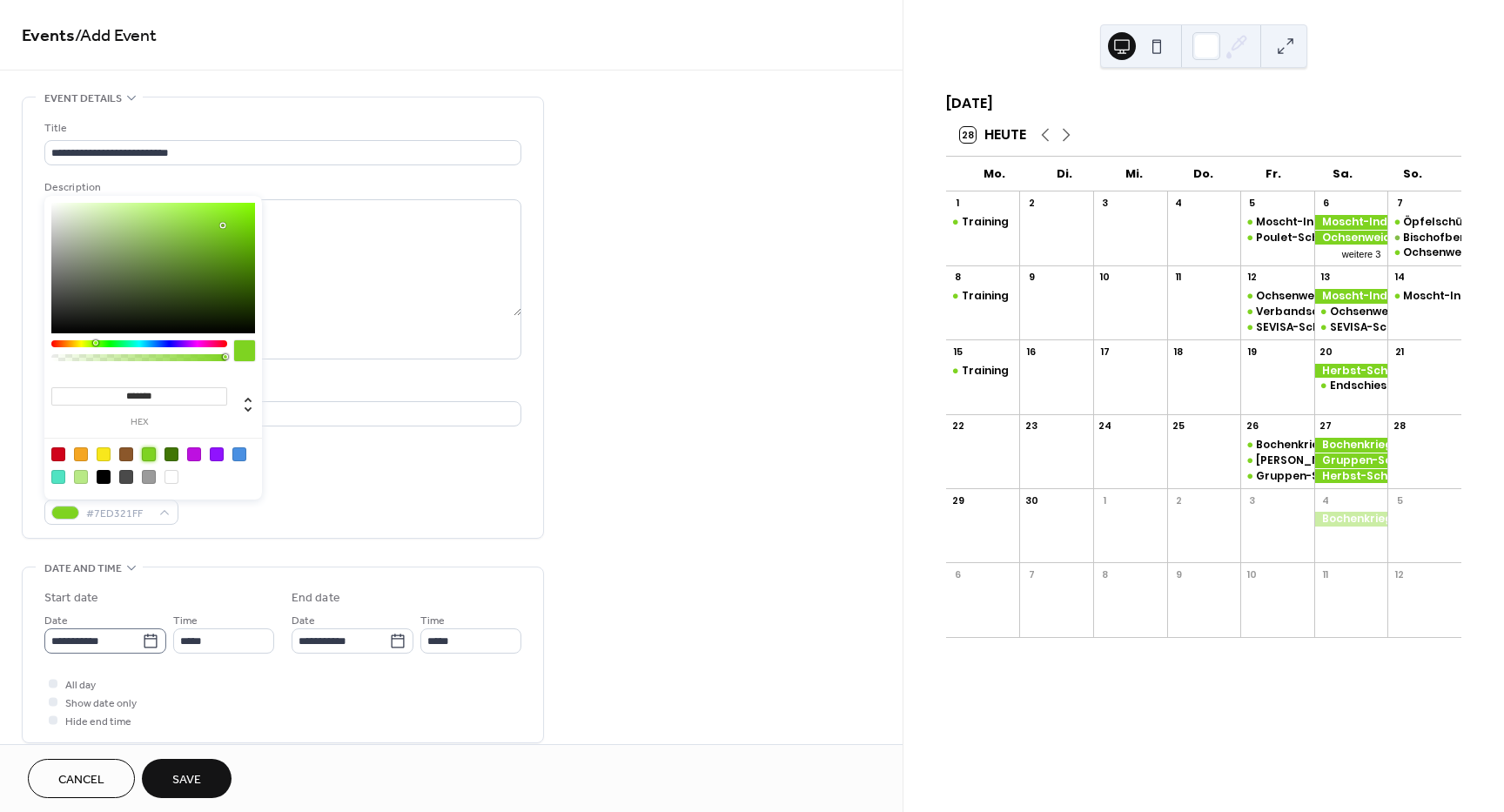 click 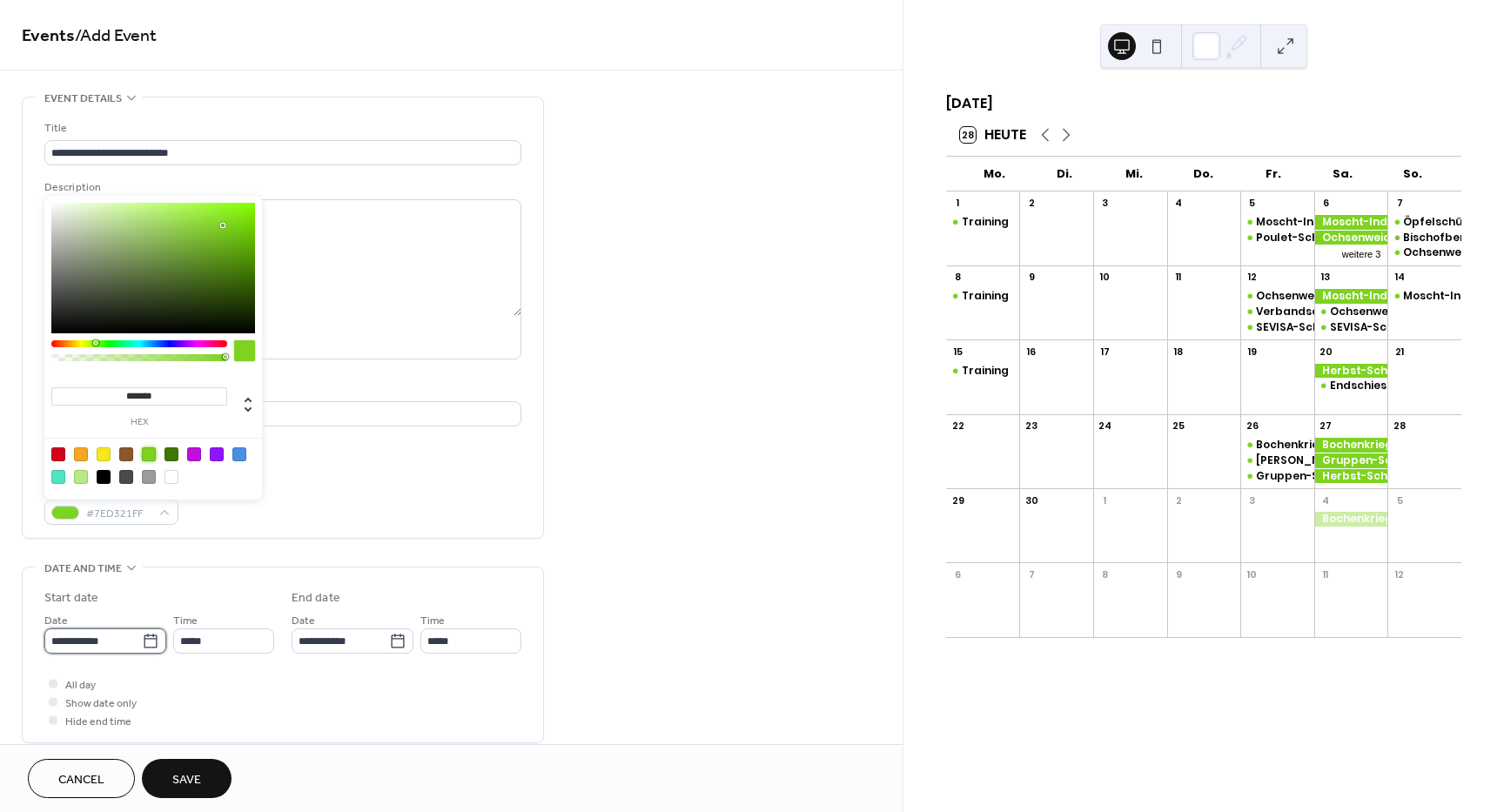 click on "**********" at bounding box center [93, 641] 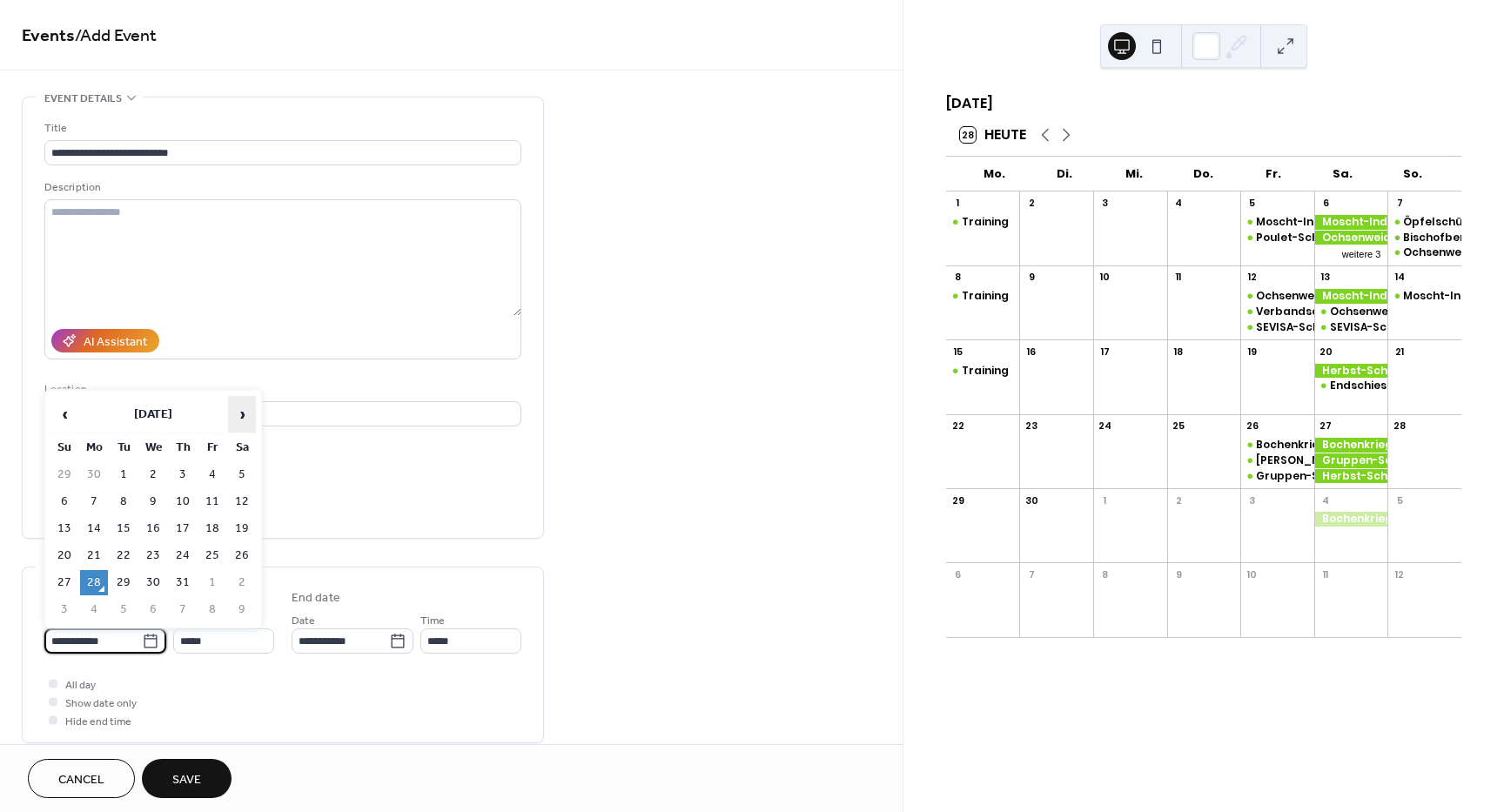 click on "›" at bounding box center (242, 414) 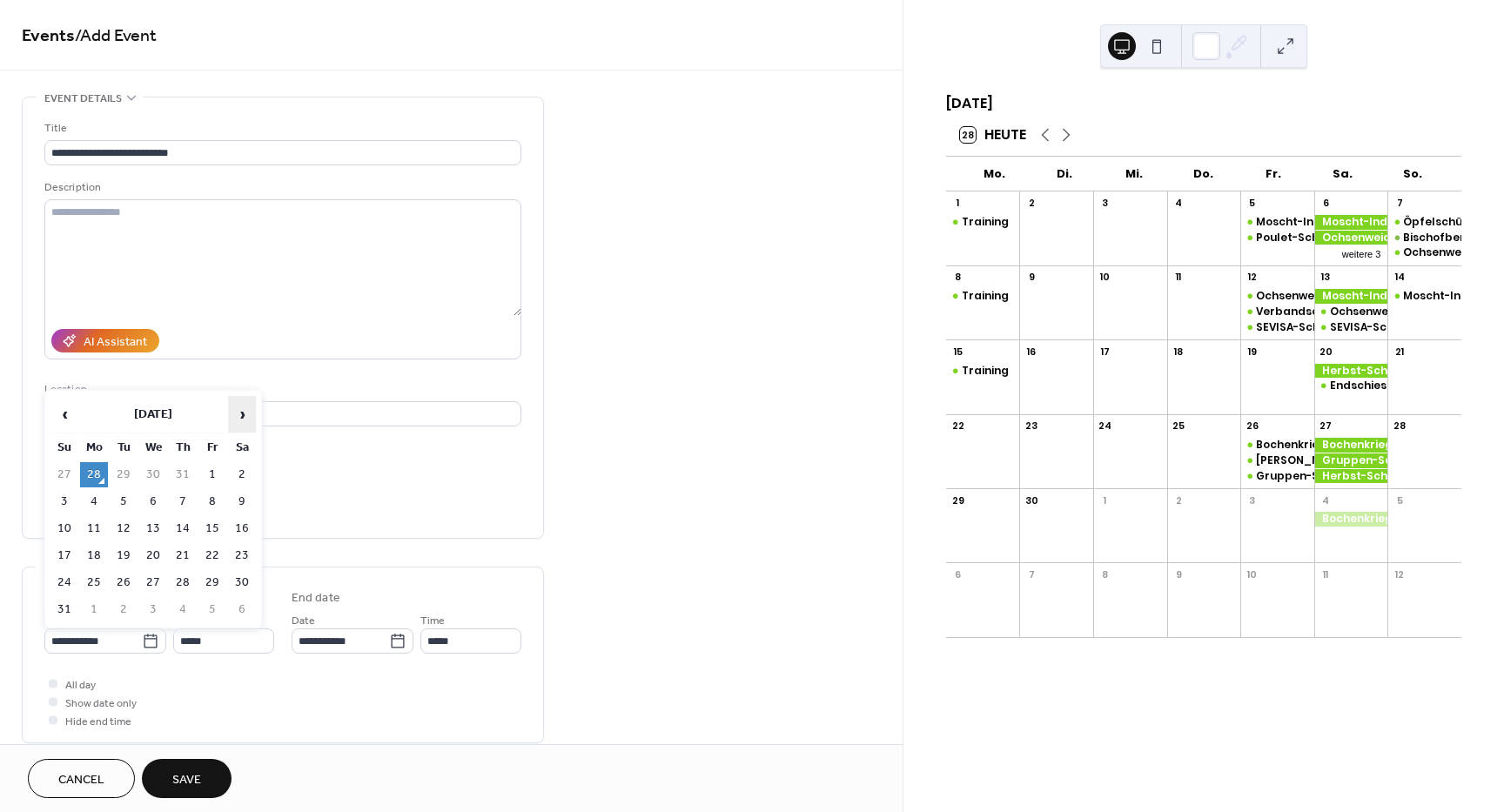 click on "›" at bounding box center [242, 414] 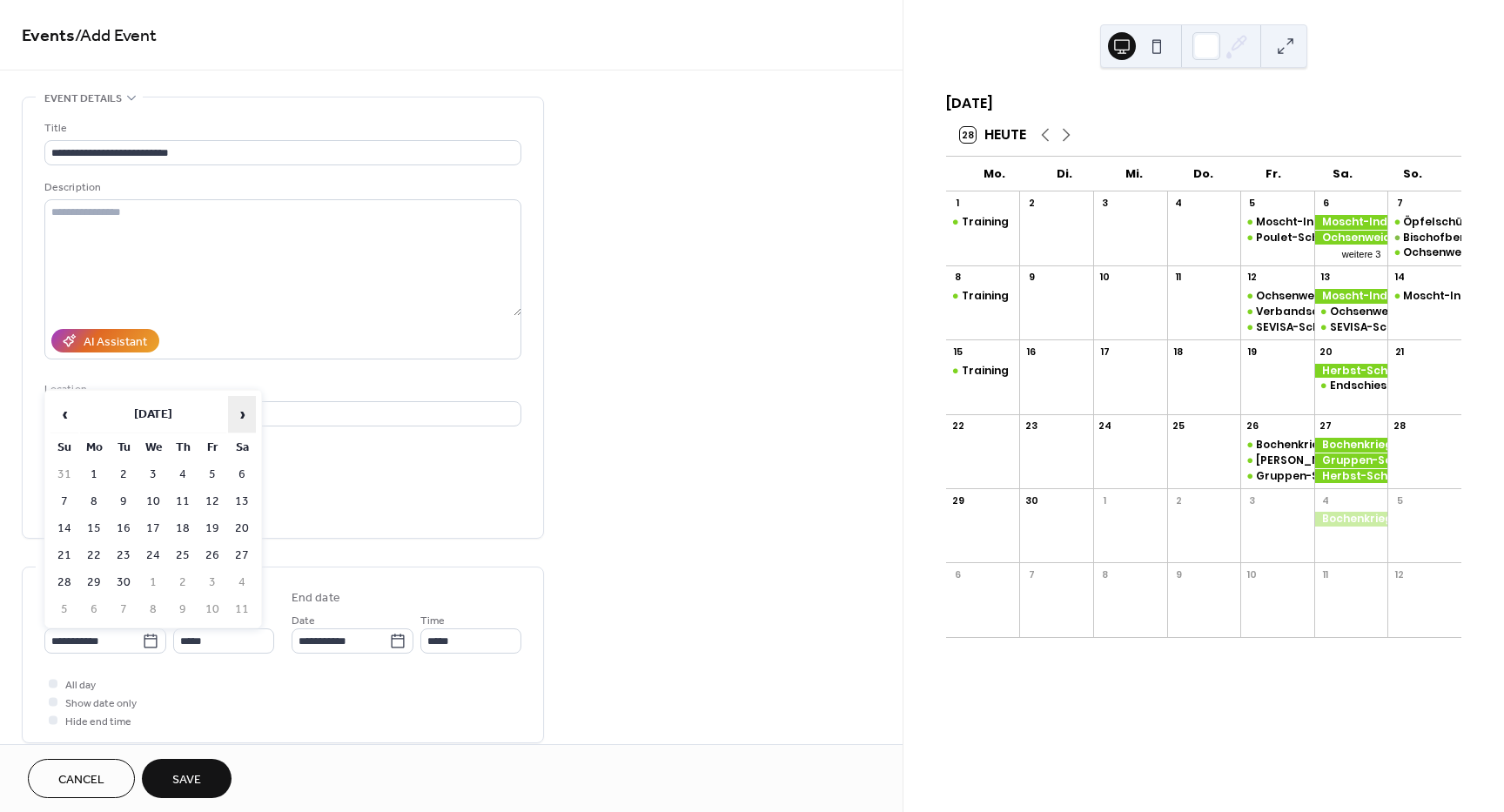 click on "›" at bounding box center [242, 414] 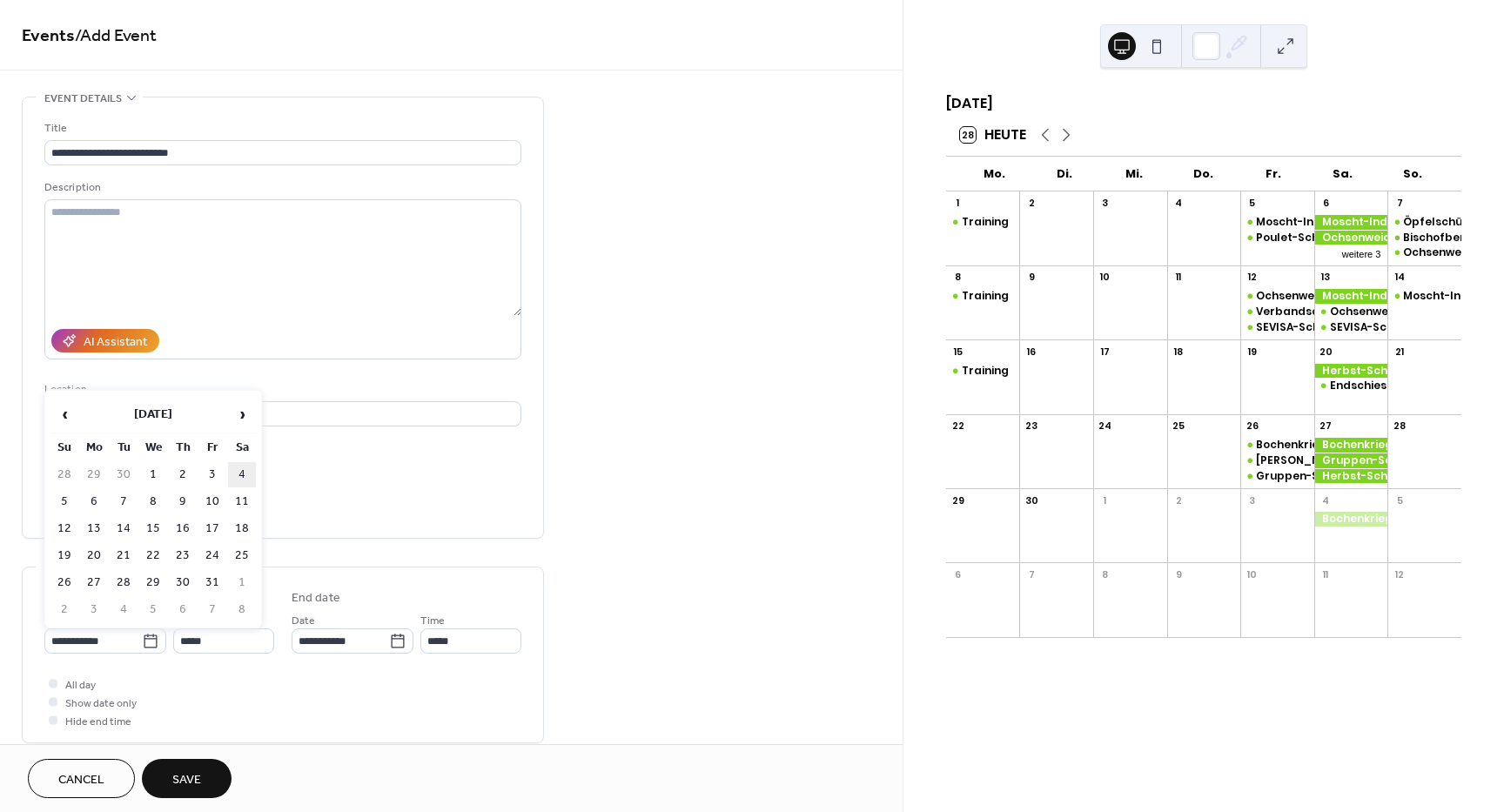 click on "4" at bounding box center [242, 474] 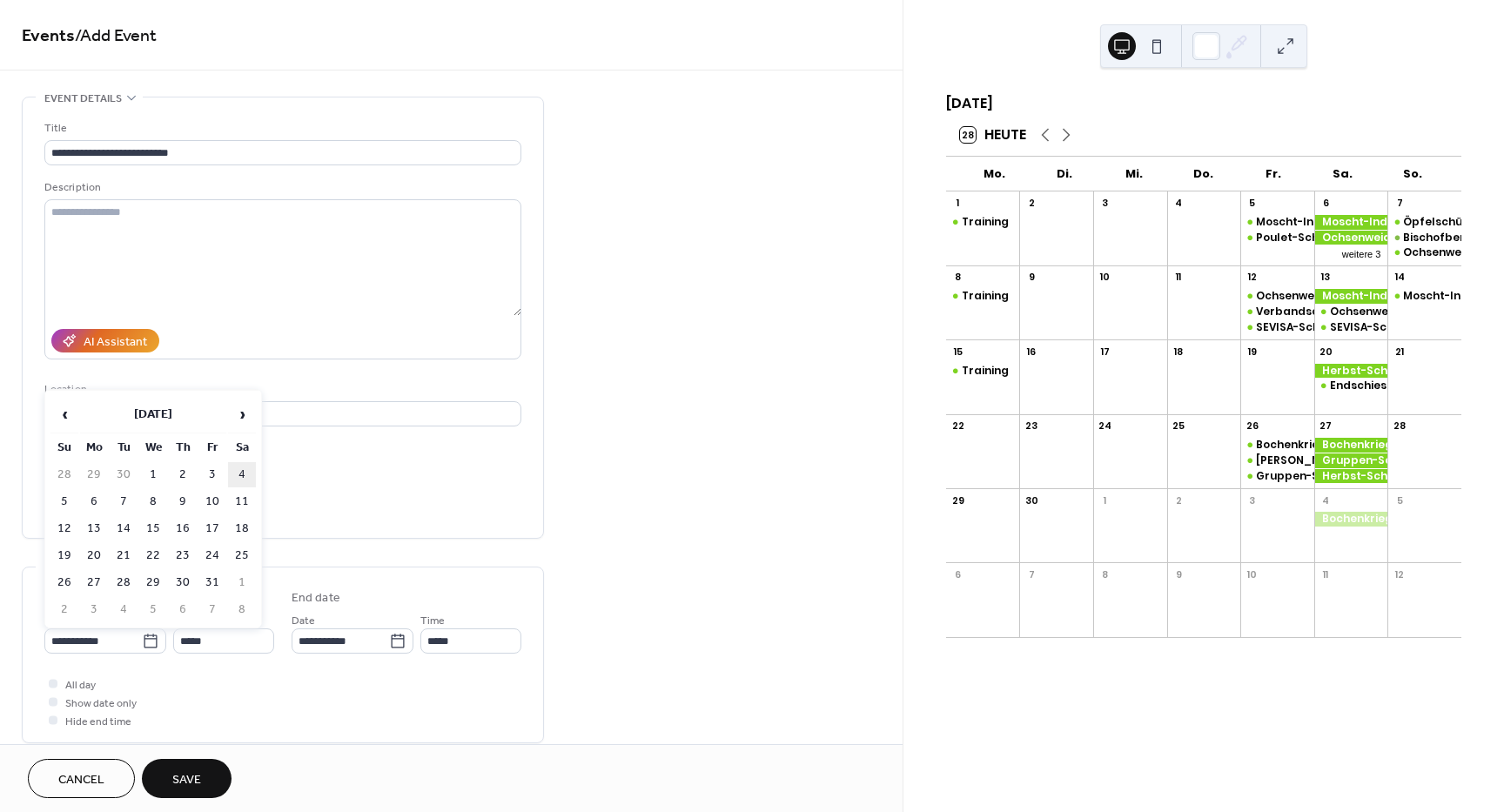 type on "**********" 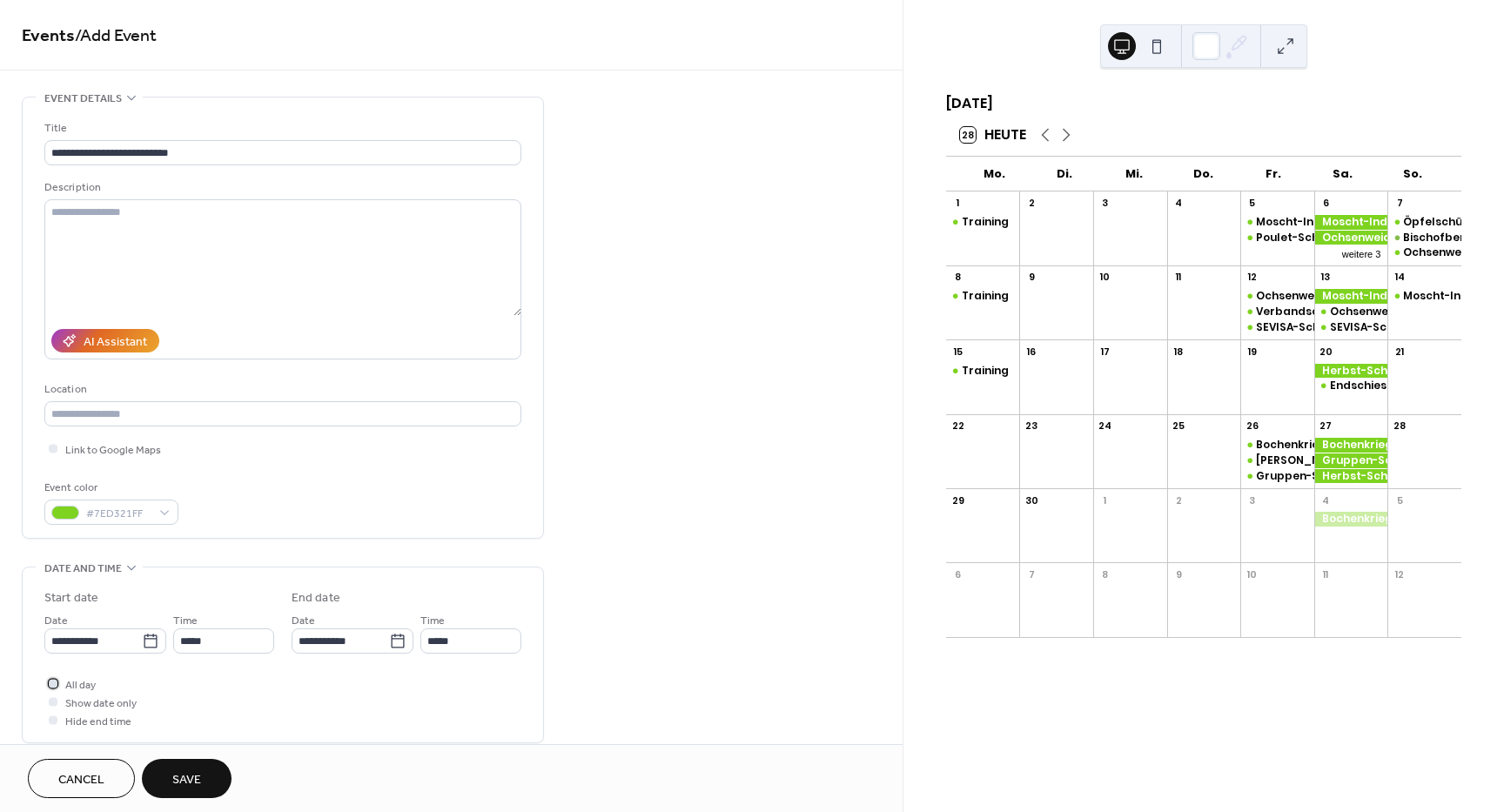 click at bounding box center (53, 683) 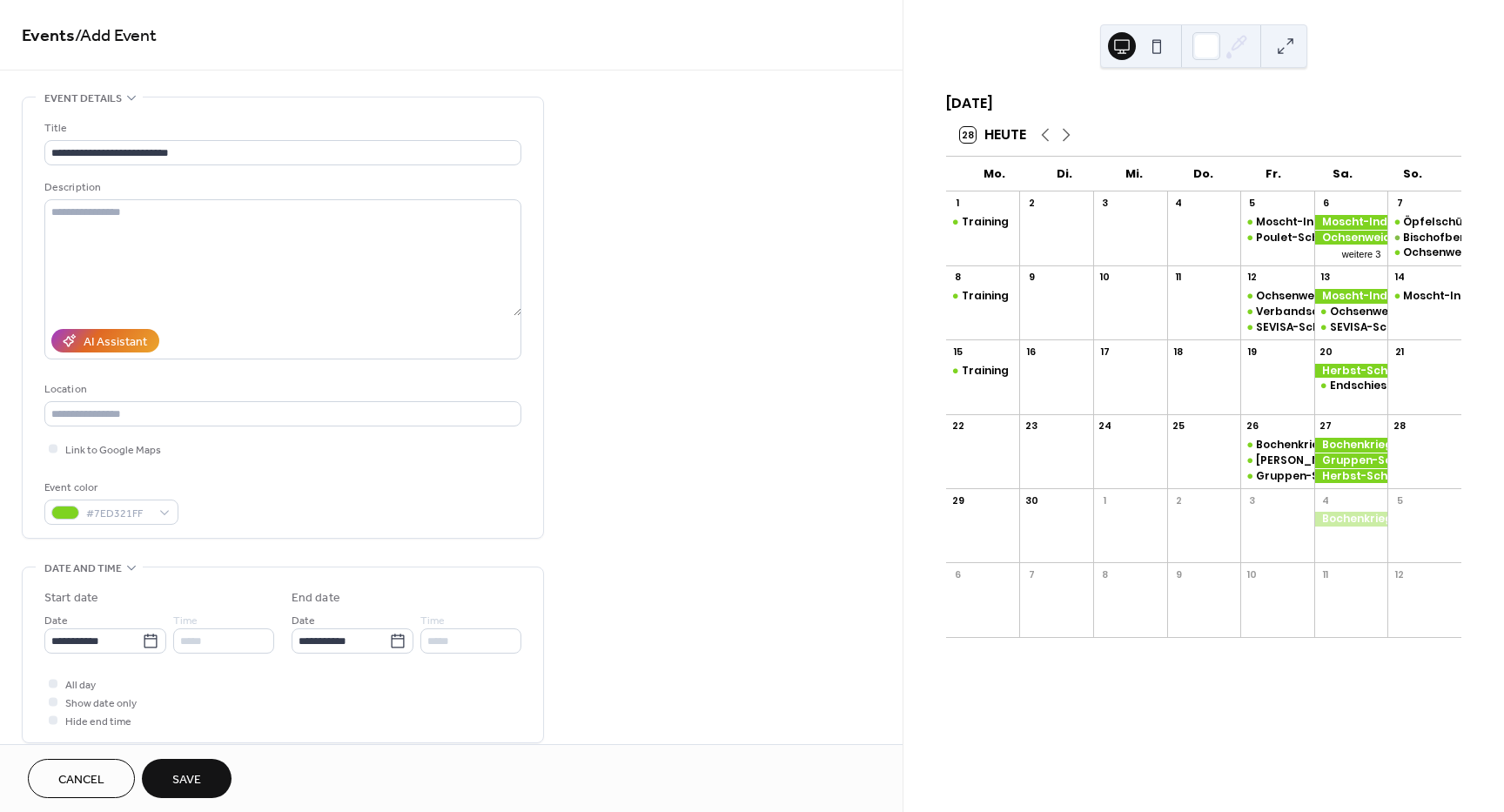 click on "Save" at bounding box center [186, 780] 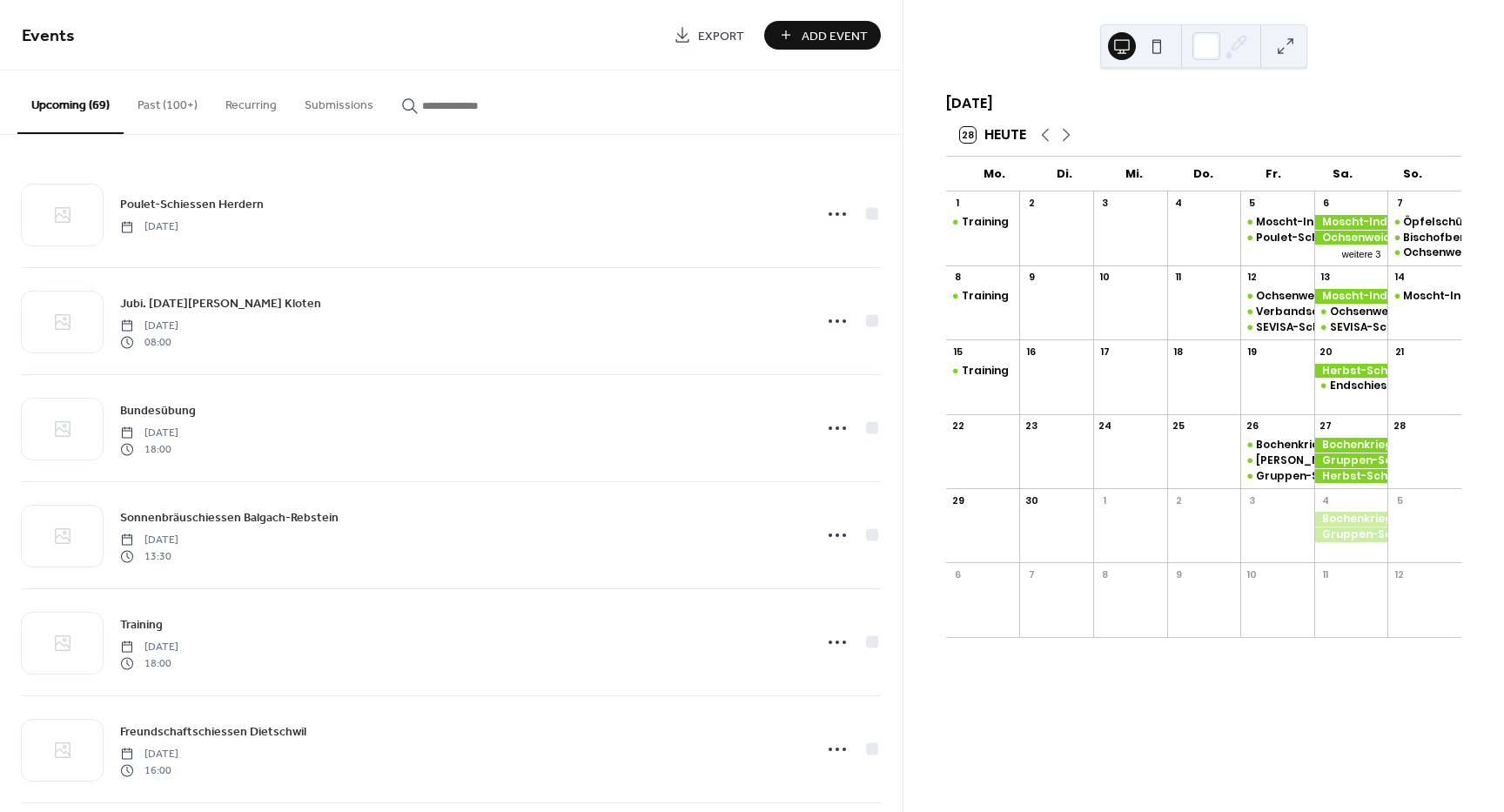 drag, startPoint x: 793, startPoint y: 36, endPoint x: 846, endPoint y: 37, distance: 53.009433 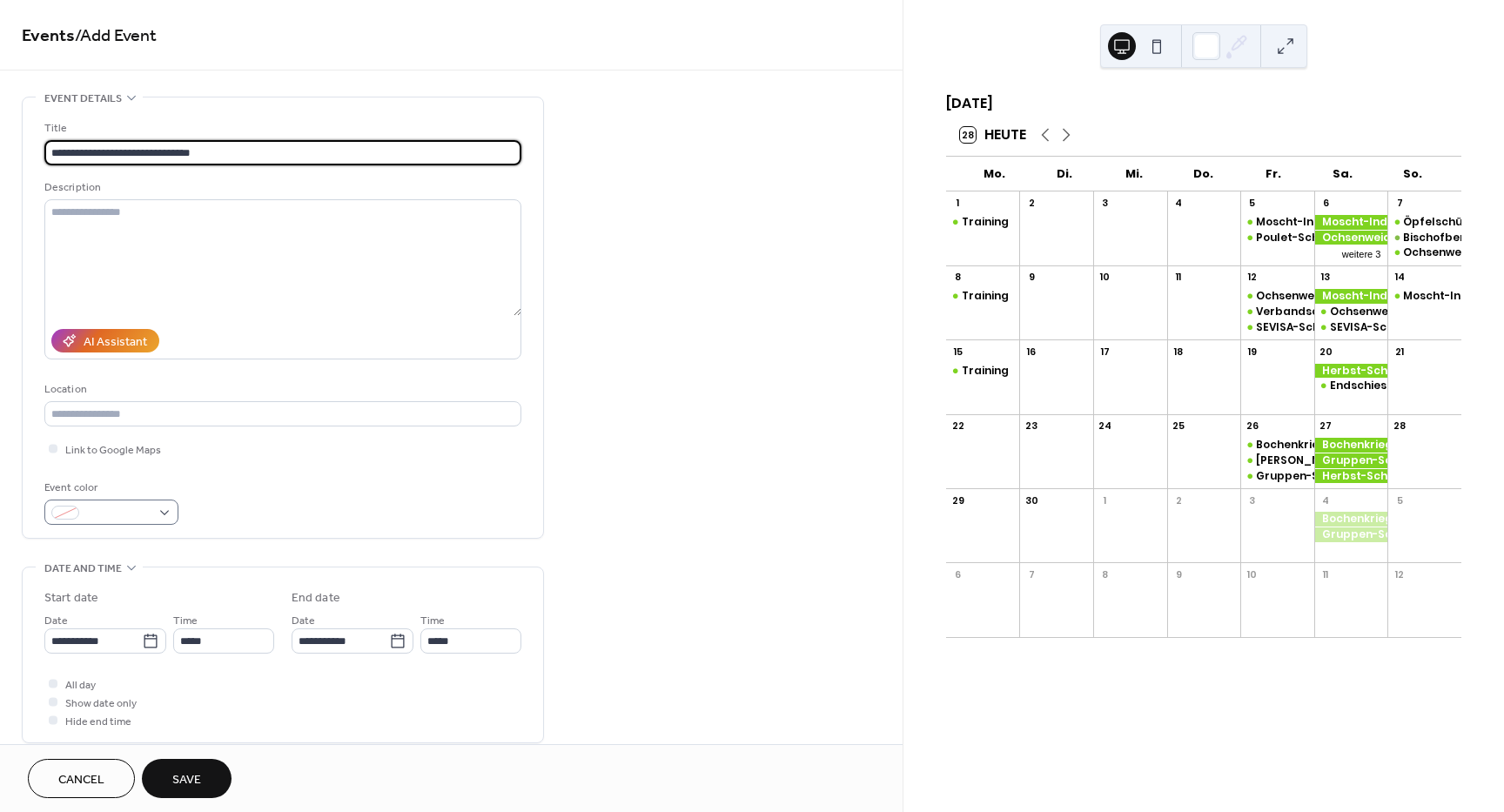 type on "**********" 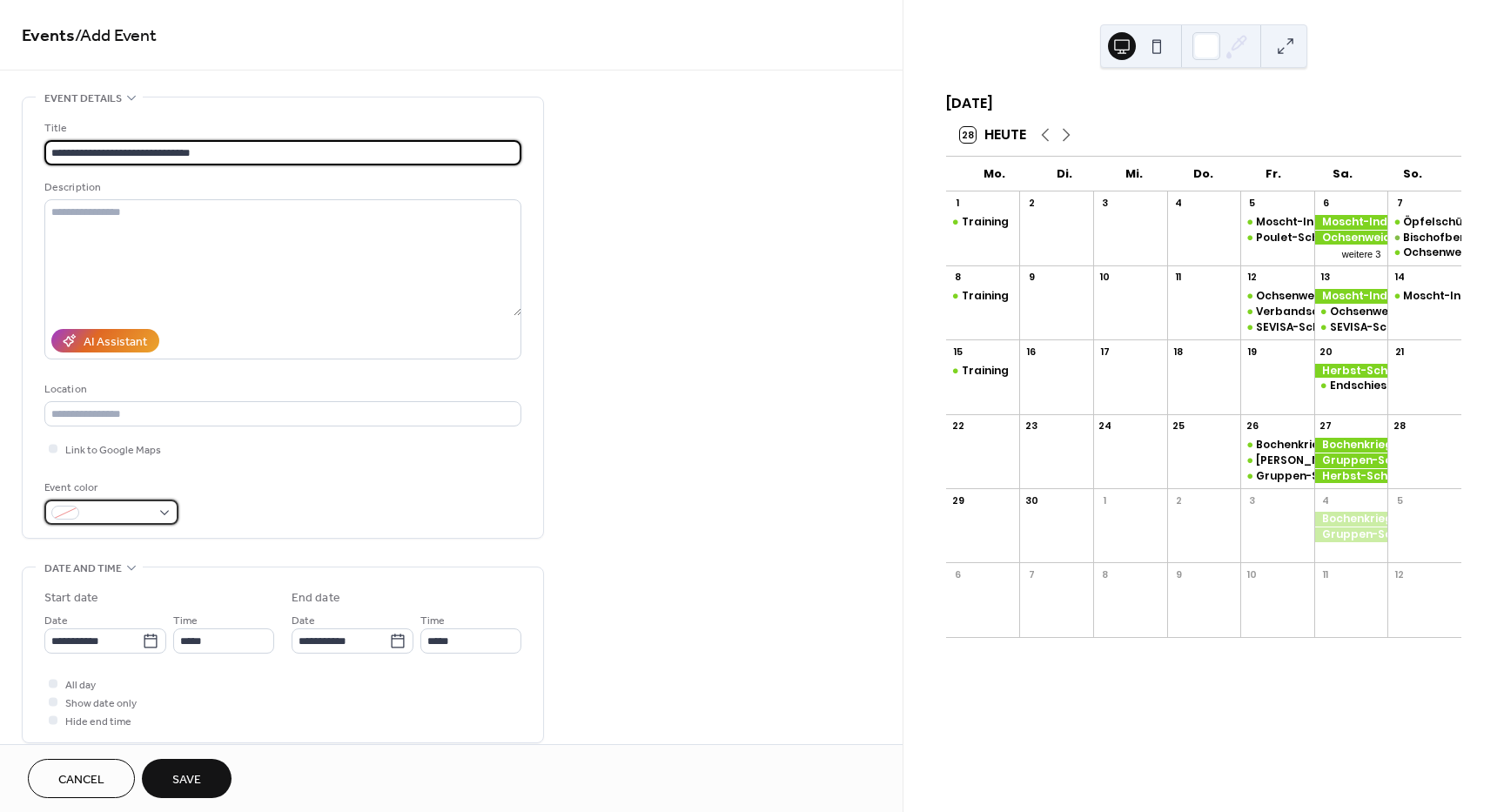 click at bounding box center (111, 512) 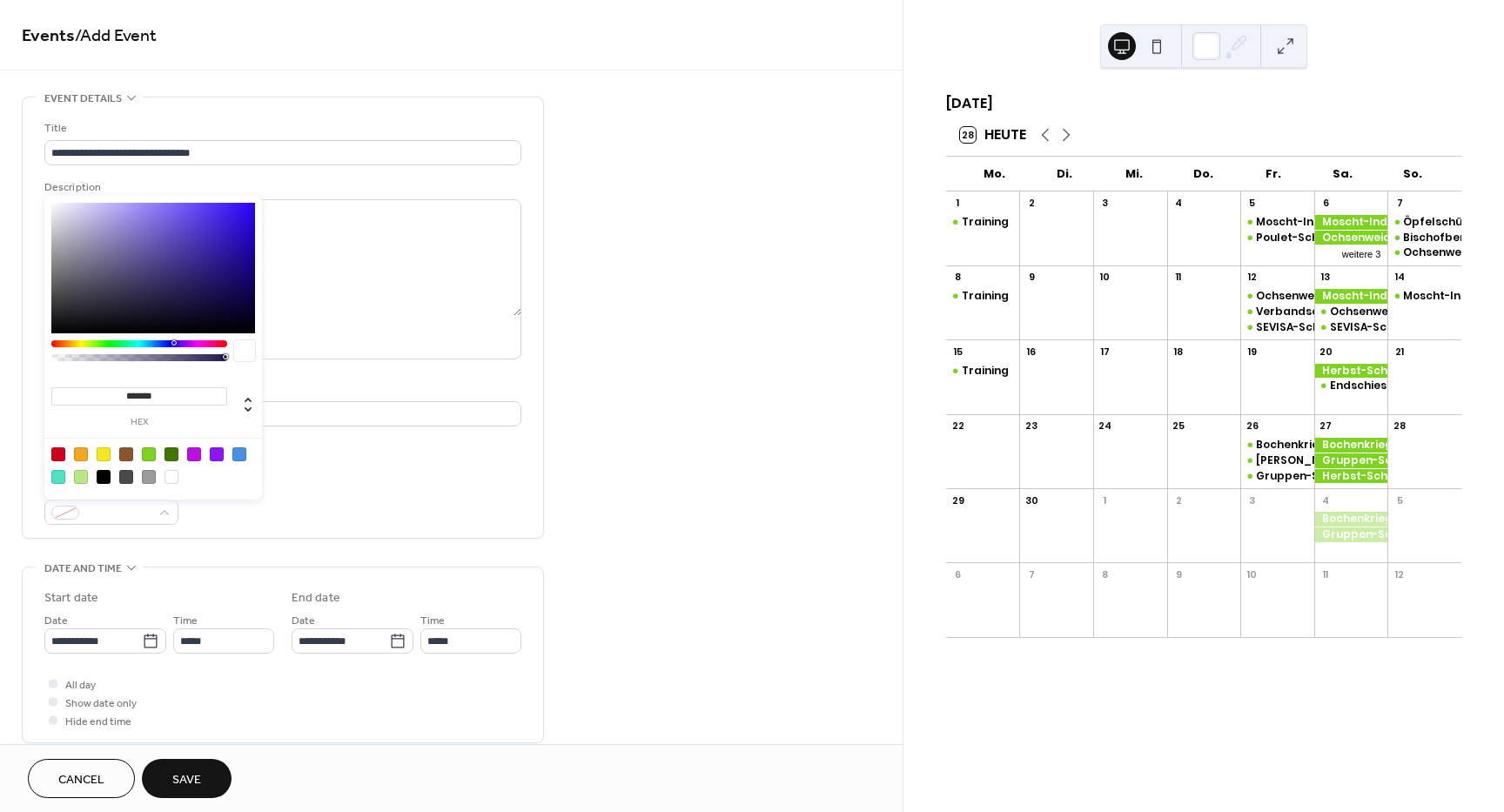 click at bounding box center (149, 454) 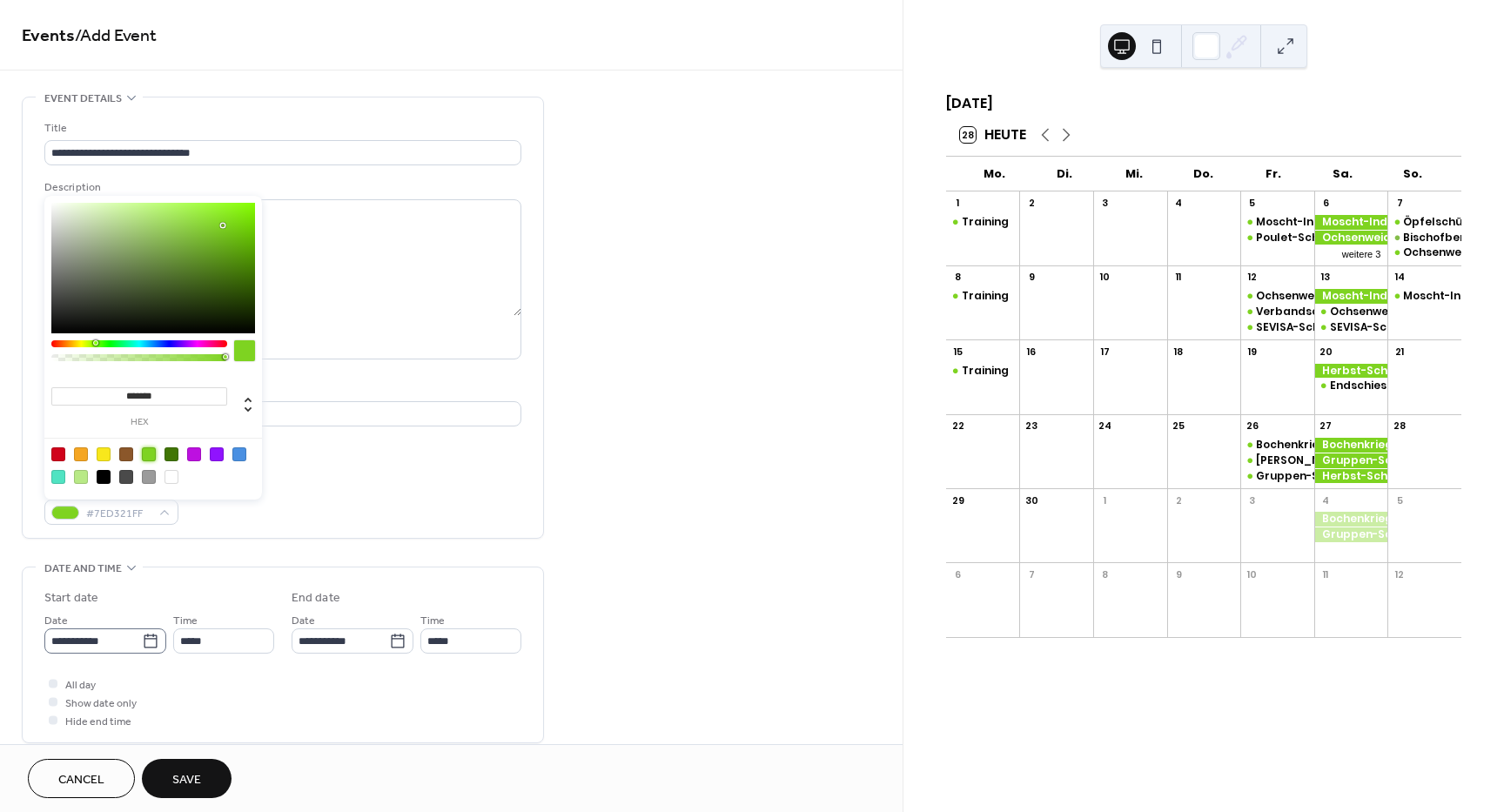 click 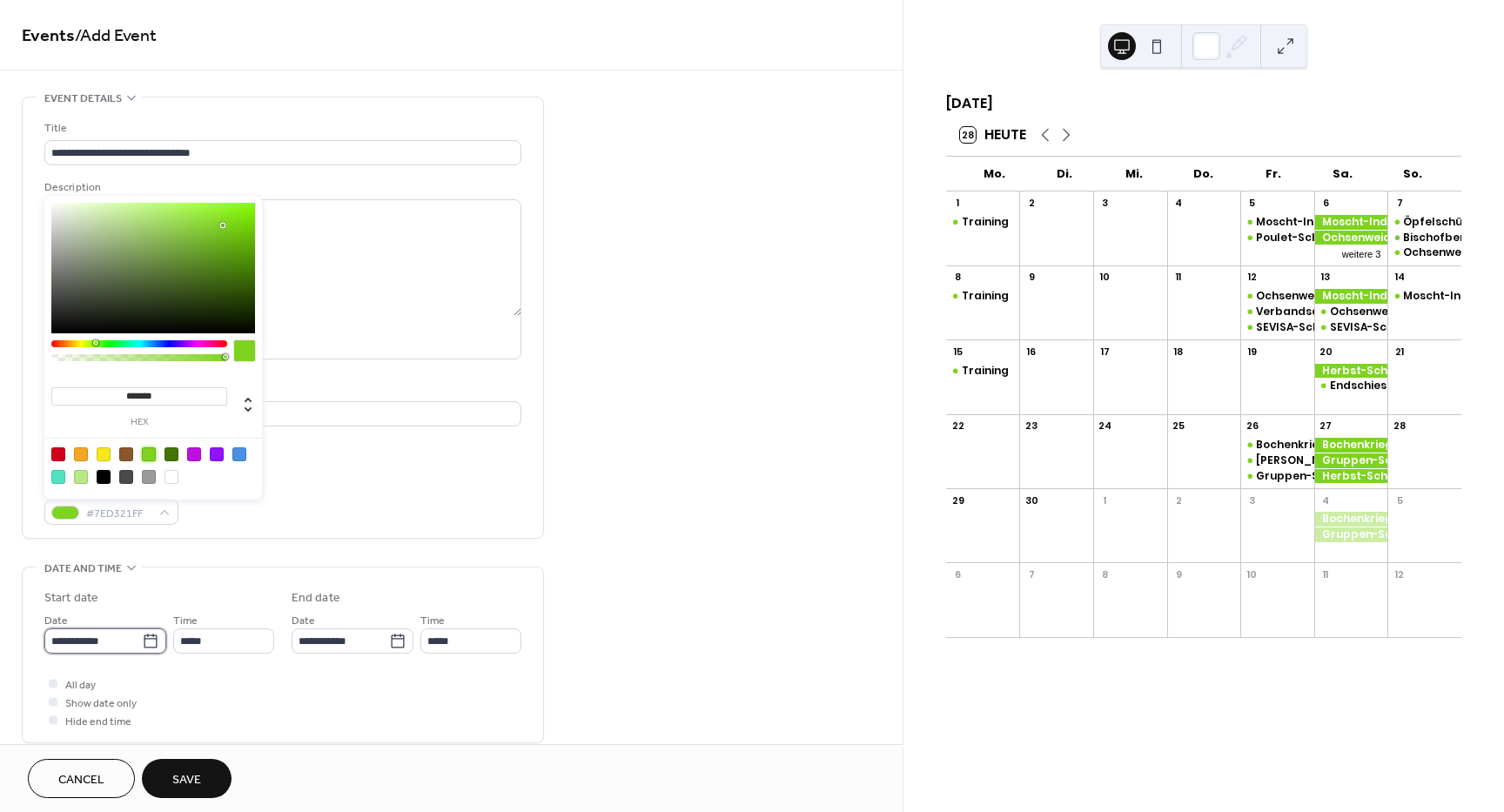 click on "**********" at bounding box center (93, 641) 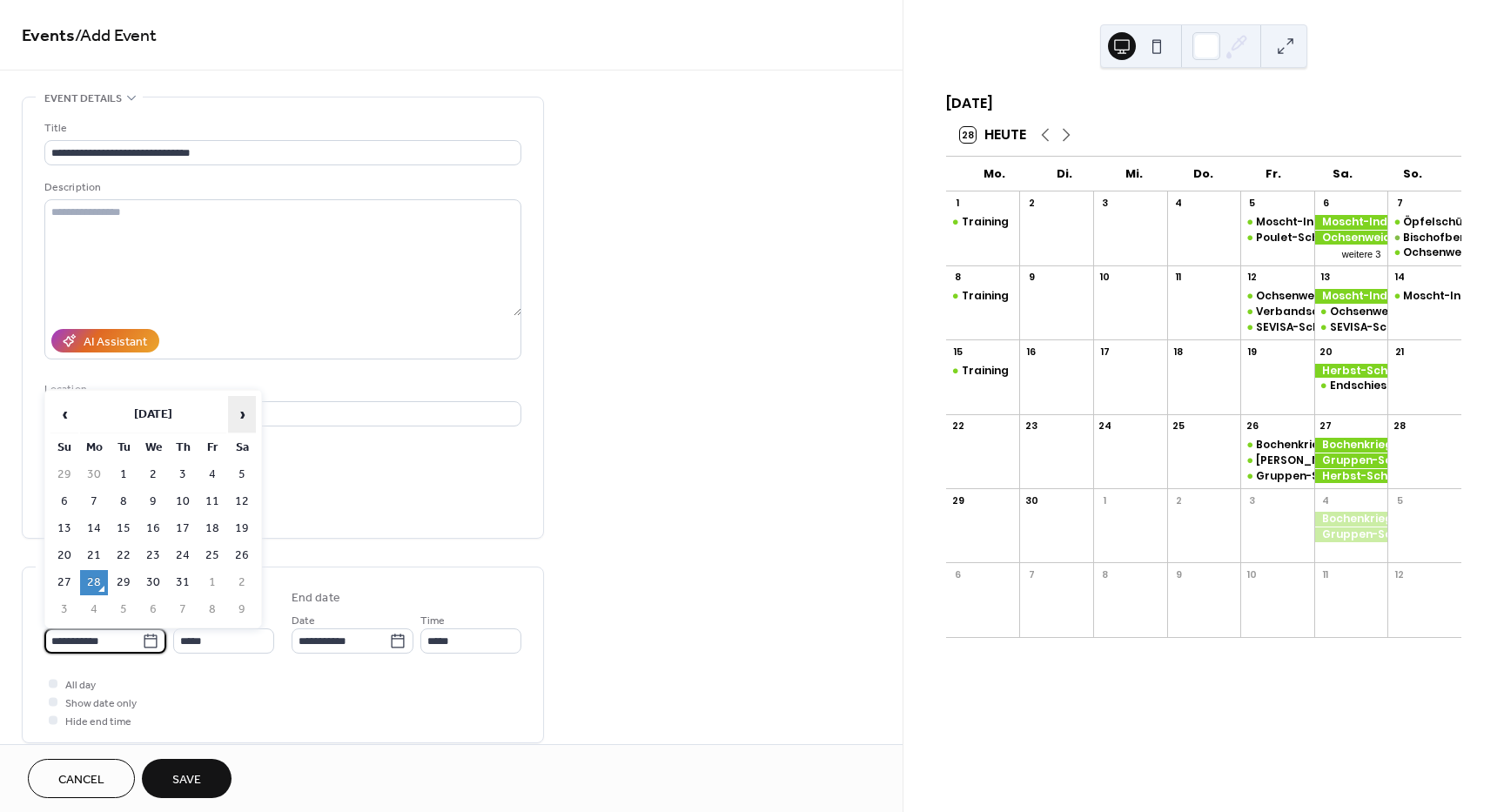 click on "›" at bounding box center (242, 414) 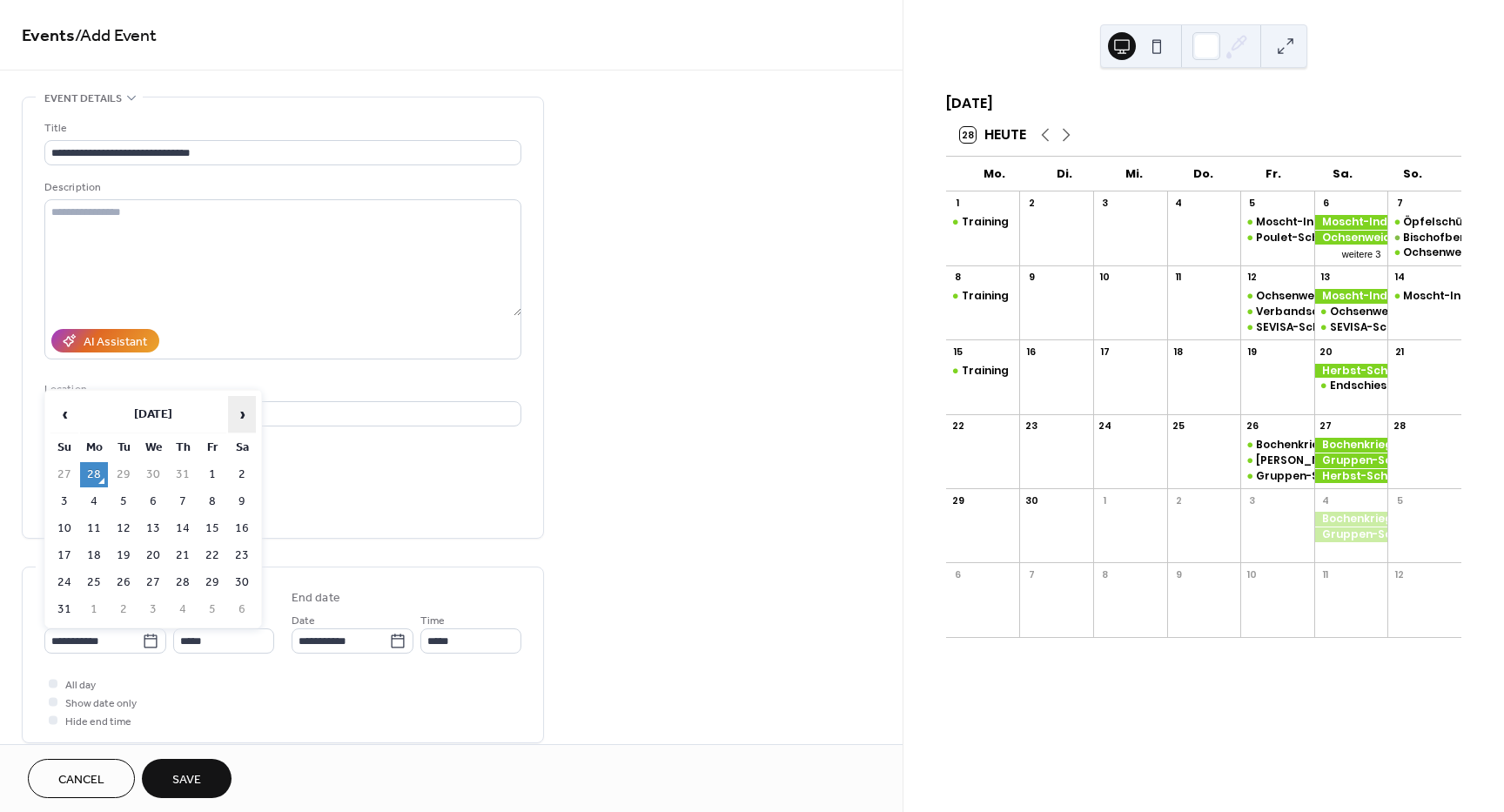 click on "›" at bounding box center [242, 414] 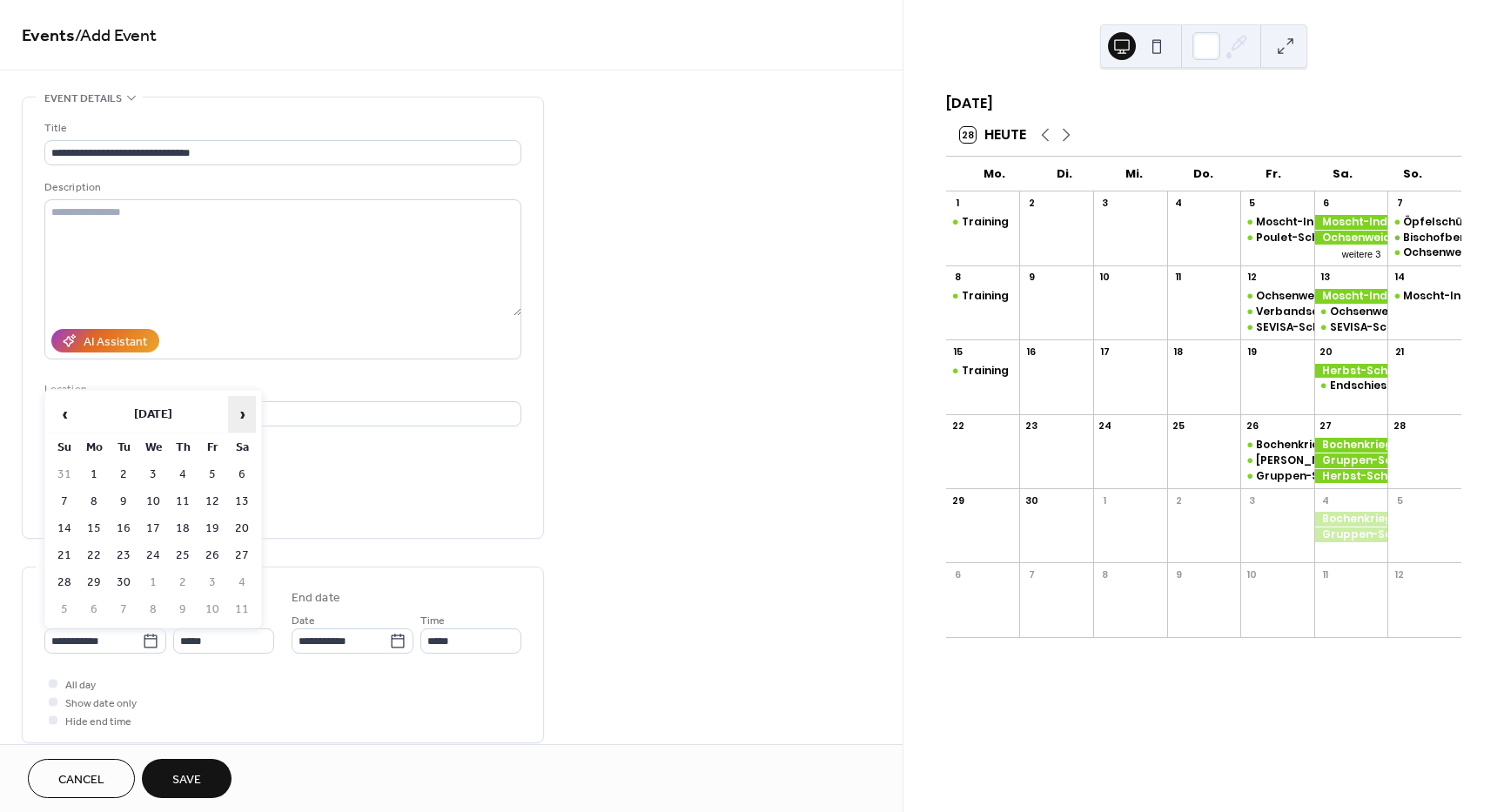 click on "›" at bounding box center (242, 414) 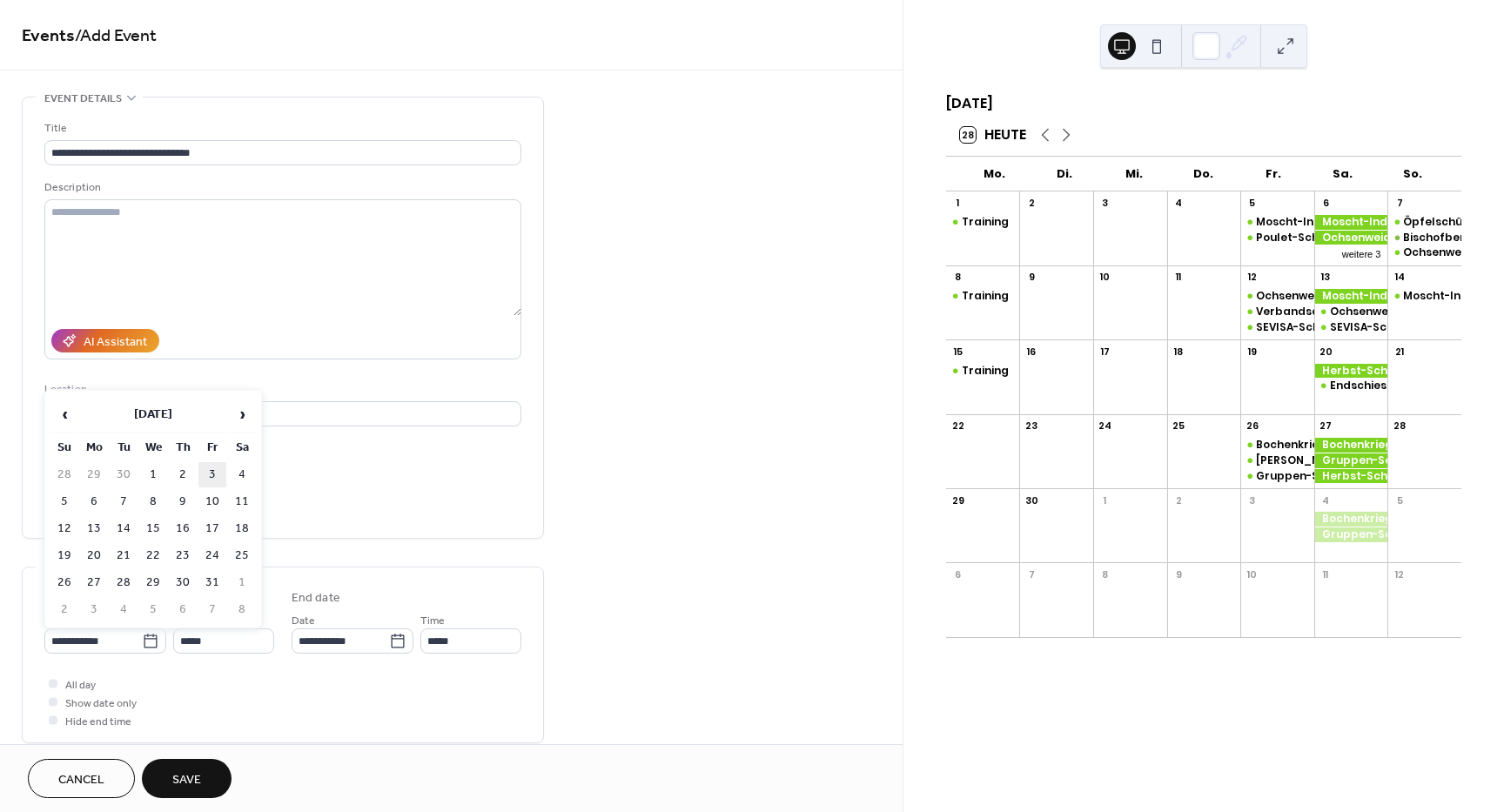 click on "3" at bounding box center [212, 474] 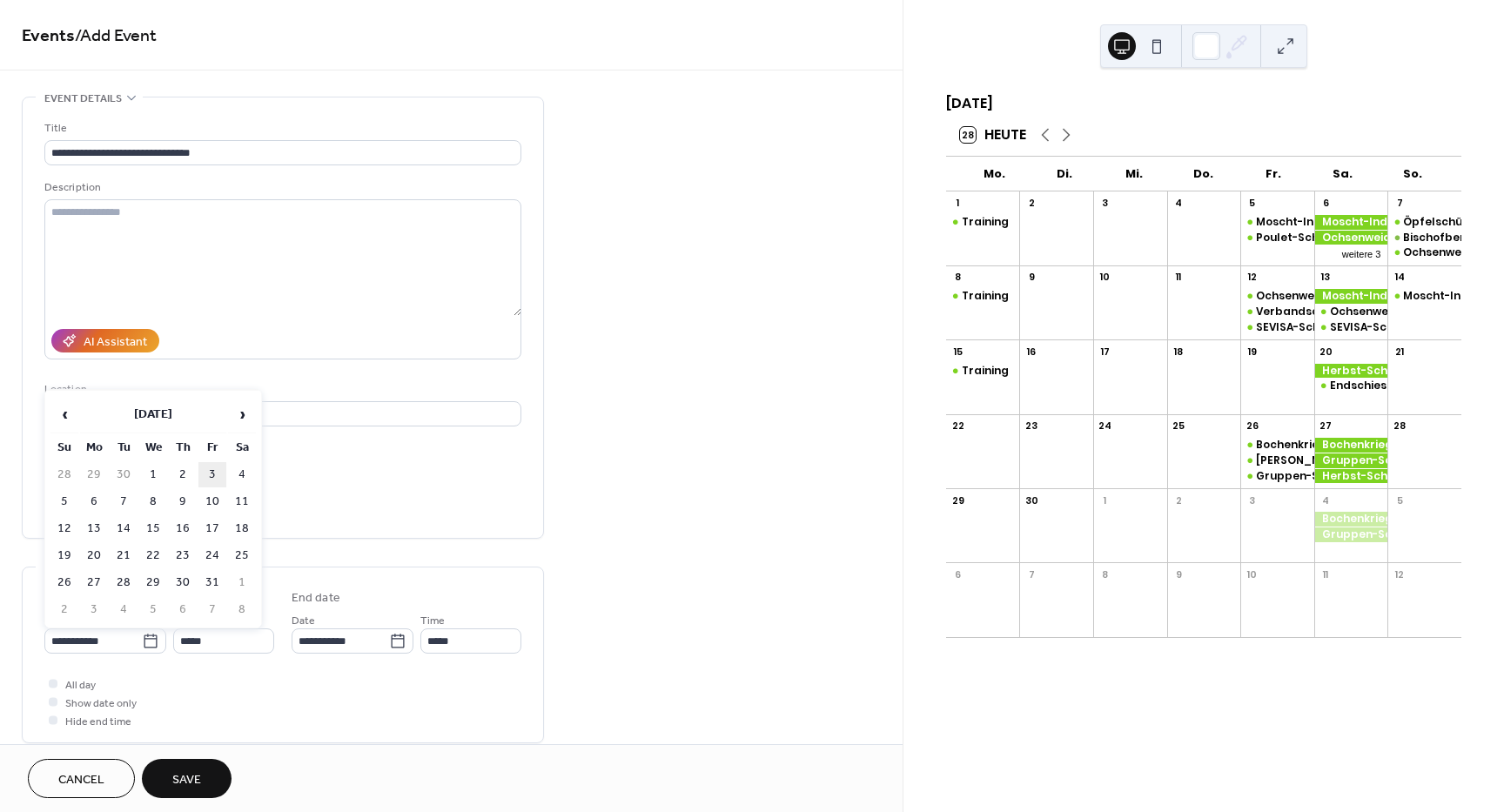 type on "**********" 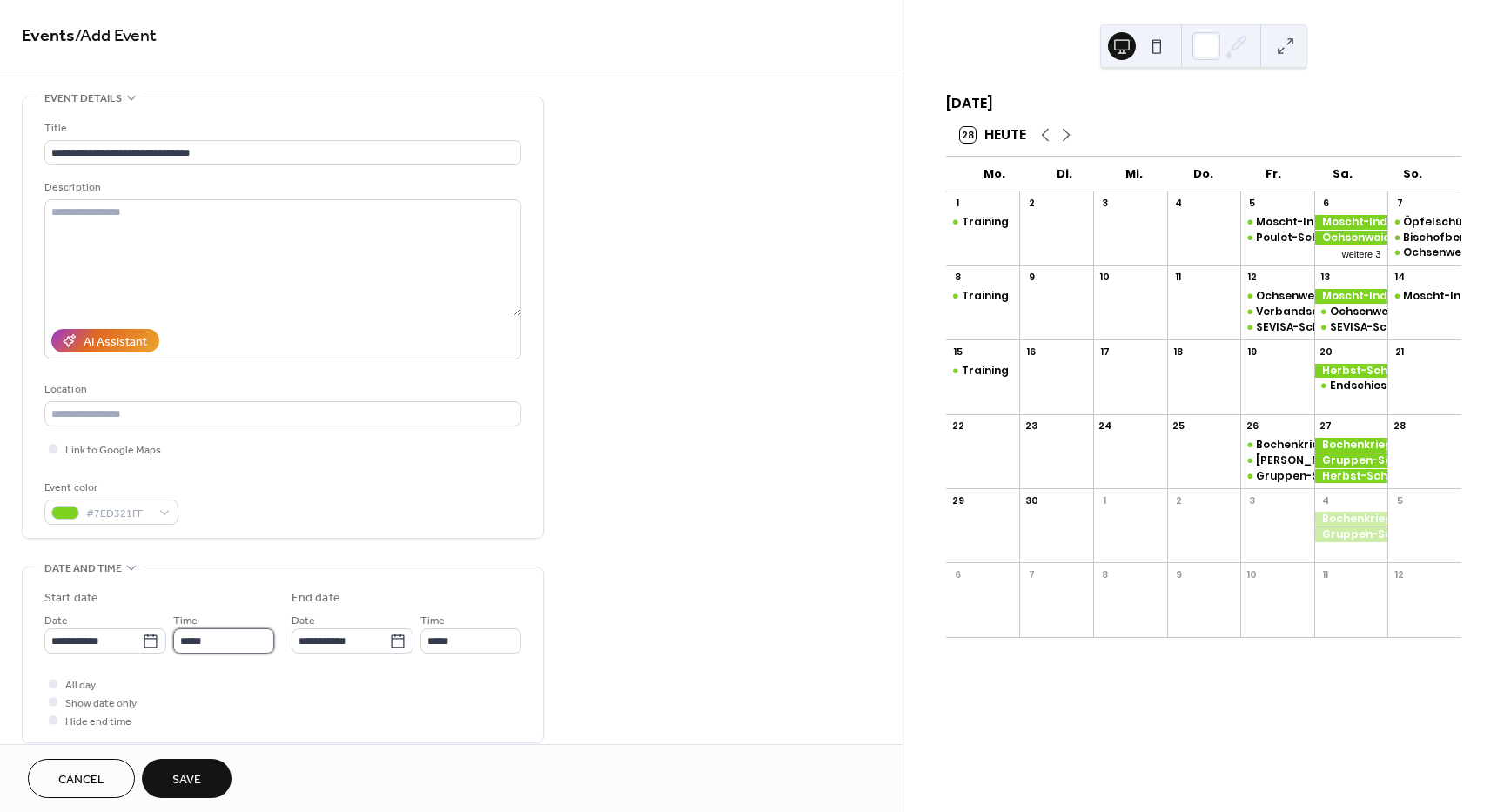 click on "*****" at bounding box center [224, 641] 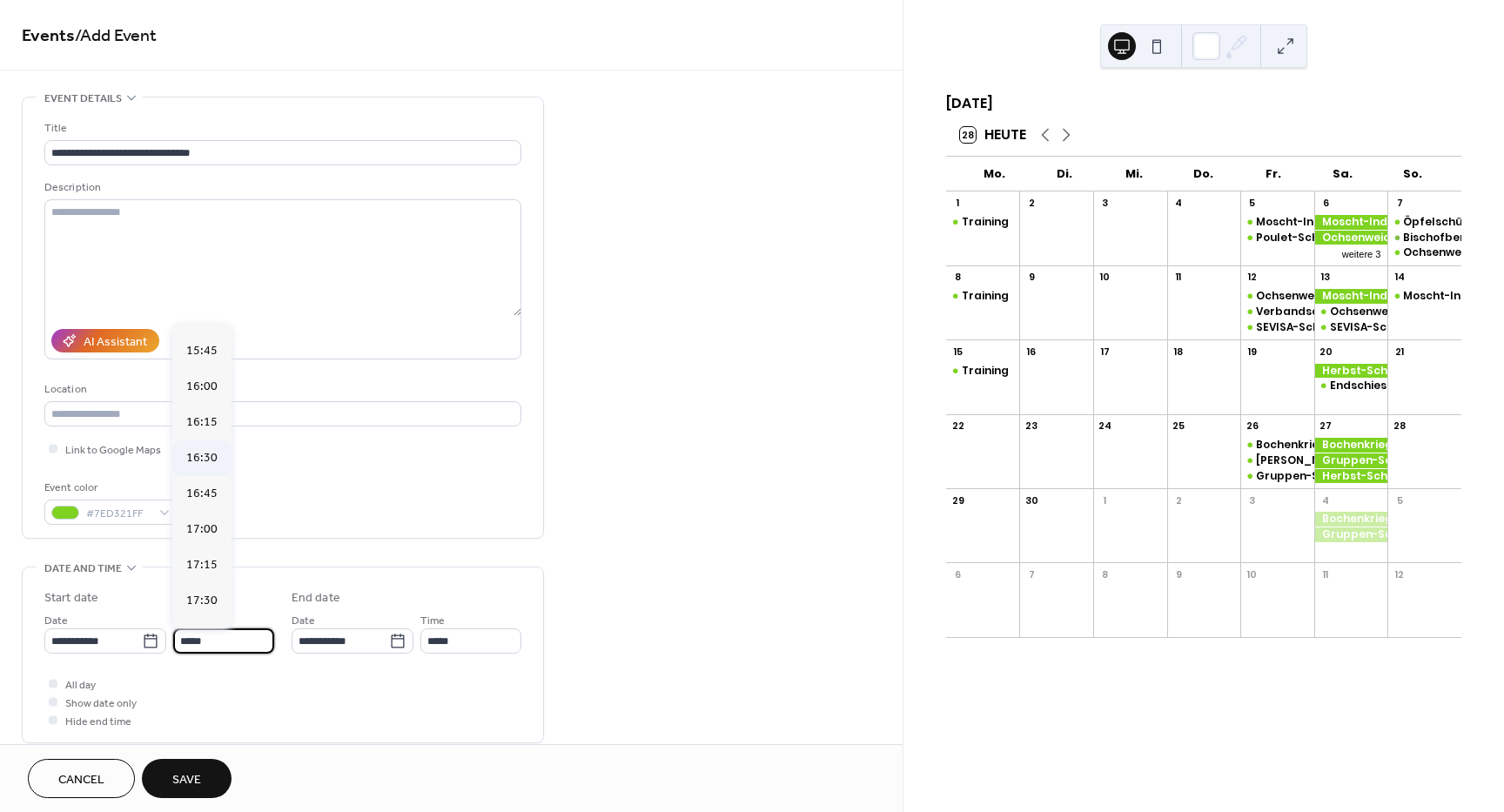 scroll, scrollTop: 2235, scrollLeft: 0, axis: vertical 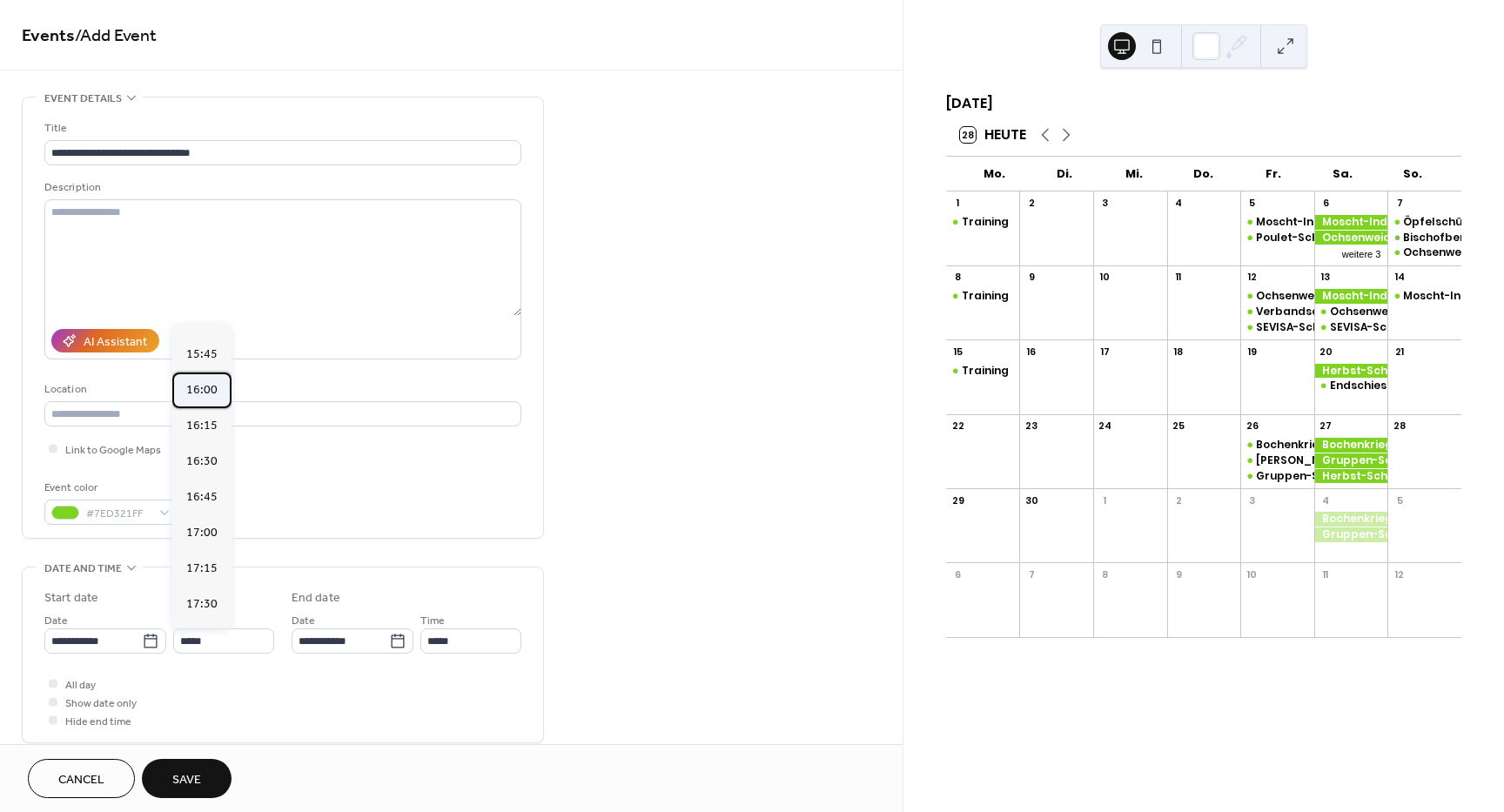 click on "16:00" at bounding box center (202, 390) 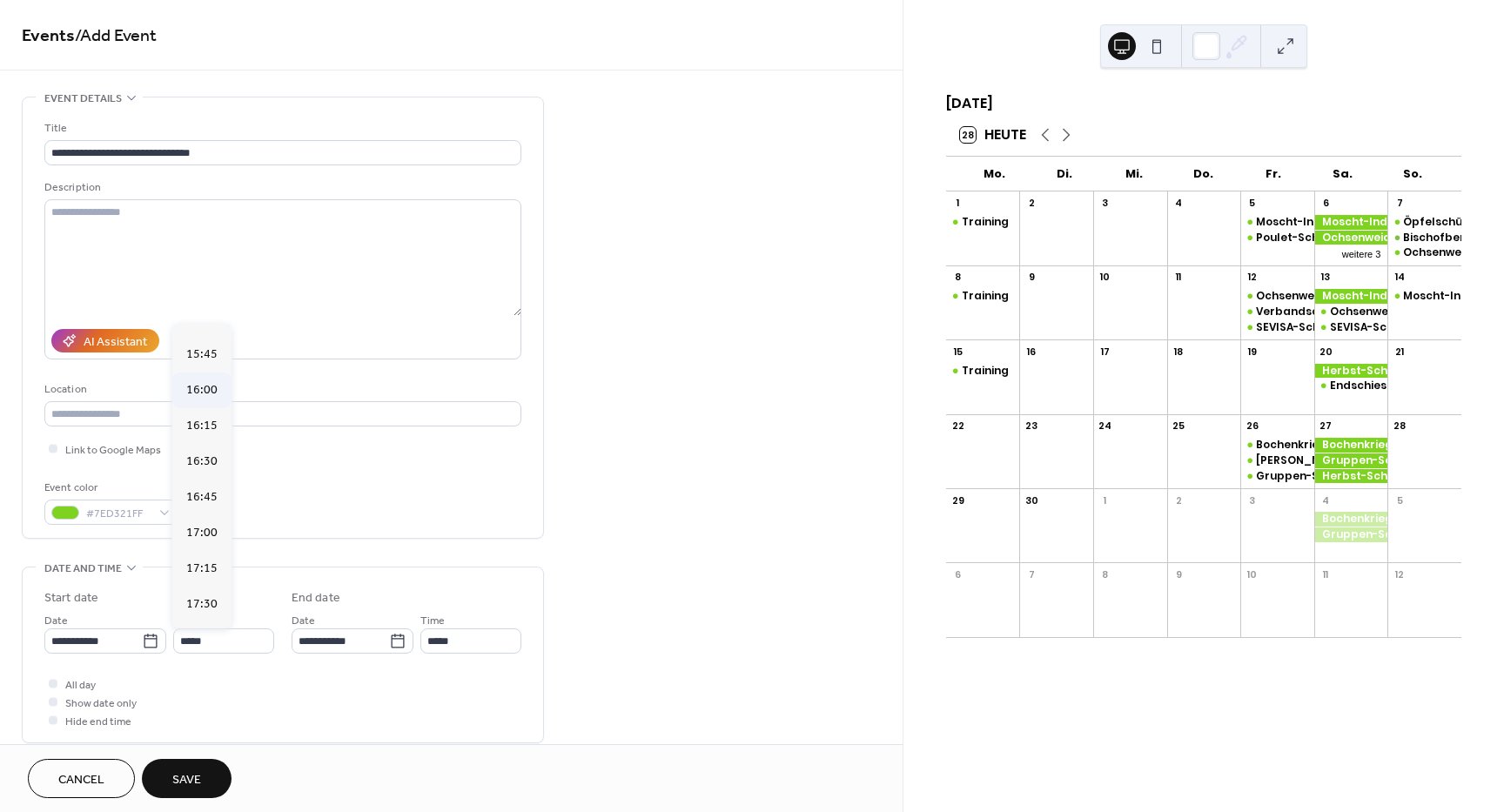 type on "*****" 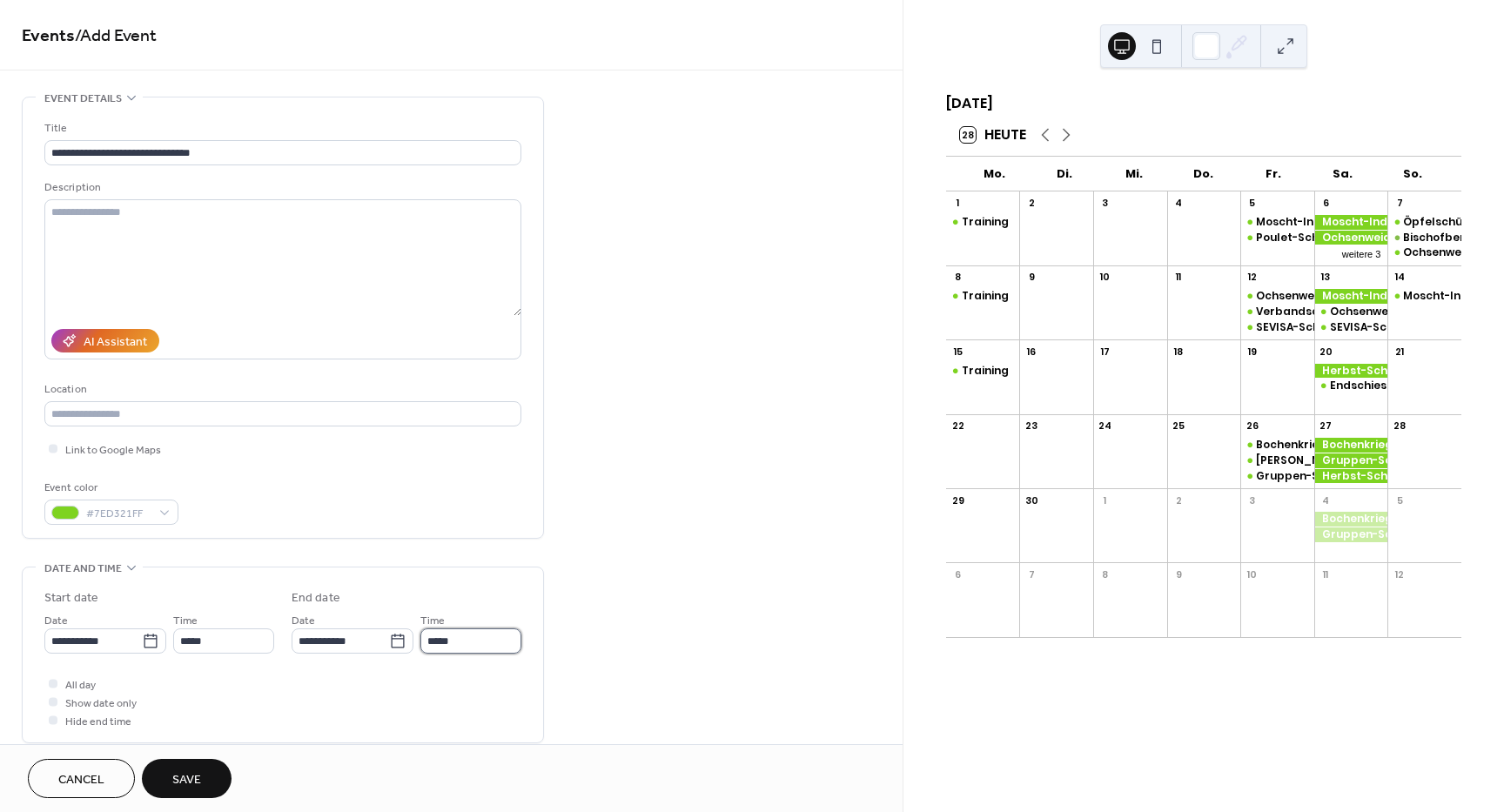 click on "*****" at bounding box center (471, 641) 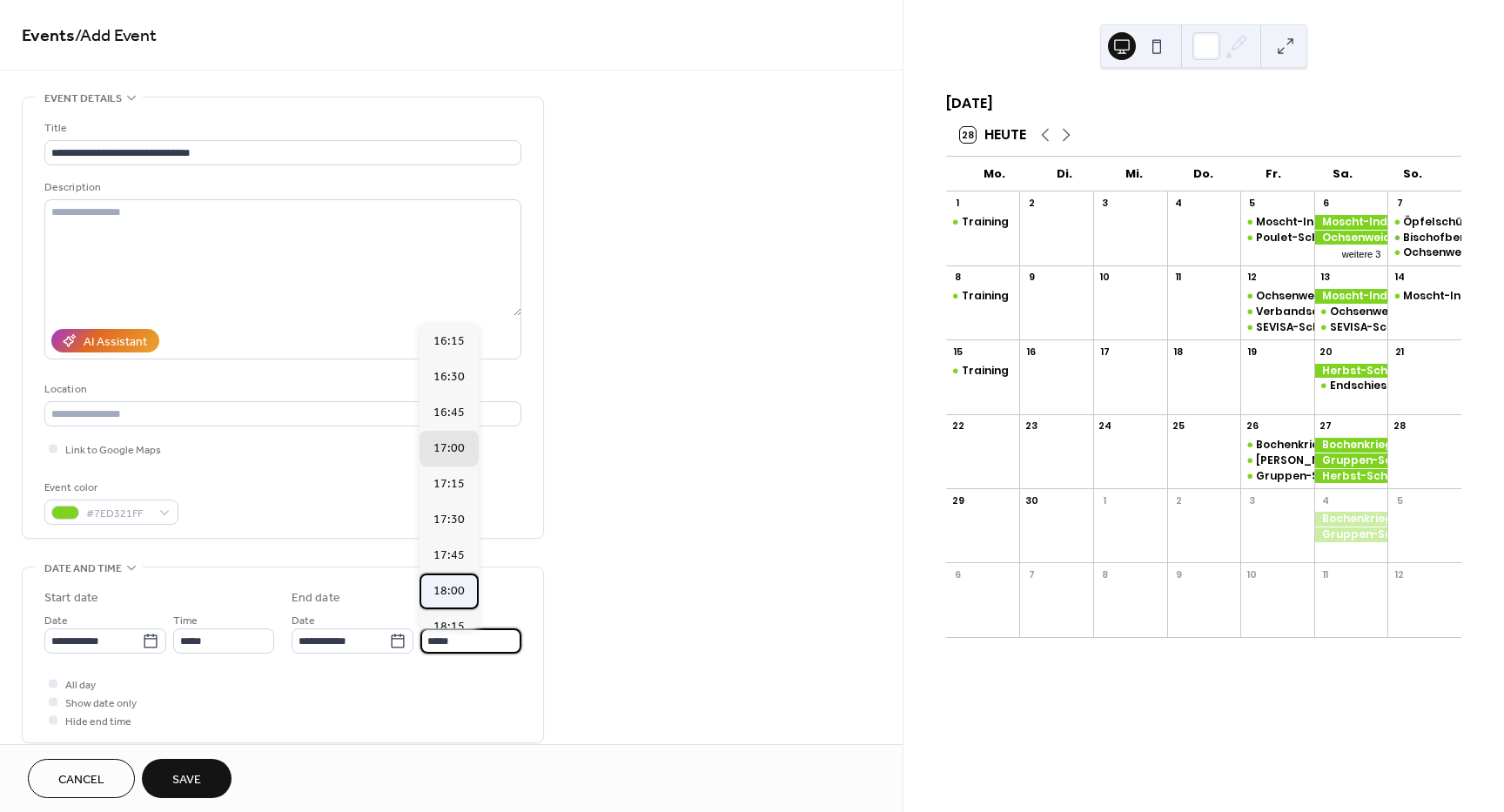 click on "18:00" at bounding box center [449, 591] 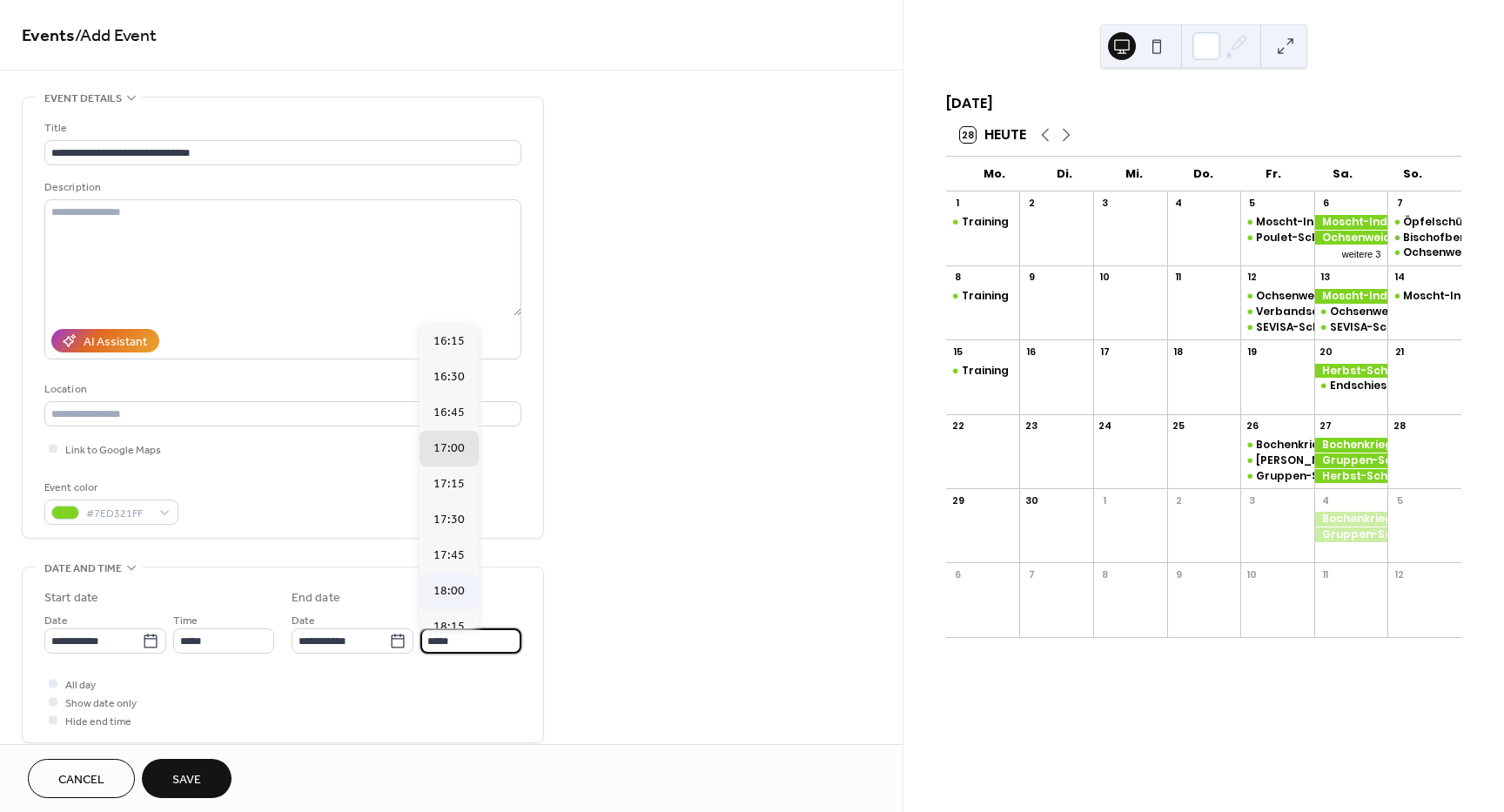 type on "*****" 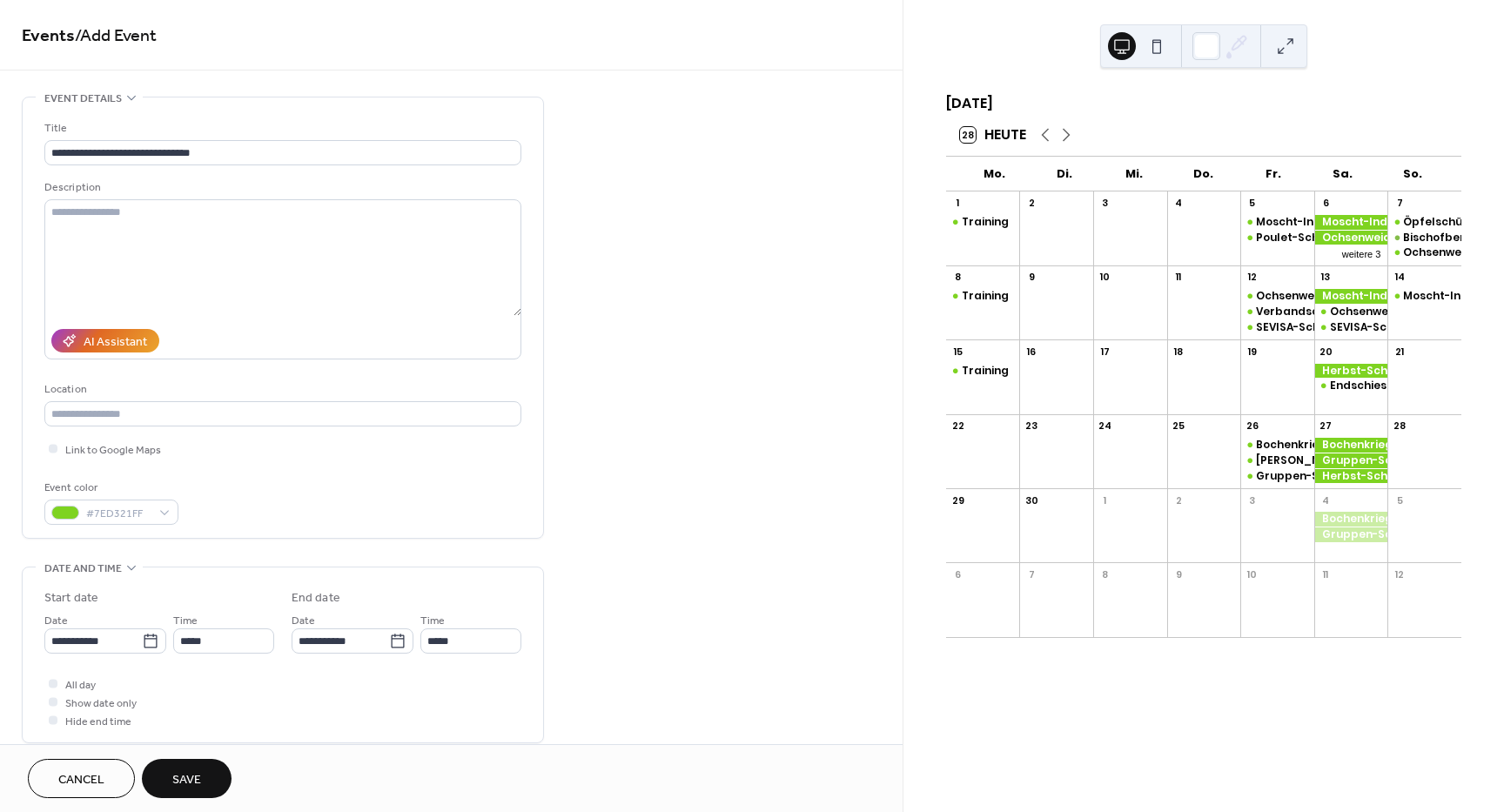click on "Save" at bounding box center [186, 780] 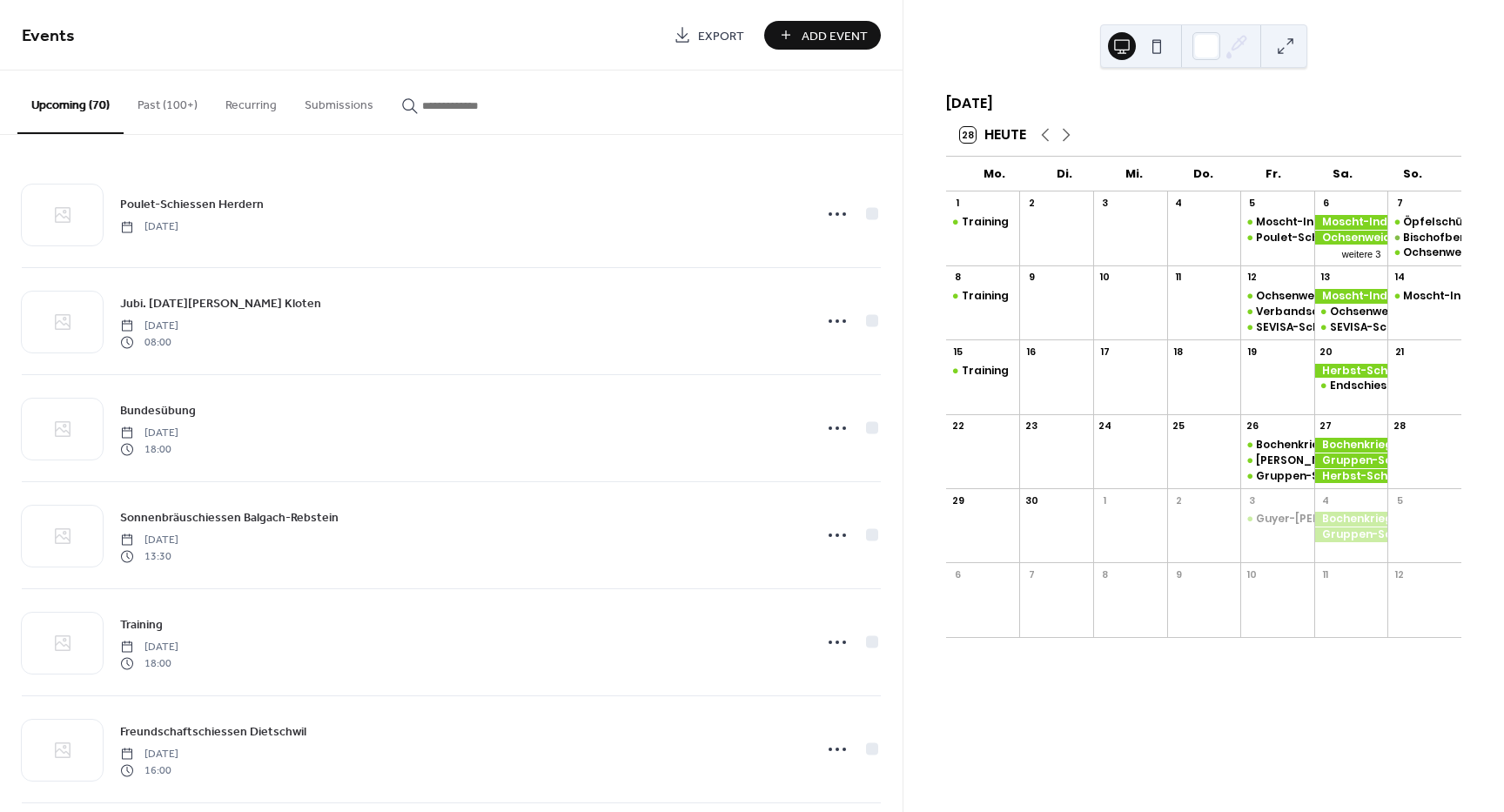 click on "Add Event" at bounding box center [835, 36] 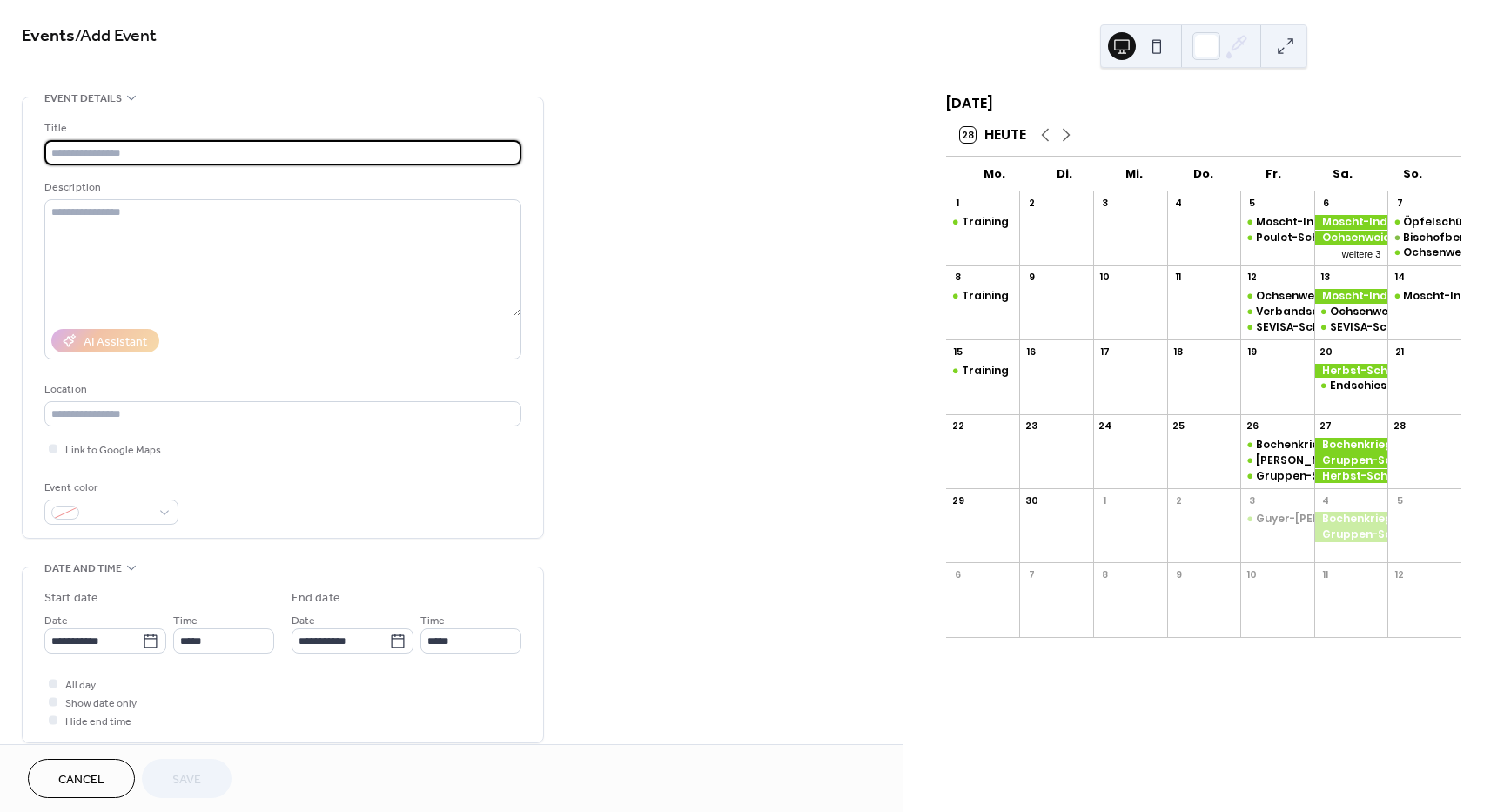click at bounding box center [283, 152] 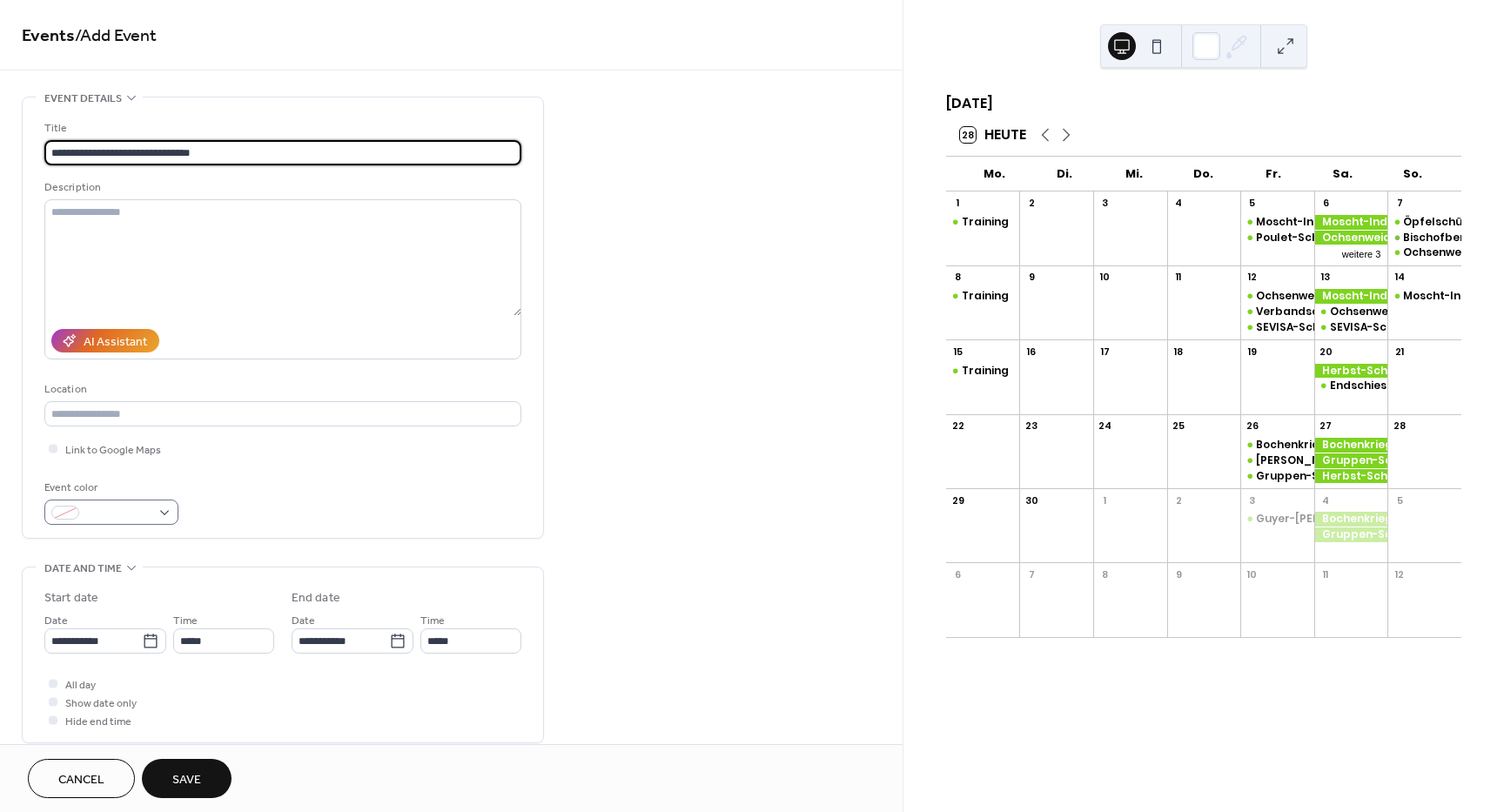 type on "**********" 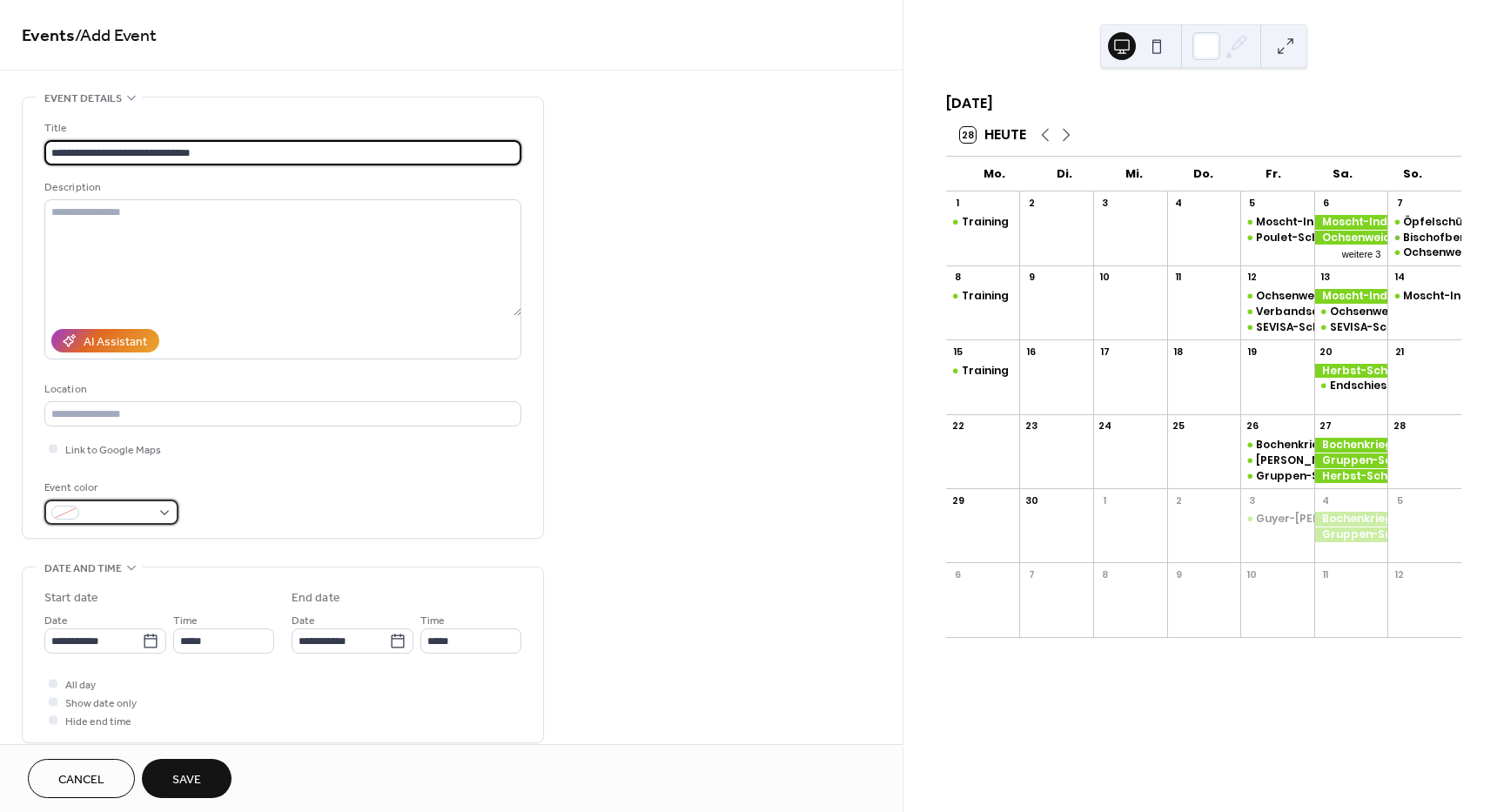click at bounding box center [111, 512] 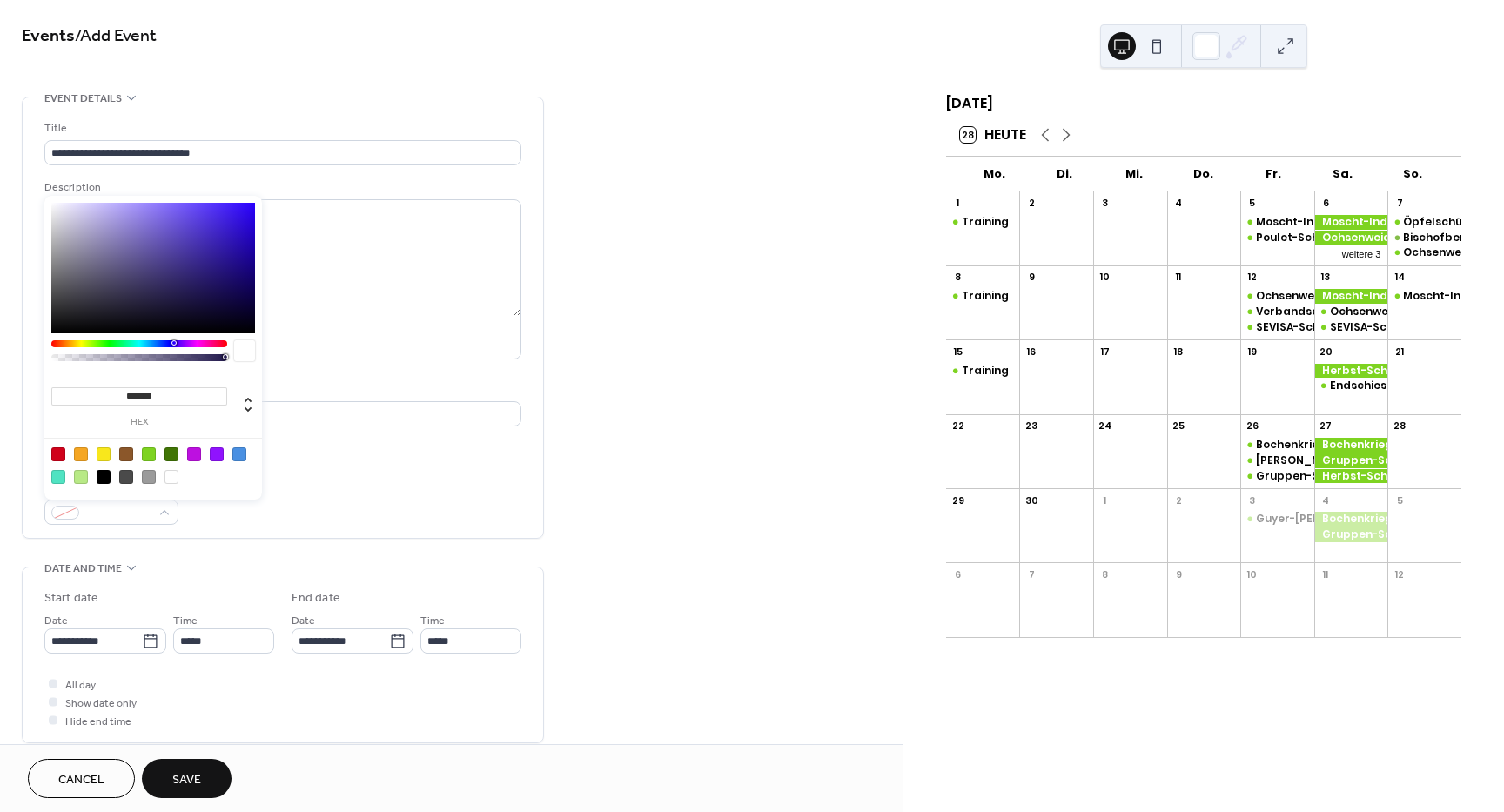 click at bounding box center (149, 454) 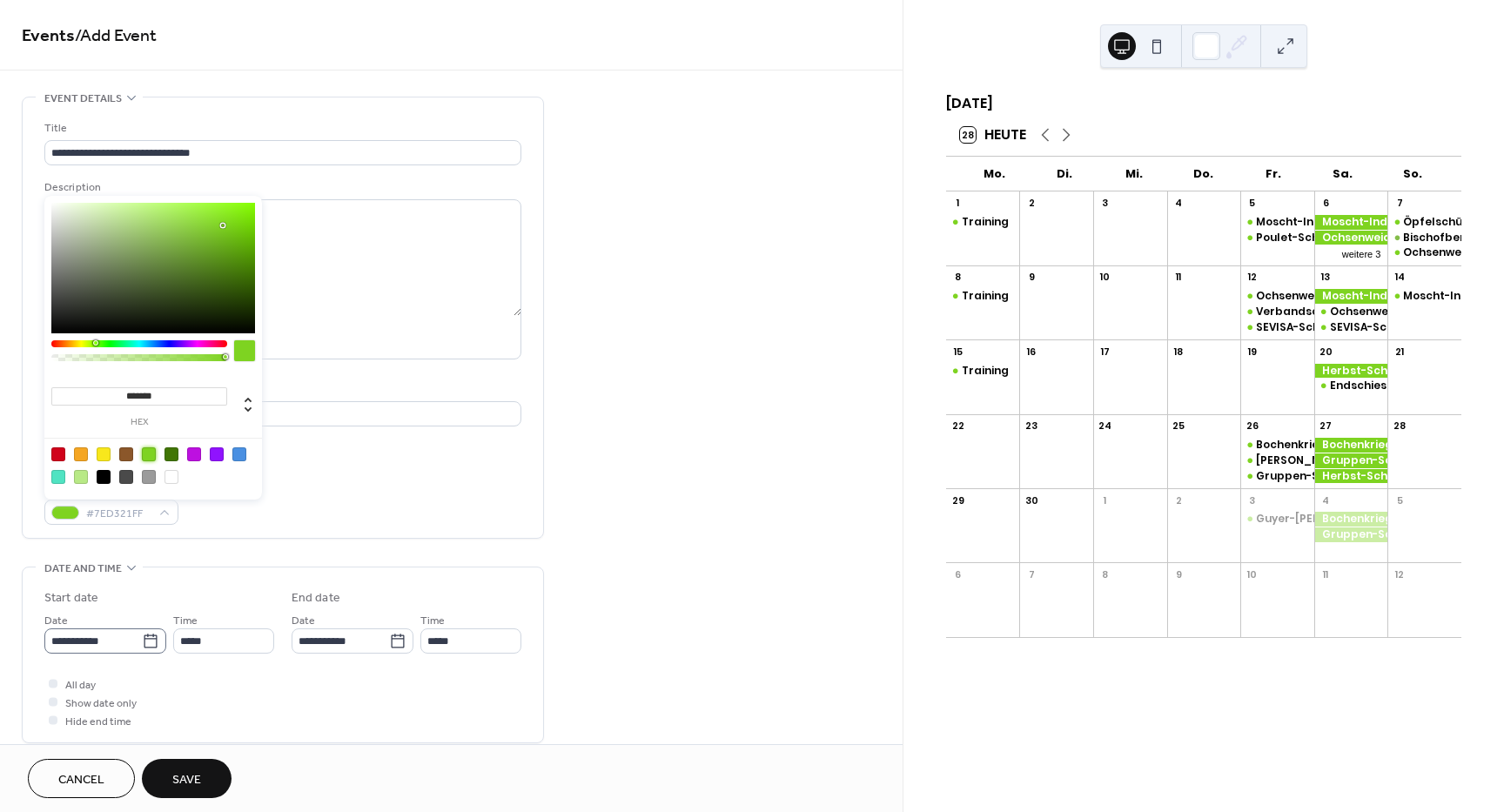 click 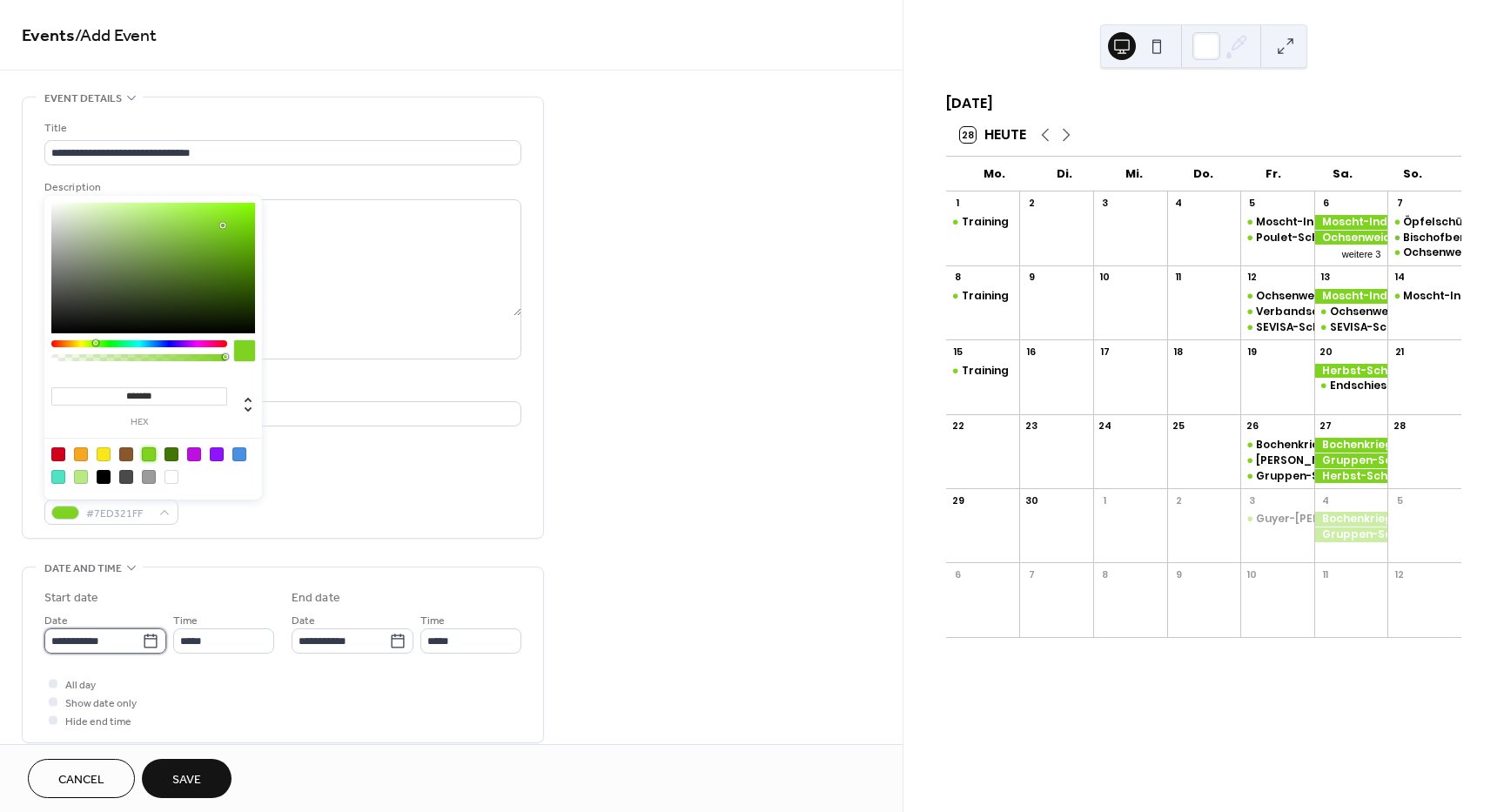click on "**********" at bounding box center [93, 641] 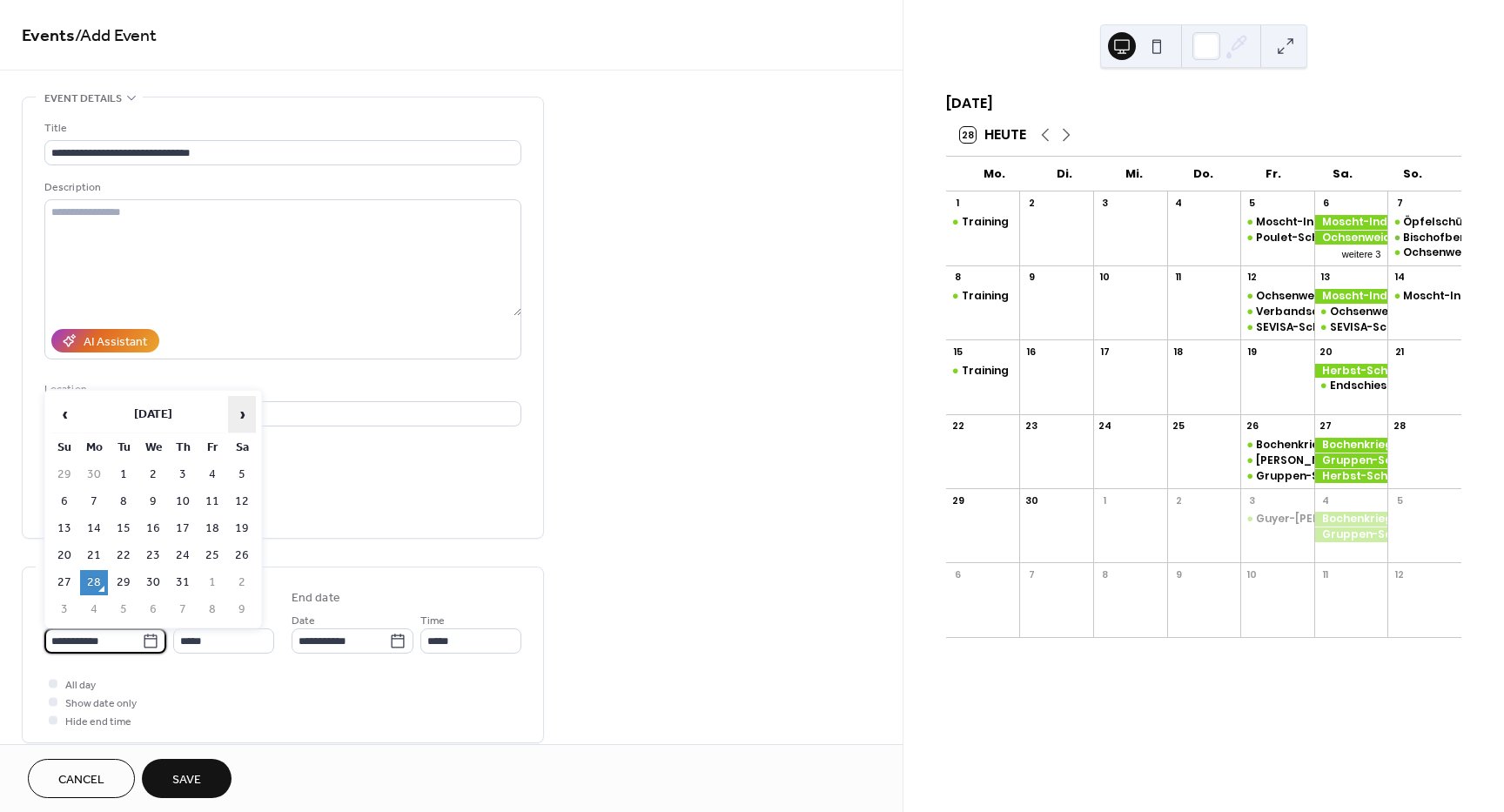 click on "›" at bounding box center (242, 414) 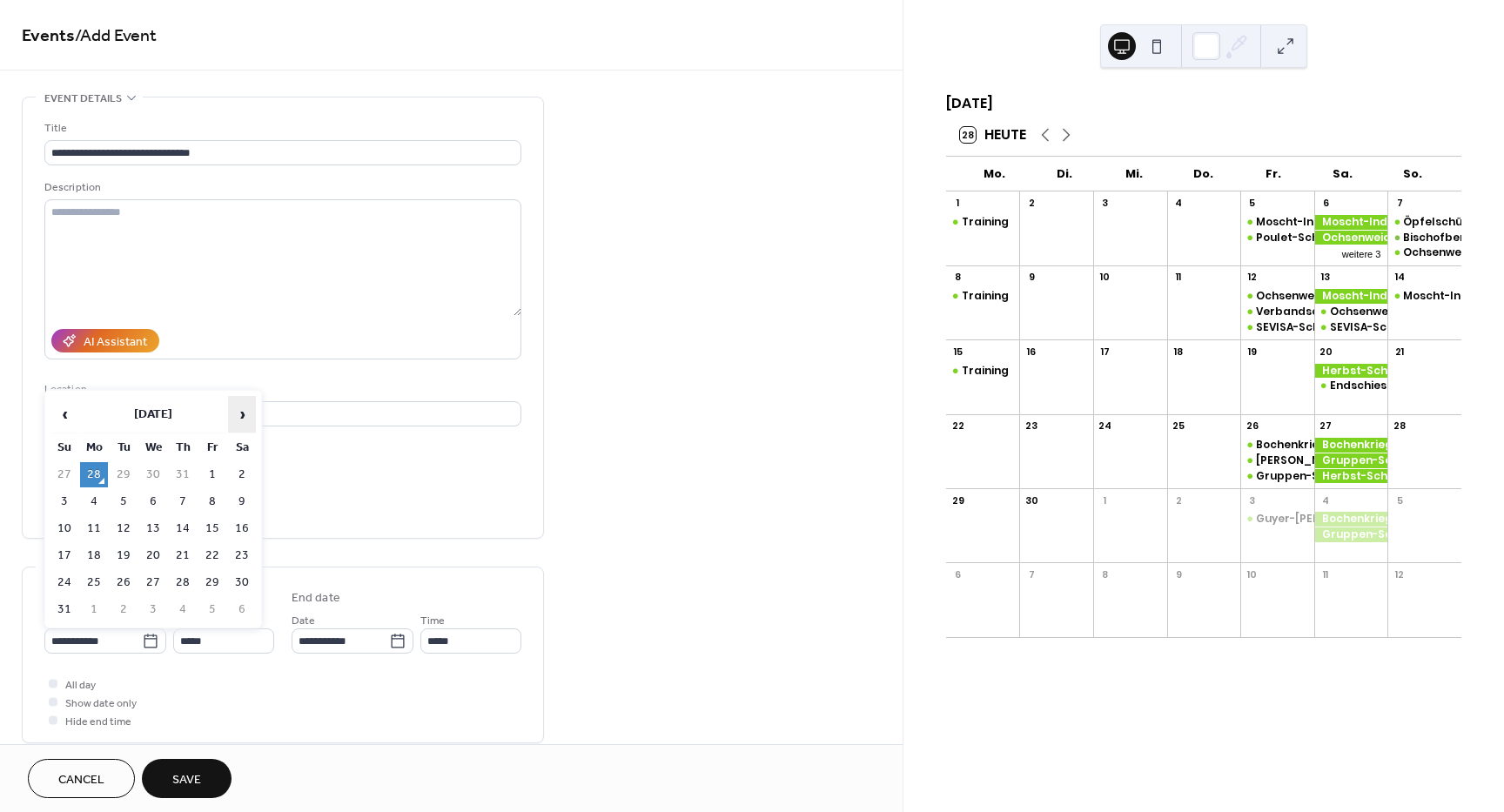 click on "›" at bounding box center (242, 414) 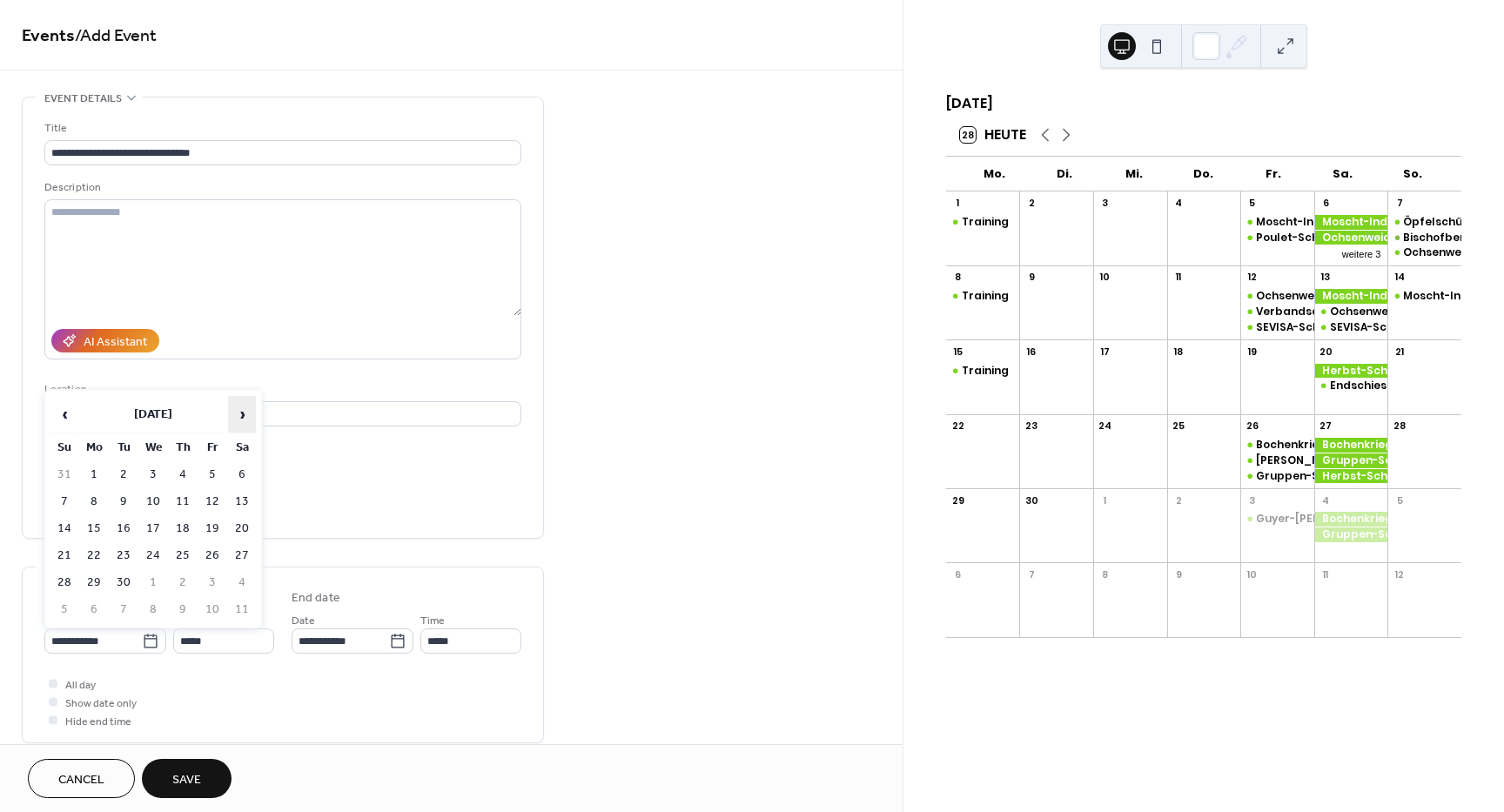 click on "›" at bounding box center (242, 414) 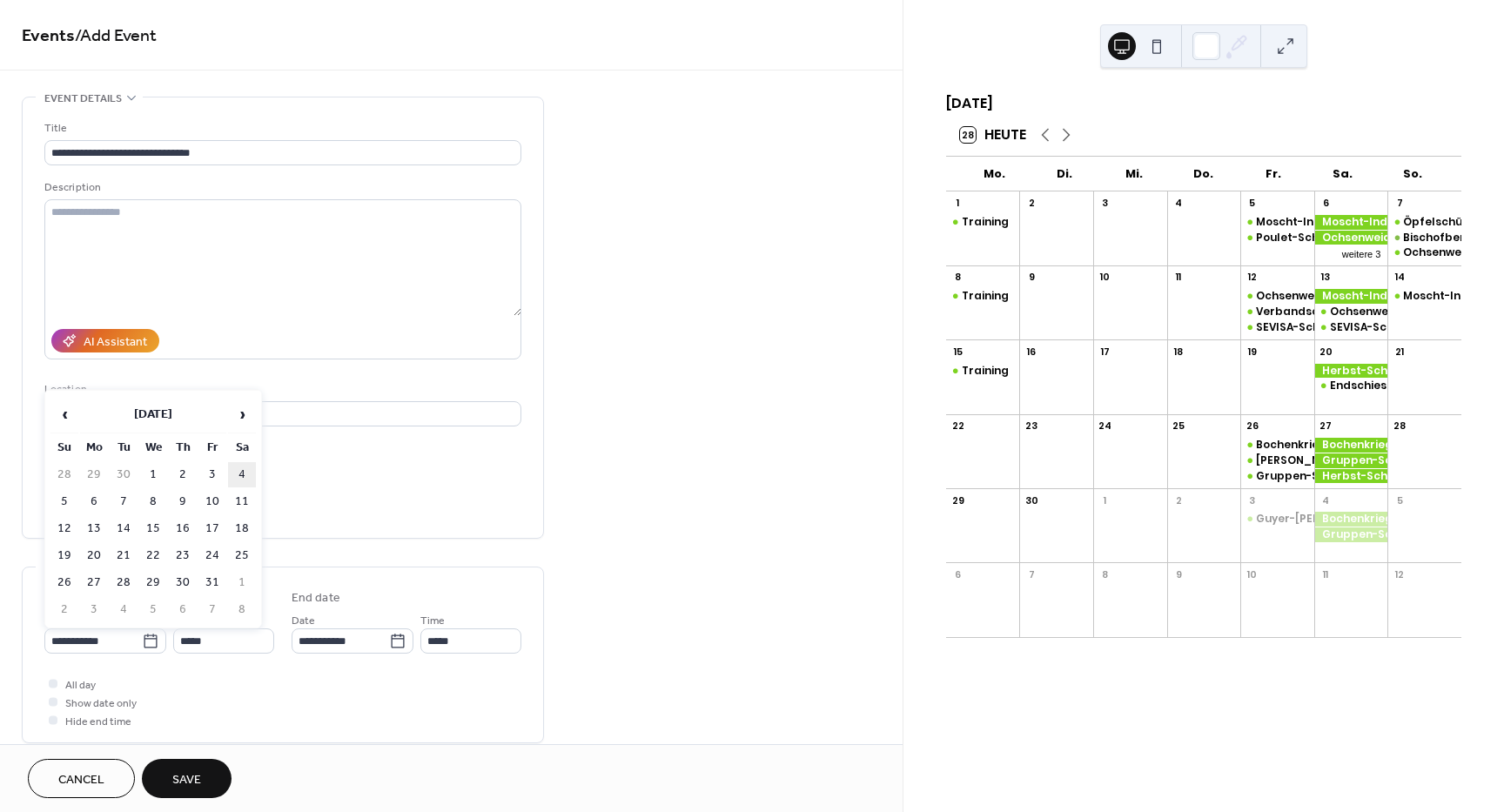 click on "4" at bounding box center (242, 474) 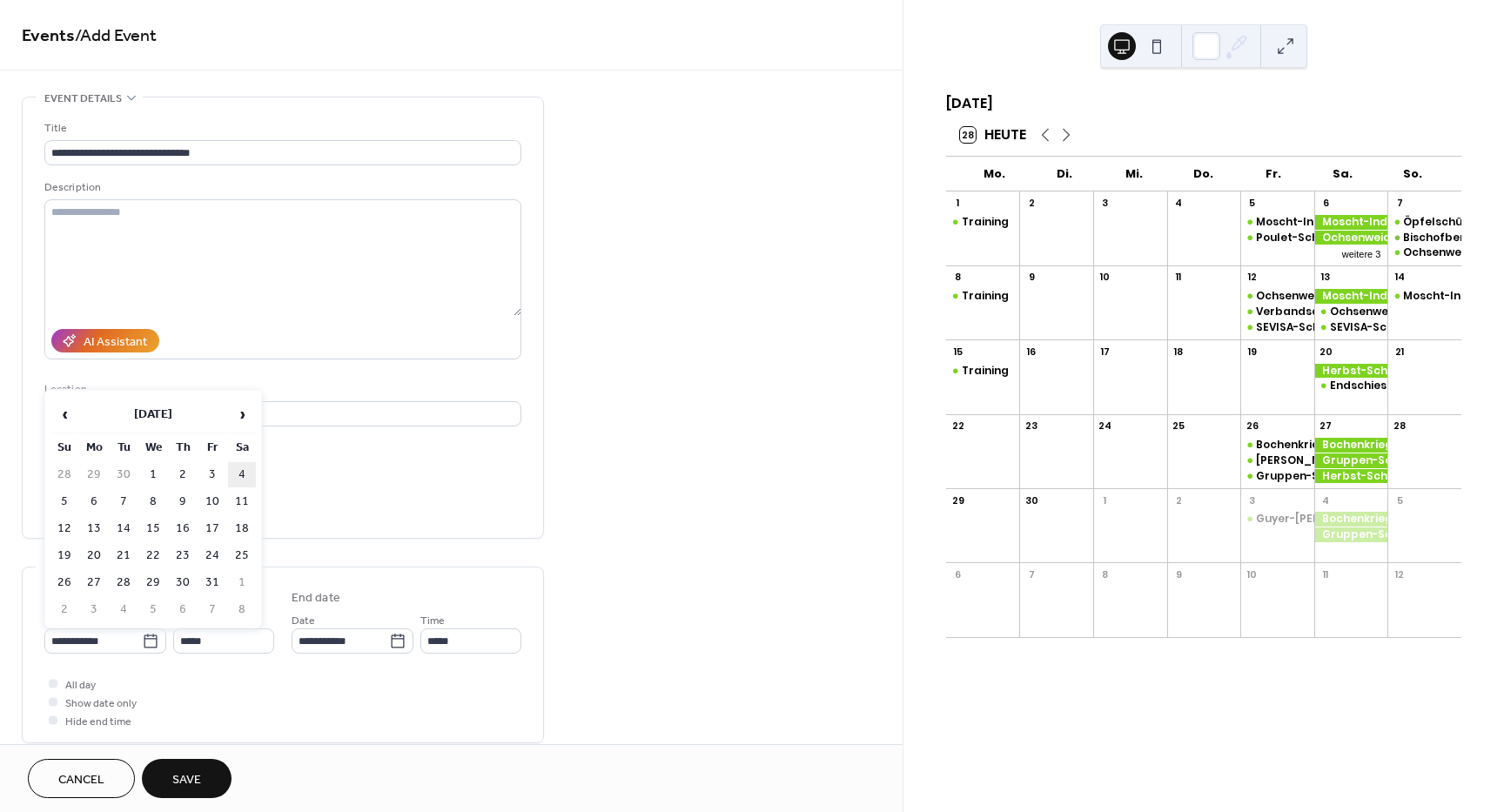 type on "**********" 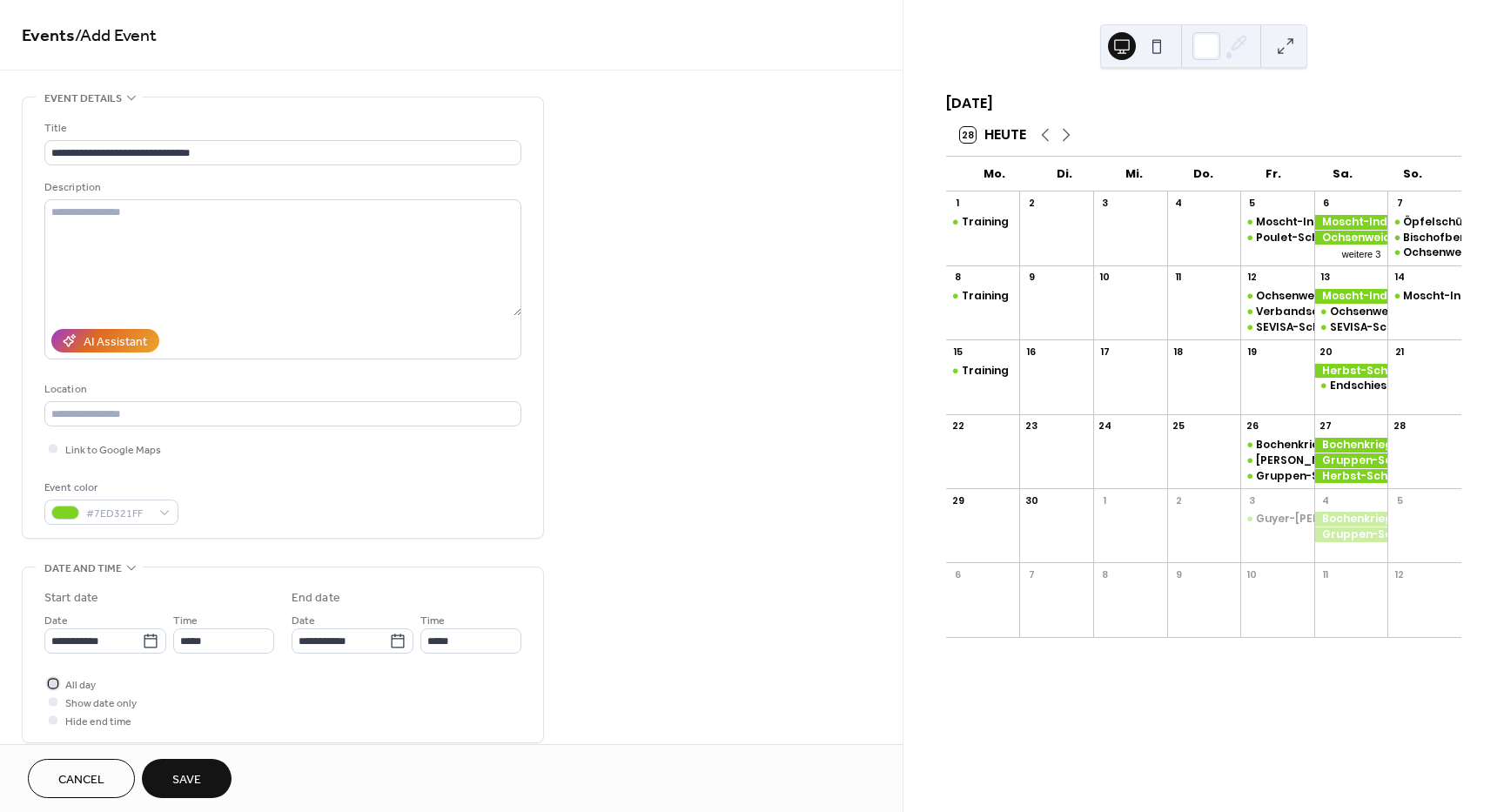 click at bounding box center (53, 683) 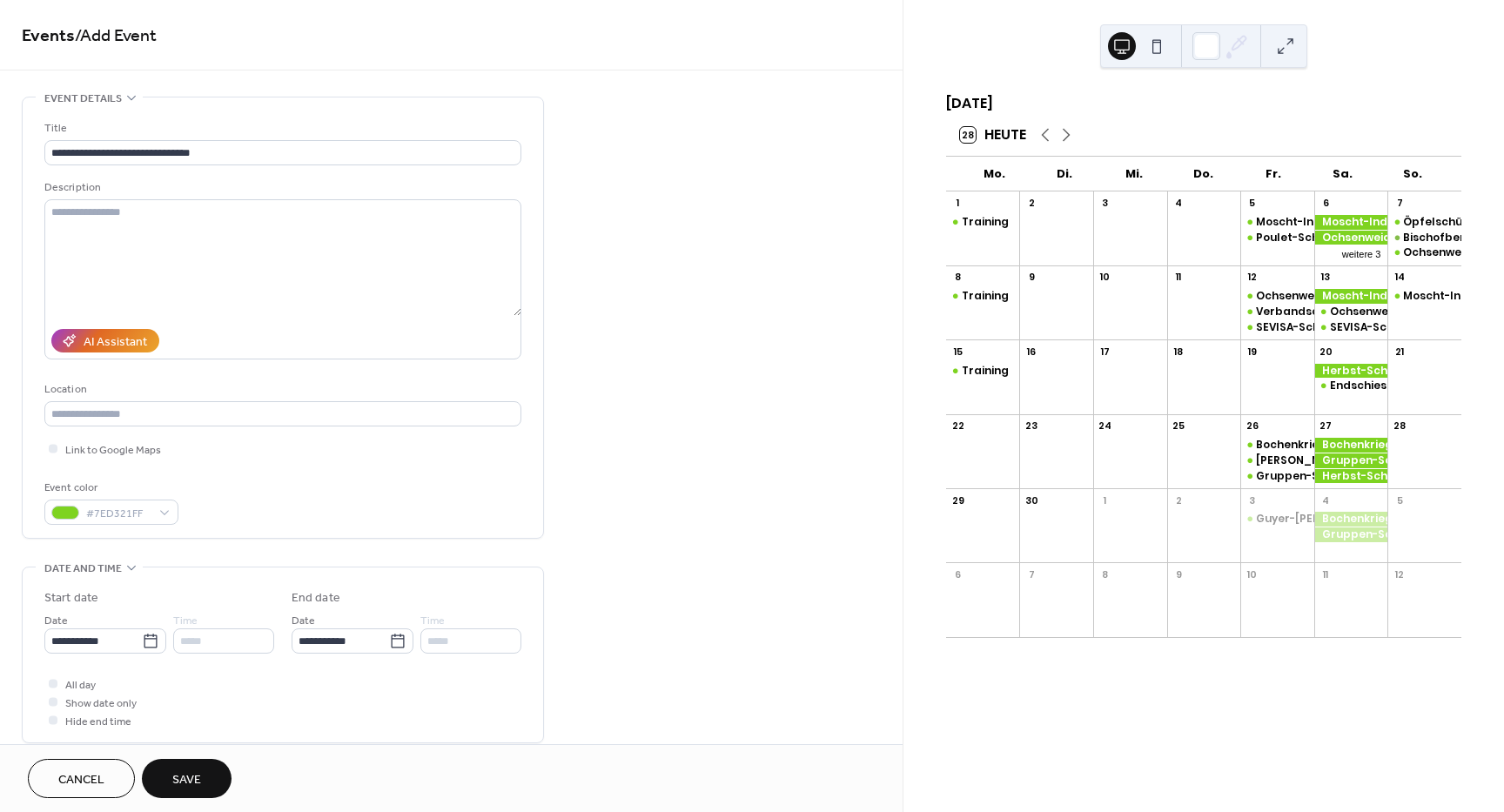 click on "Save" at bounding box center (186, 778) 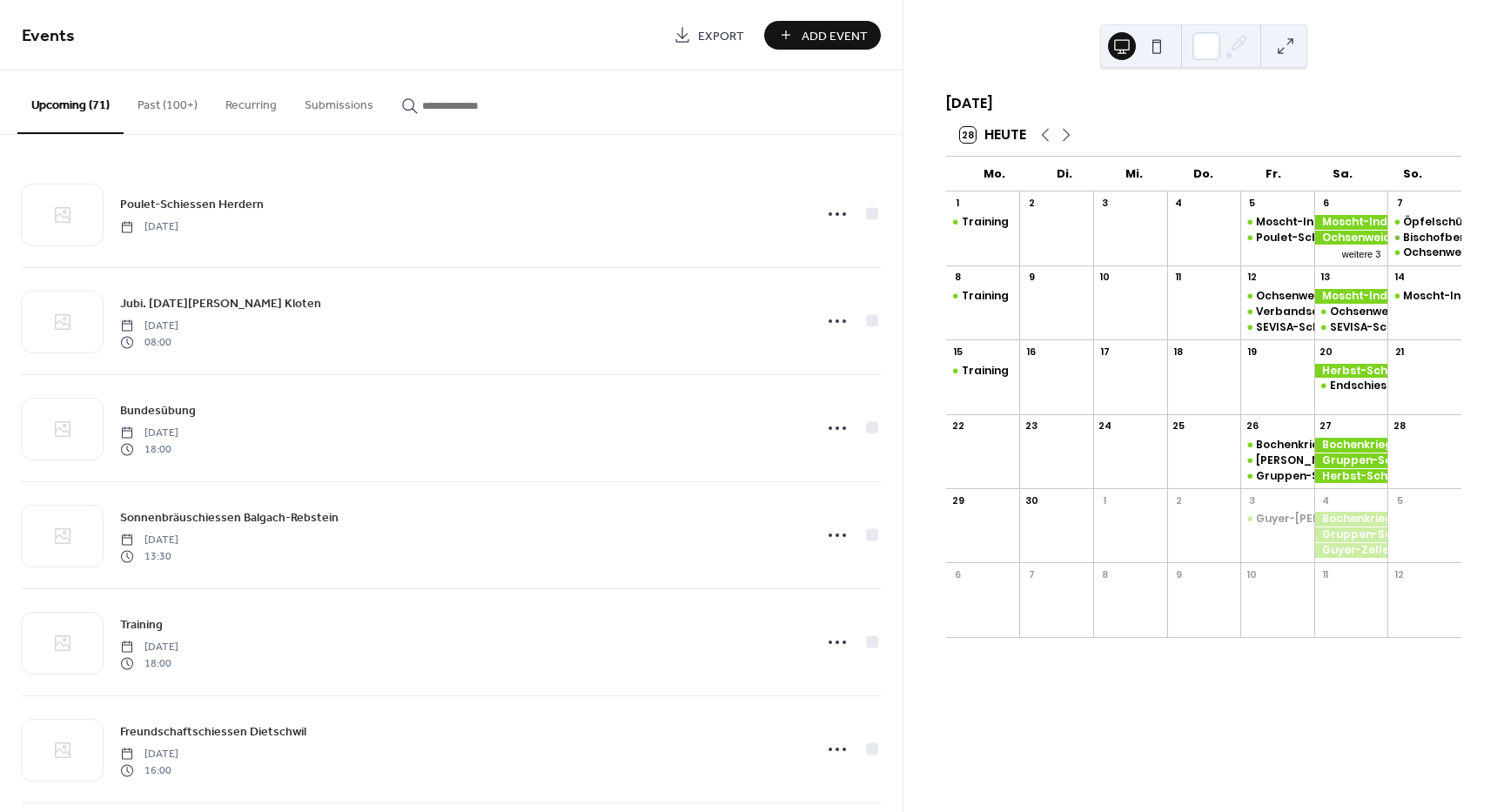 click on "Add Event" at bounding box center [822, 35] 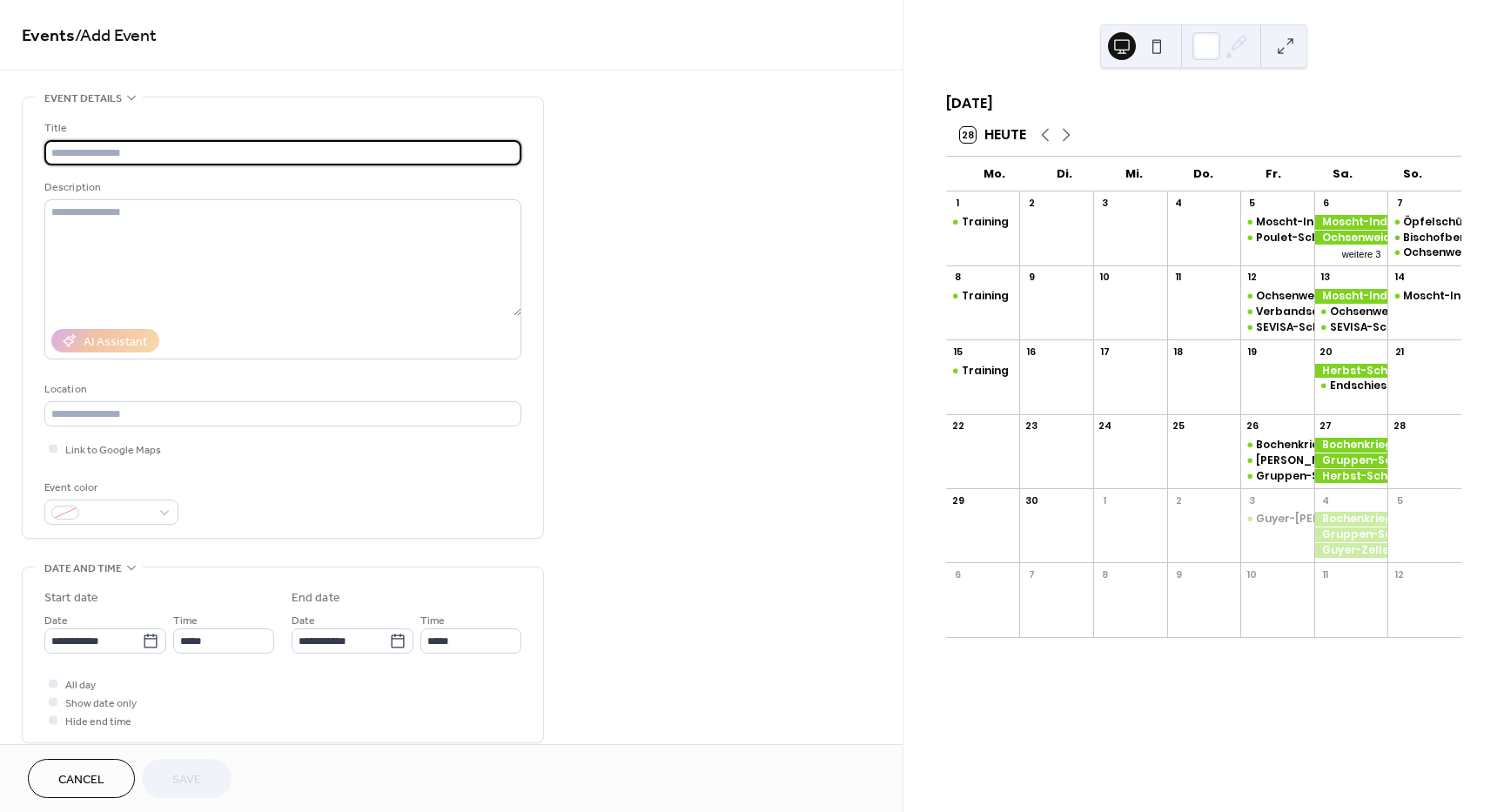 click at bounding box center (283, 152) 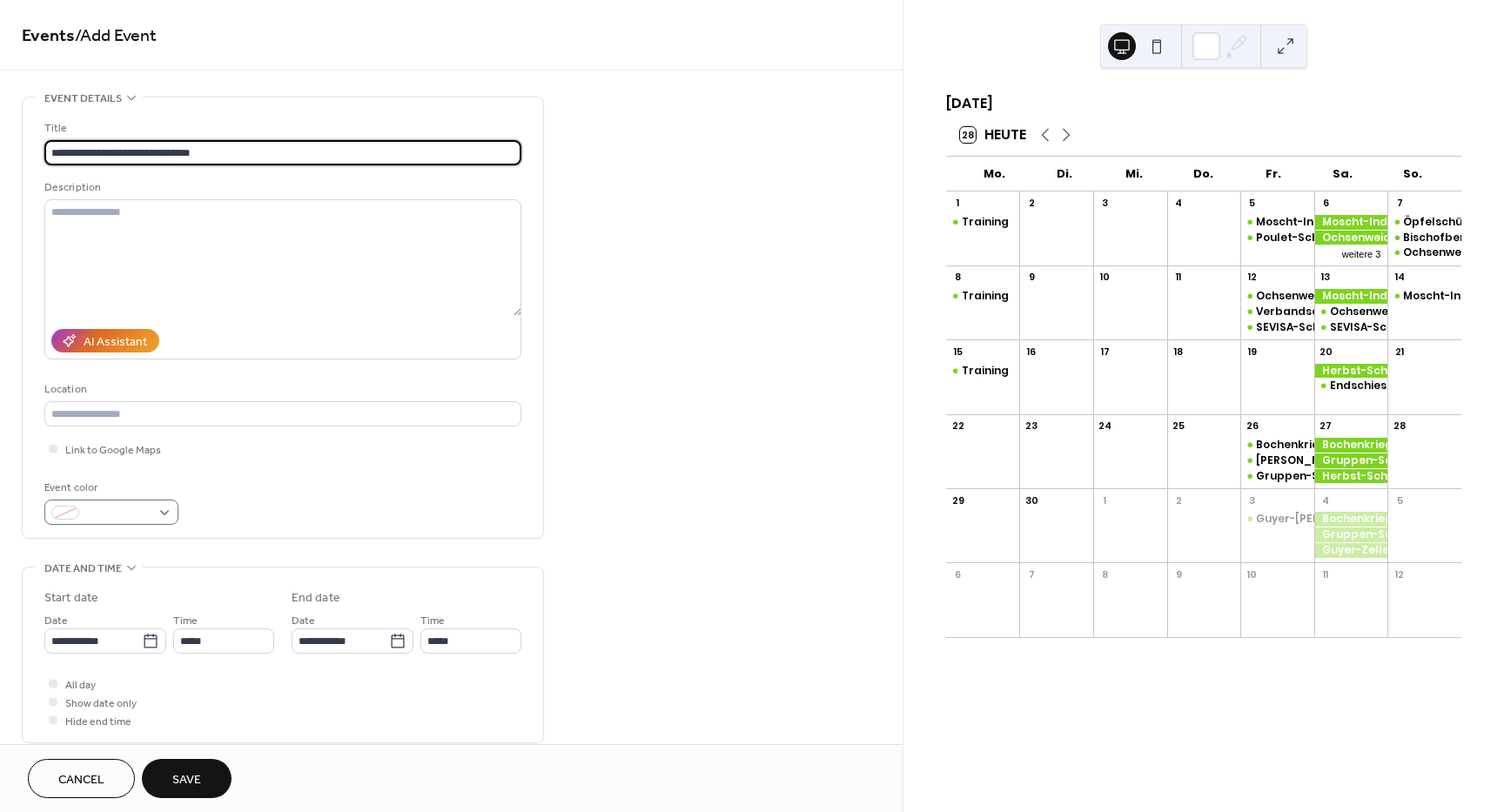 type on "**********" 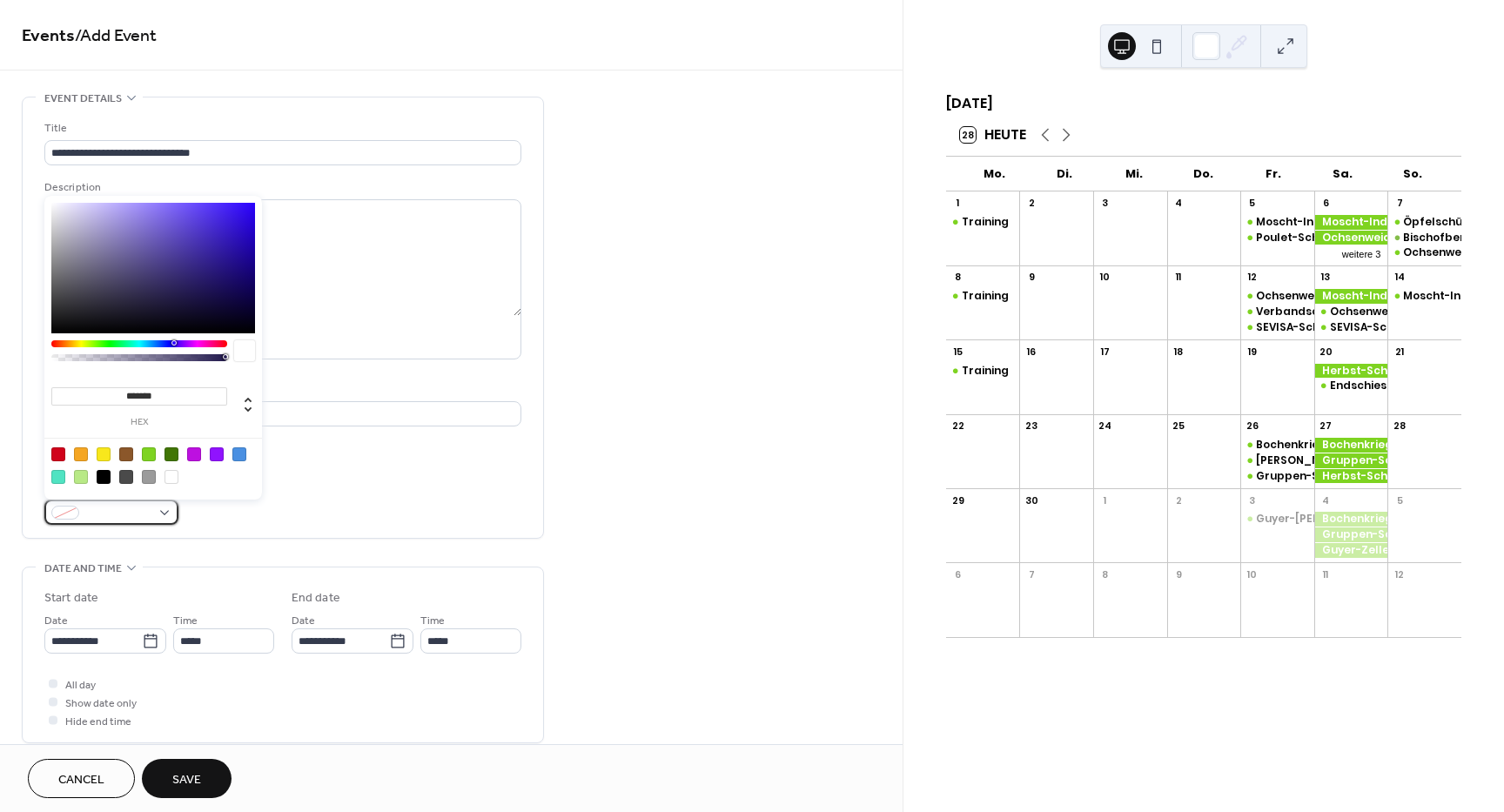 click at bounding box center (111, 512) 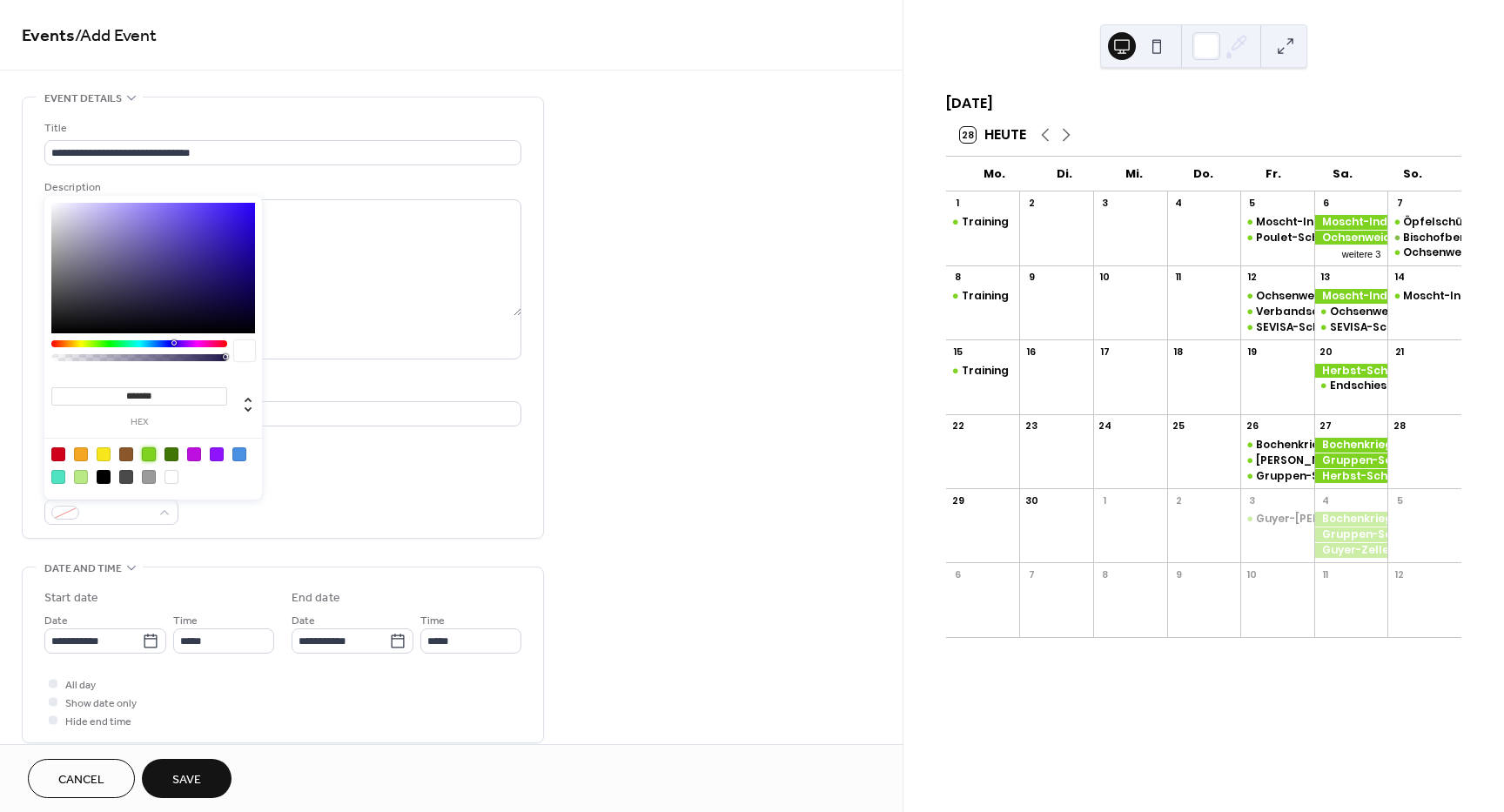click at bounding box center [149, 454] 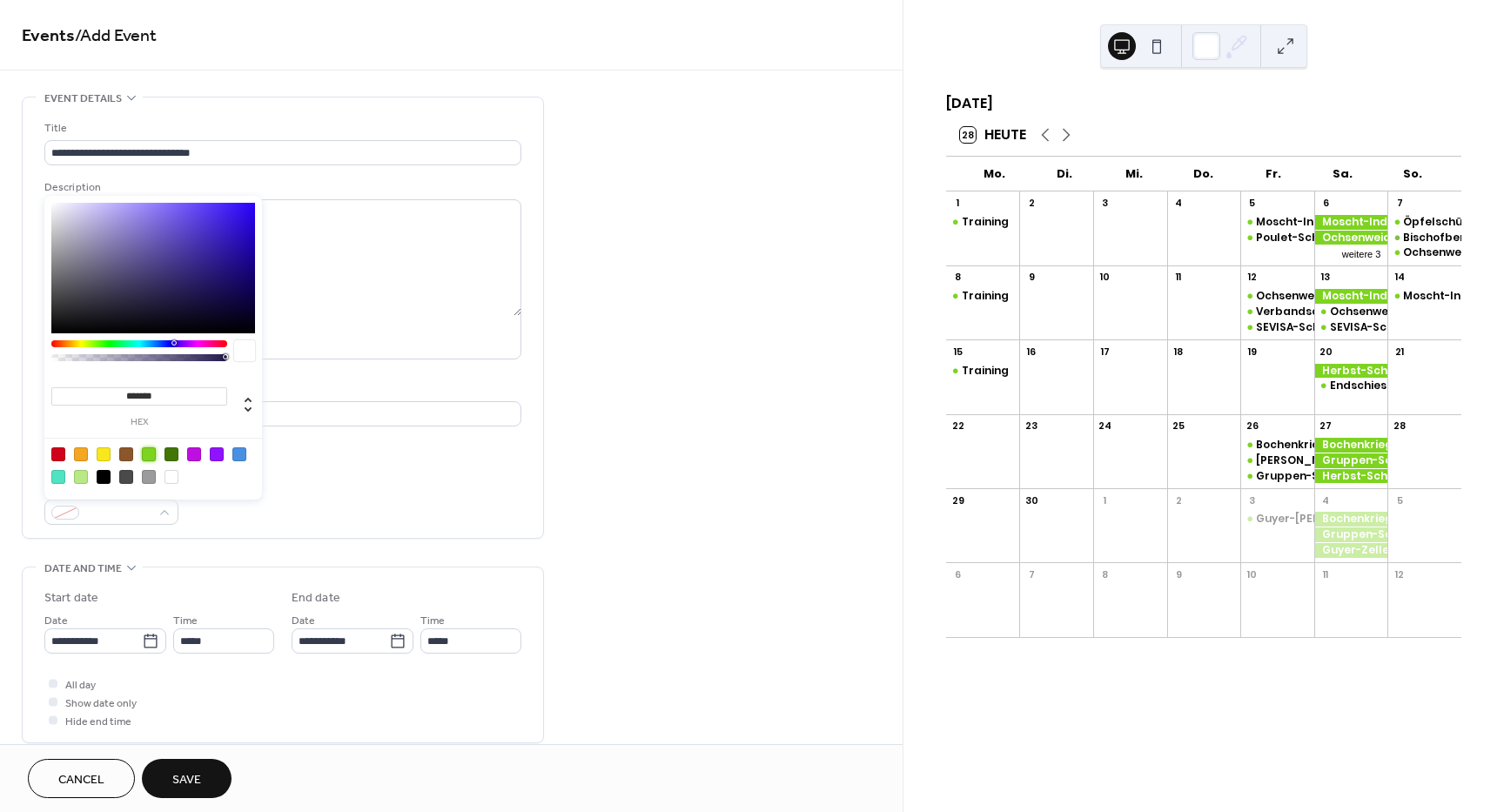 type on "*******" 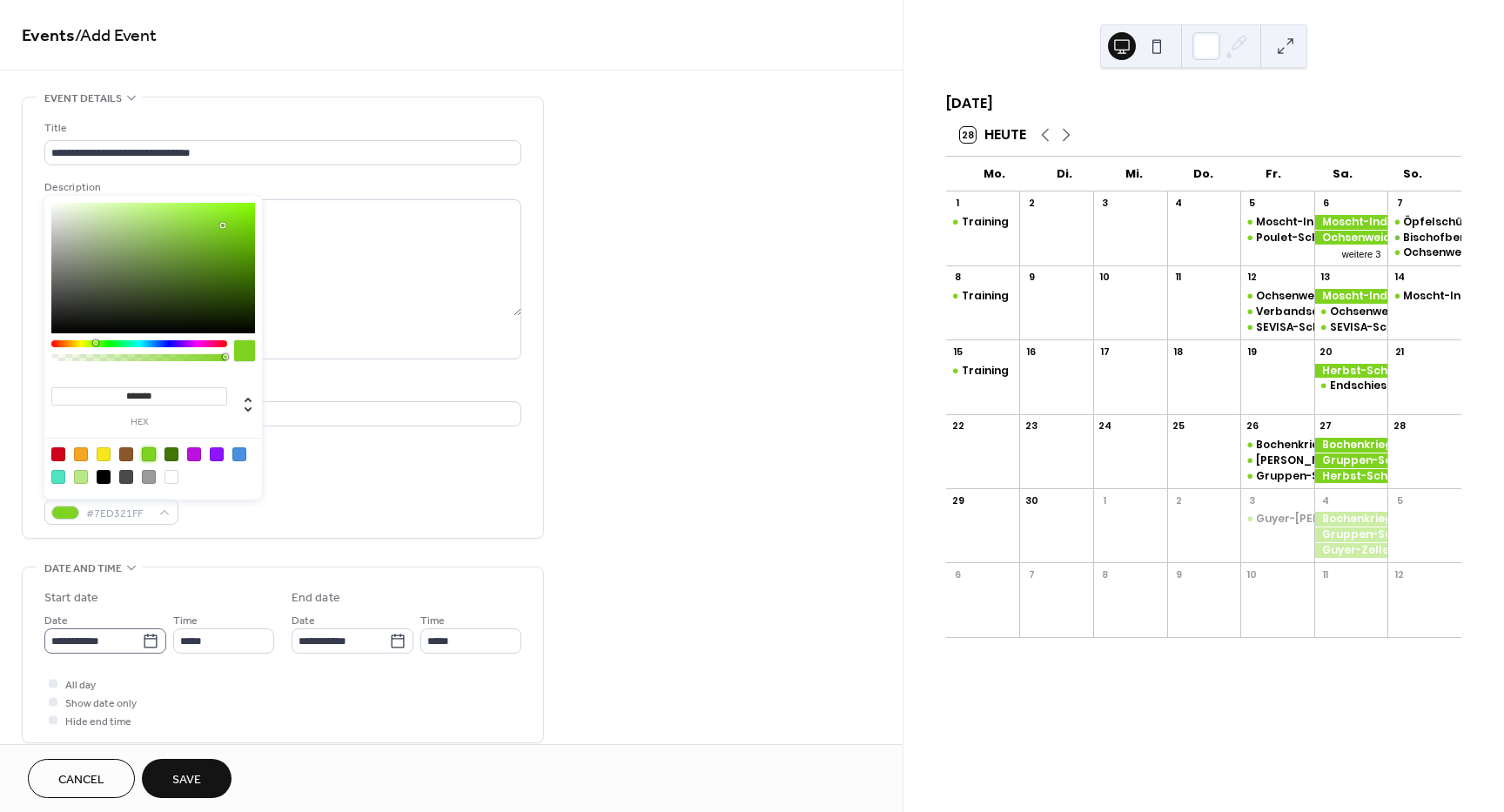 click 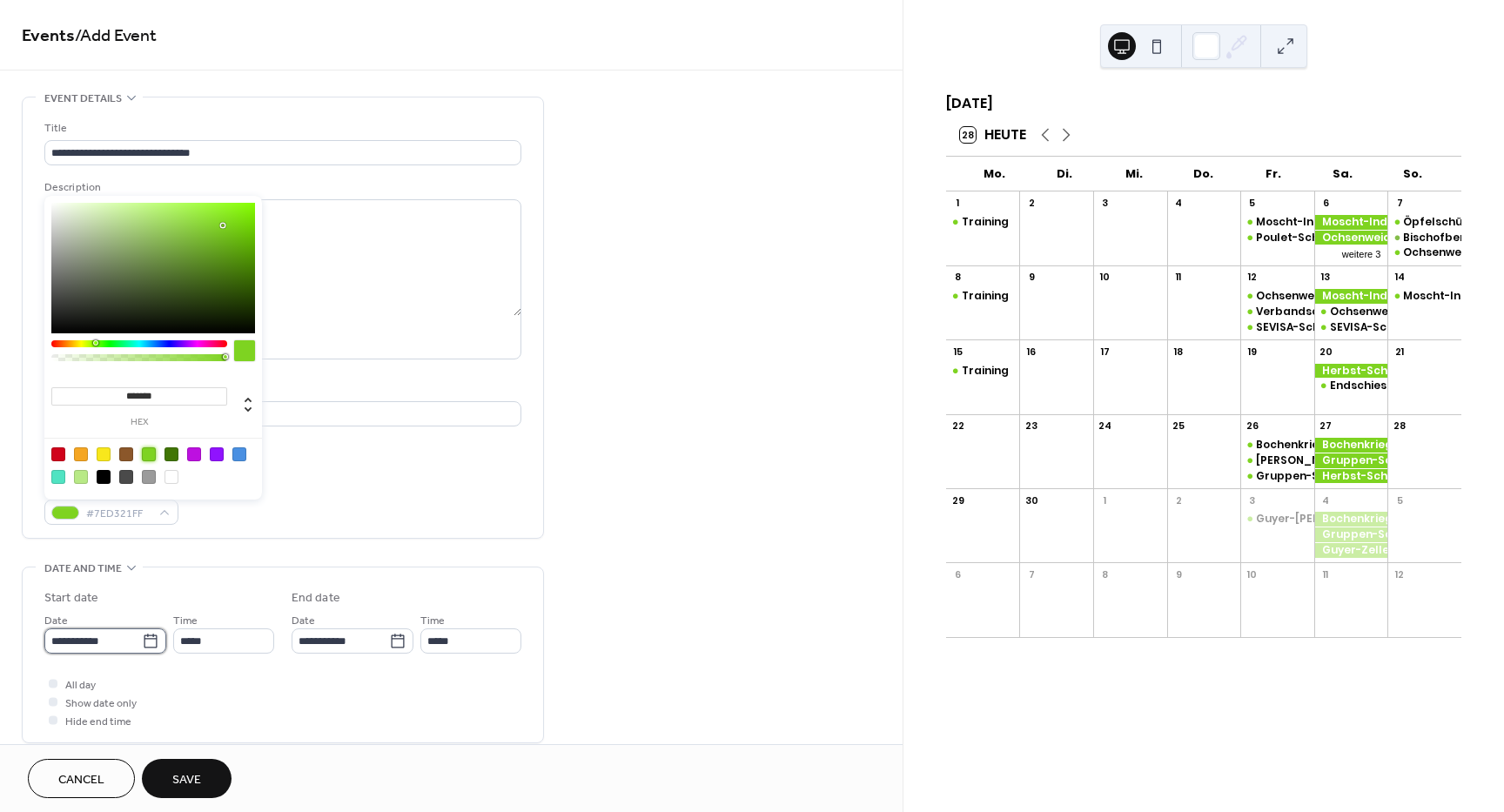 click on "**********" at bounding box center (93, 641) 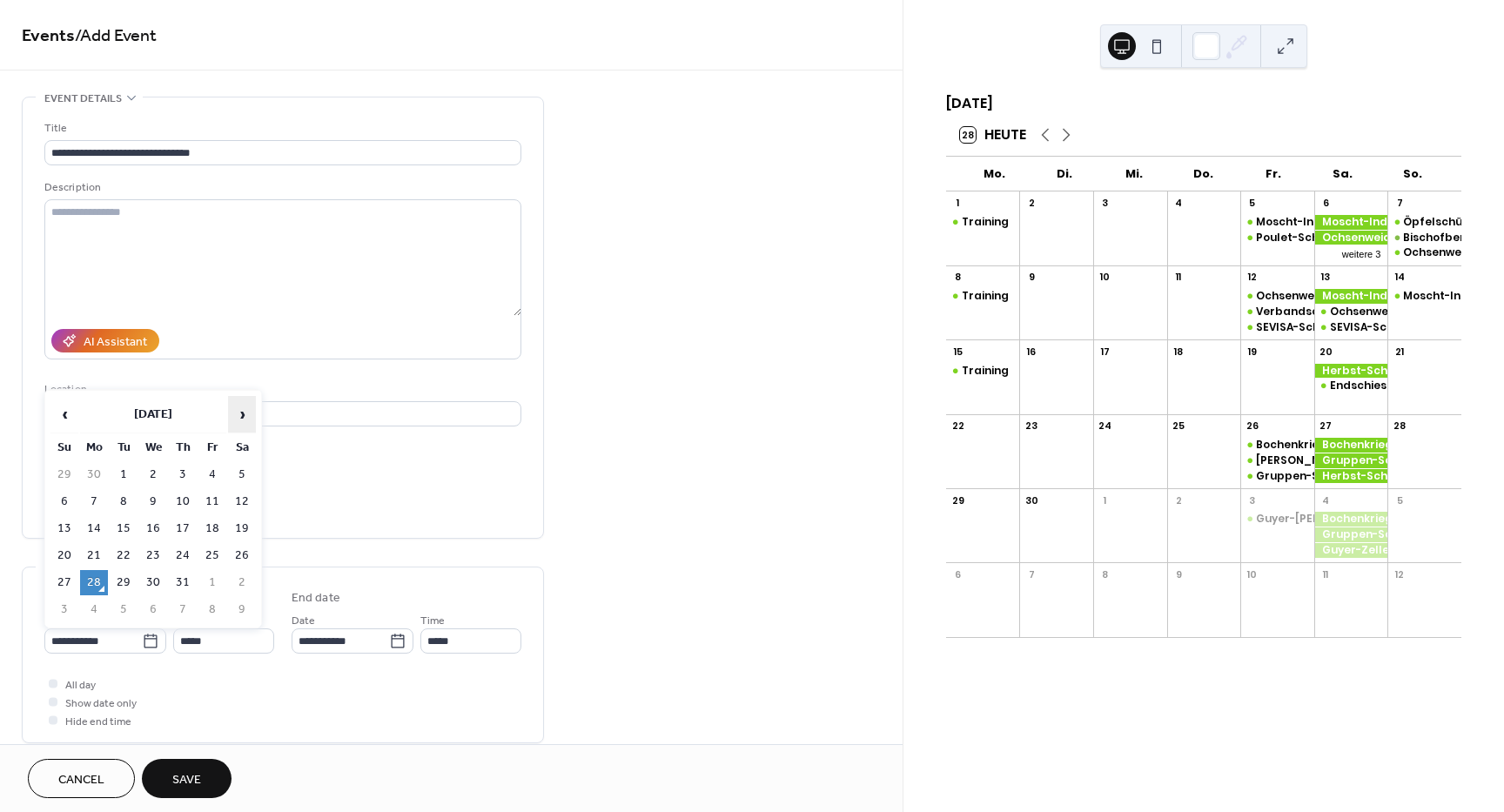 click on "›" at bounding box center (242, 414) 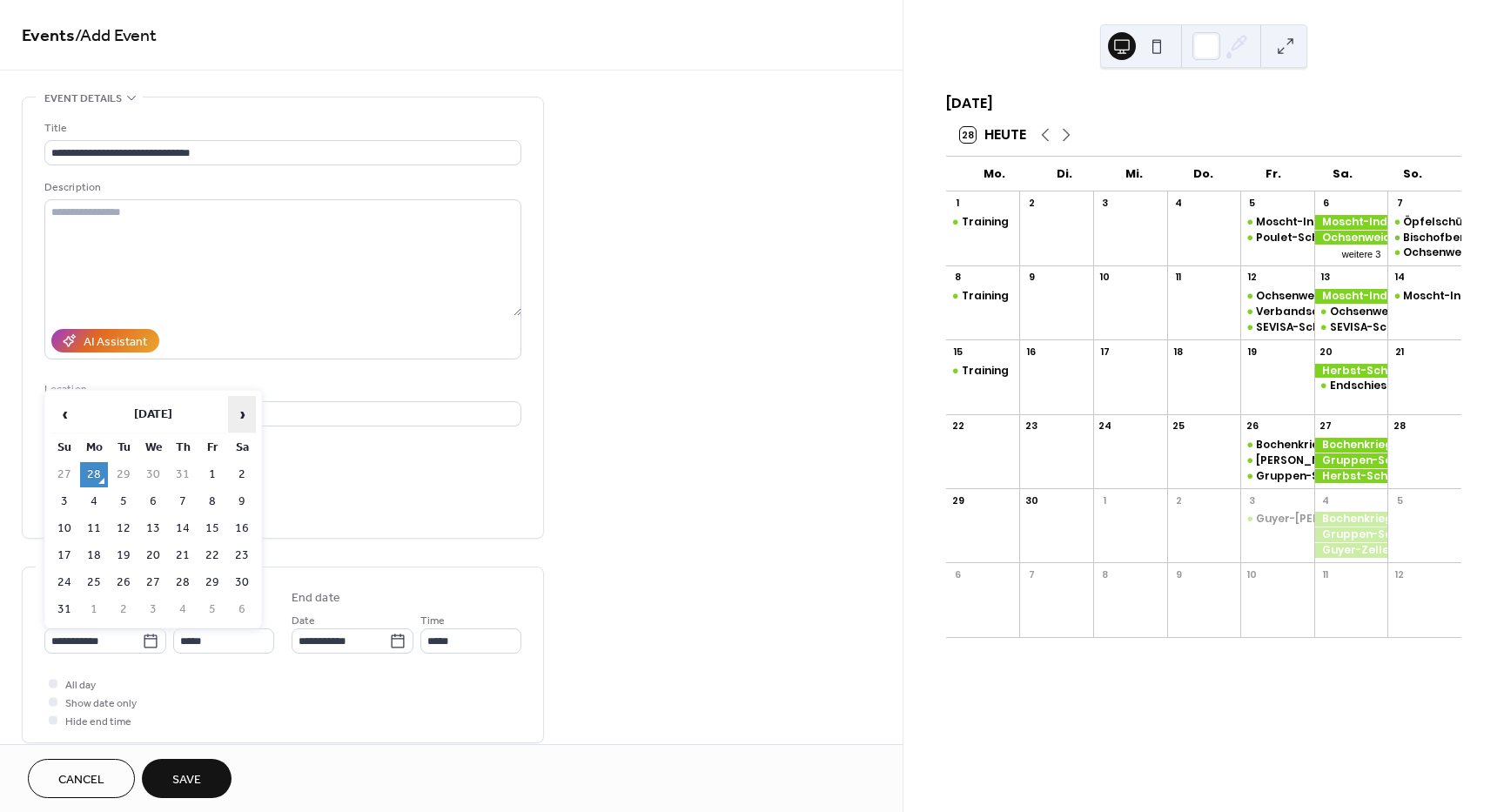 click on "›" at bounding box center (242, 414) 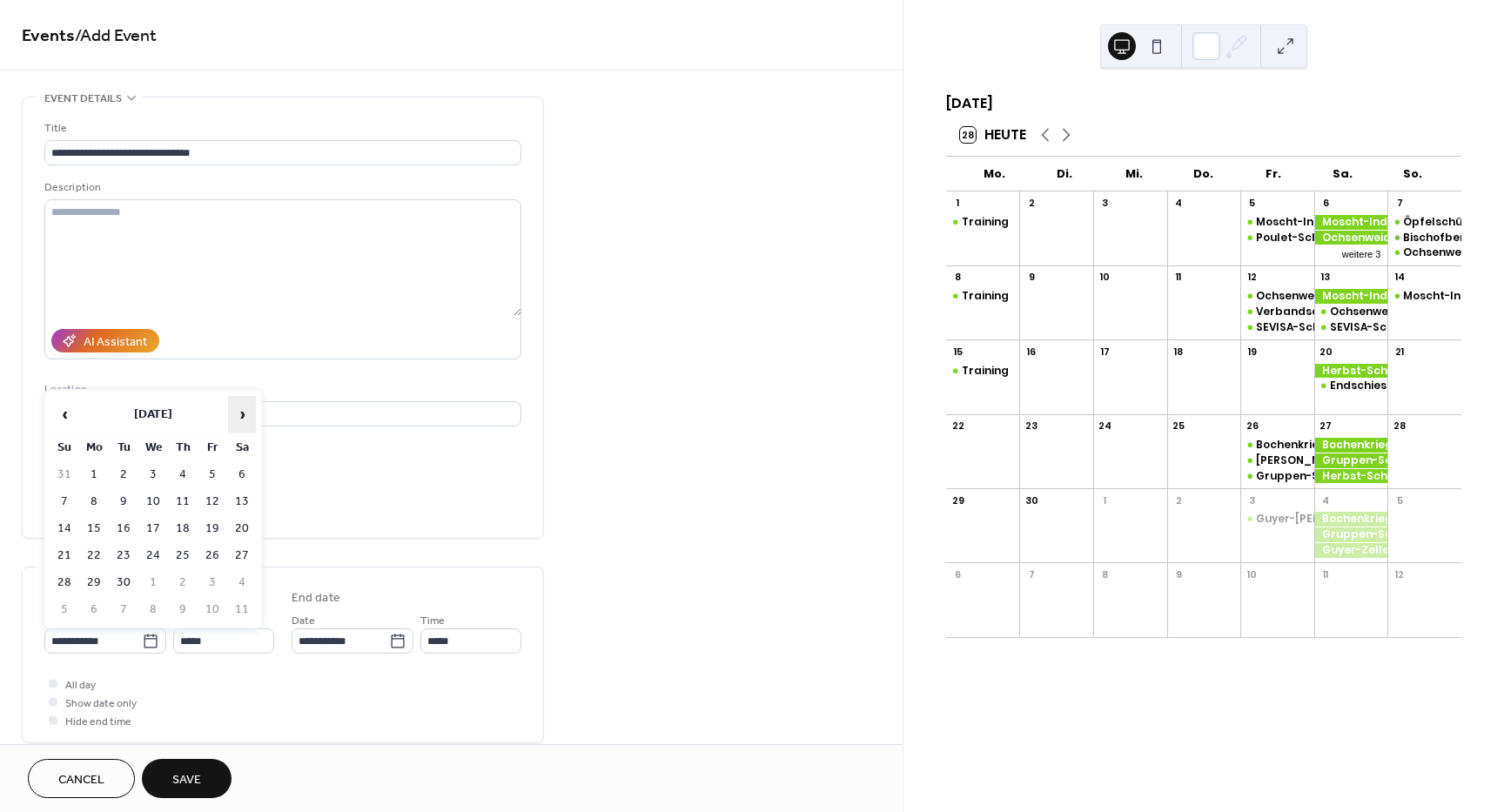 click on "›" at bounding box center (242, 414) 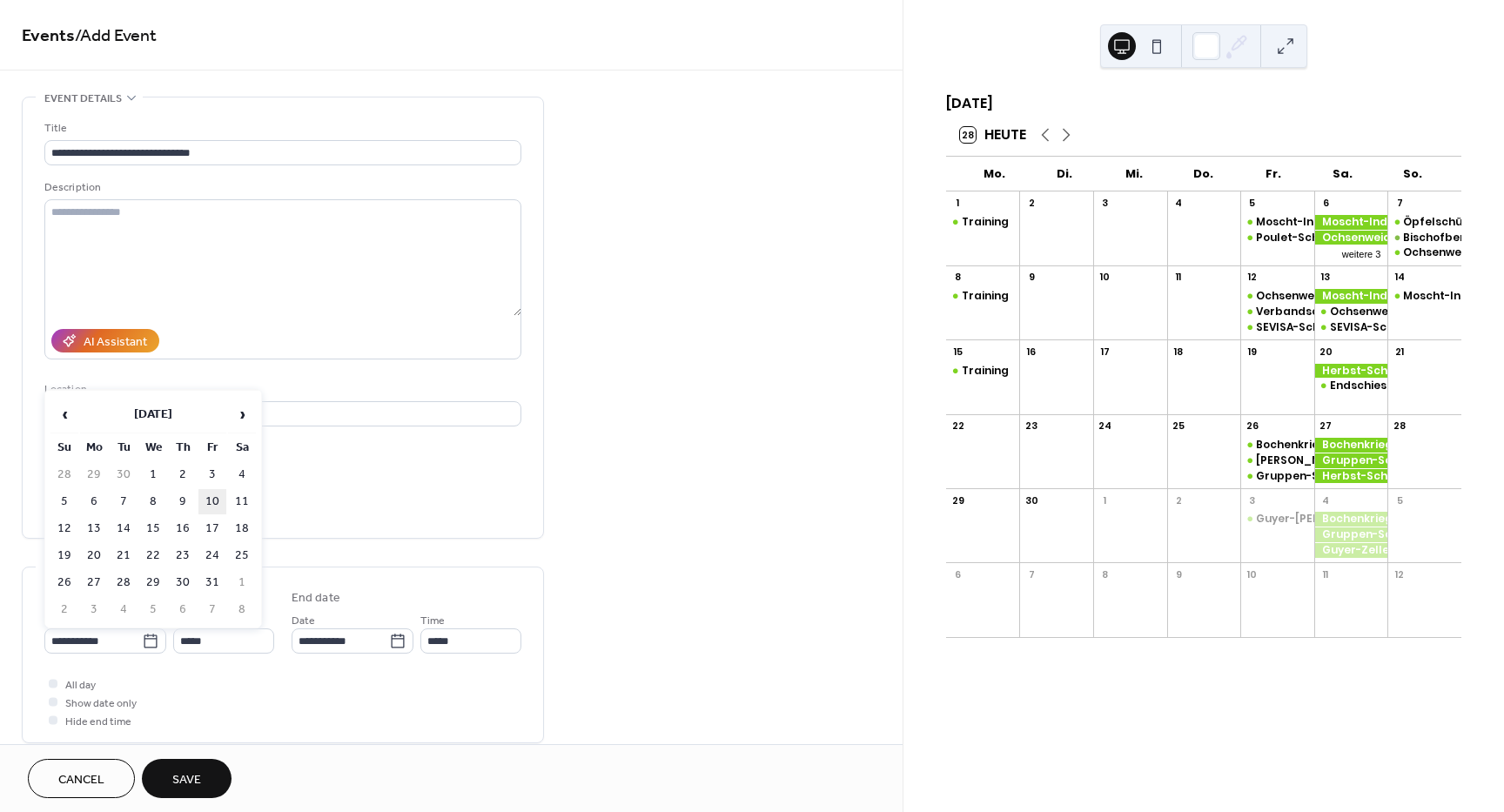 click on "10" at bounding box center (212, 501) 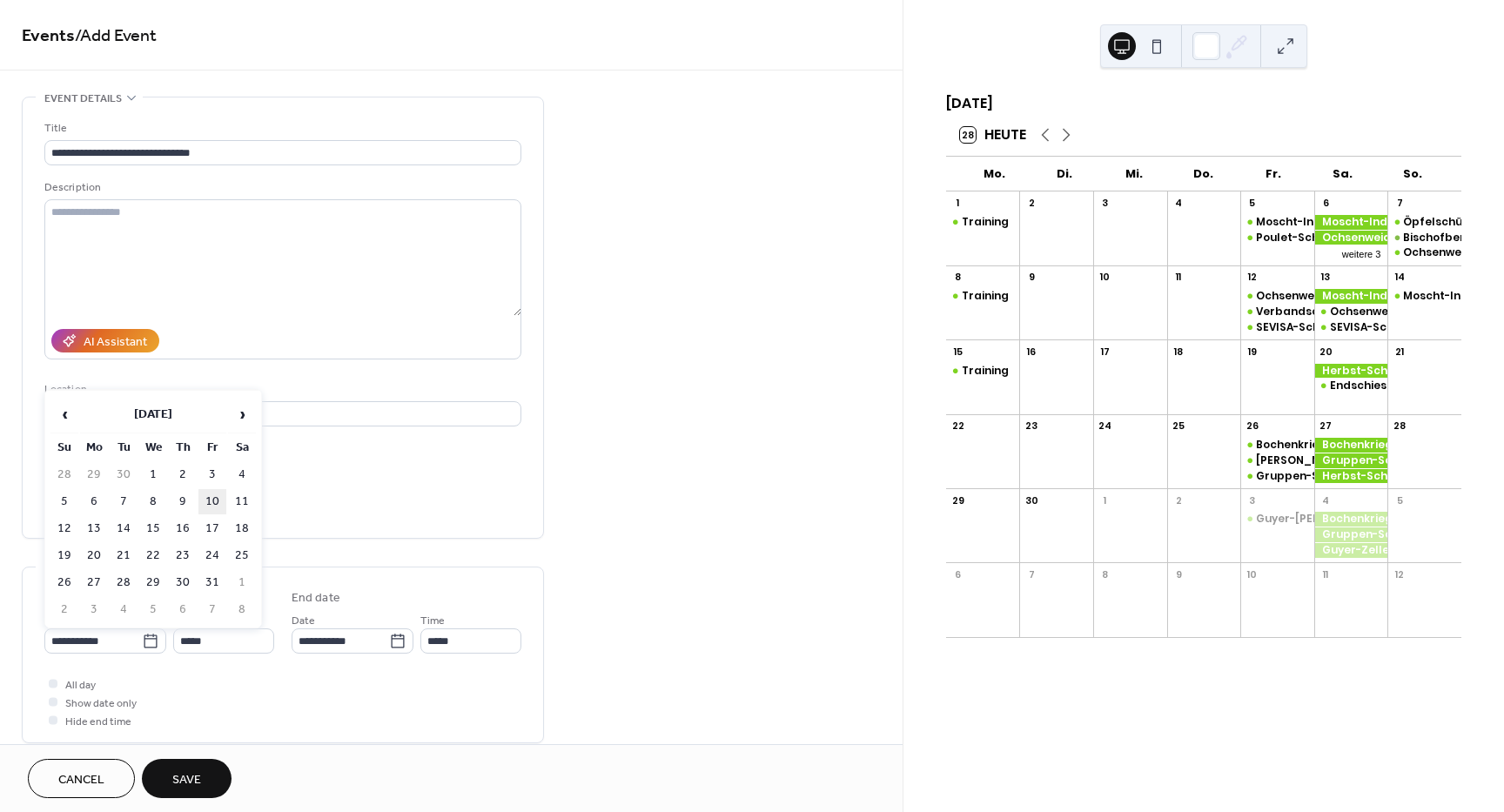 type on "**********" 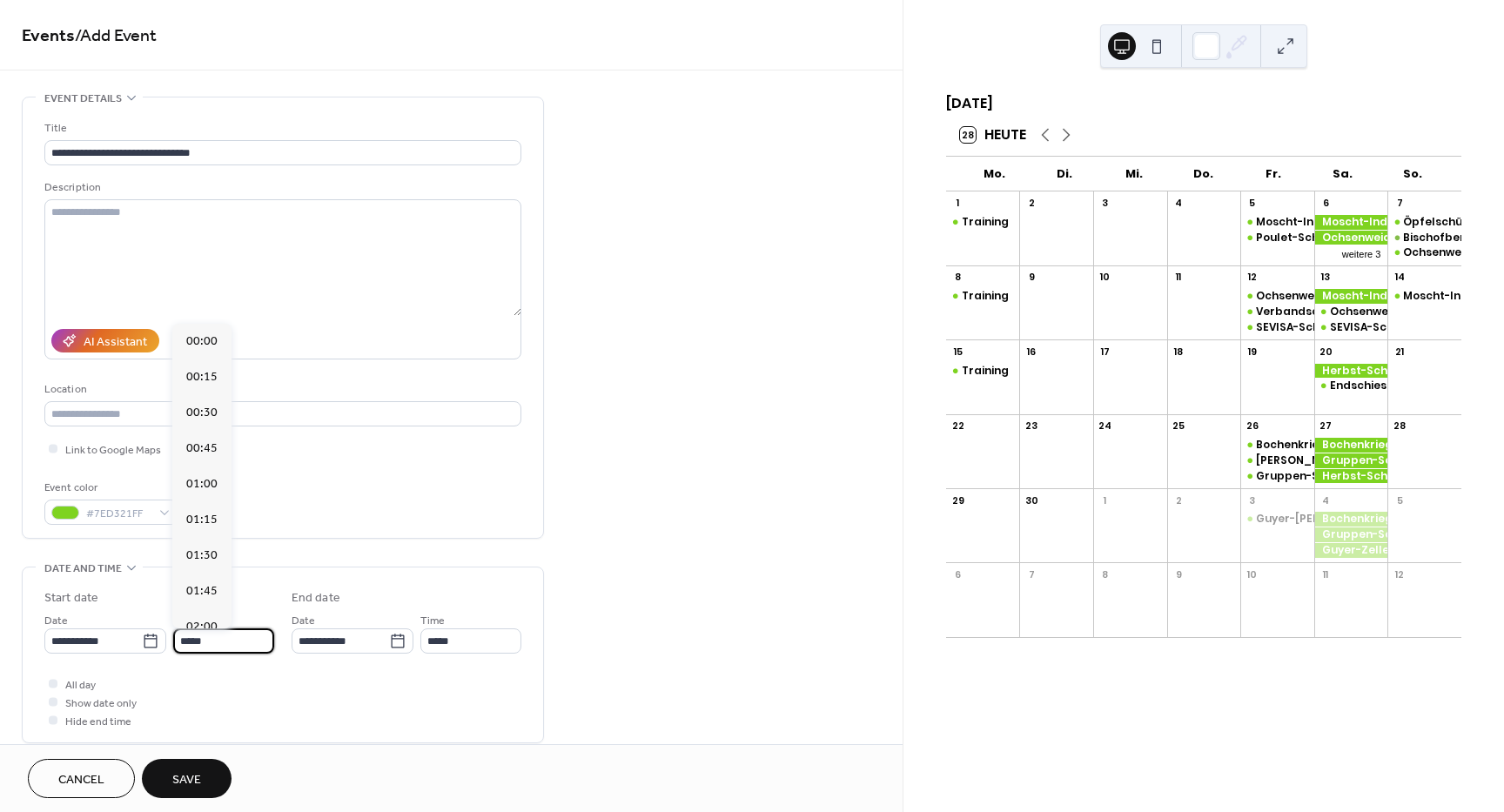 click on "*****" at bounding box center [224, 641] 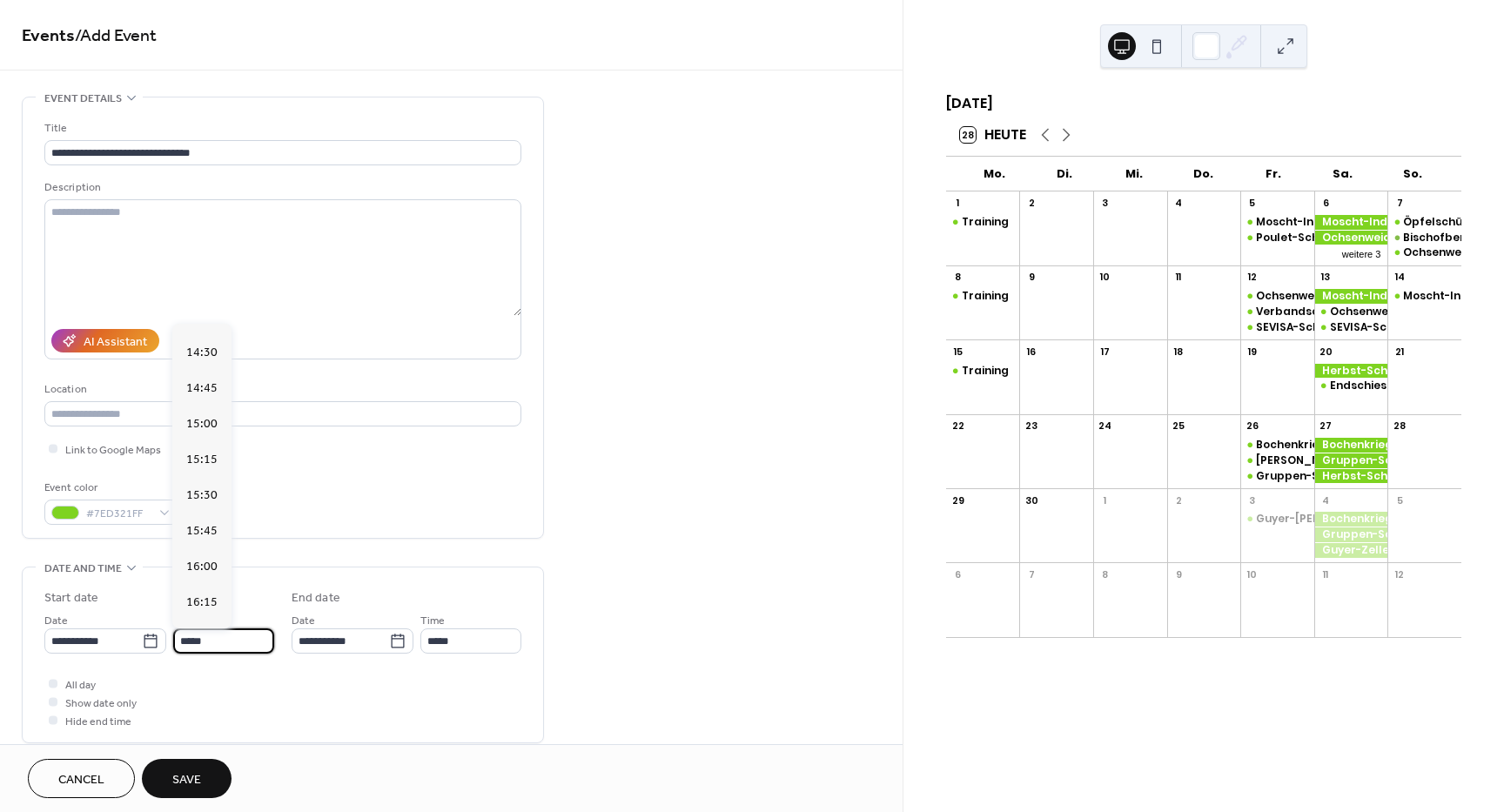 scroll, scrollTop: 2061, scrollLeft: 0, axis: vertical 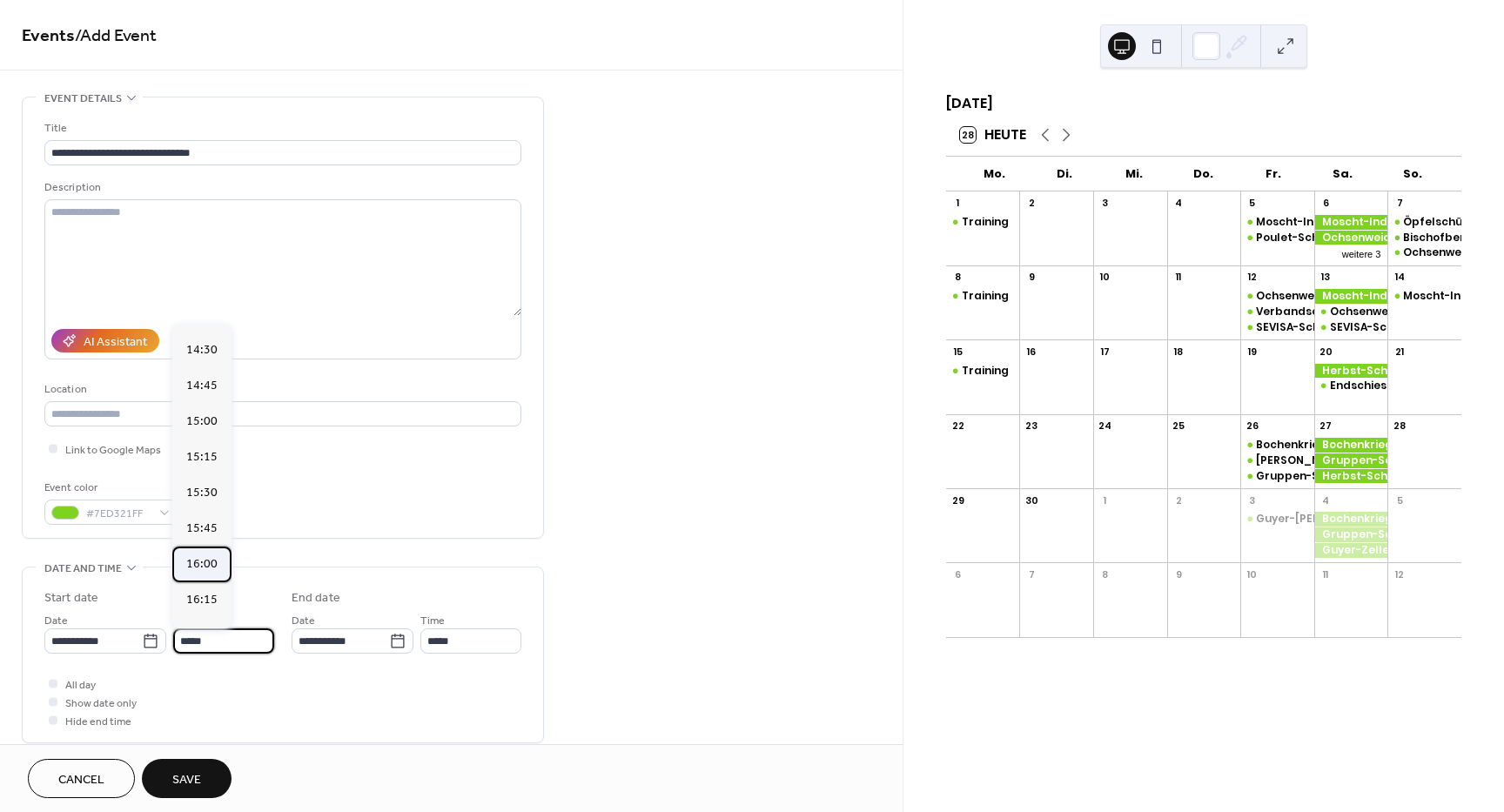 click on "16:00" at bounding box center (202, 564) 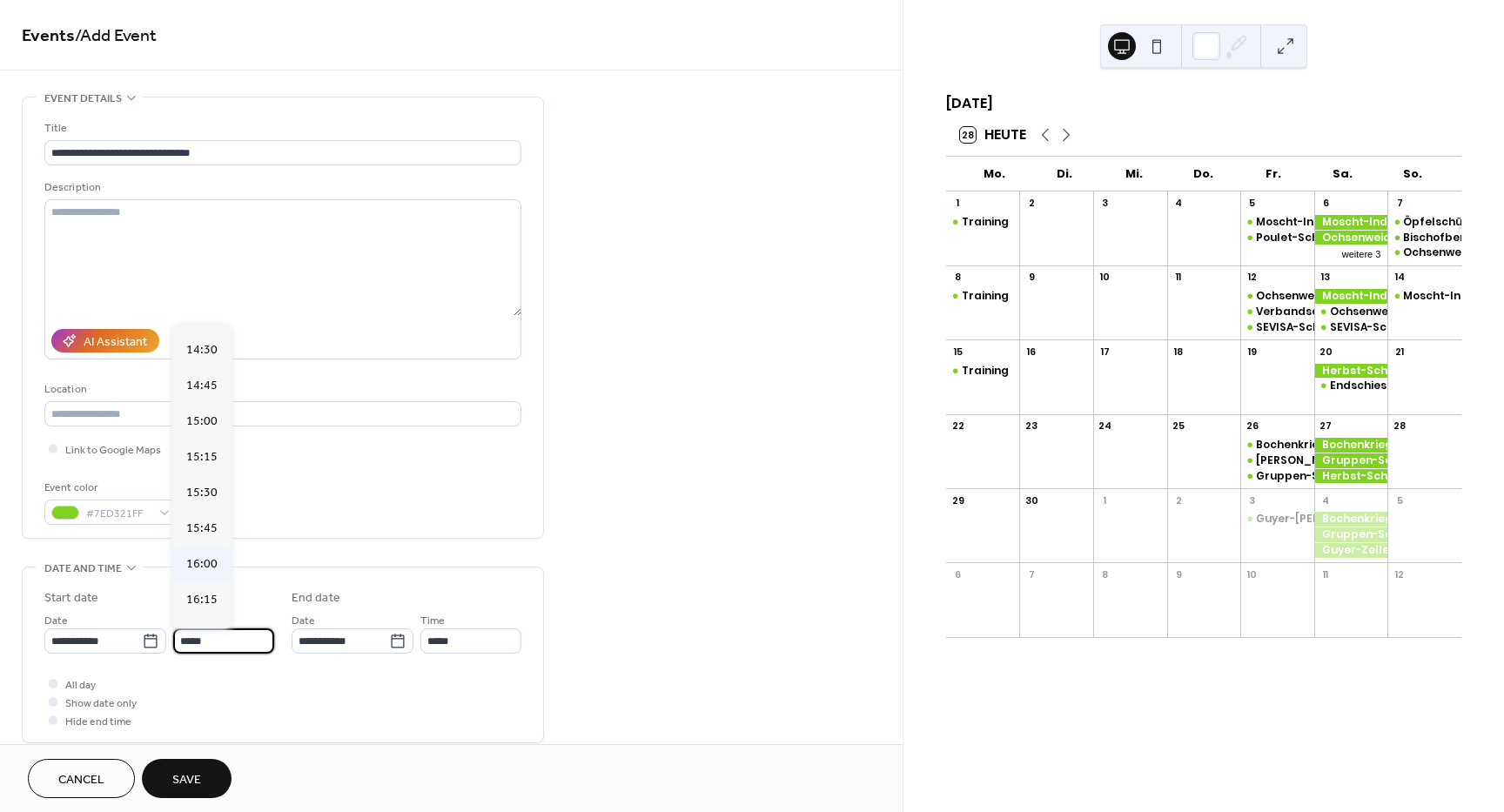type on "*****" 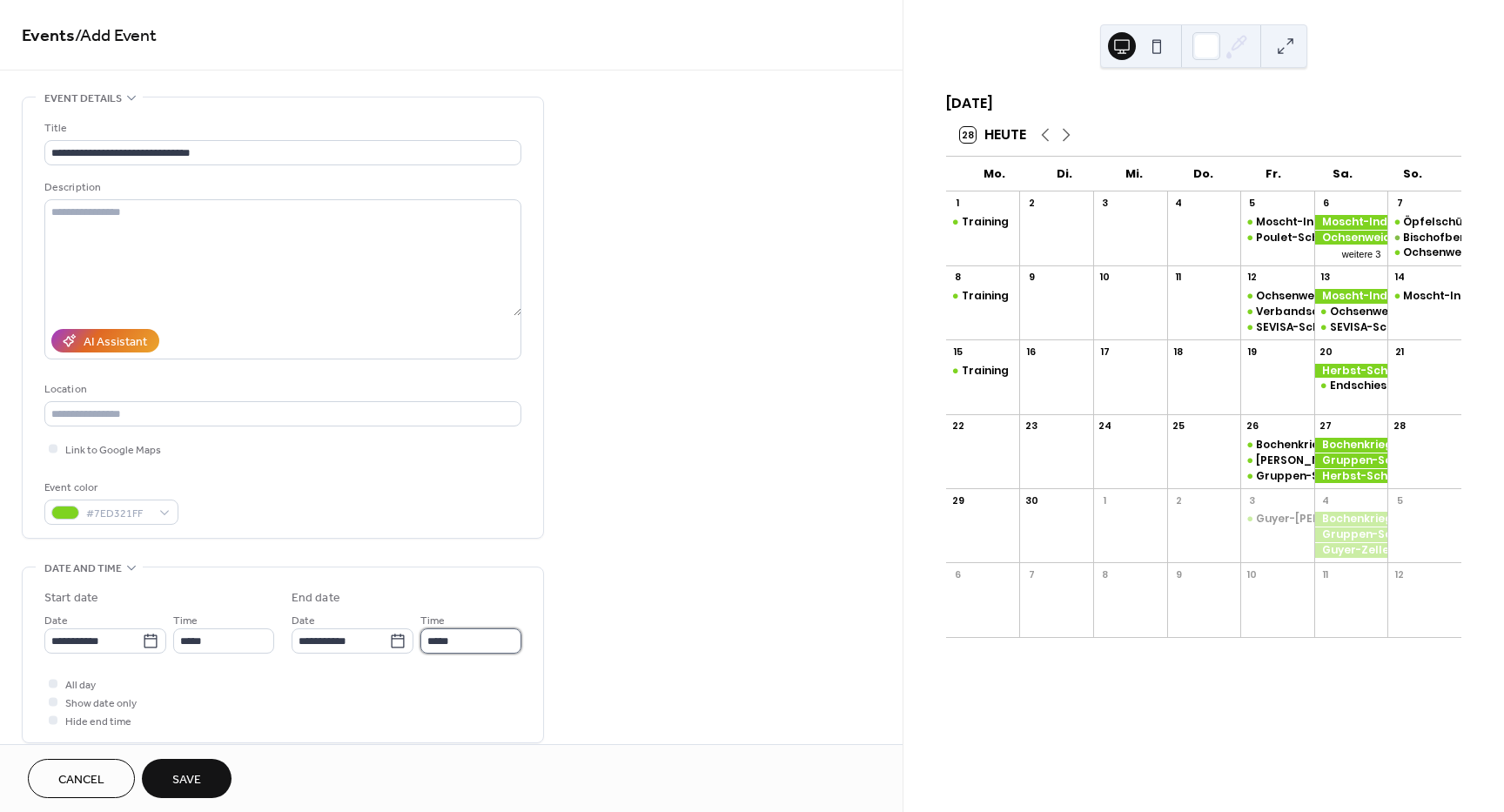 click on "*****" at bounding box center (471, 641) 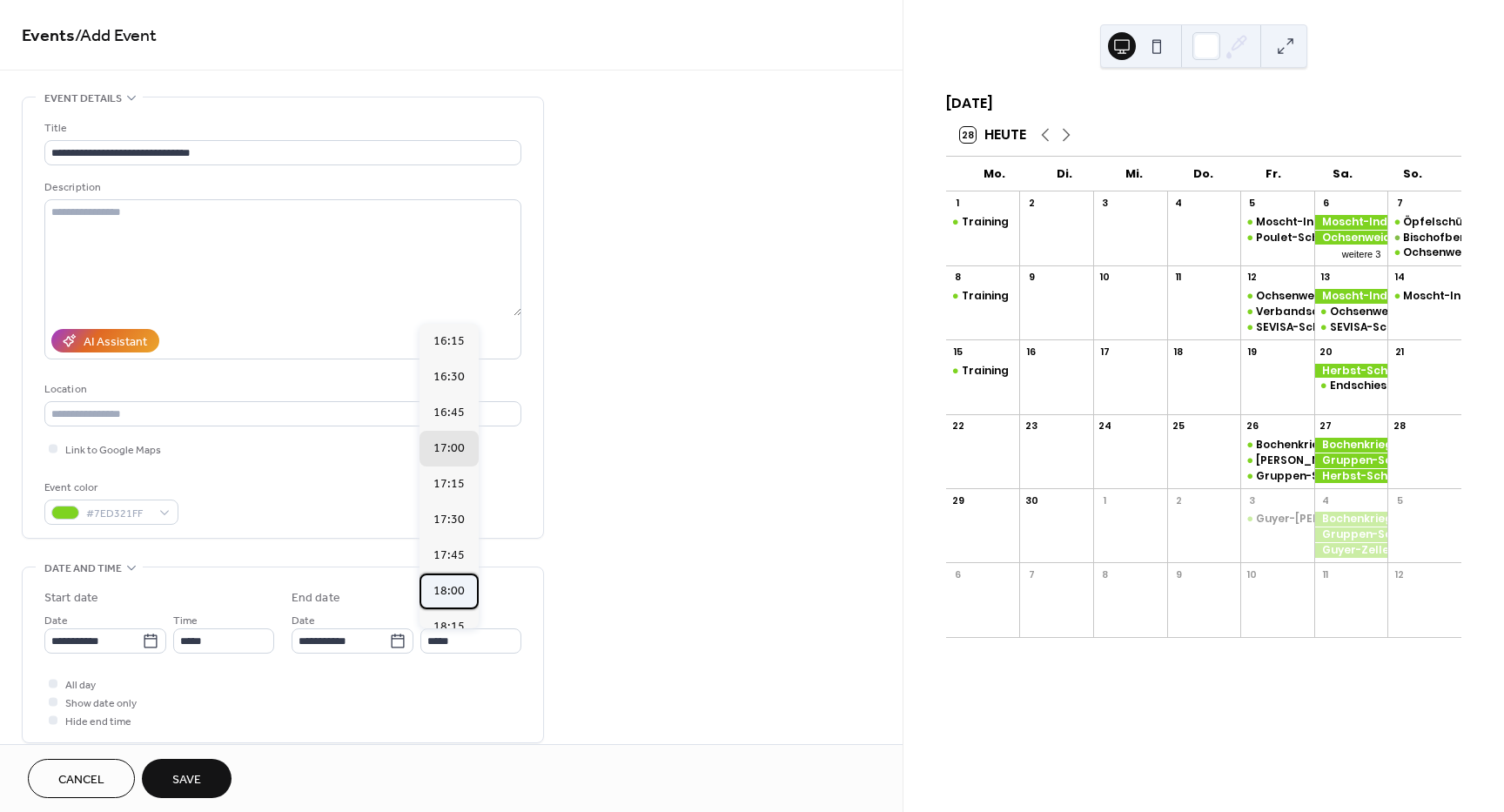 click on "18:00" at bounding box center (449, 591) 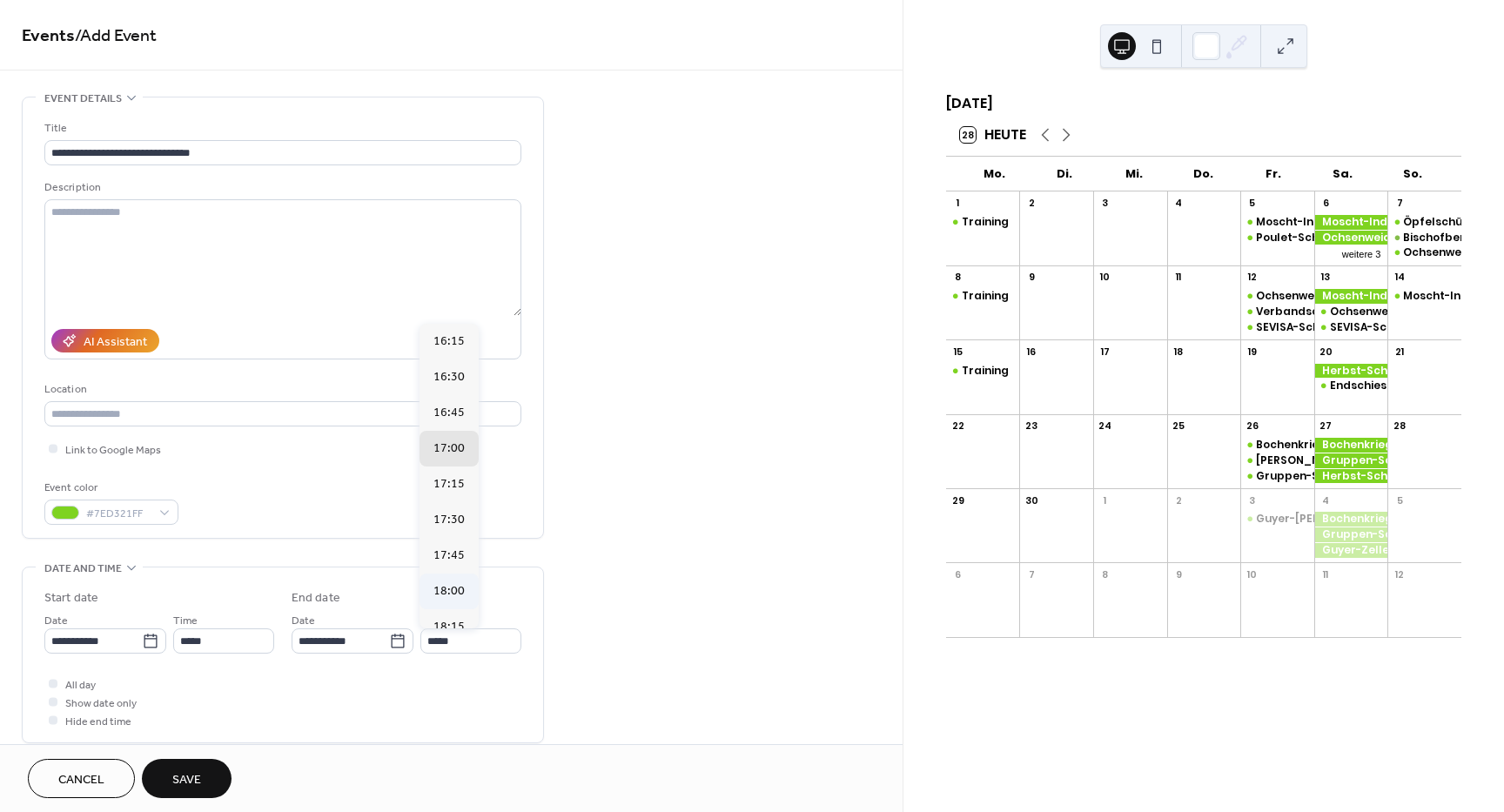 type on "*****" 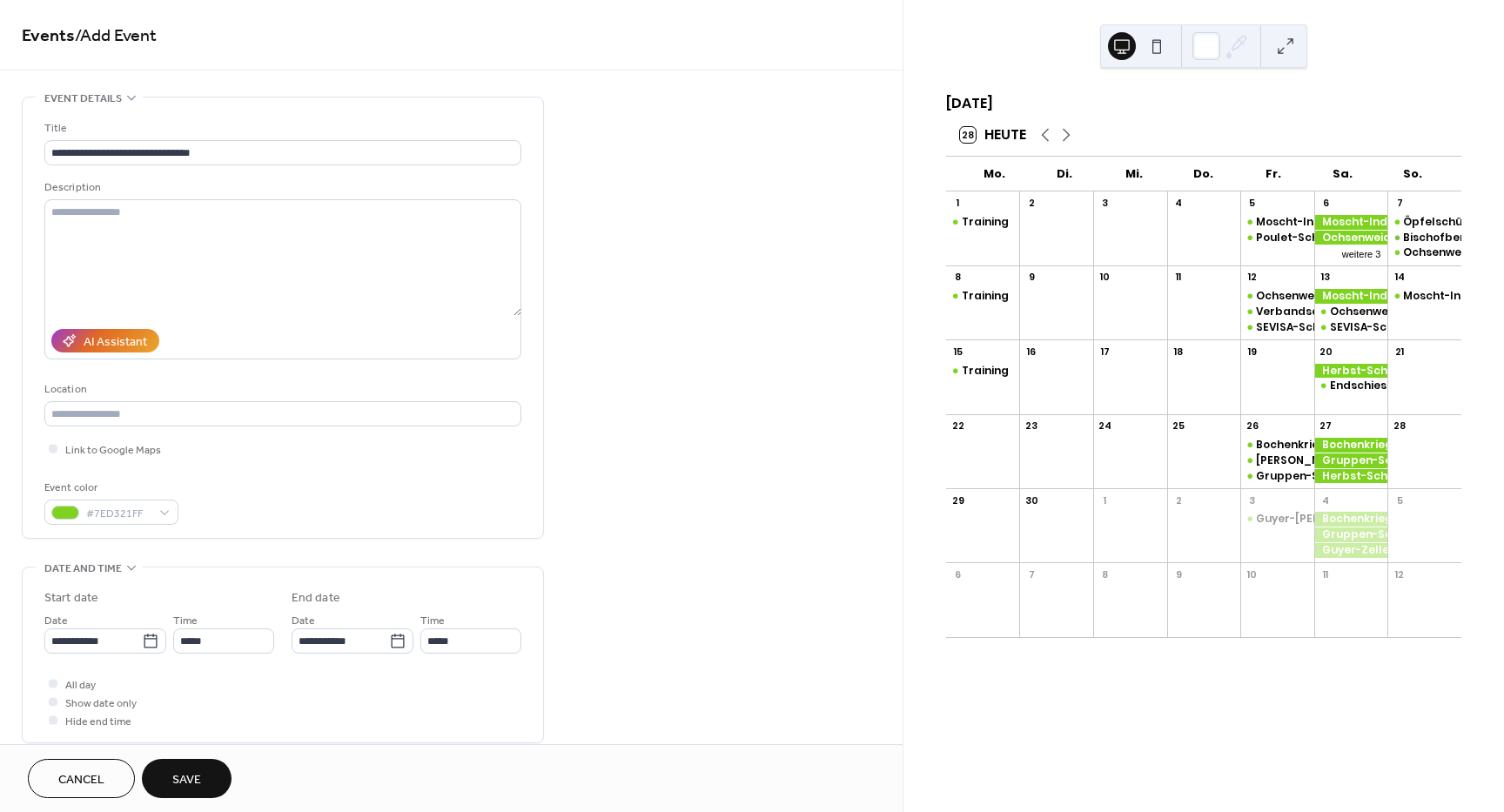 click on "Save" at bounding box center (186, 780) 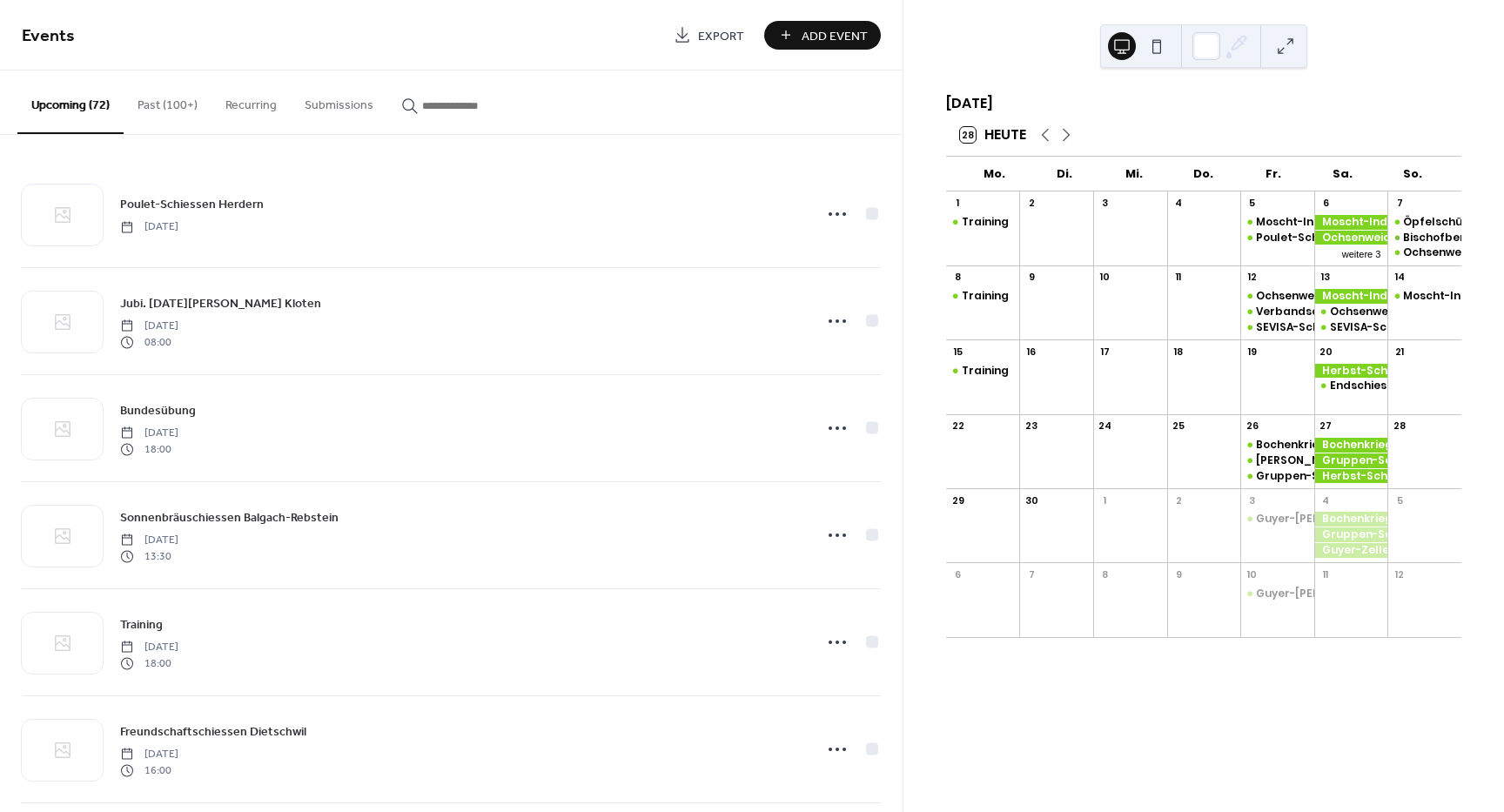 click on "Add Event" at bounding box center [822, 35] 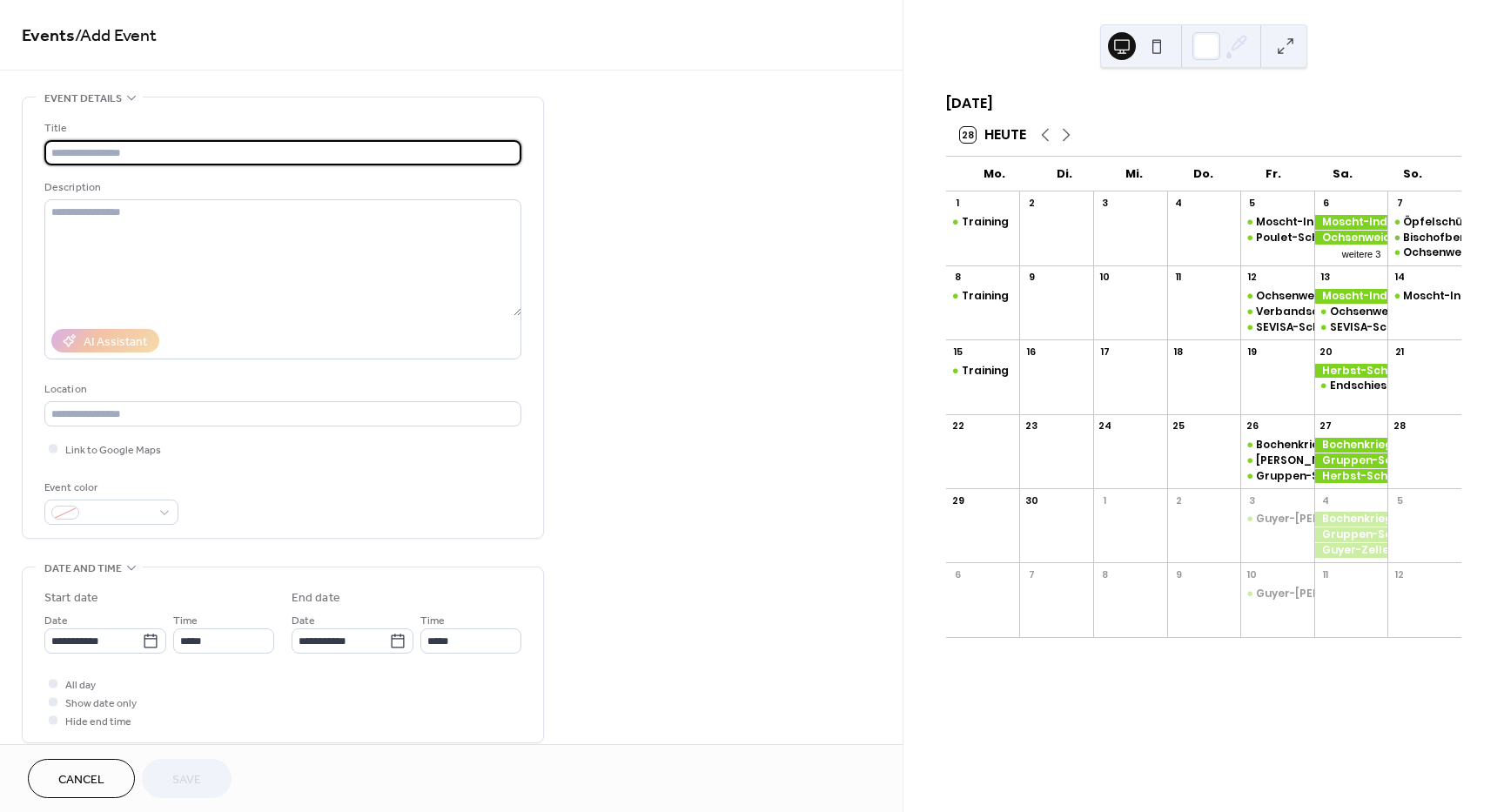 click at bounding box center [283, 152] 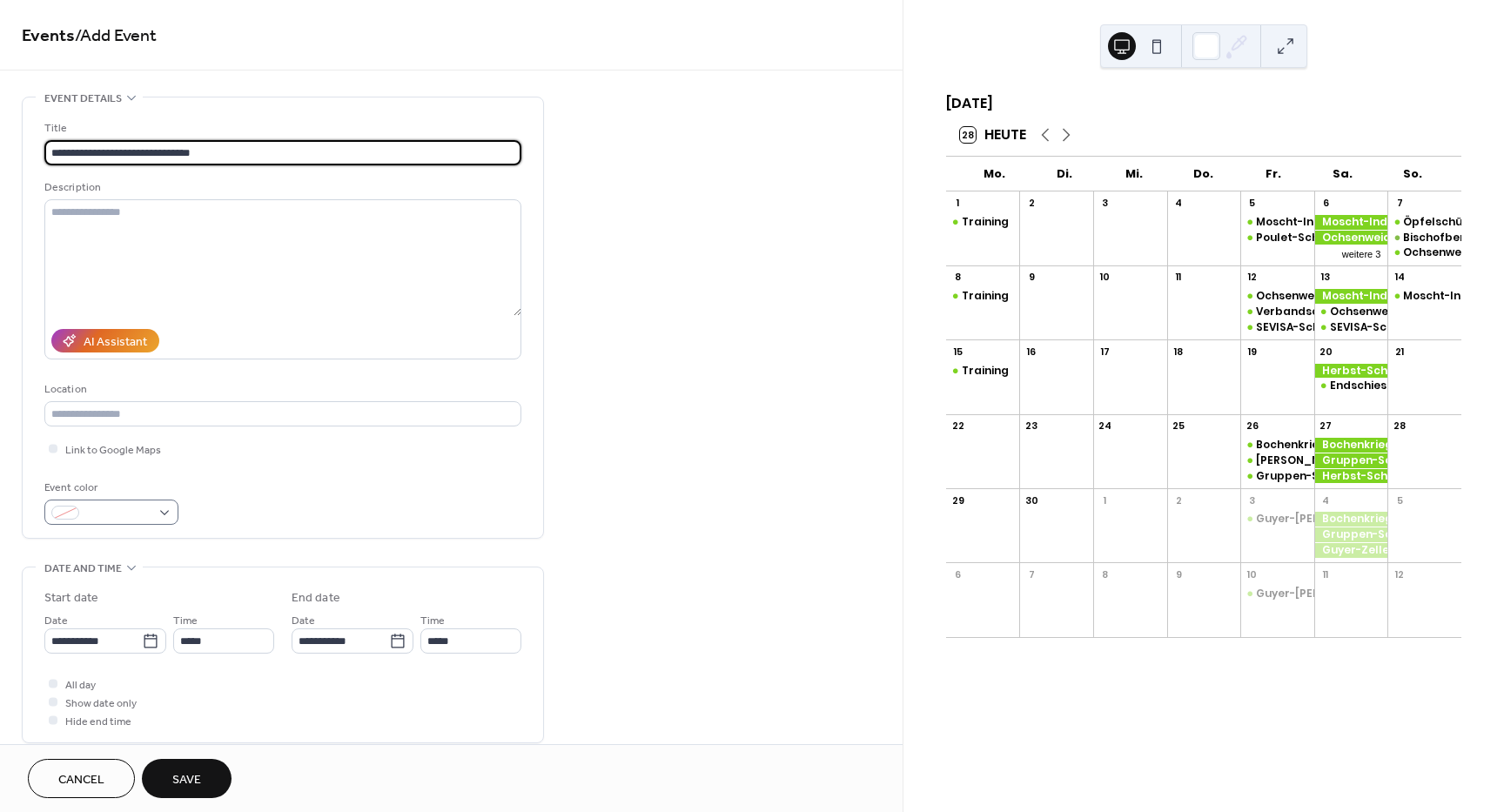 type on "**********" 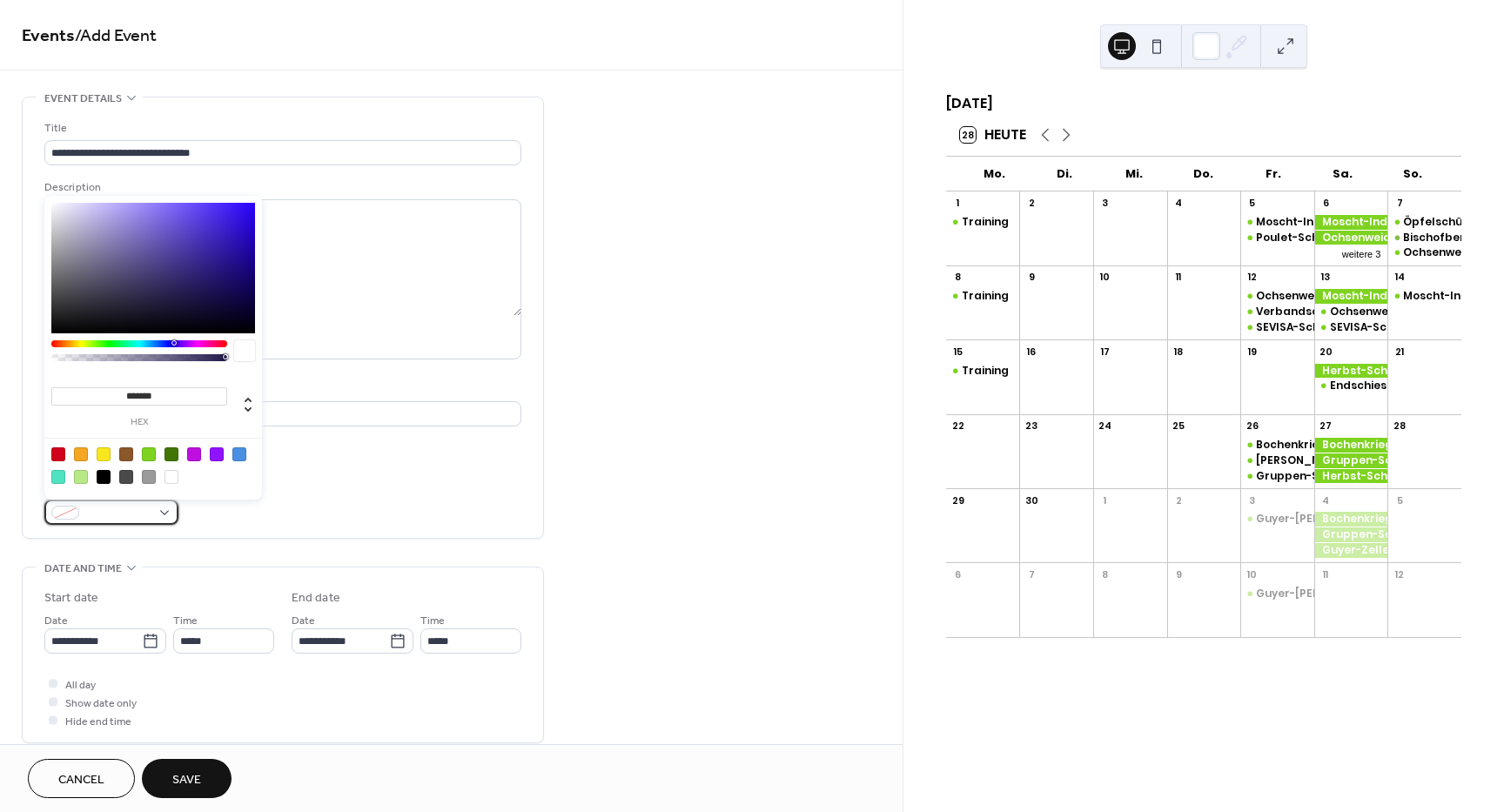 click at bounding box center (111, 512) 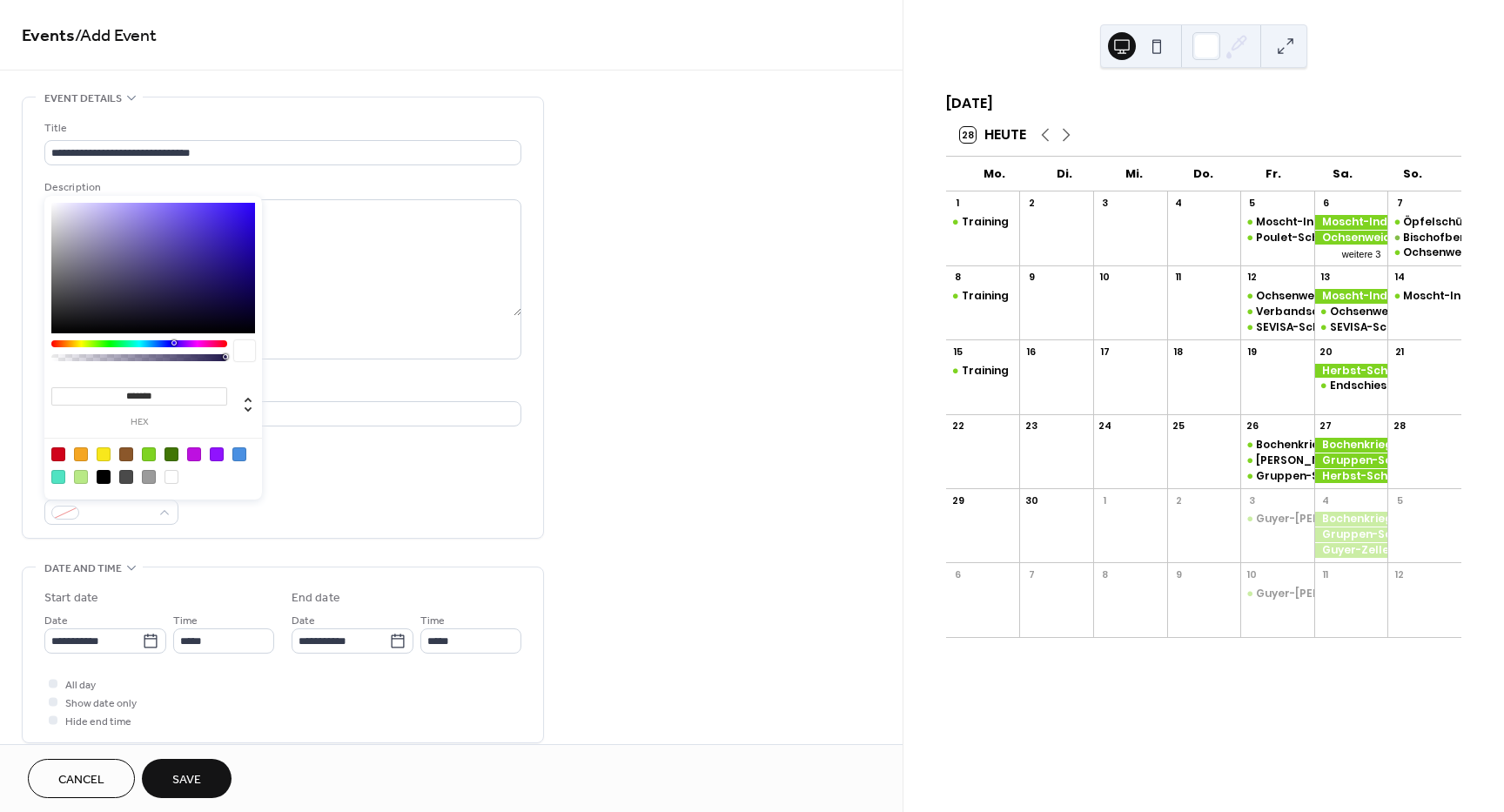 click at bounding box center [149, 454] 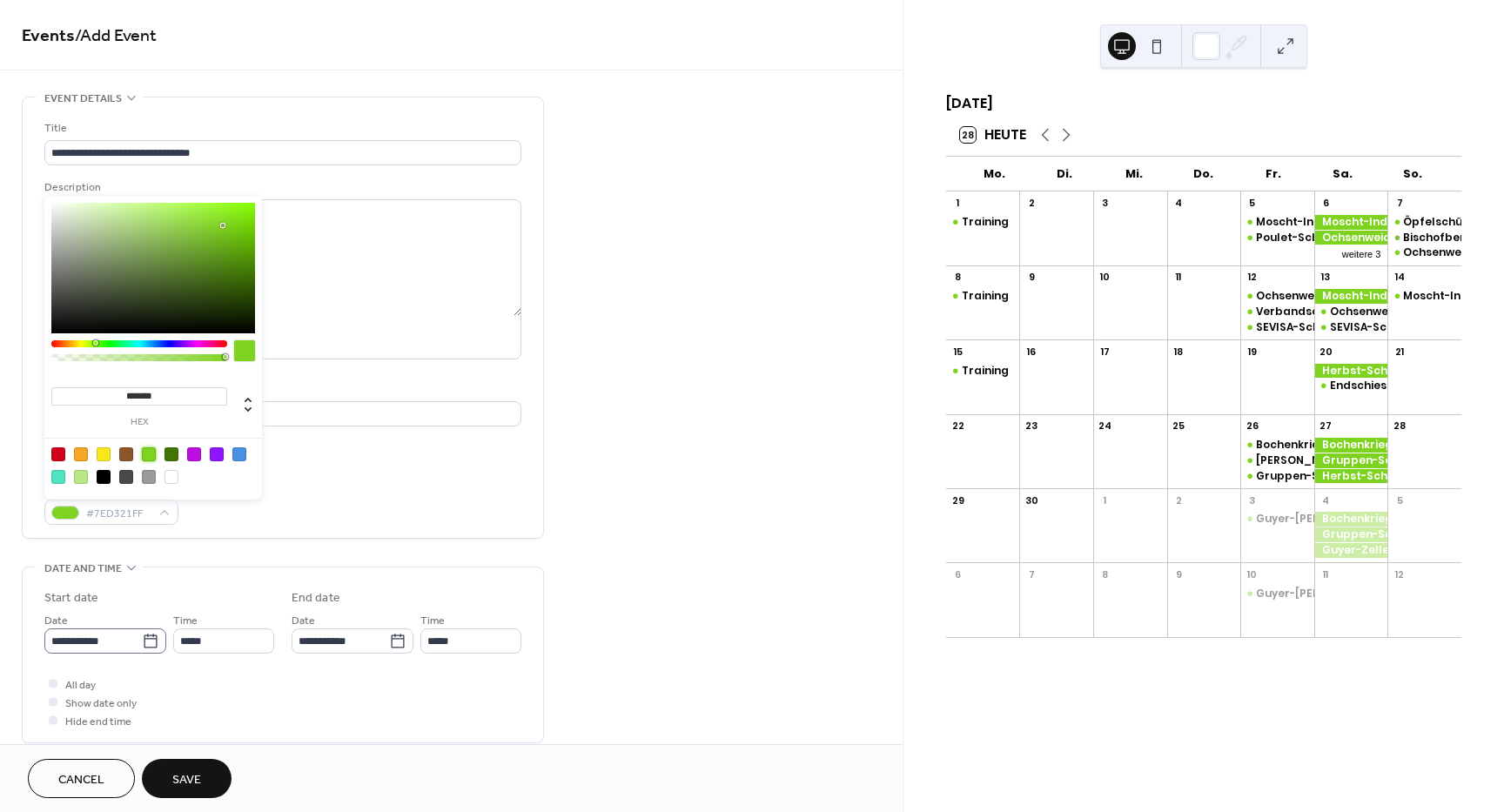 click 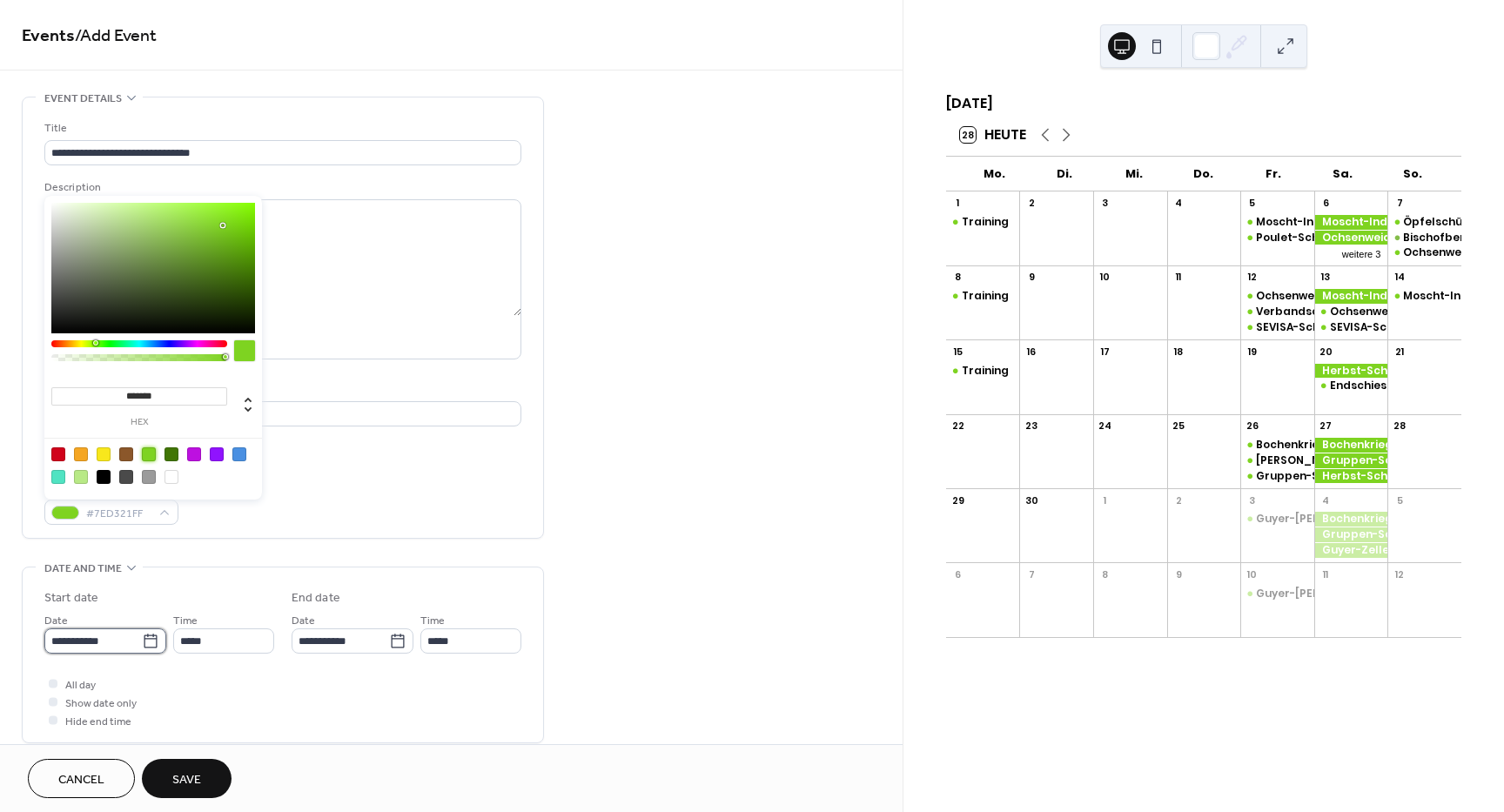 click on "**********" at bounding box center (93, 641) 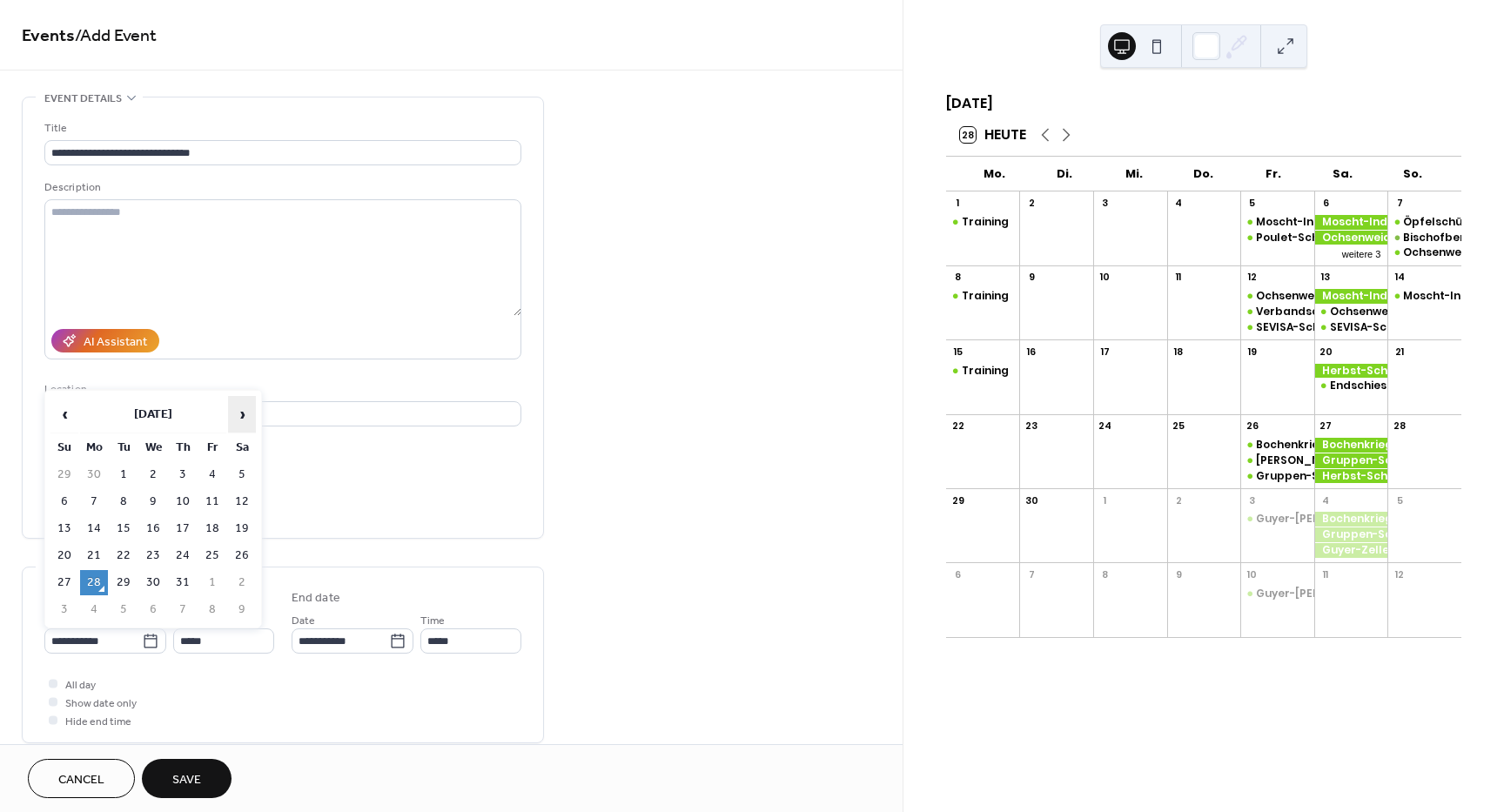 click on "›" at bounding box center (242, 414) 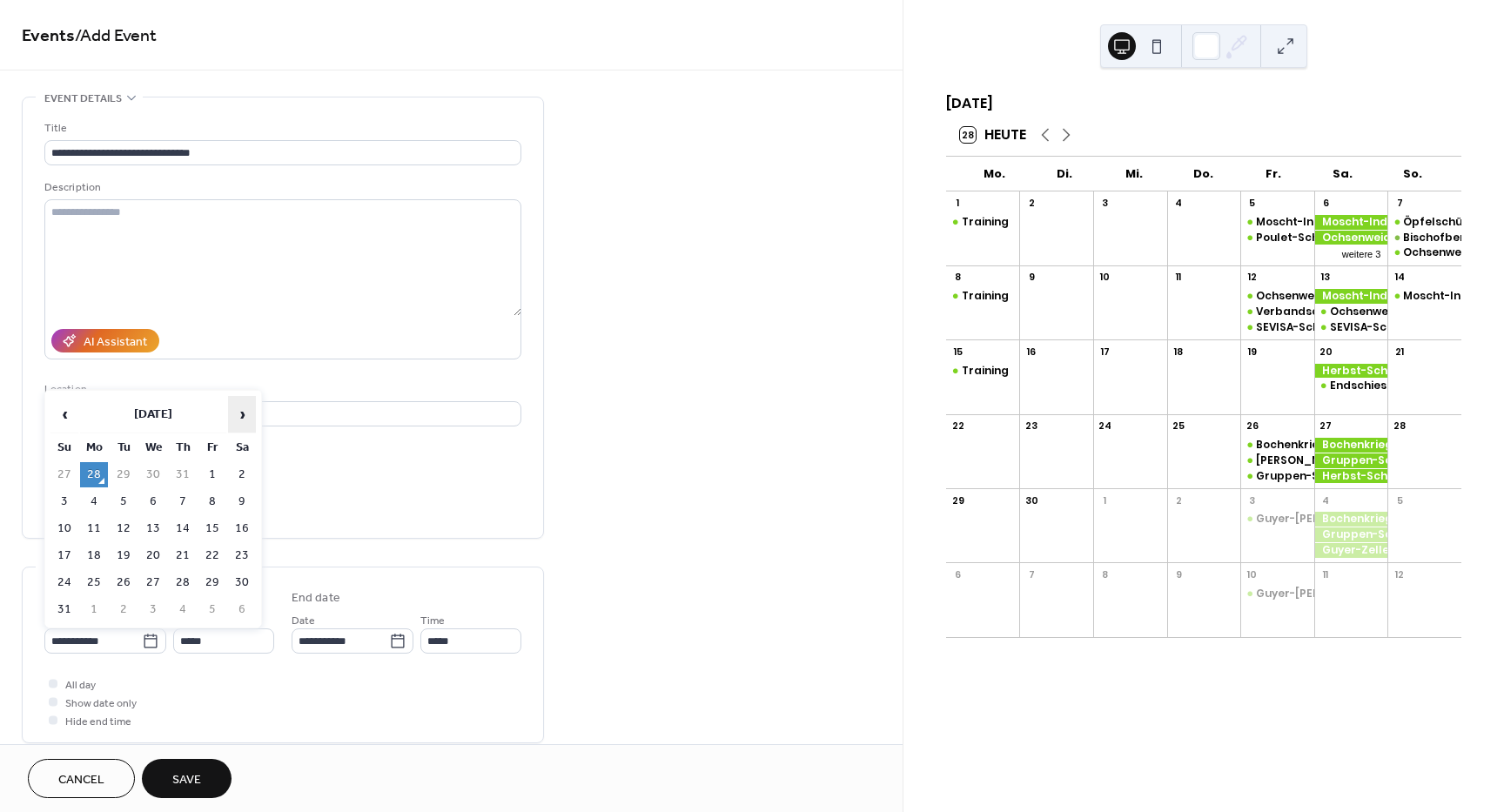 click on "›" at bounding box center [242, 414] 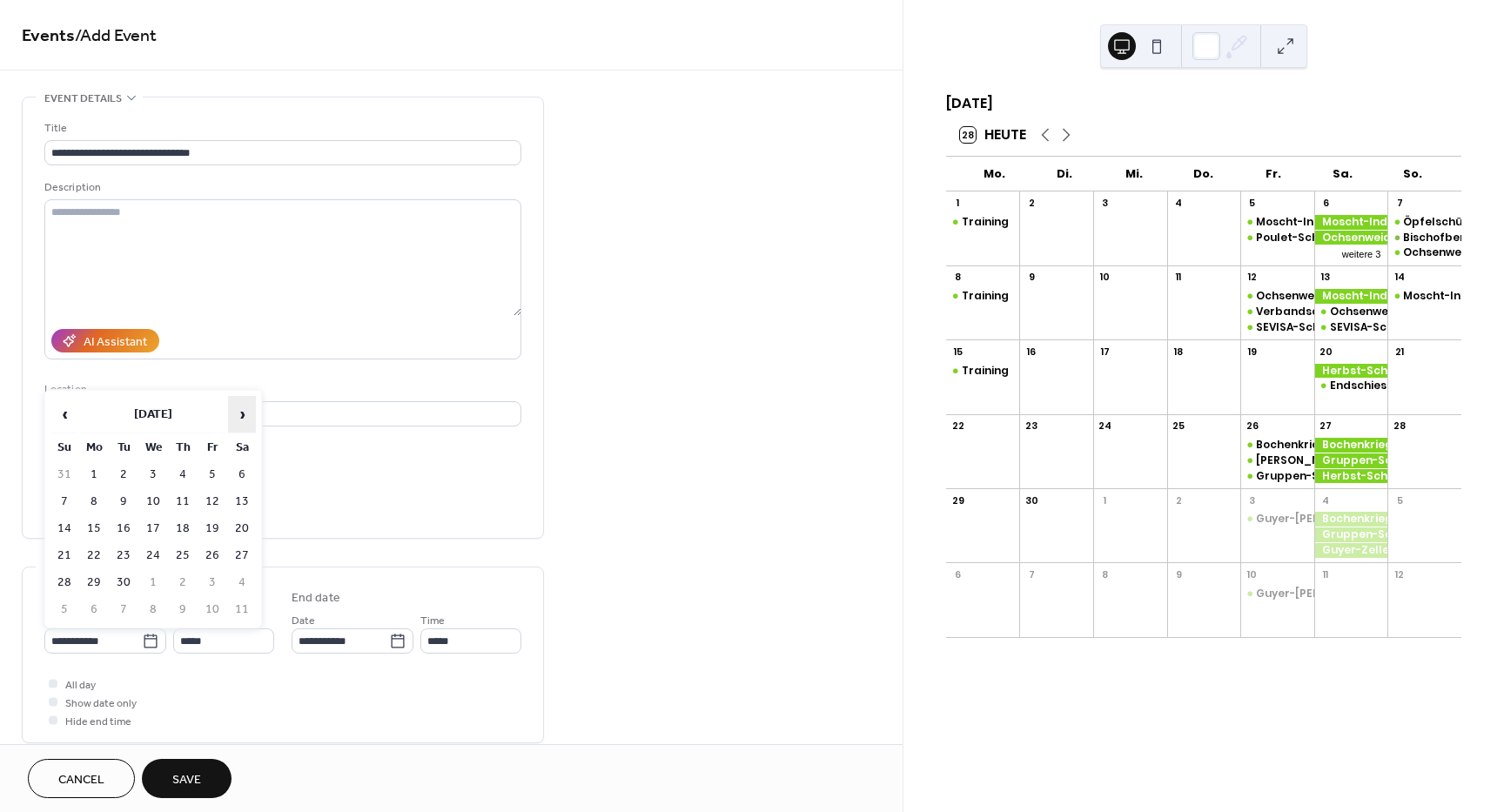 click on "›" at bounding box center (242, 414) 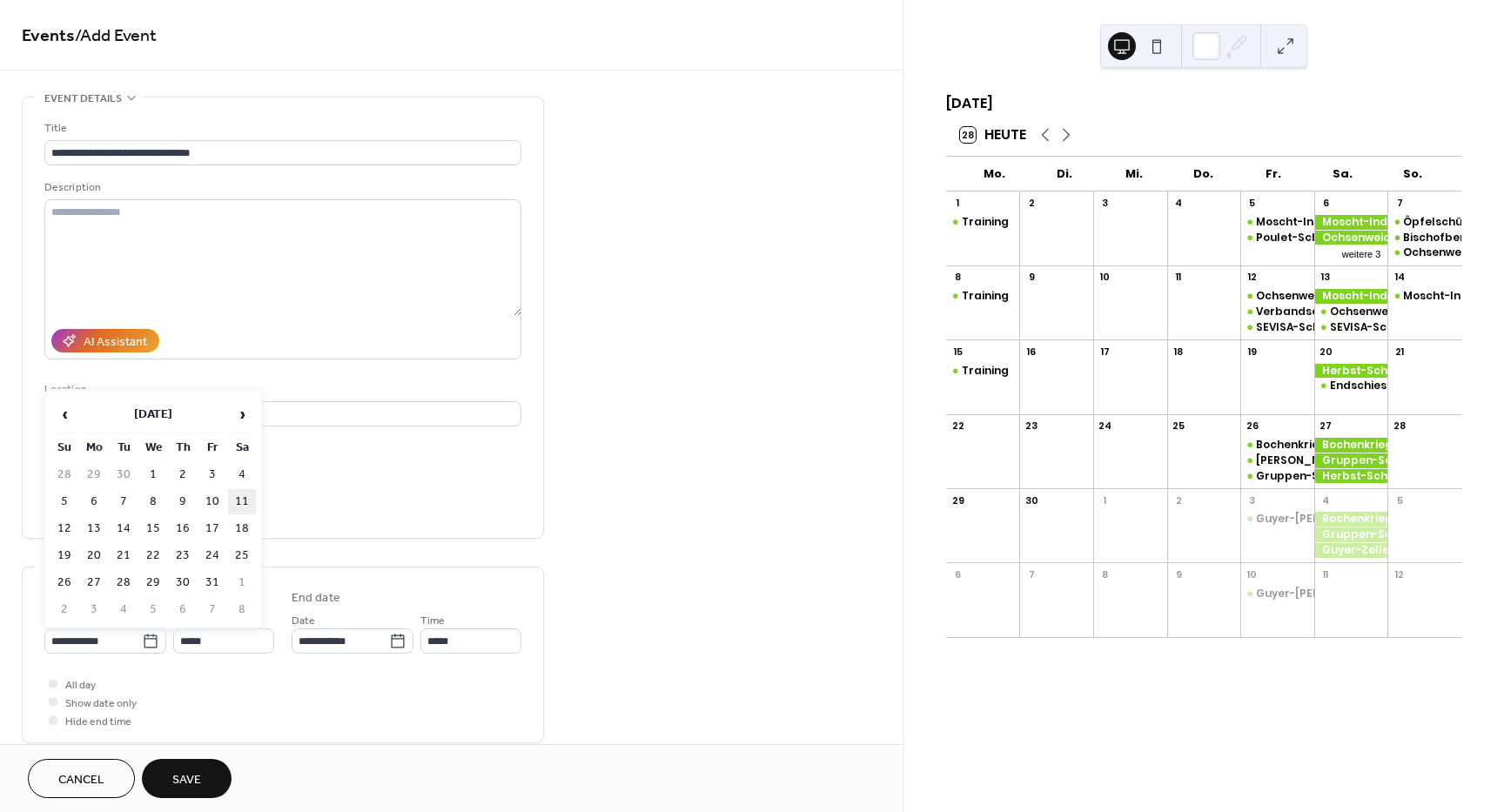 click on "11" at bounding box center [242, 501] 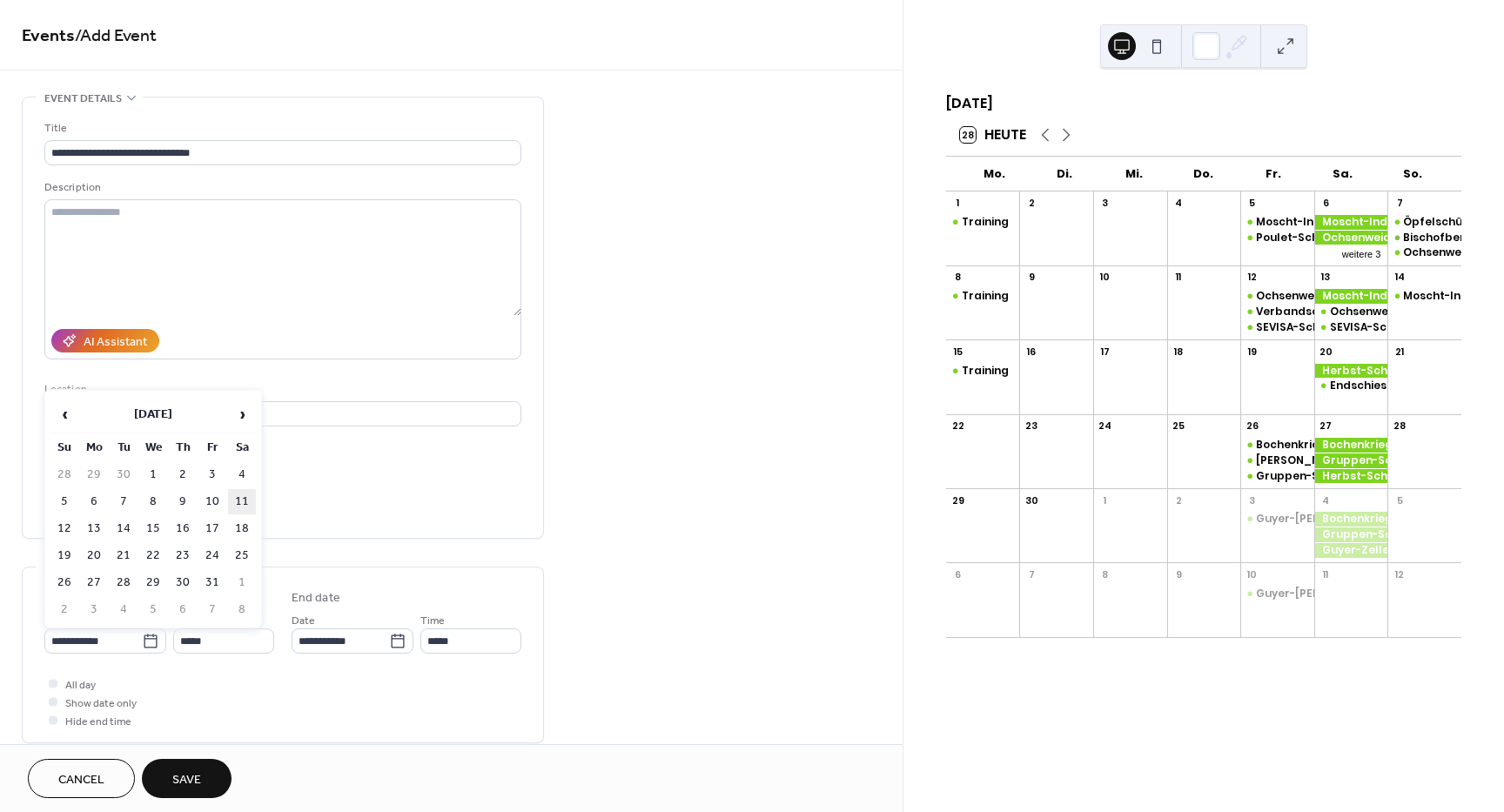 type on "**********" 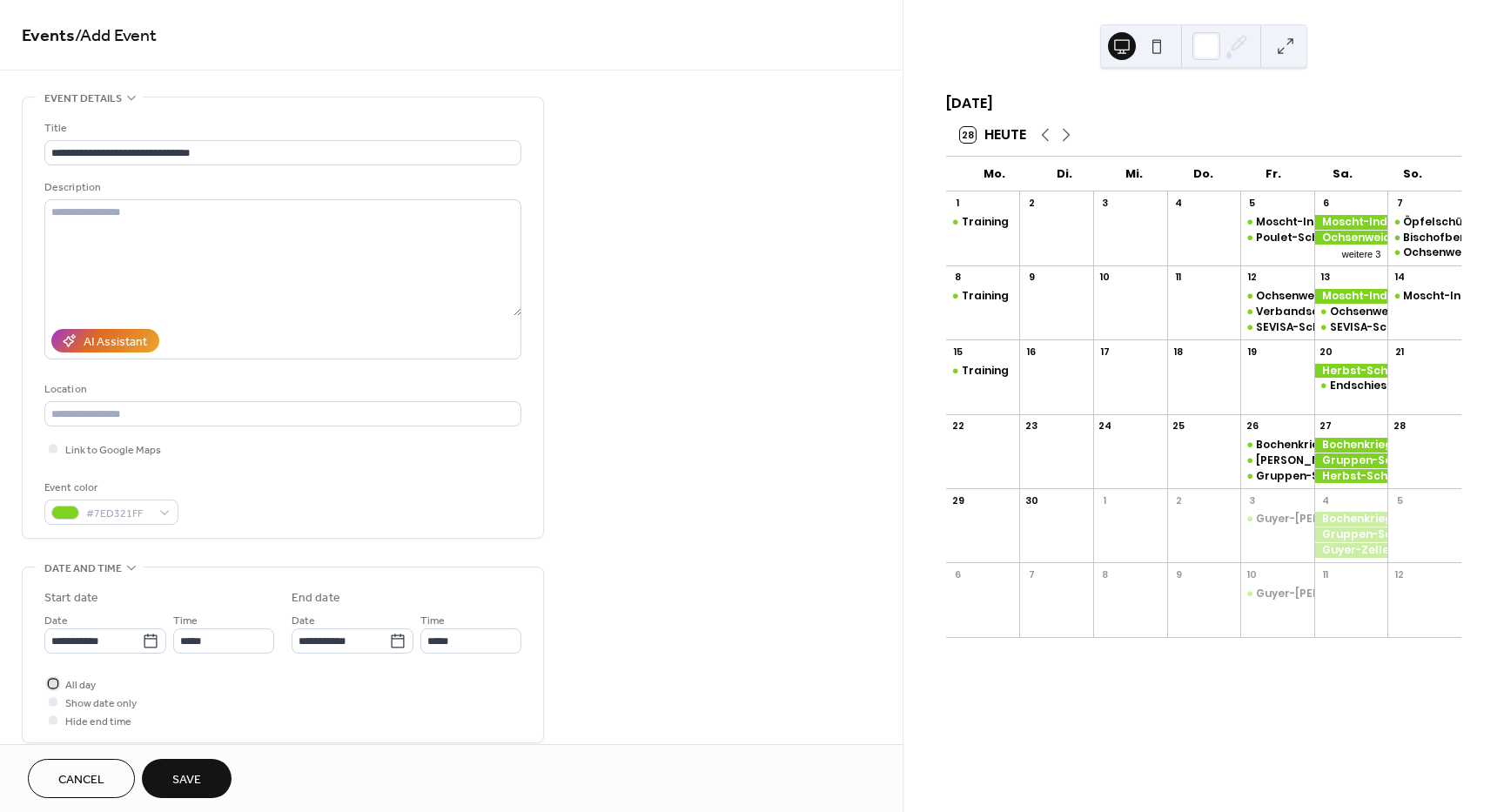 click at bounding box center (53, 683) 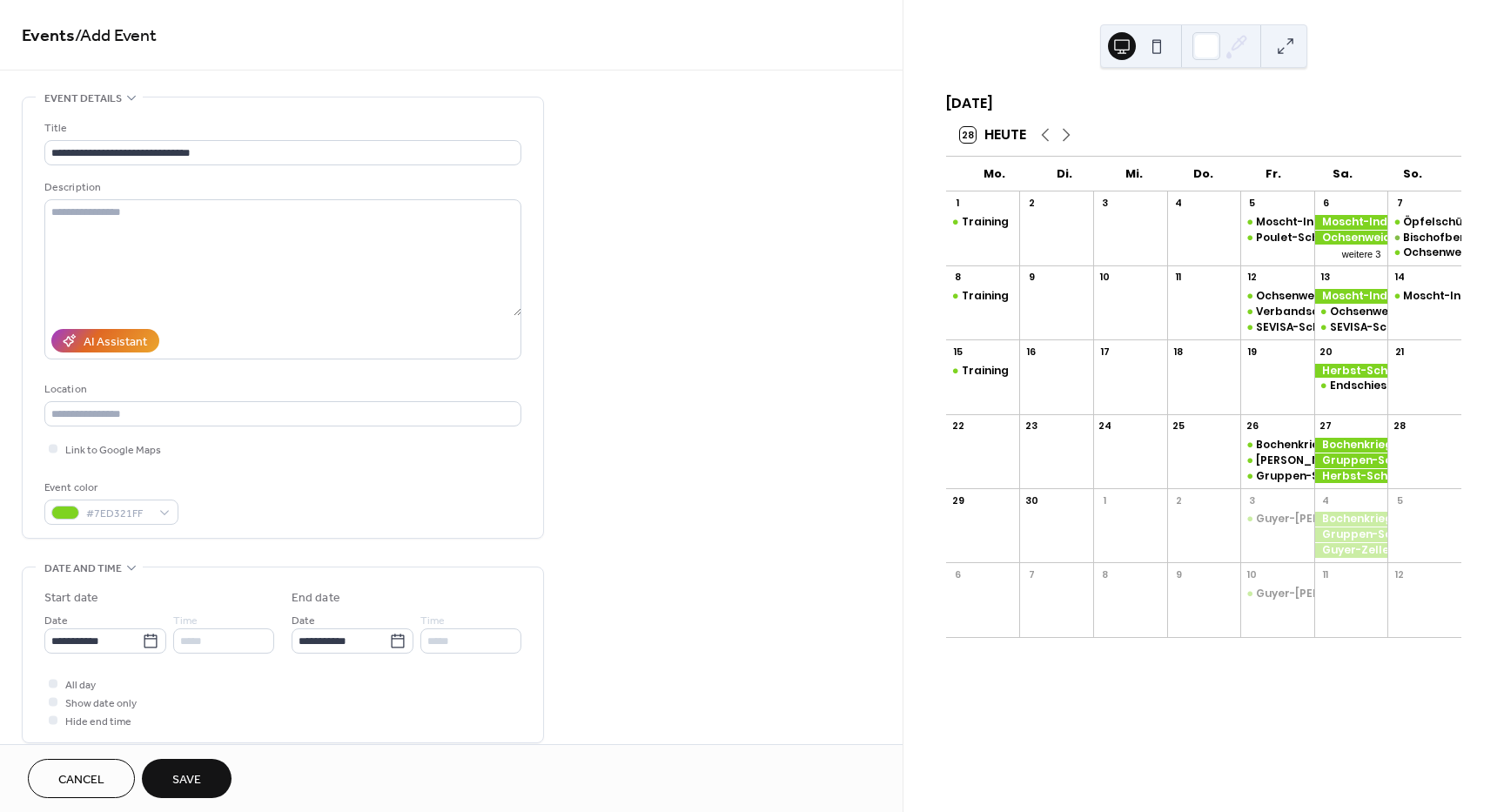 click on "Save" at bounding box center [186, 780] 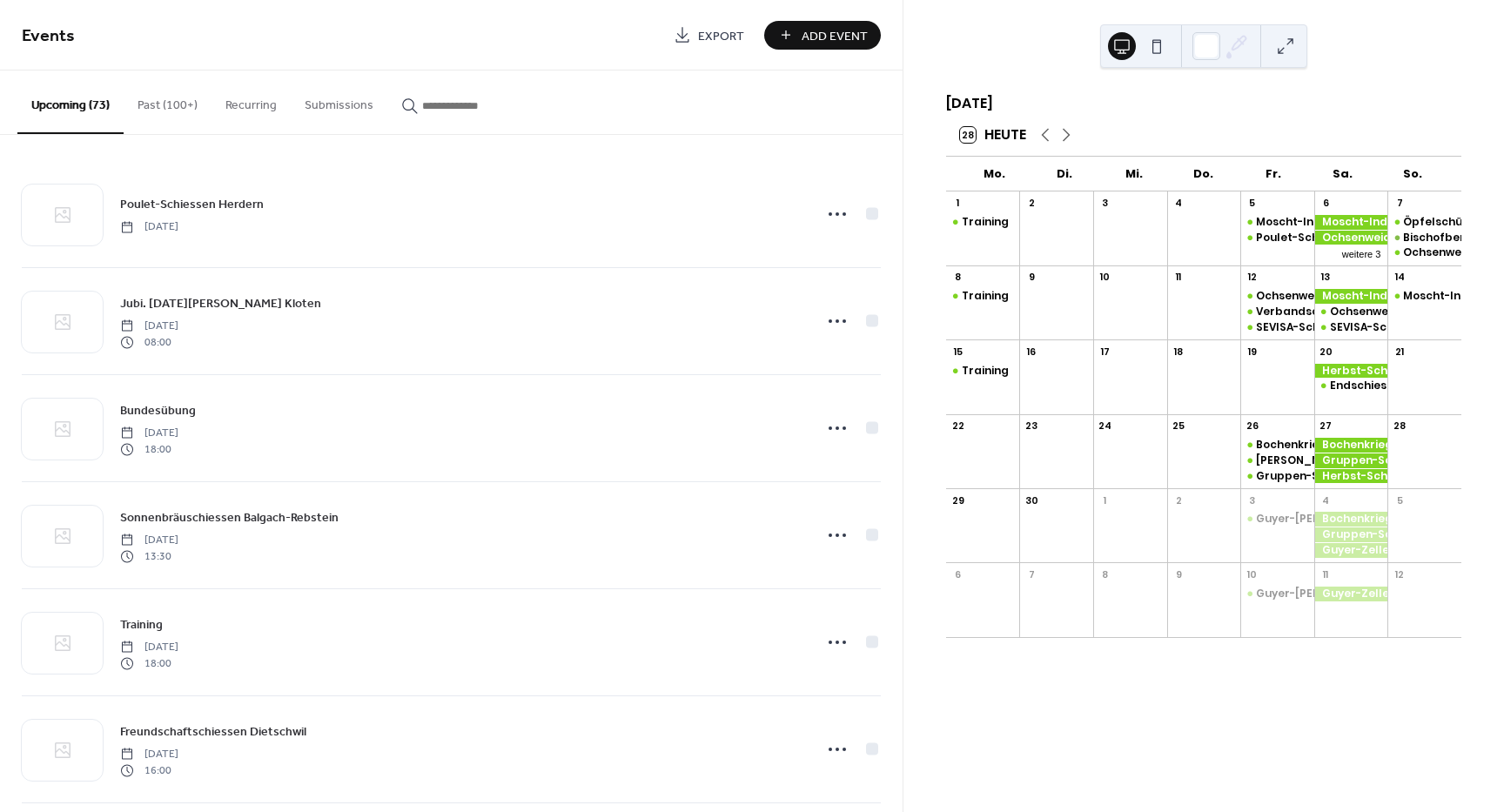 click on "Add Event" at bounding box center (822, 35) 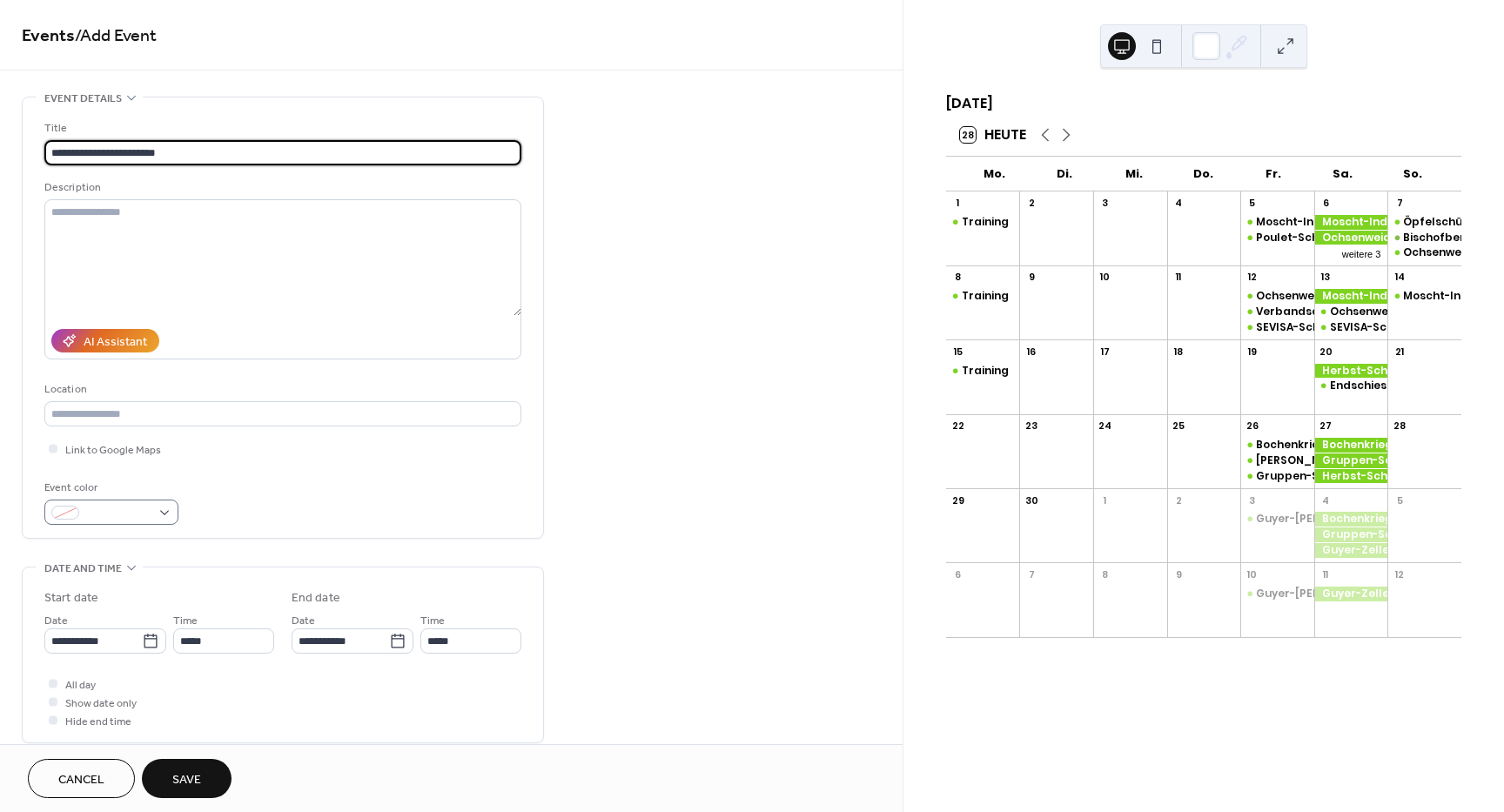 type on "**********" 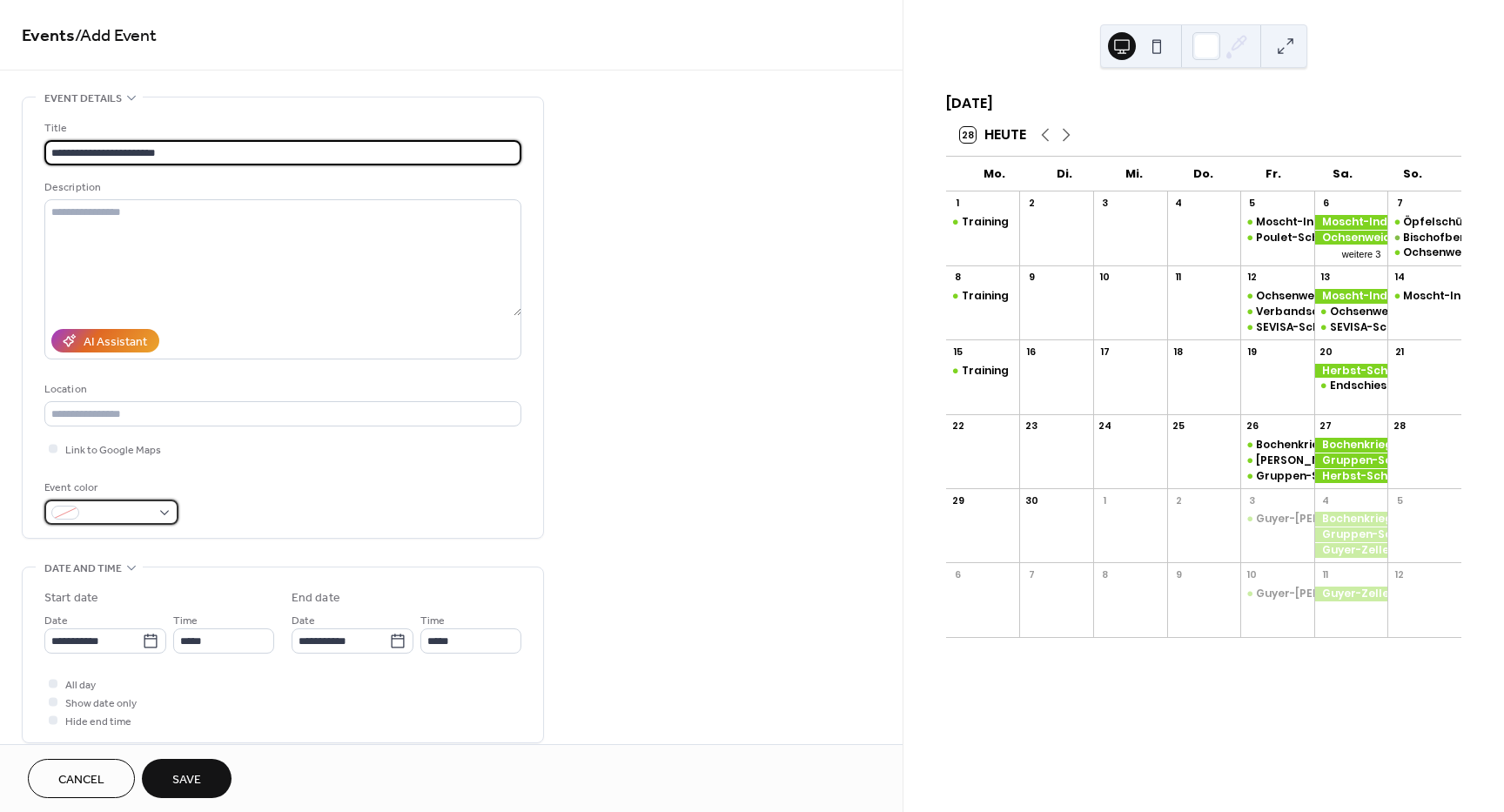 click at bounding box center [111, 512] 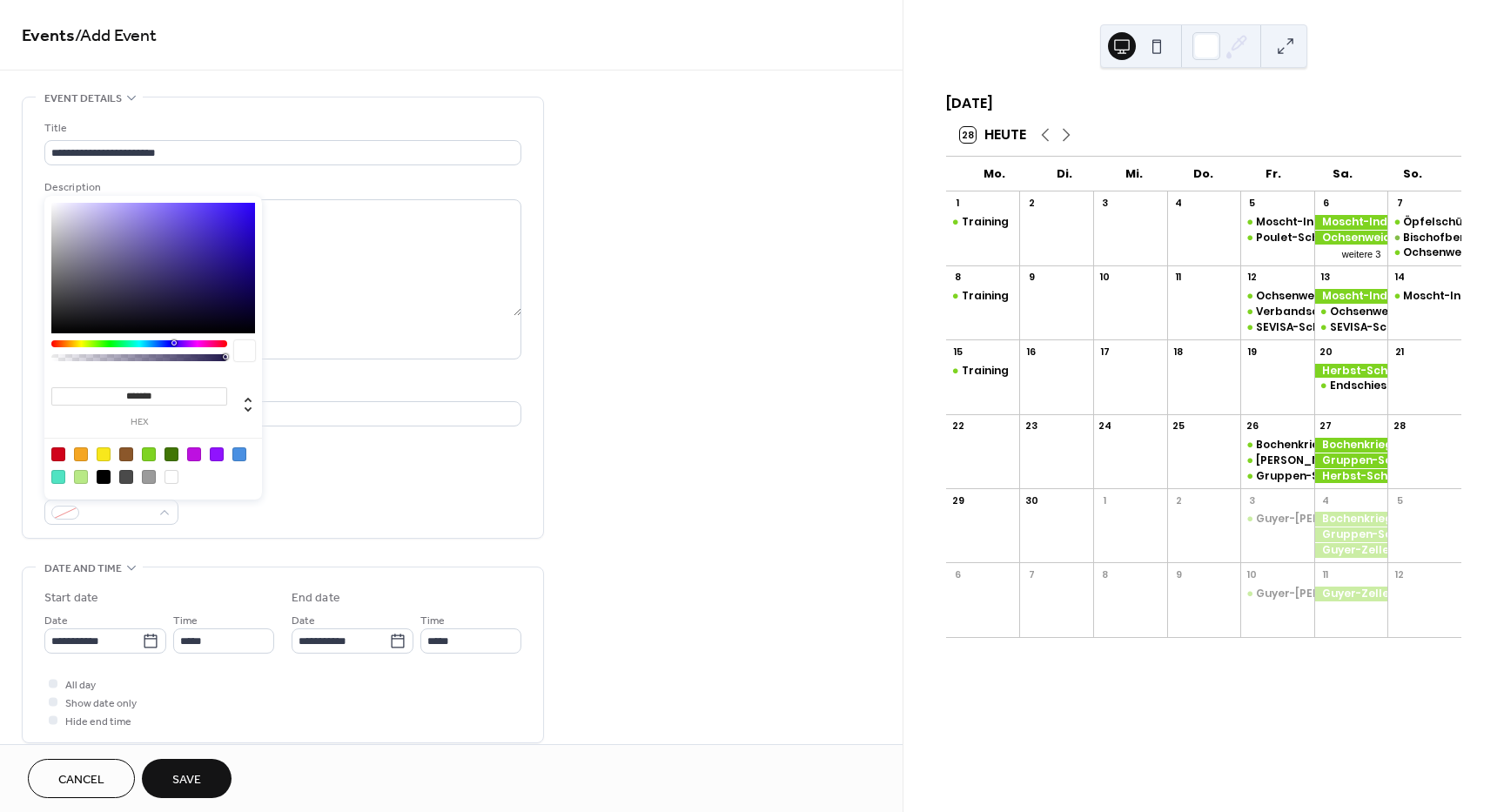 click at bounding box center (149, 454) 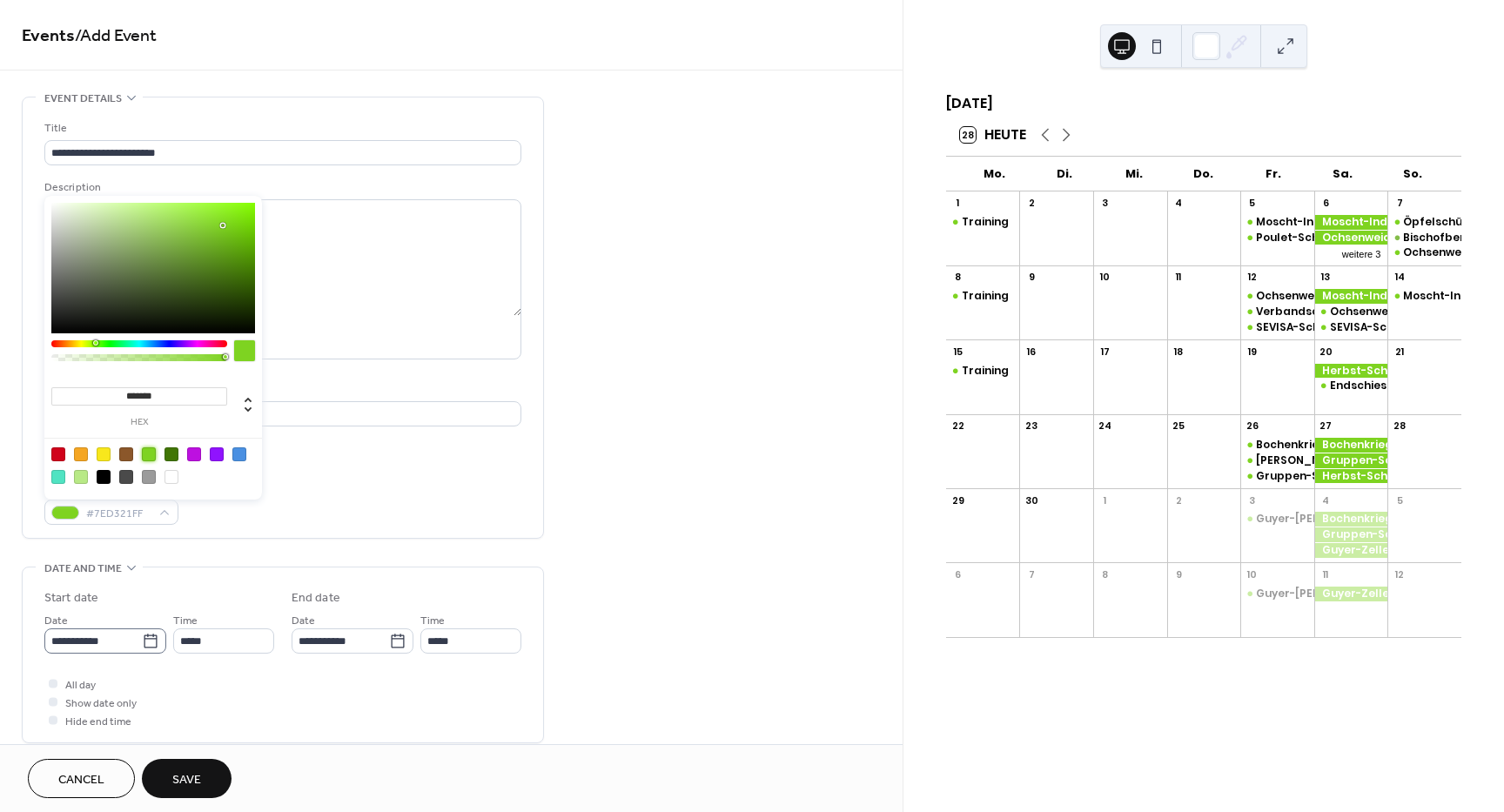 click 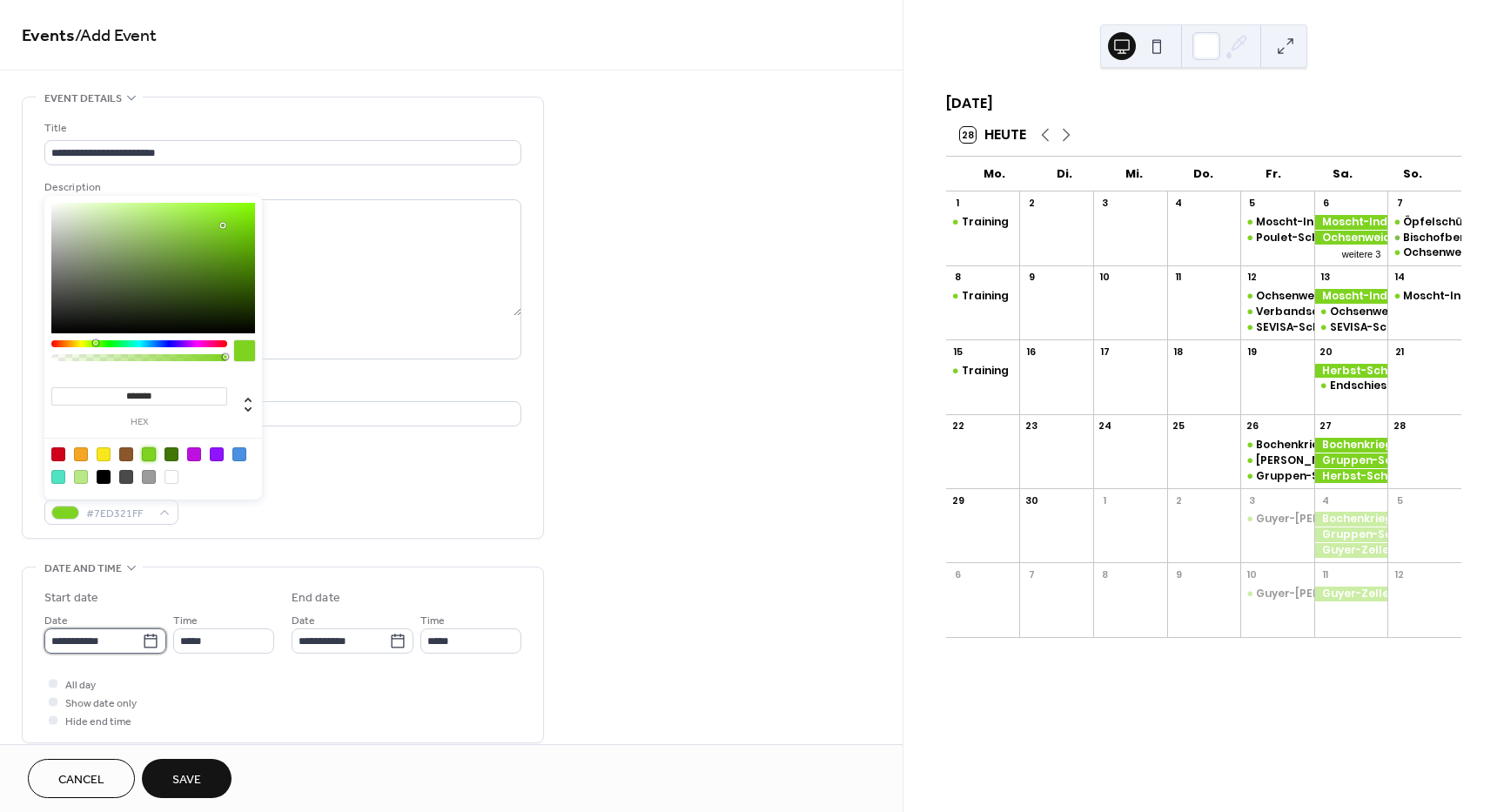click on "**********" at bounding box center [93, 641] 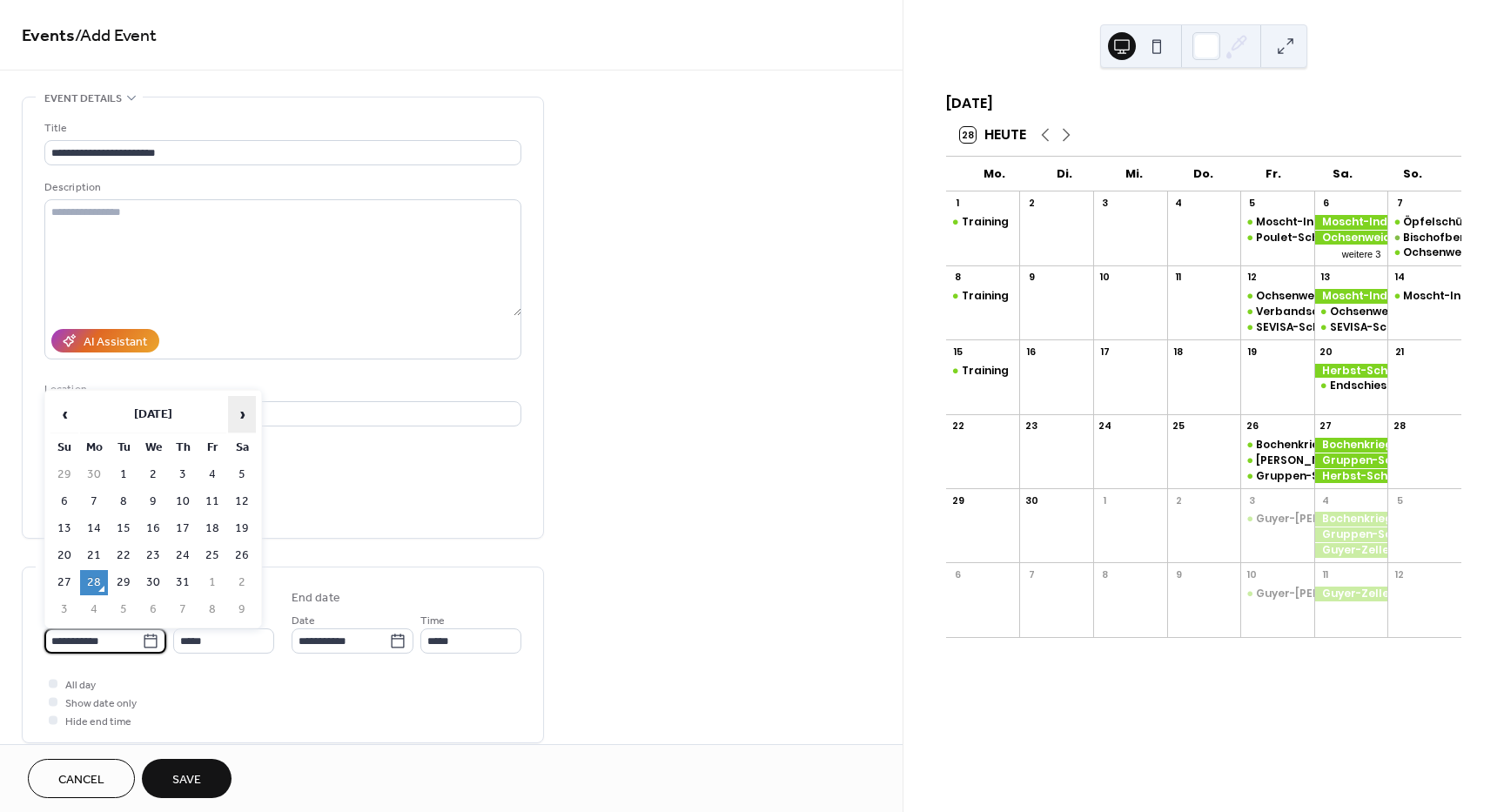 click on "›" at bounding box center (242, 414) 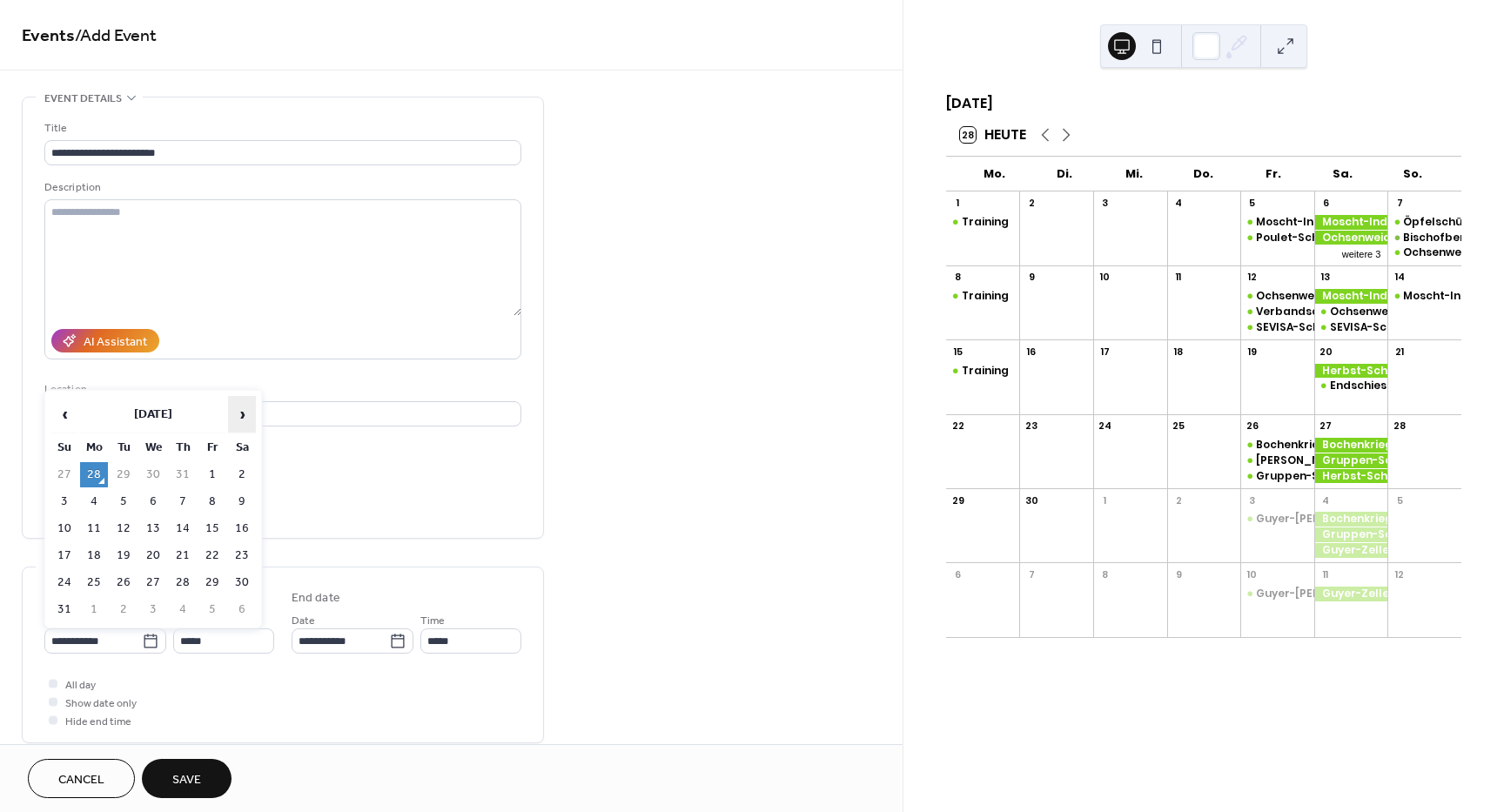 click on "›" at bounding box center [242, 414] 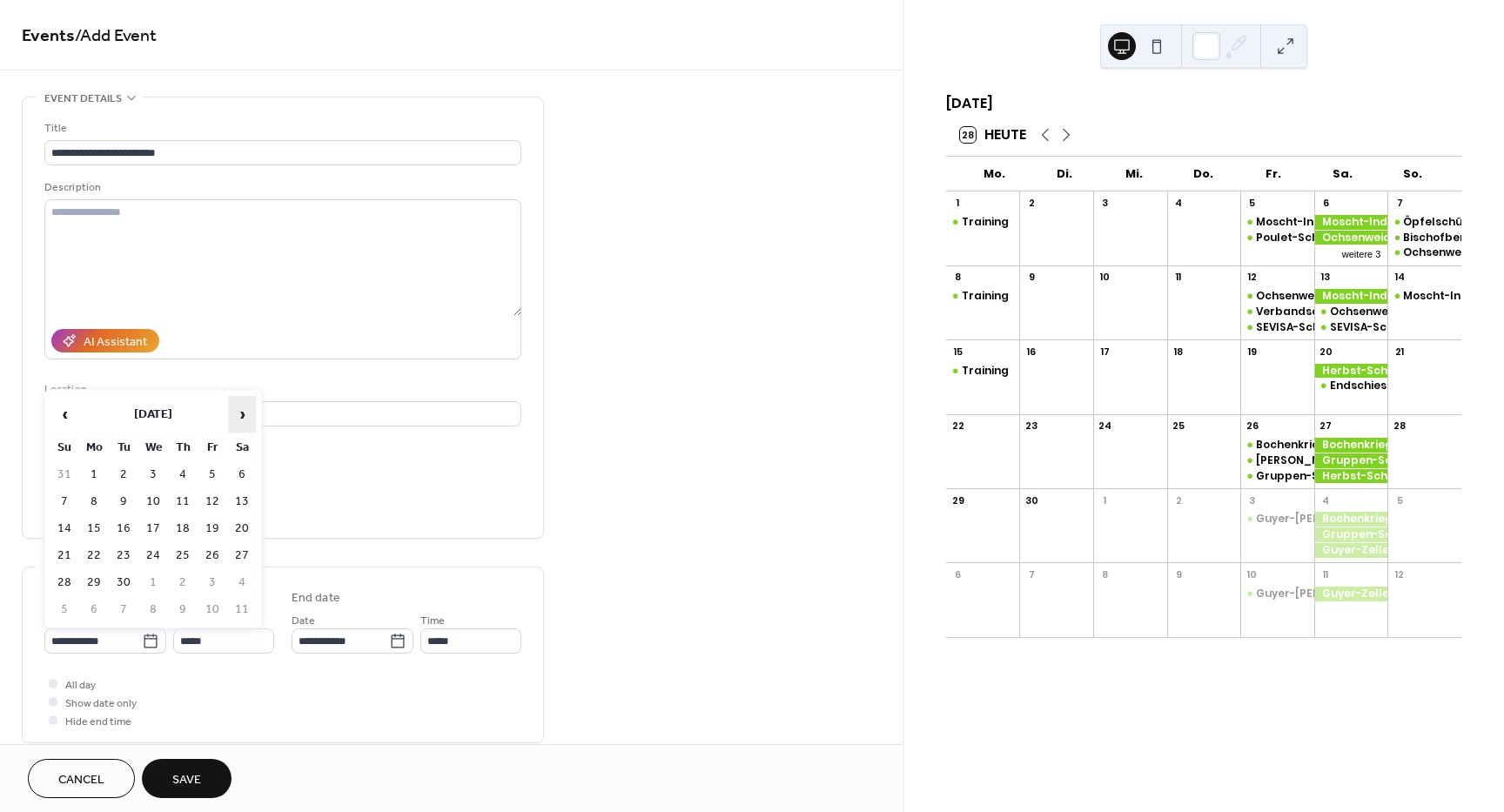 click on "›" at bounding box center (242, 414) 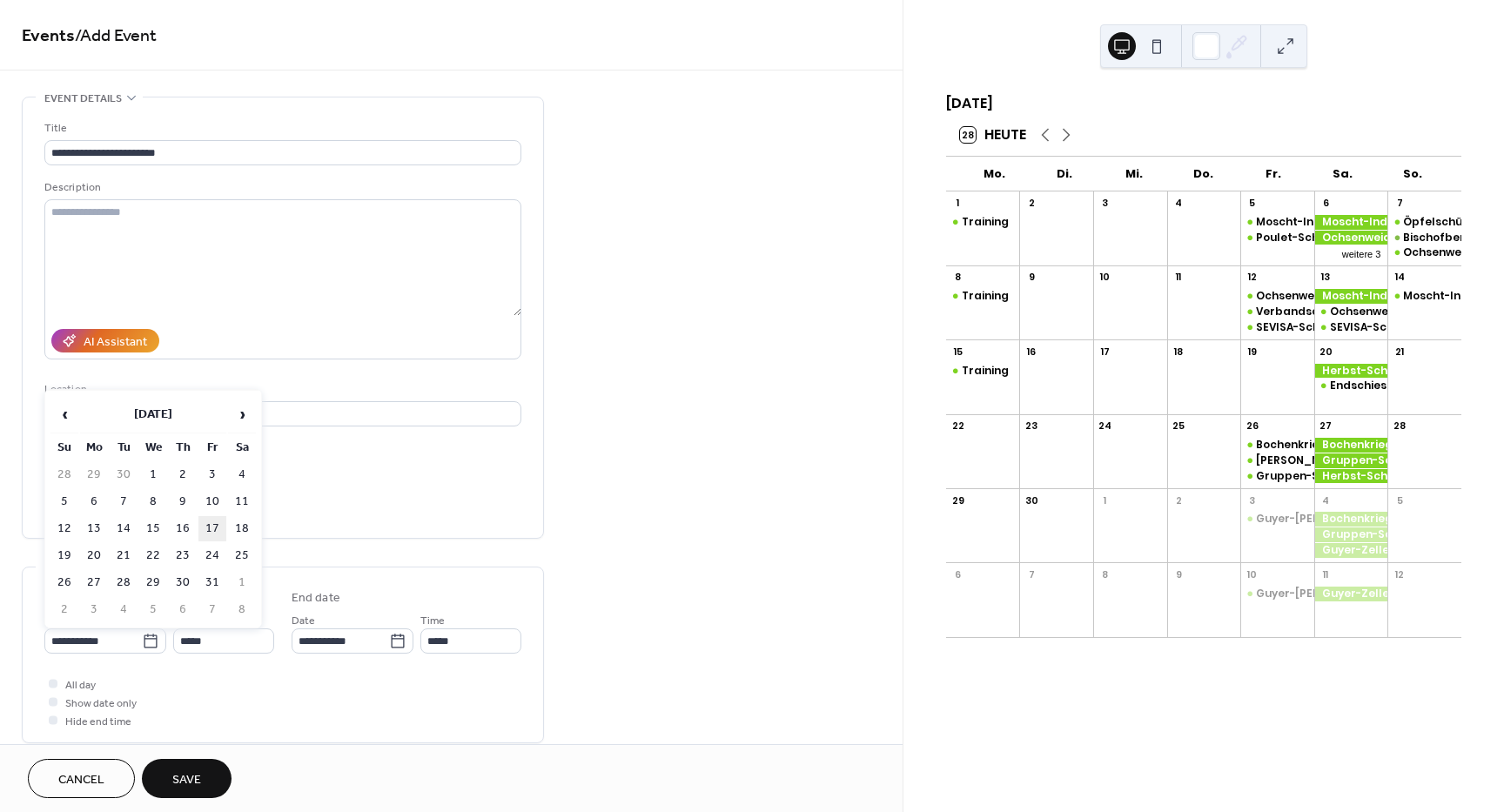 click on "17" at bounding box center (212, 528) 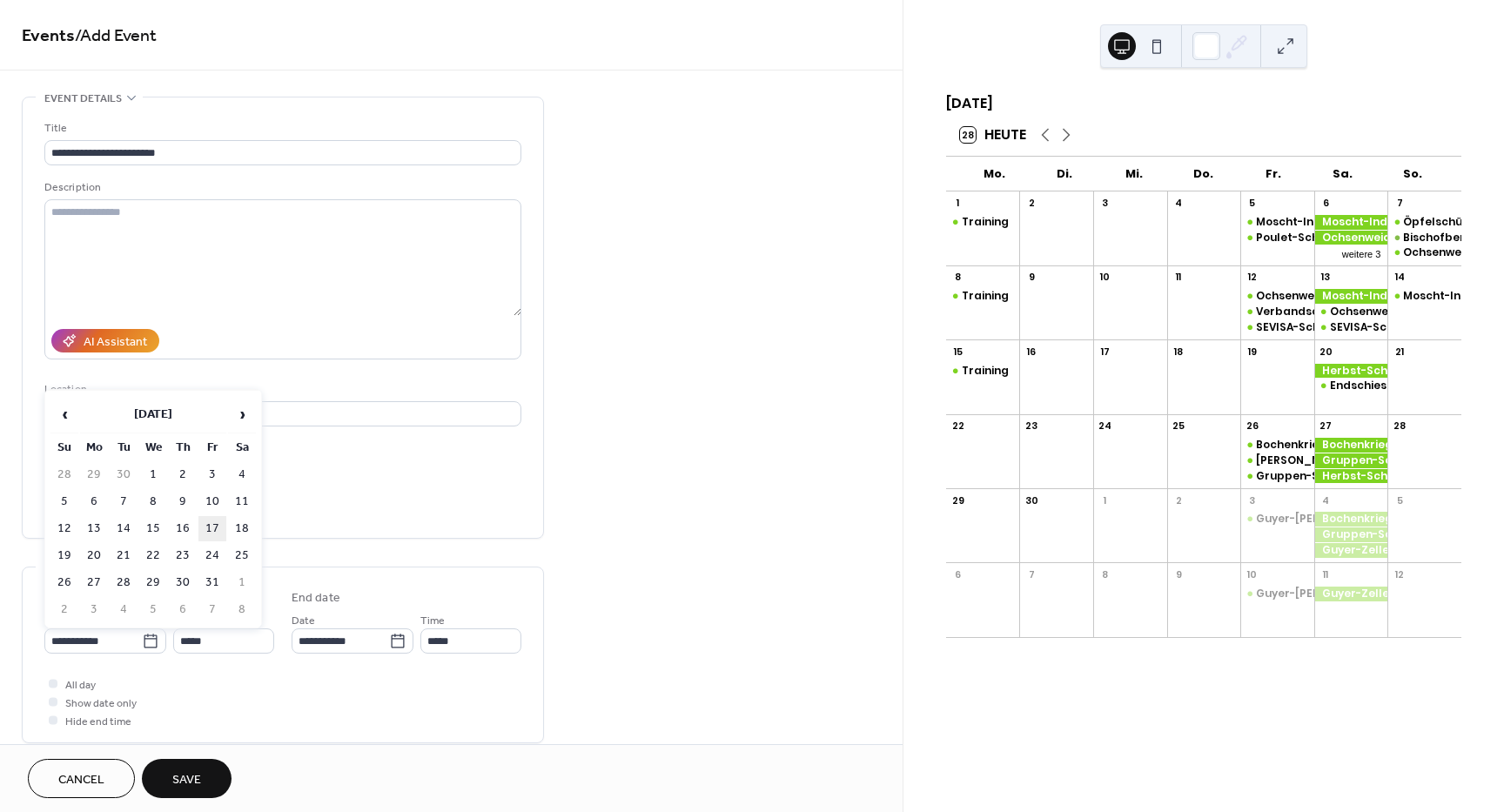 type on "**********" 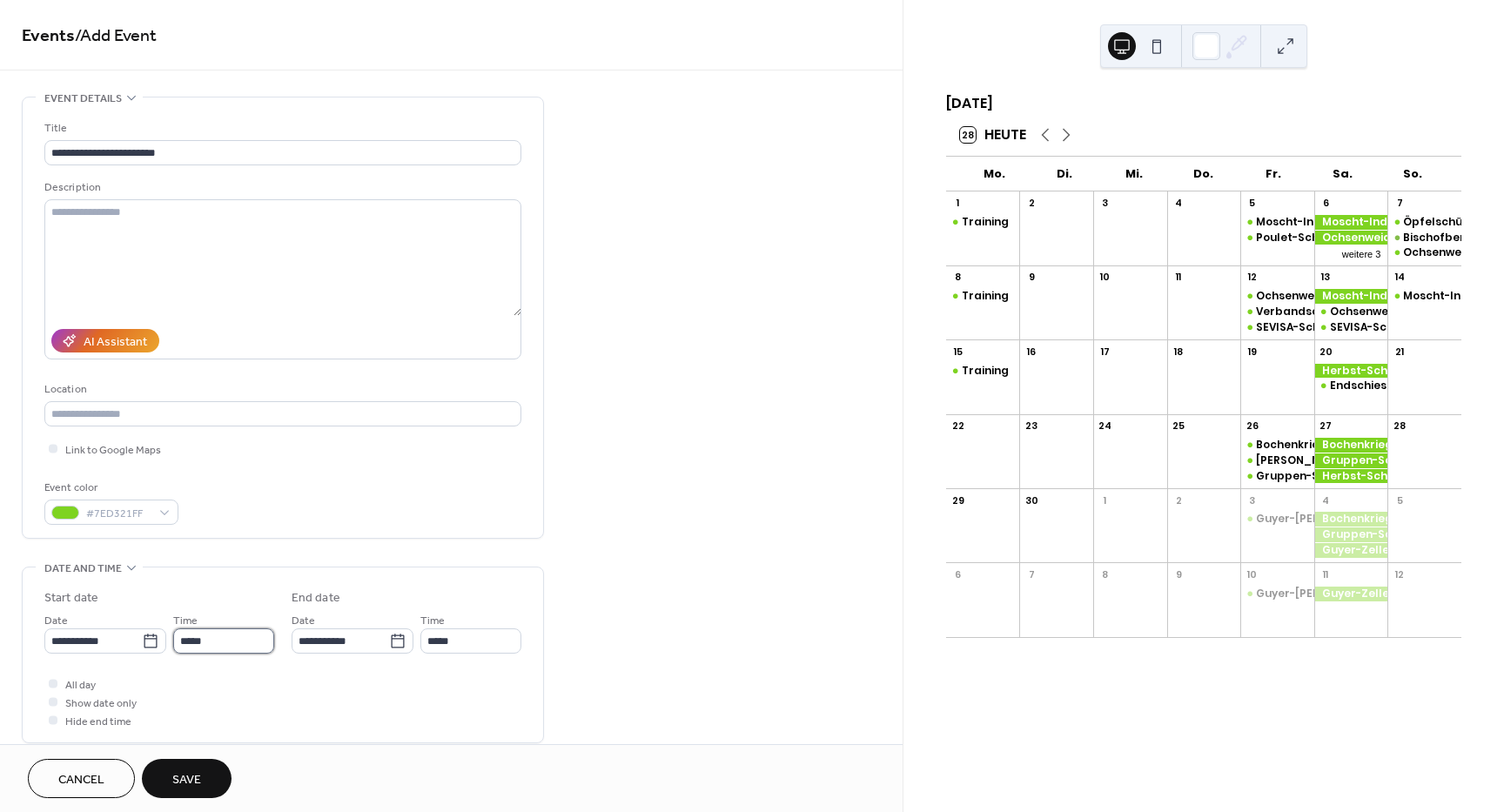 click on "*****" at bounding box center (224, 641) 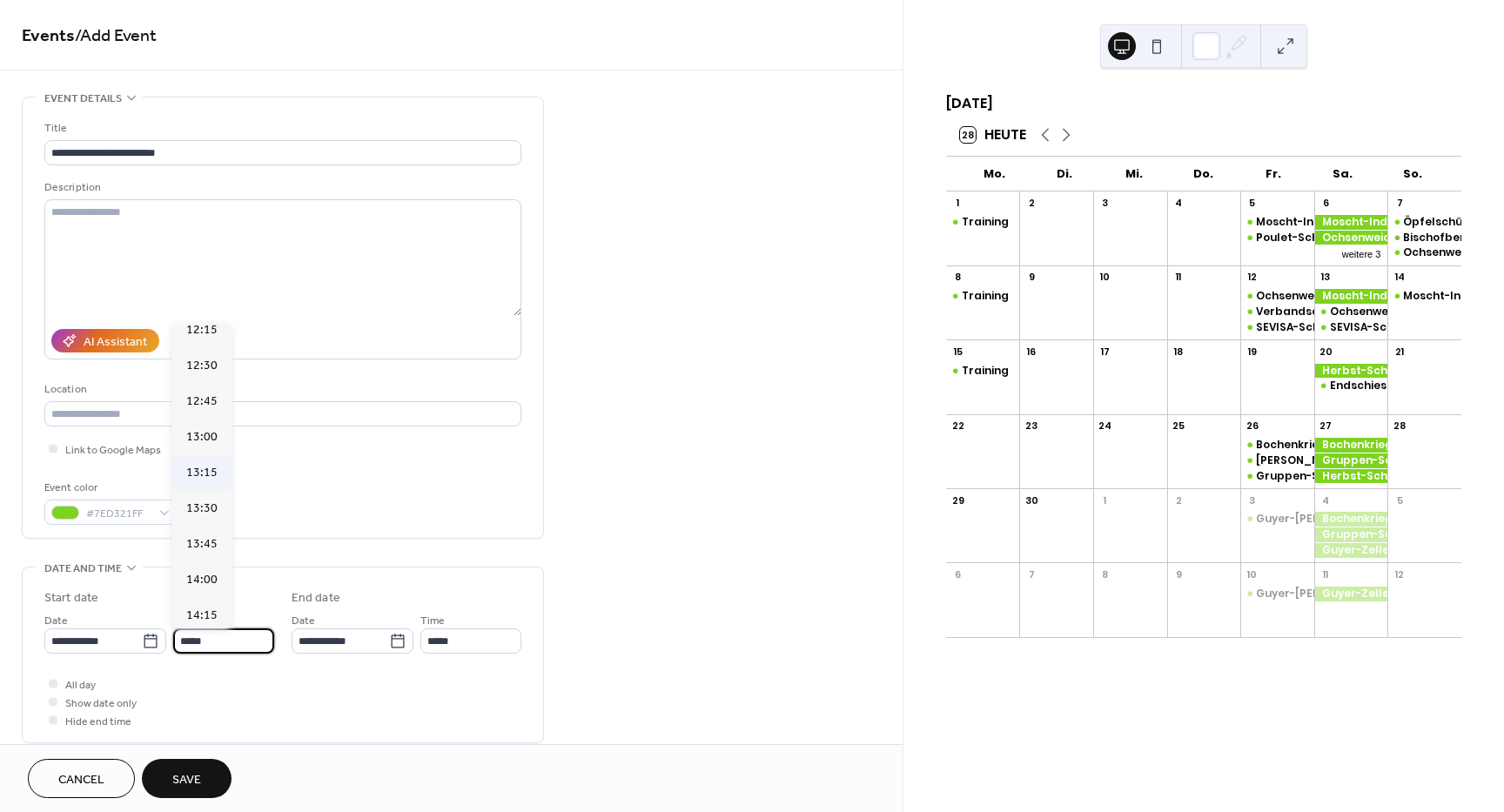 scroll, scrollTop: 1800, scrollLeft: 0, axis: vertical 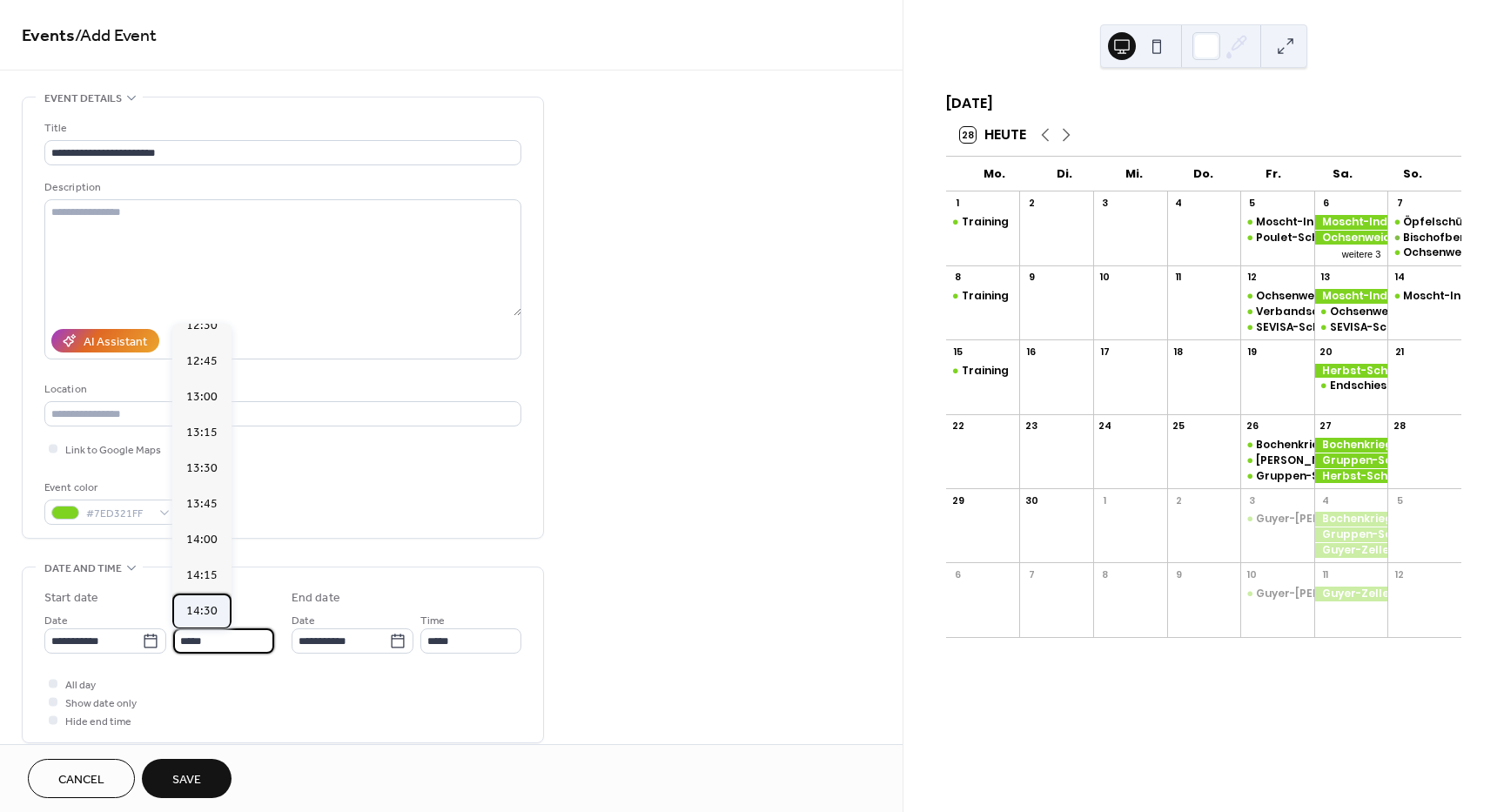 click on "14:30" at bounding box center [202, 611] 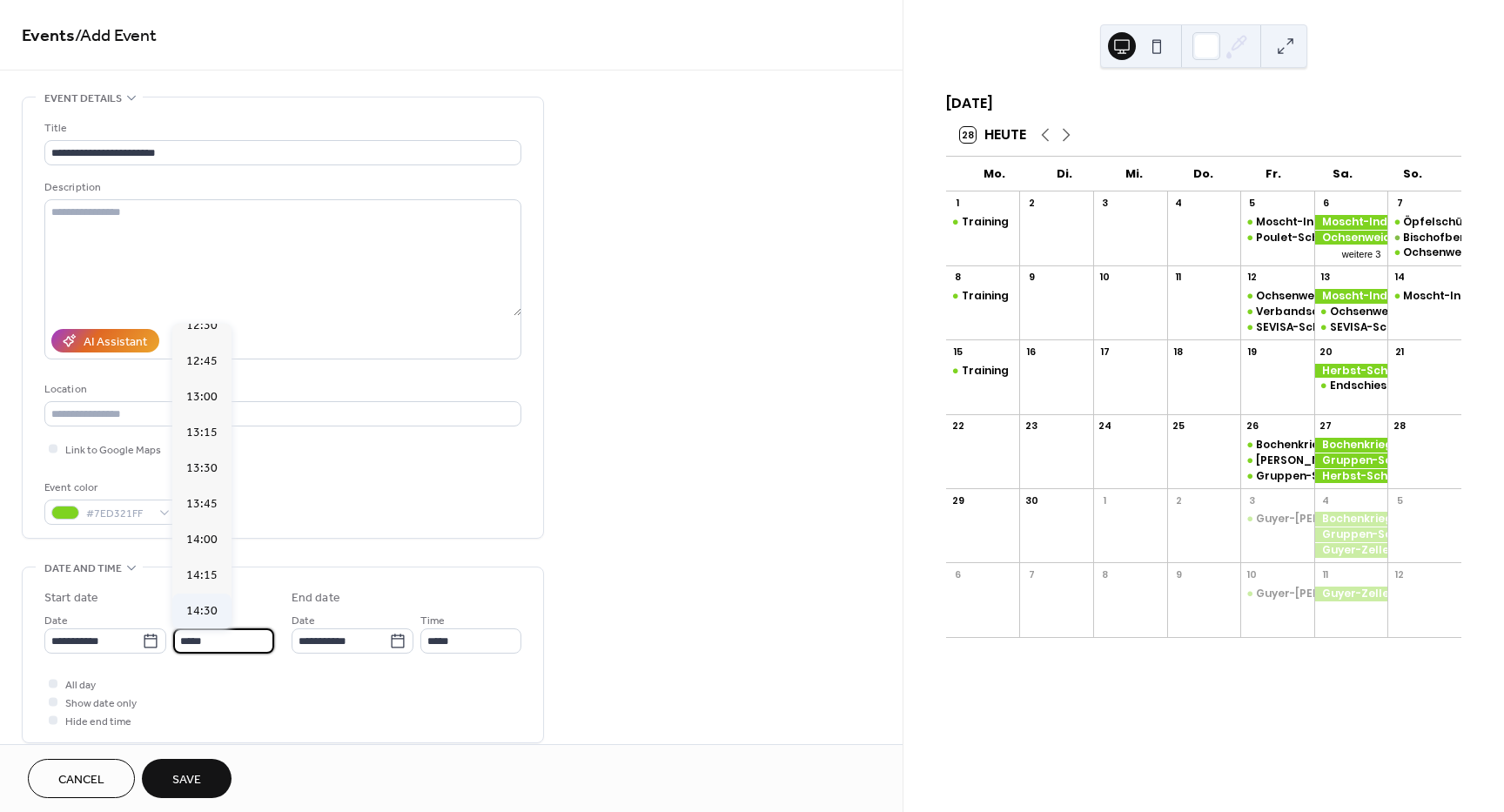 type on "*****" 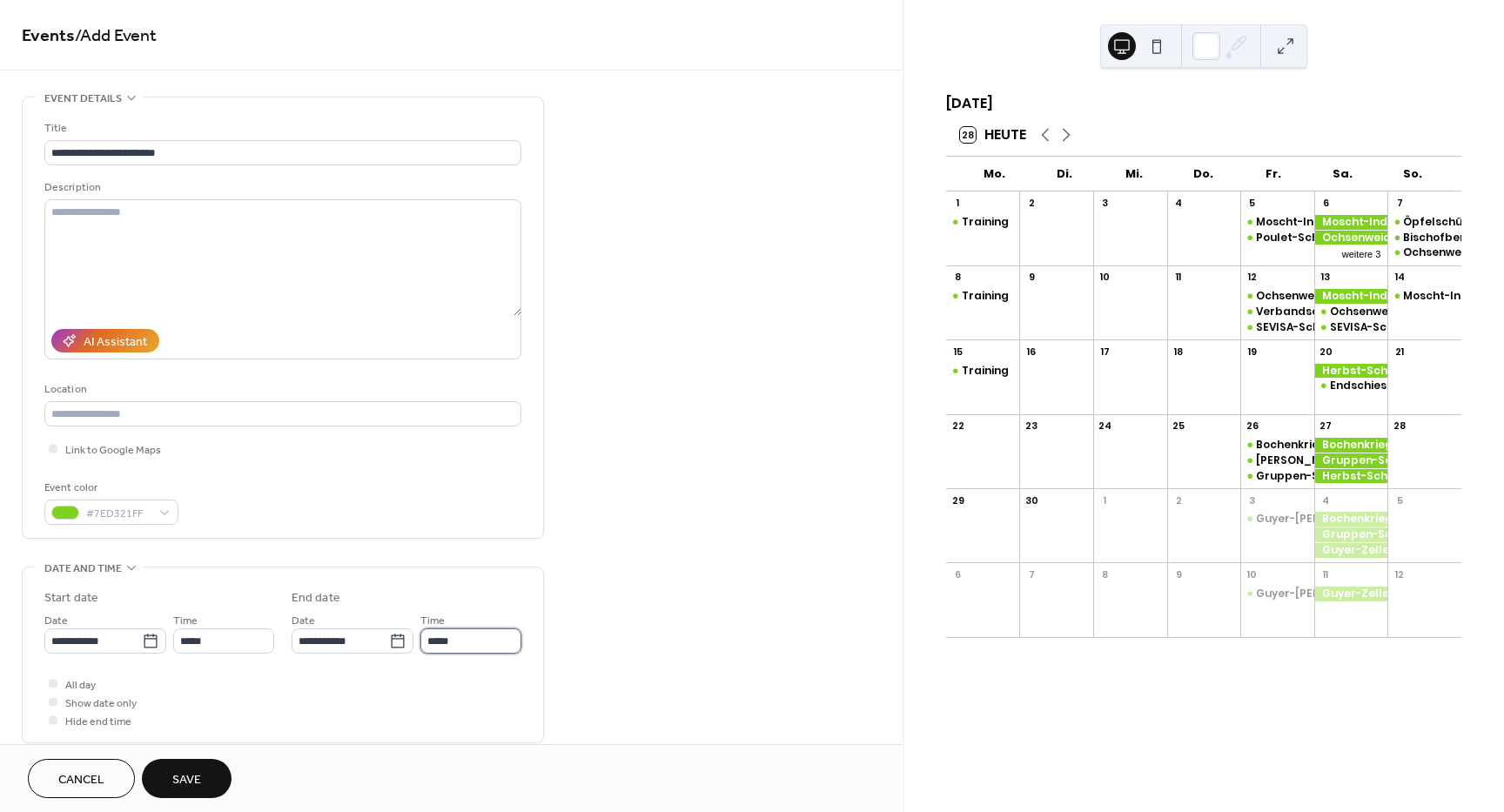 click on "*****" at bounding box center (471, 641) 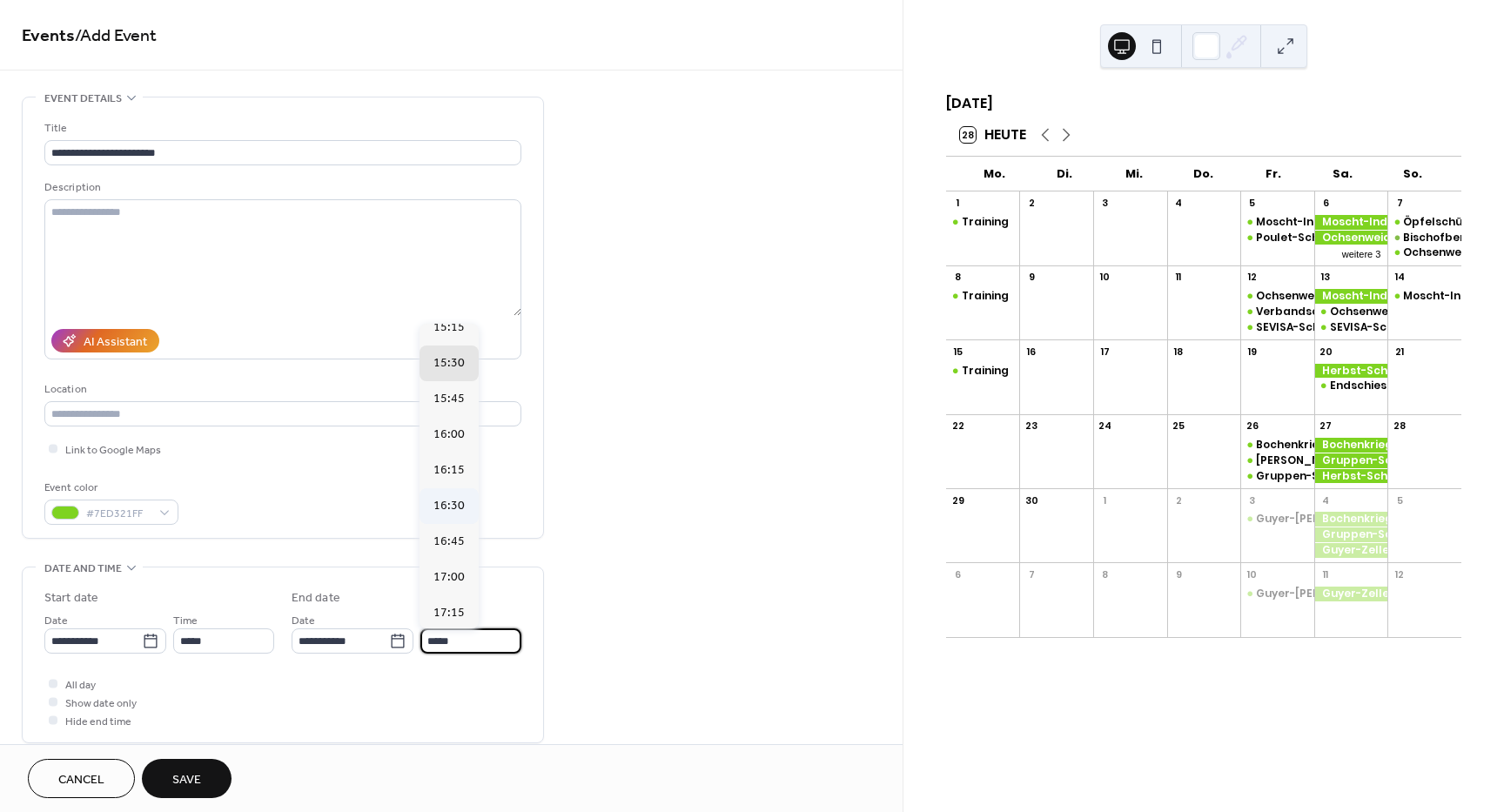 scroll, scrollTop: 87, scrollLeft: 0, axis: vertical 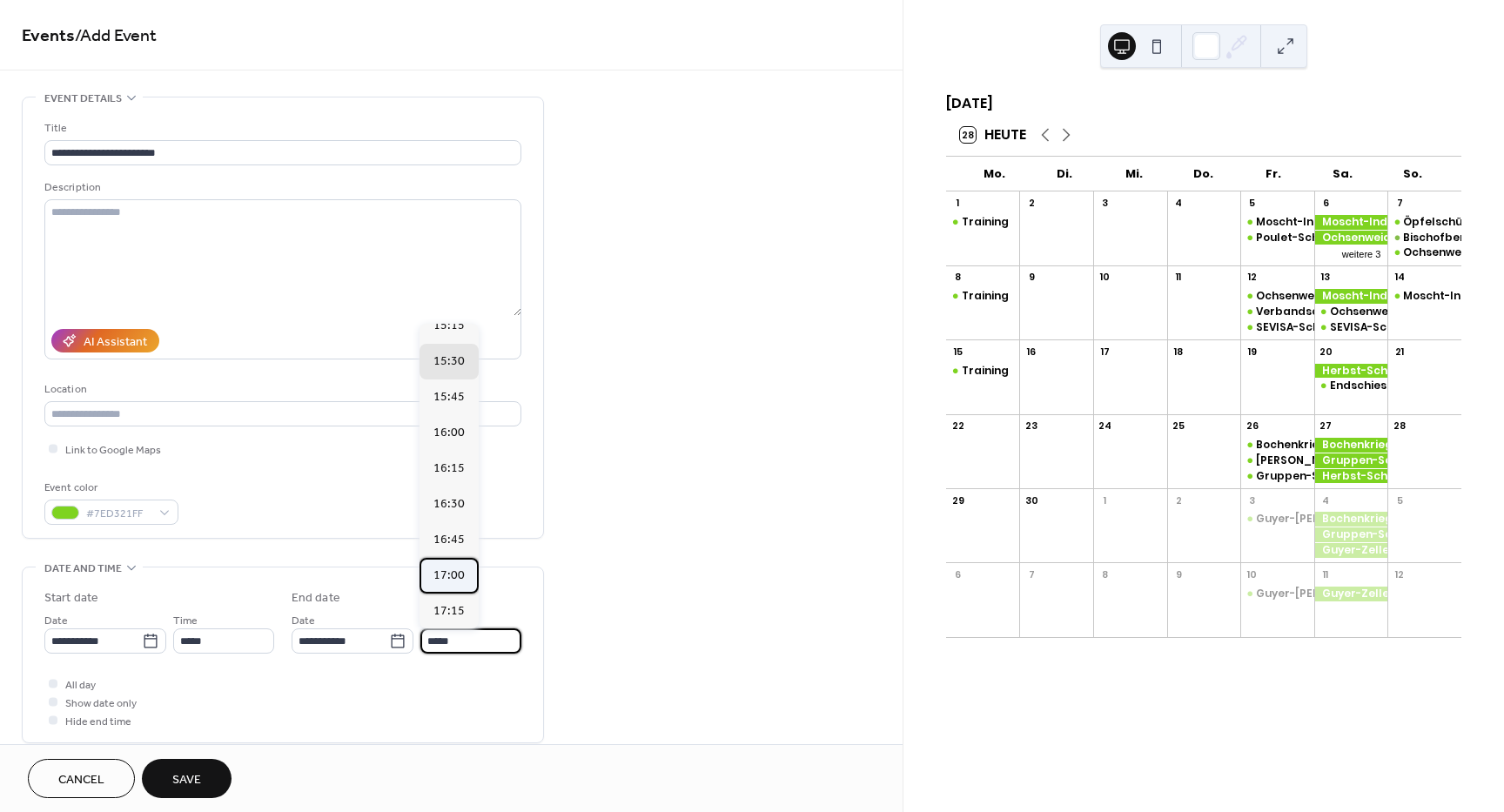 click on "17:00" at bounding box center [449, 575] 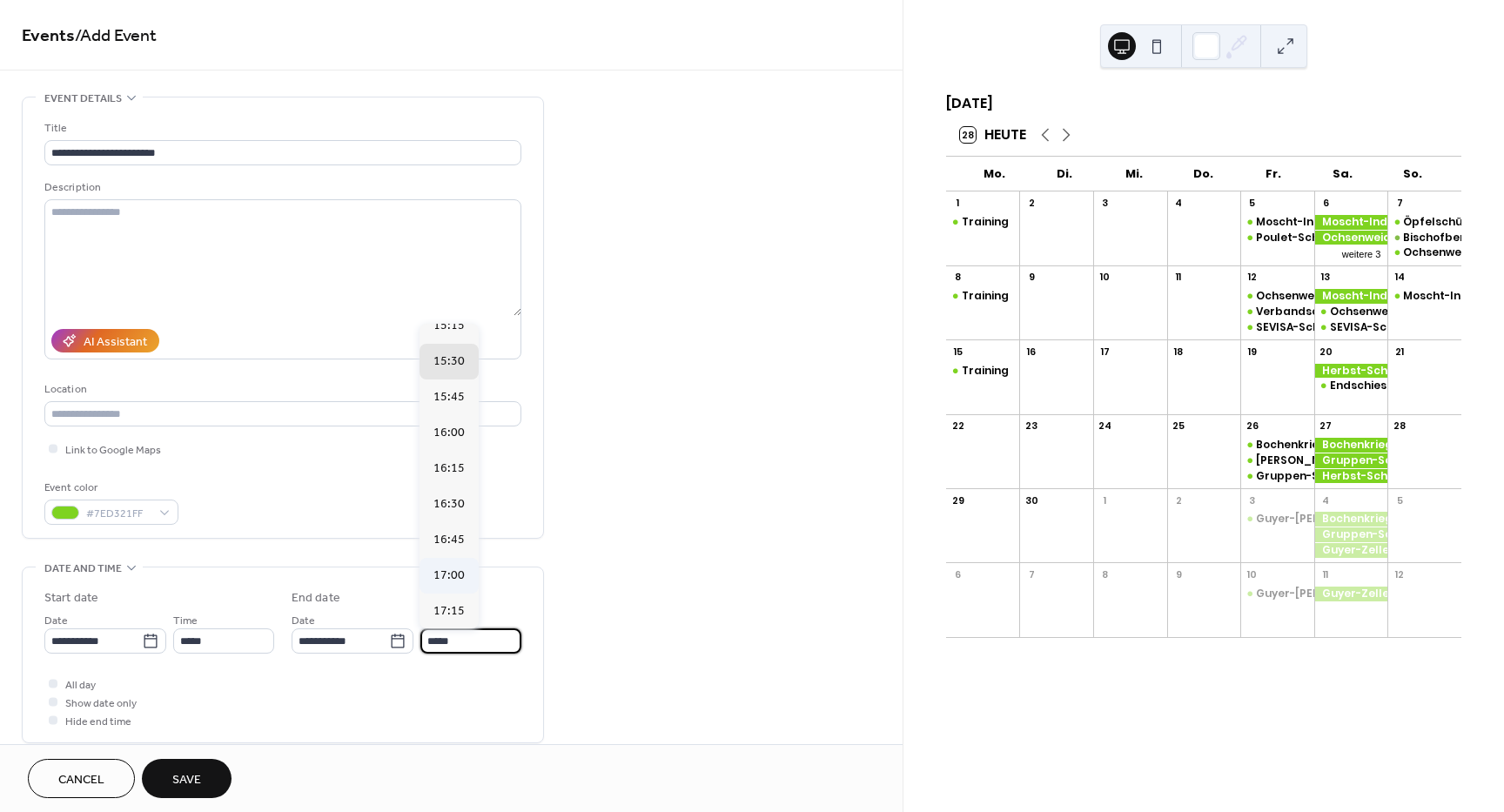 type on "*****" 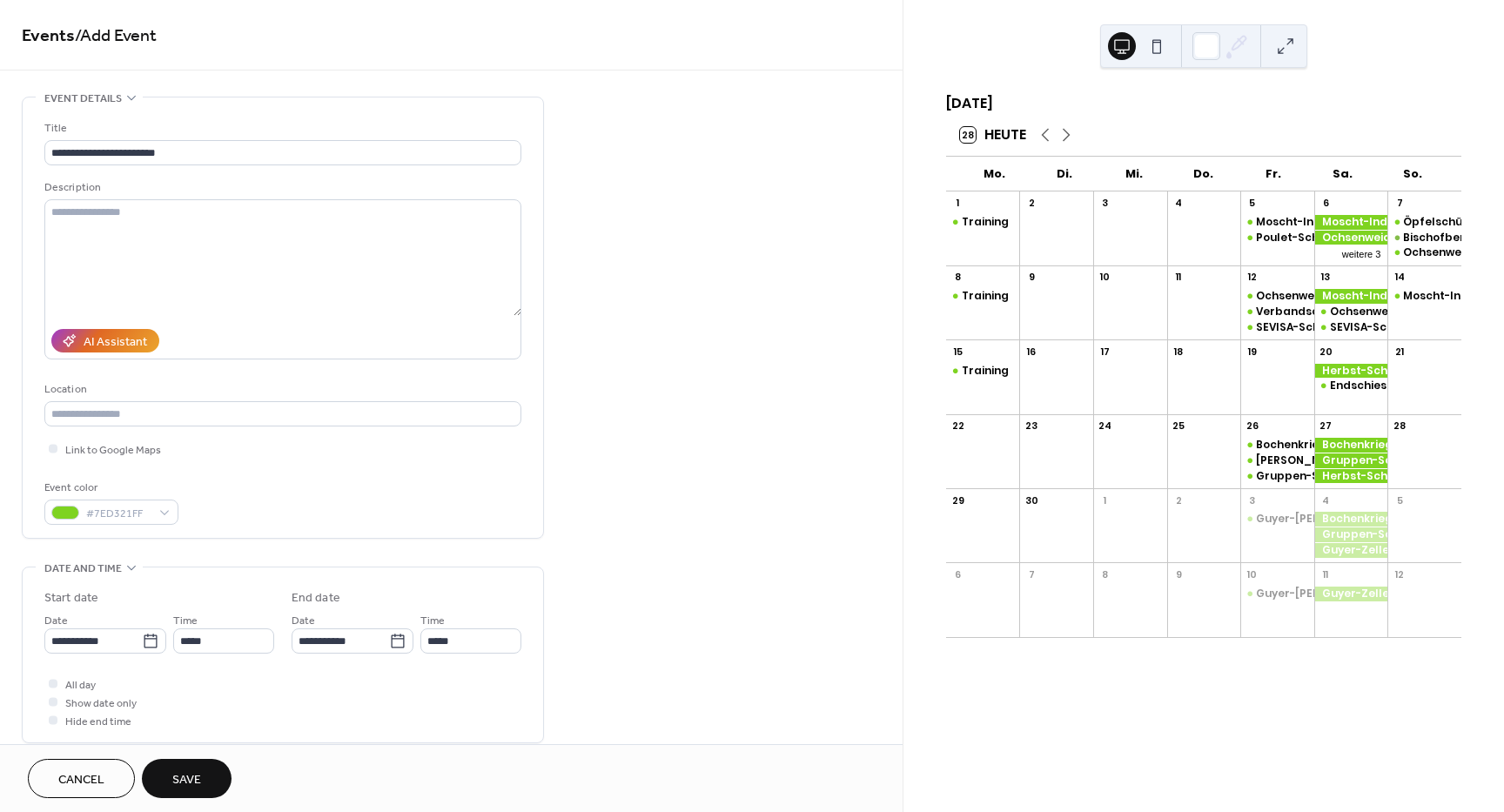 click on "Save" at bounding box center (186, 780) 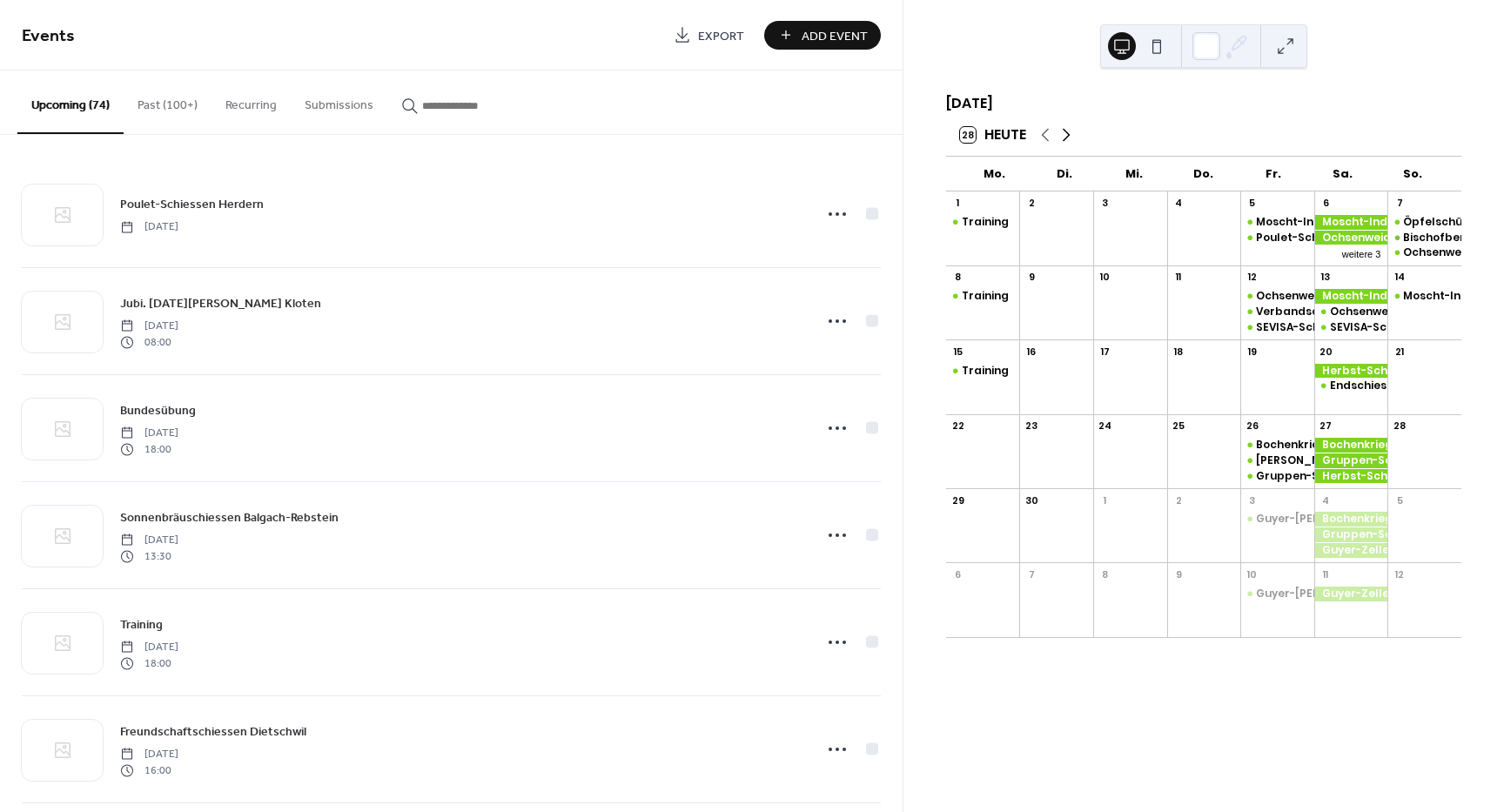 click 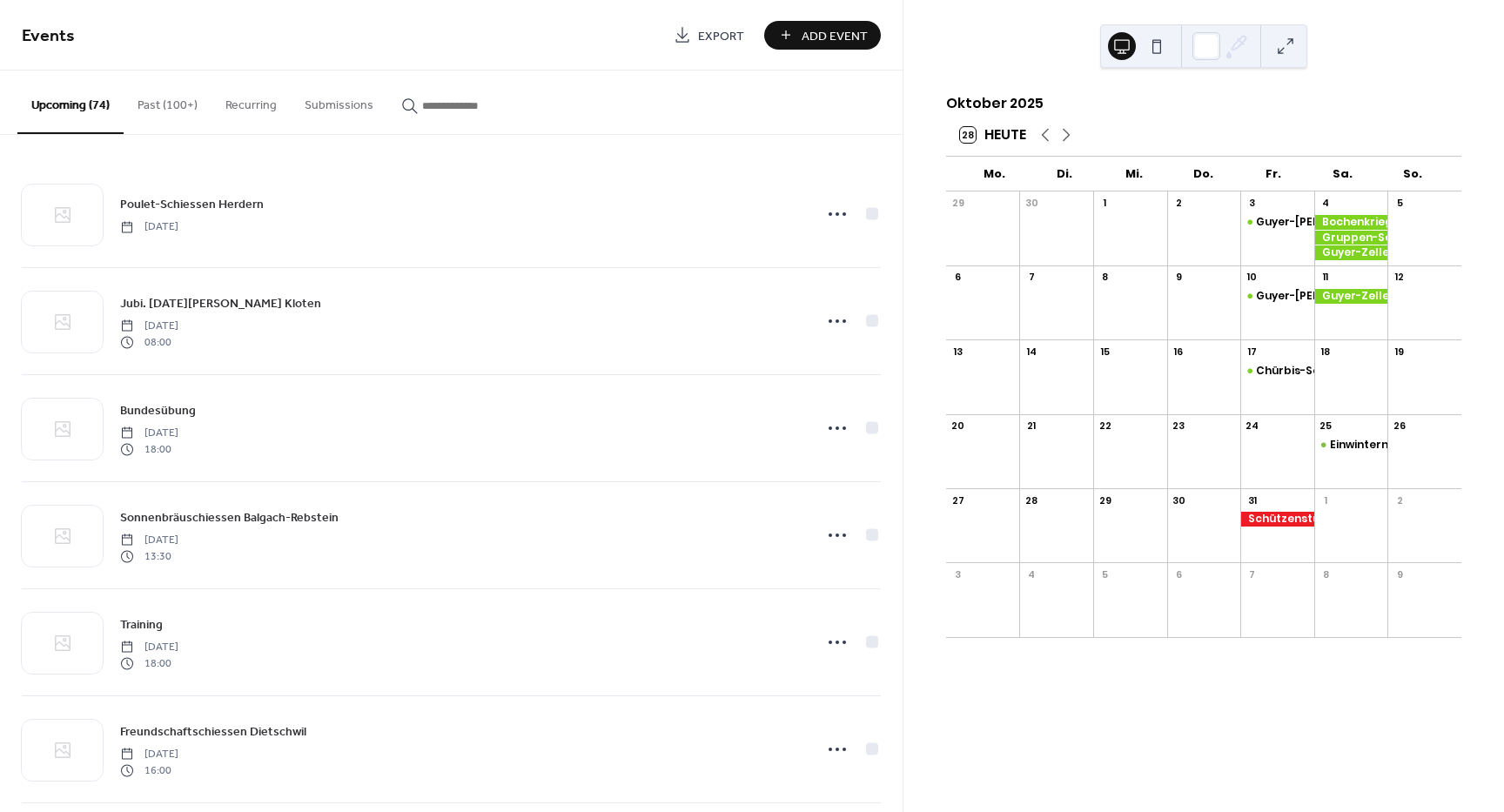 click on "Add Event" at bounding box center (835, 36) 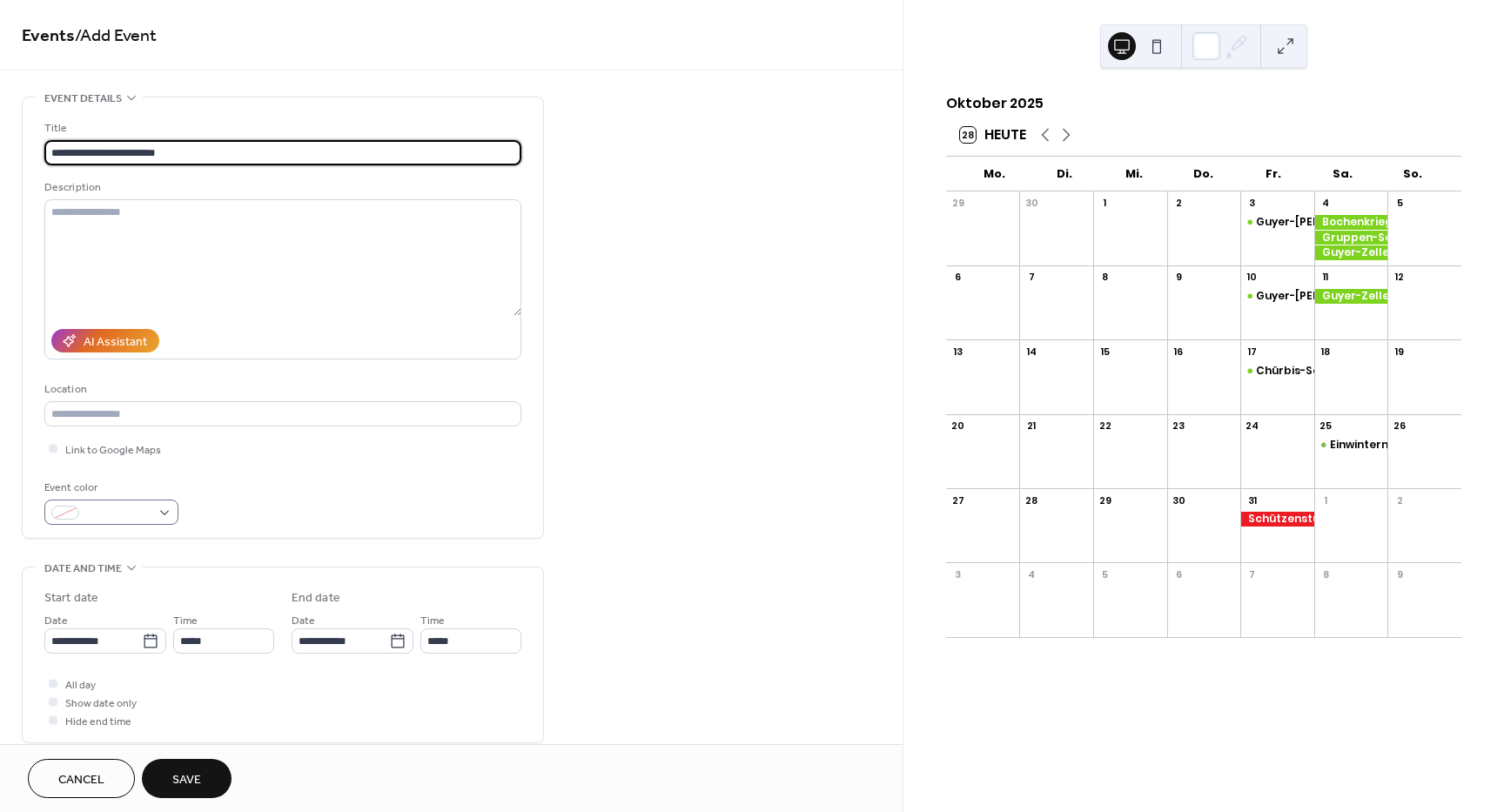 type on "**********" 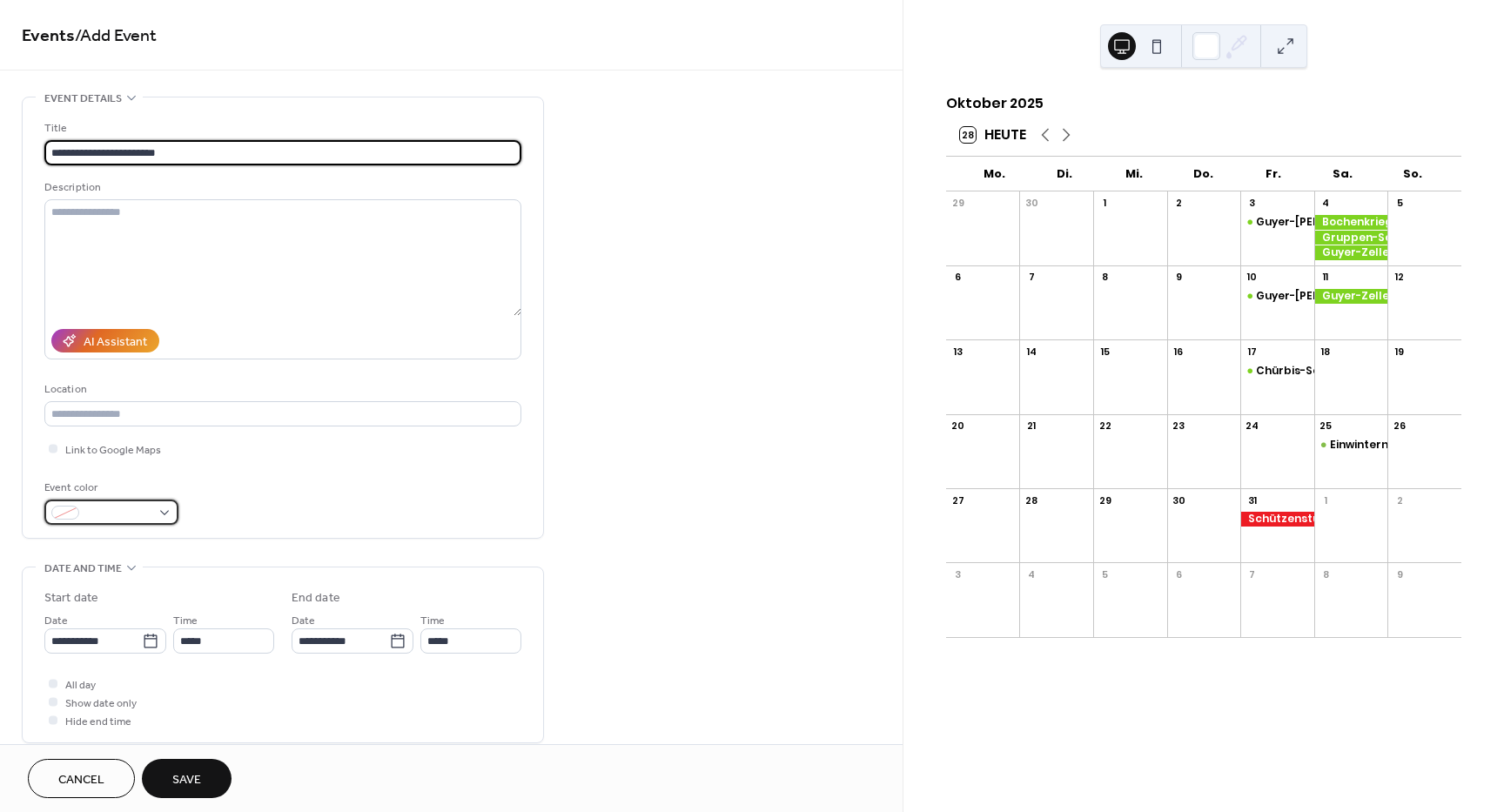 click at bounding box center [111, 512] 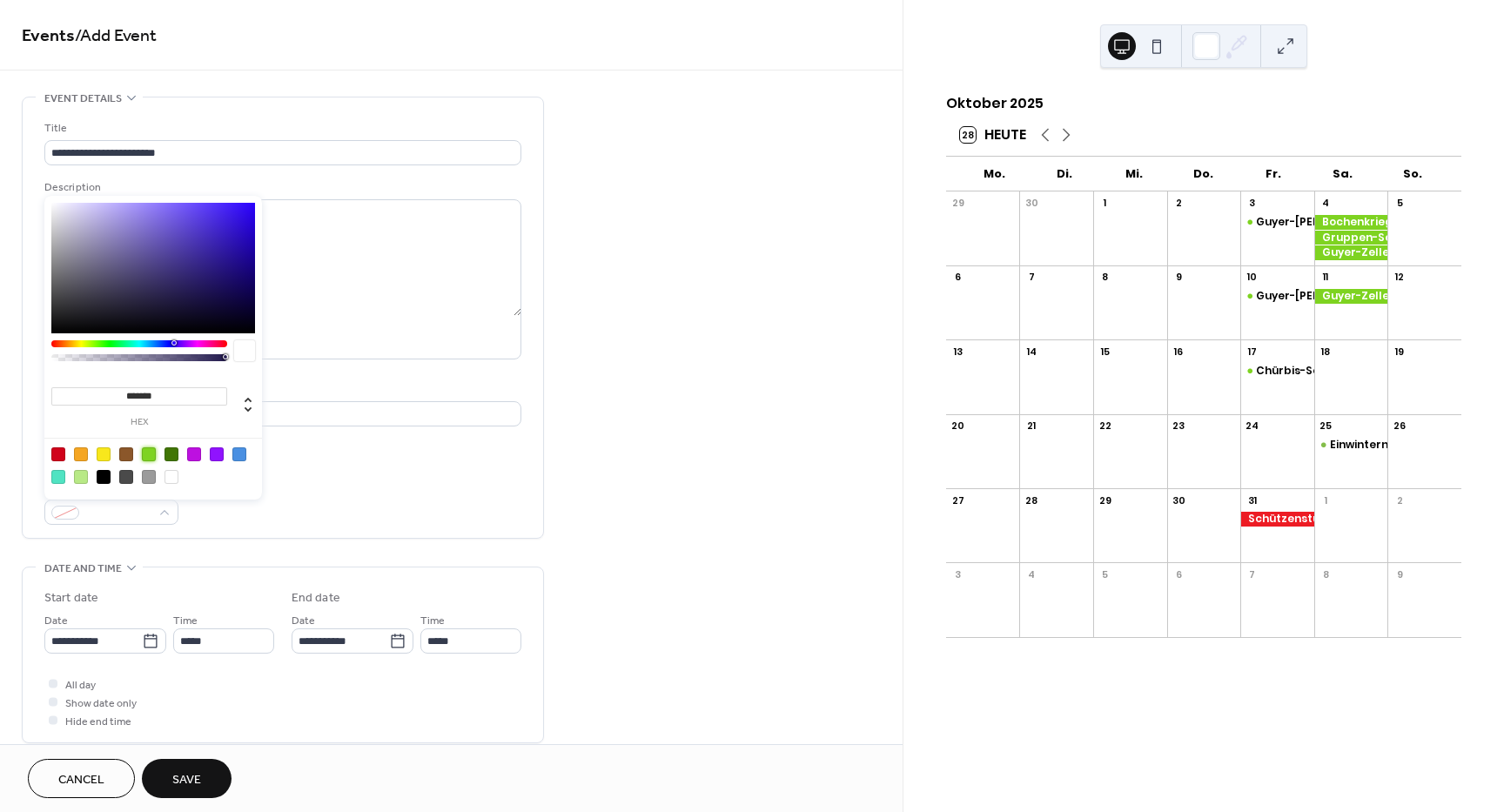 click at bounding box center (149, 454) 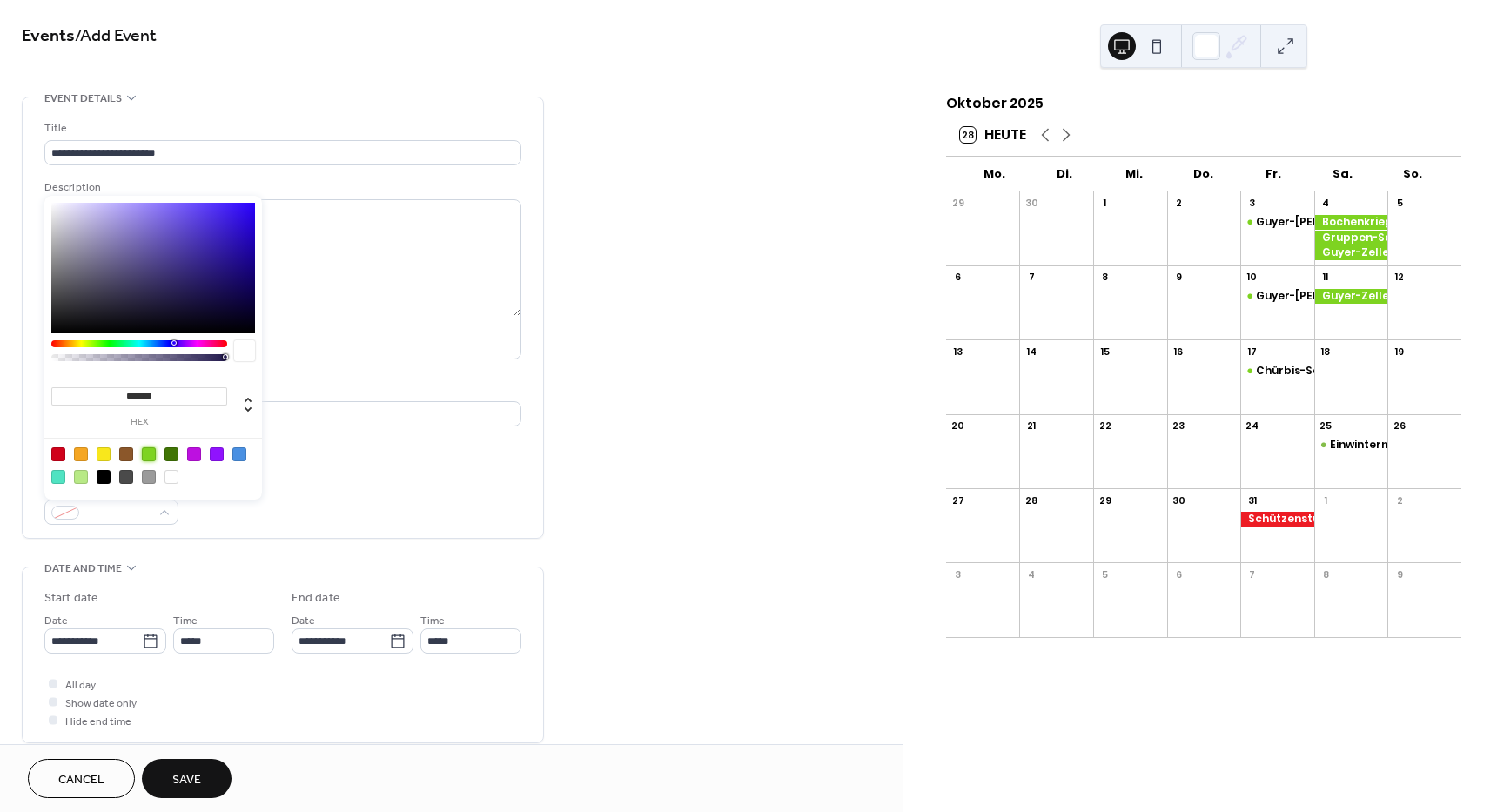 type on "*******" 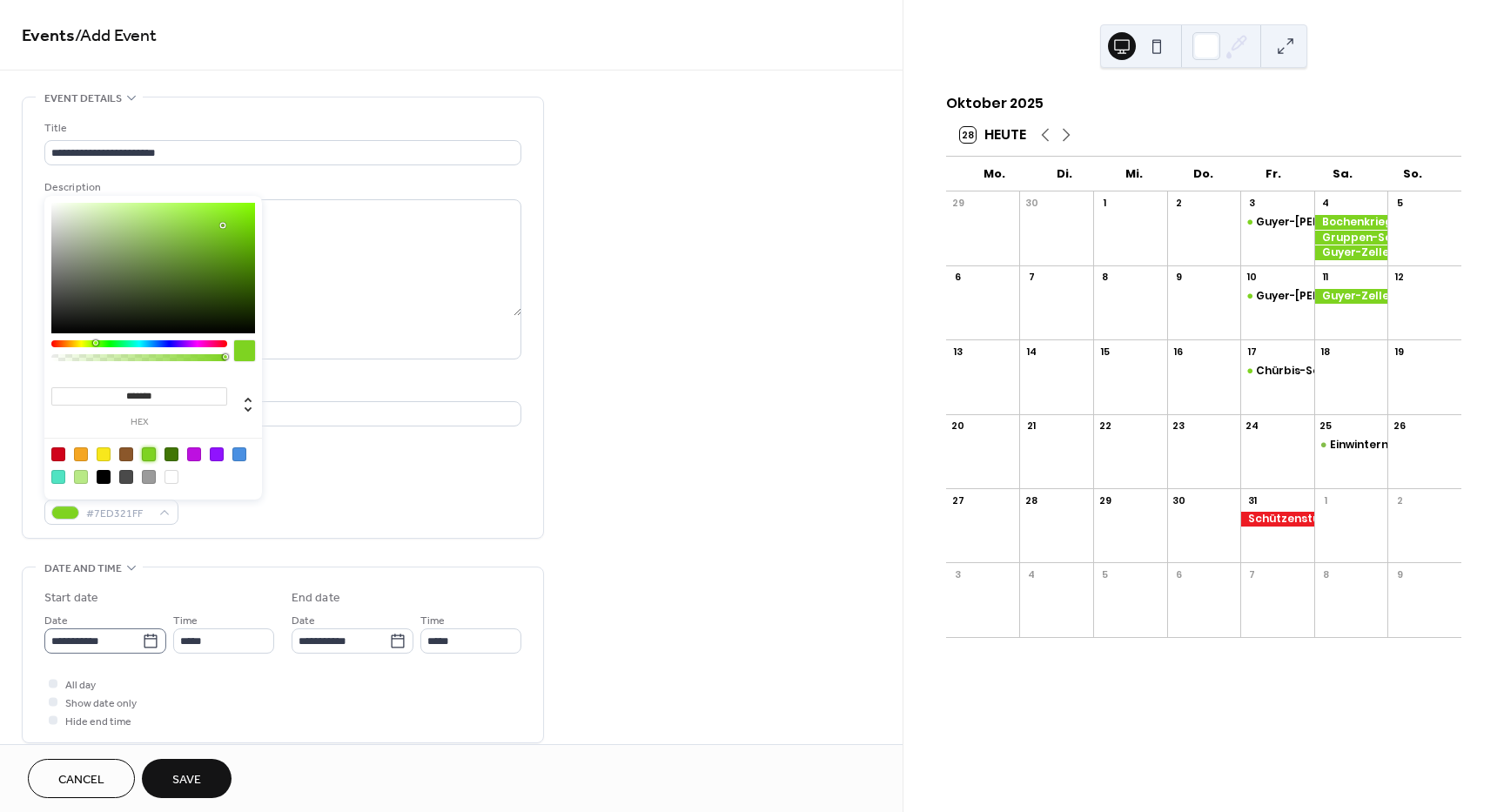 click 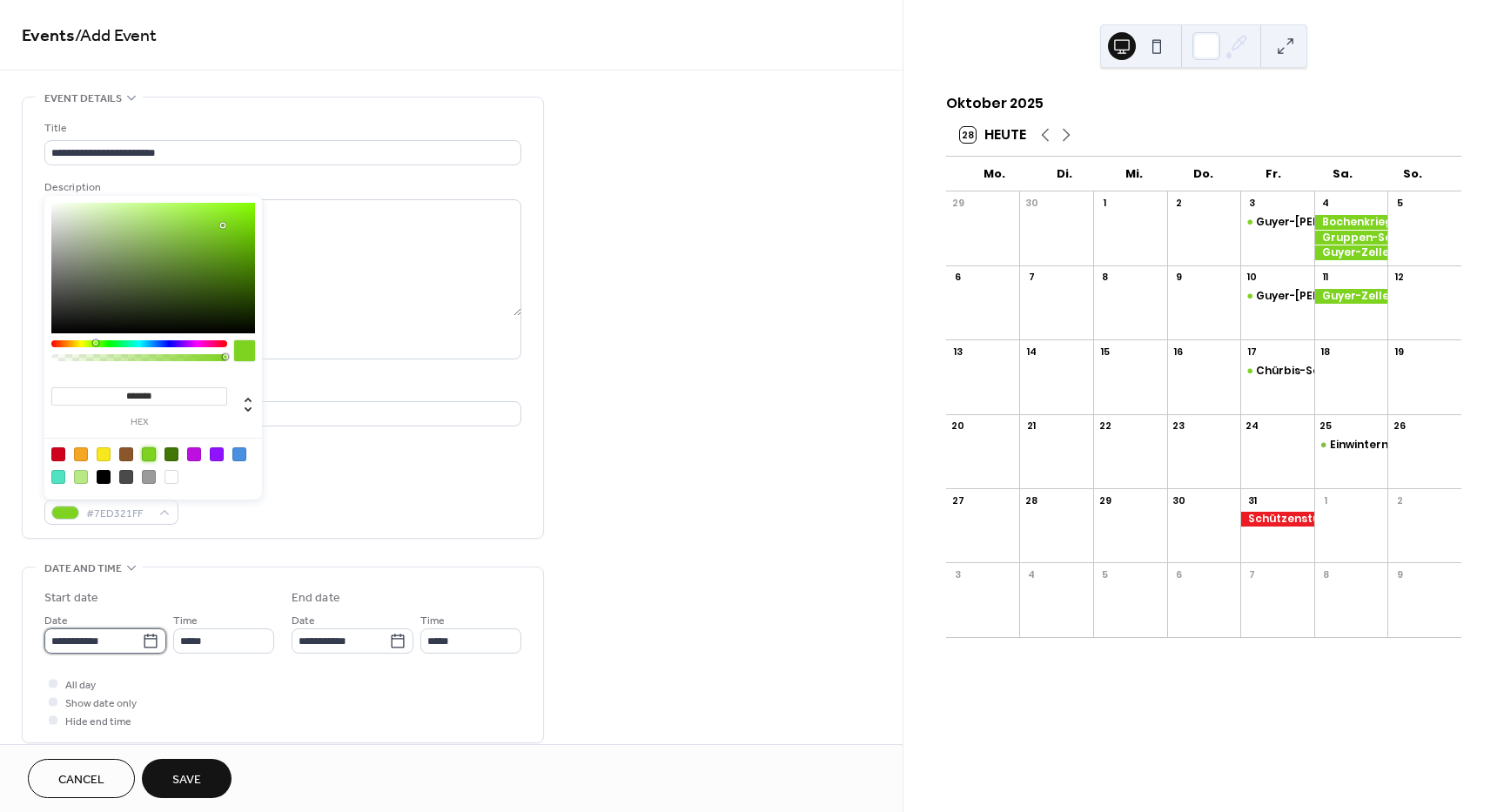click on "**********" at bounding box center (93, 641) 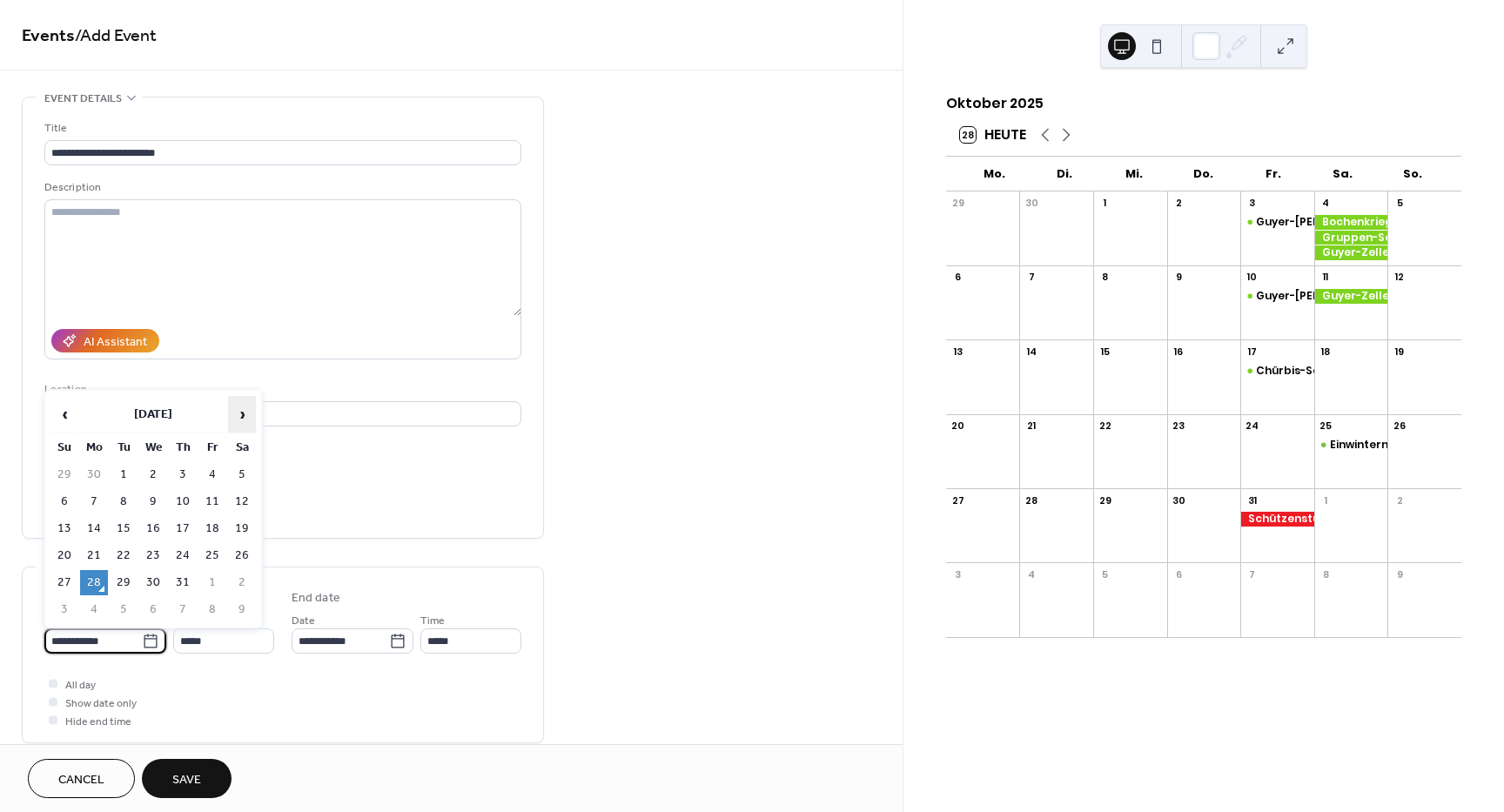click on "›" at bounding box center [242, 414] 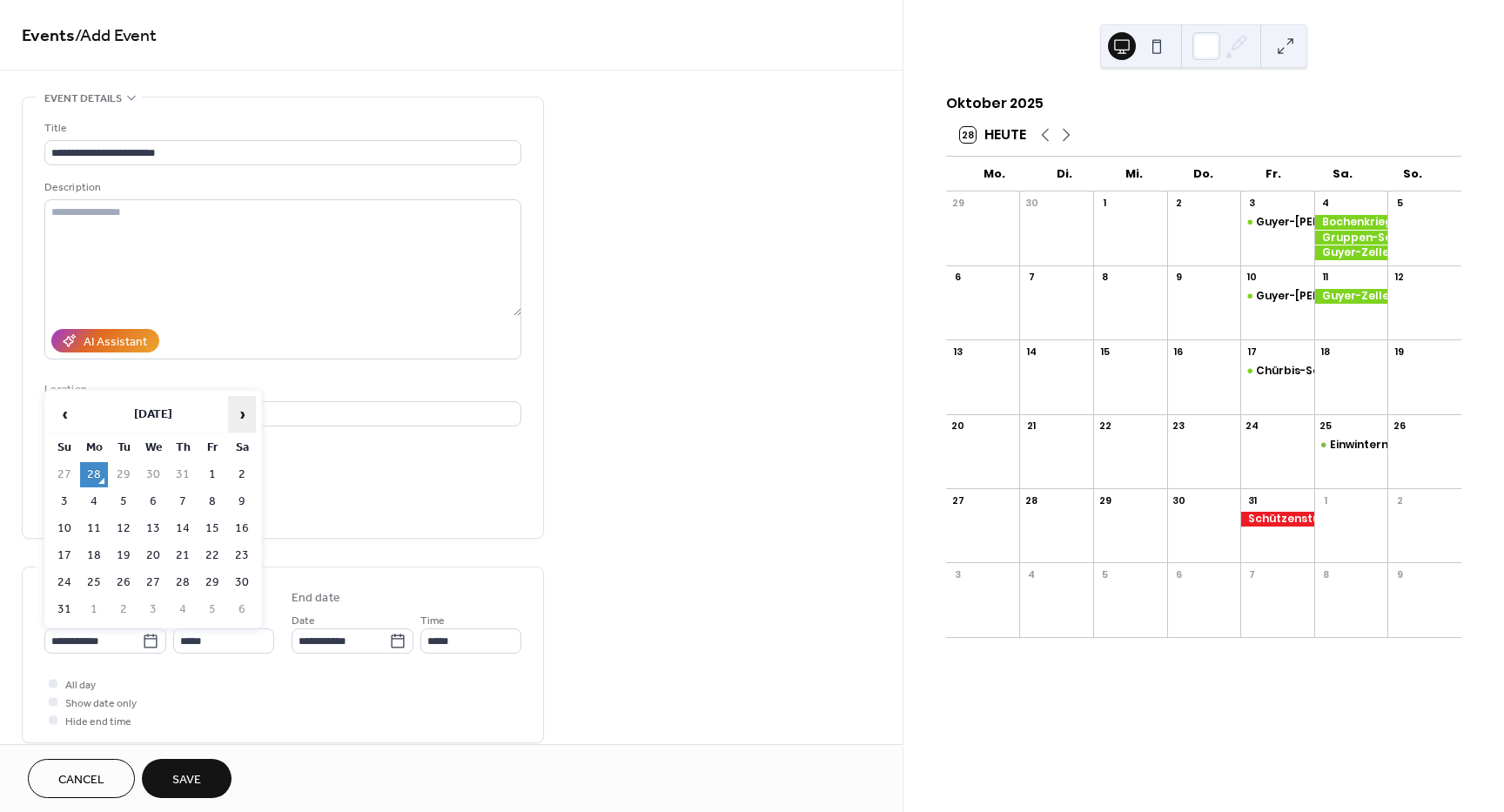 click on "›" at bounding box center [242, 414] 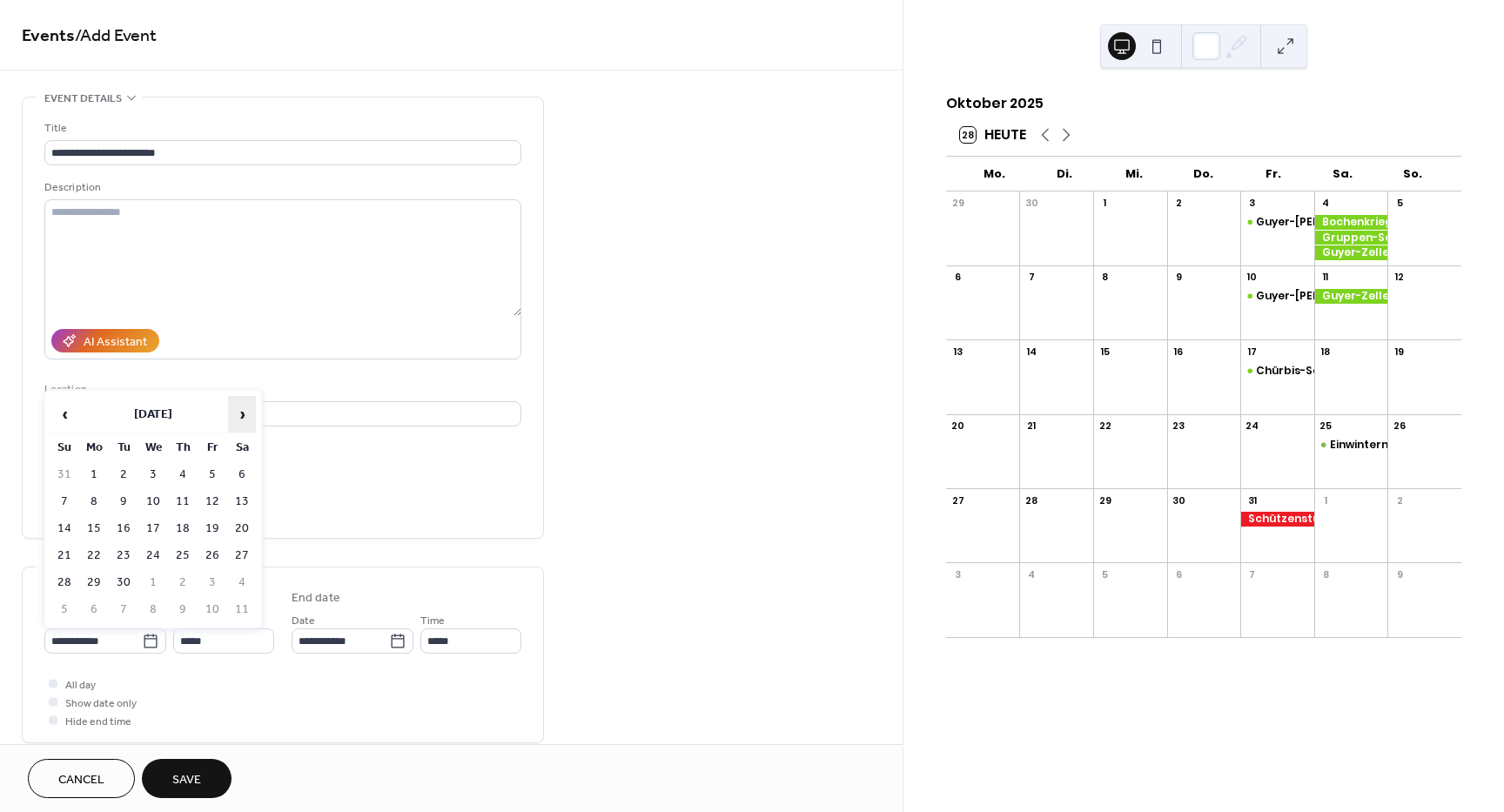 click on "›" at bounding box center (242, 414) 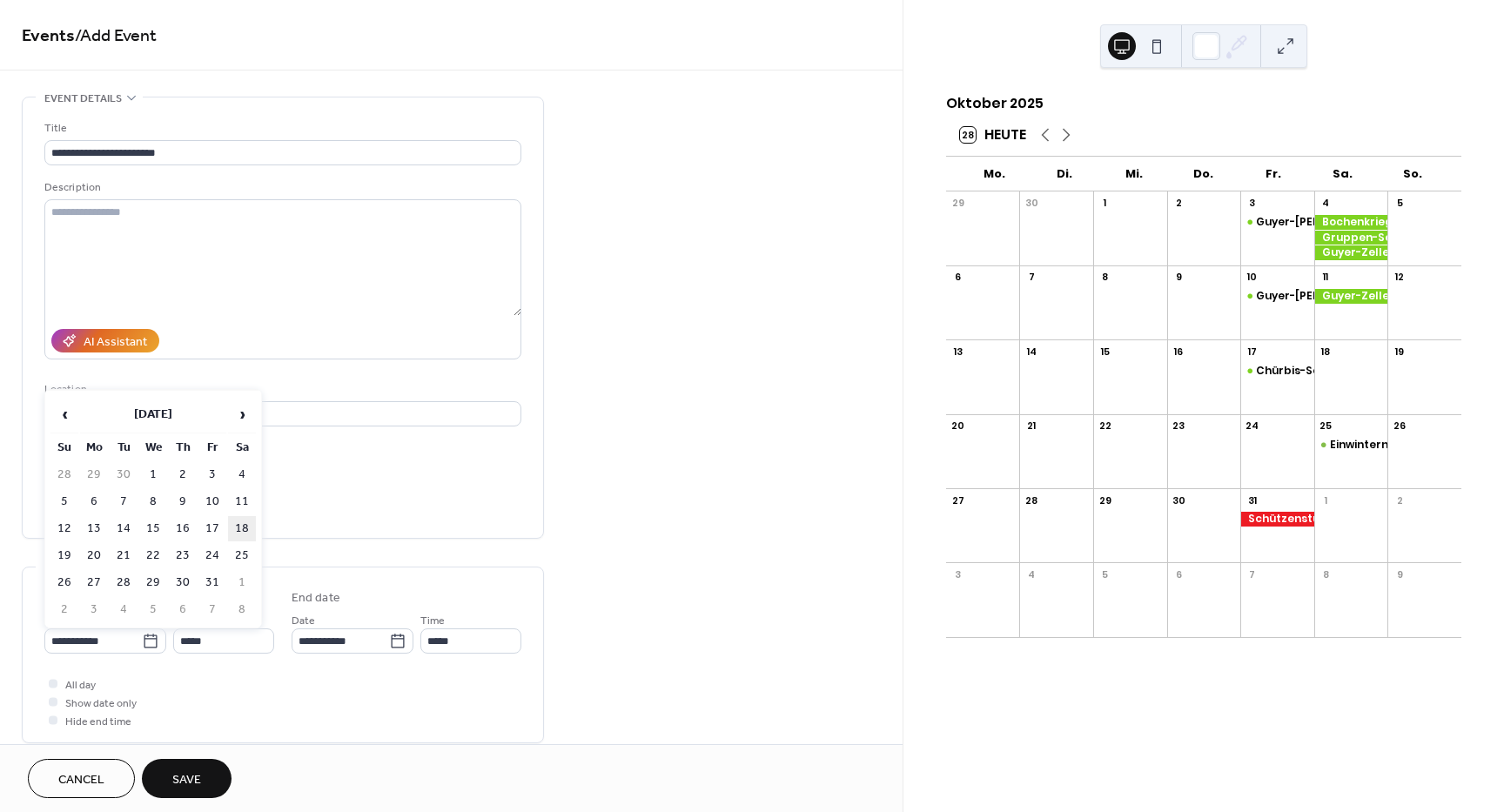 click on "18" at bounding box center (242, 528) 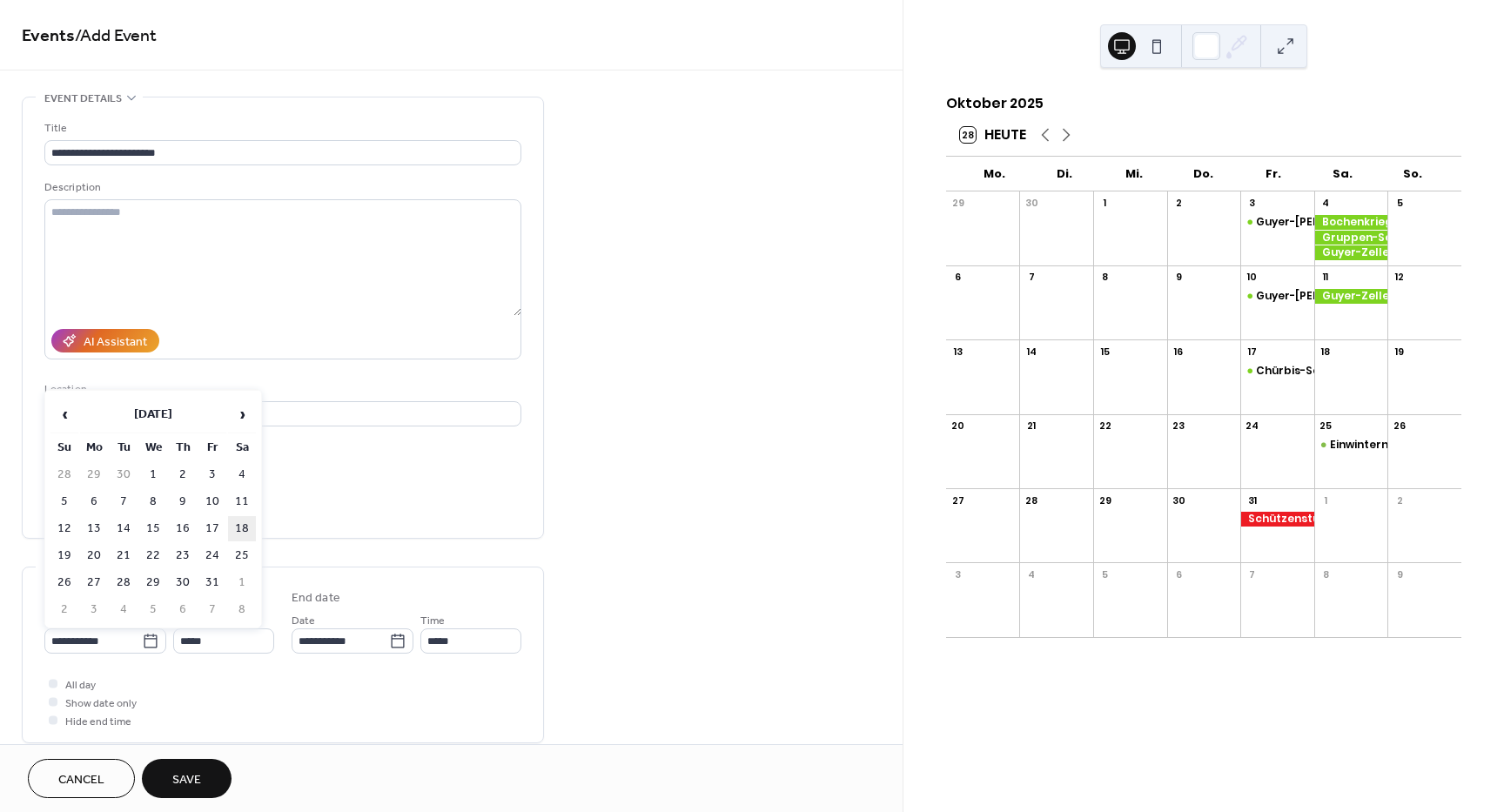 type on "**********" 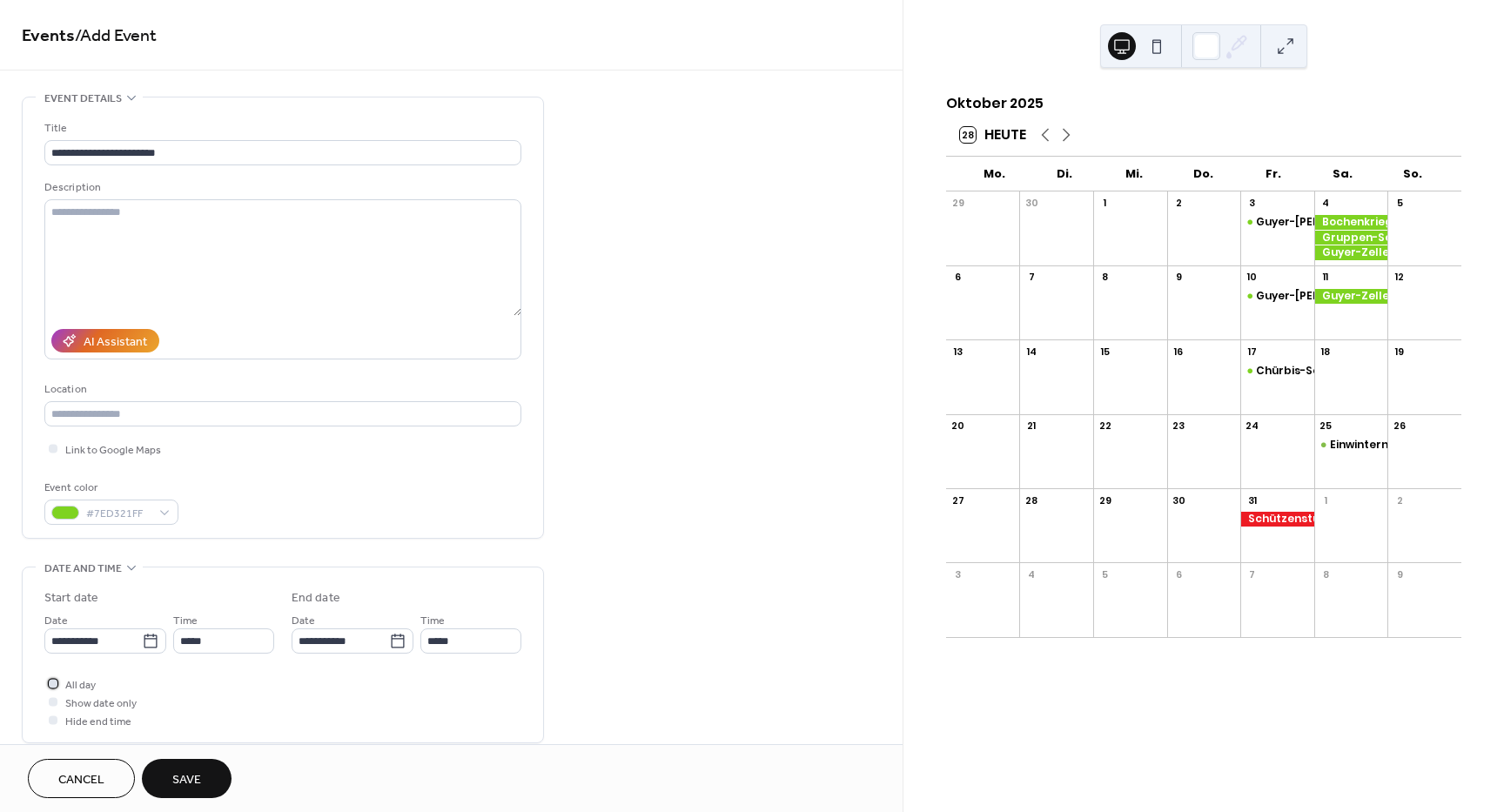 click at bounding box center (53, 683) 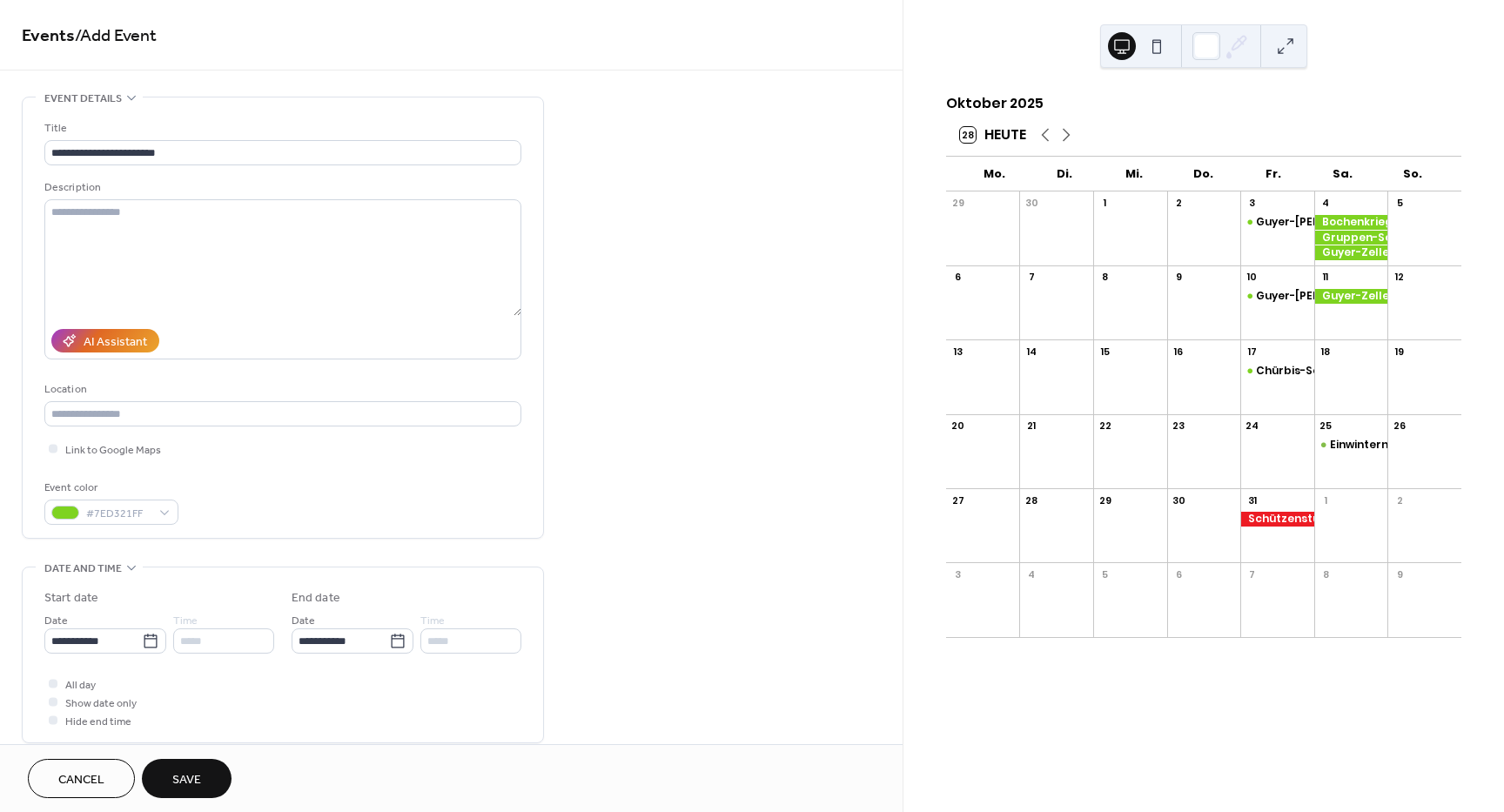 click on "Save" at bounding box center [186, 780] 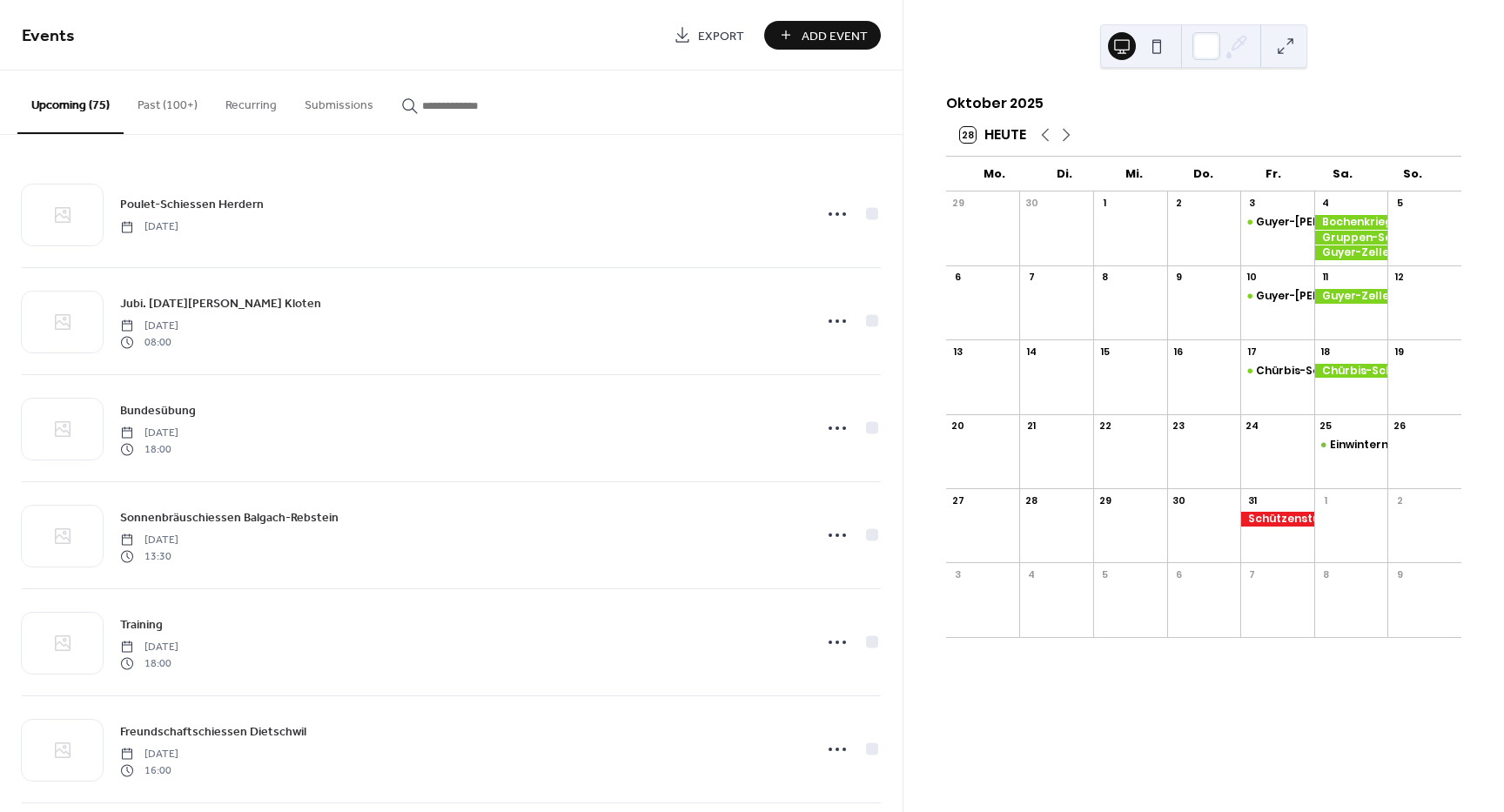 click on "Add Event" at bounding box center [835, 36] 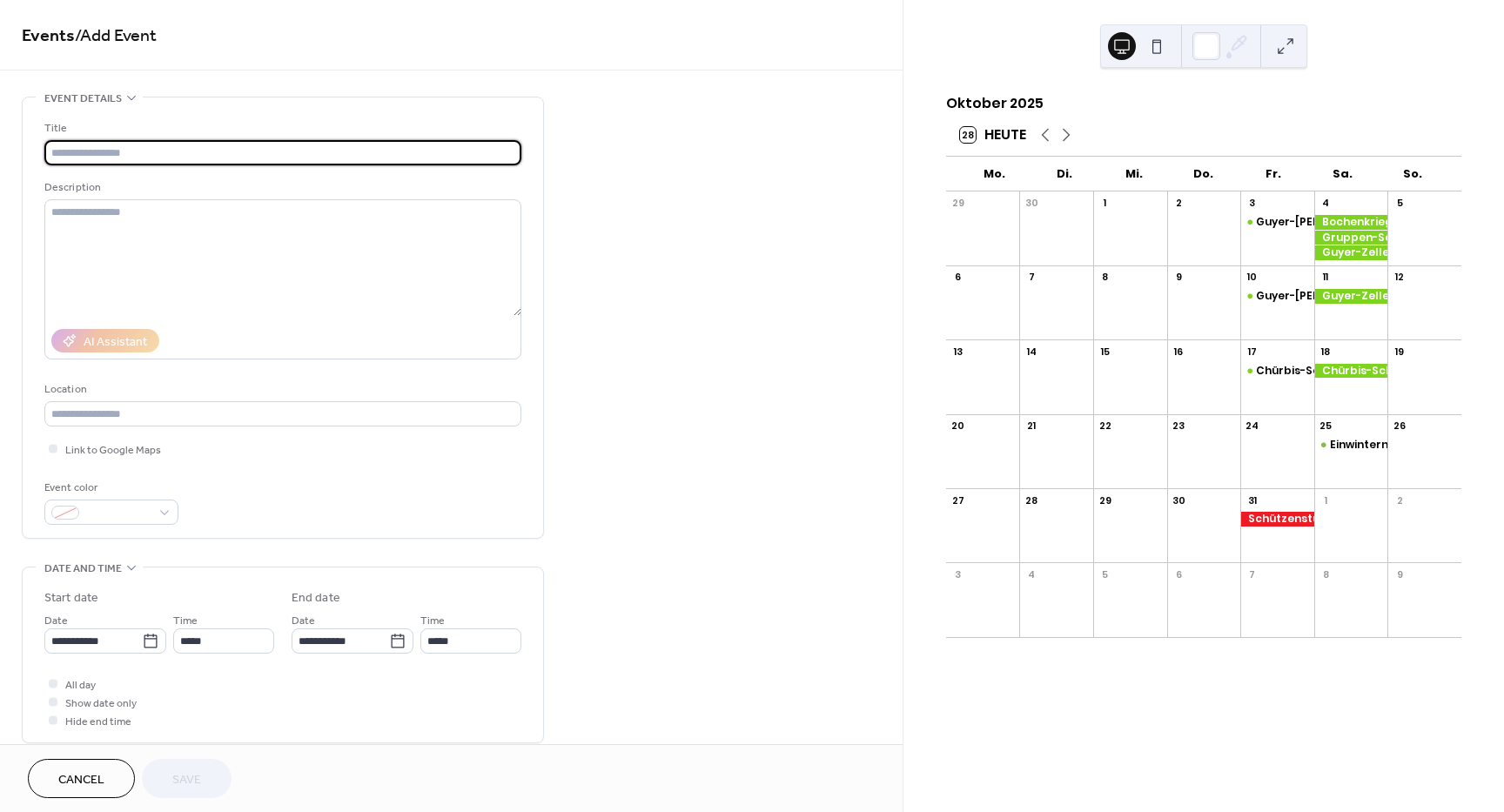 click at bounding box center [283, 152] 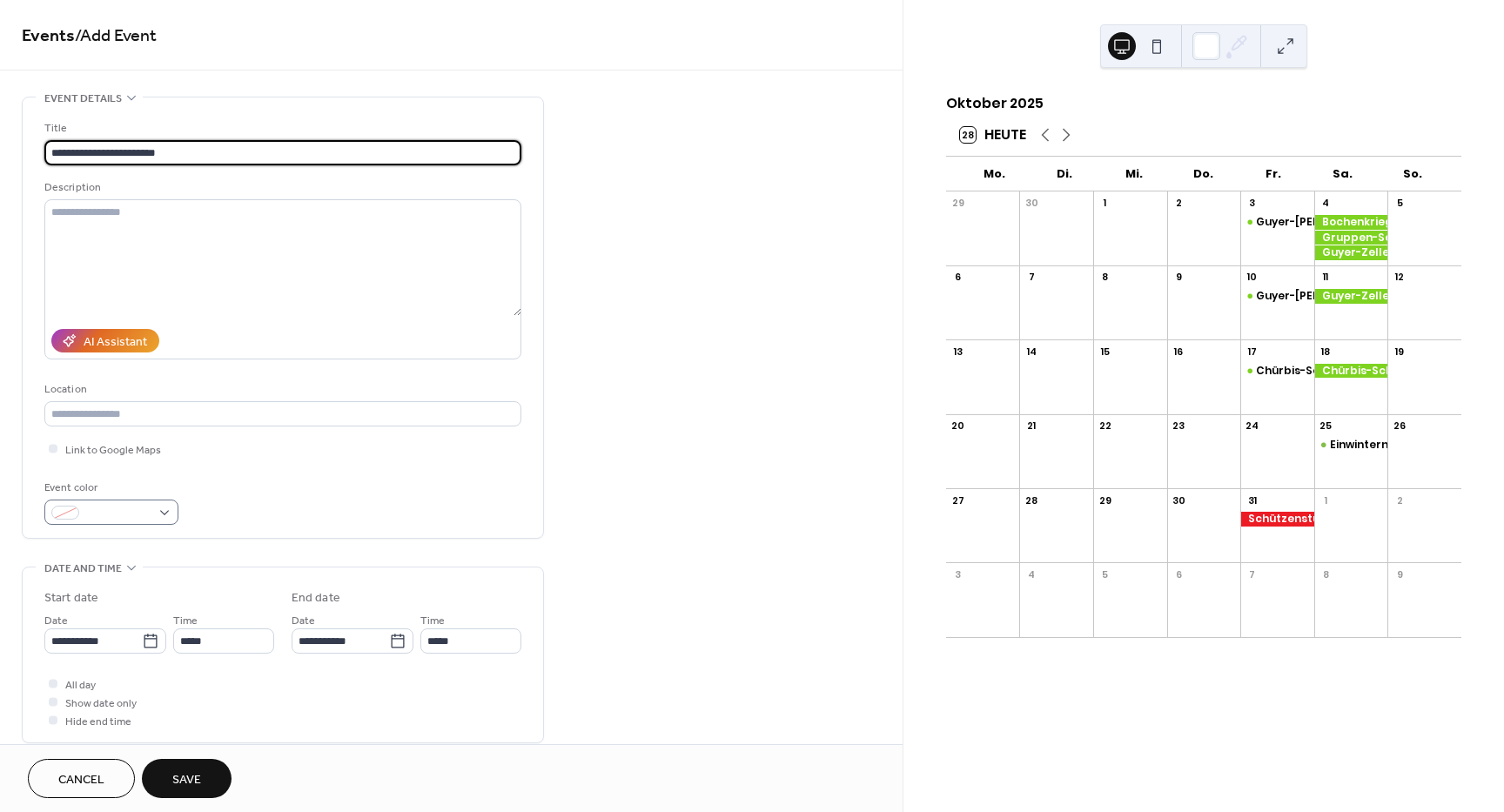 type on "**********" 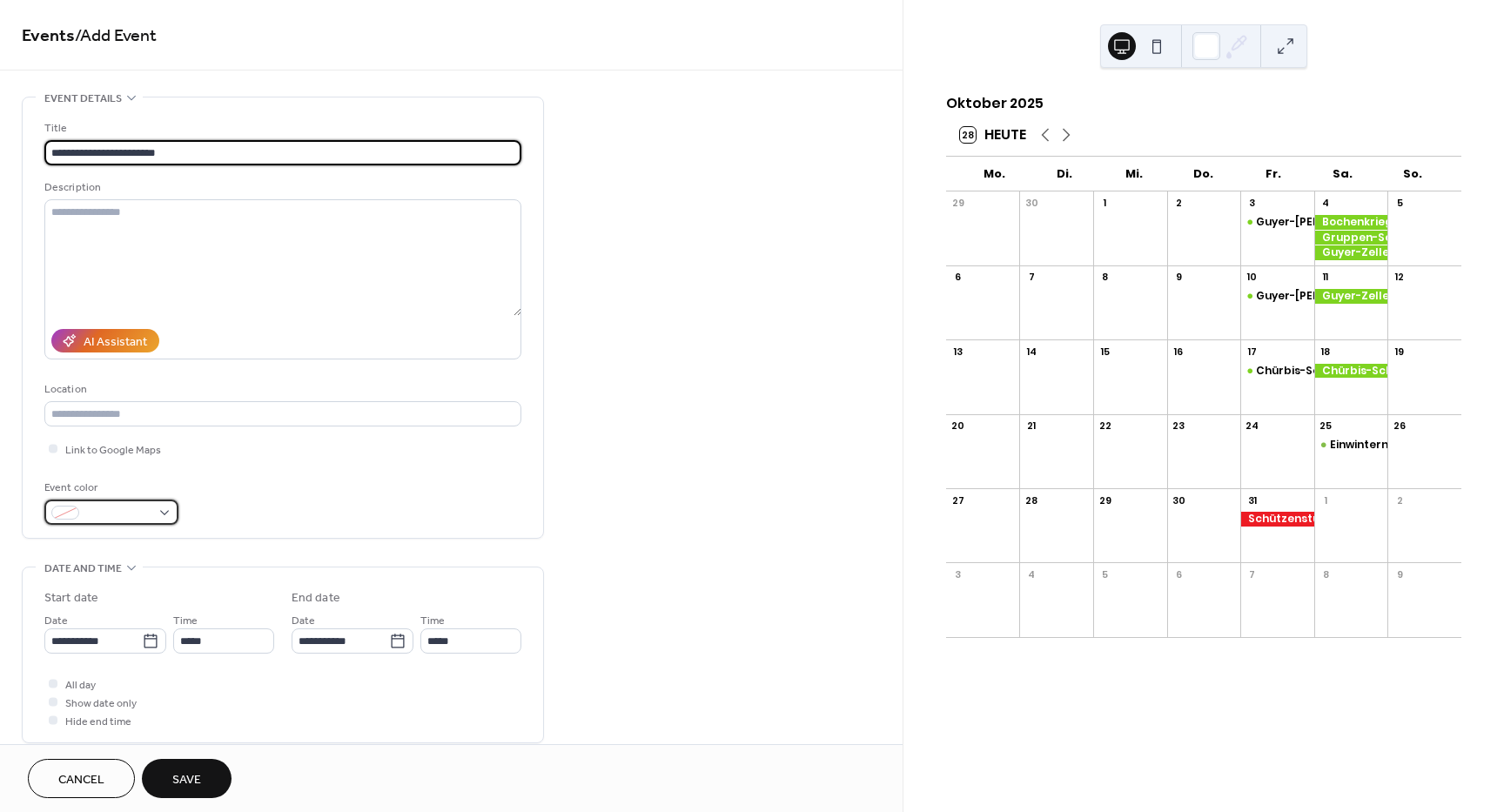 click at bounding box center (111, 512) 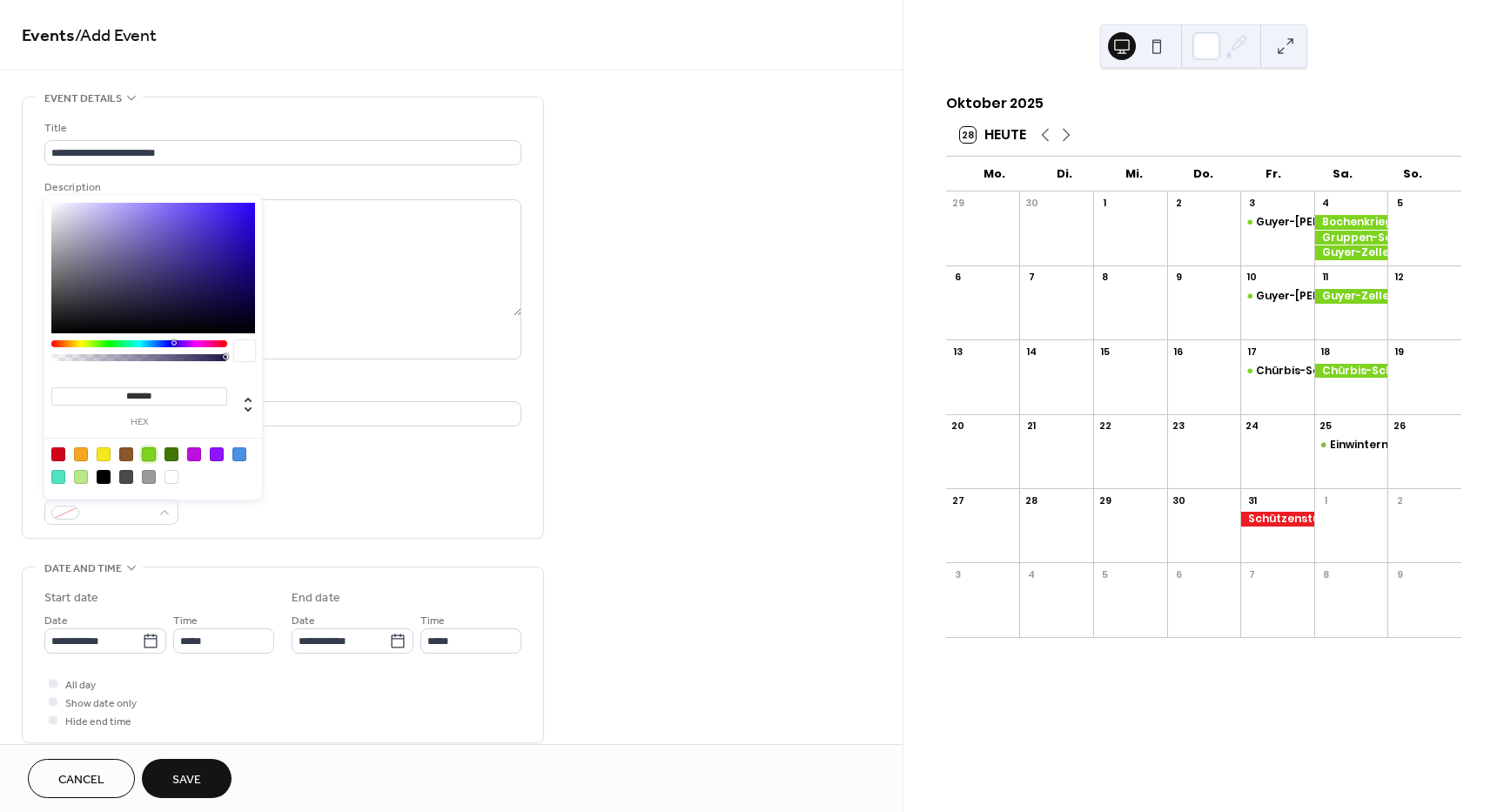 click at bounding box center [149, 454] 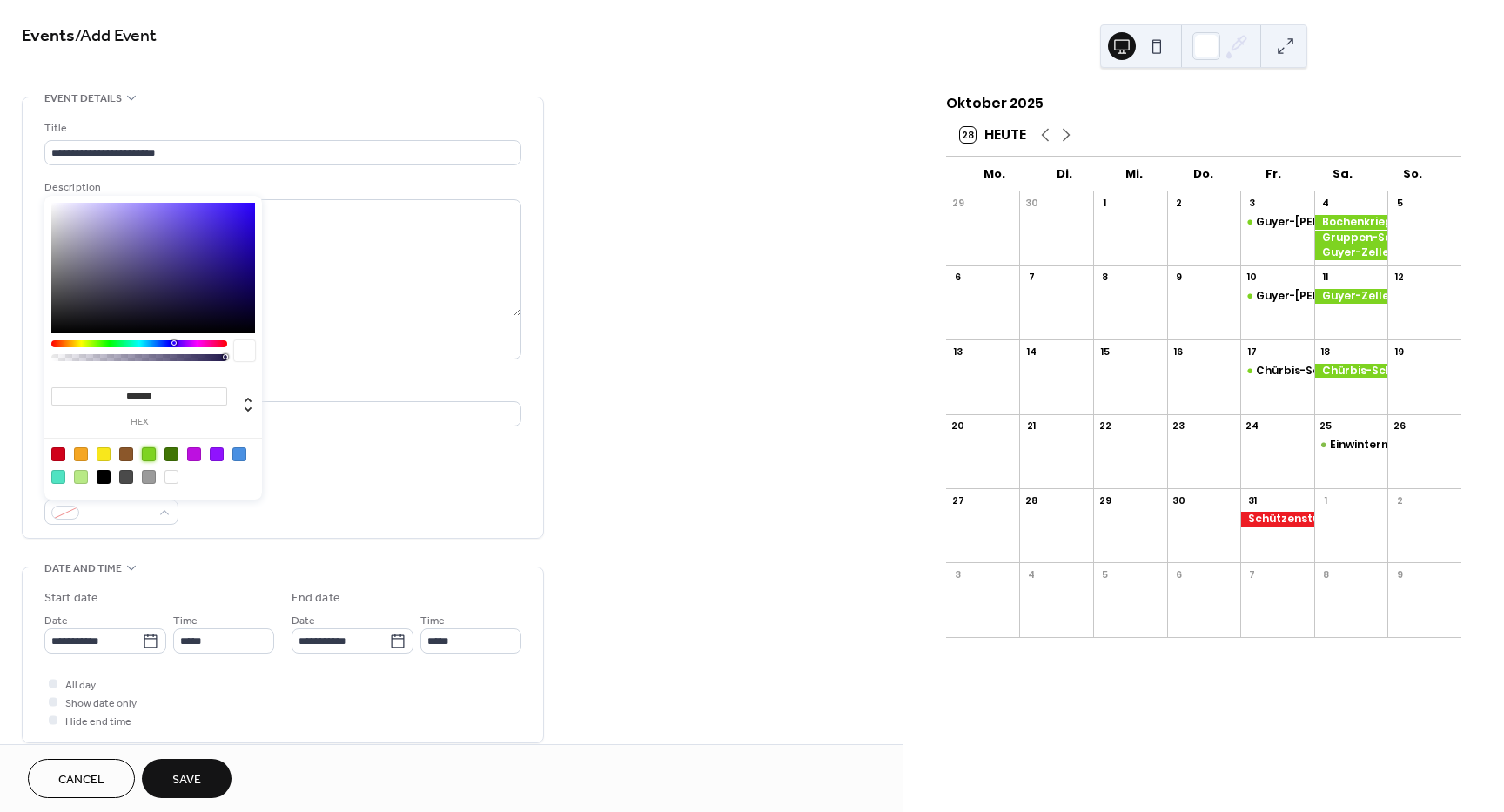 type on "*******" 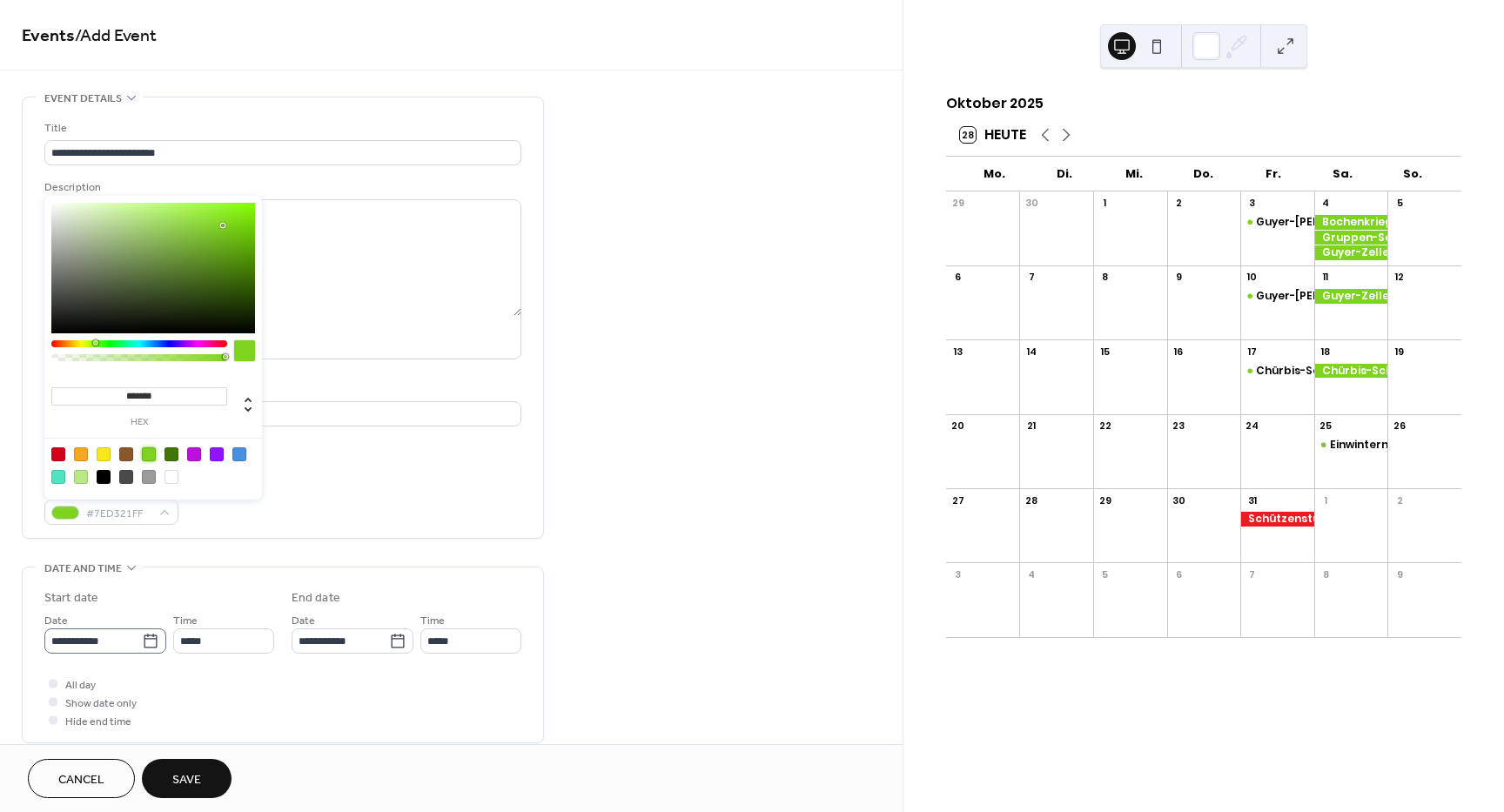 click 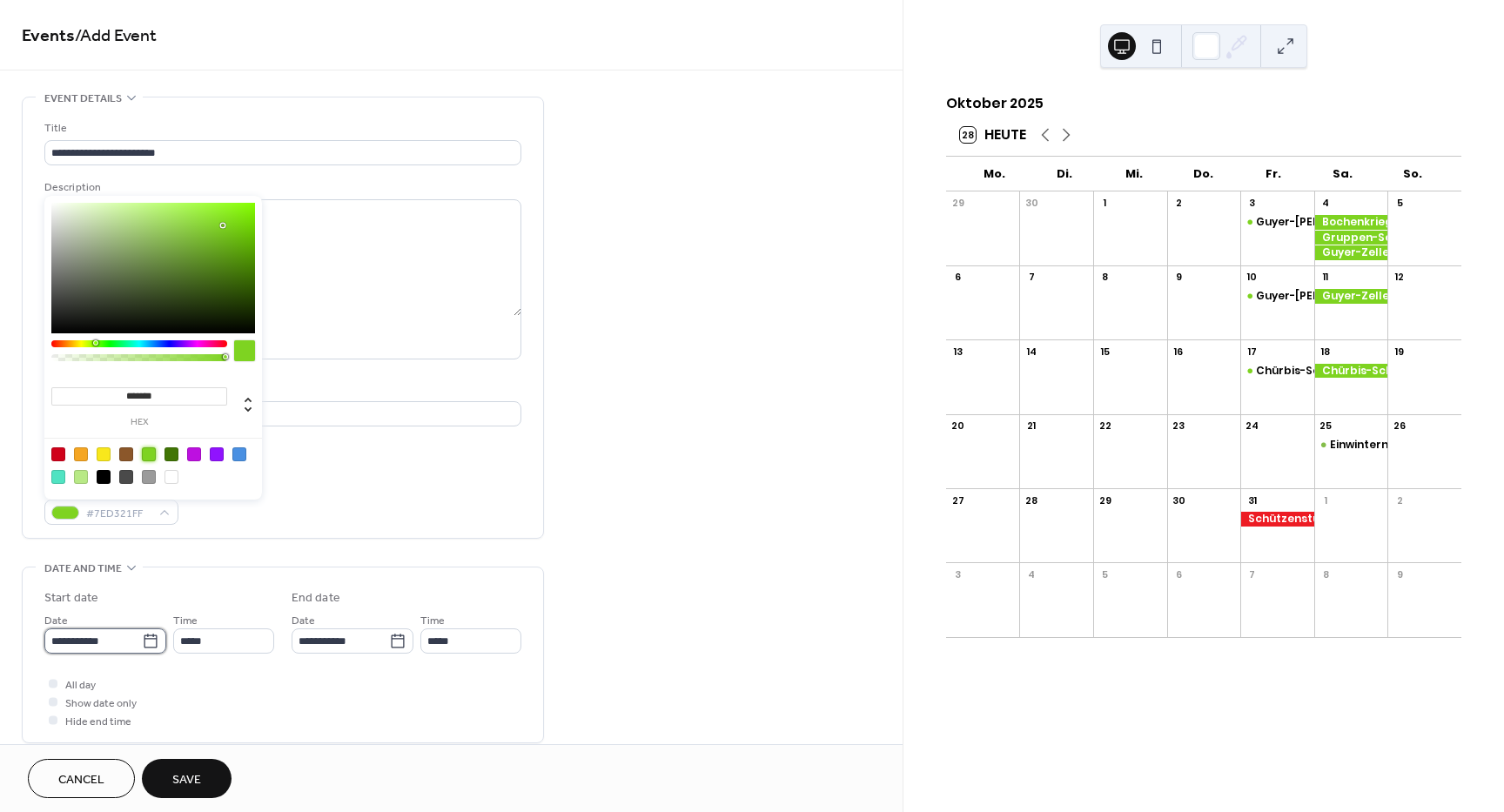 click on "**********" at bounding box center (93, 641) 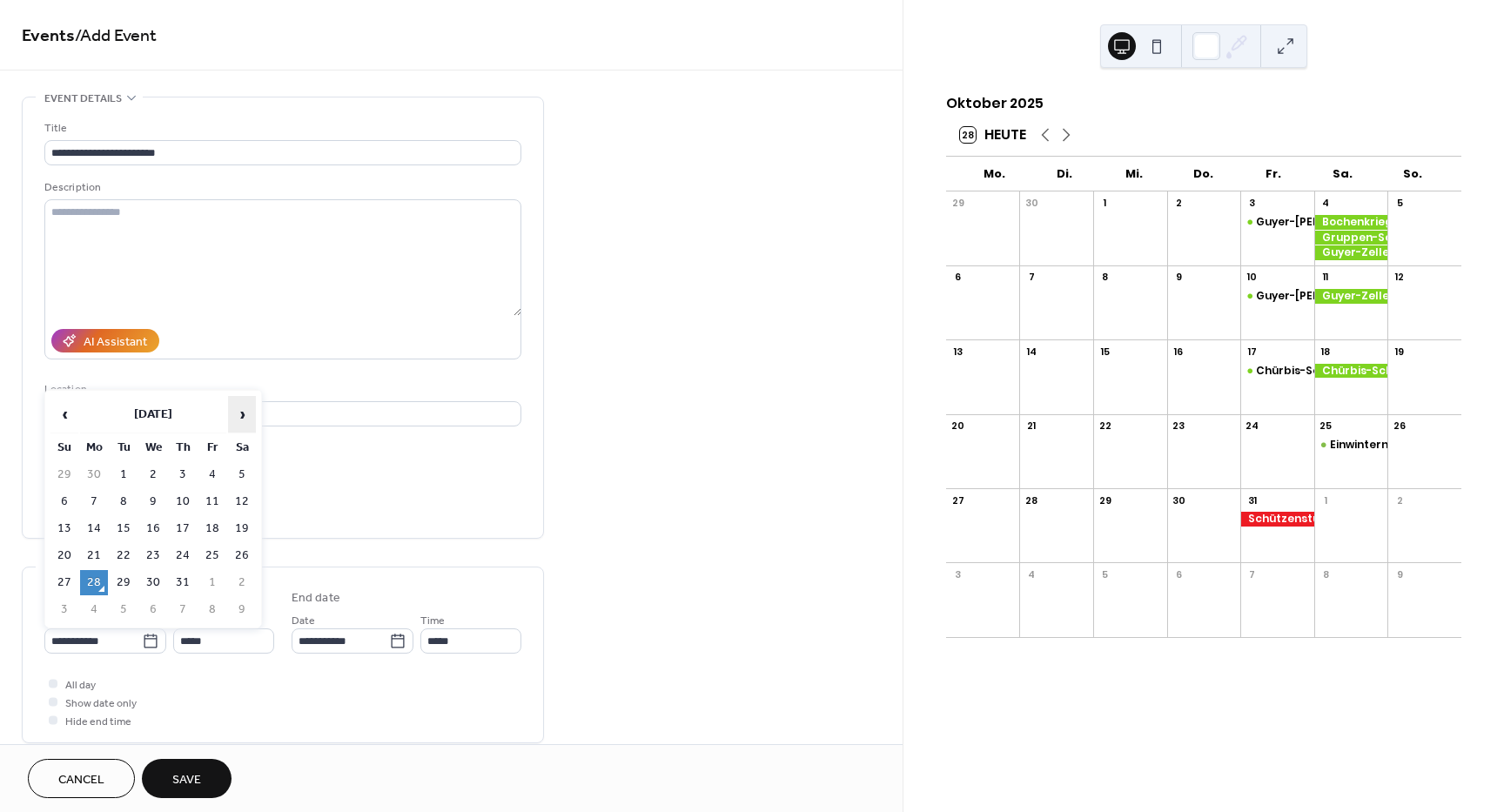 click on "›" at bounding box center [242, 414] 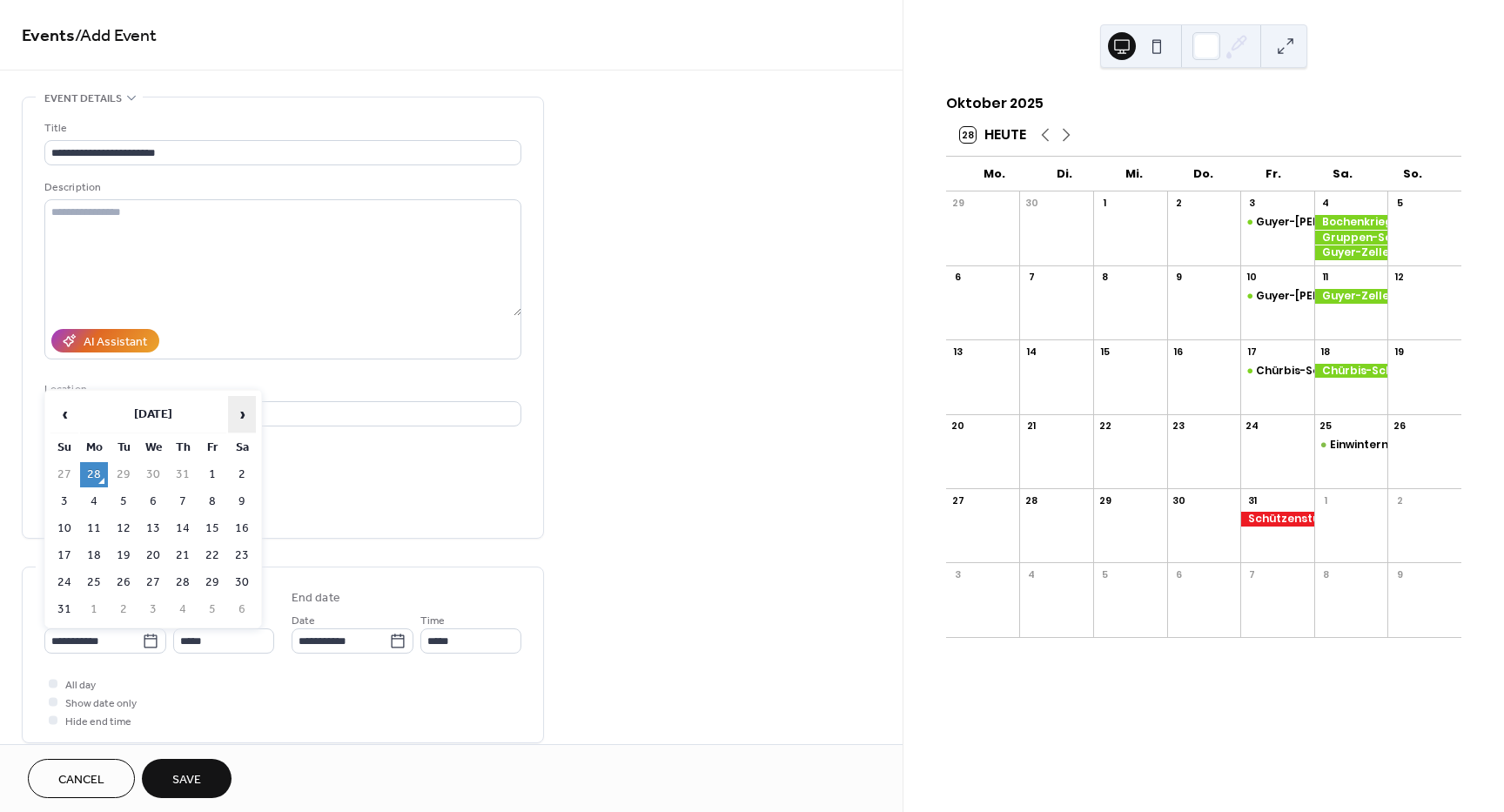click on "›" at bounding box center (242, 414) 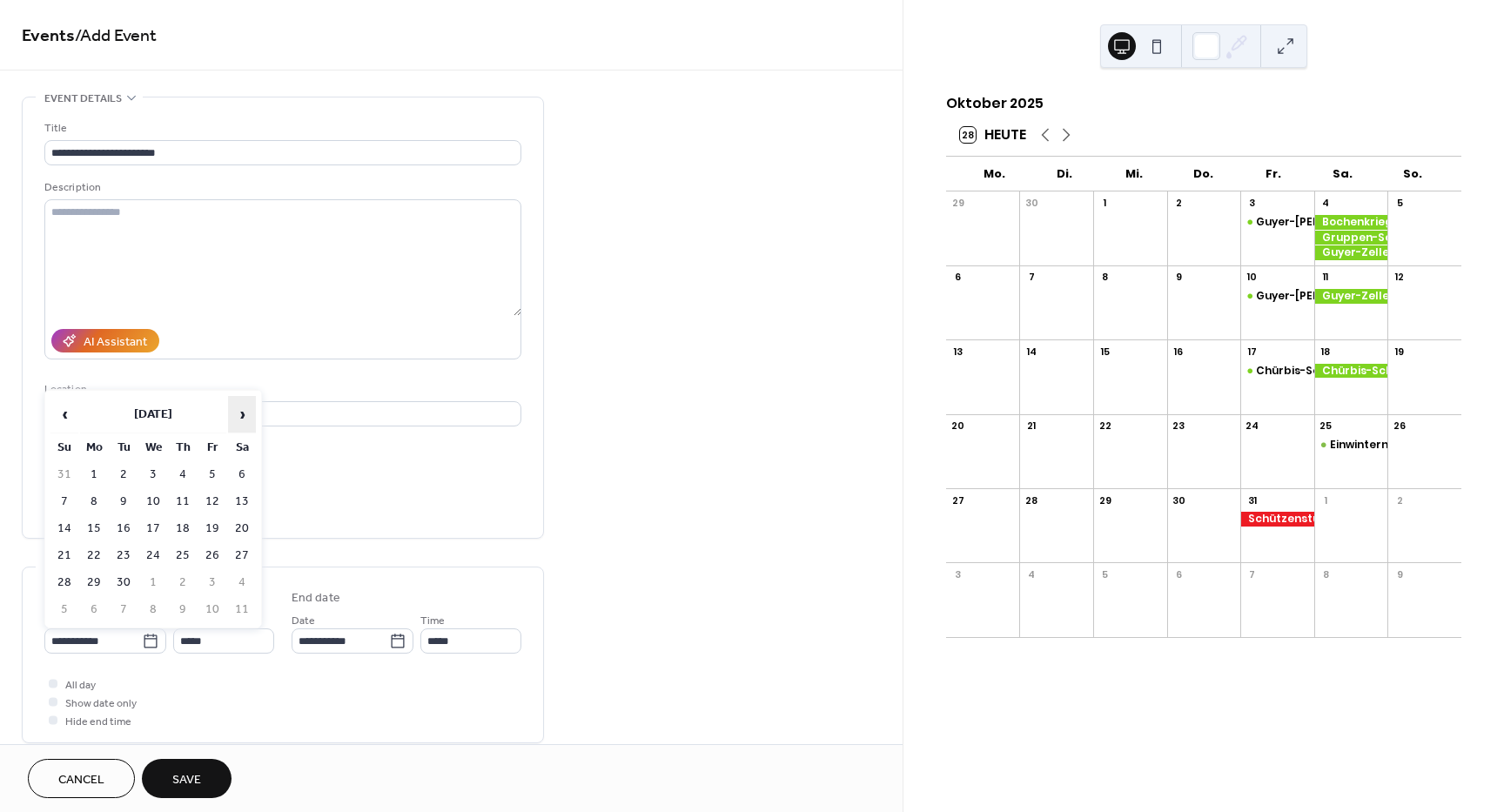 click on "›" at bounding box center [242, 414] 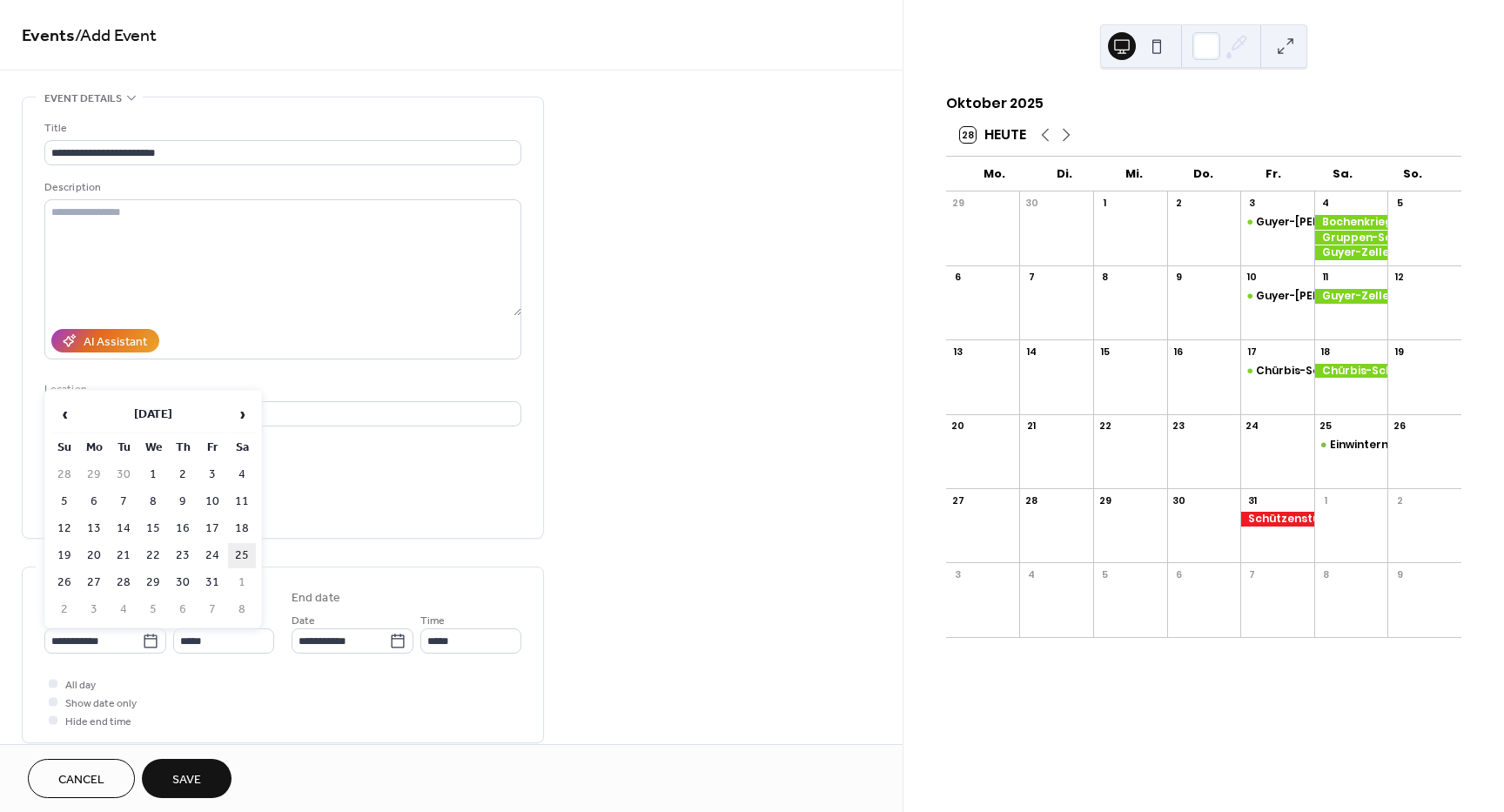 click on "25" at bounding box center [242, 555] 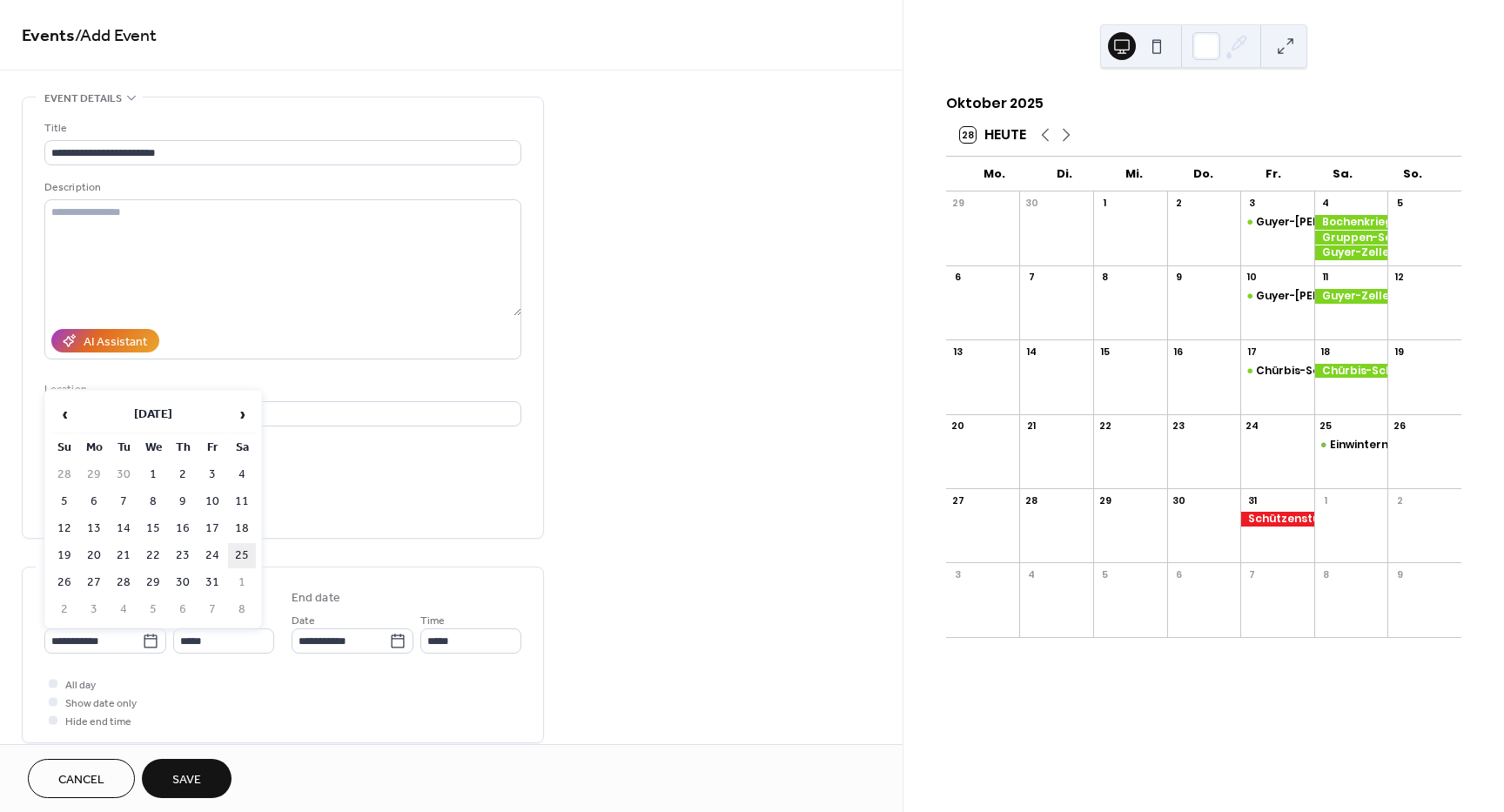 type on "**********" 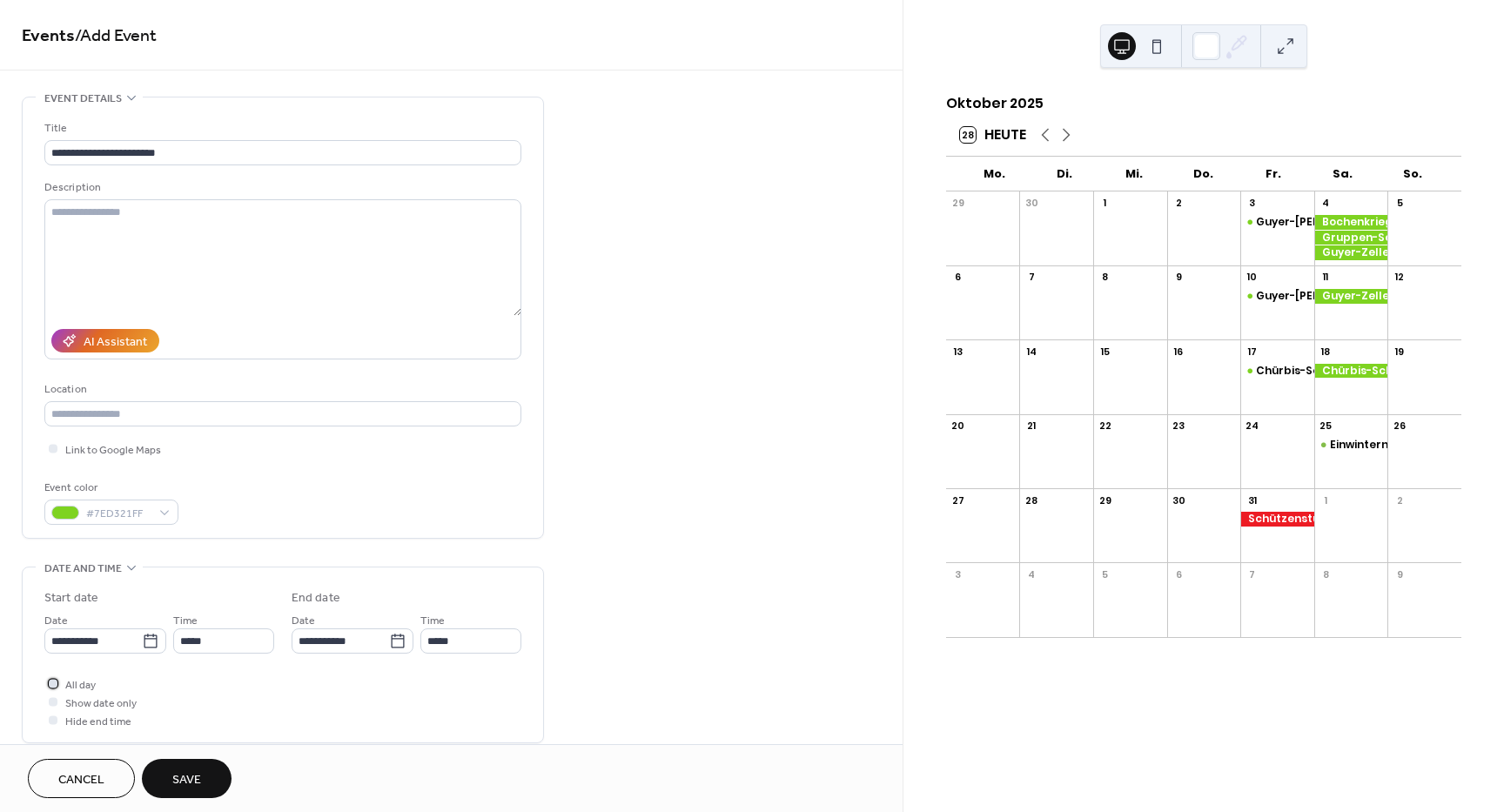 click at bounding box center [53, 683] 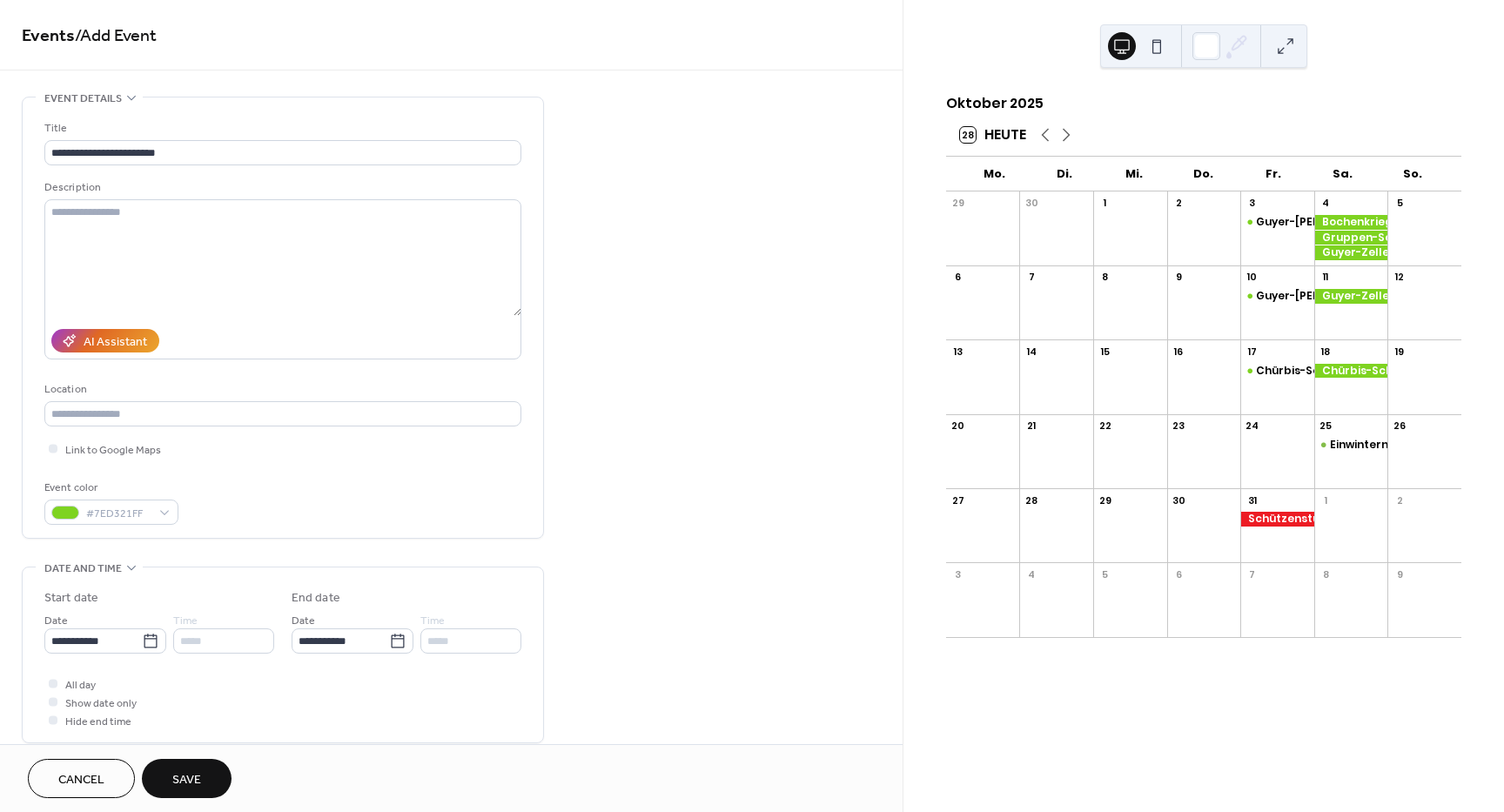 click on "Save" at bounding box center (186, 780) 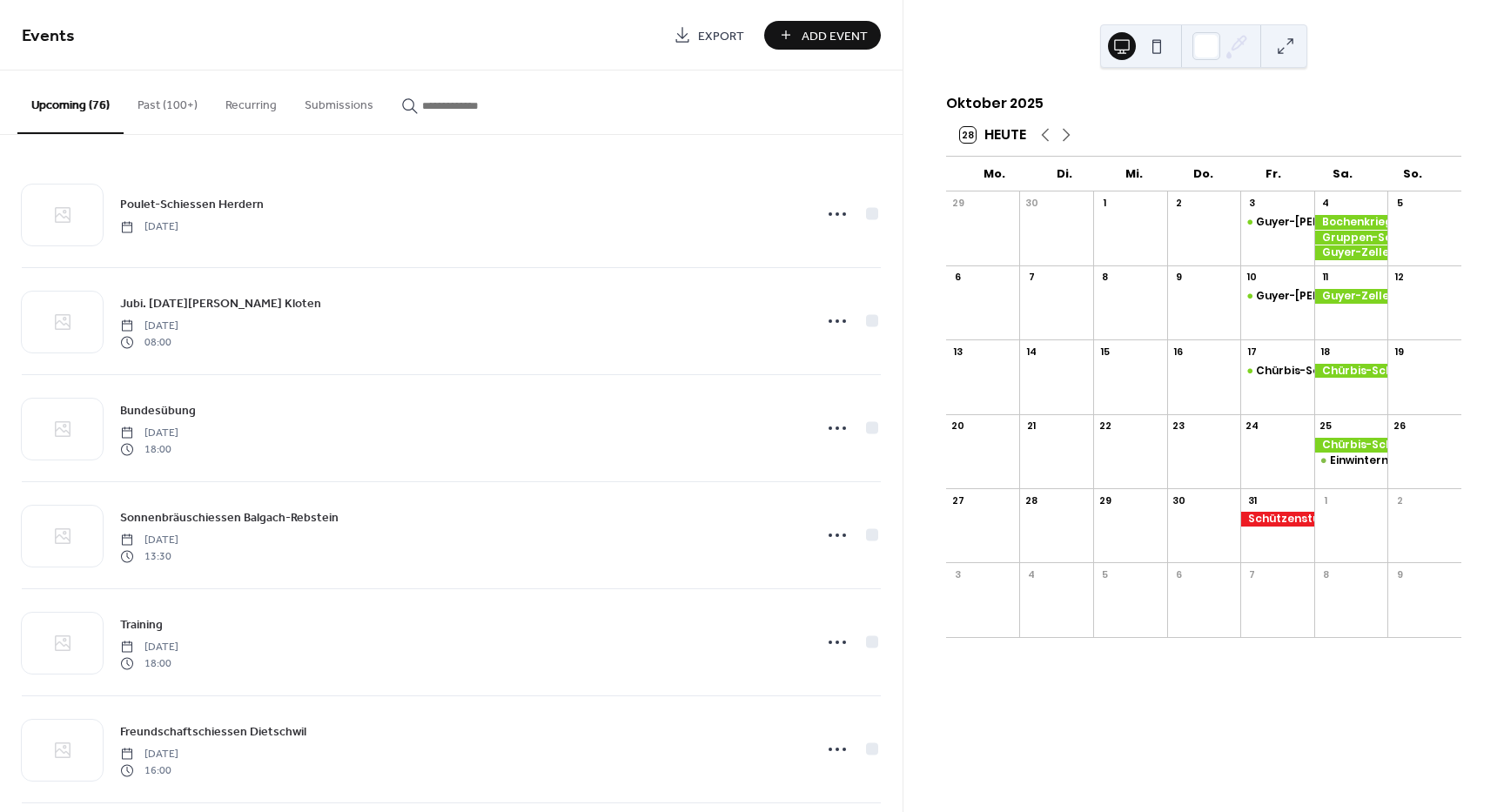 click on "Add Event" at bounding box center [822, 35] 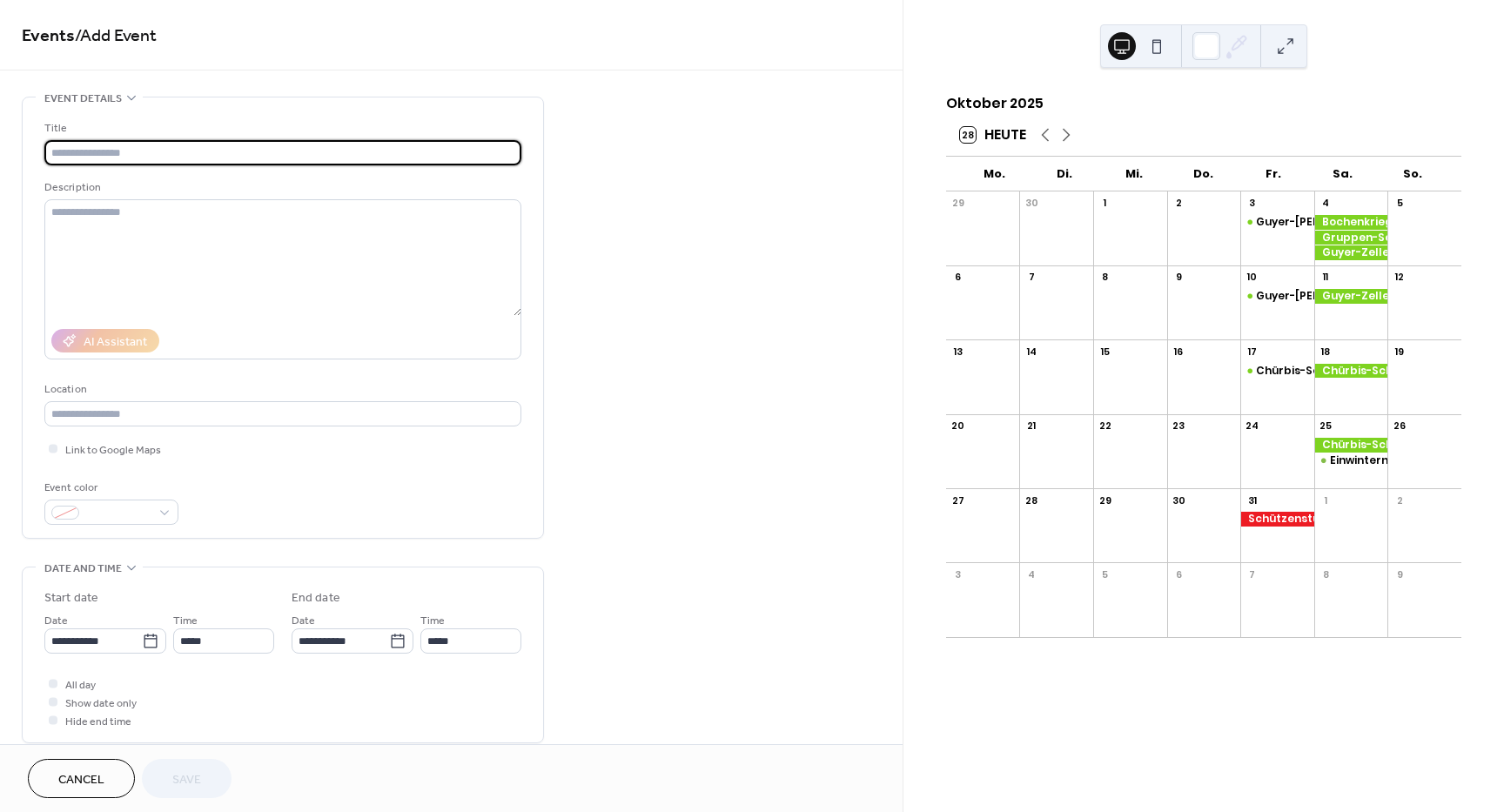 click at bounding box center (283, 152) 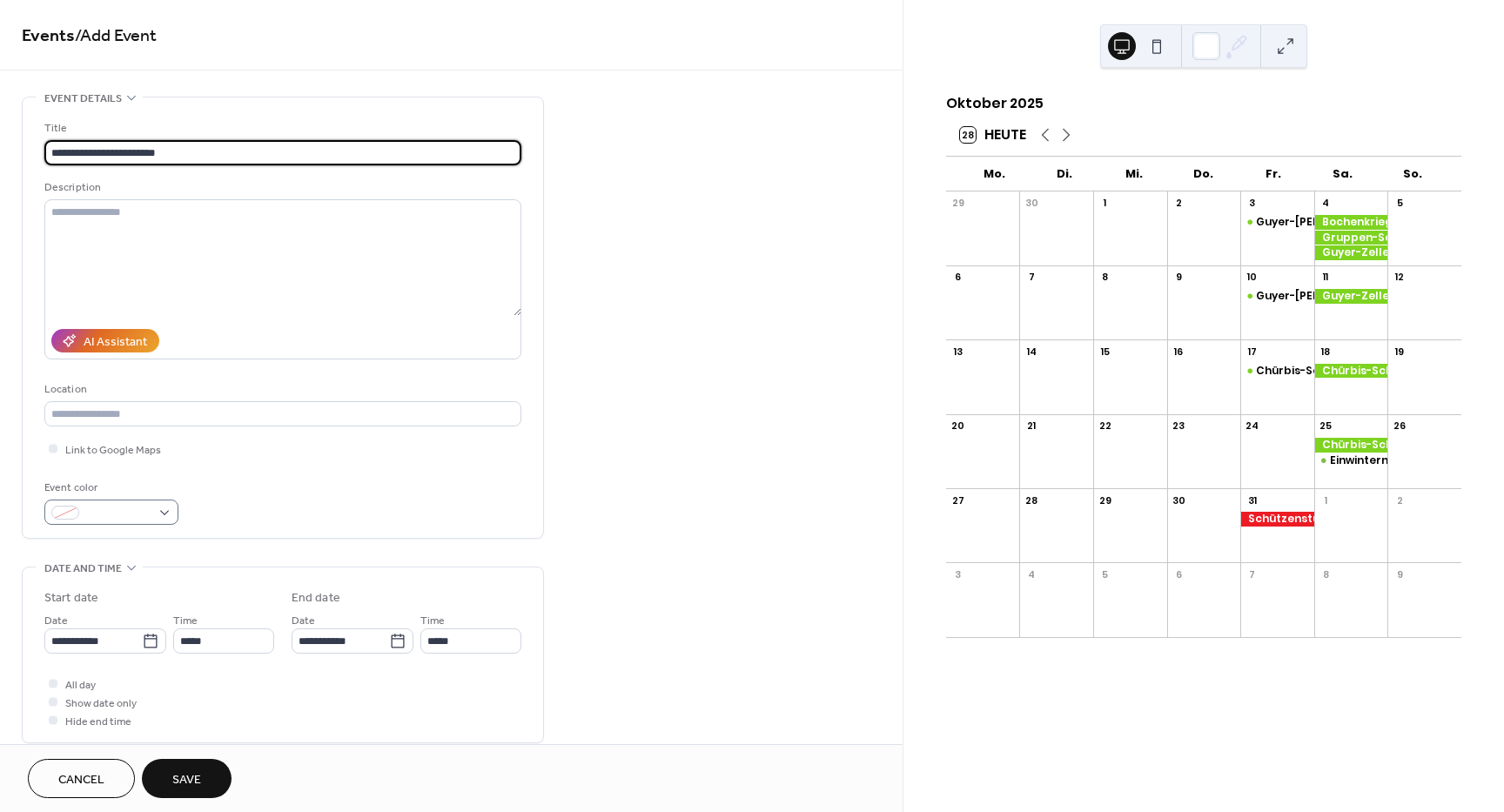 type on "**********" 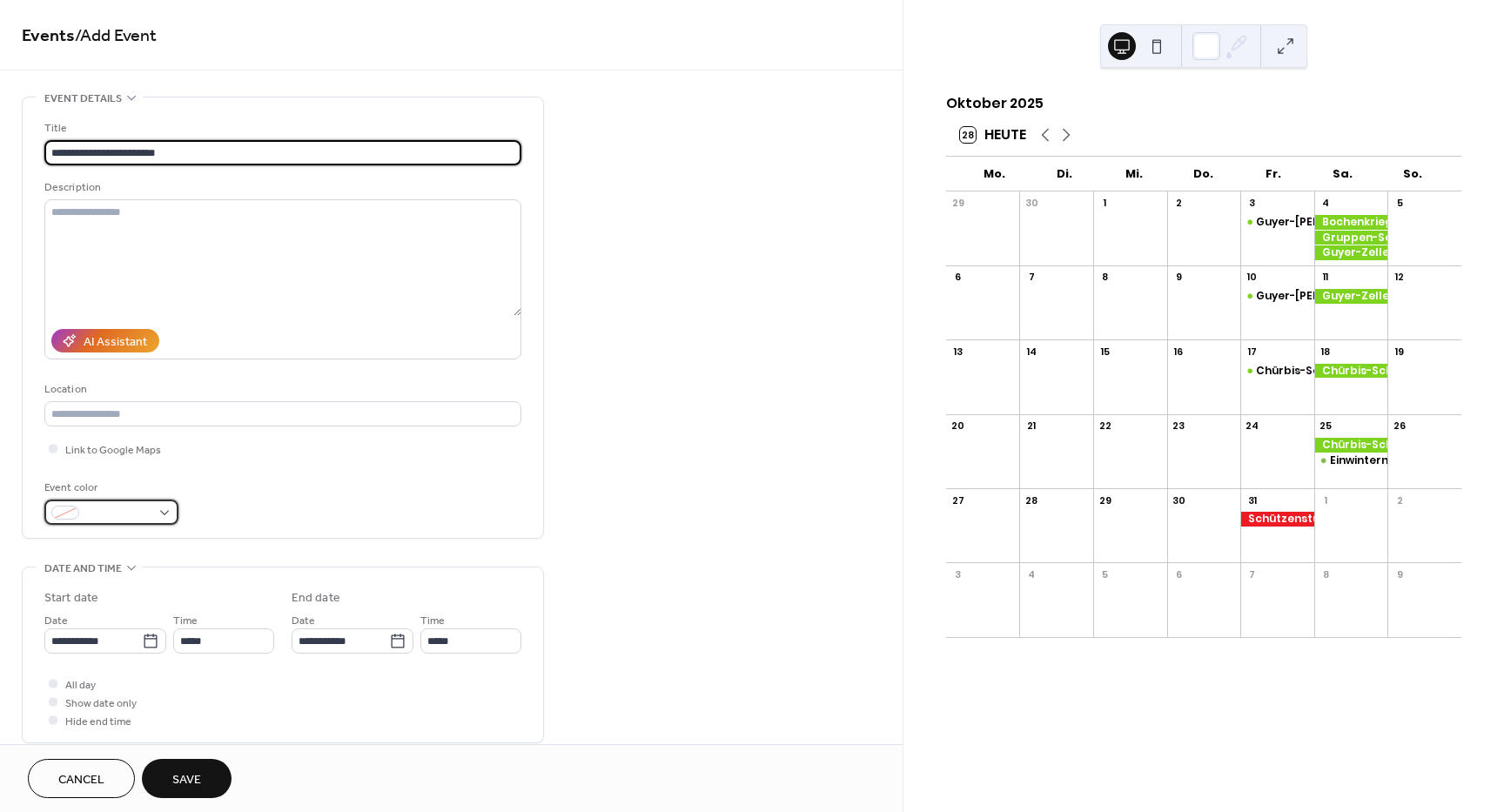 click at bounding box center (111, 512) 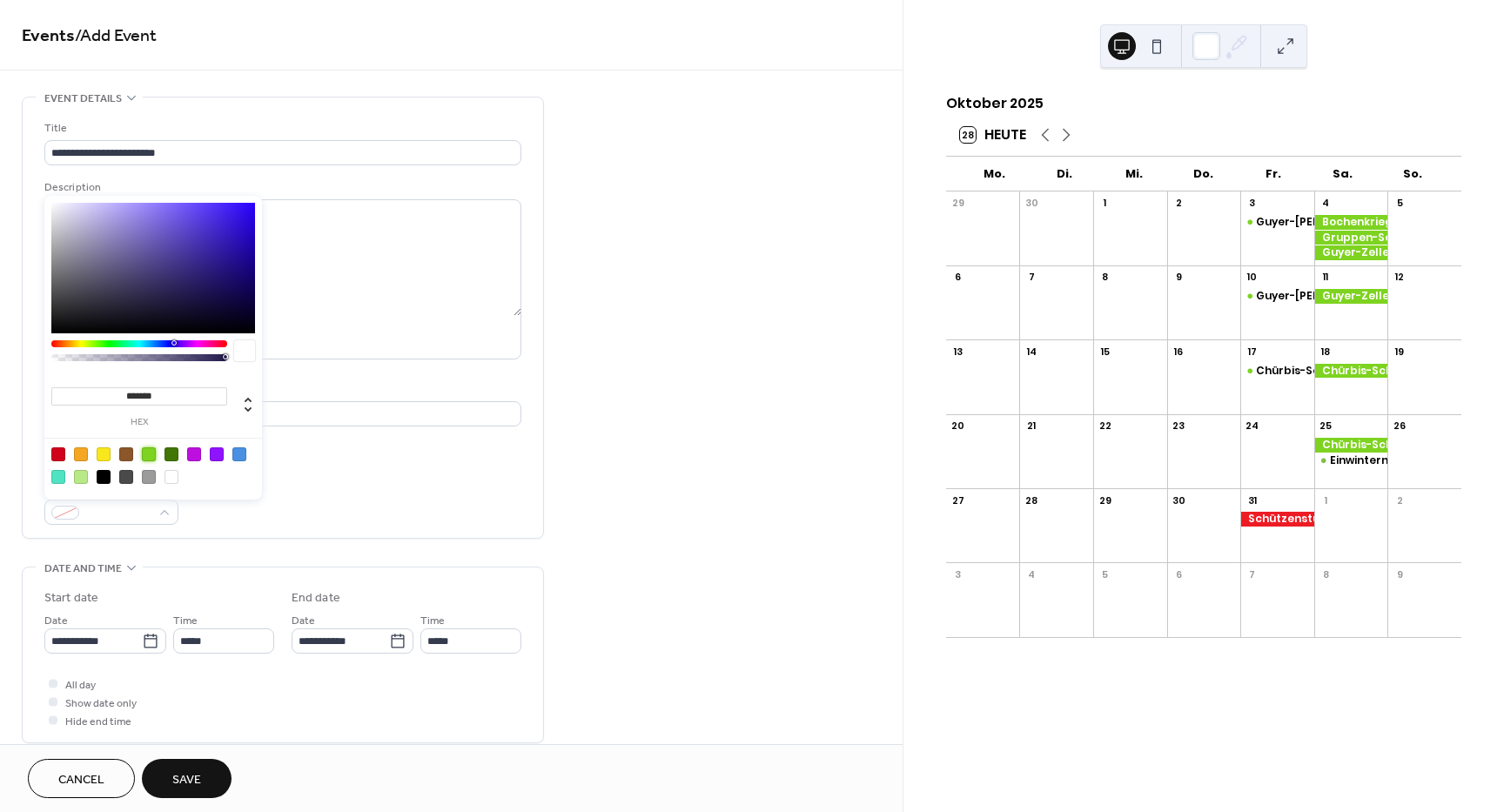 click at bounding box center (149, 454) 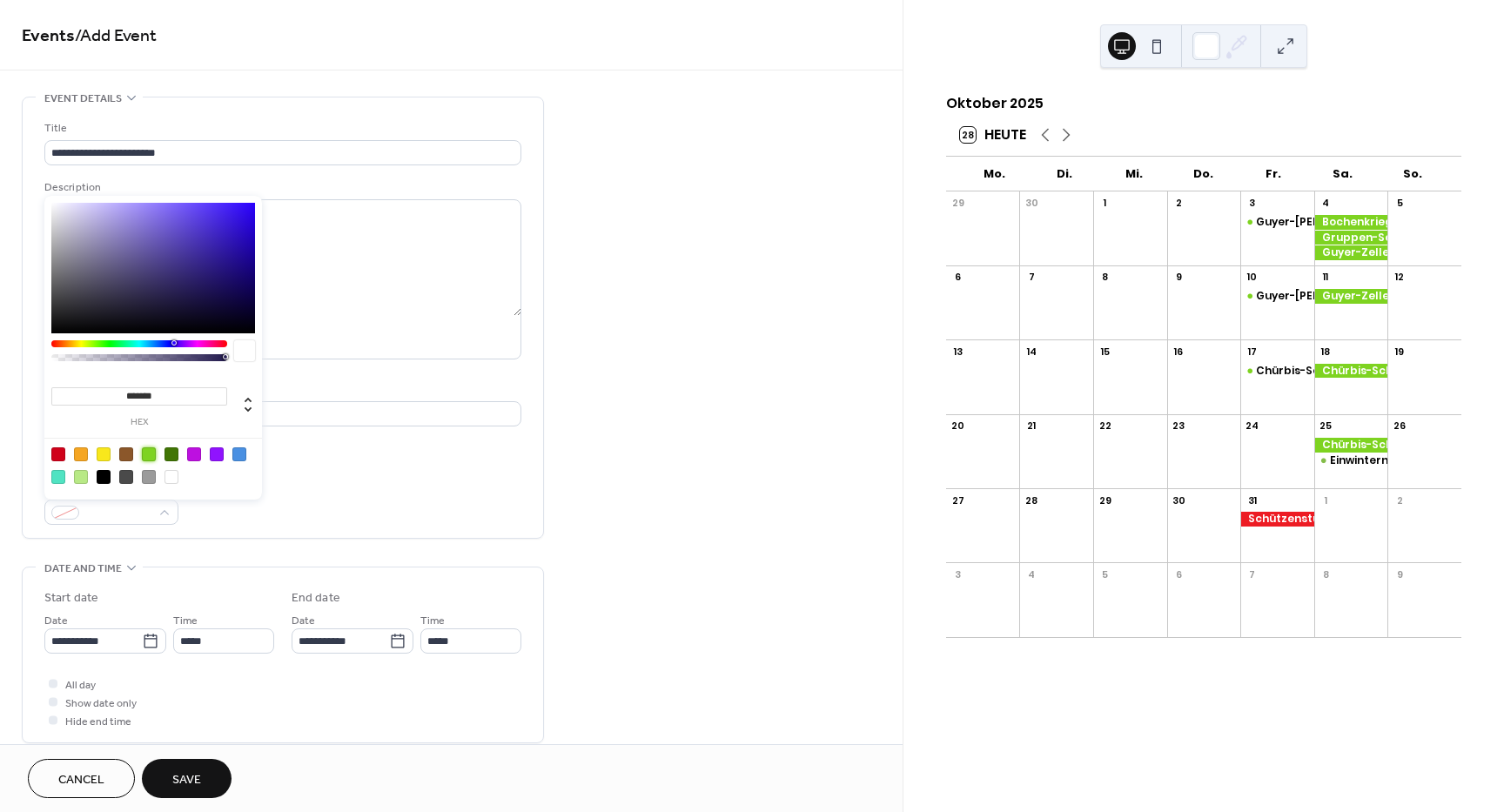 type on "*******" 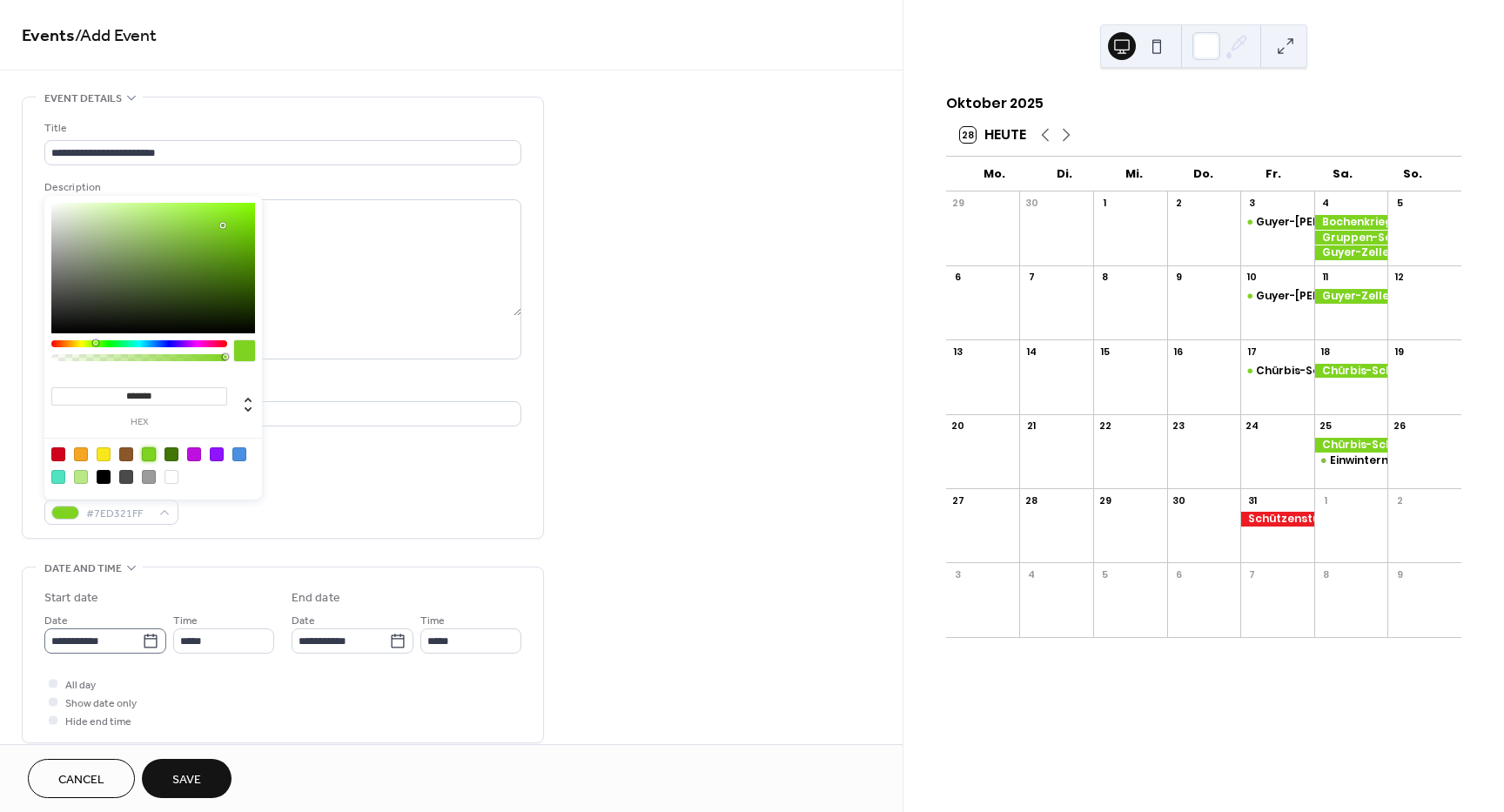 click 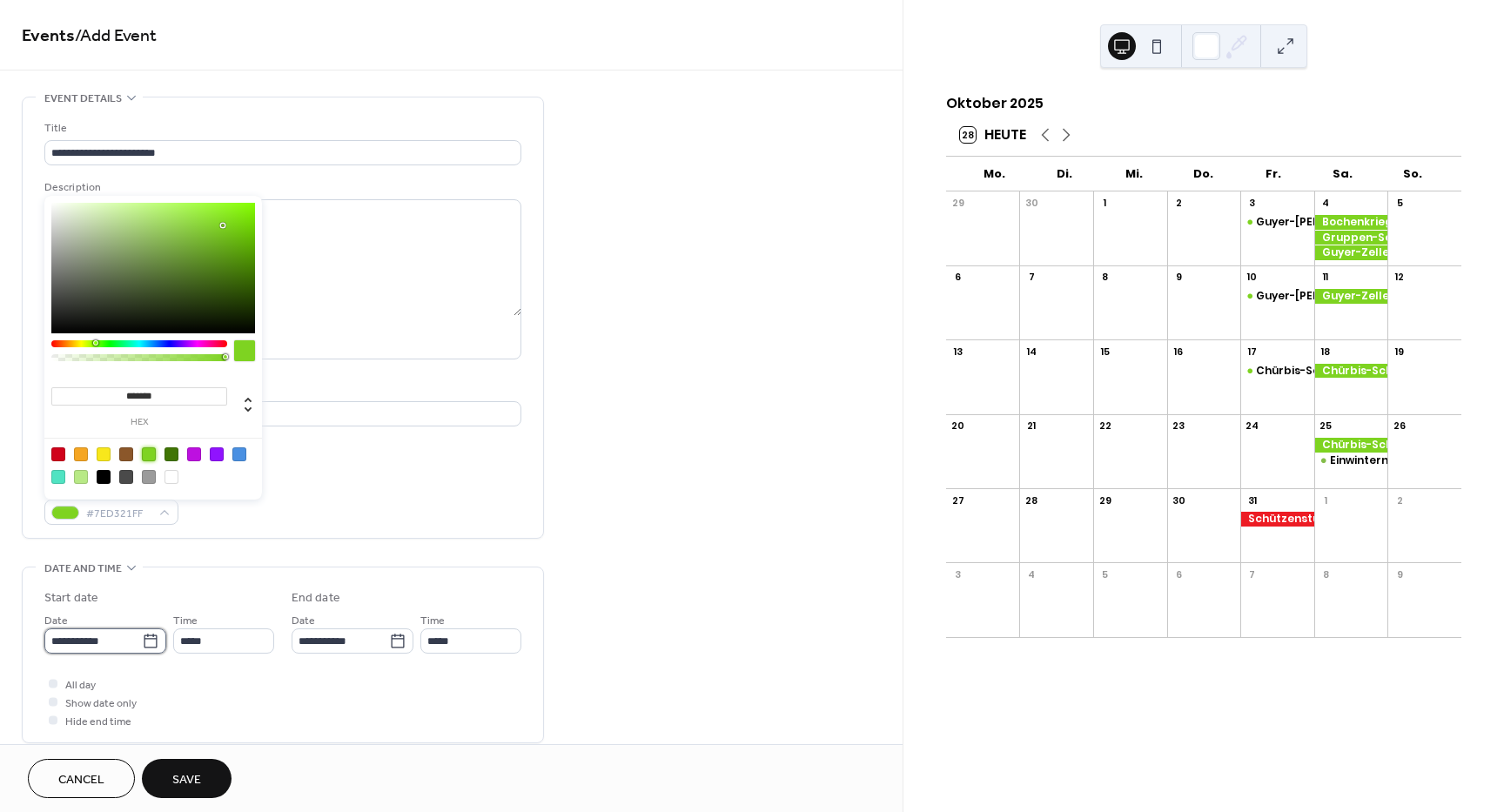 click on "**********" at bounding box center (93, 641) 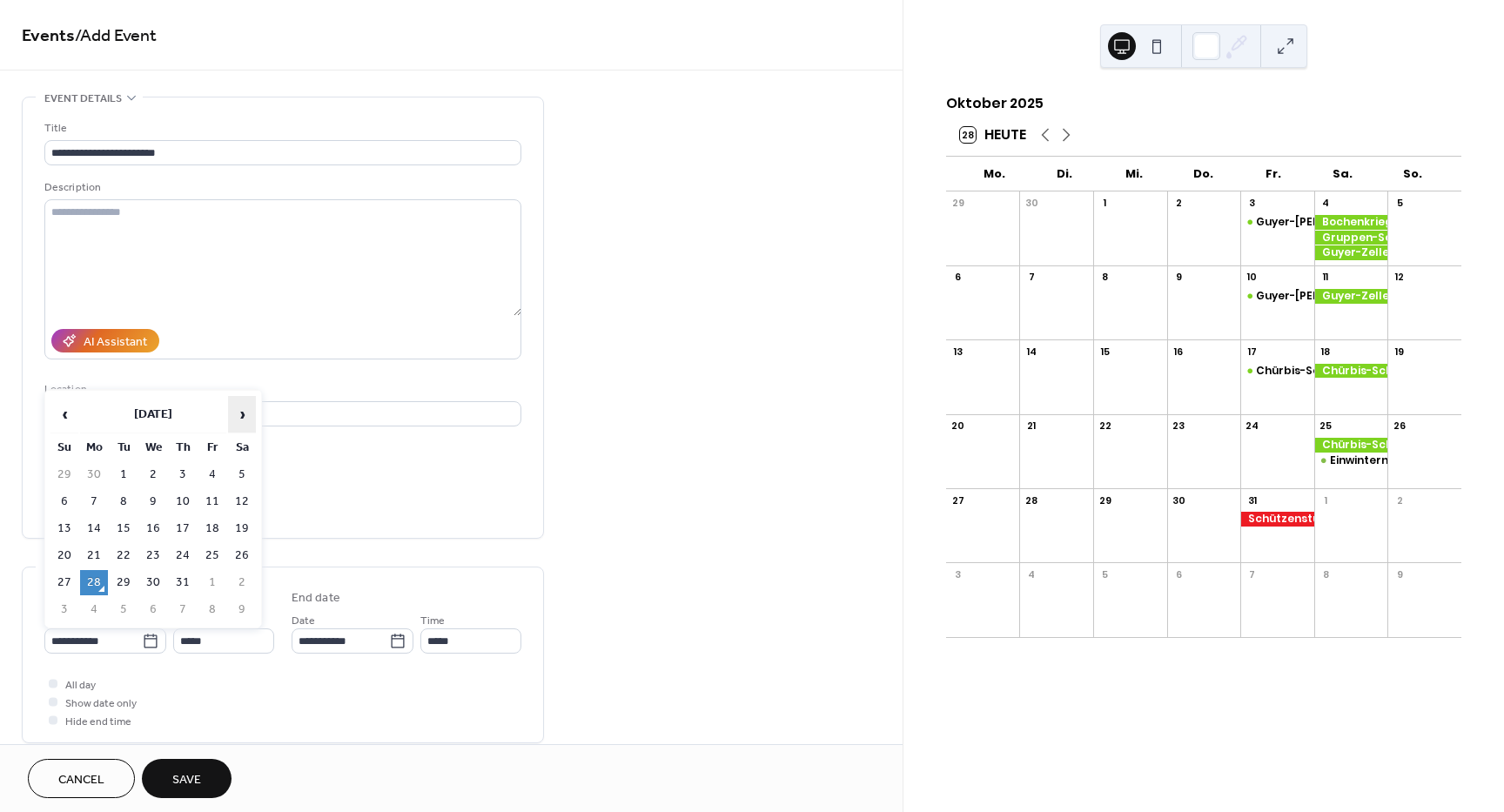 click on "›" at bounding box center [242, 414] 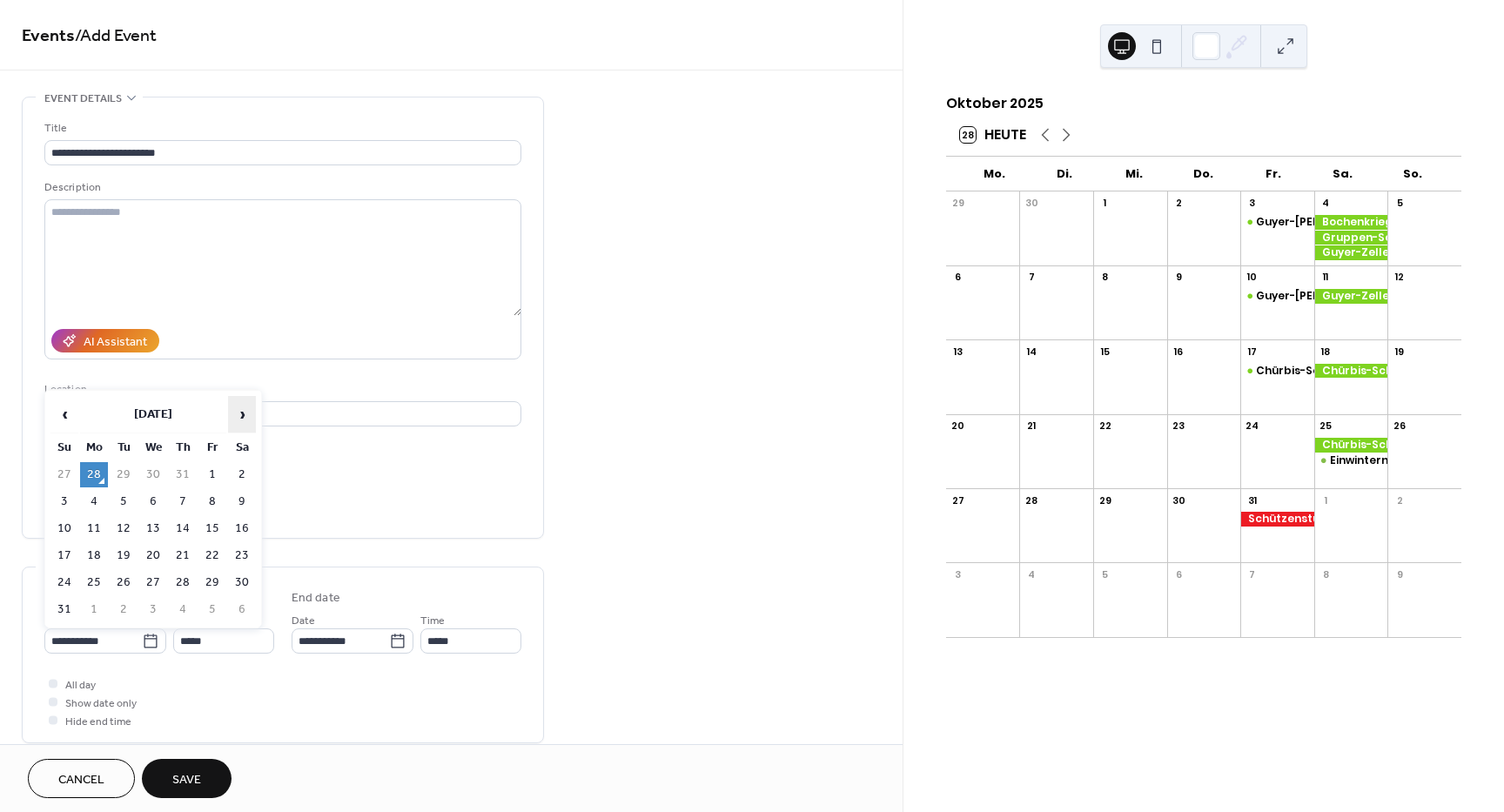 click on "›" at bounding box center (242, 414) 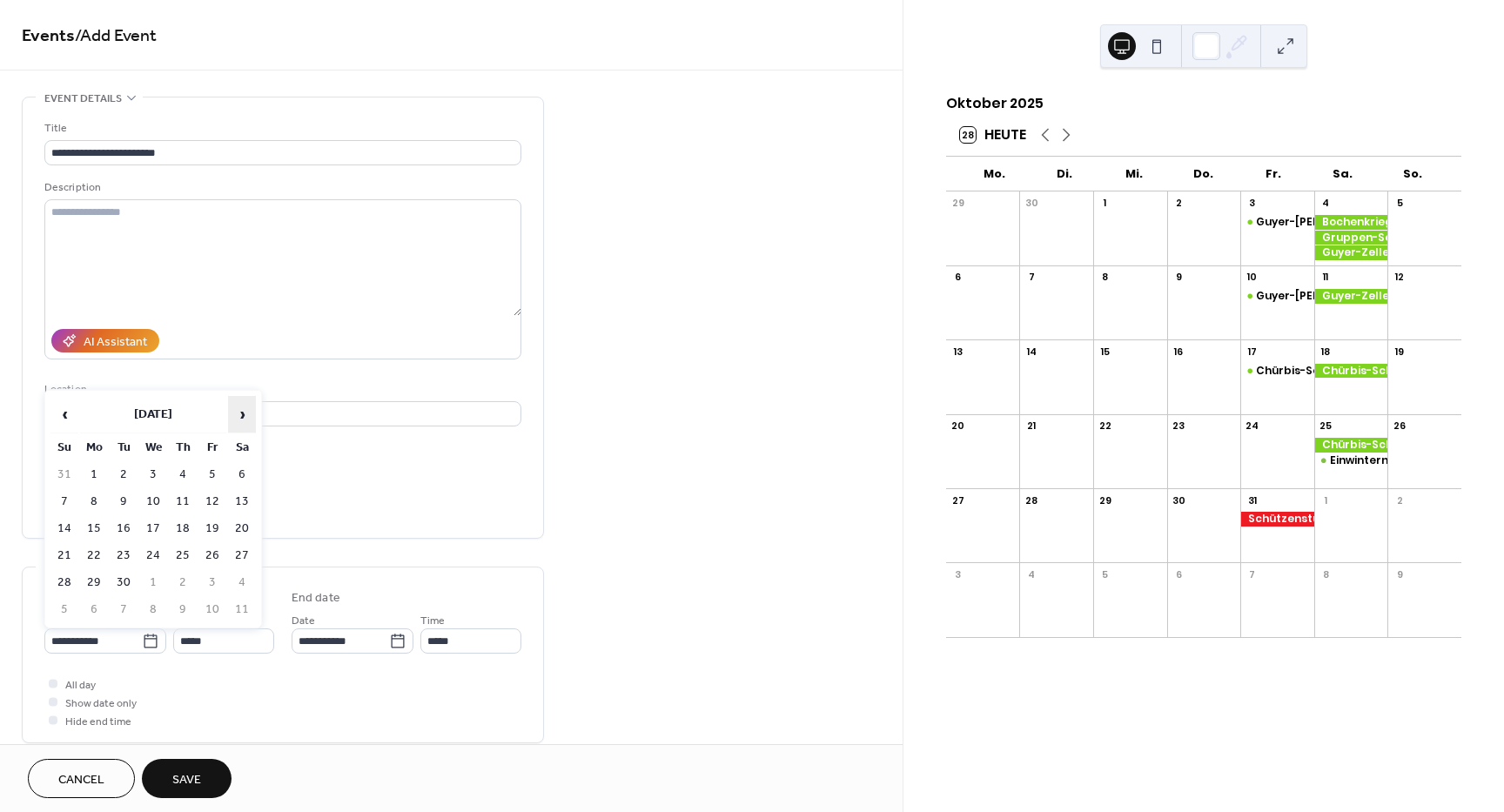 click on "›" at bounding box center (242, 414) 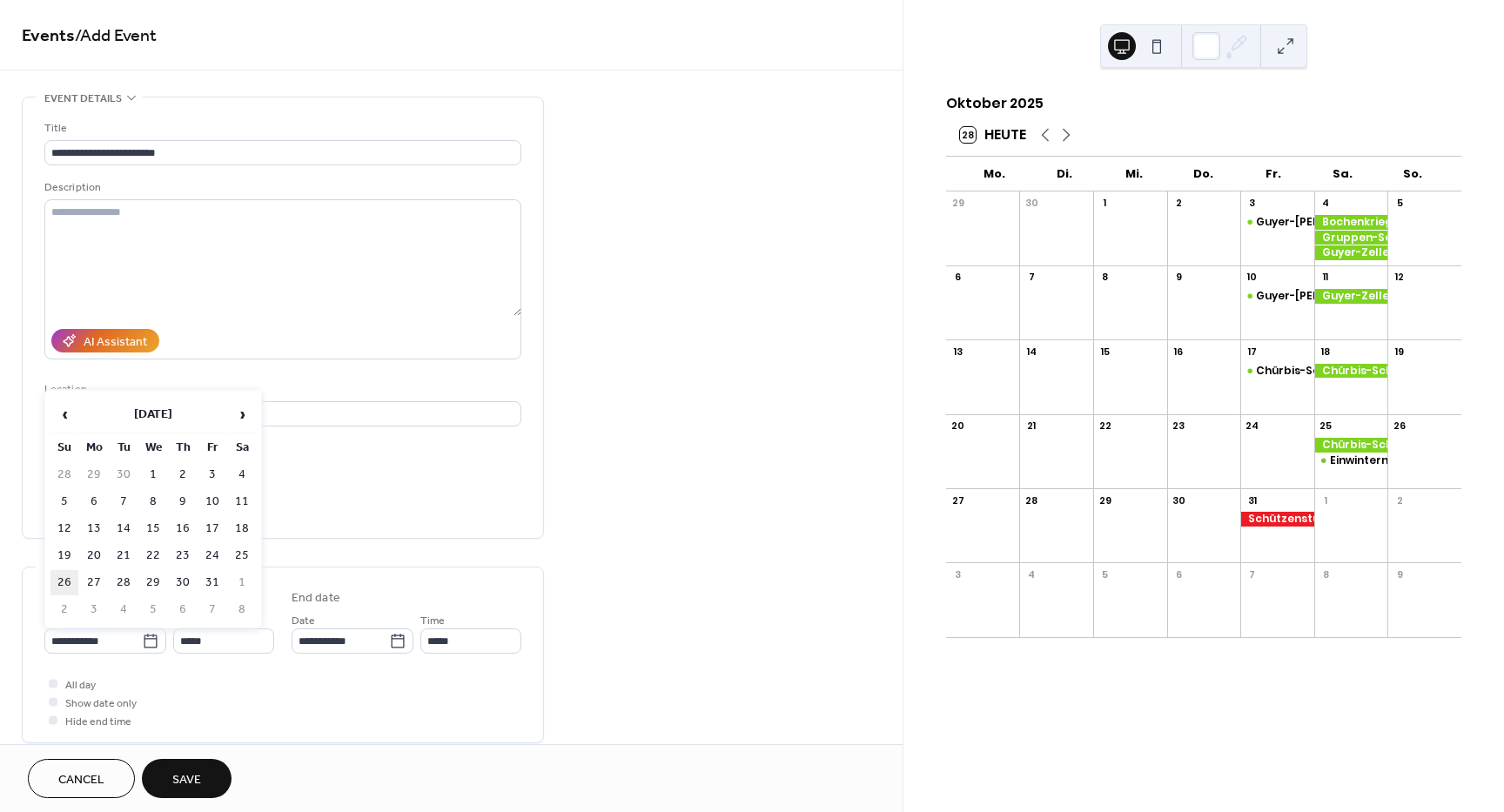 click on "26" at bounding box center [64, 582] 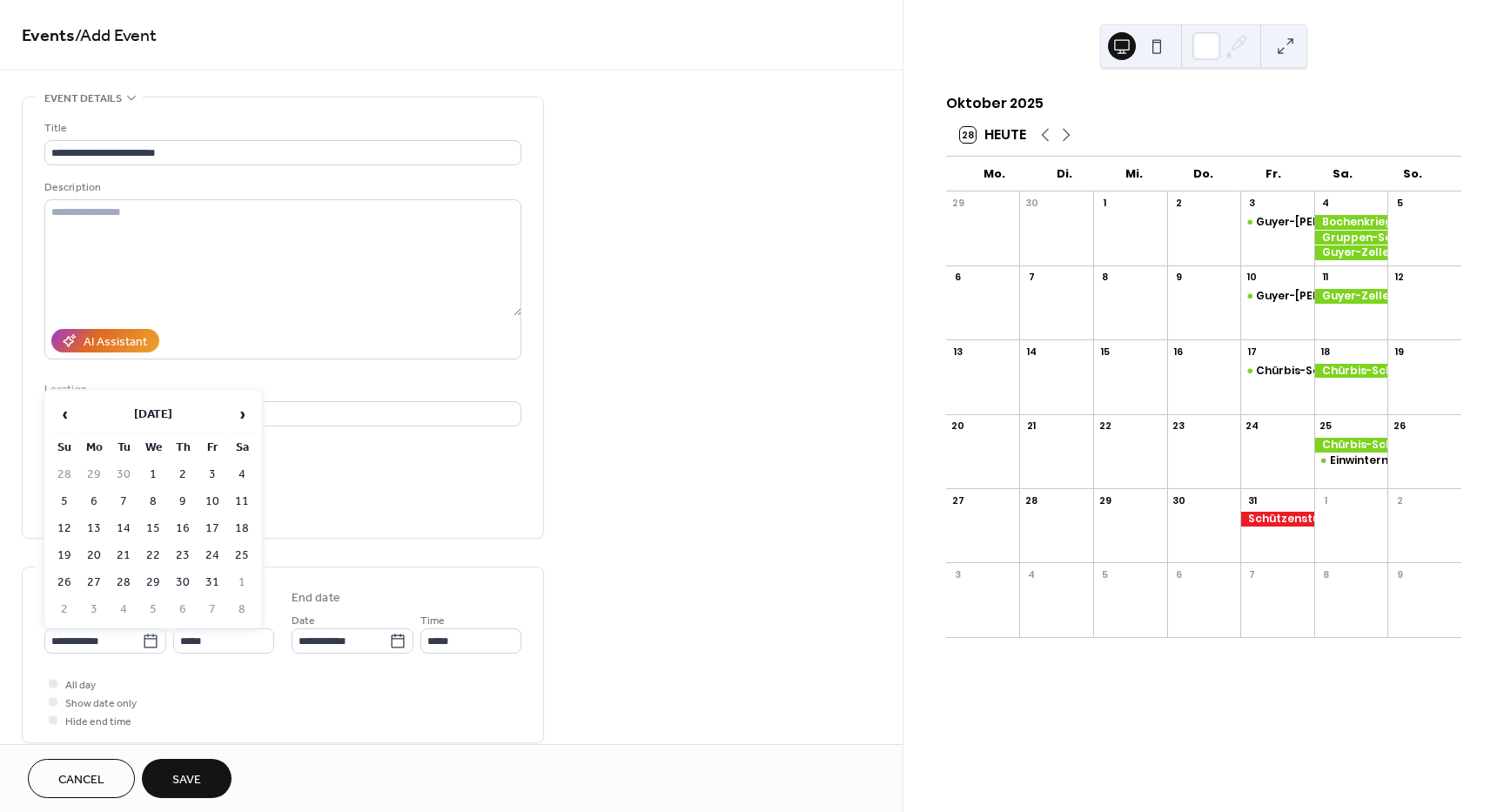 type on "**********" 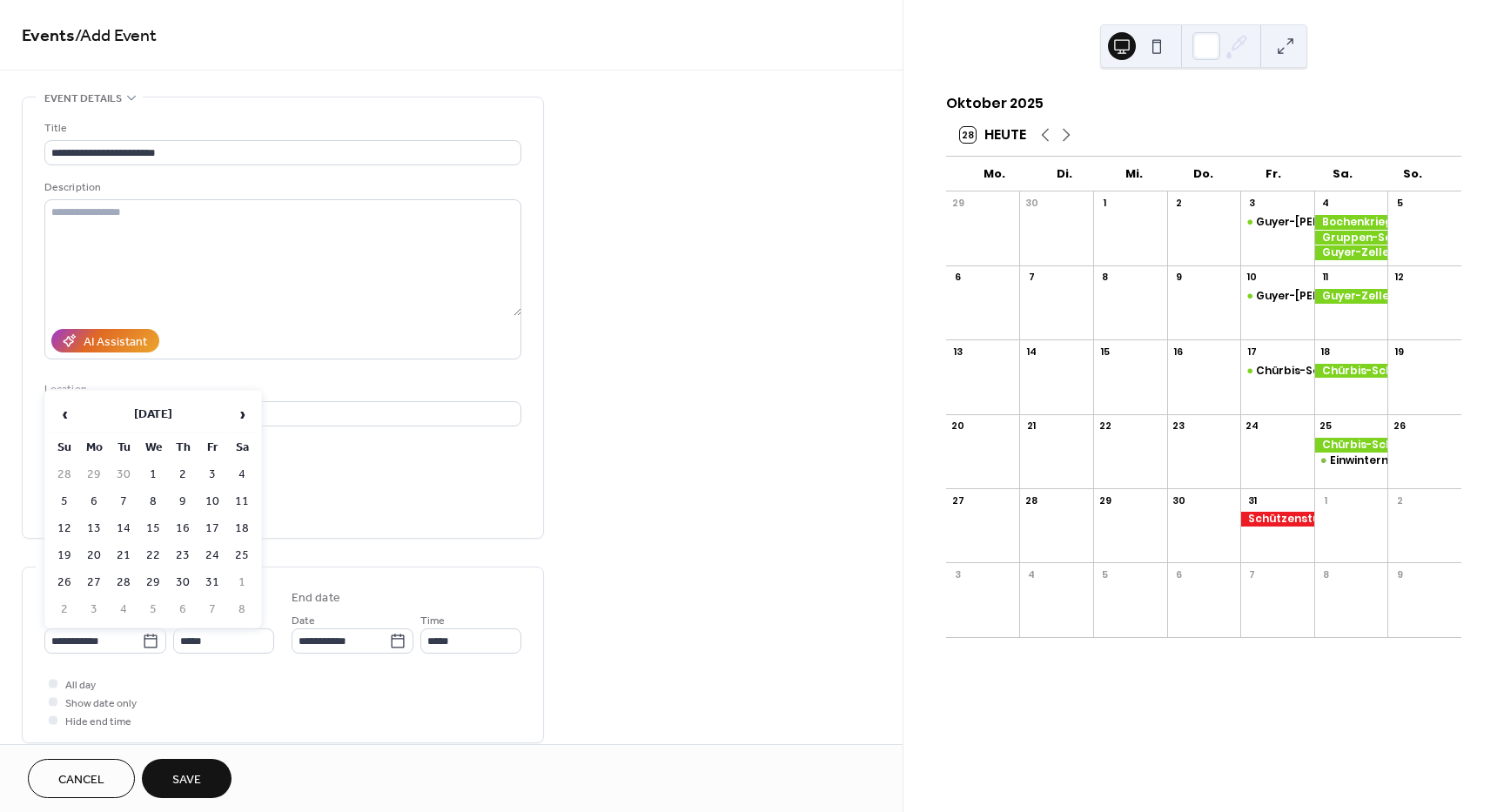 type on "**********" 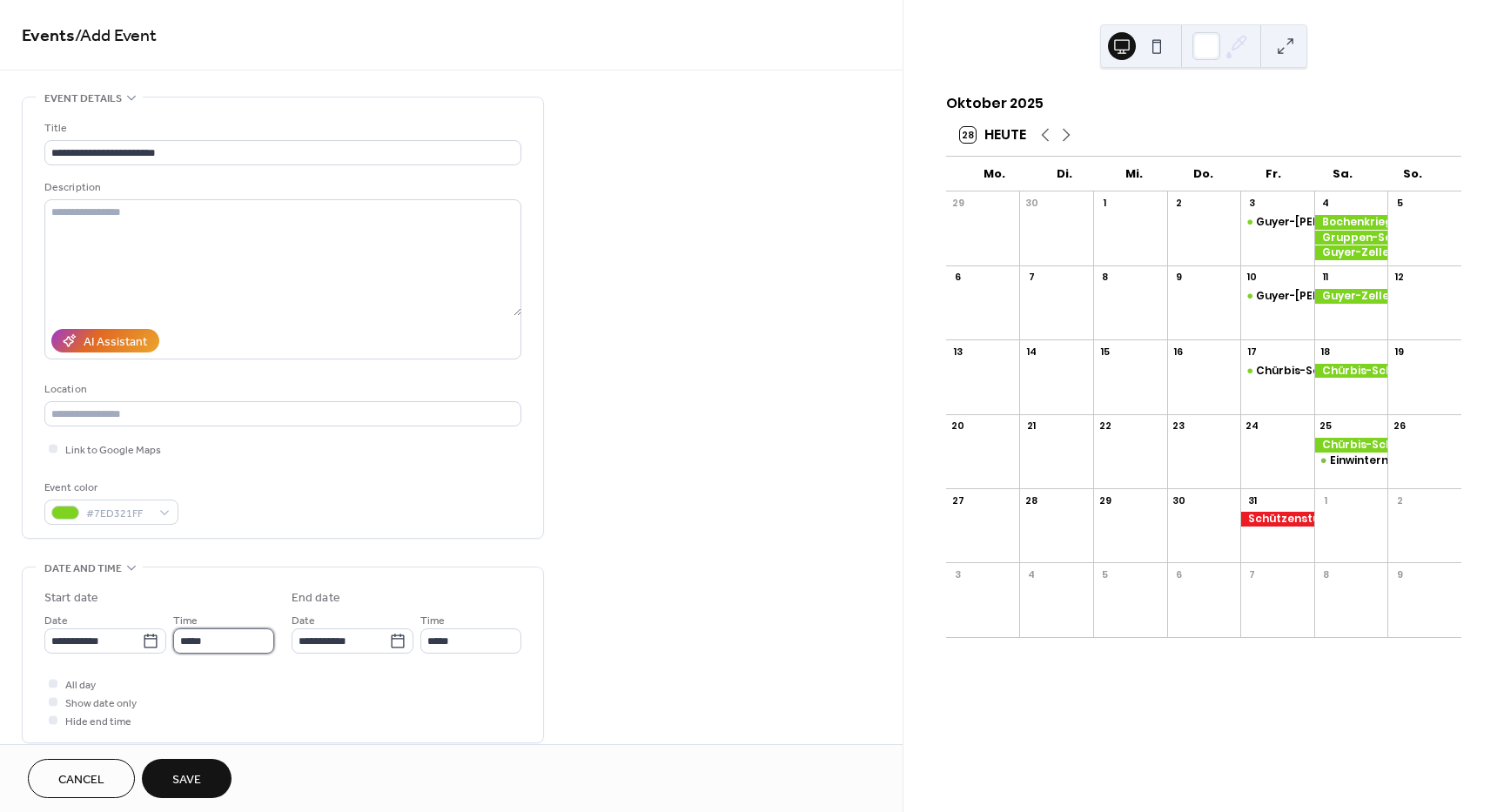 click on "*****" at bounding box center (224, 641) 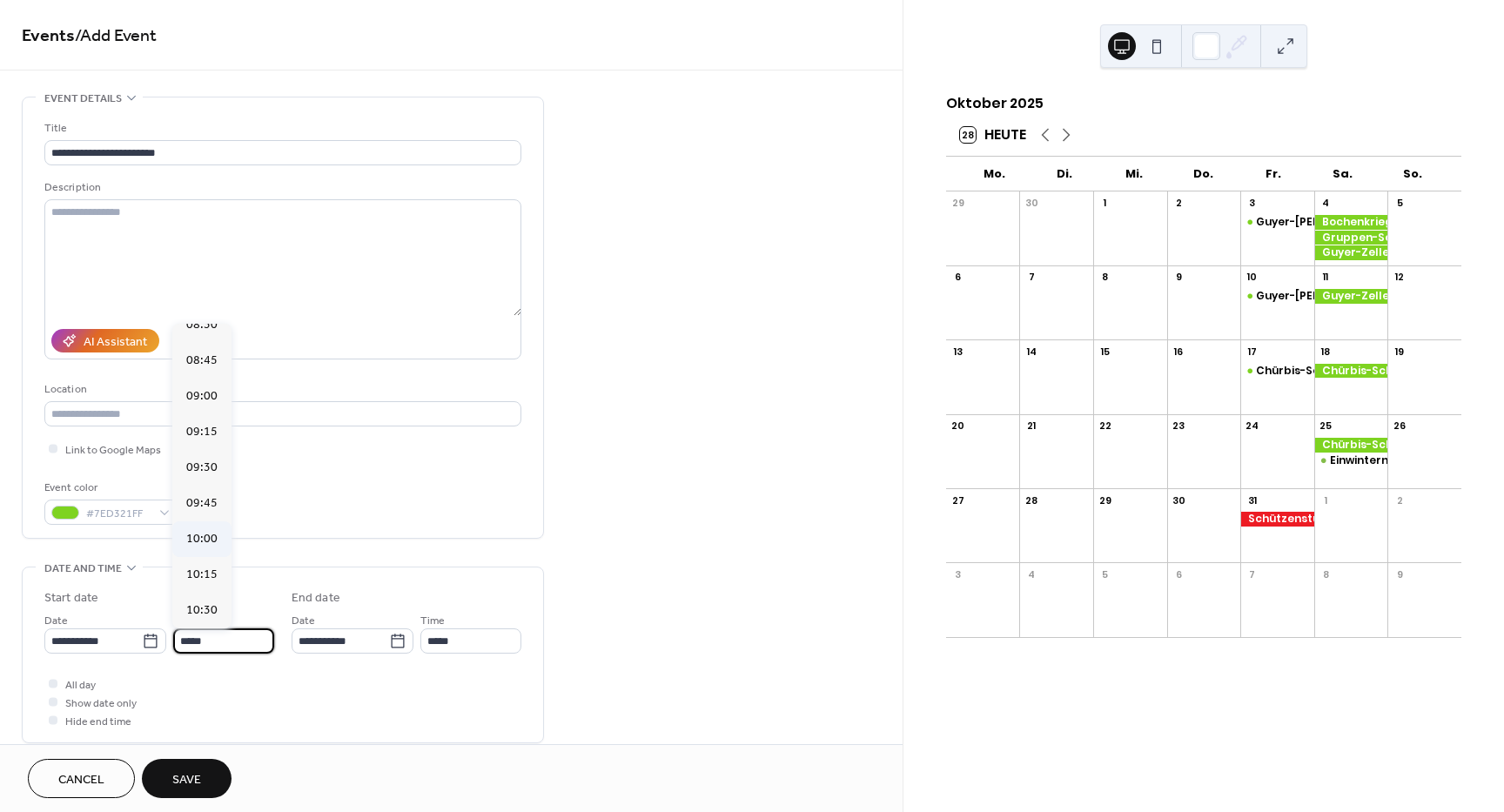 scroll, scrollTop: 1191, scrollLeft: 0, axis: vertical 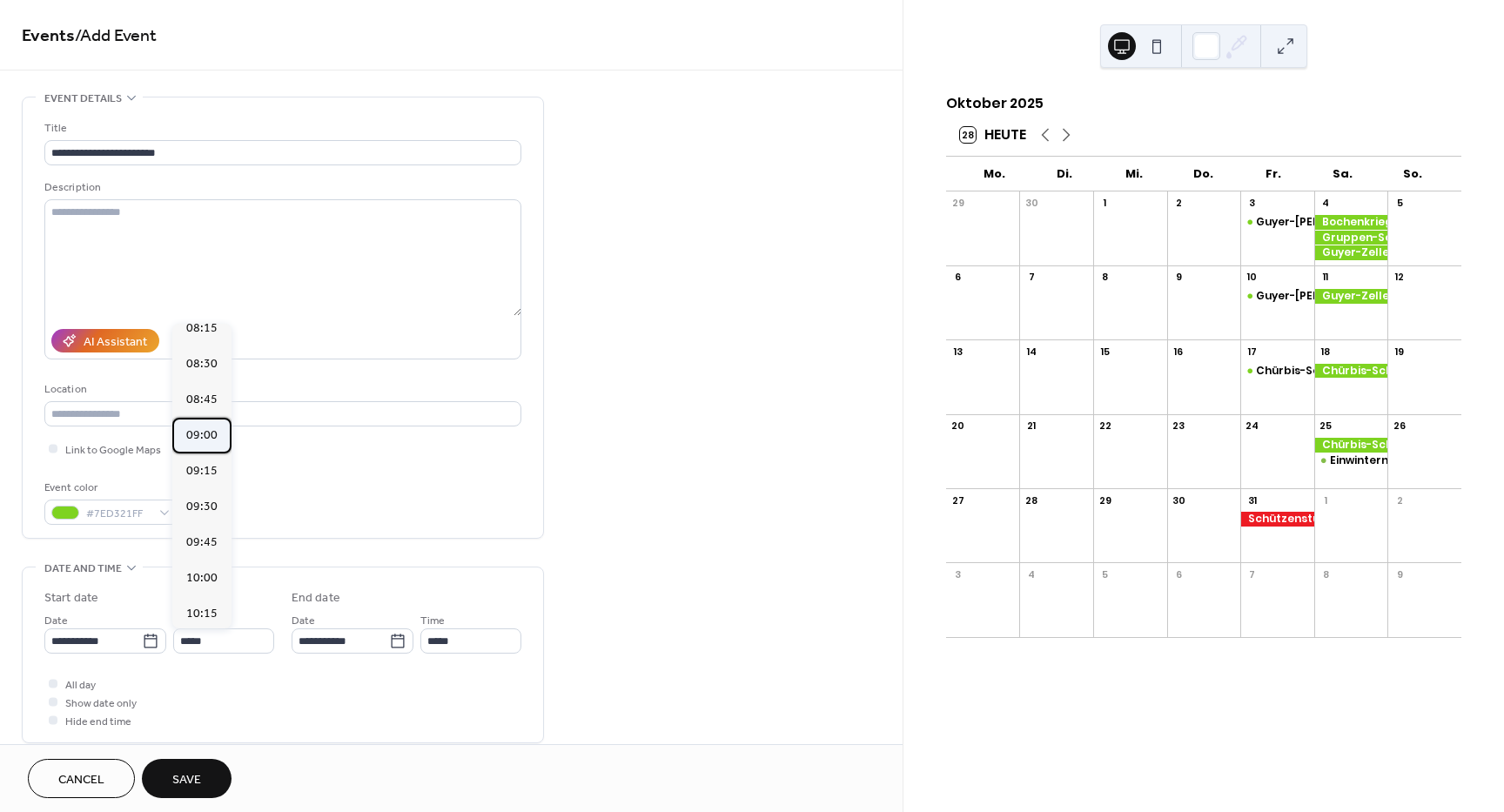 click on "09:00" at bounding box center (202, 435) 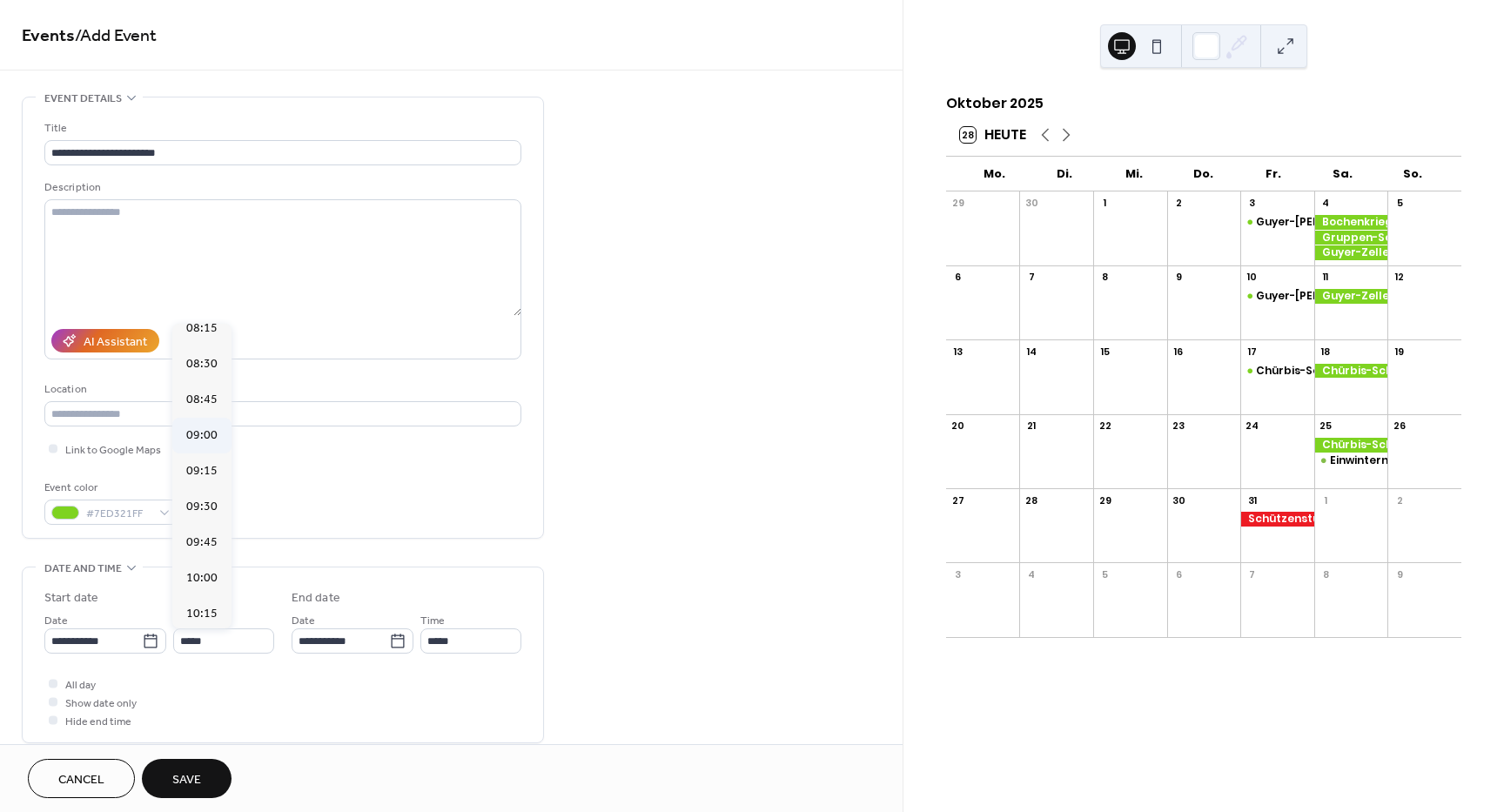 type on "*****" 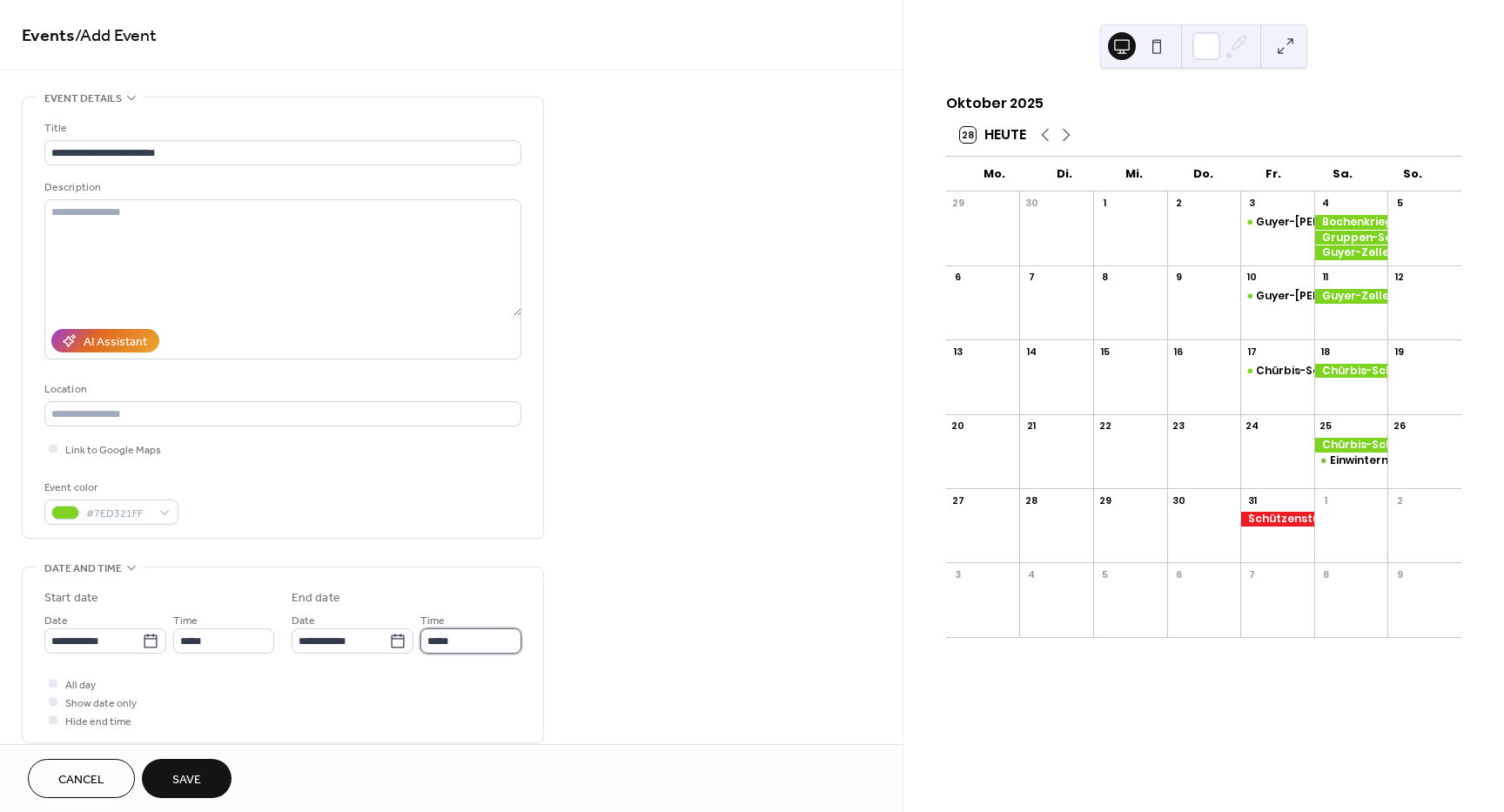 click on "*****" at bounding box center [471, 641] 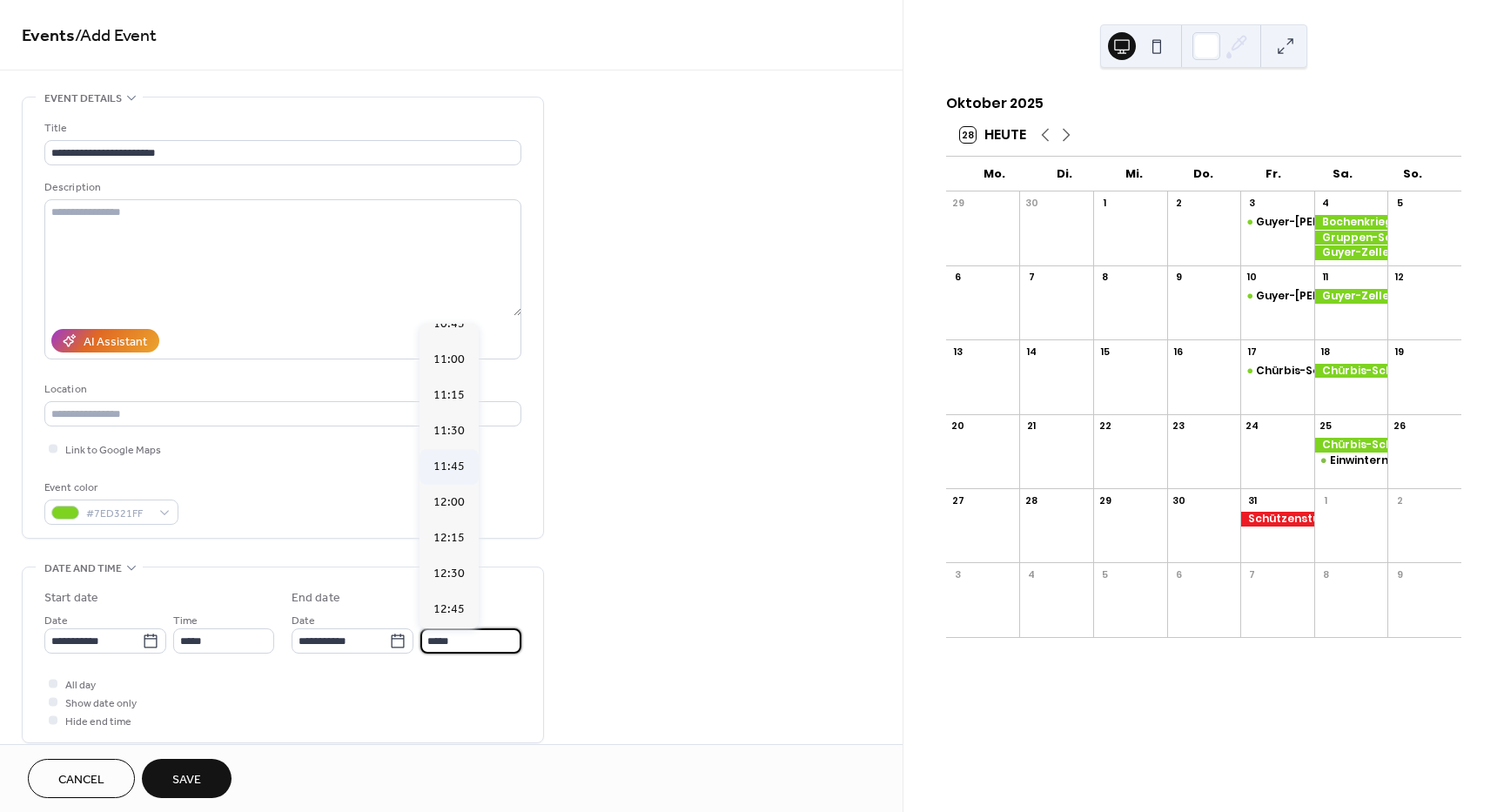 scroll, scrollTop: 261, scrollLeft: 0, axis: vertical 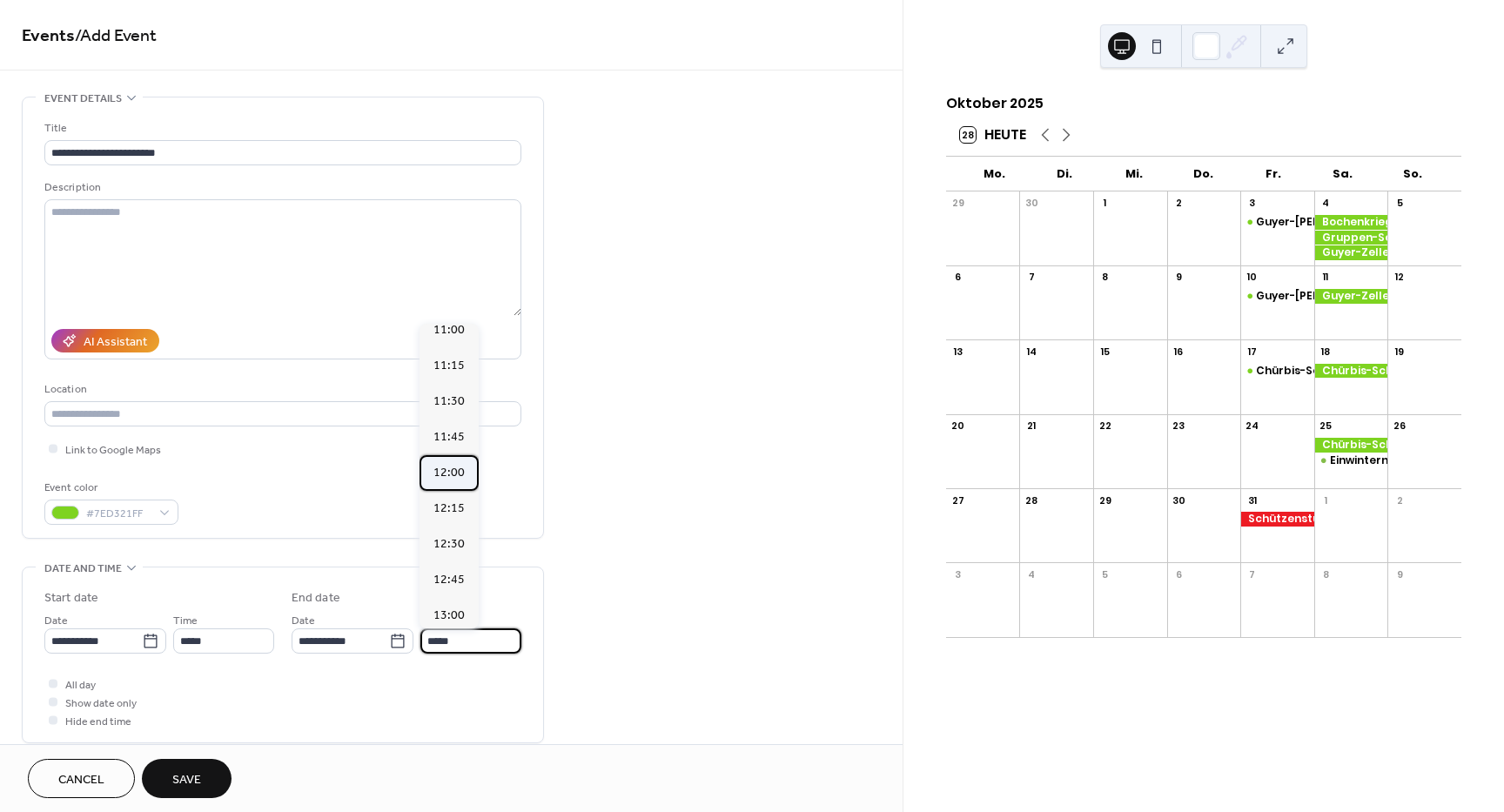 click on "12:00" at bounding box center (449, 473) 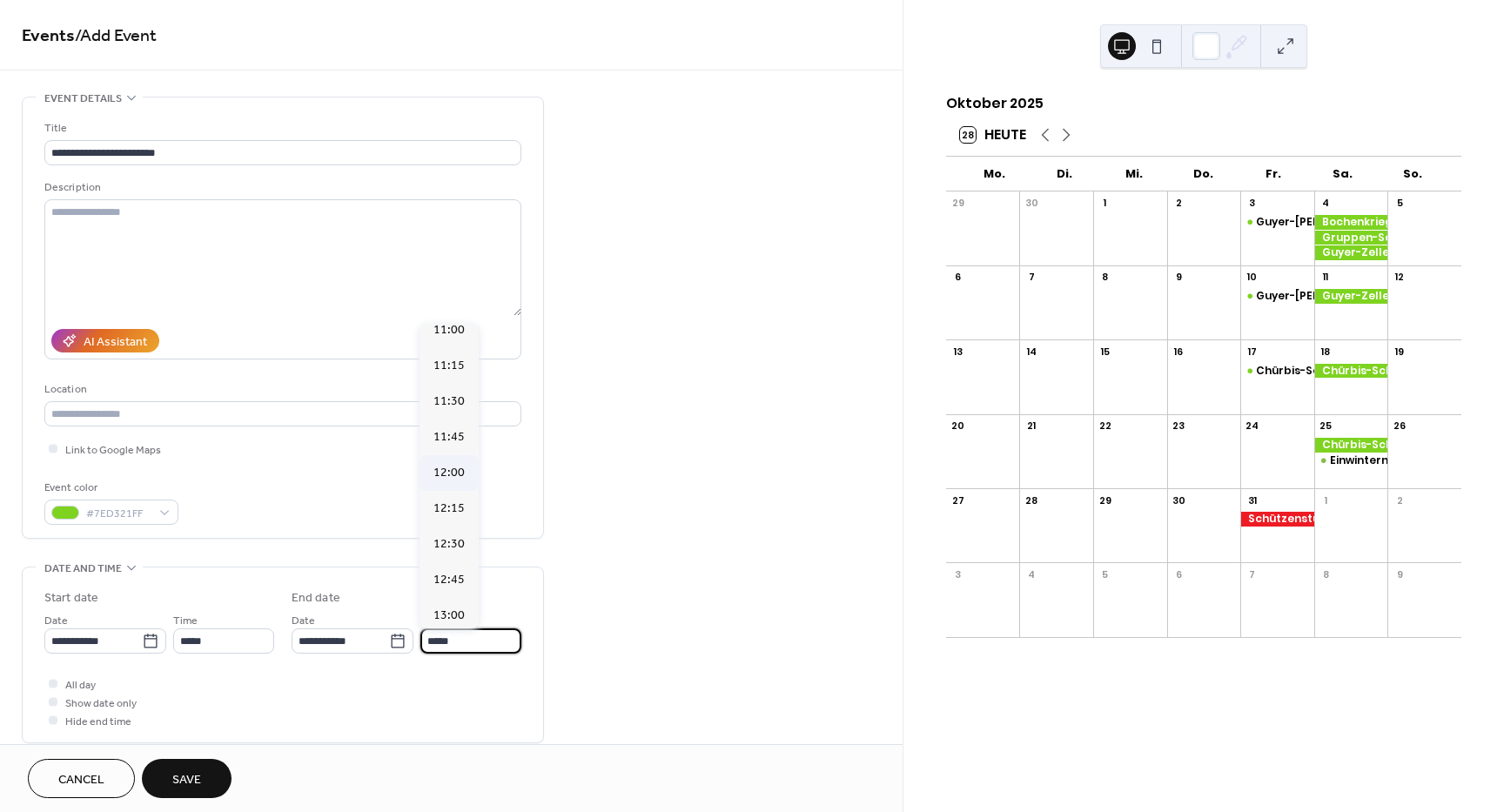 type on "*****" 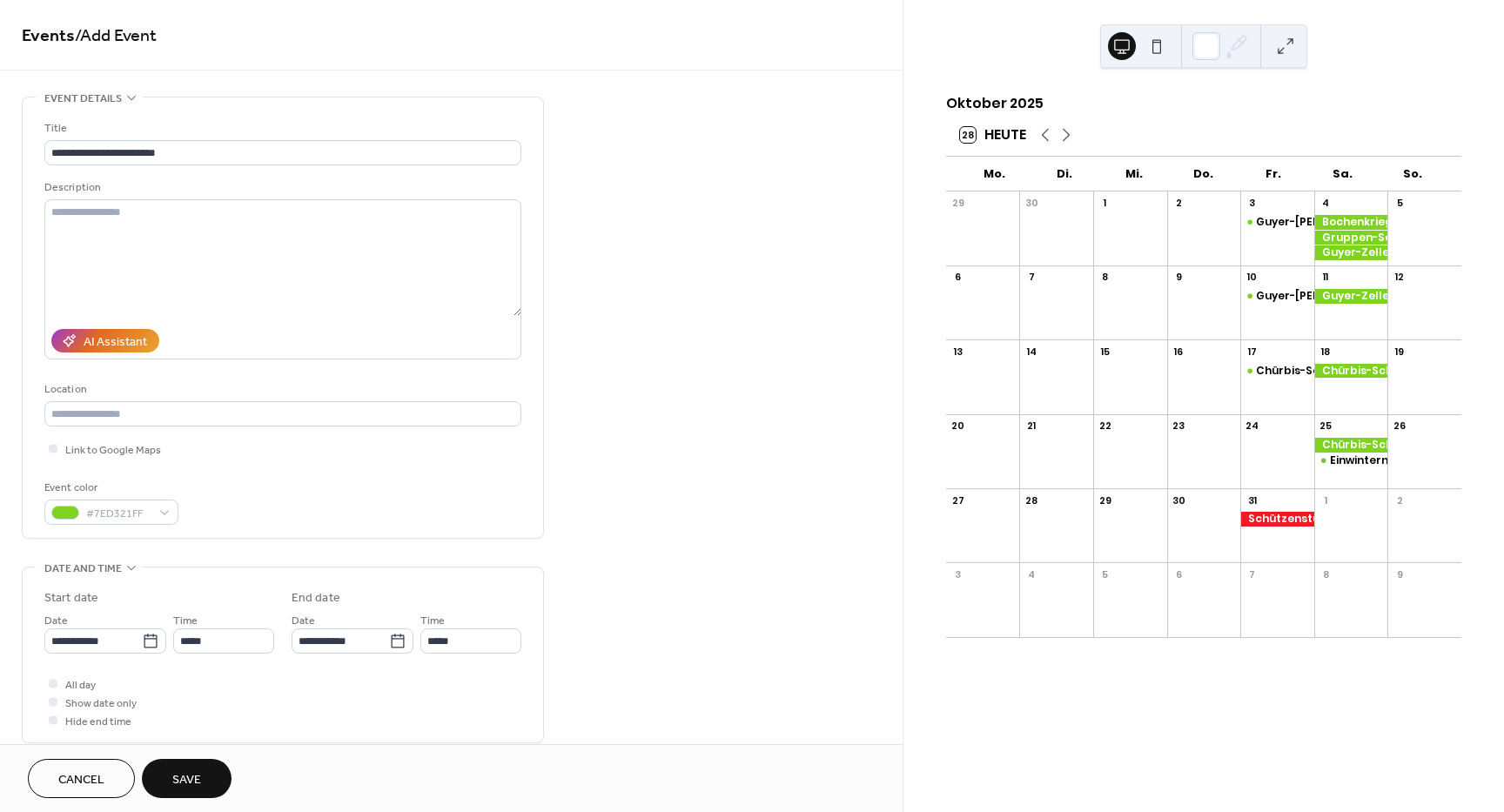 click on "Save" at bounding box center (186, 780) 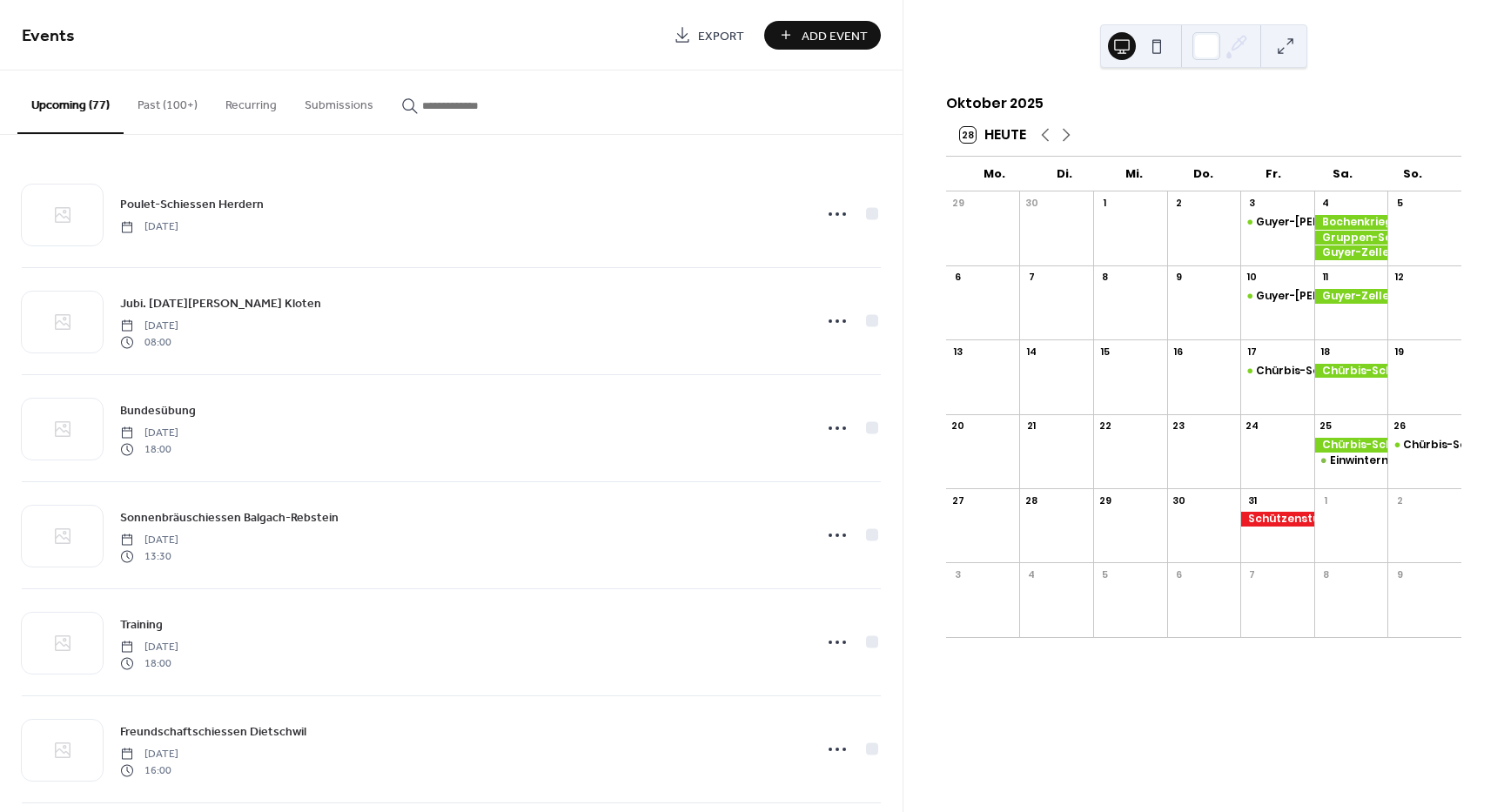 click on "Add Event" at bounding box center [822, 35] 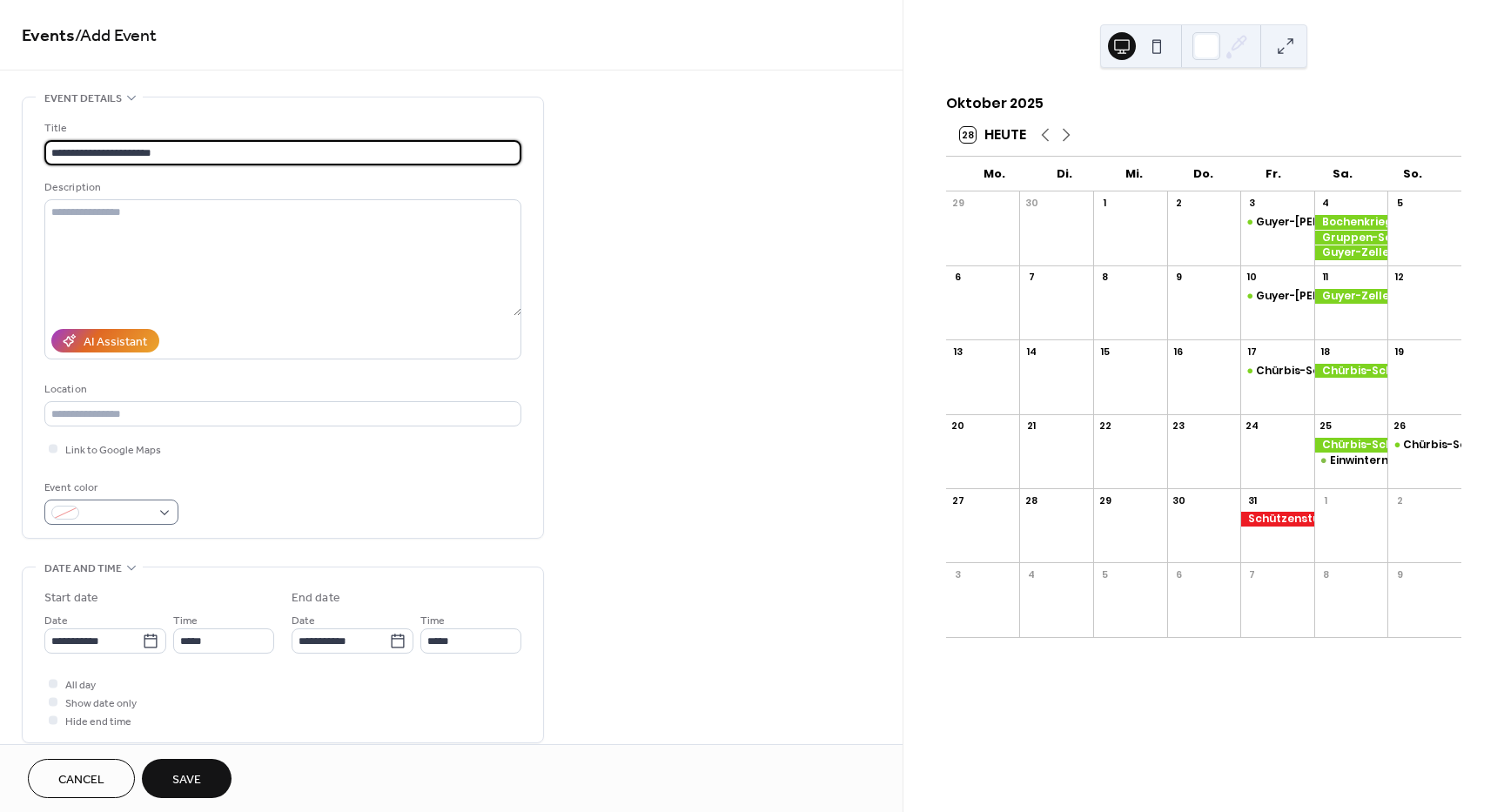 type on "**********" 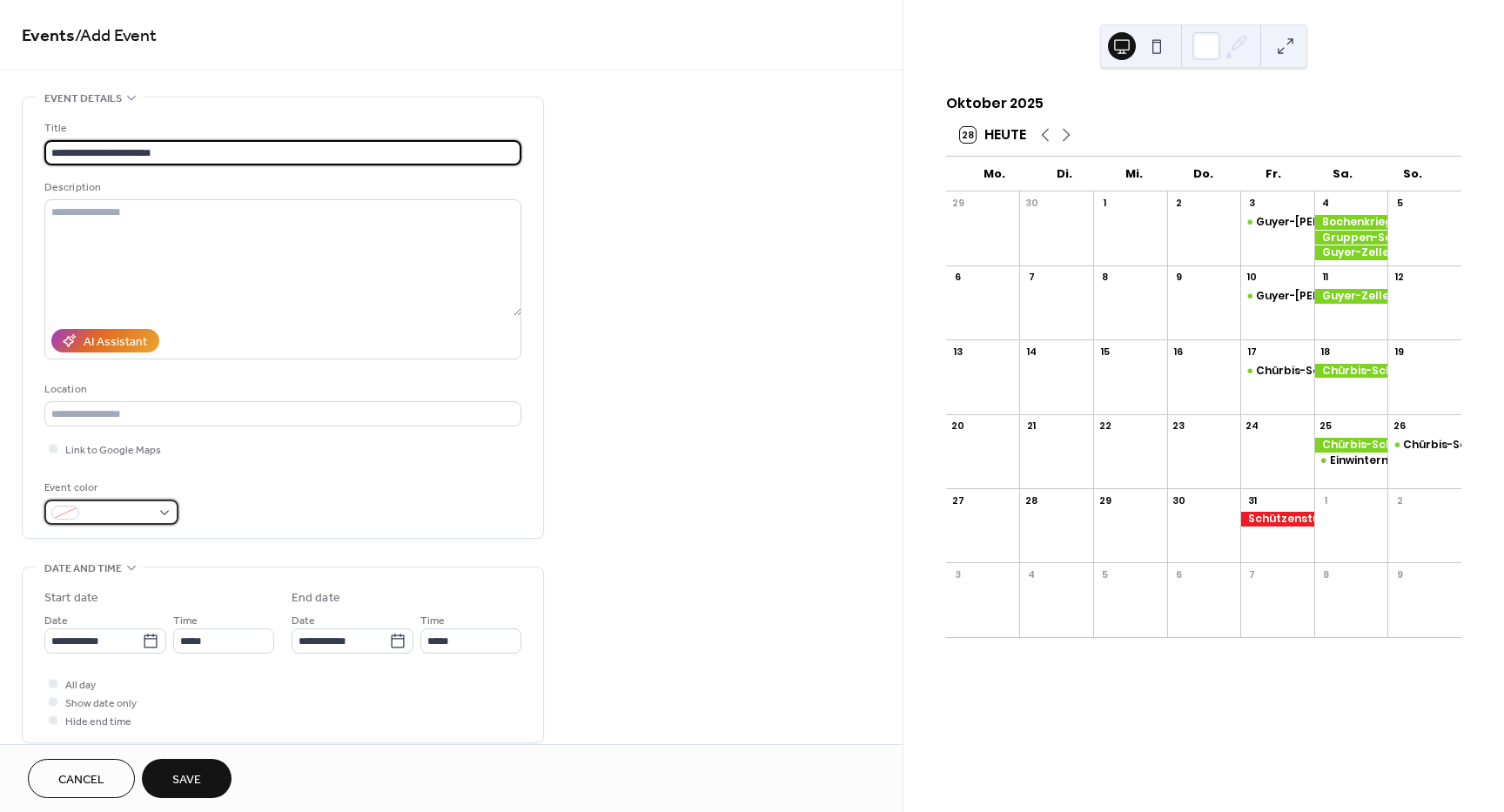 click at bounding box center (111, 512) 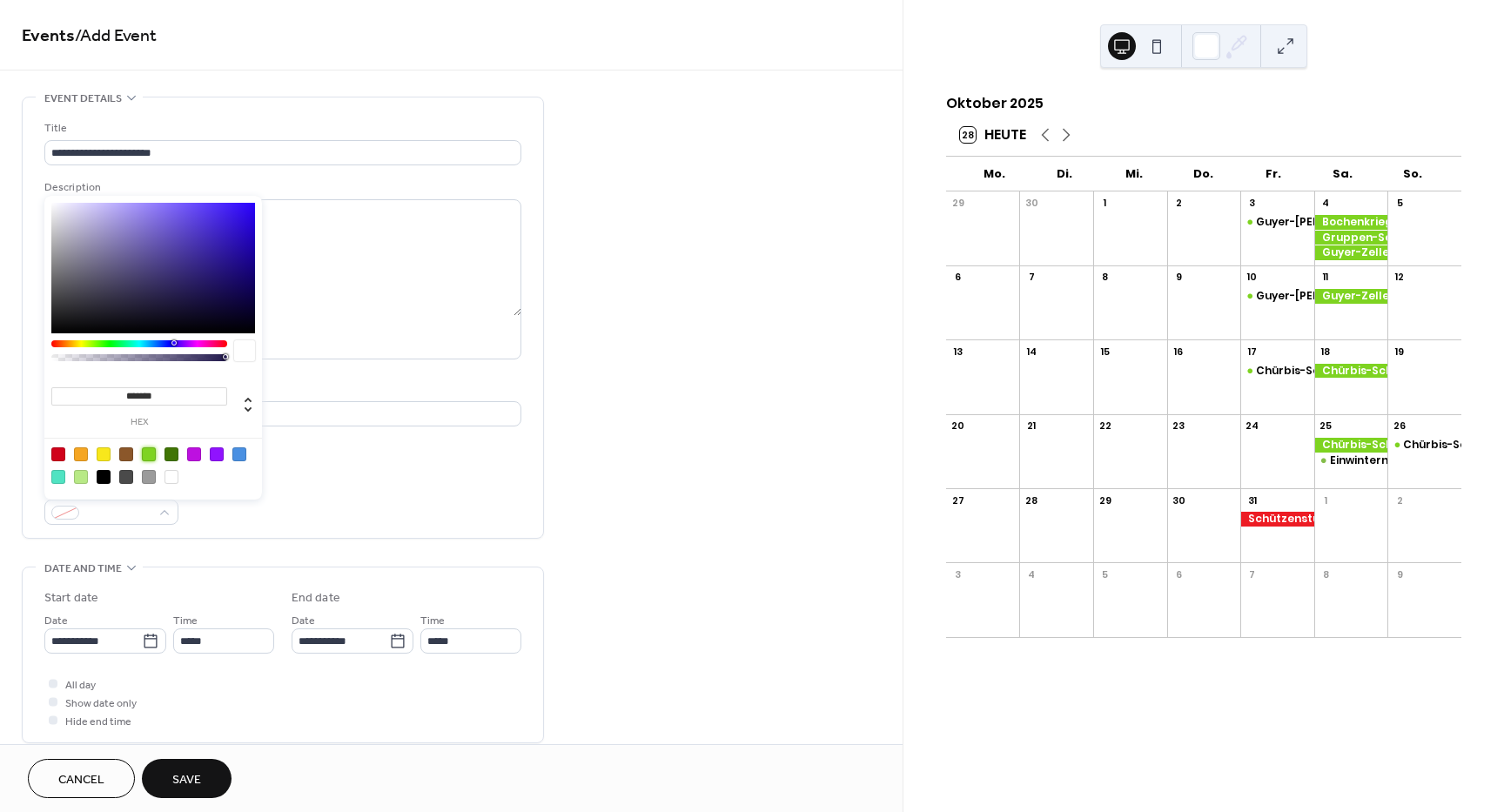 click at bounding box center (149, 454) 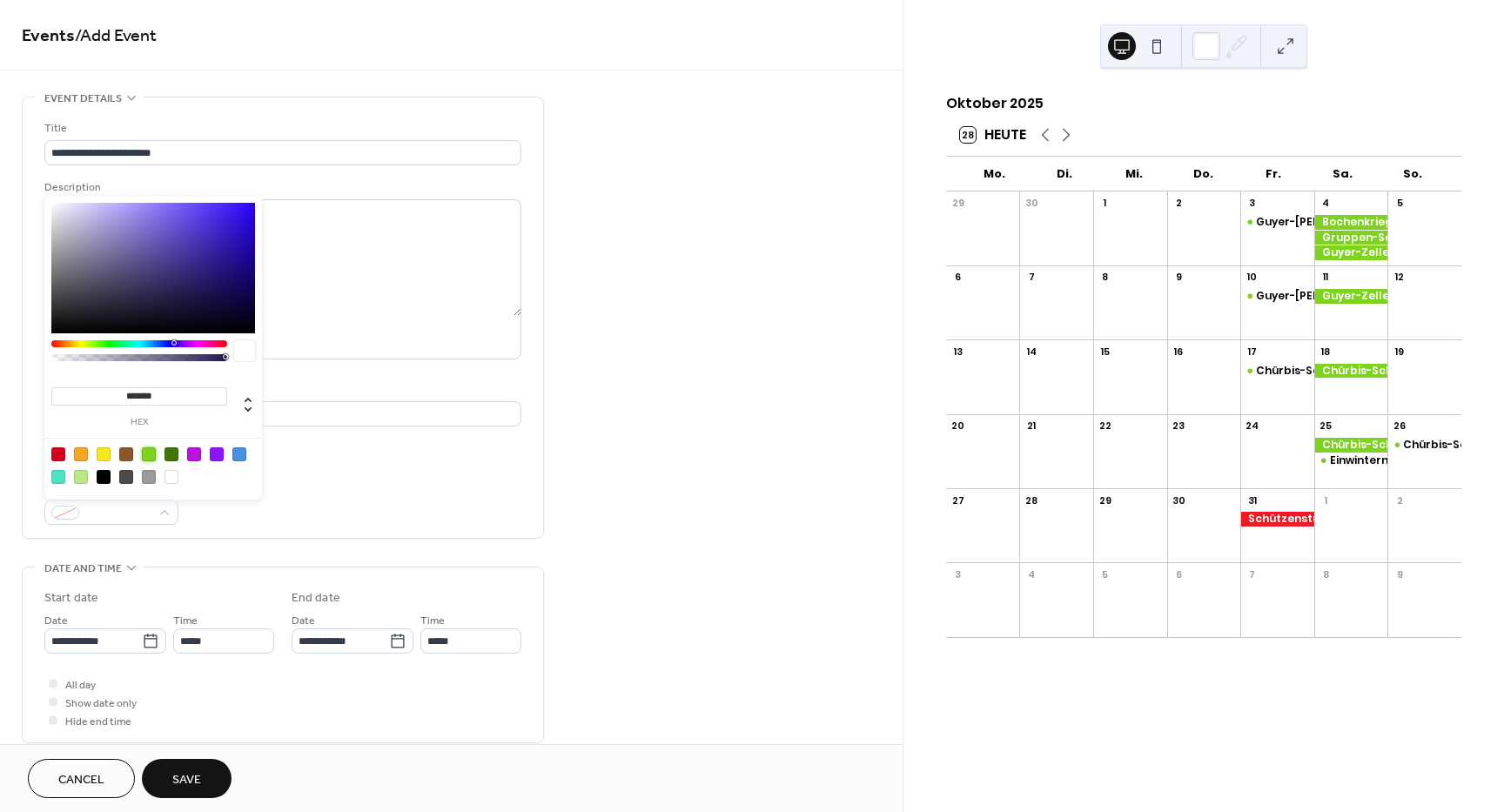 type on "*******" 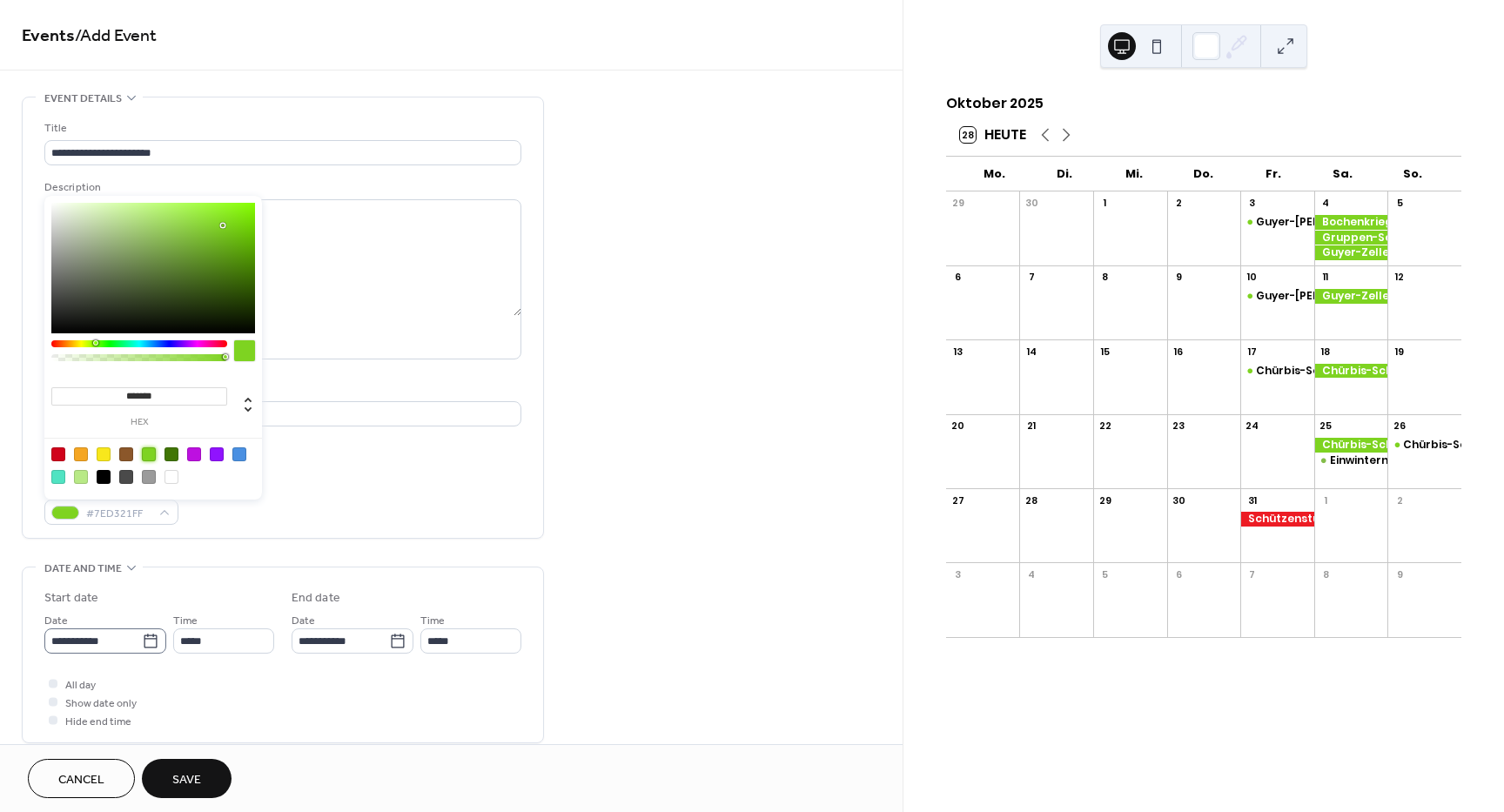 click 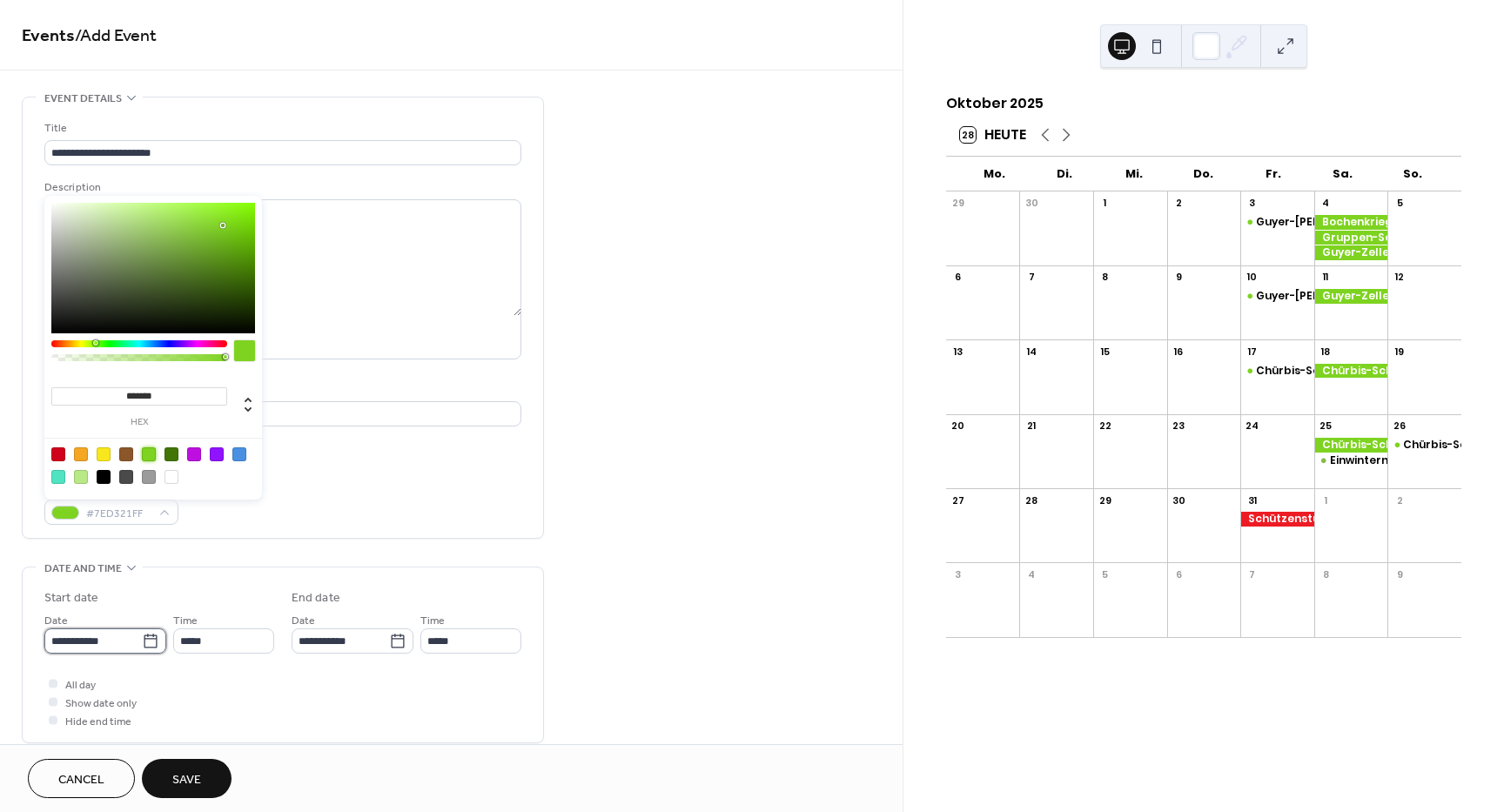 click on "**********" at bounding box center (93, 641) 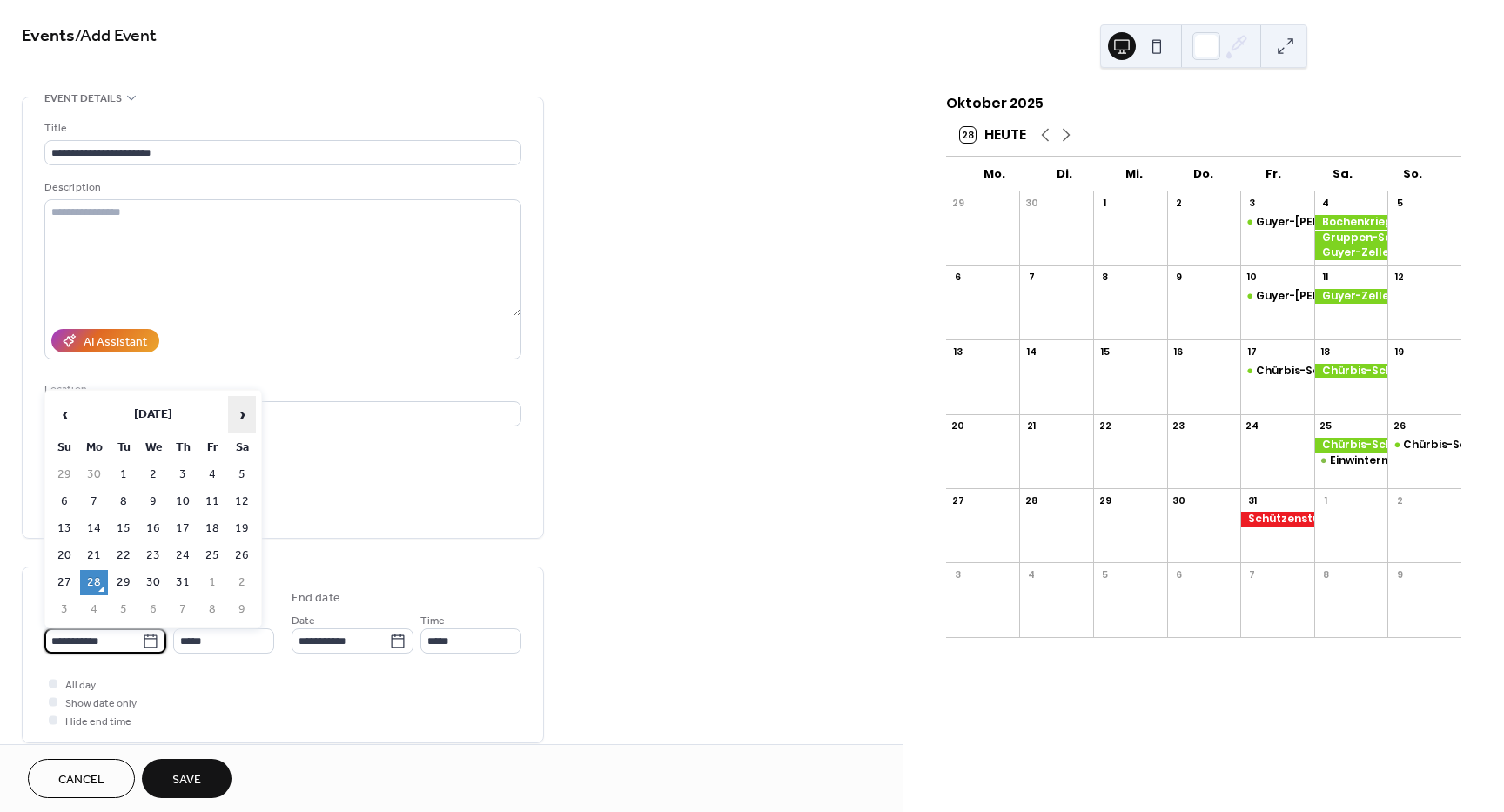 click on "›" at bounding box center (242, 414) 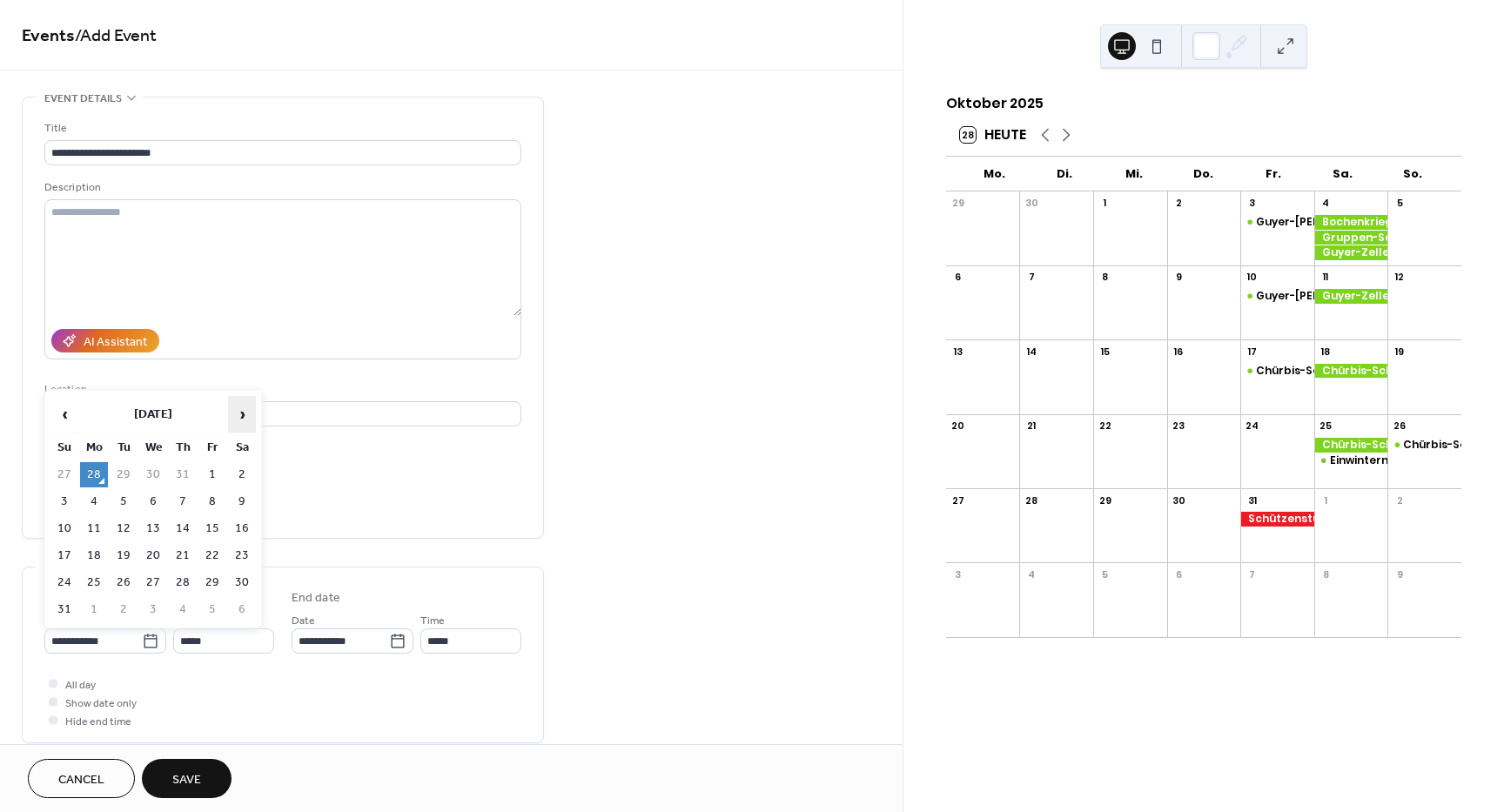 click on "›" at bounding box center (242, 414) 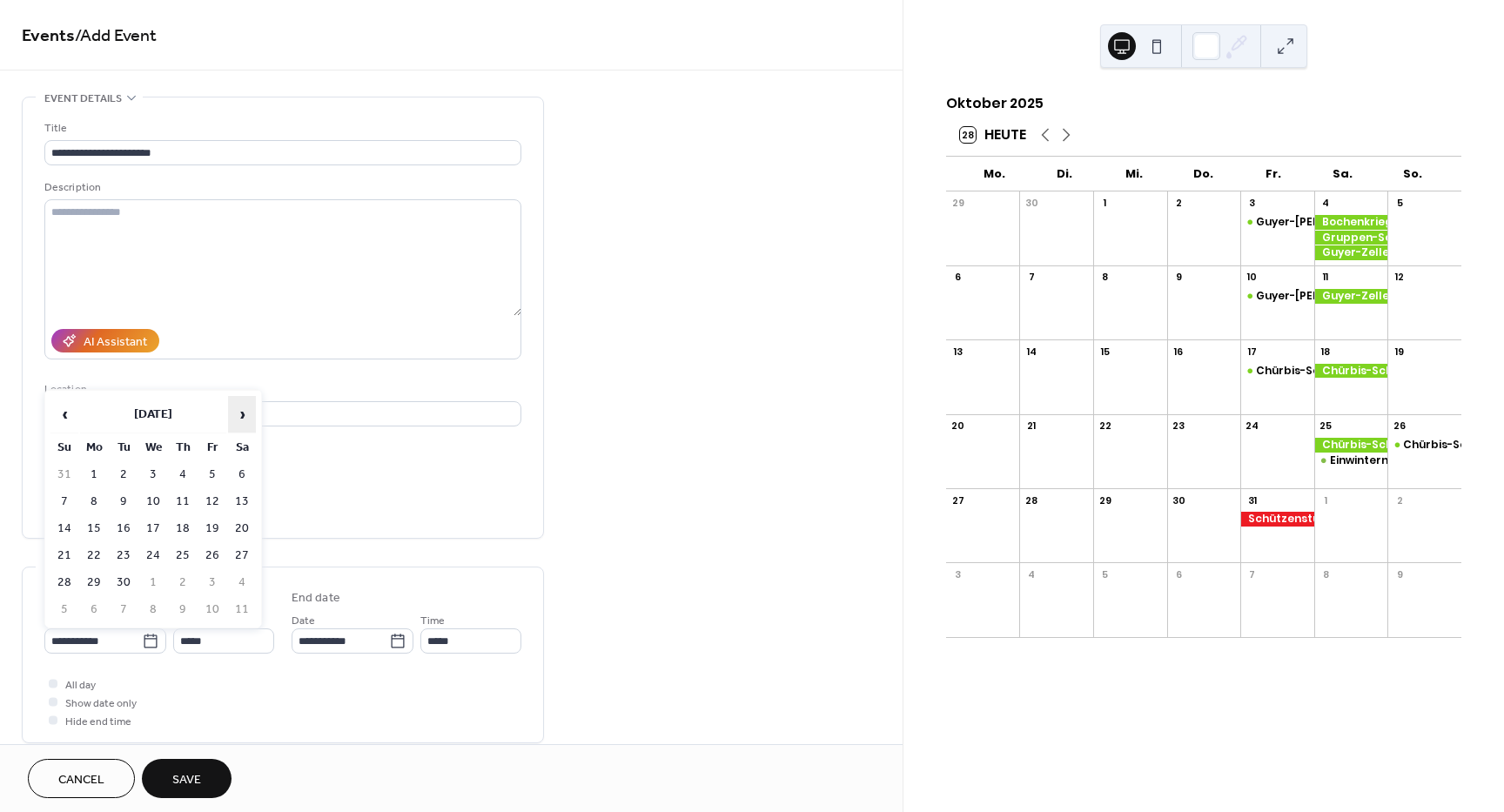click on "›" at bounding box center [242, 414] 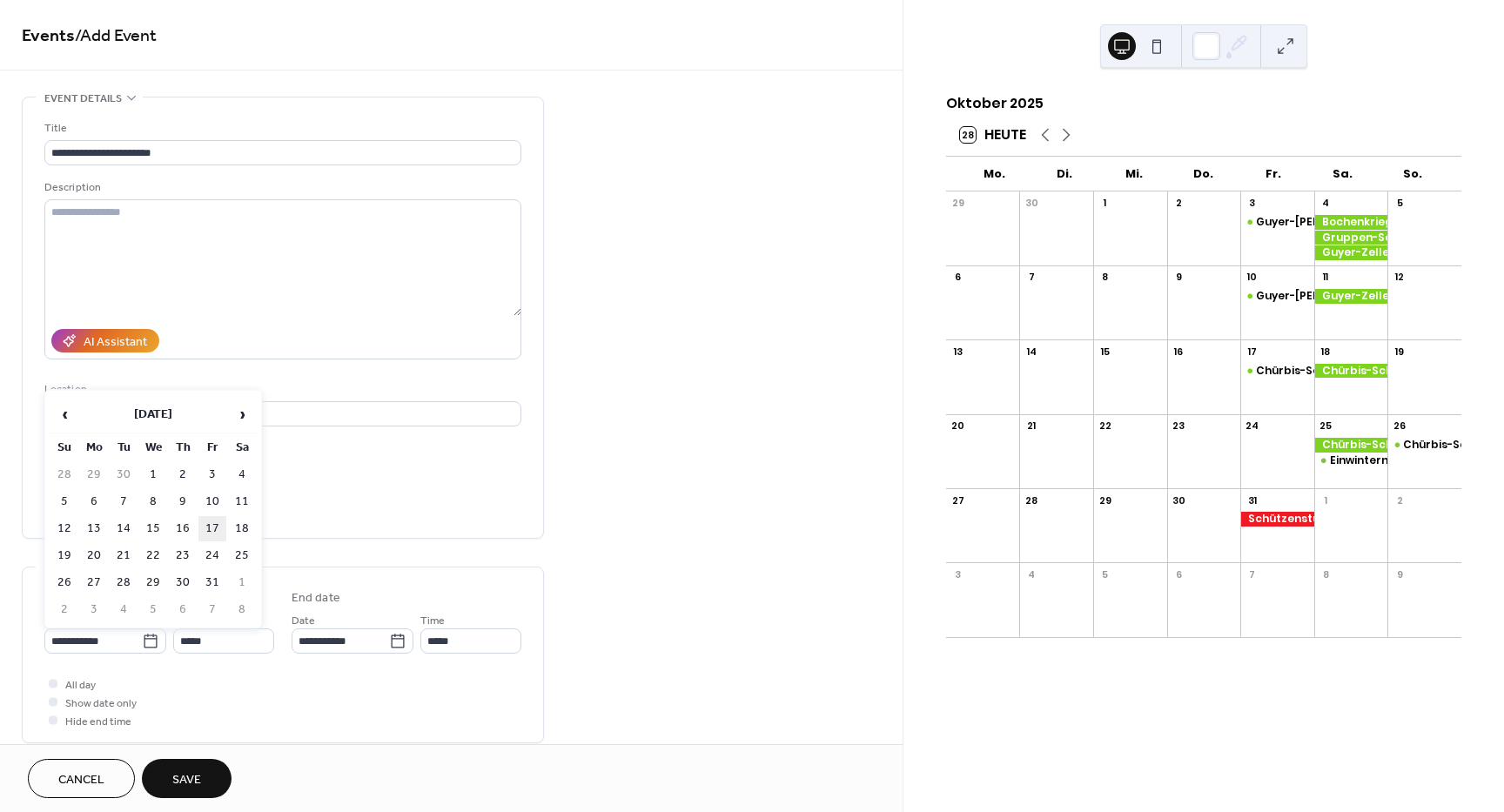 click on "17" at bounding box center (212, 528) 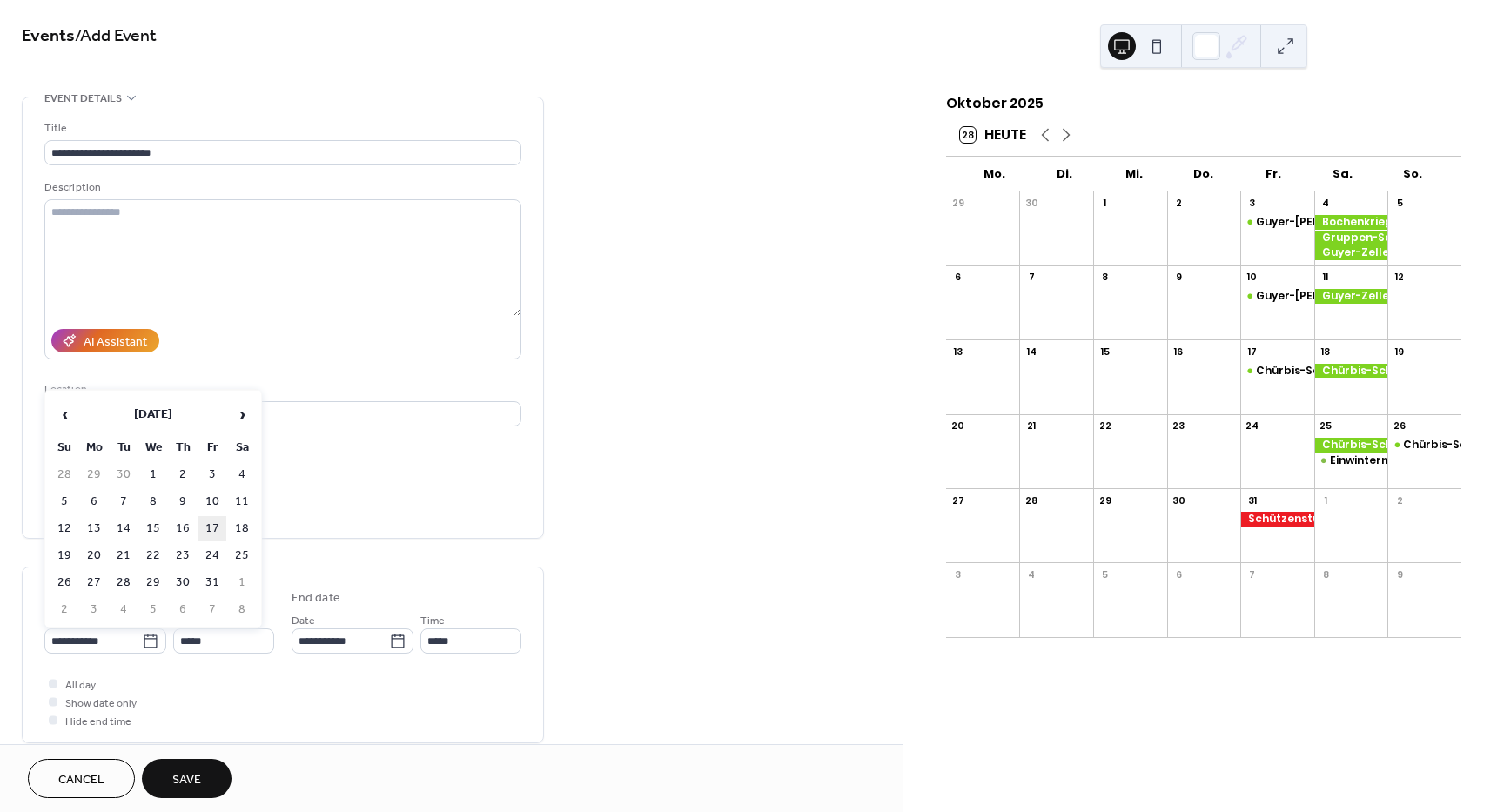 type on "**********" 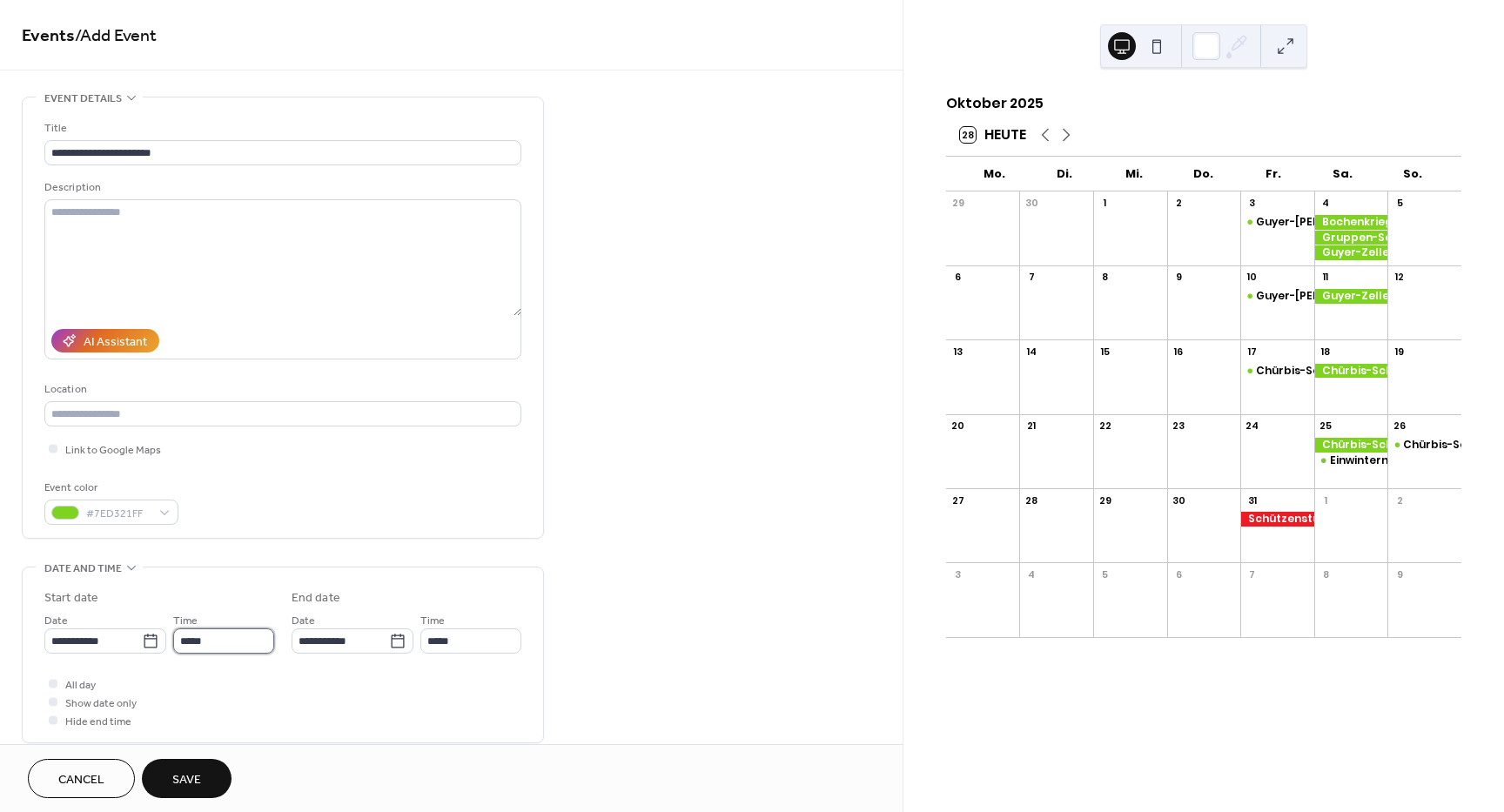 click on "*****" at bounding box center [224, 641] 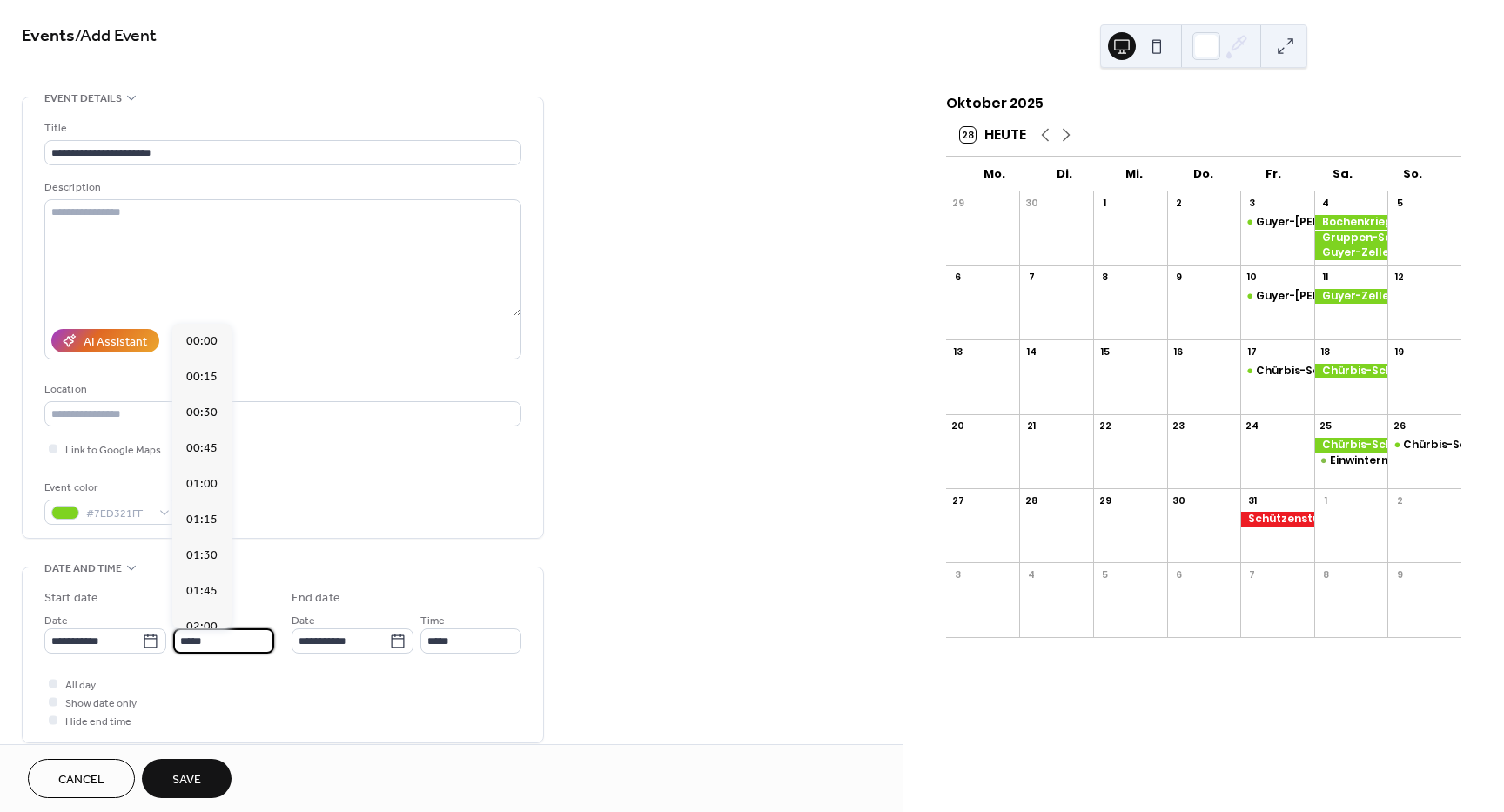 scroll, scrollTop: 1713, scrollLeft: 0, axis: vertical 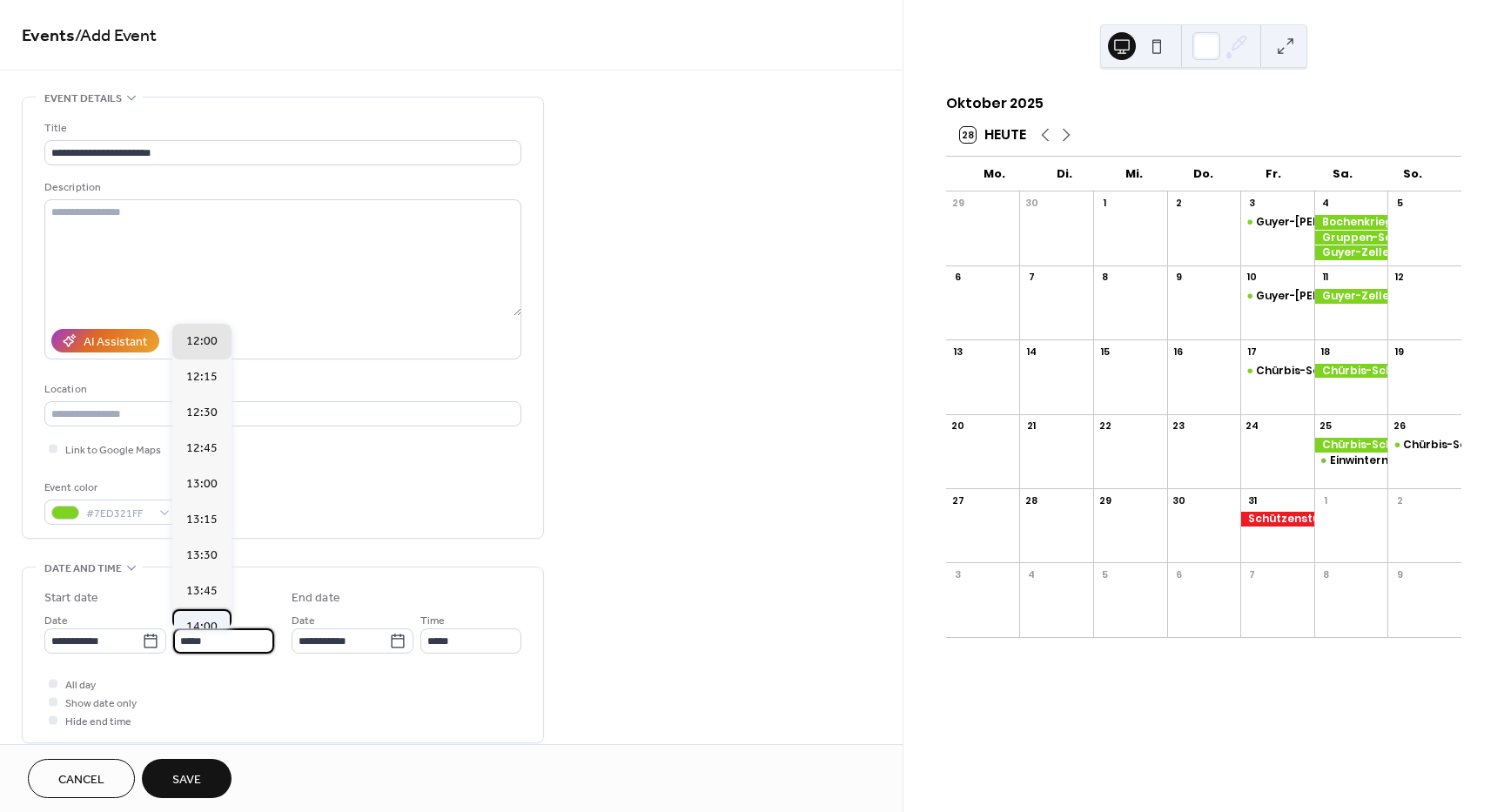 click on "14:00" at bounding box center [202, 627] 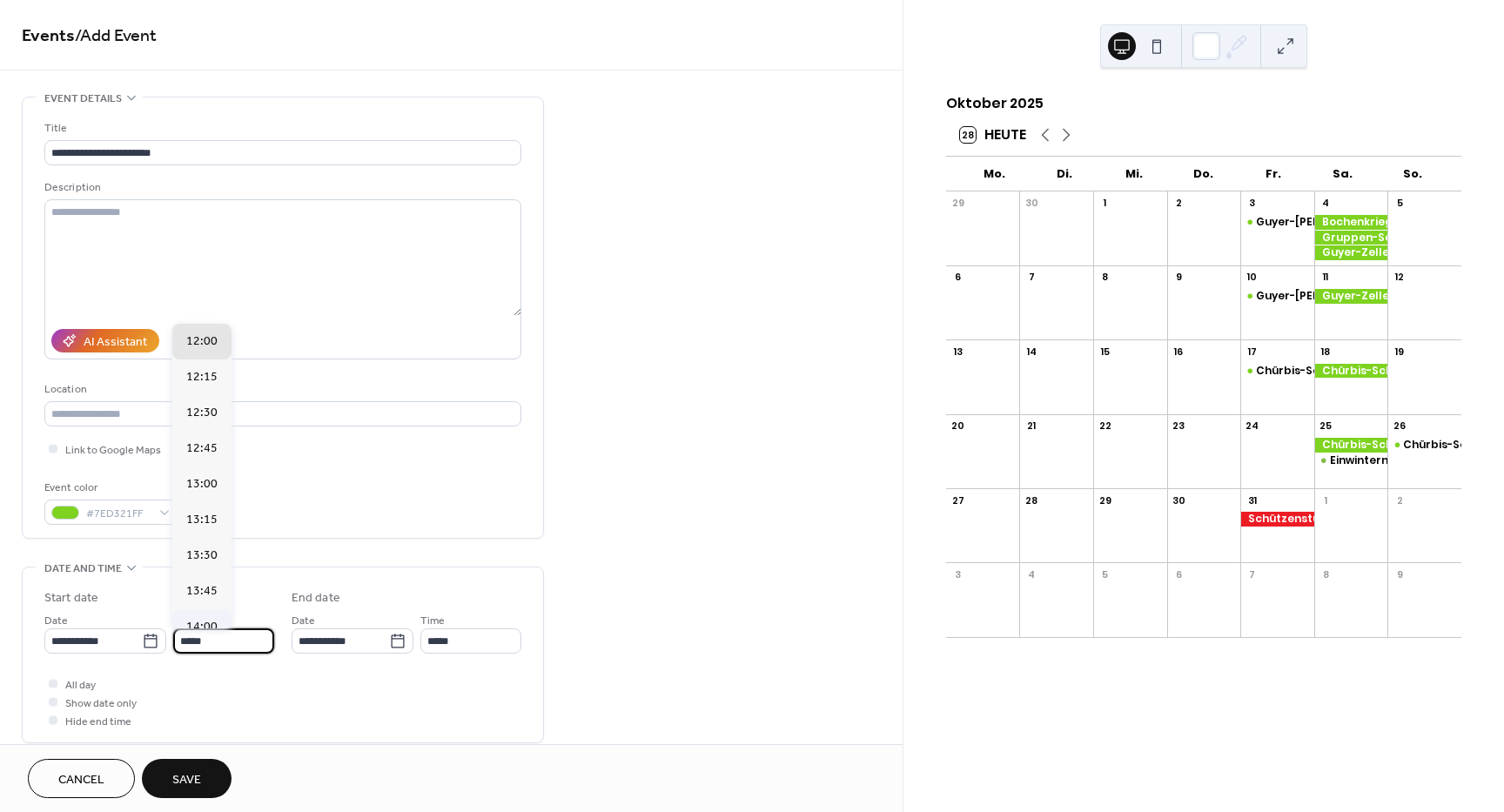 type on "*****" 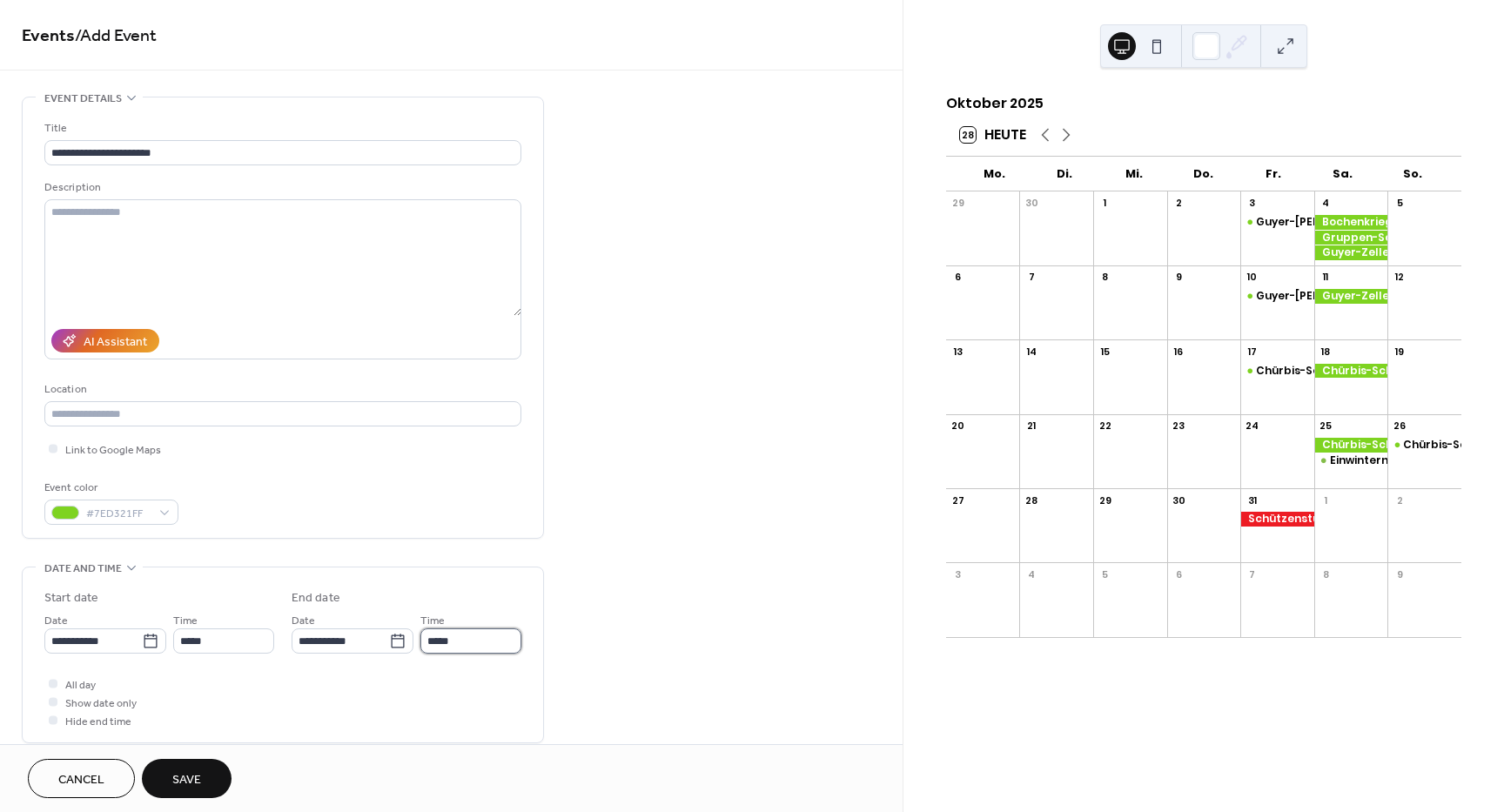 click on "*****" at bounding box center [471, 641] 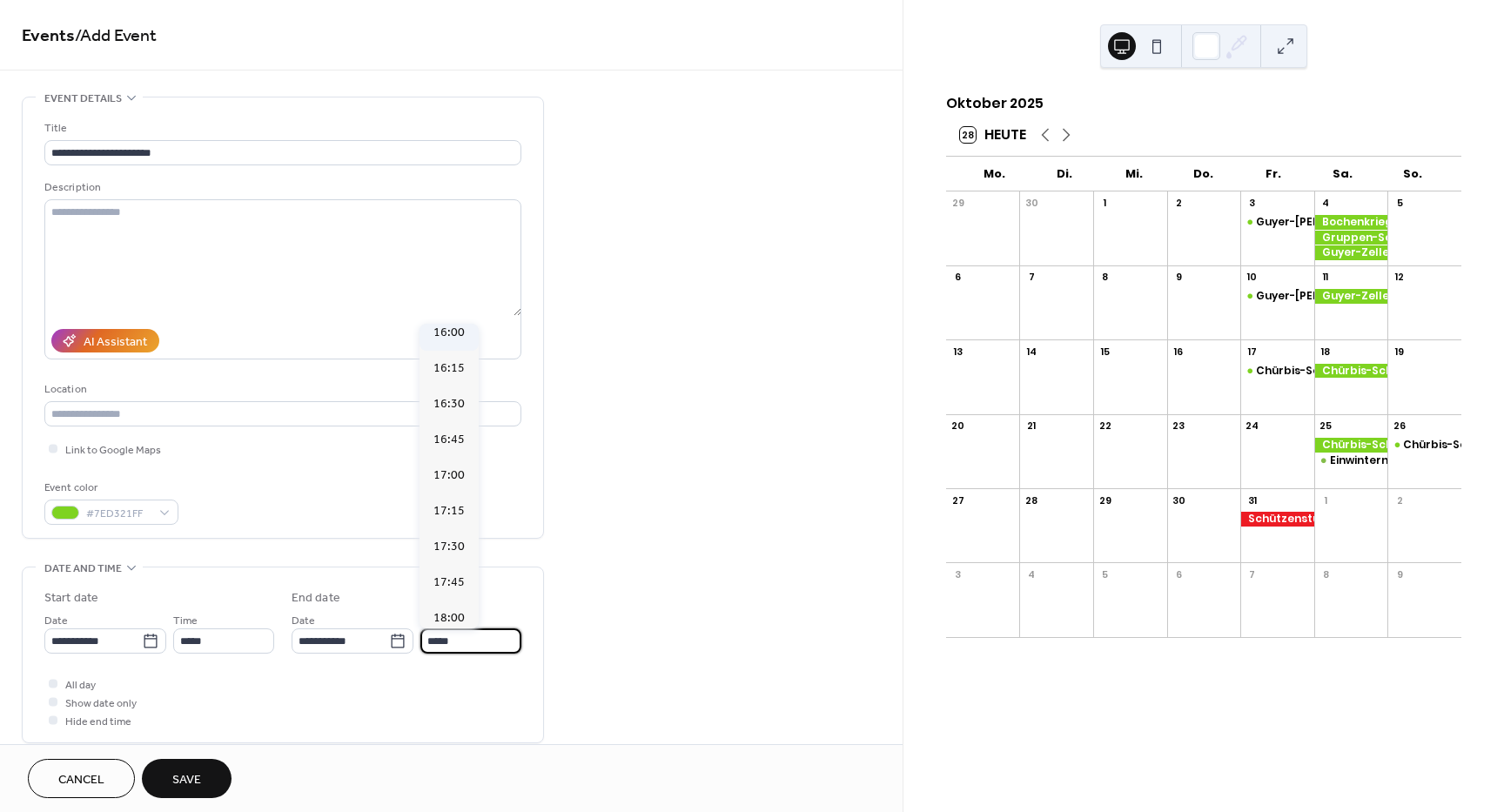scroll, scrollTop: 261, scrollLeft: 0, axis: vertical 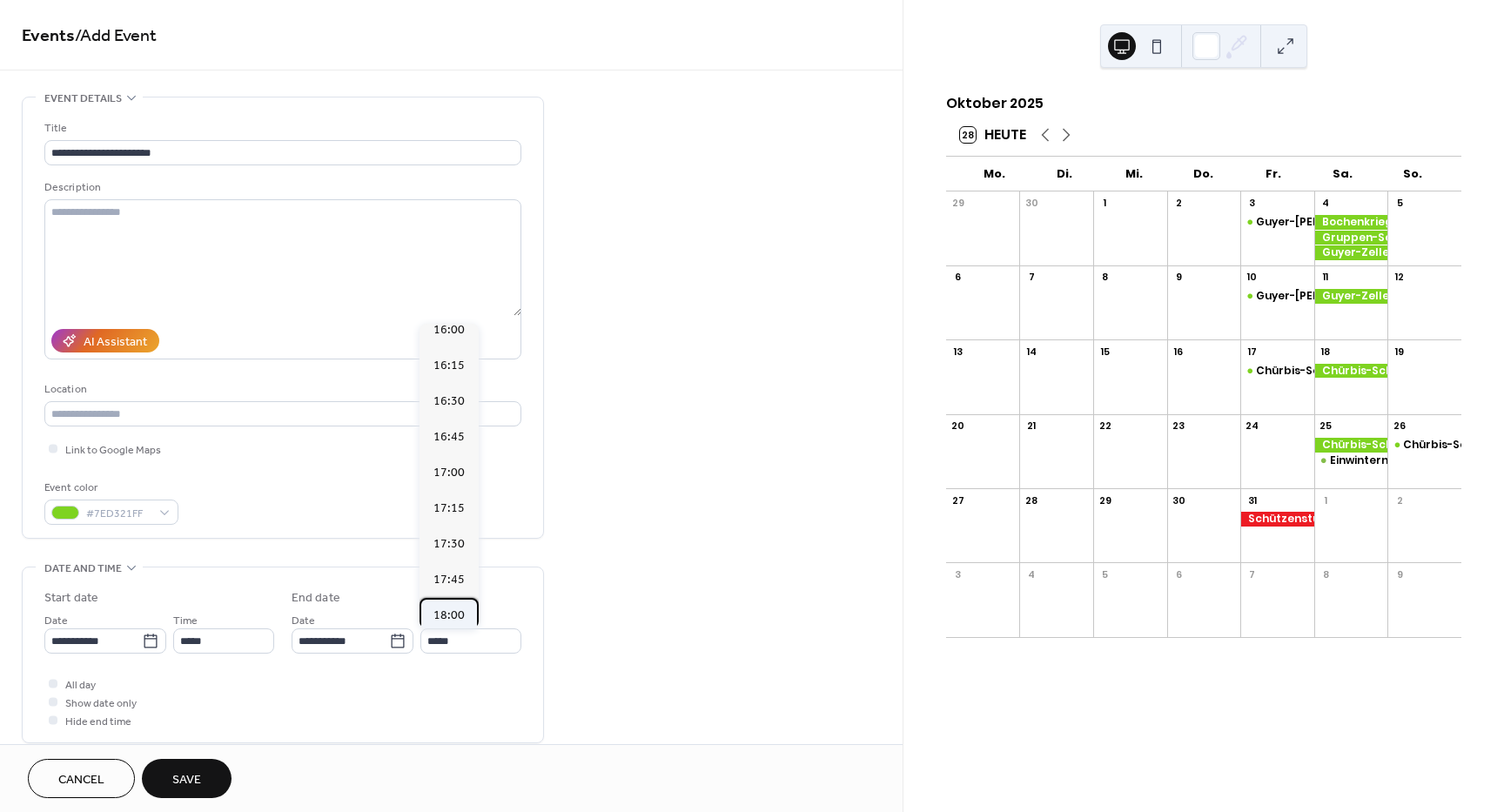 click on "18:00" at bounding box center (449, 615) 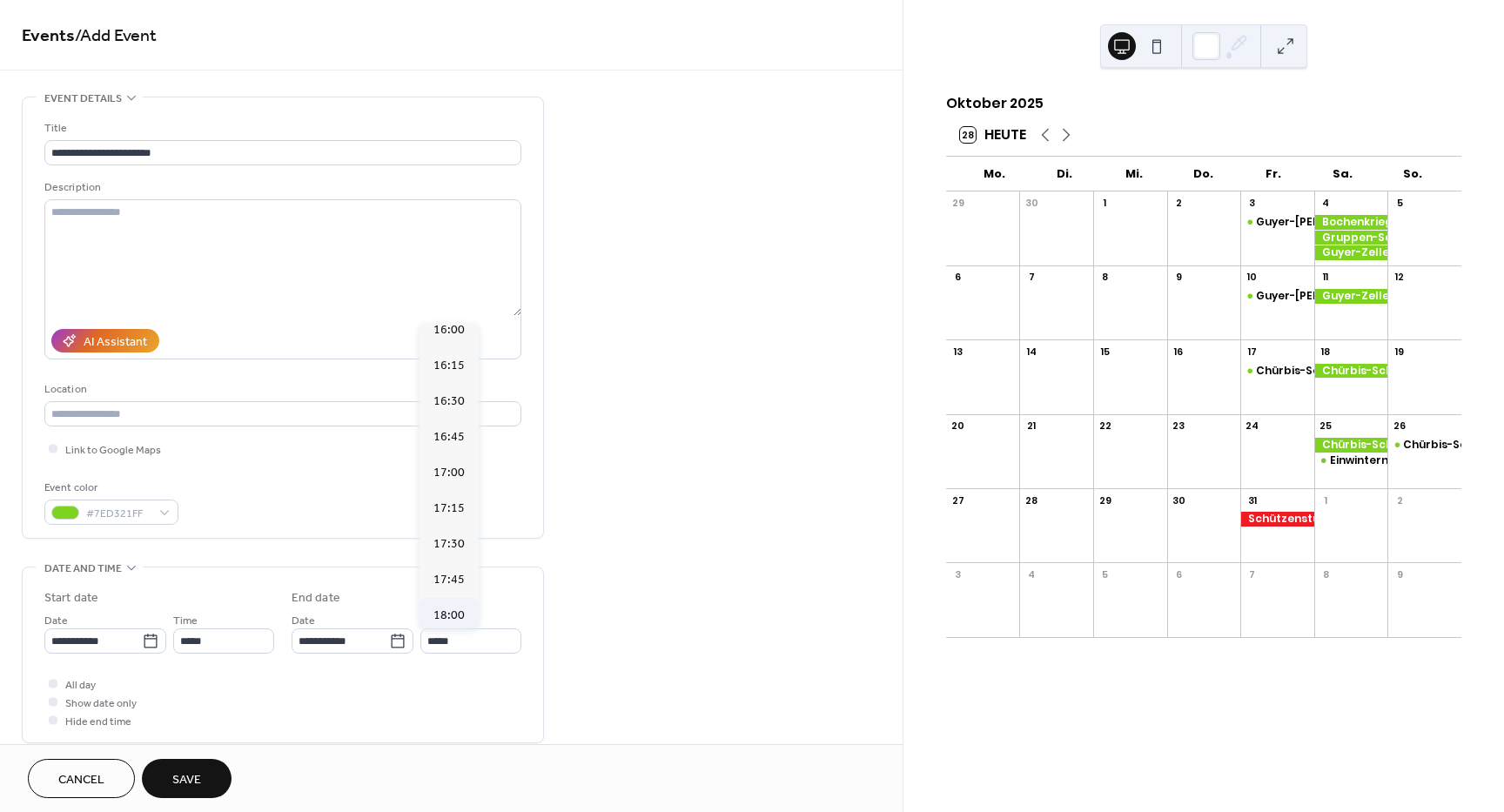 type on "*****" 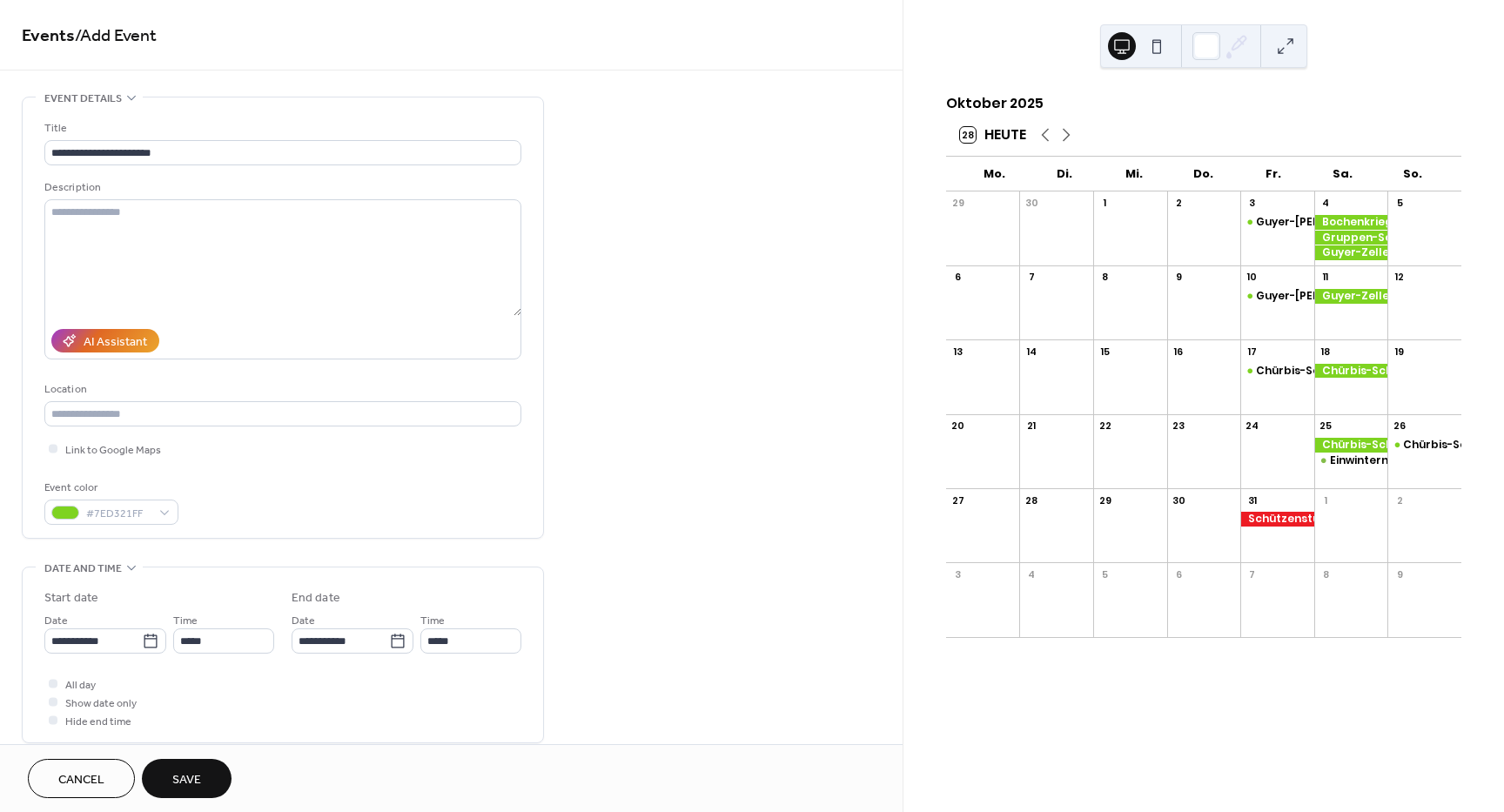click on "Save" at bounding box center [186, 780] 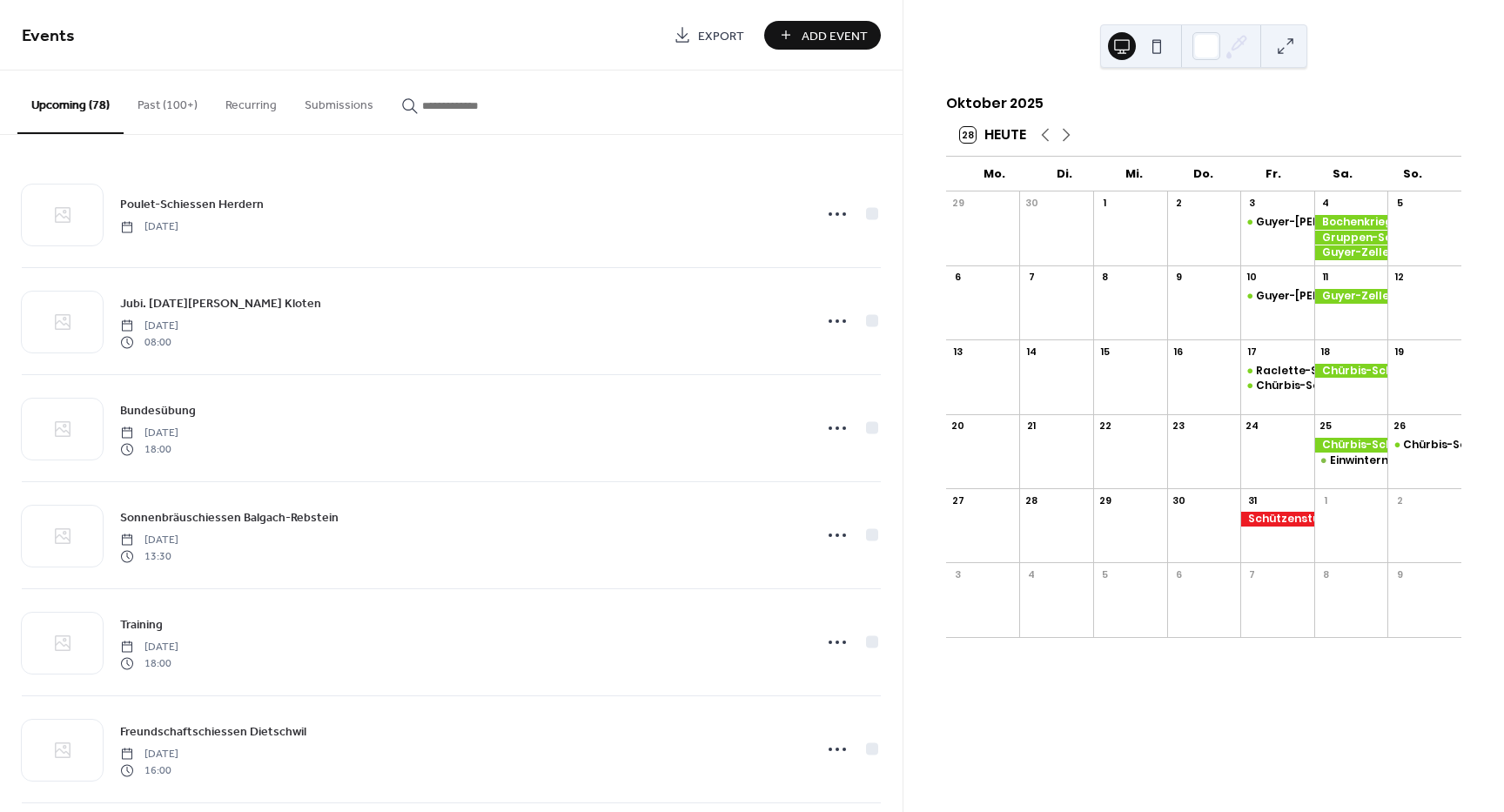 click on "Add Event" at bounding box center [822, 35] 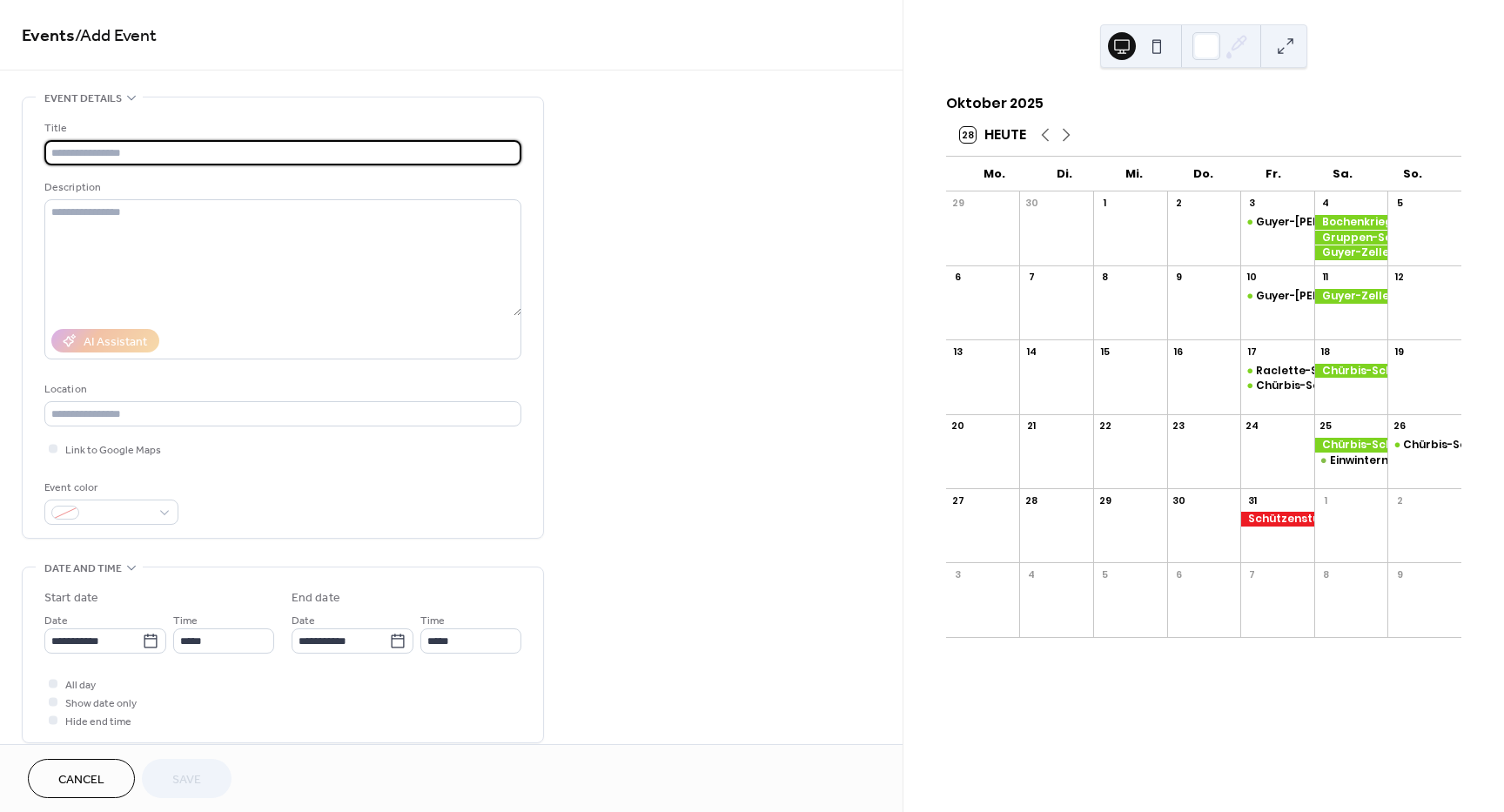 click at bounding box center (283, 152) 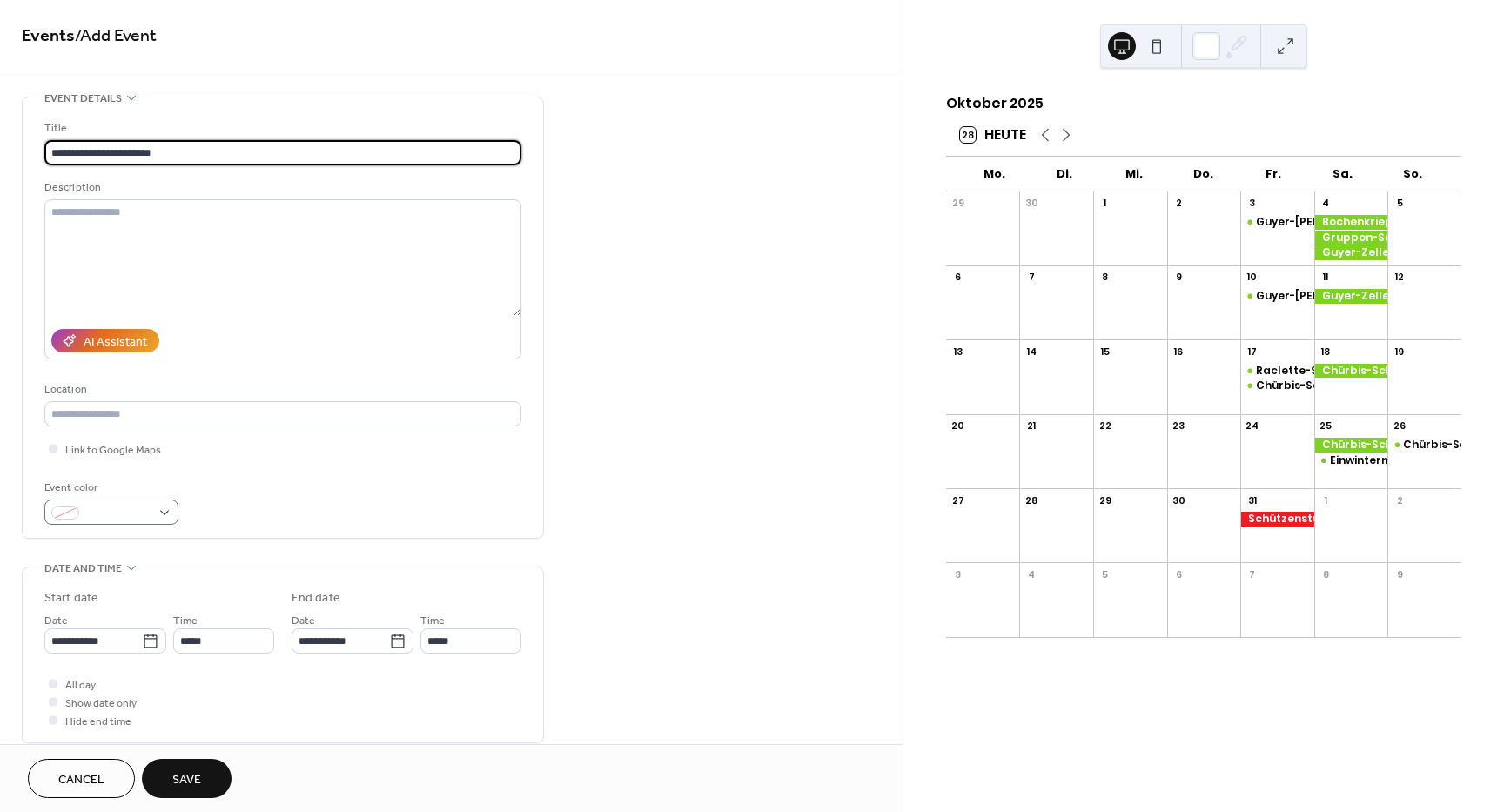 type on "**********" 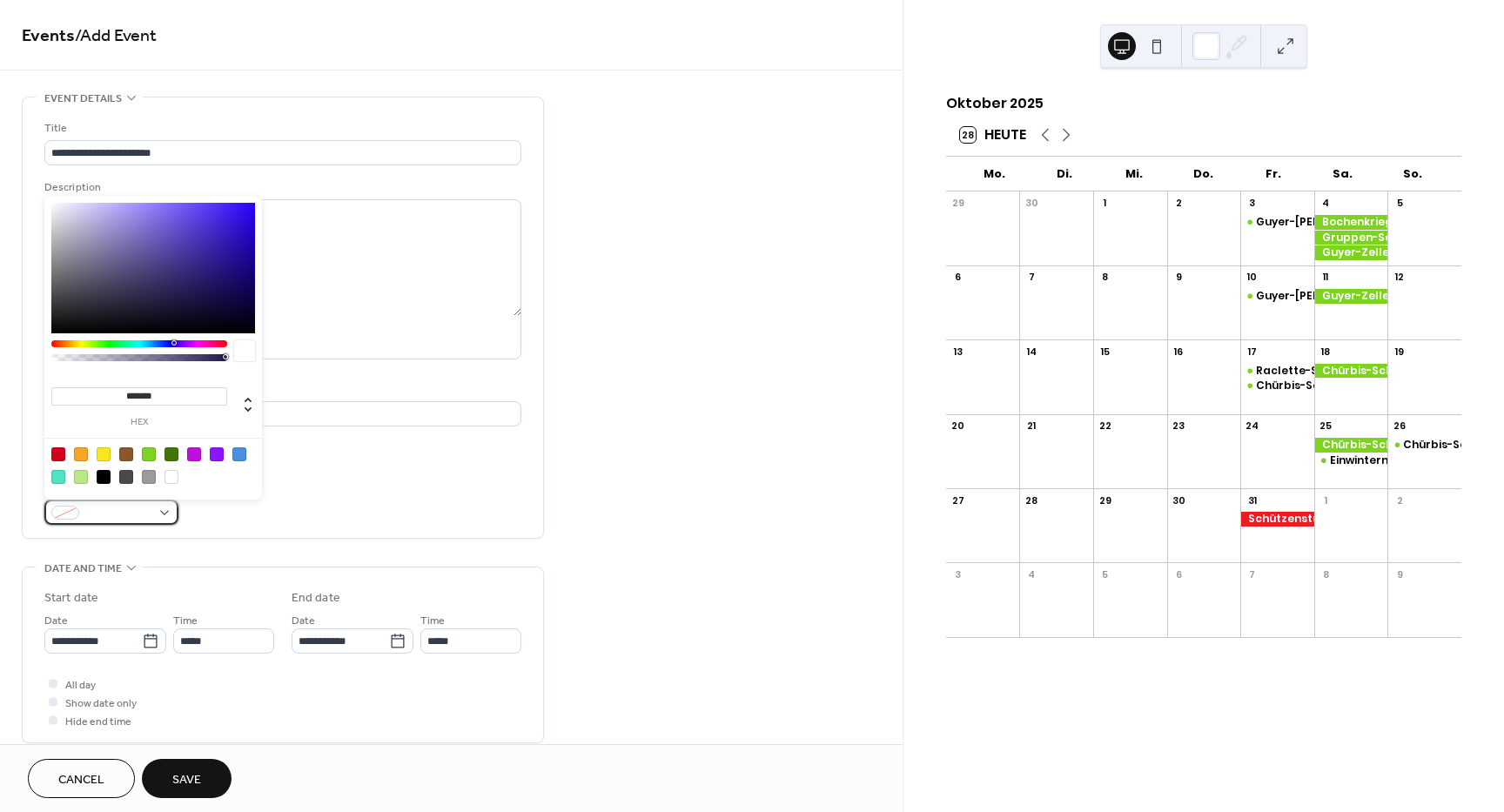 click at bounding box center [111, 512] 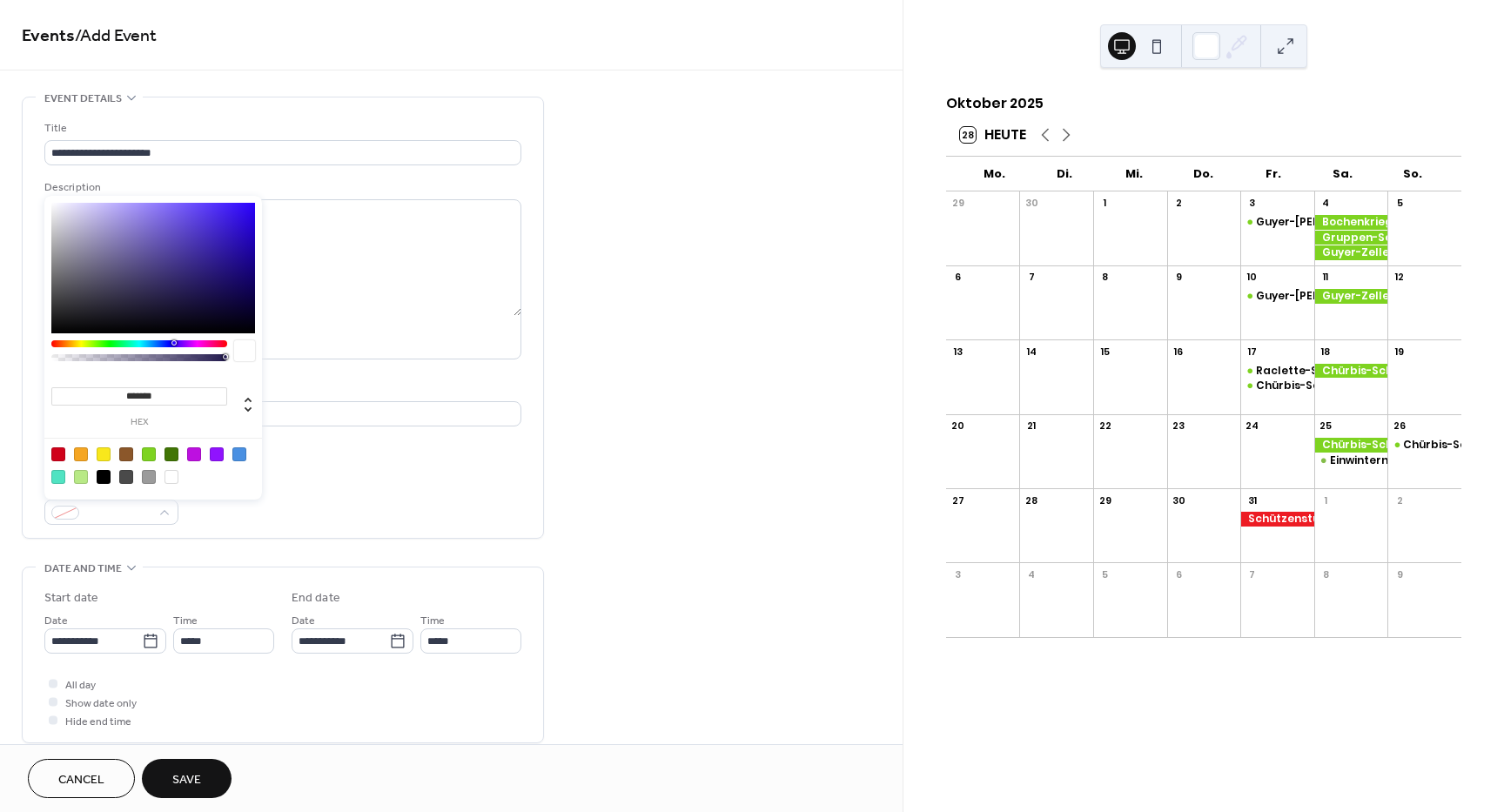 click at bounding box center [149, 454] 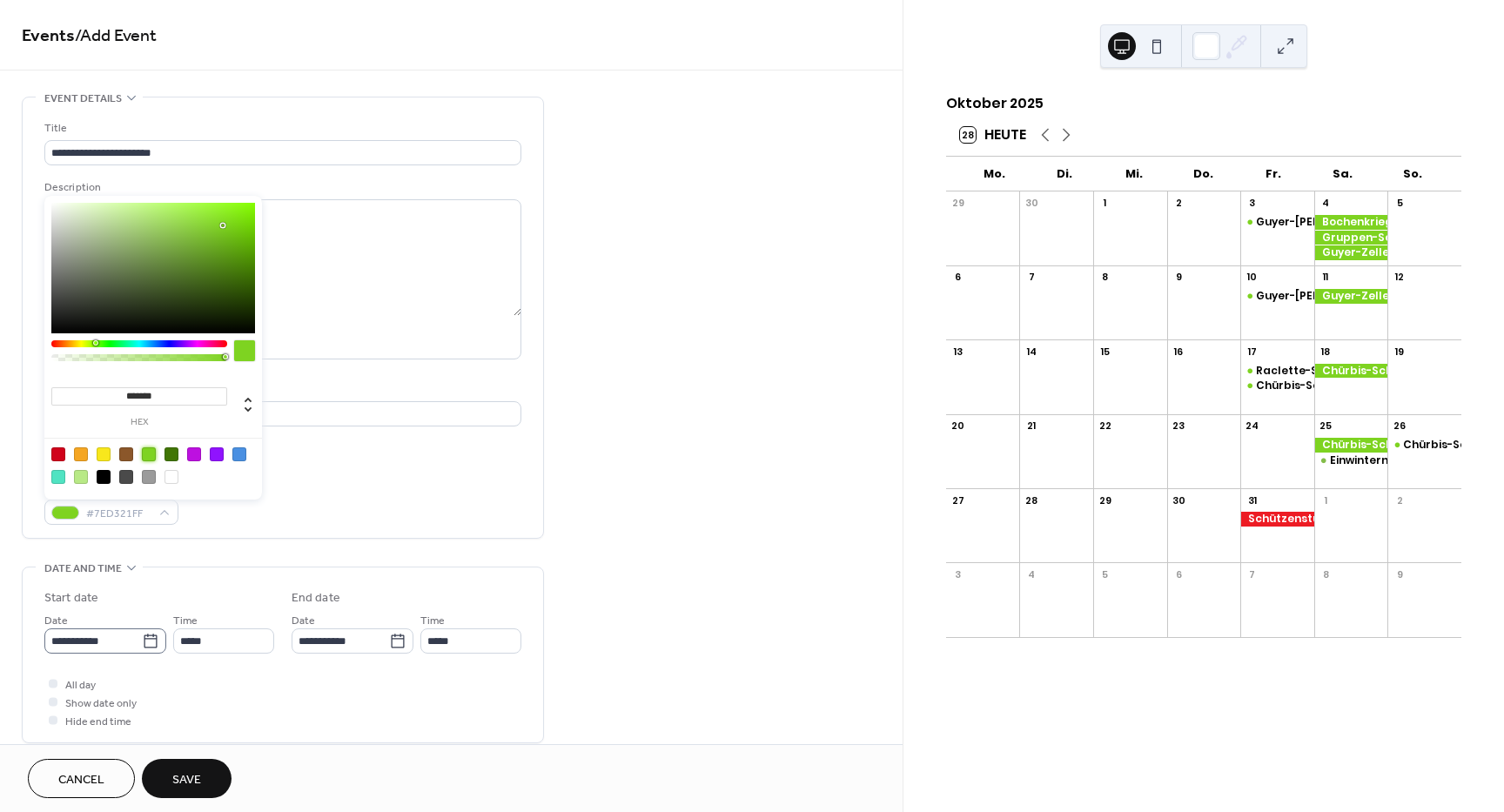 click 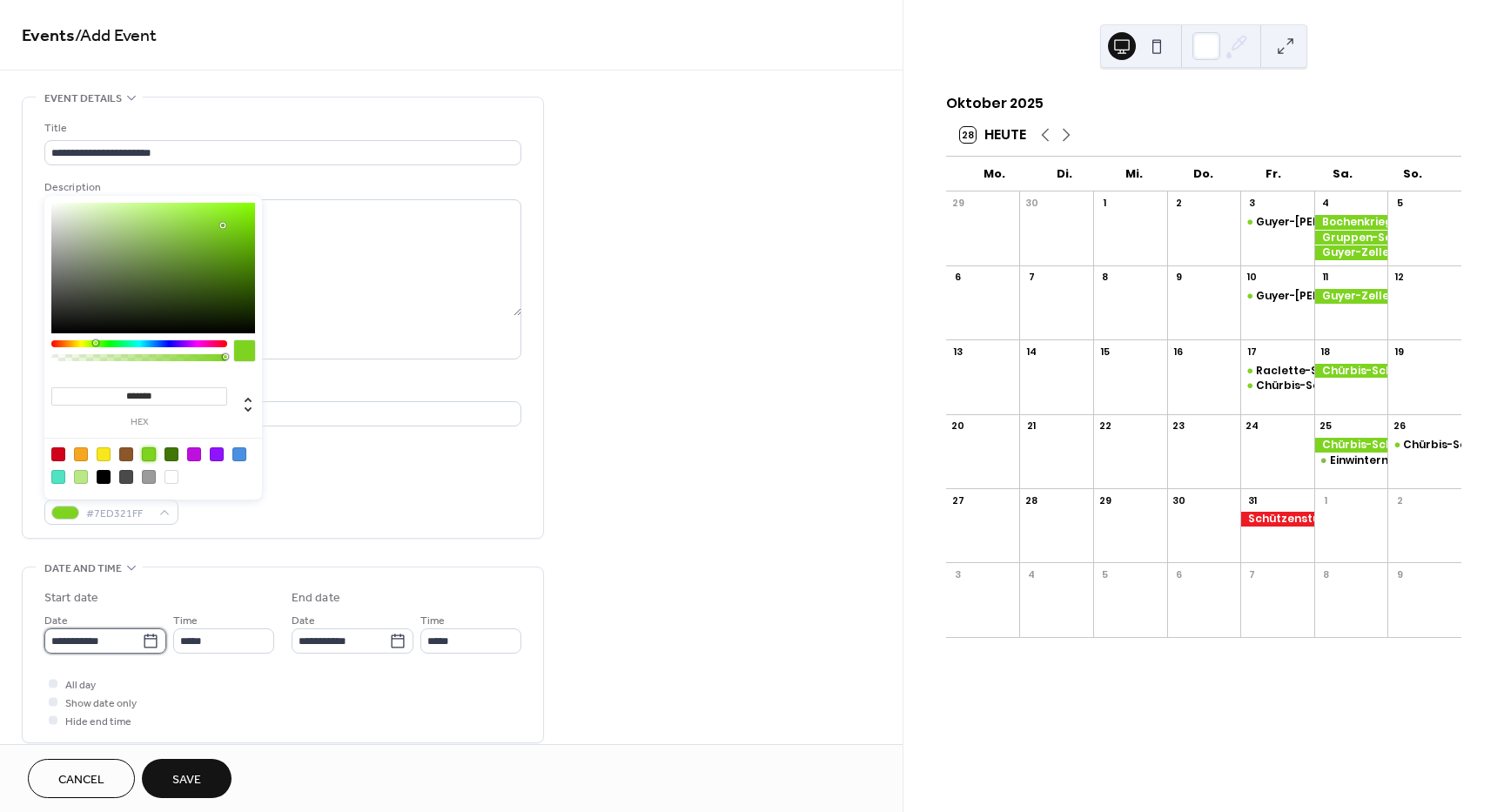 click on "**********" at bounding box center [93, 641] 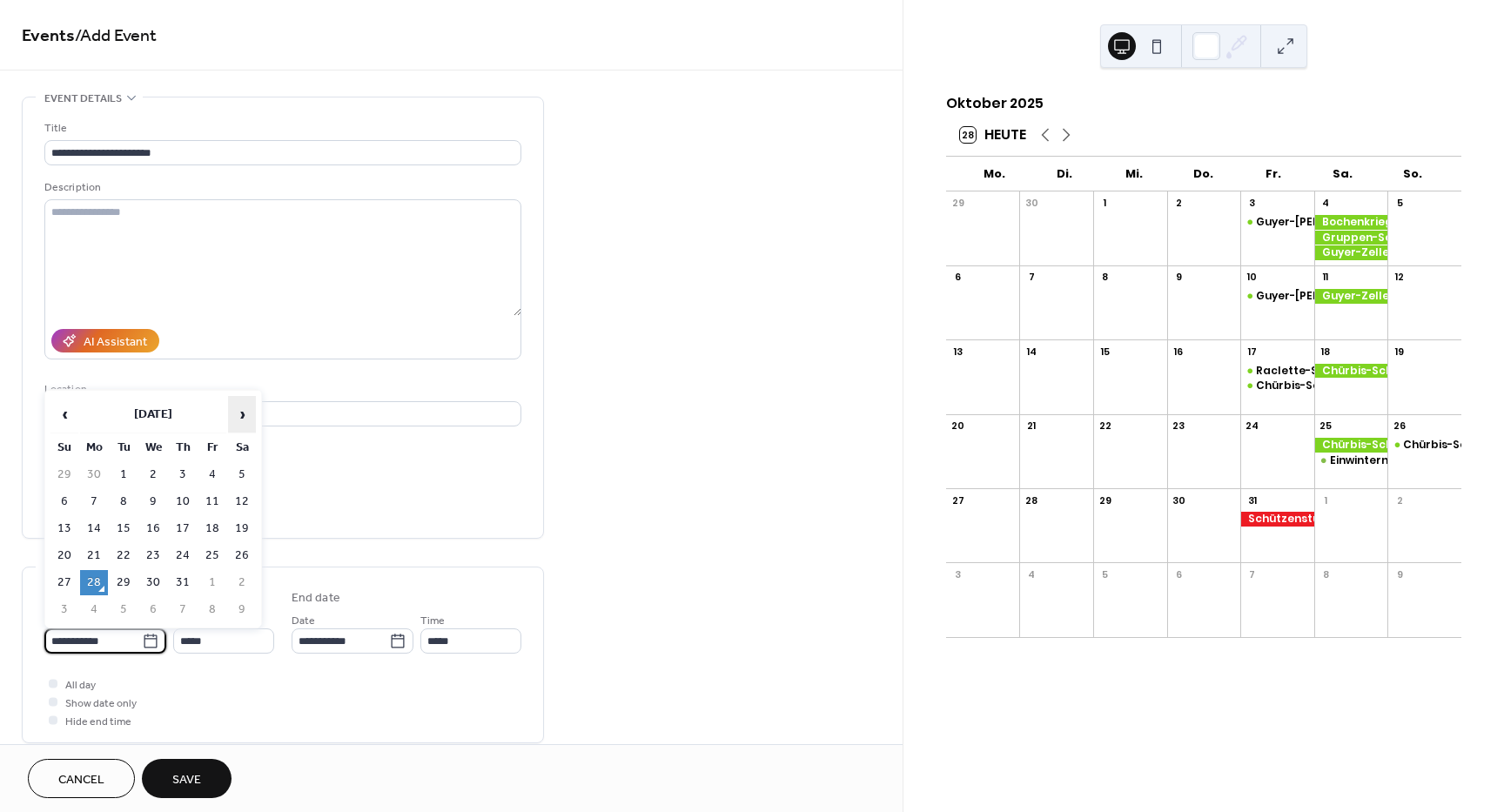 click on "›" at bounding box center [242, 414] 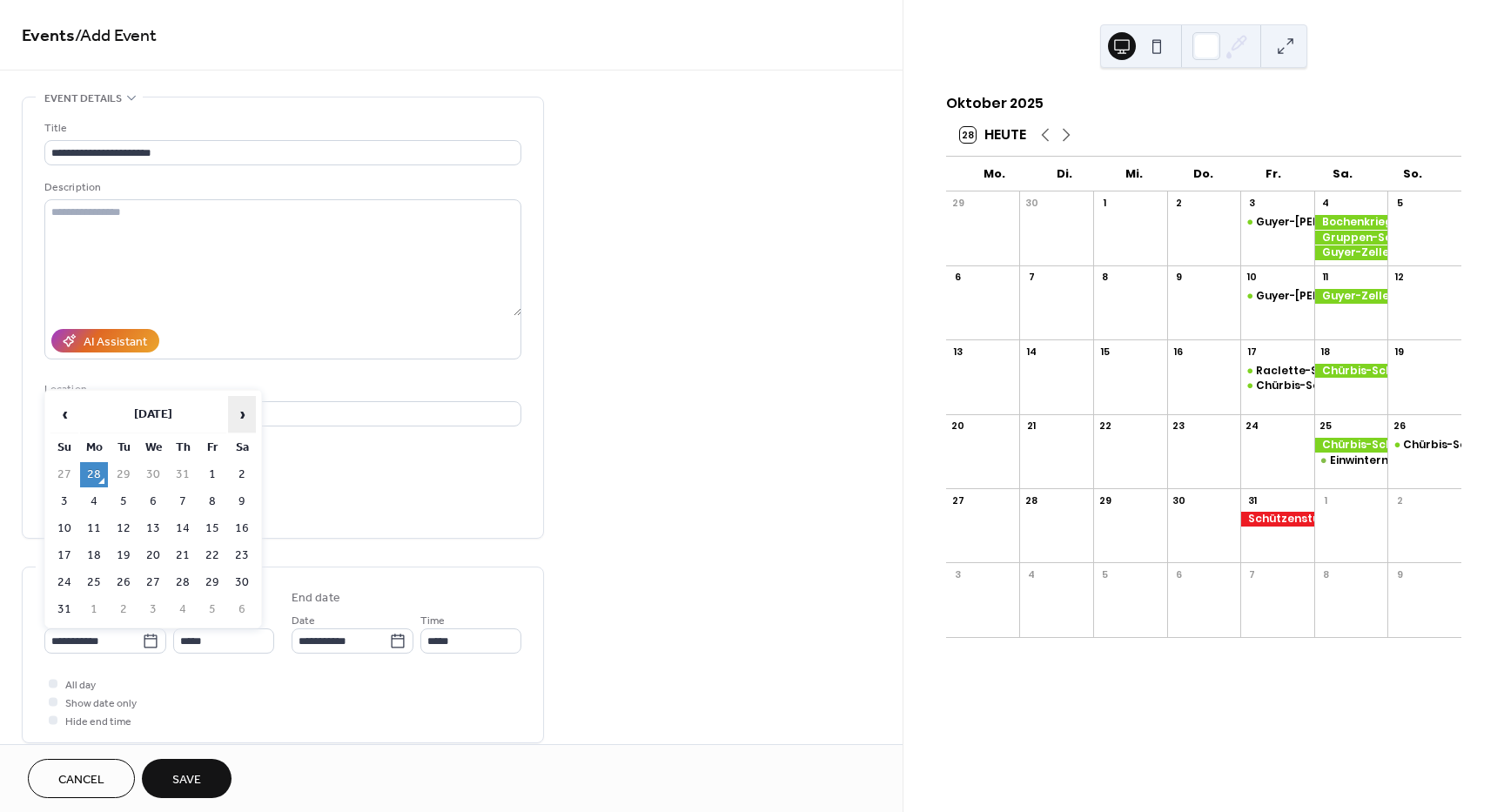 click on "›" at bounding box center (242, 414) 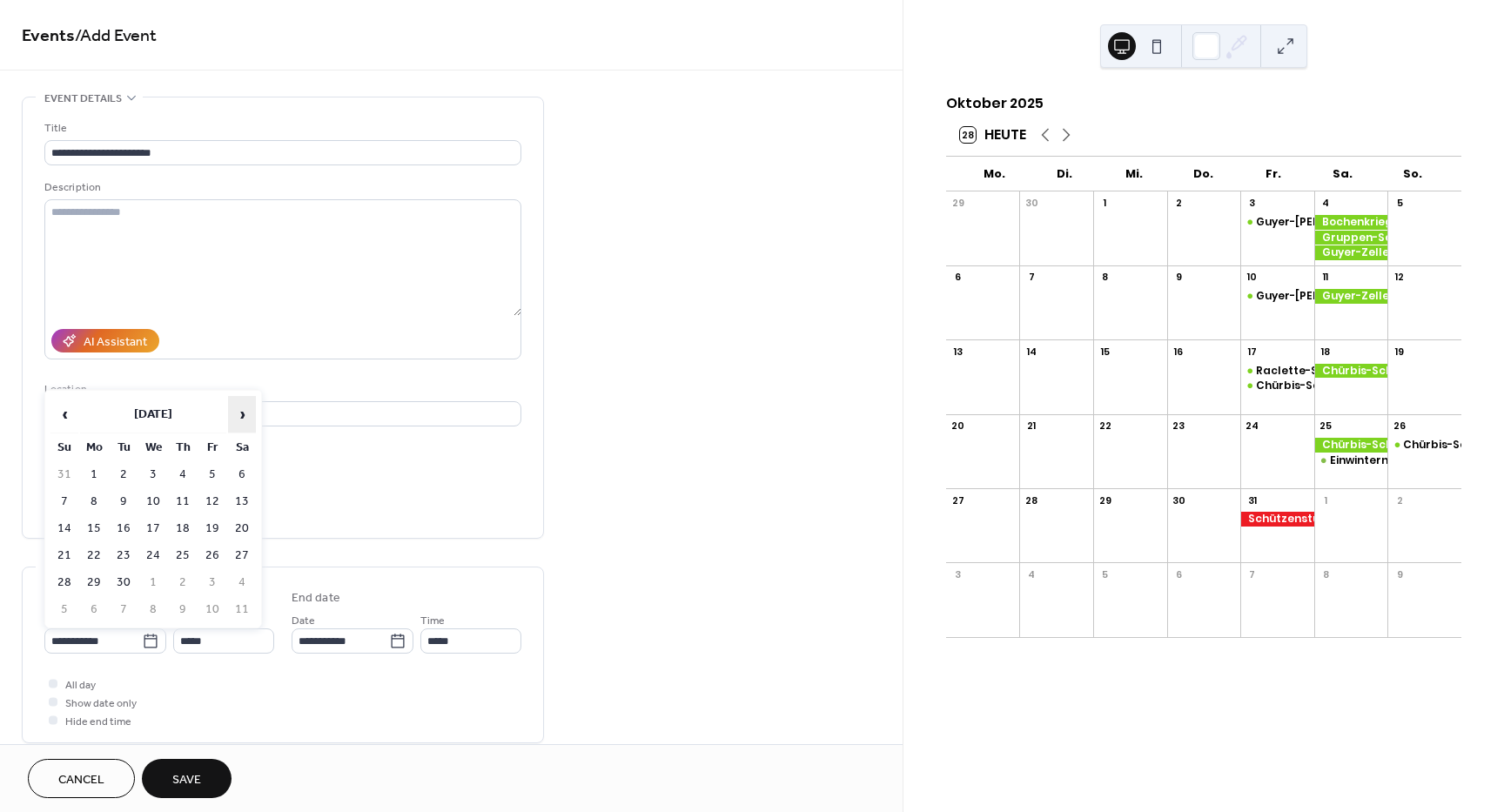 click on "›" at bounding box center [242, 414] 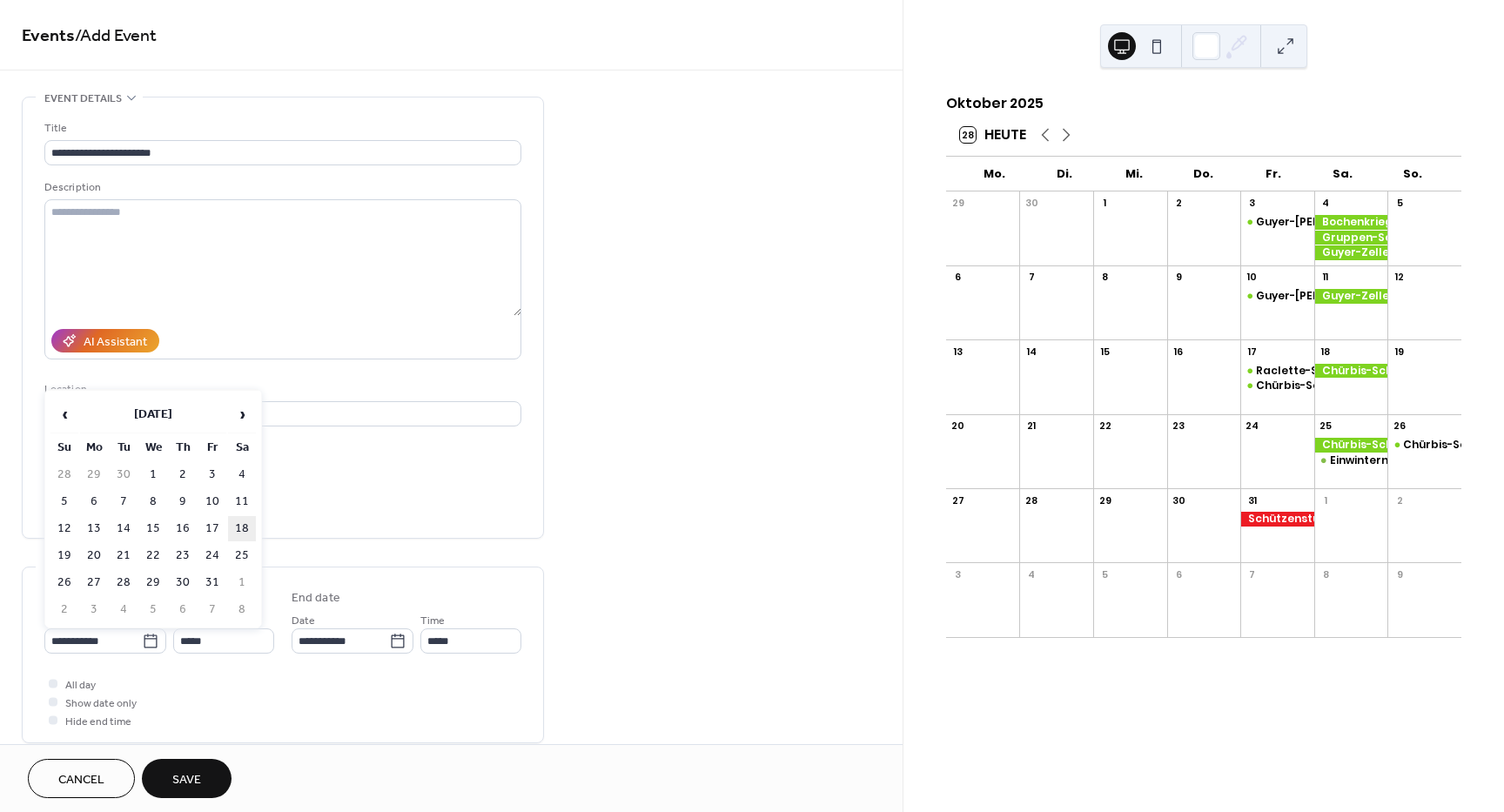 click on "18" at bounding box center [242, 528] 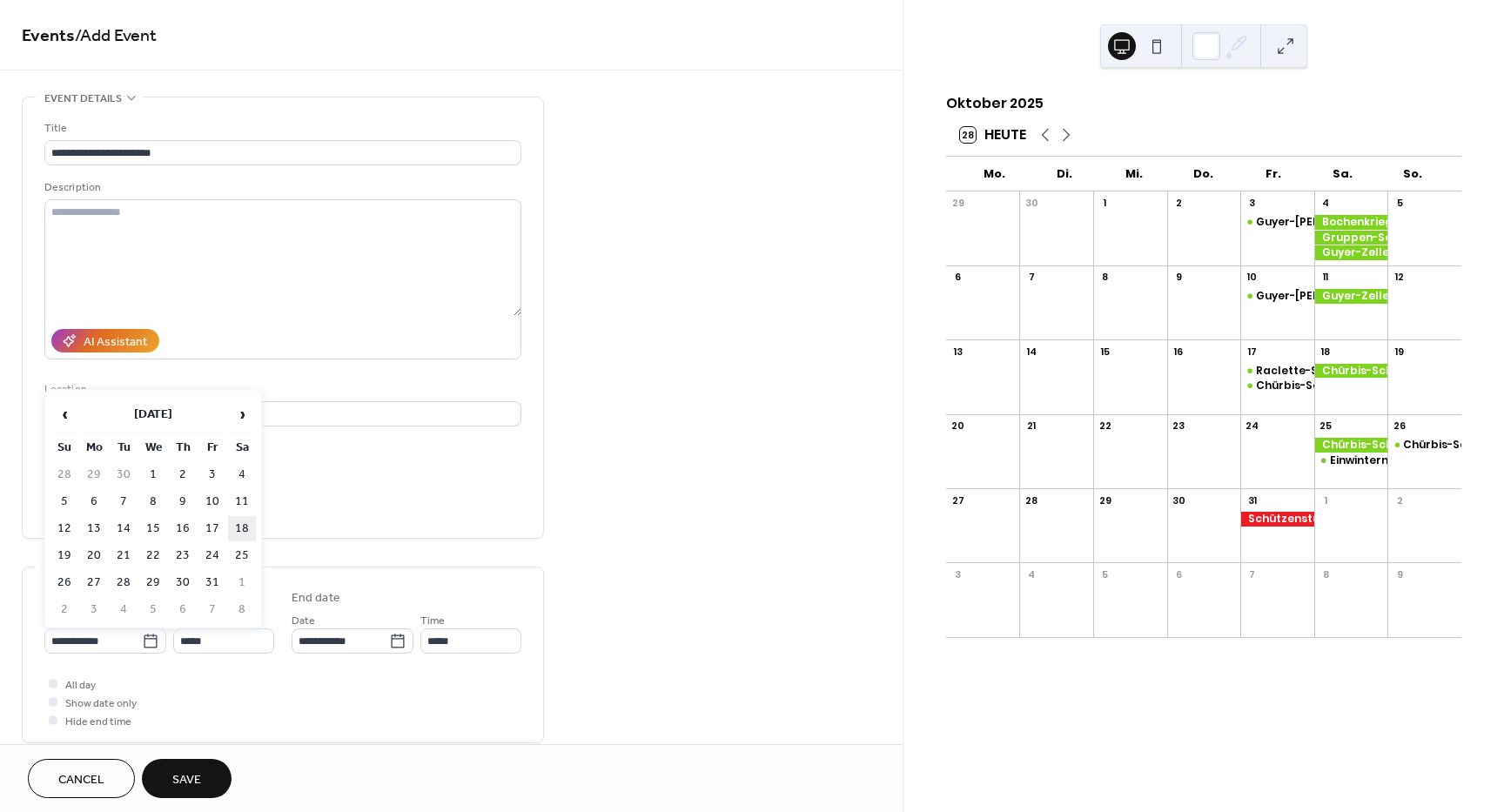 type on "**********" 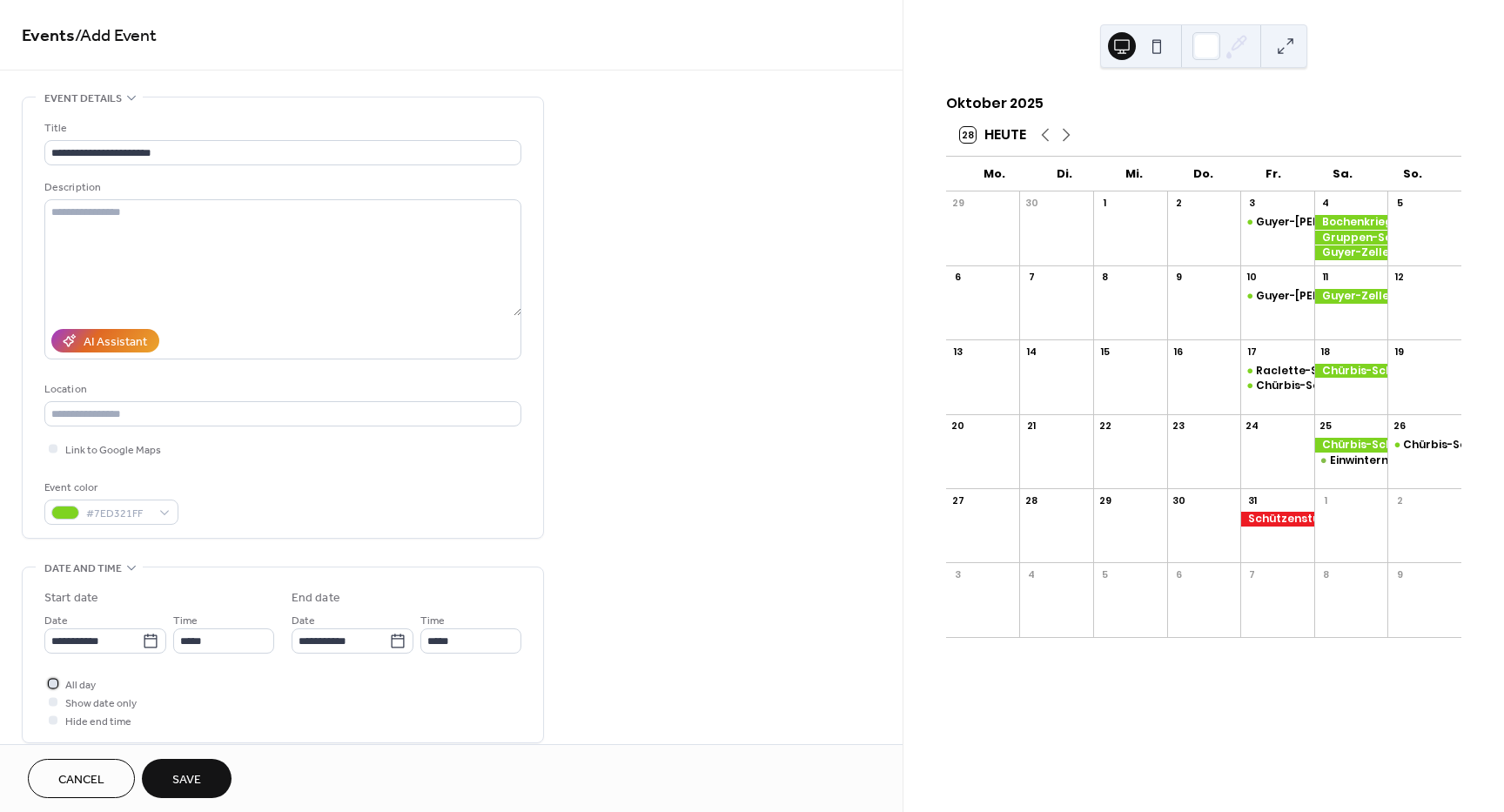 click at bounding box center [53, 683] 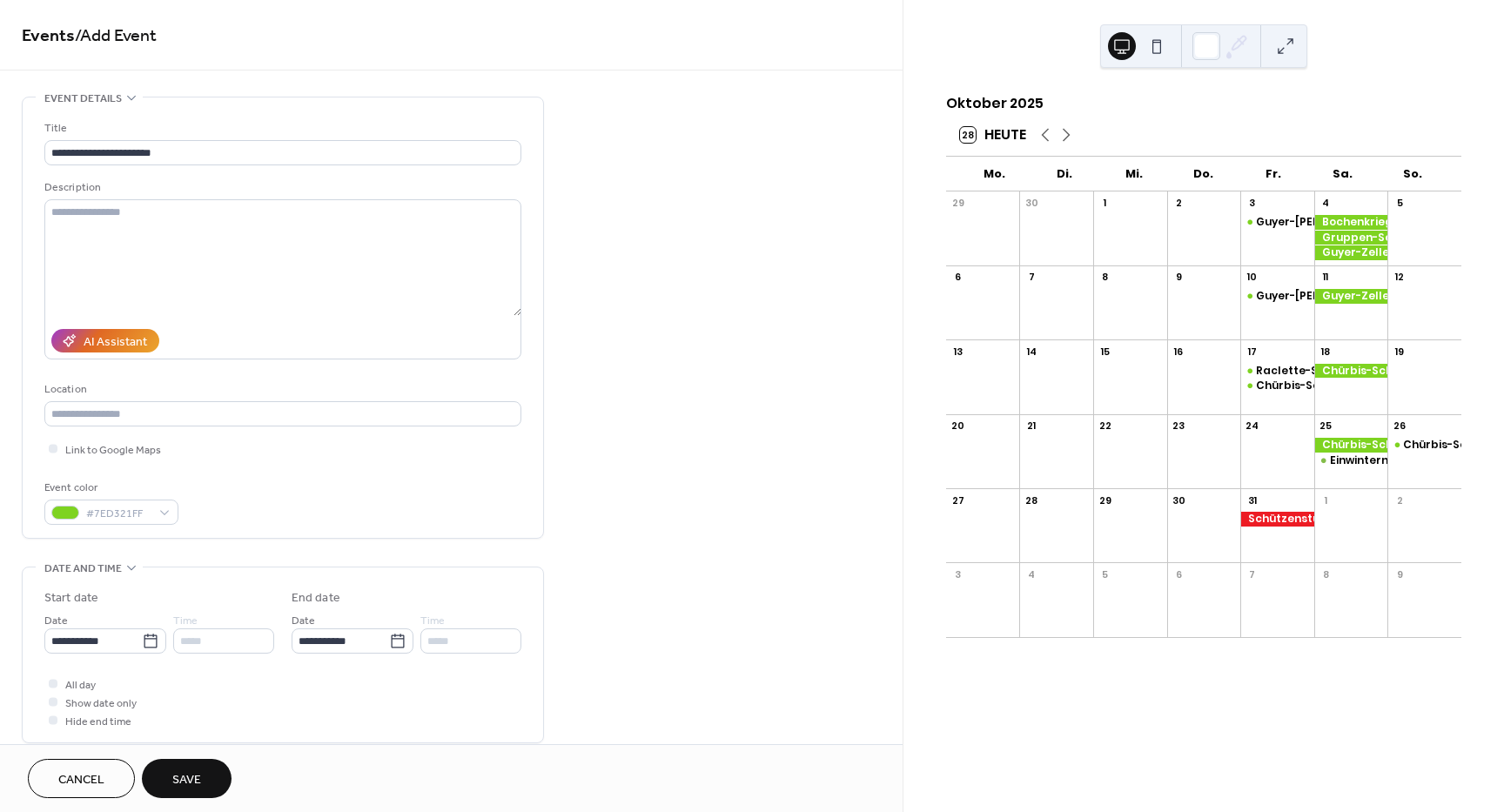click on "Save" at bounding box center [186, 780] 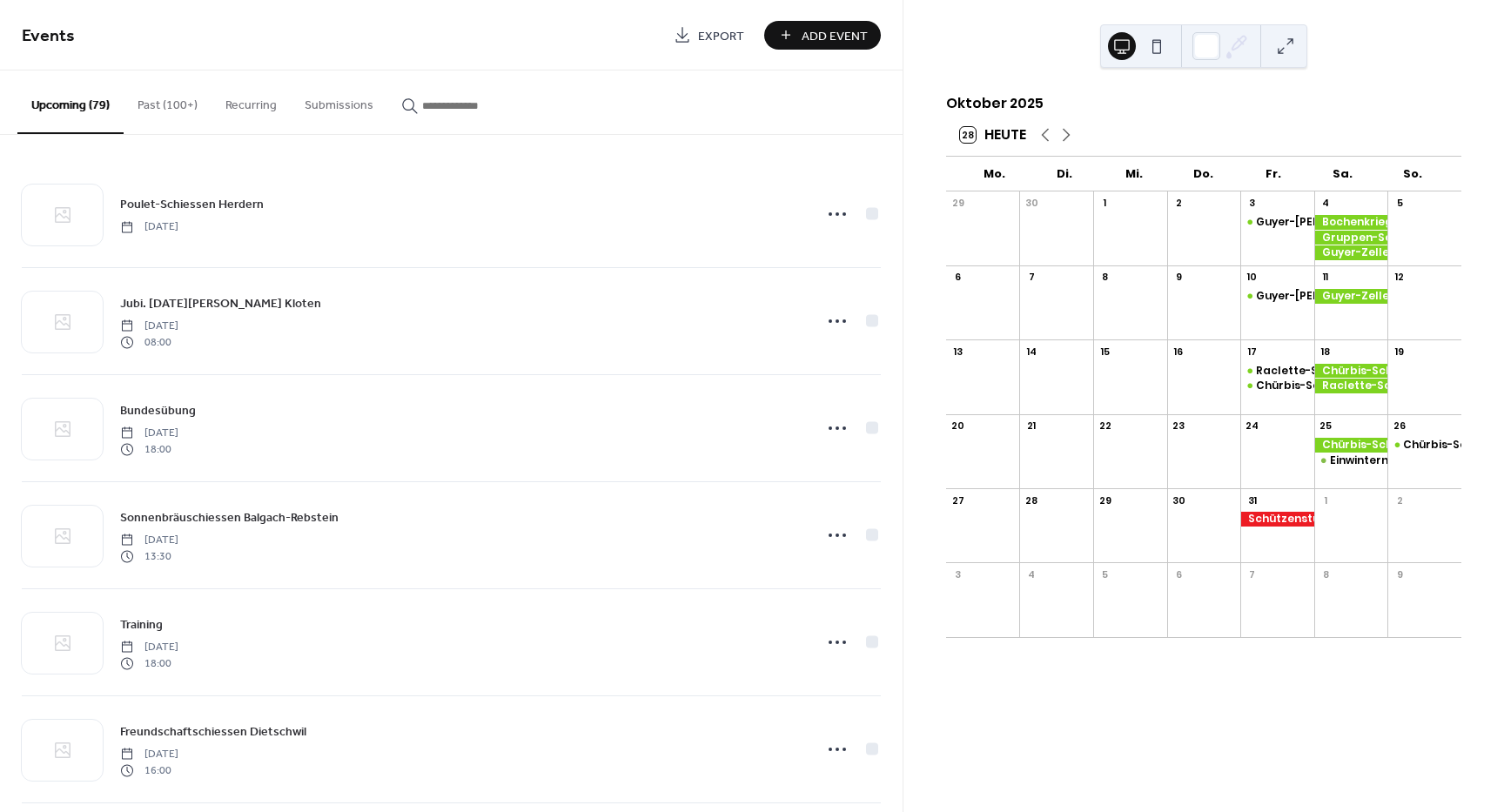 click on "Add Event" at bounding box center (835, 36) 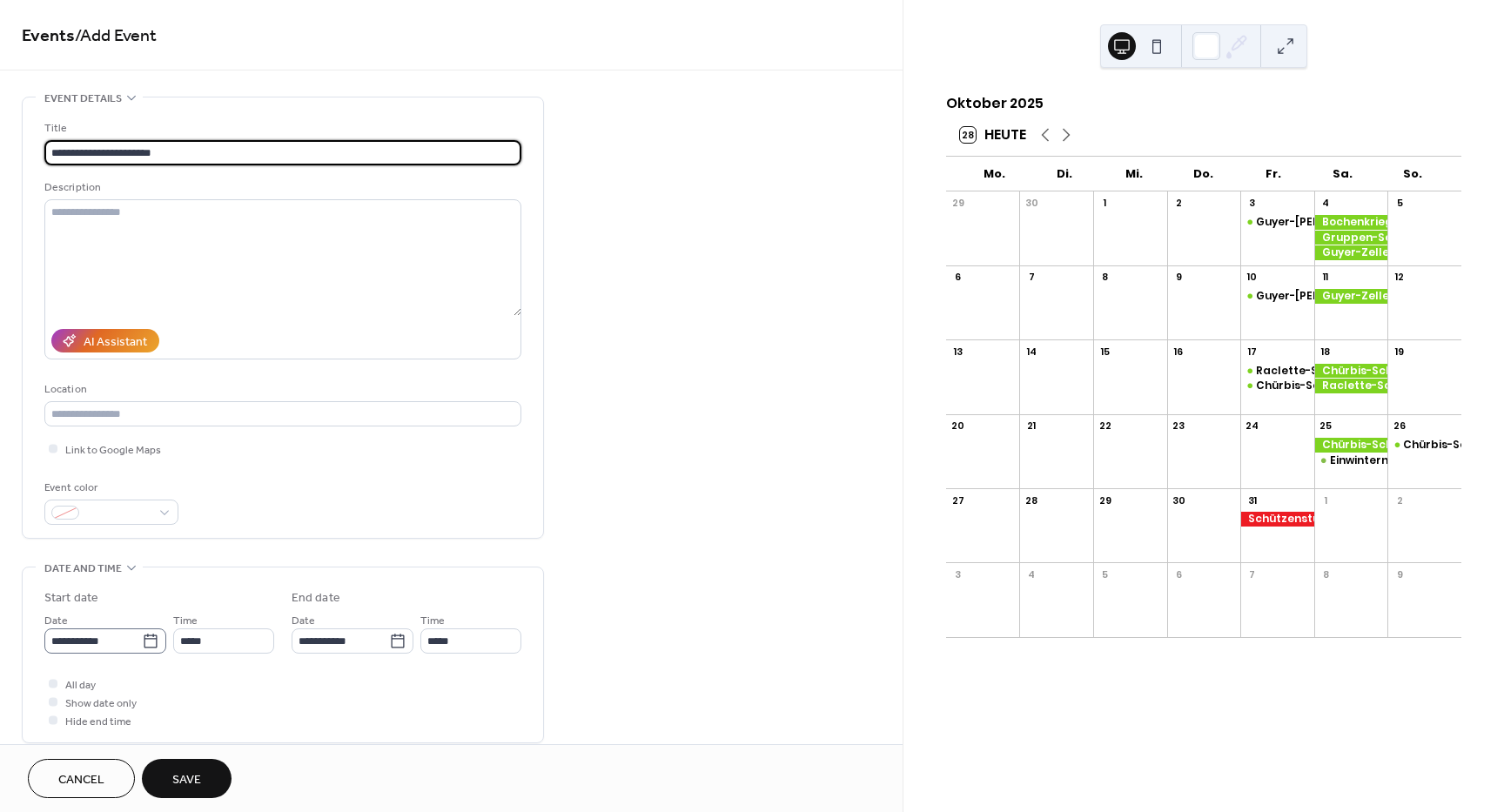 type on "**********" 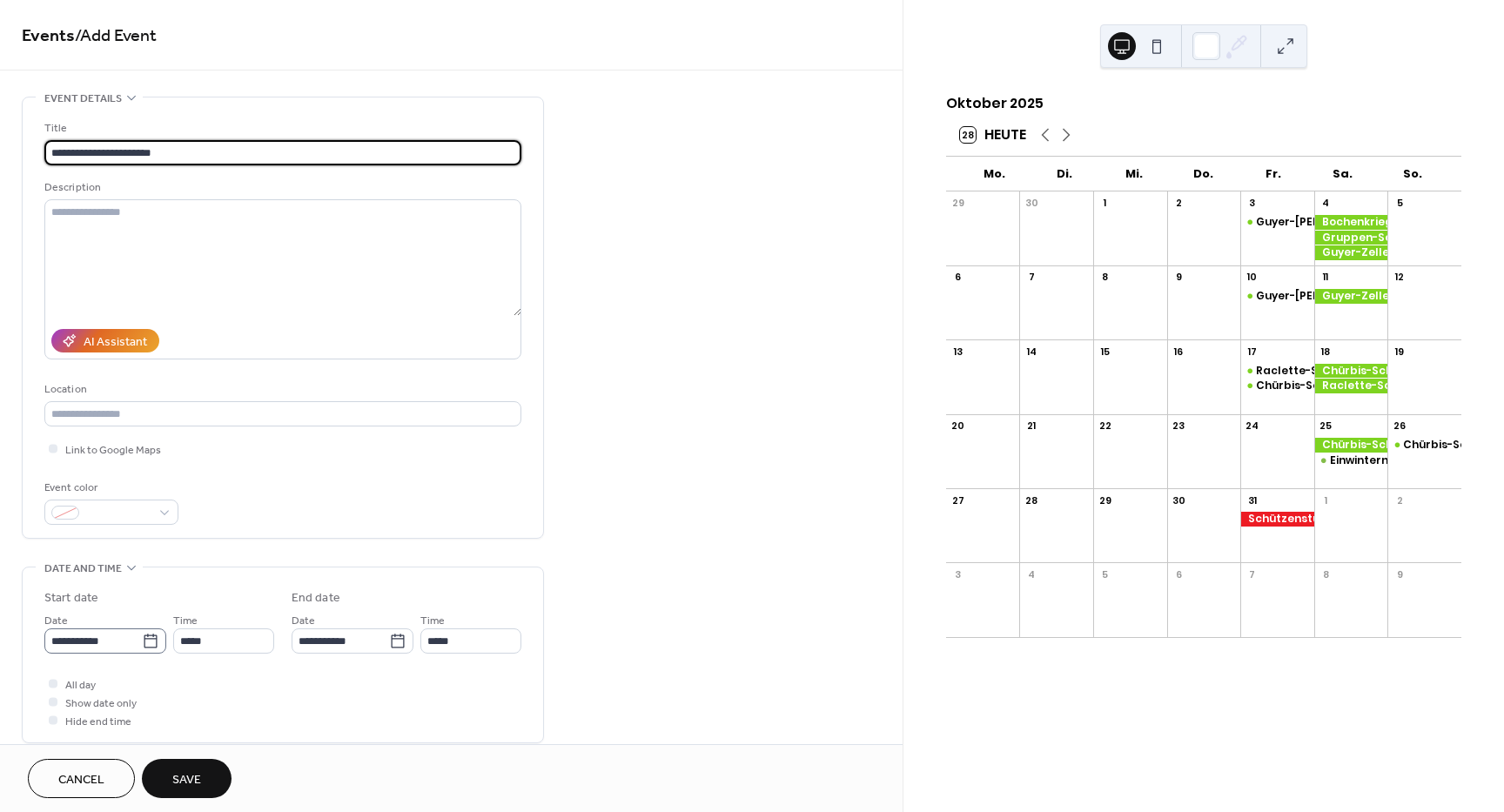 click 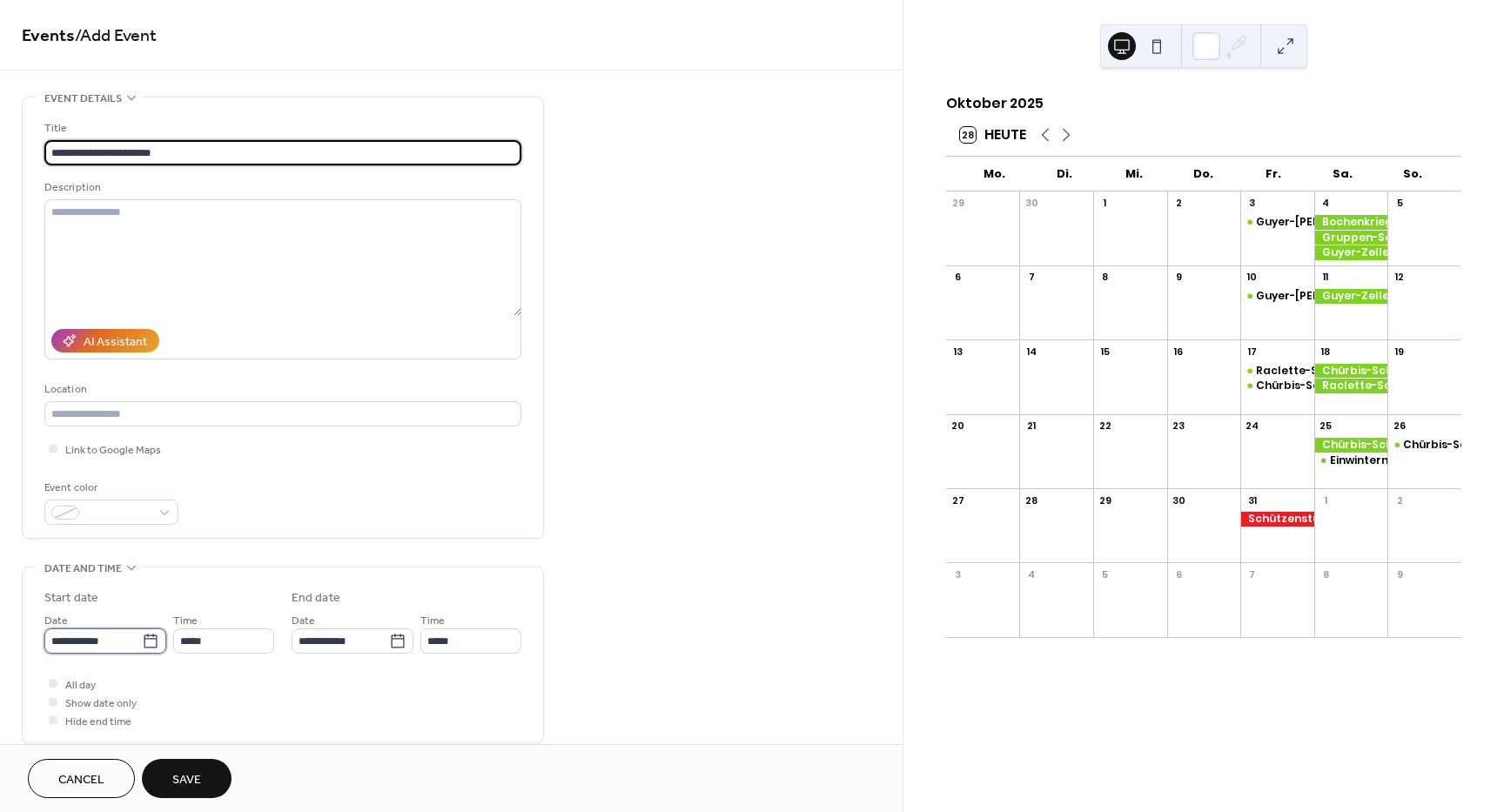 click on "**********" at bounding box center [93, 641] 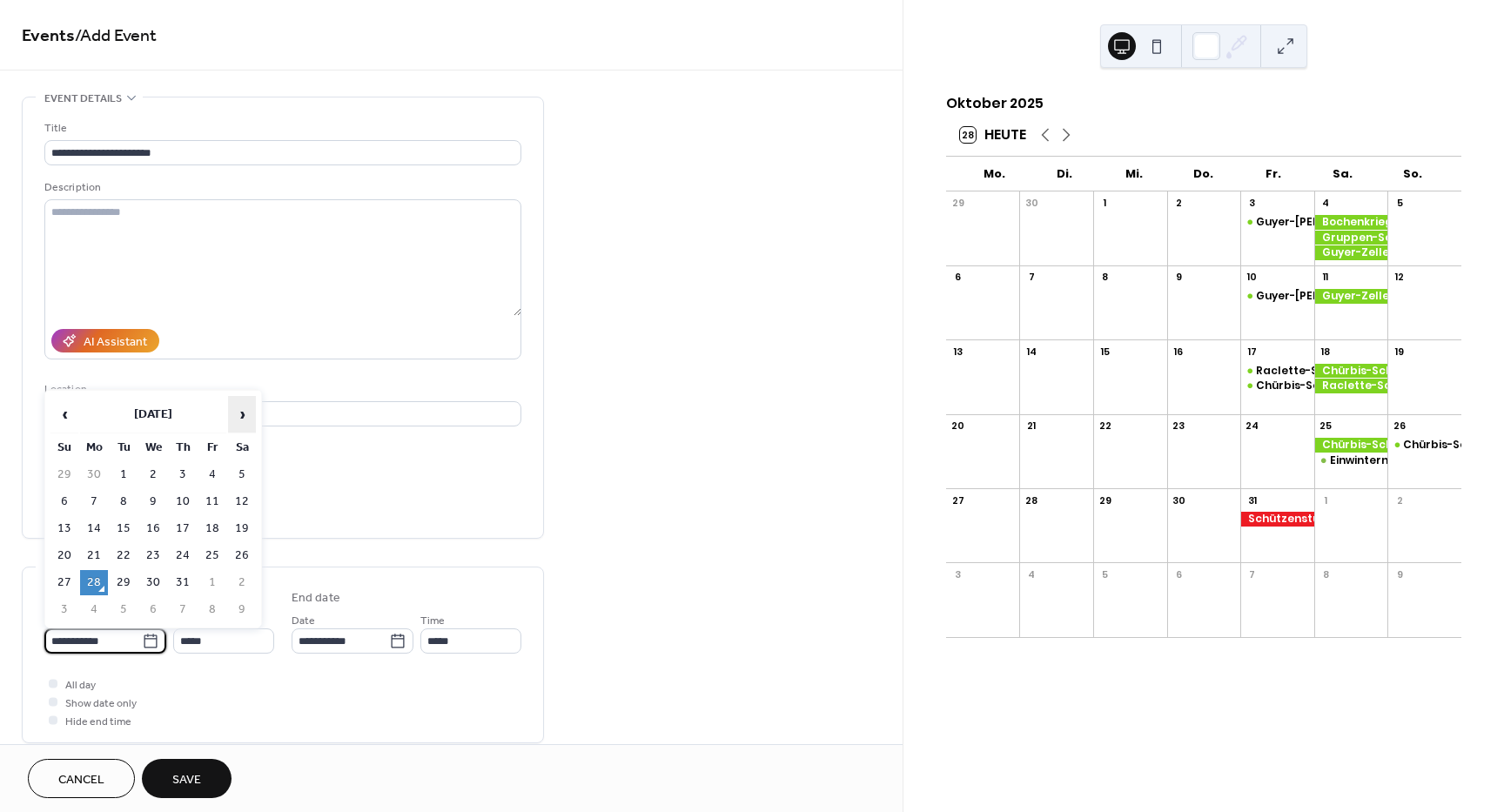 click on "›" at bounding box center [242, 414] 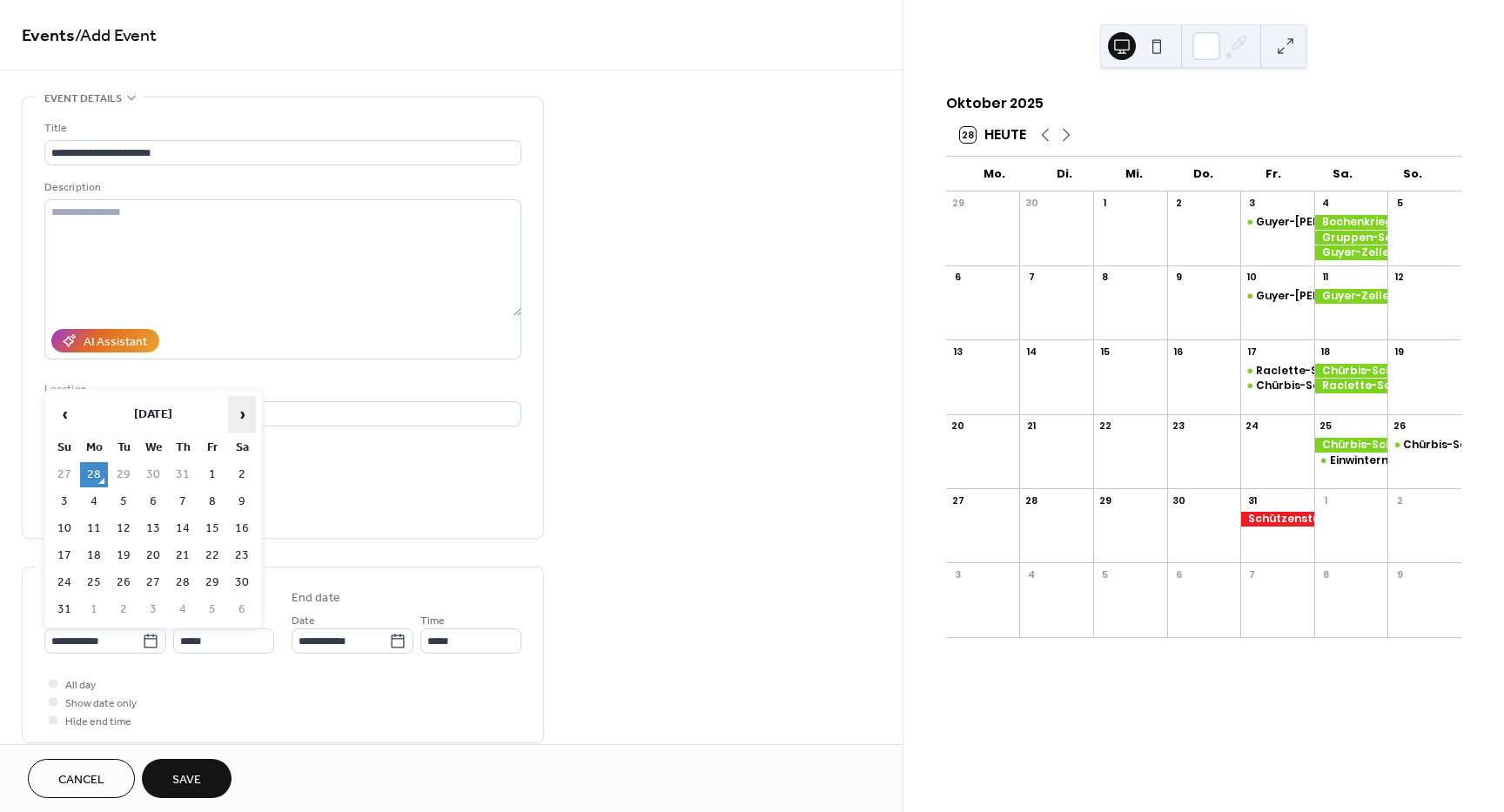 click on "›" at bounding box center (242, 414) 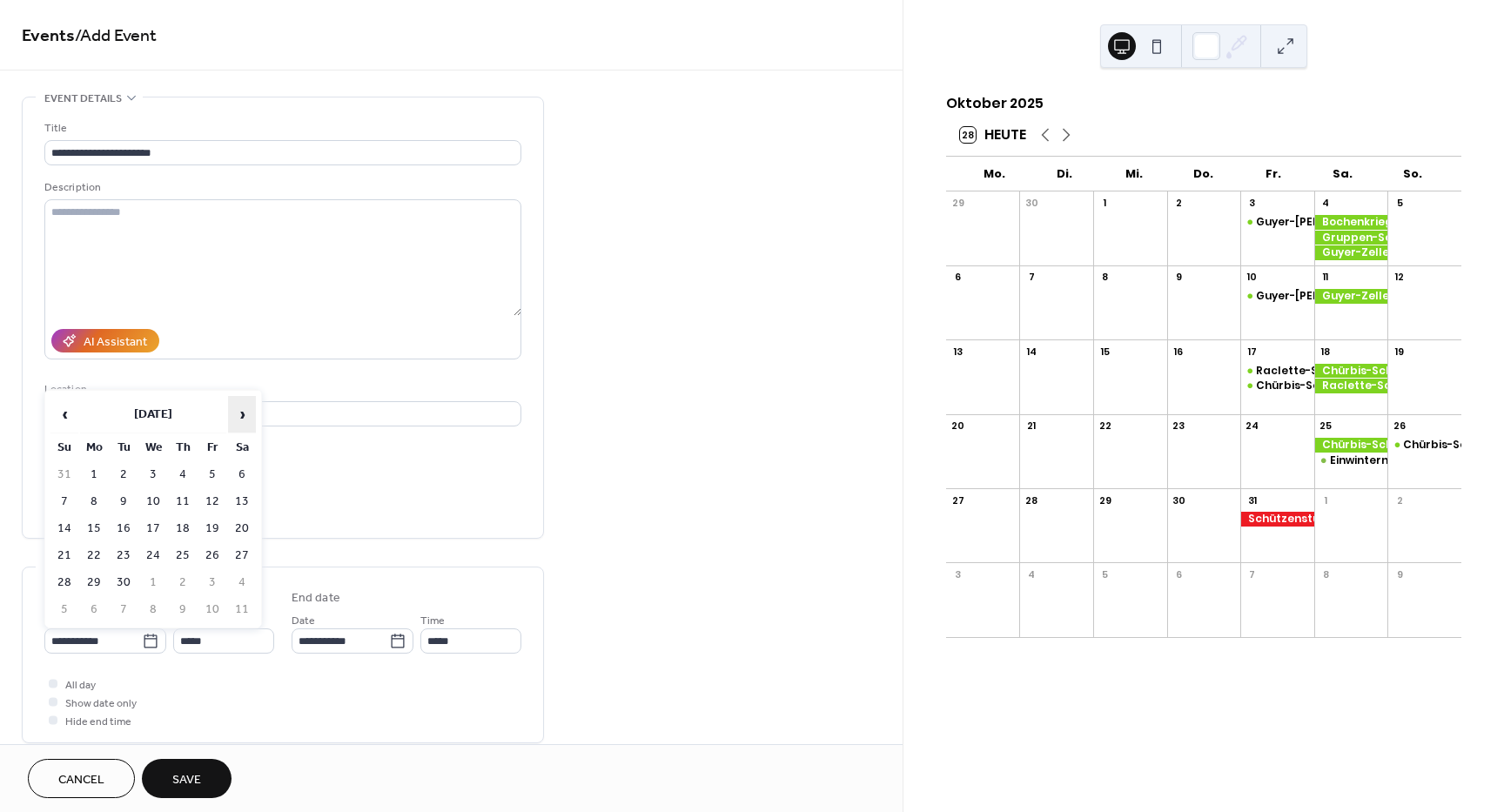 click on "›" at bounding box center (242, 414) 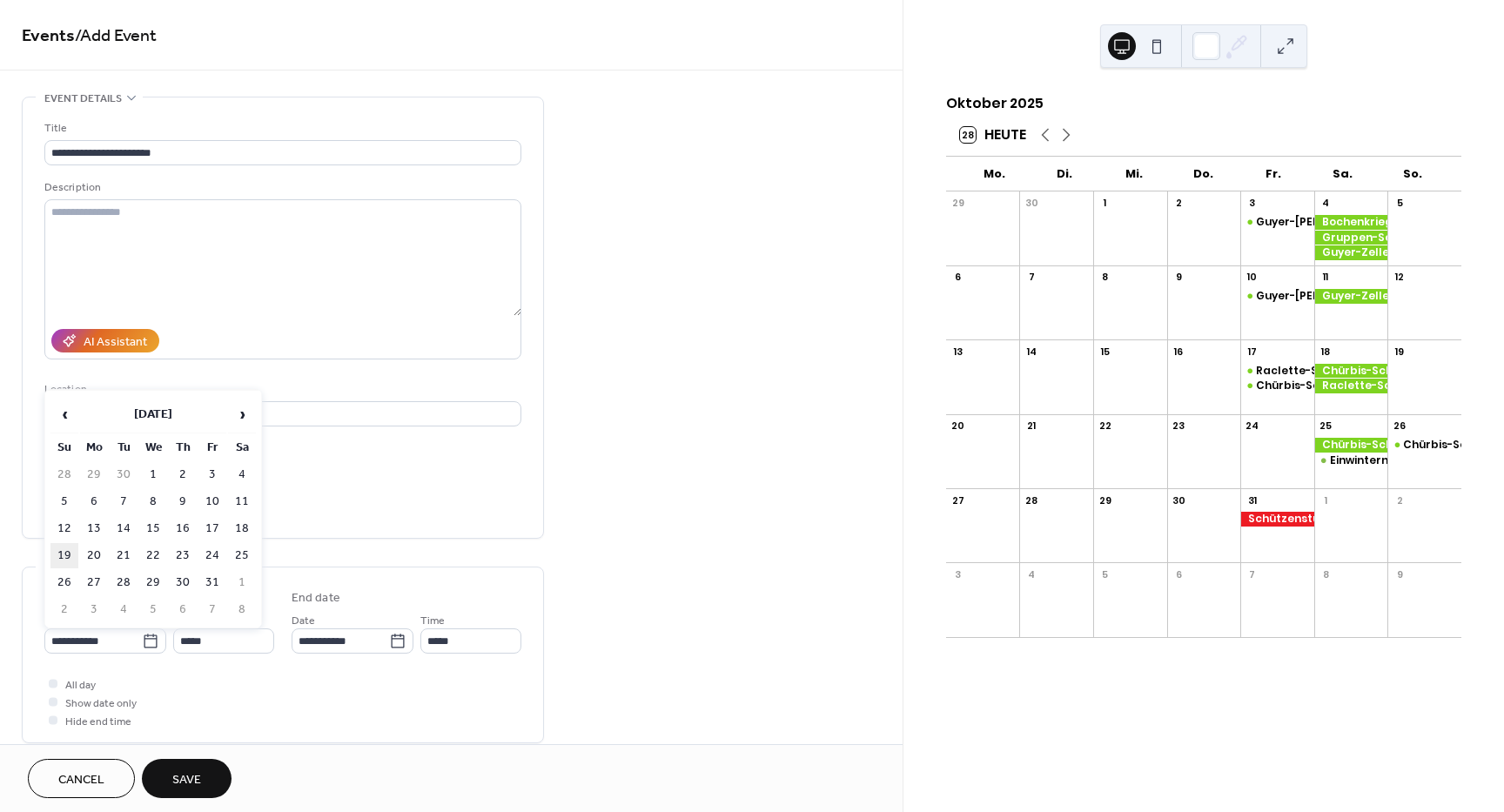 click on "19" at bounding box center [64, 555] 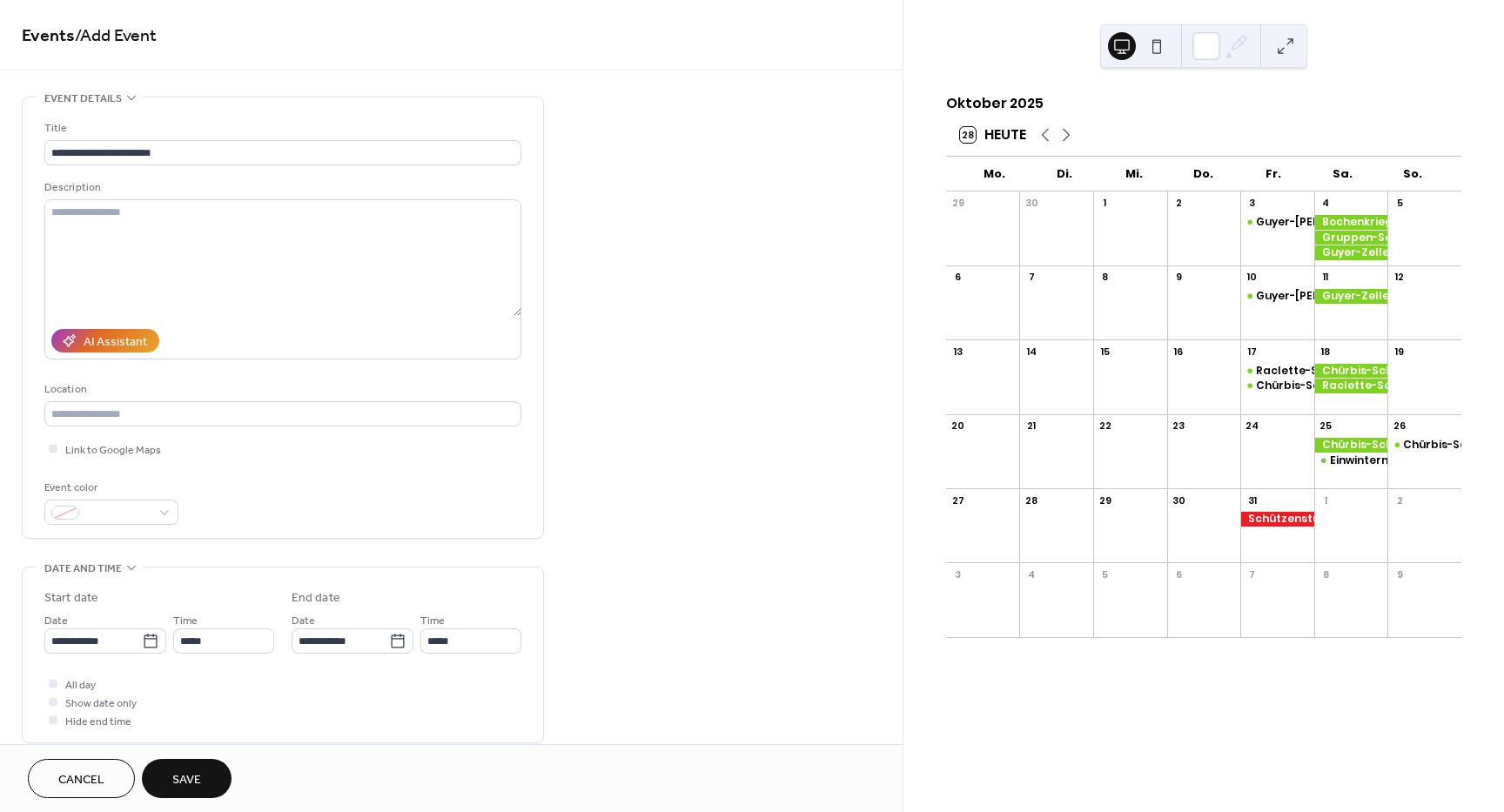 type on "**********" 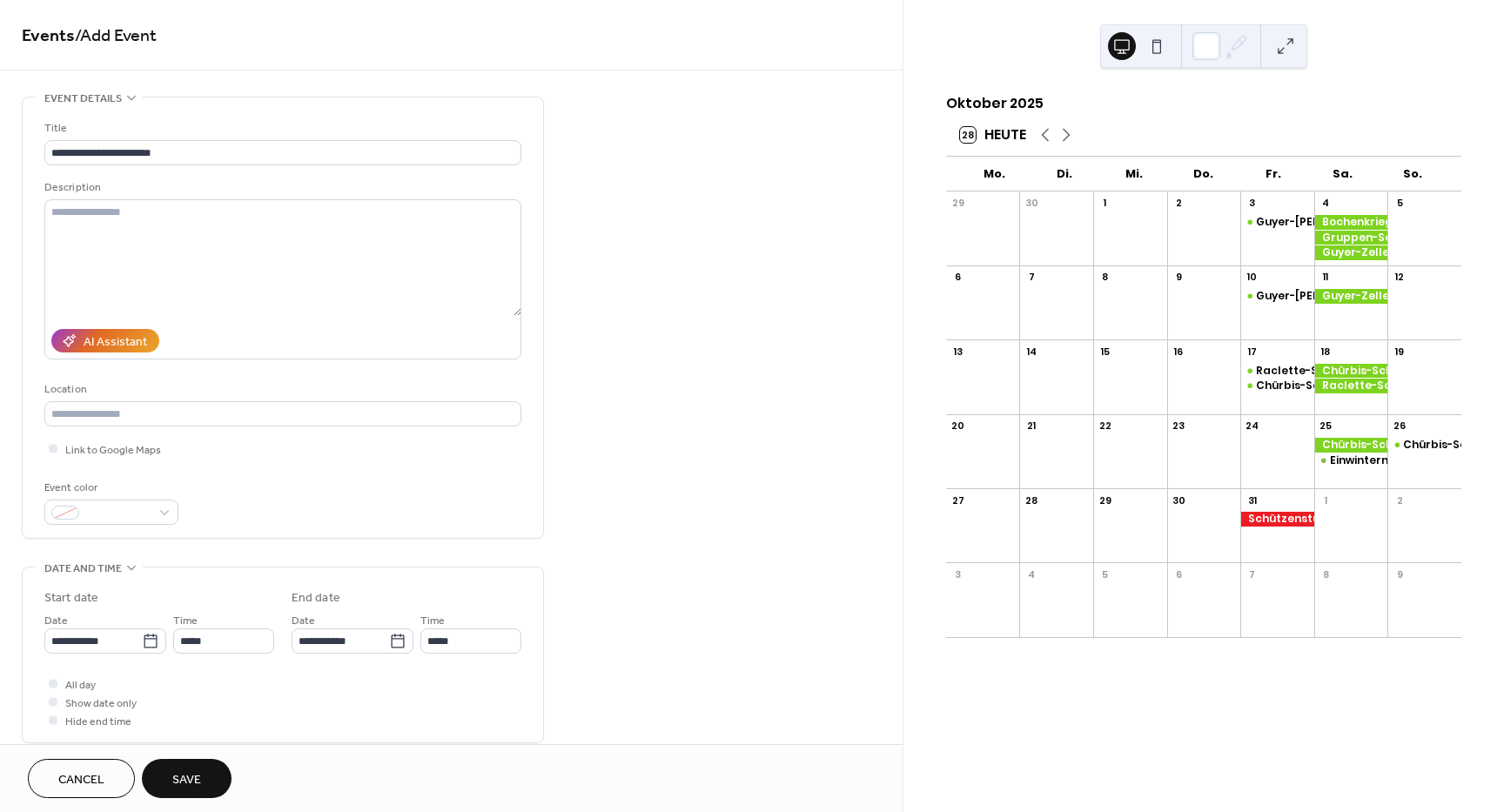 type on "**********" 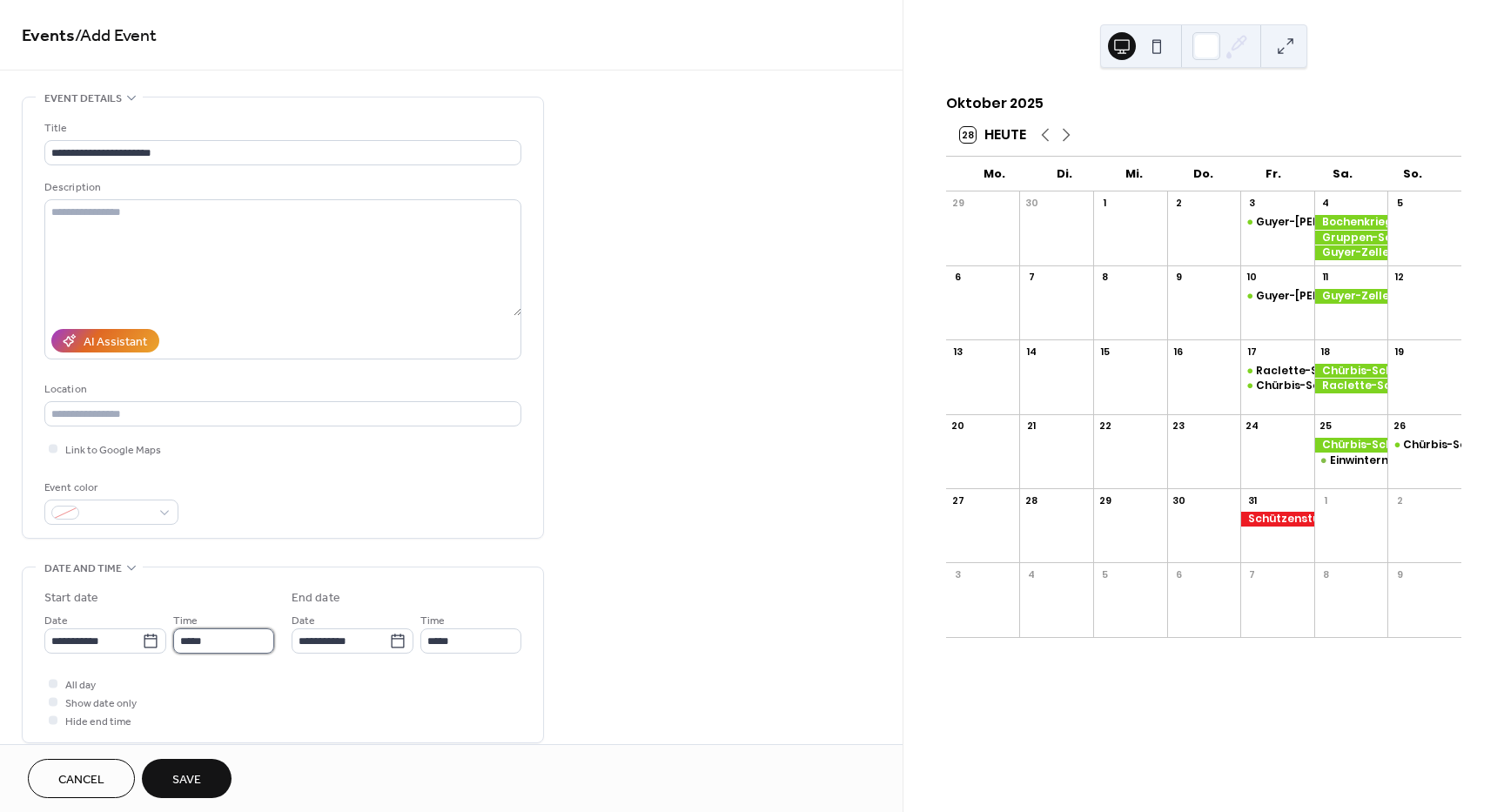click on "*****" at bounding box center [224, 641] 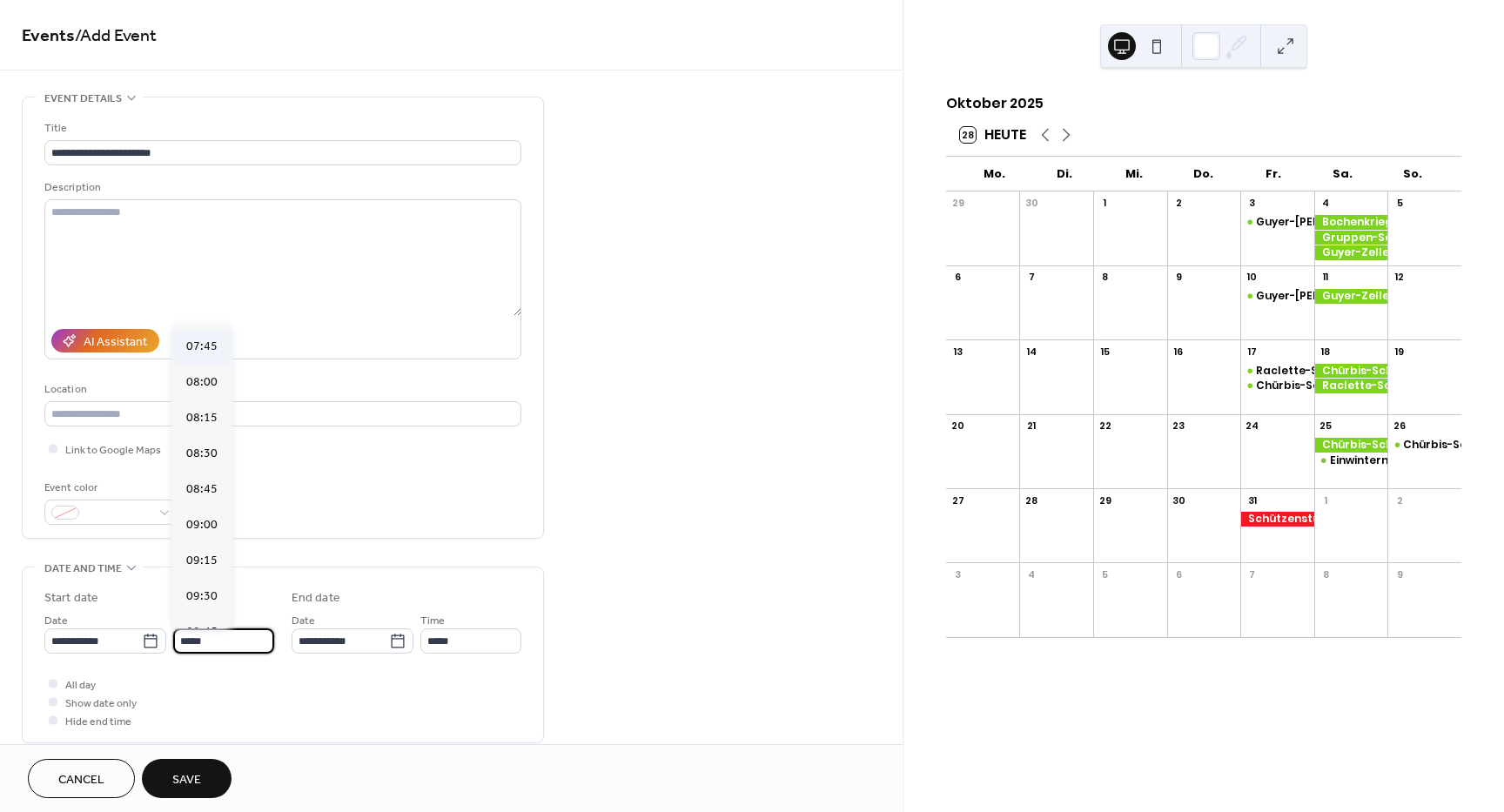 scroll, scrollTop: 1104, scrollLeft: 0, axis: vertical 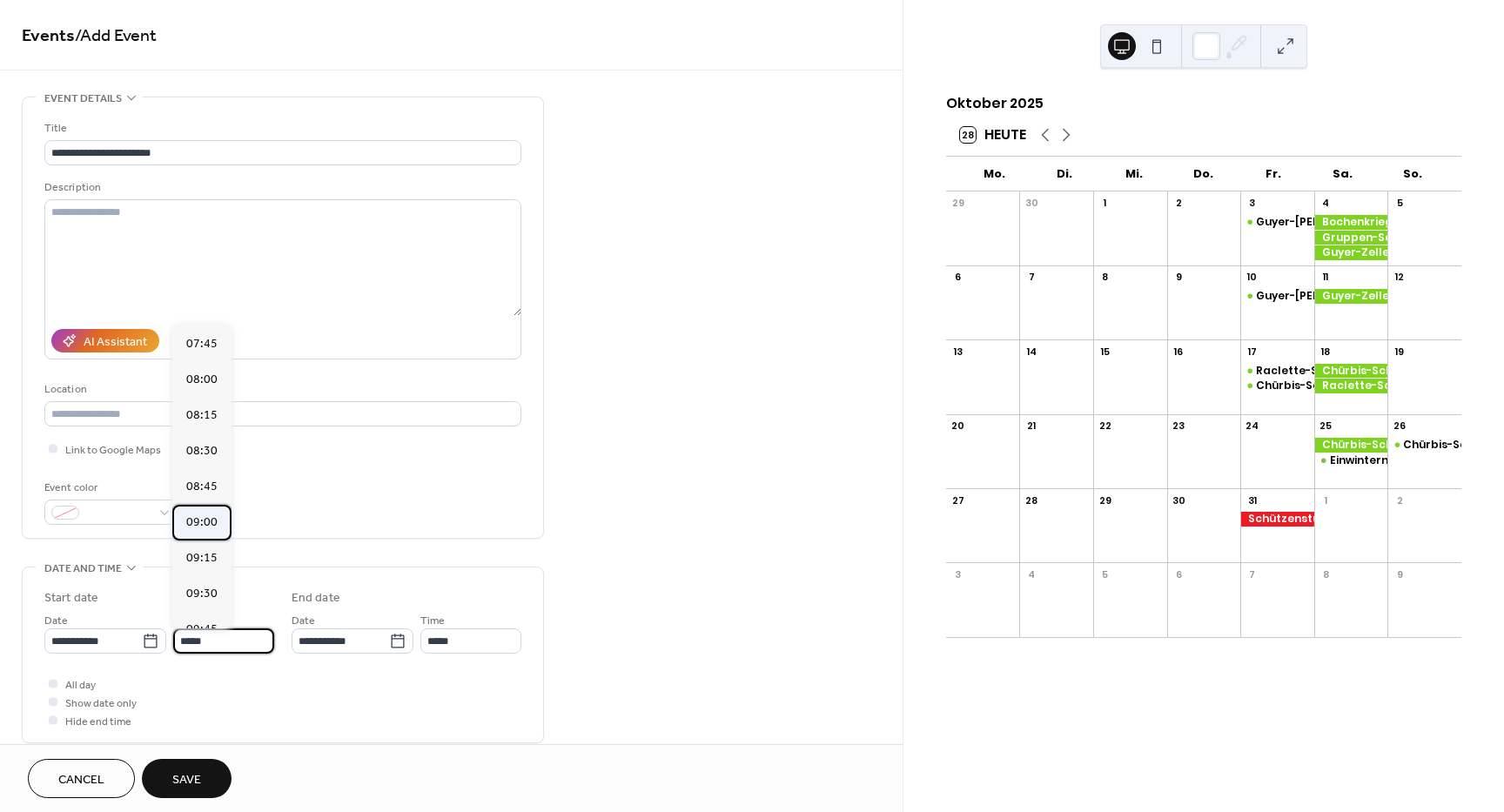click on "09:00" at bounding box center (202, 522) 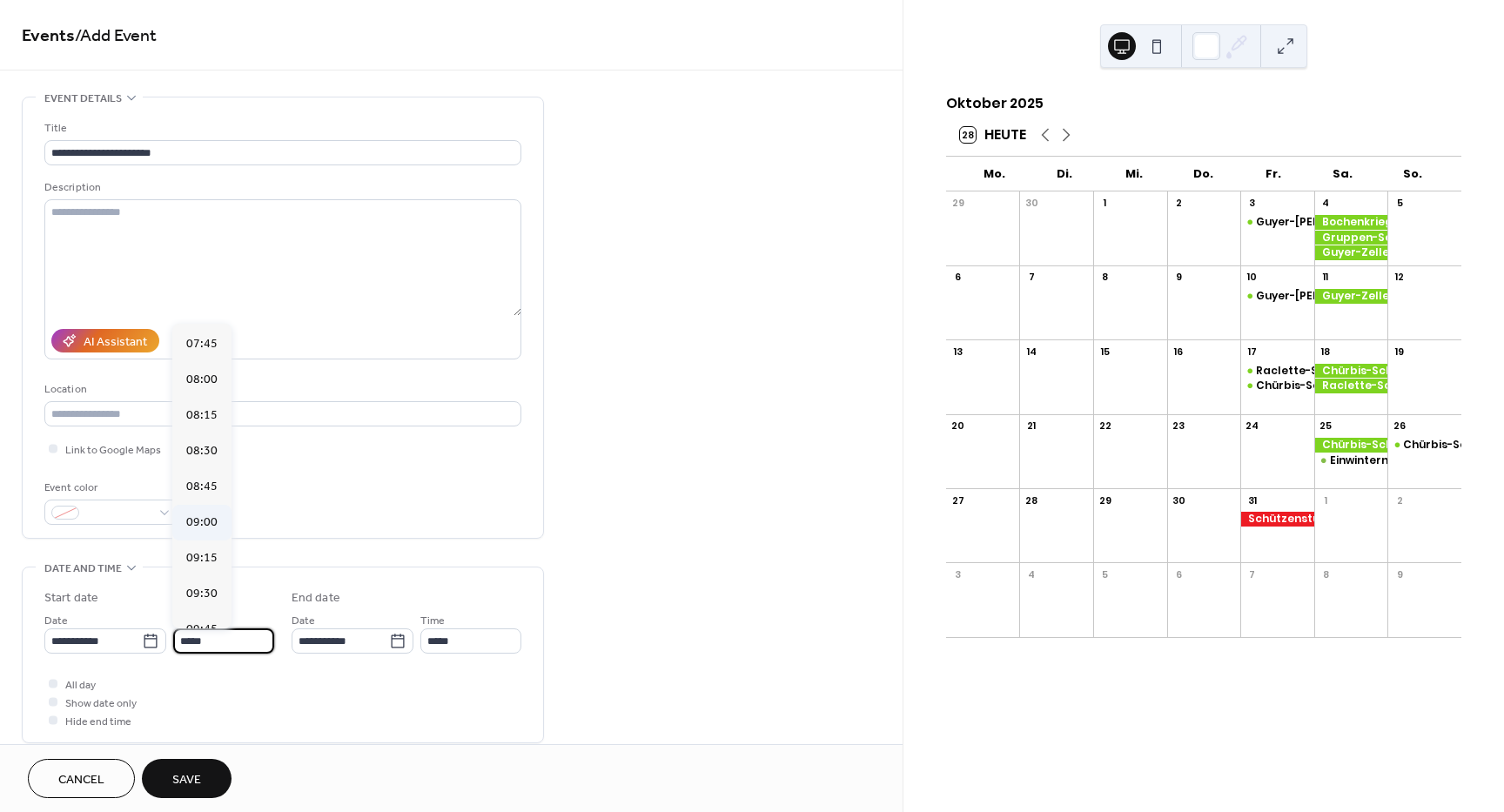 type on "*****" 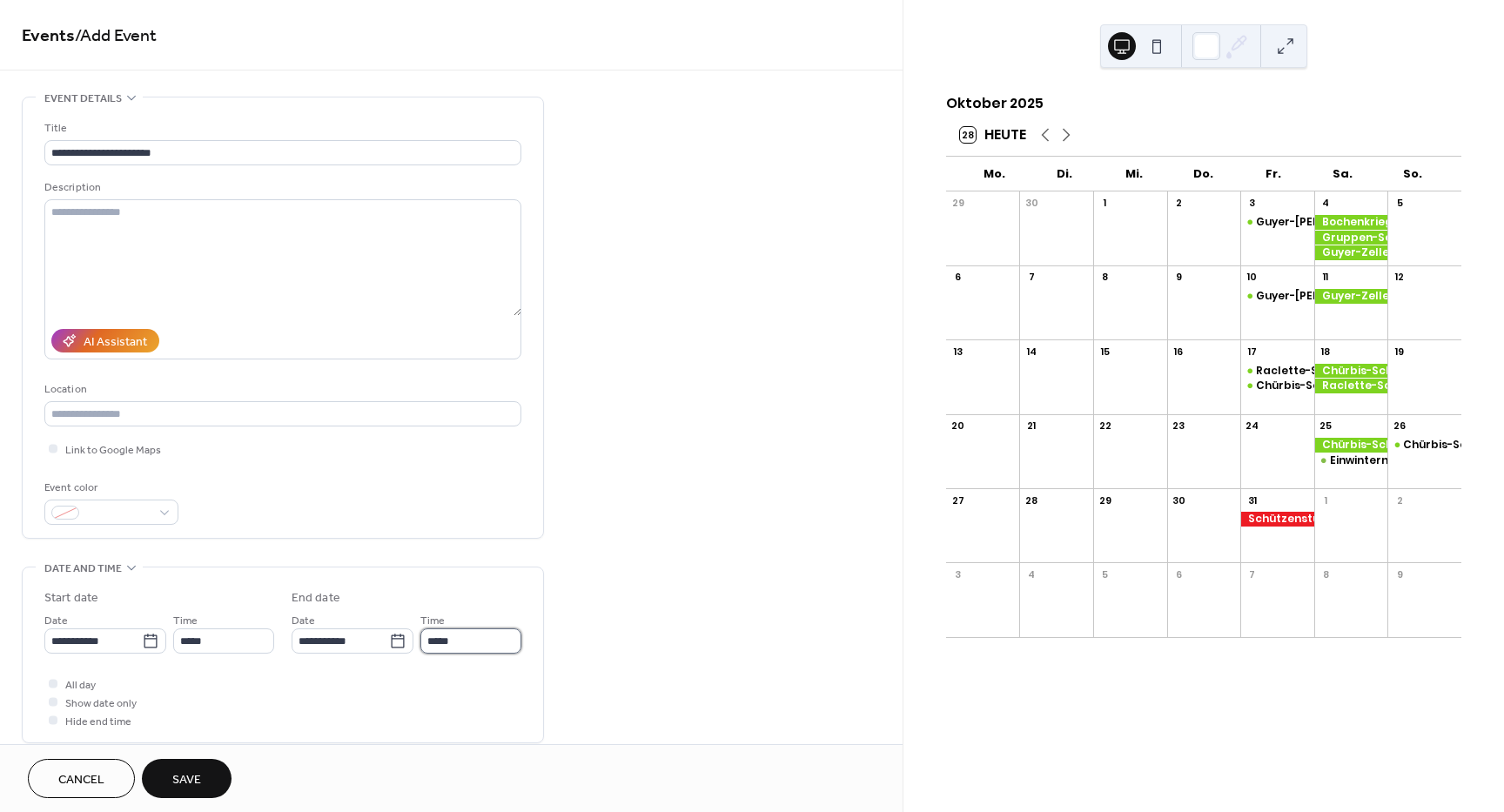 click on "*****" at bounding box center (471, 641) 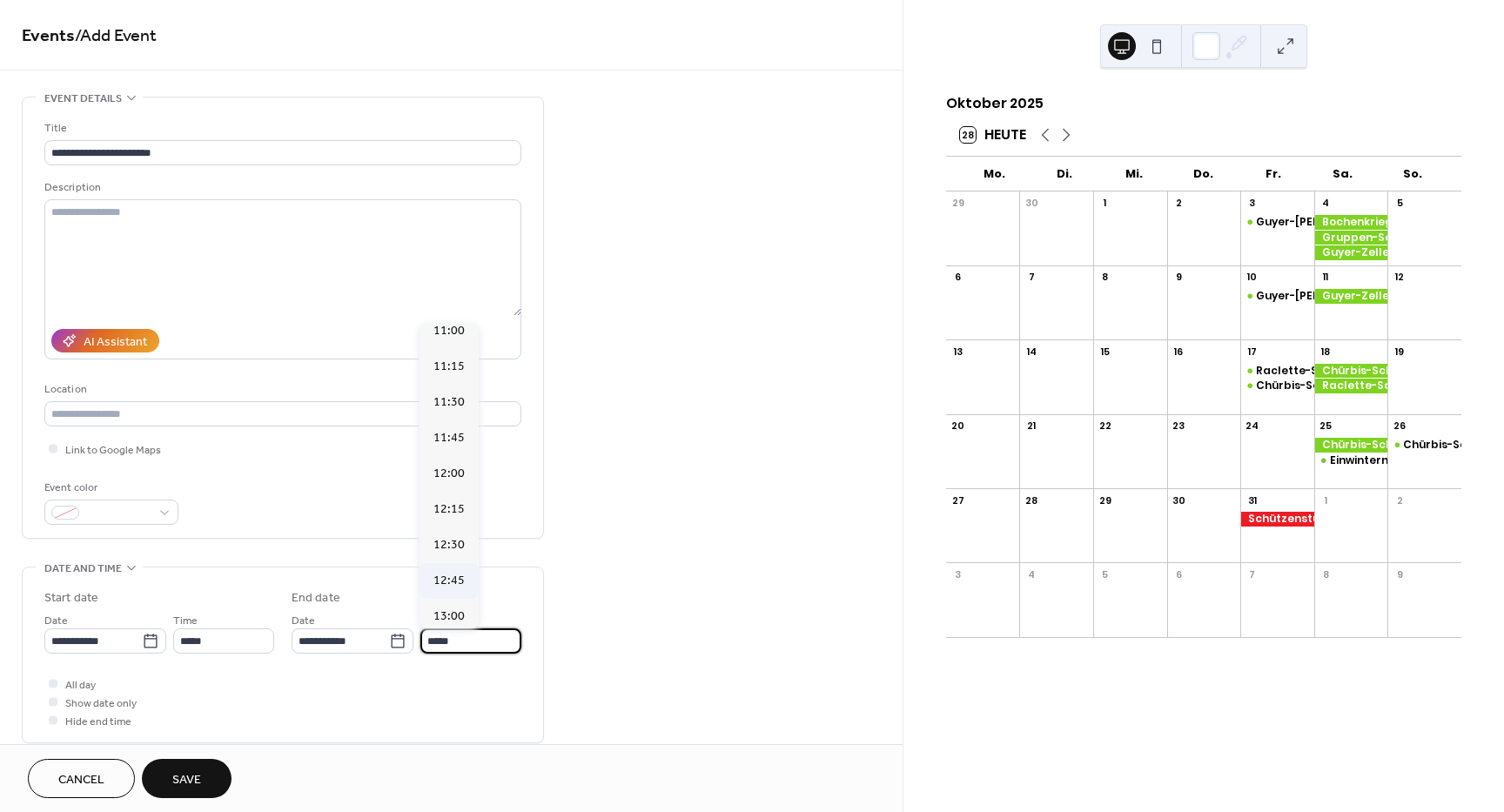 scroll, scrollTop: 261, scrollLeft: 0, axis: vertical 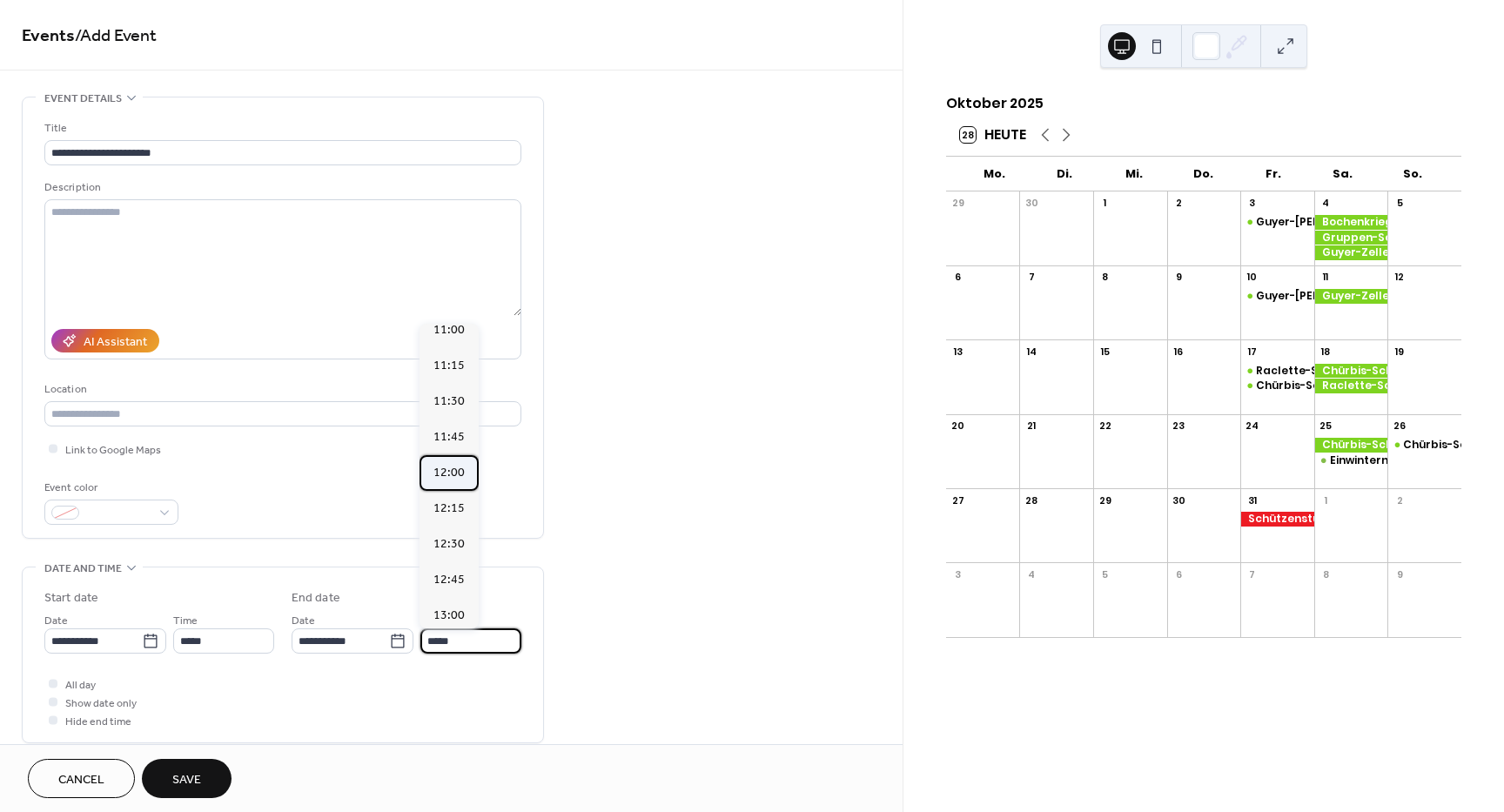 click on "12:00" at bounding box center [449, 473] 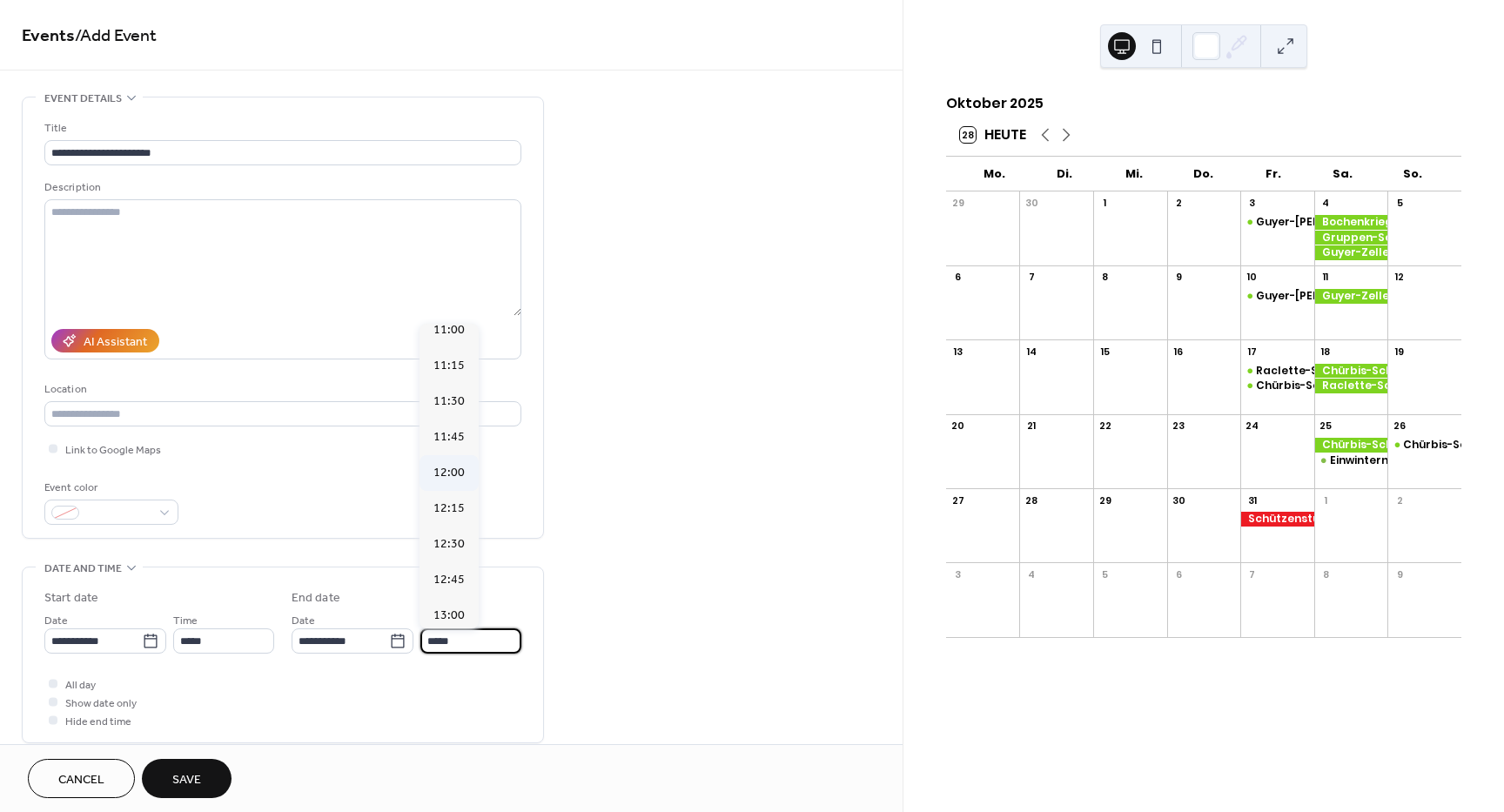 type on "*****" 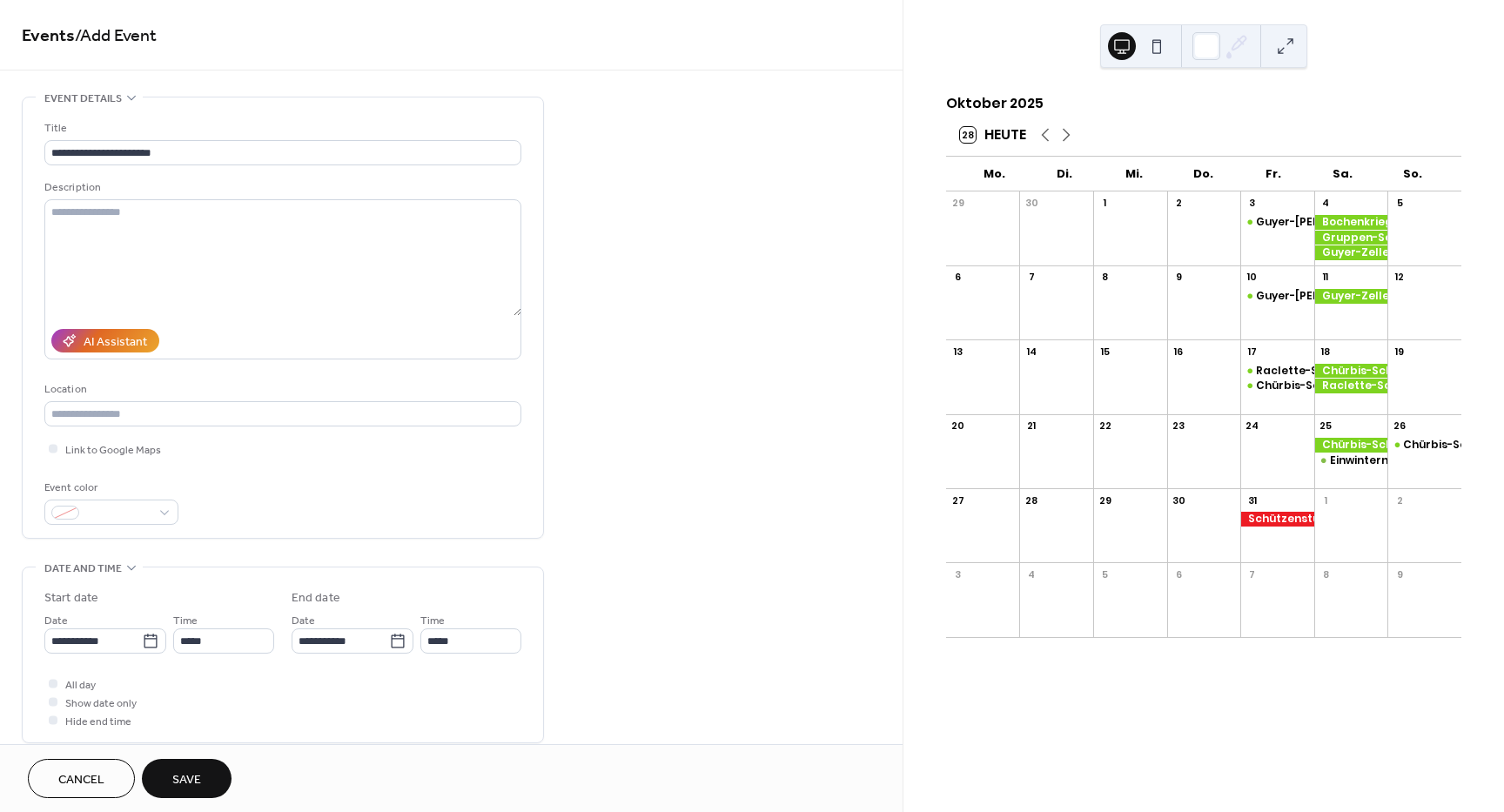 click on "Save" at bounding box center [186, 780] 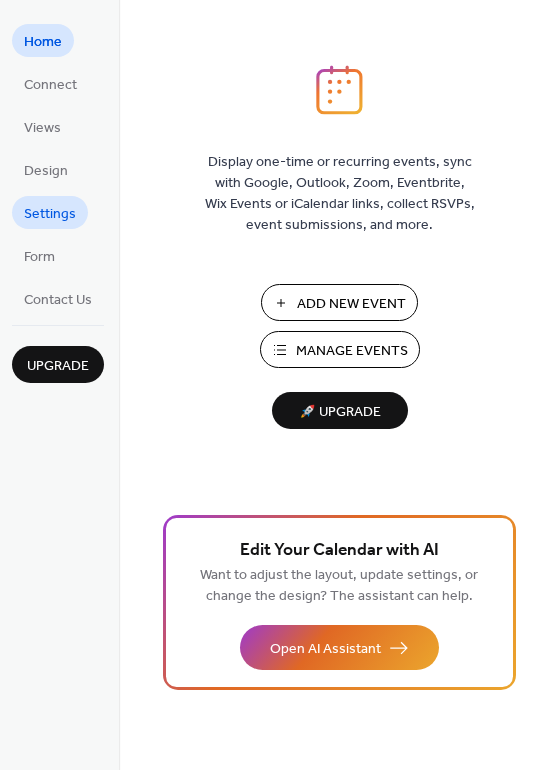 scroll, scrollTop: 0, scrollLeft: 0, axis: both 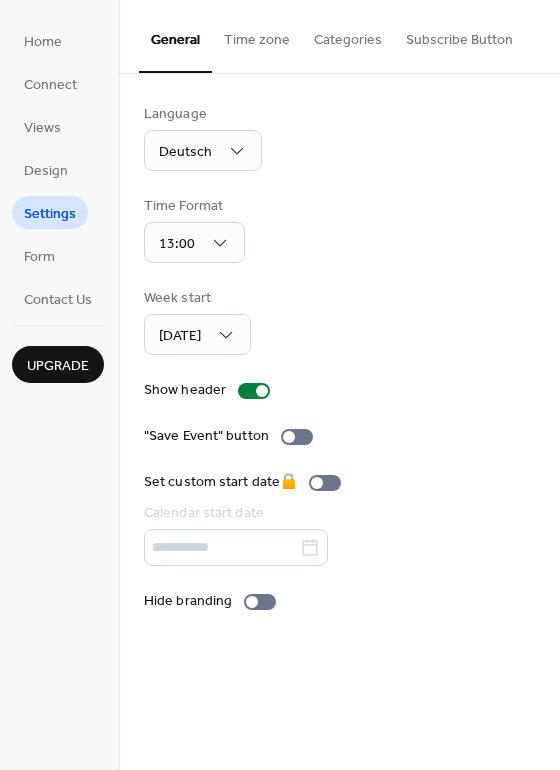 click on "Time zone" at bounding box center (257, 35) 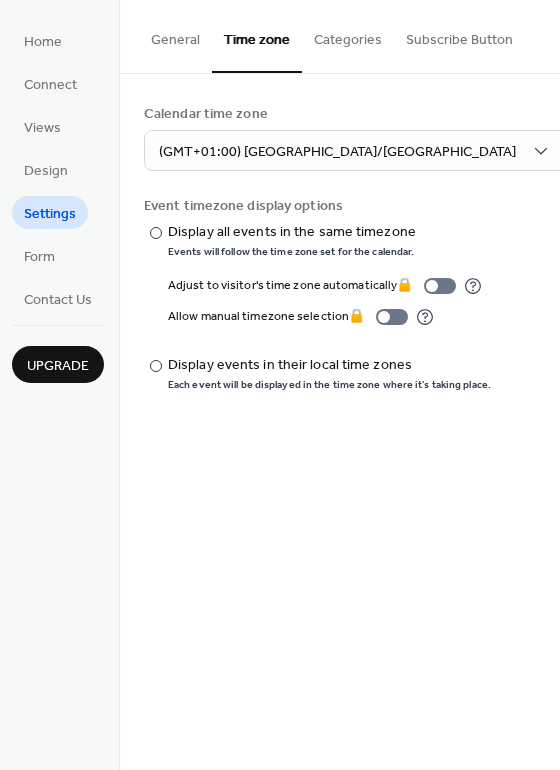 click on "Categories" at bounding box center [348, 35] 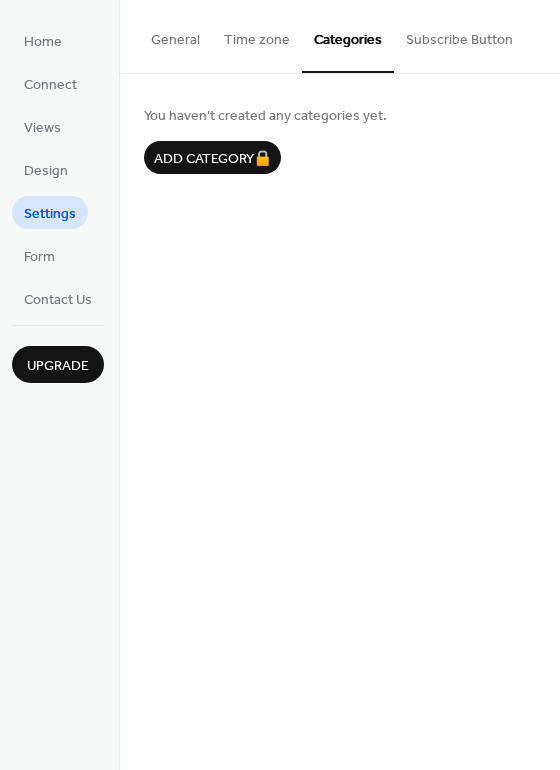 click on "Subscribe Button" at bounding box center (459, 35) 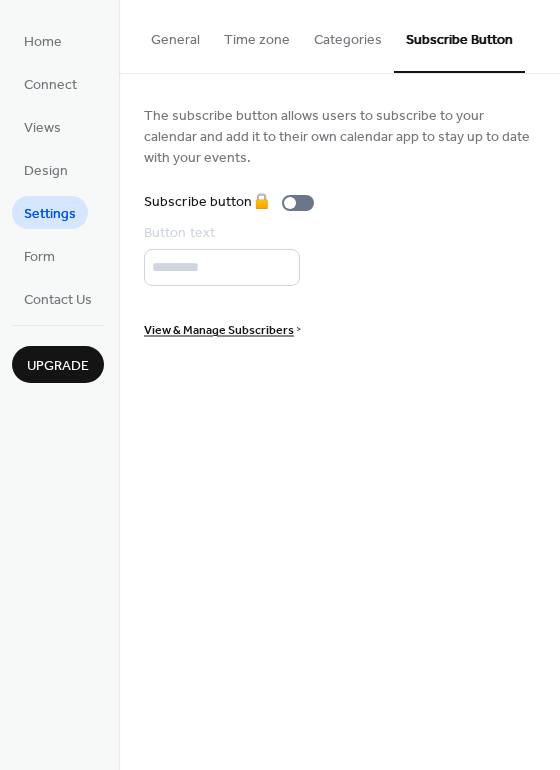 click on "General" at bounding box center [175, 35] 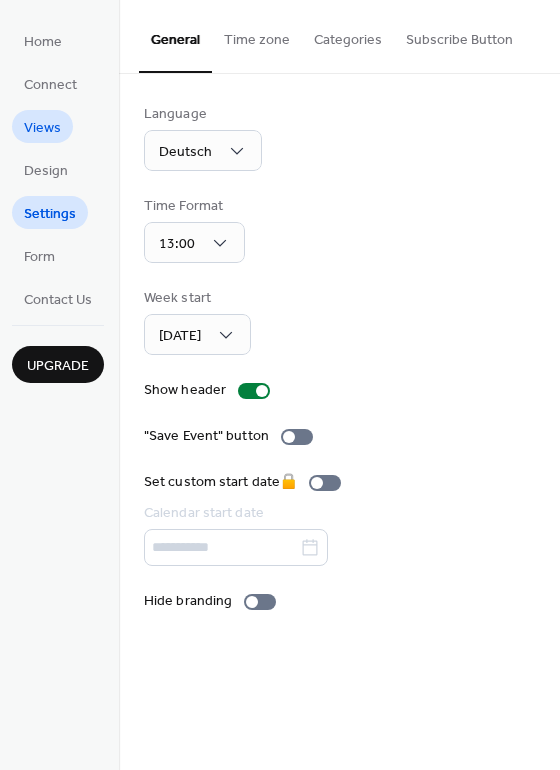 click on "Views" at bounding box center [42, 128] 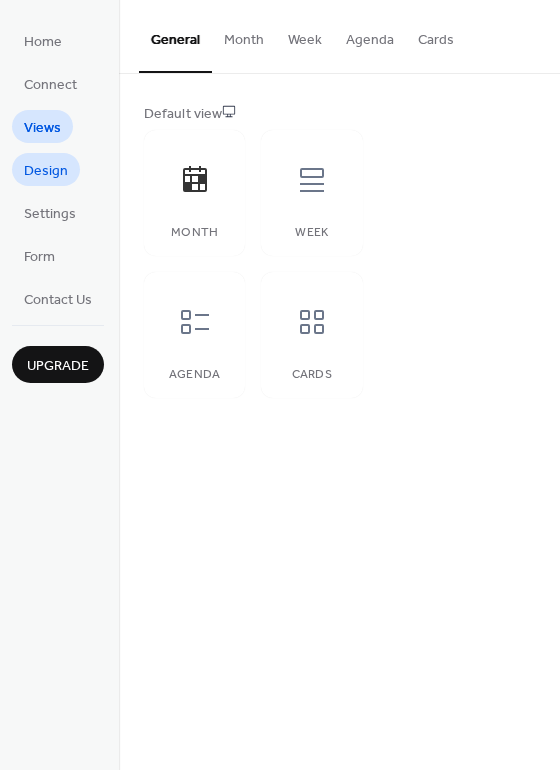 click on "Design" at bounding box center (46, 171) 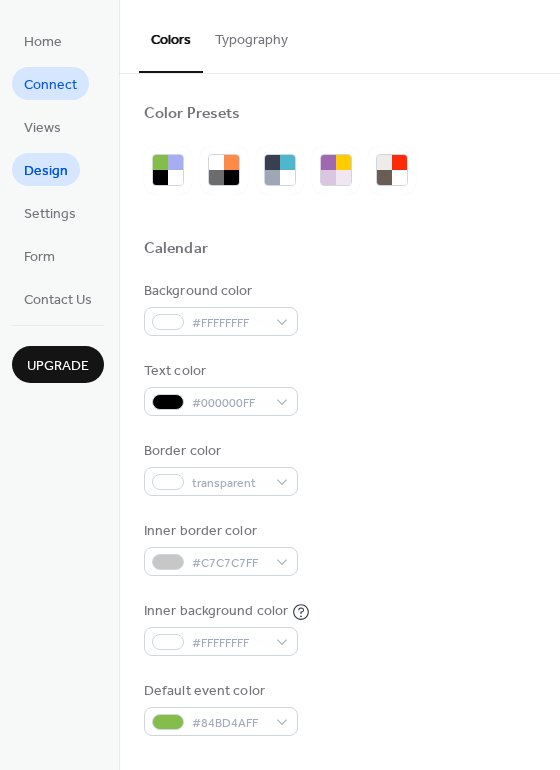 click on "Connect" at bounding box center (50, 85) 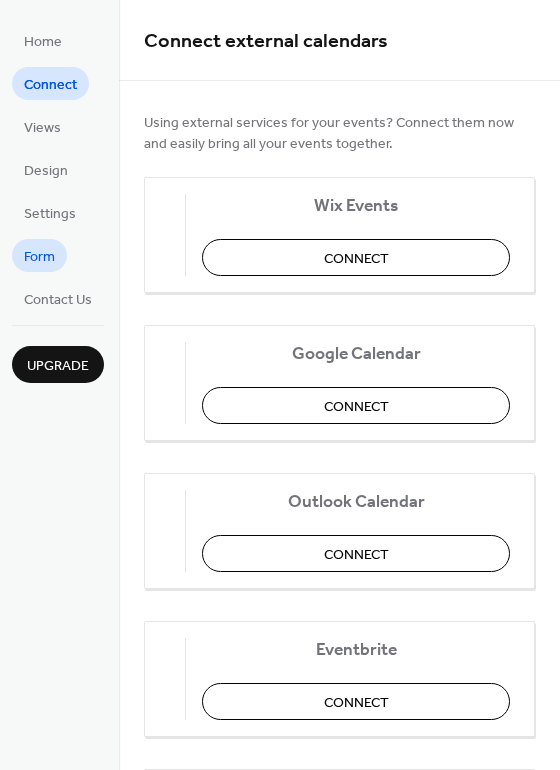click on "Form" at bounding box center [39, 257] 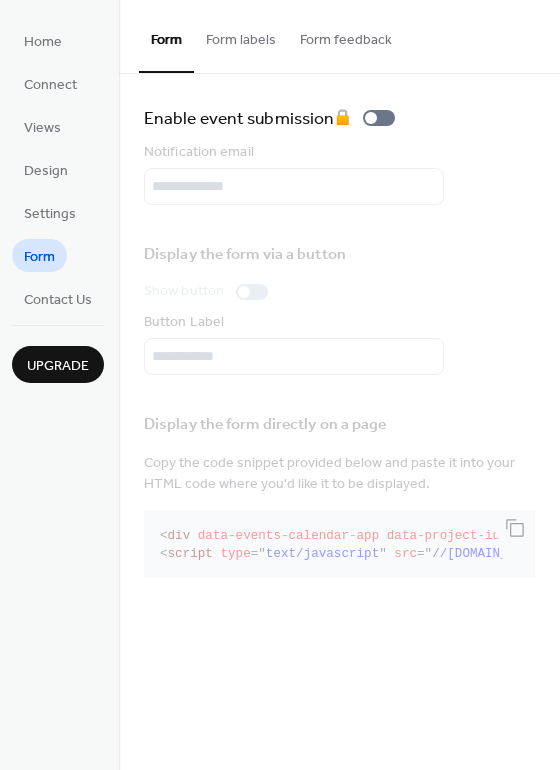 click on "Form labels" at bounding box center [241, 35] 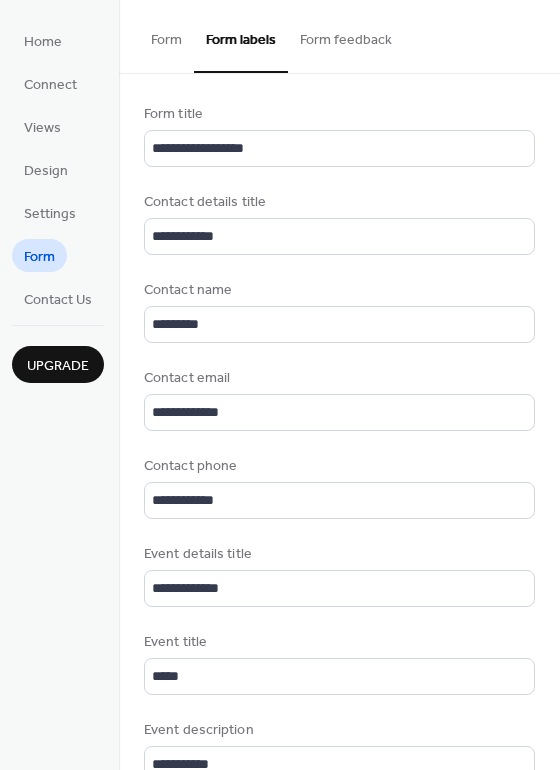 click on "Form feedback" at bounding box center [346, 35] 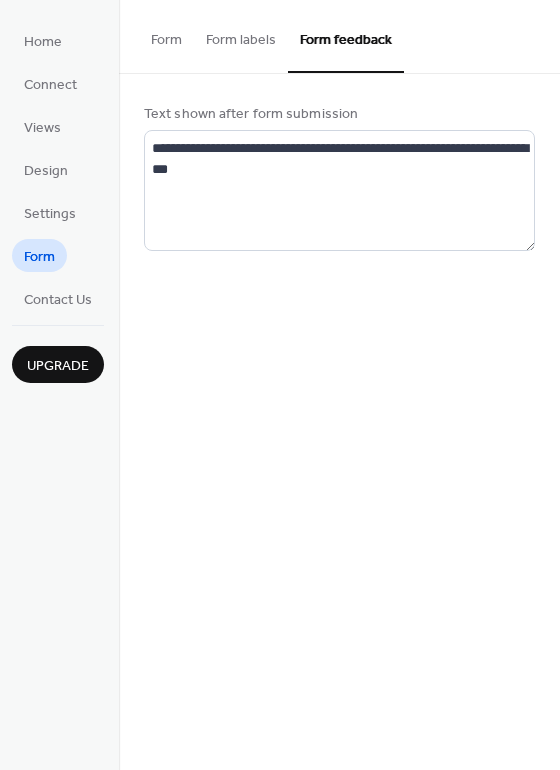 click on "Form" at bounding box center (166, 35) 